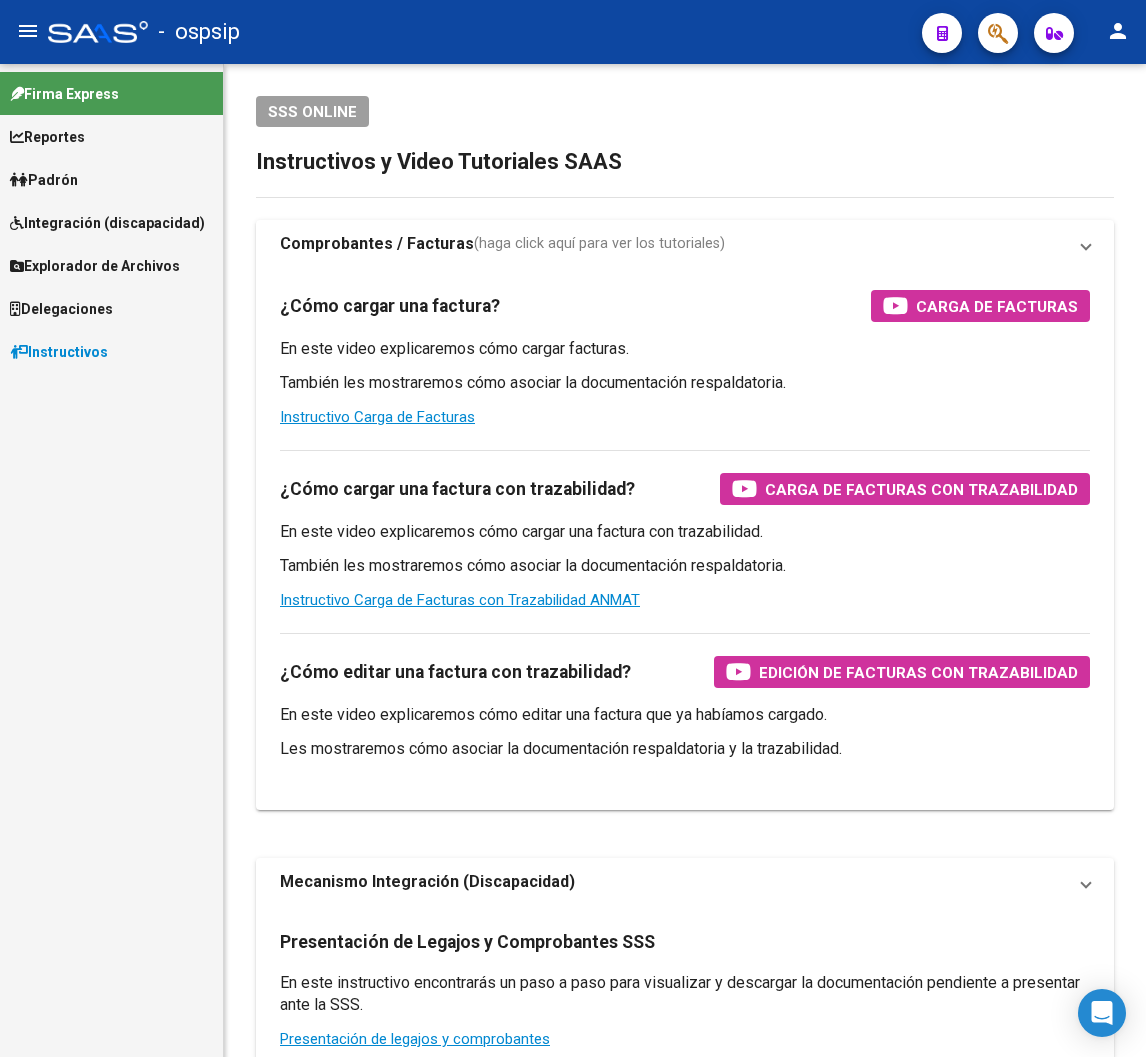 scroll, scrollTop: 0, scrollLeft: 0, axis: both 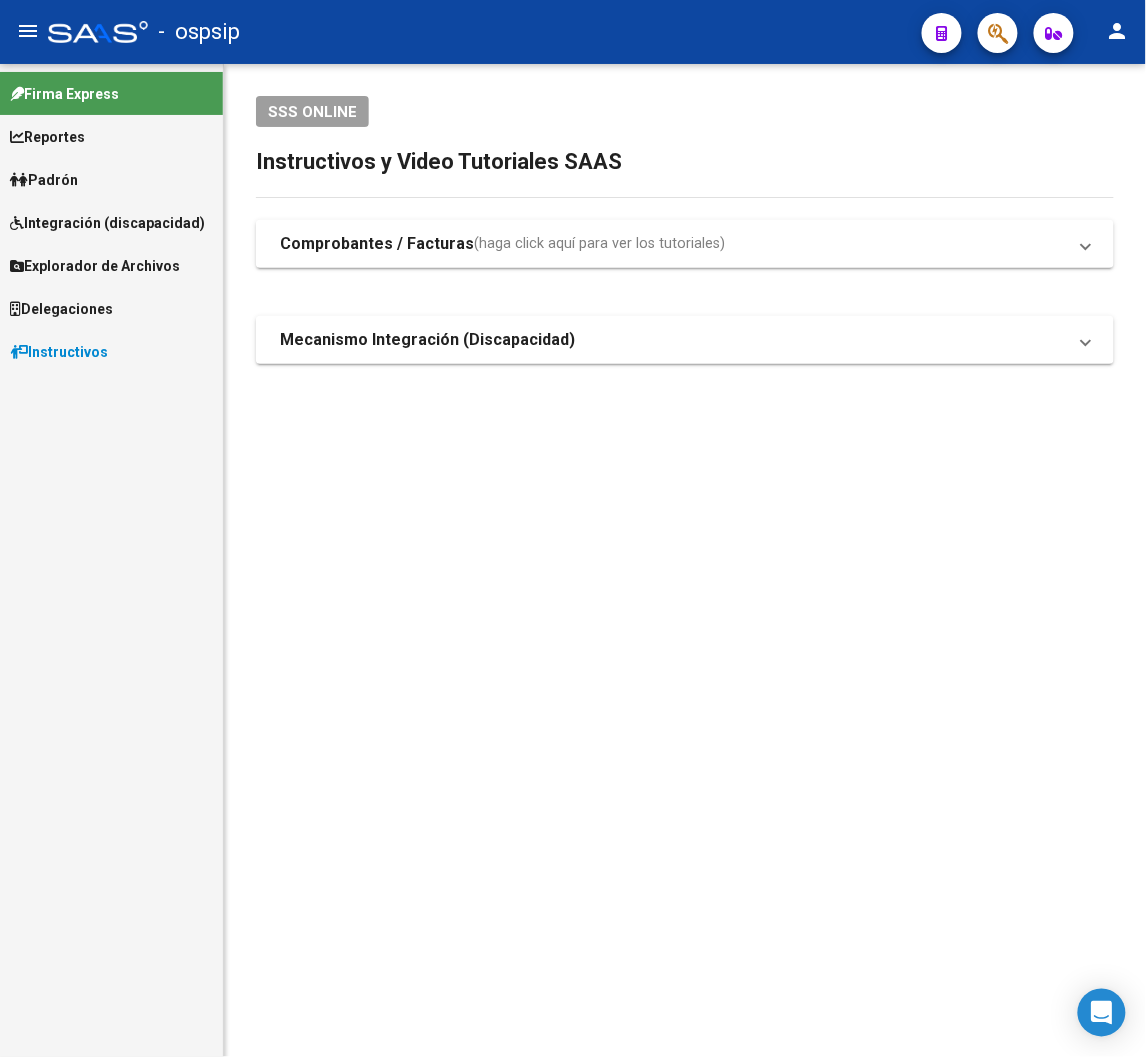click on "person" 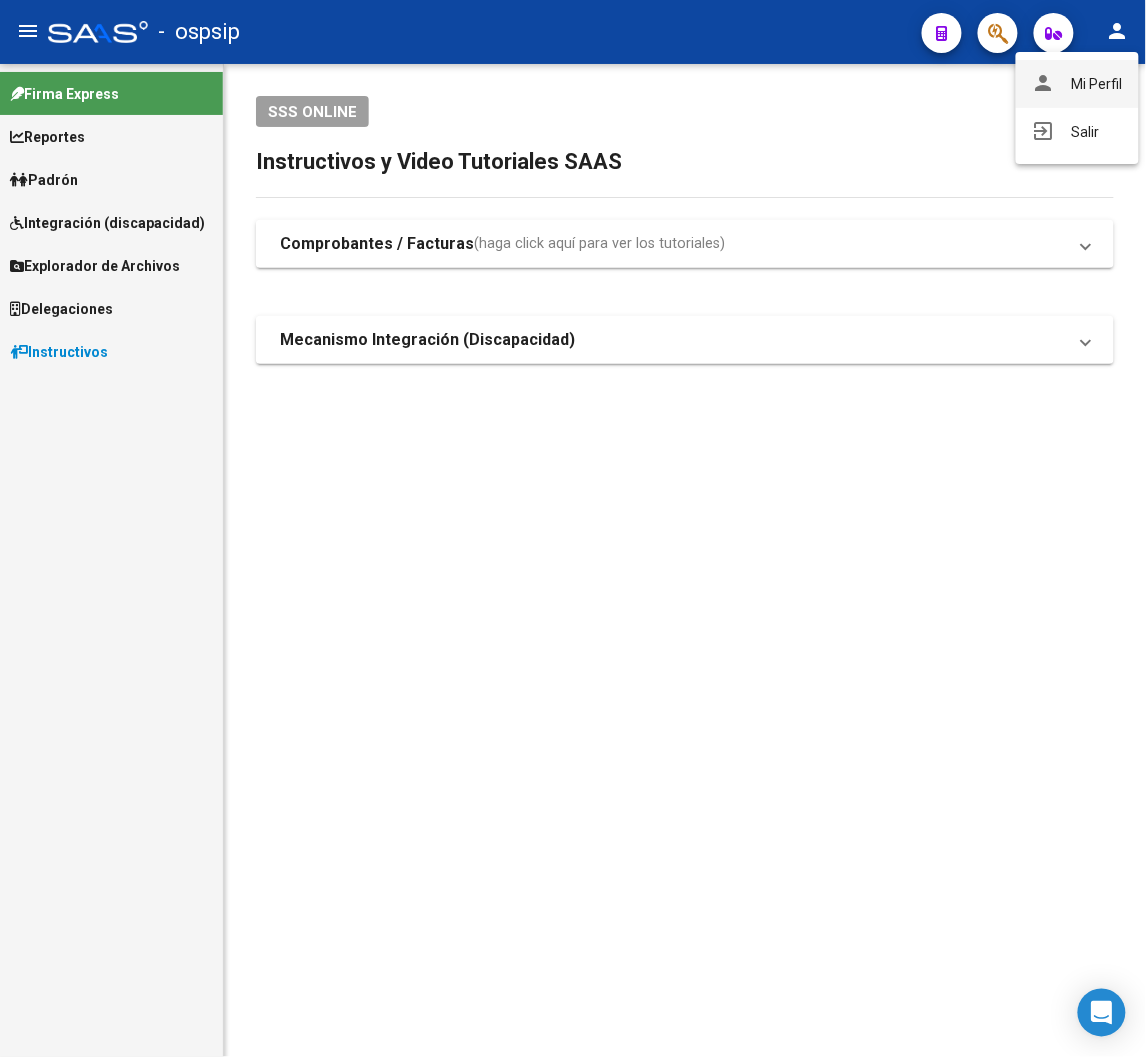 click on "person  Mi Perfil" at bounding box center [1077, 84] 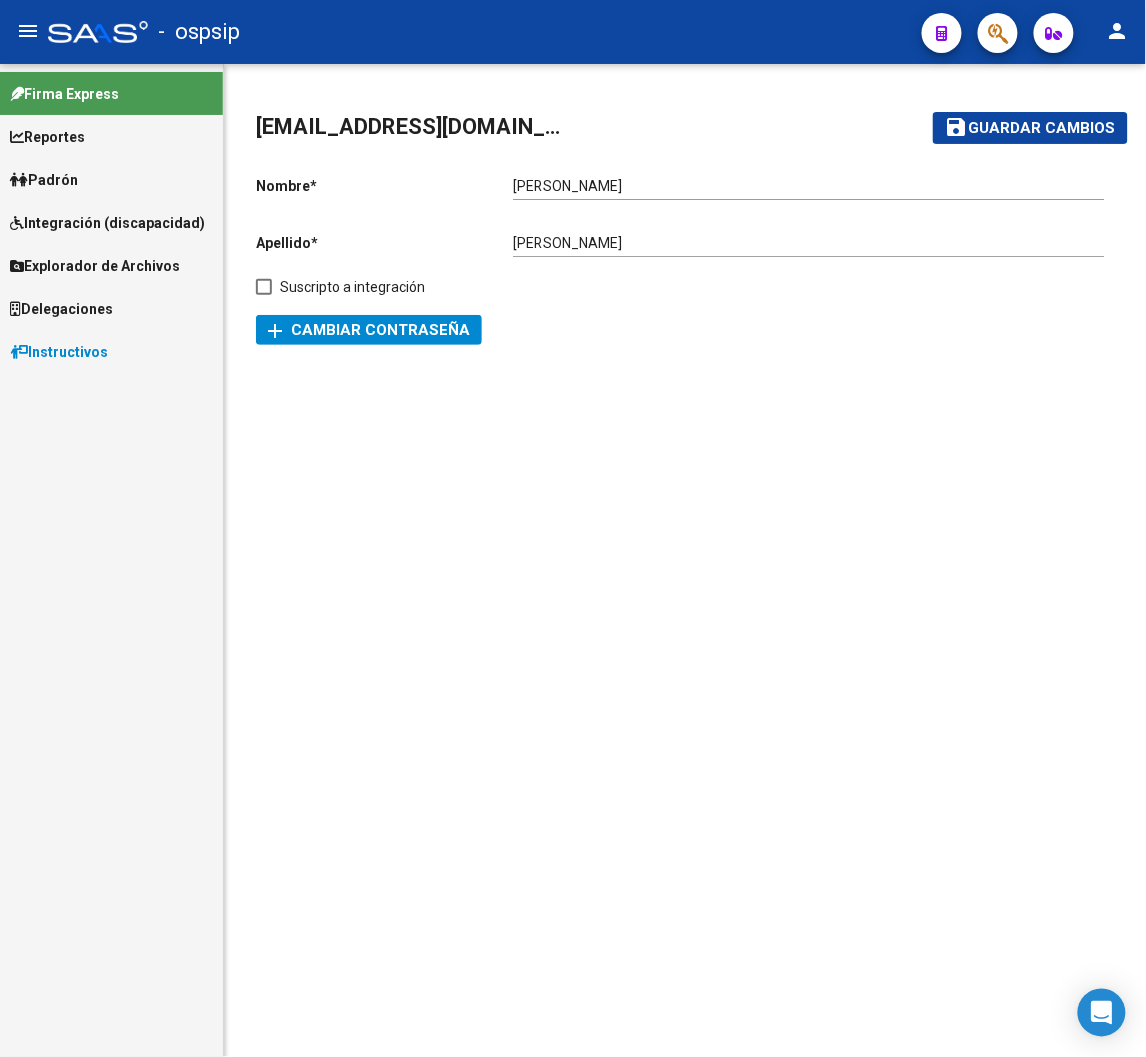 click on "Padrón" at bounding box center [44, 180] 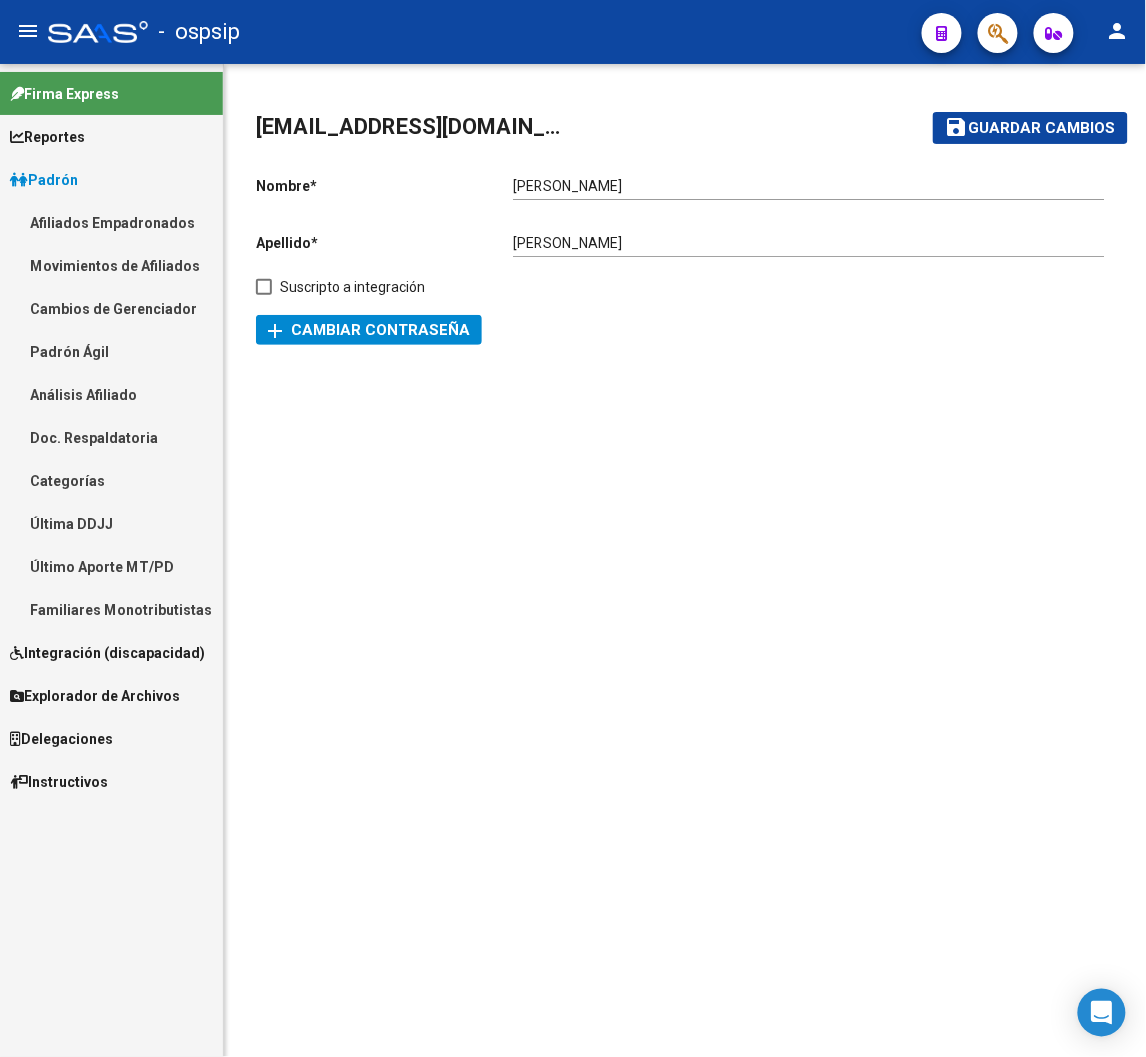 click on "Afiliados Empadronados" at bounding box center (111, 222) 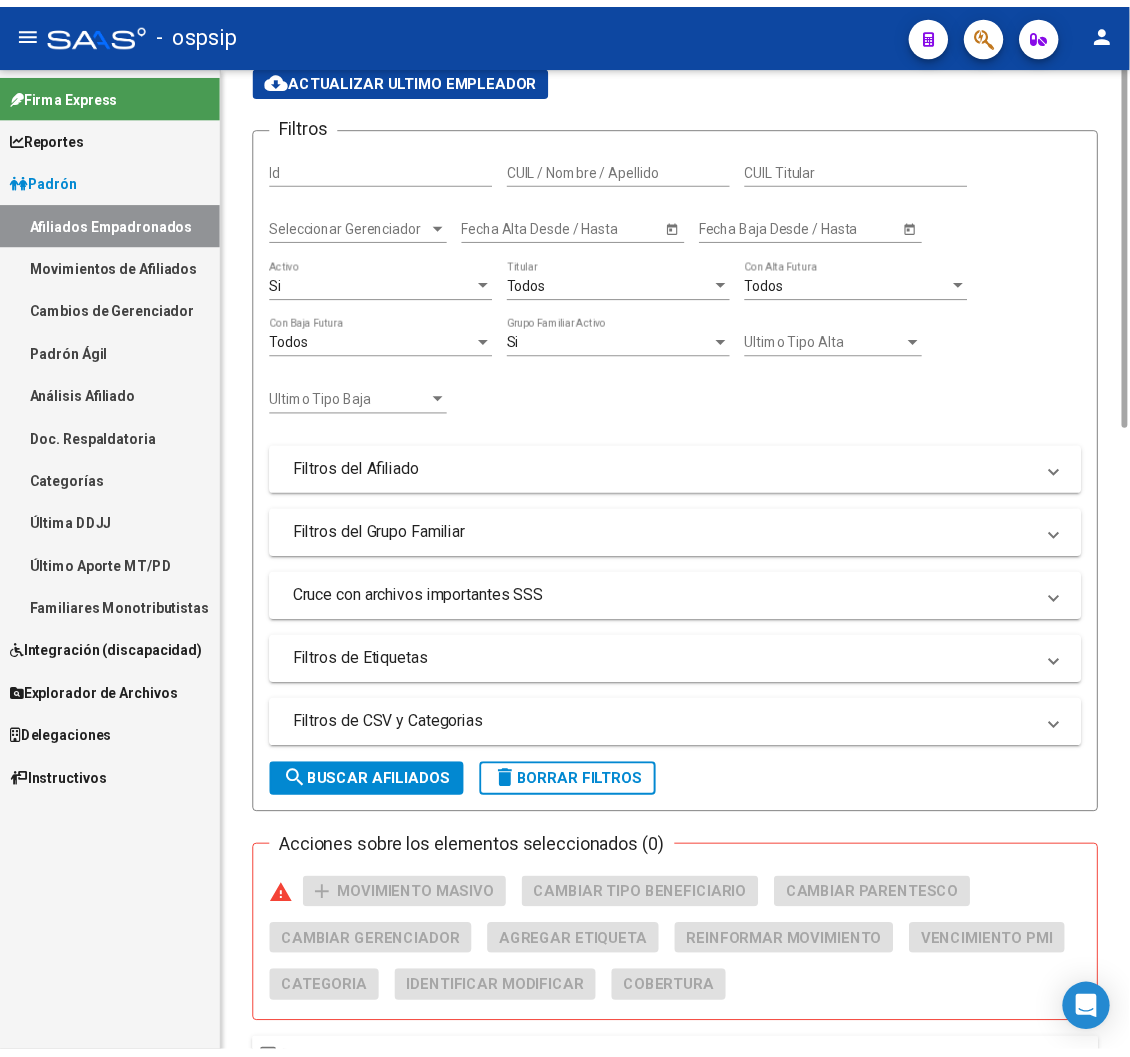 scroll, scrollTop: 0, scrollLeft: 0, axis: both 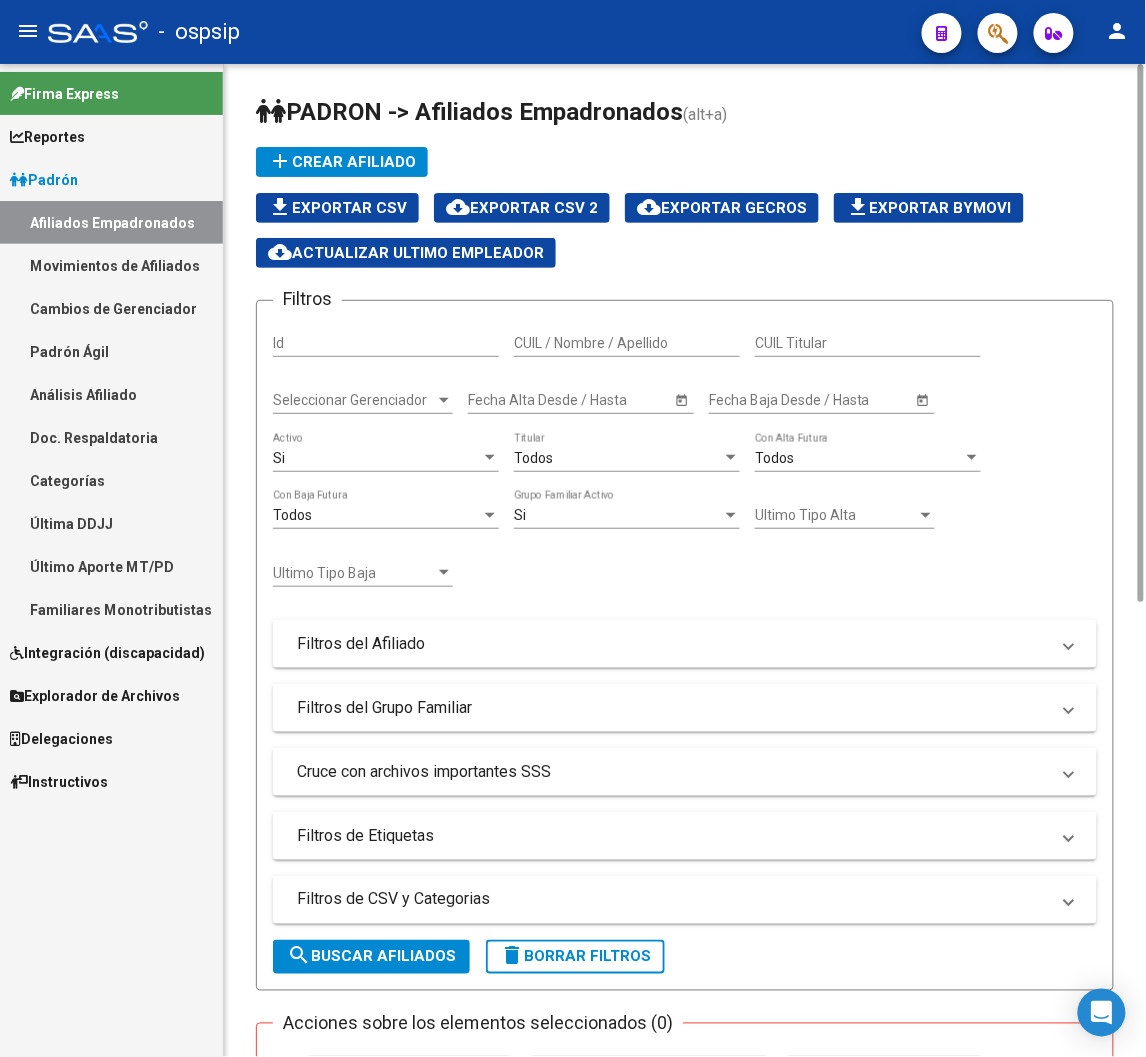 click on "PADRON -> Afiliados Empadronados  (alt+a)" 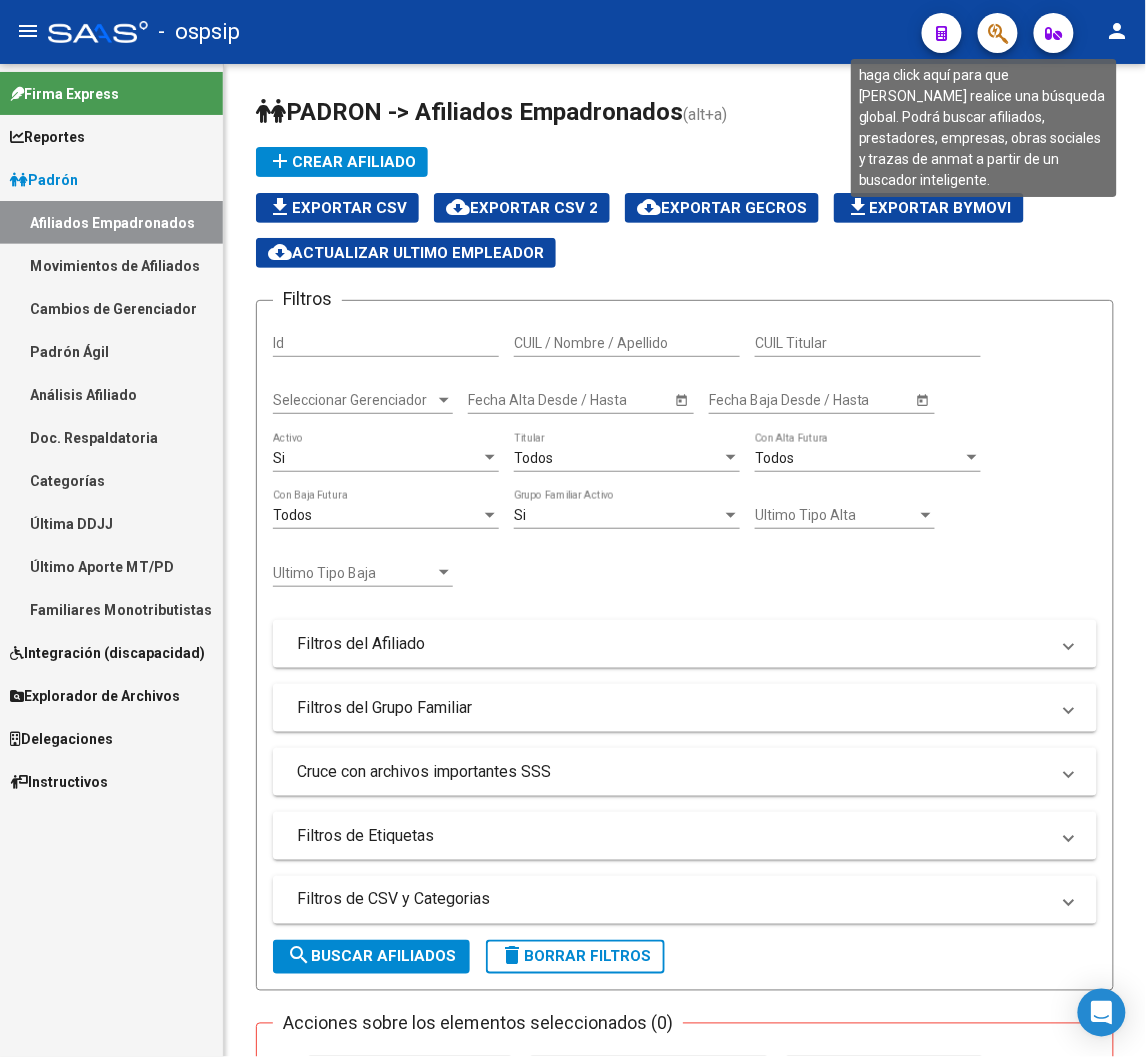 click 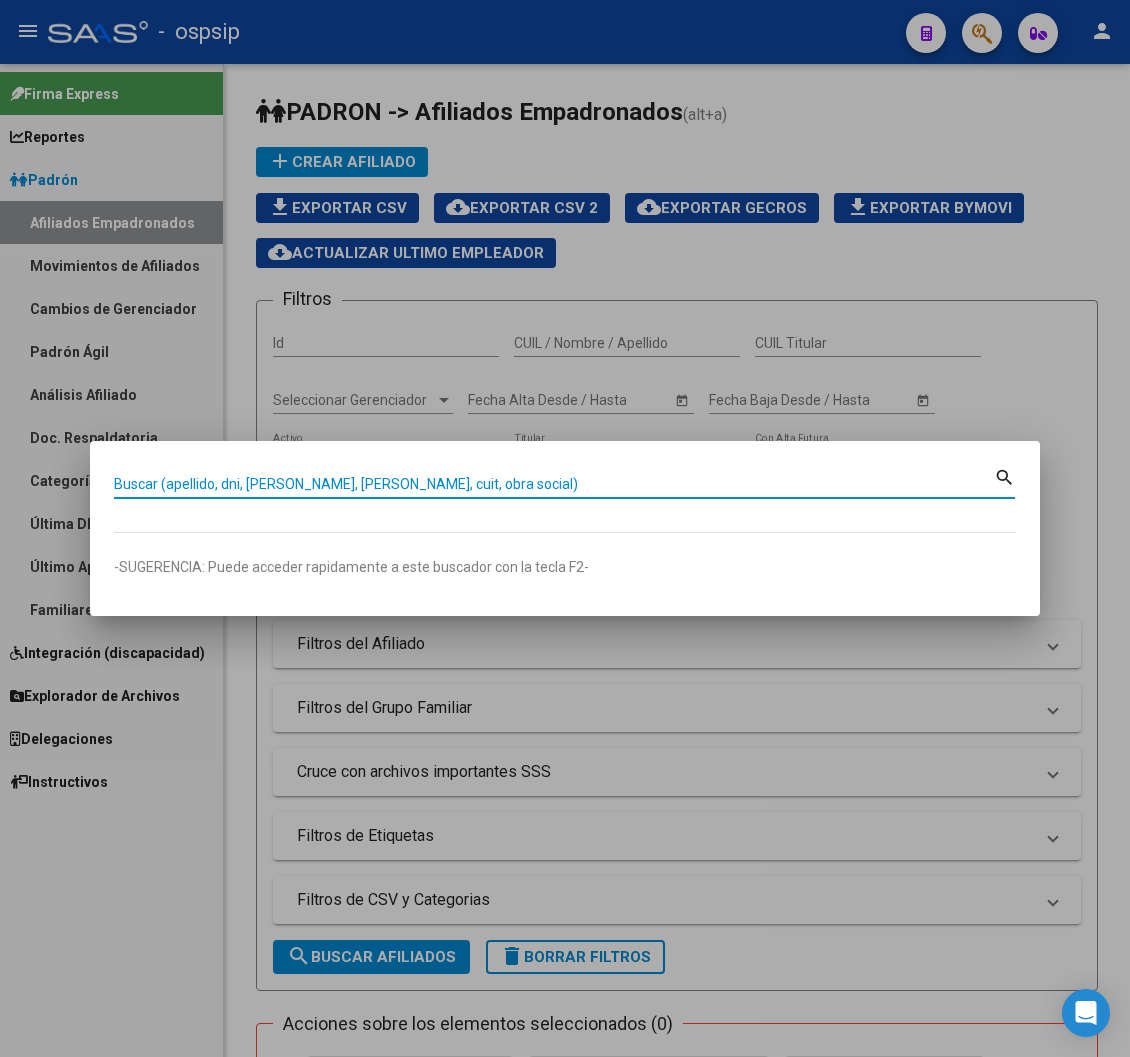 click on "Buscar (apellido, dni, [PERSON_NAME], [PERSON_NAME], cuit, obra social)" at bounding box center [554, 484] 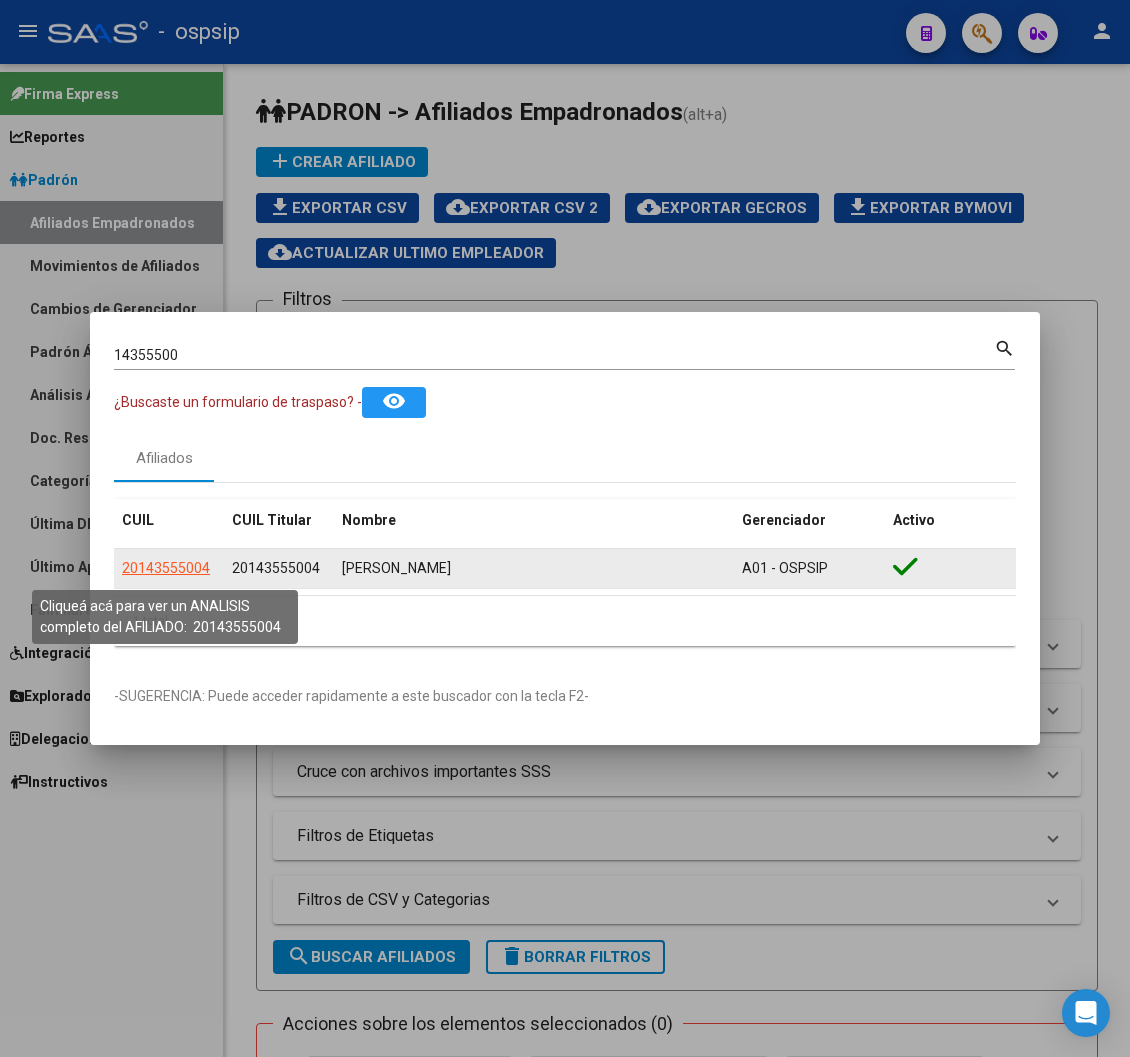 click on "20143555004" 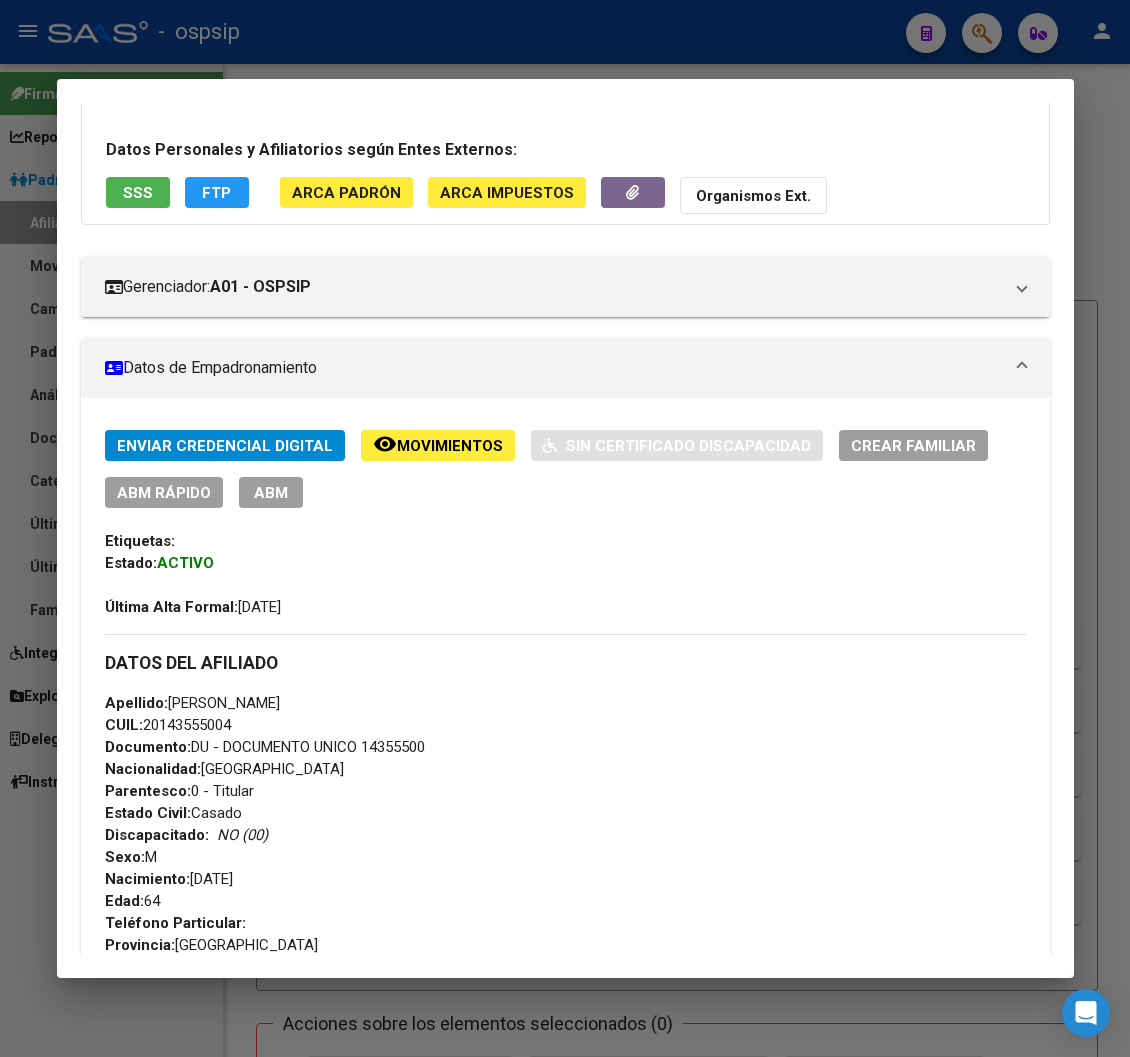 scroll, scrollTop: 0, scrollLeft: 0, axis: both 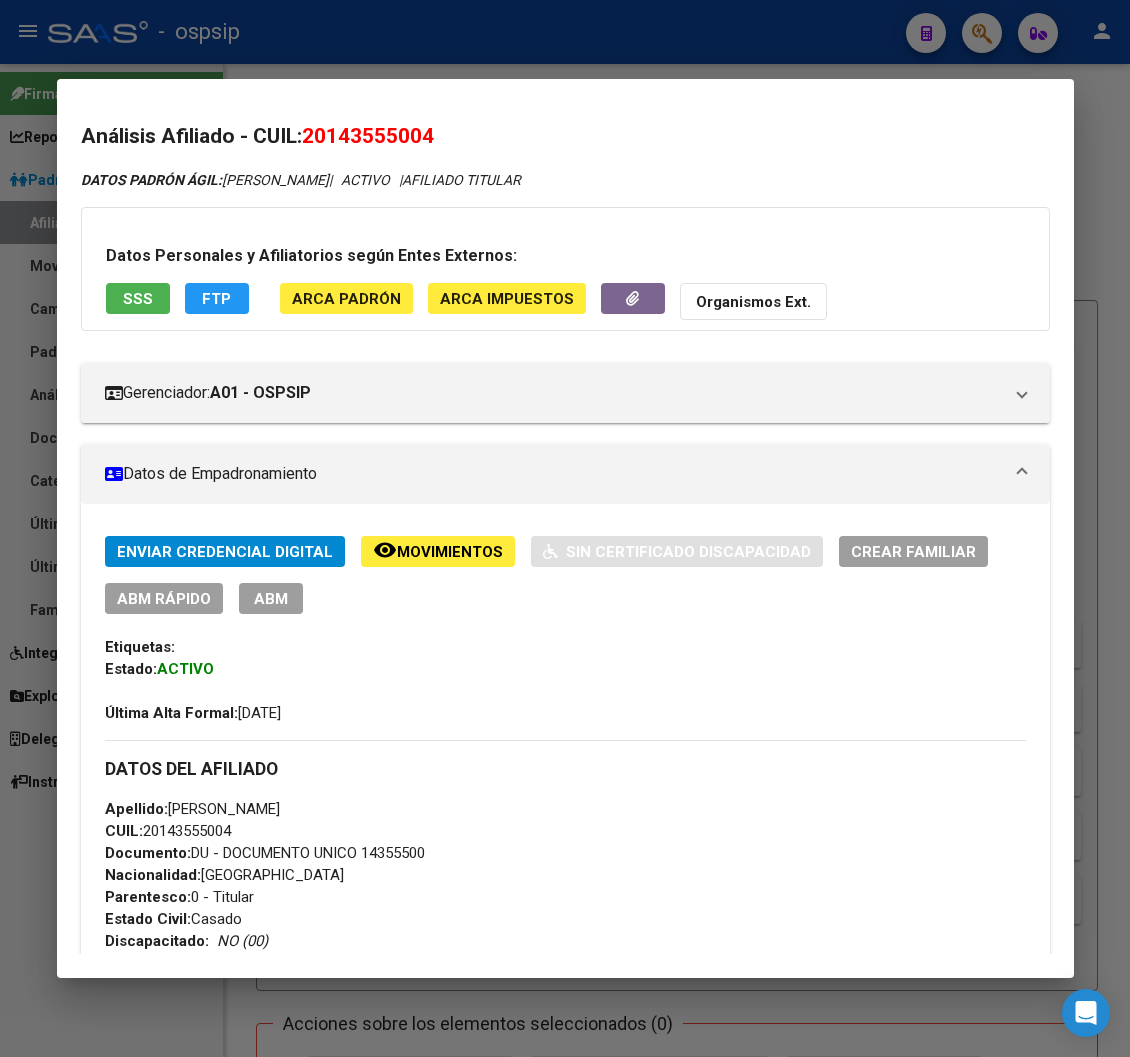 click at bounding box center [565, 528] 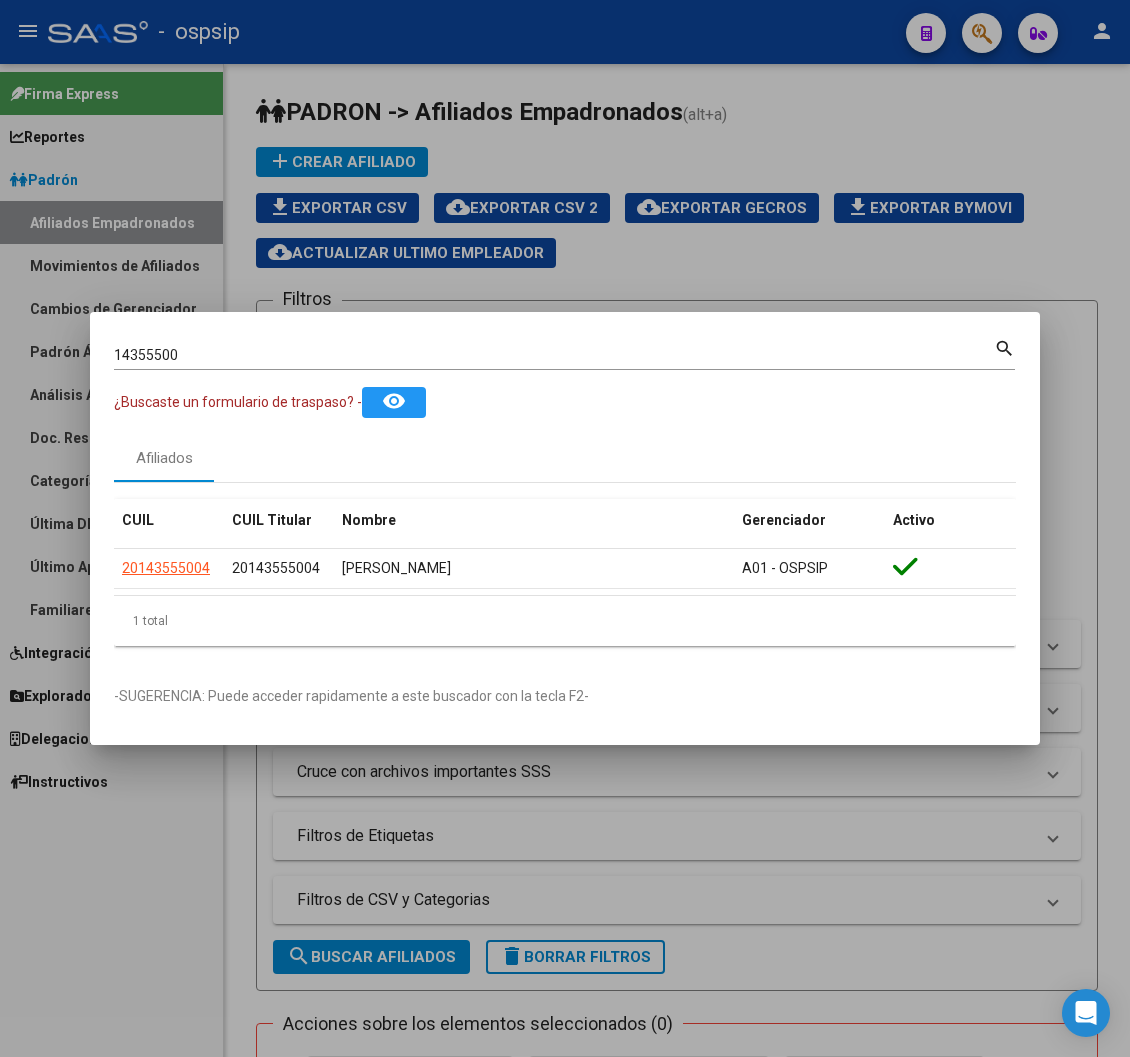 click on "14355500" at bounding box center (554, 355) 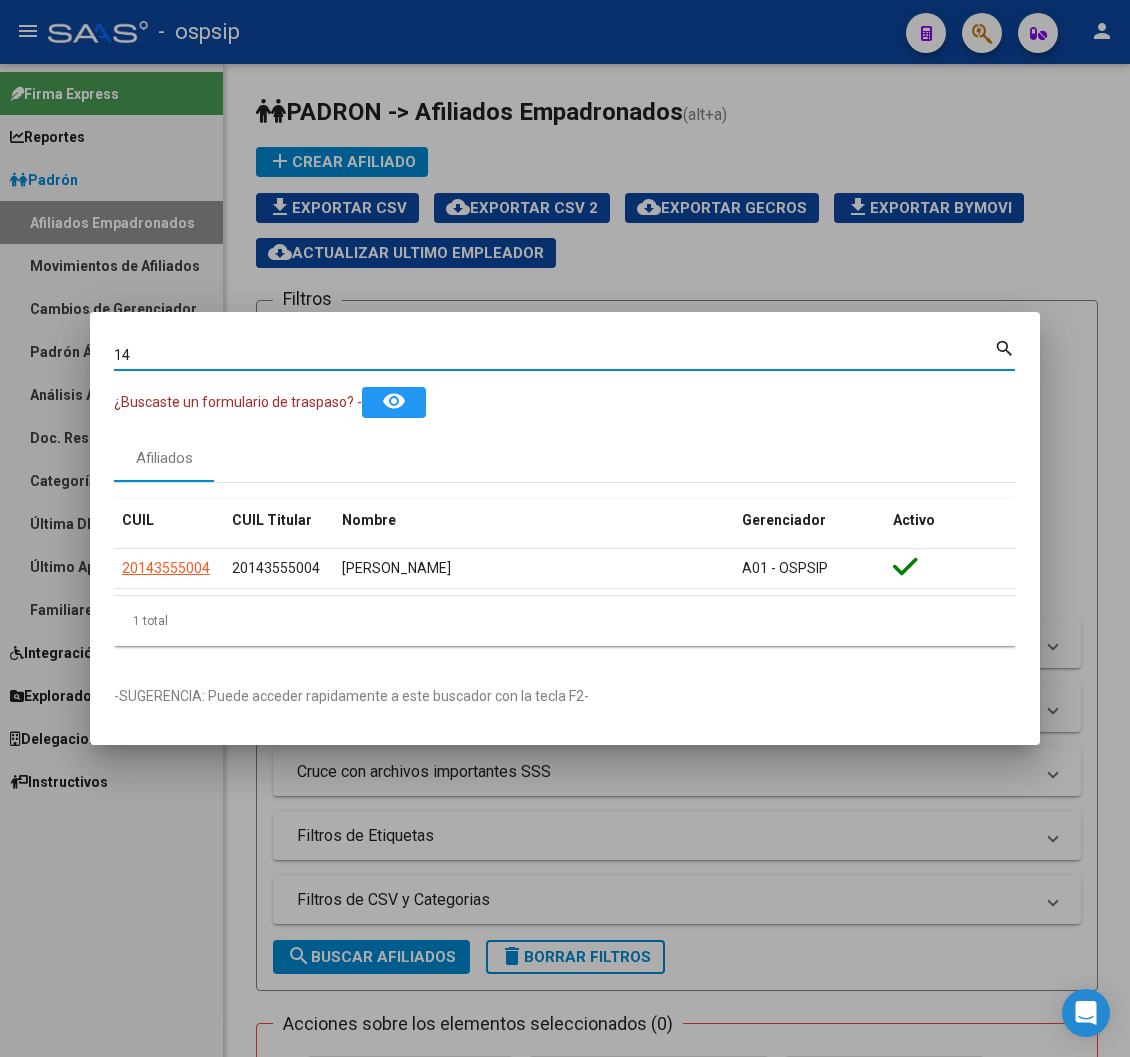 type on "1" 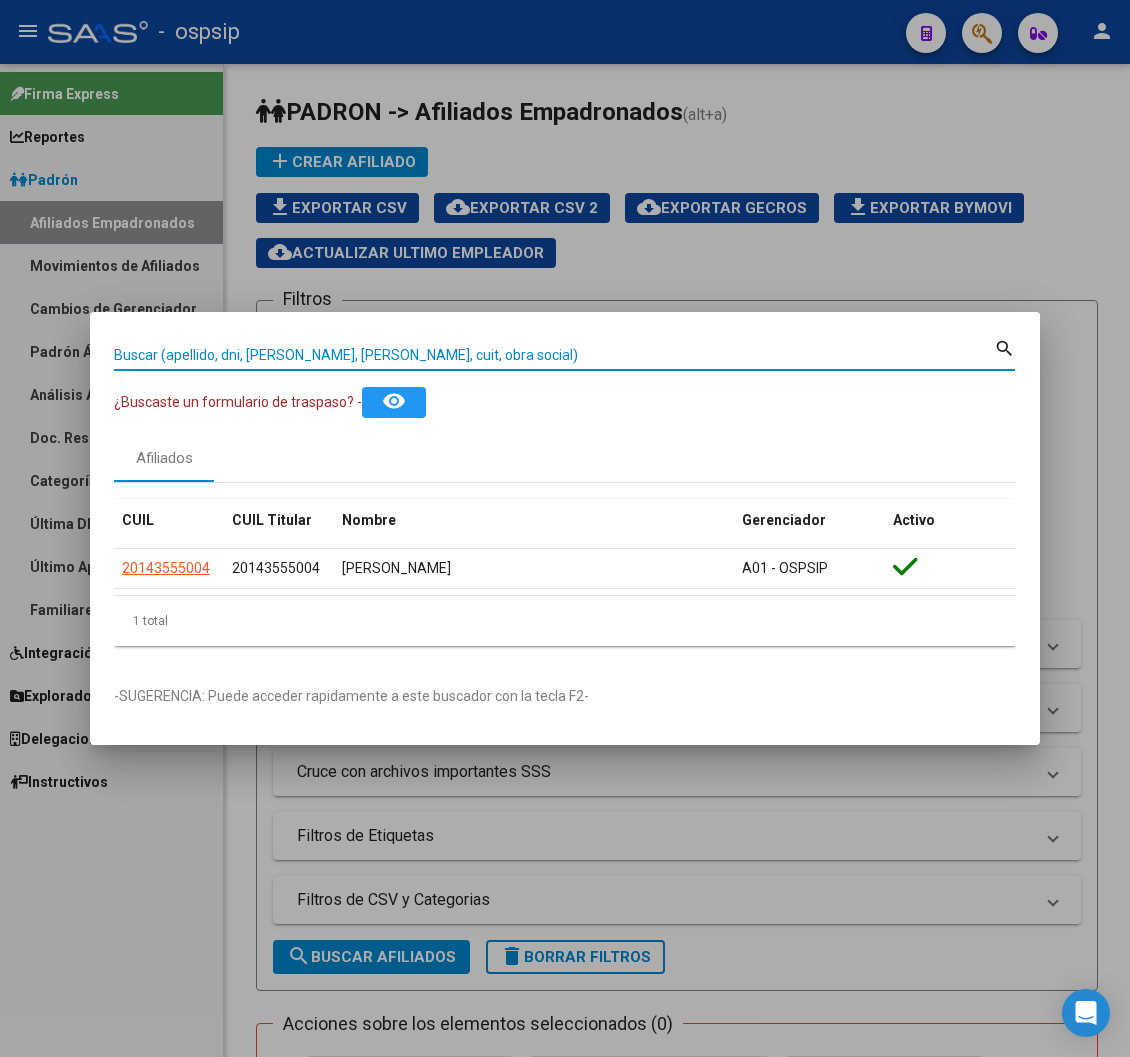 click on "Buscar (apellido, dni, [PERSON_NAME], [PERSON_NAME], cuit, obra social)" at bounding box center [554, 355] 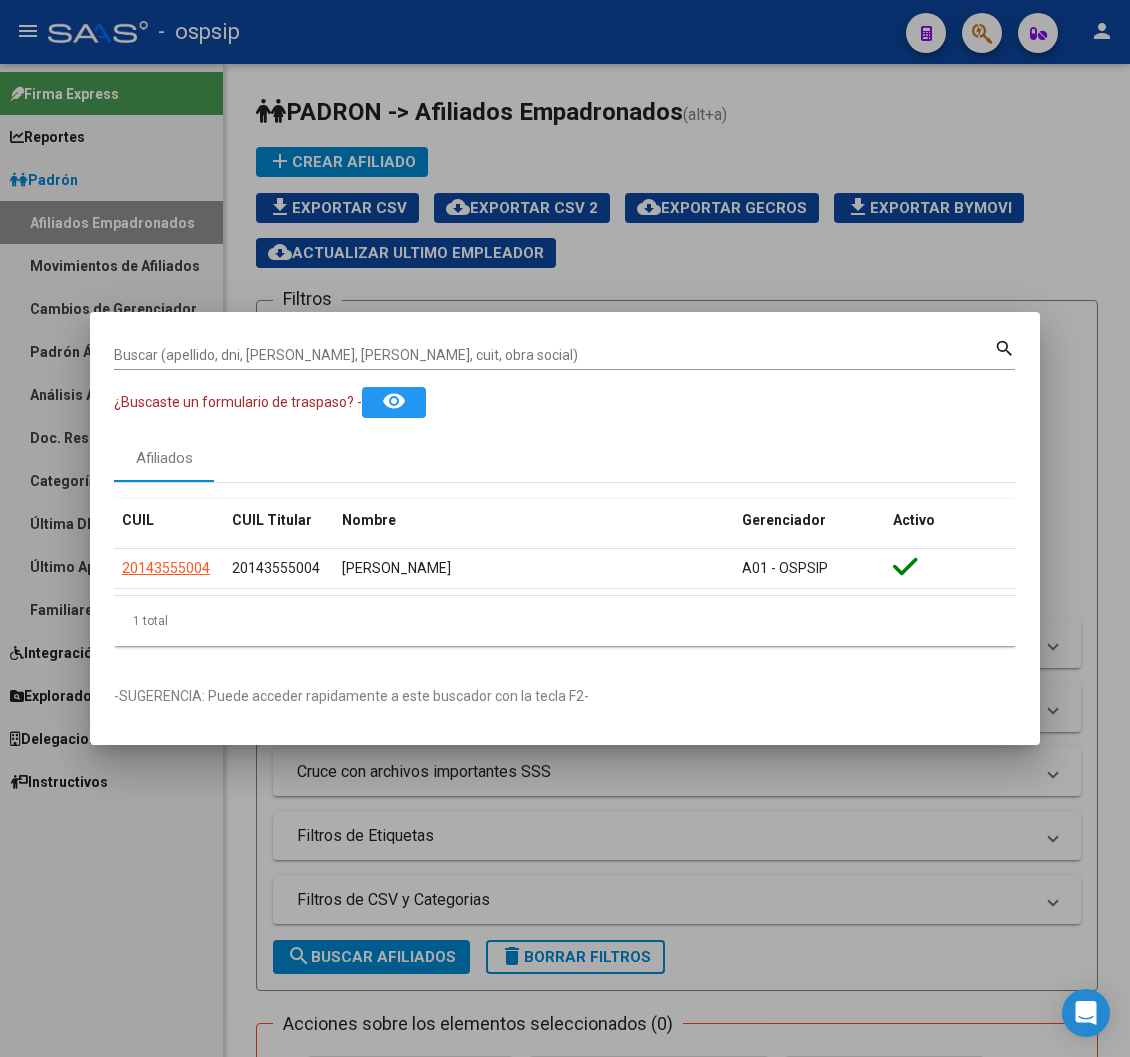 click on "Afiliados" 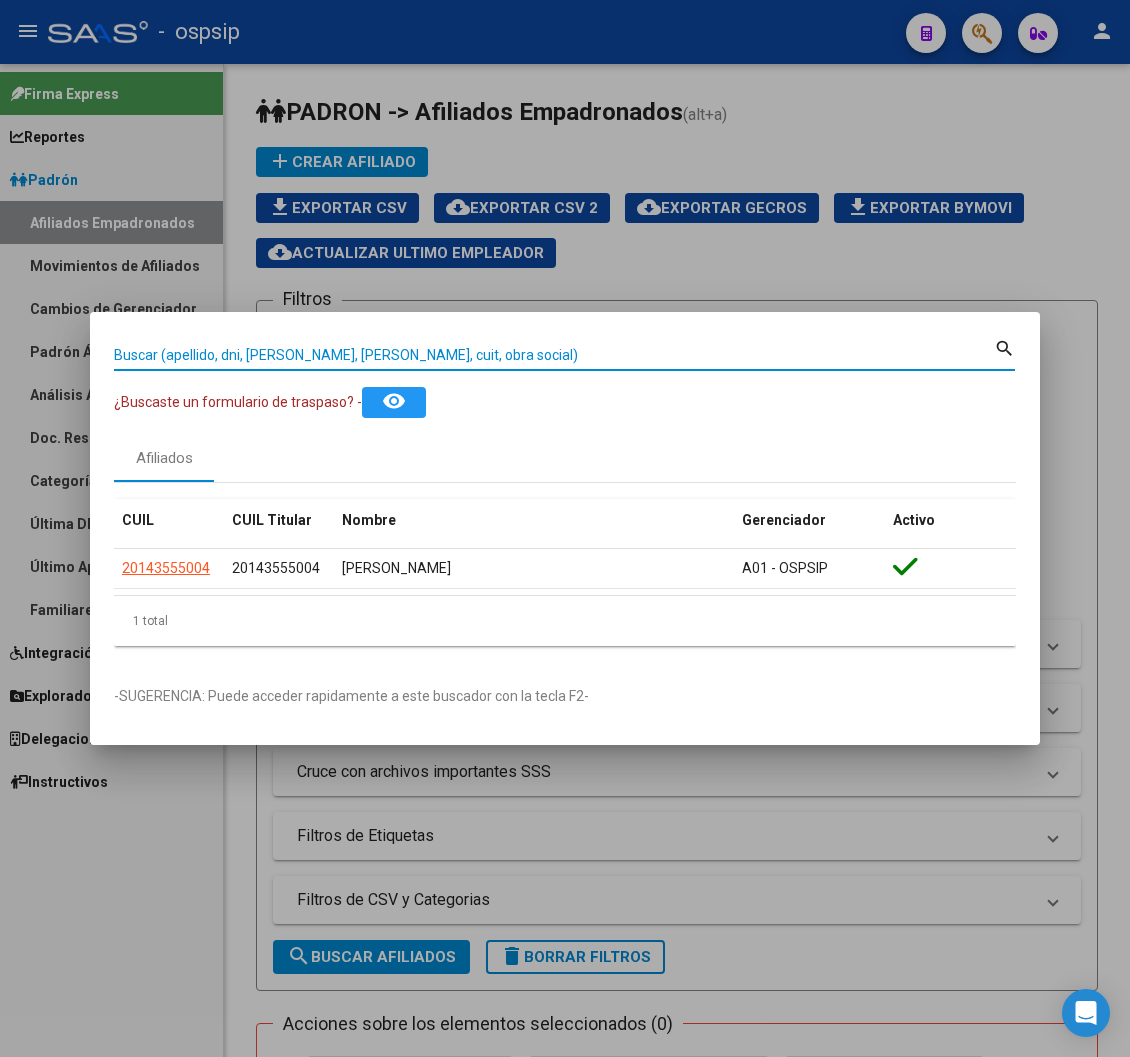 click on "Buscar (apellido, dni, [PERSON_NAME], [PERSON_NAME], cuit, obra social)" at bounding box center [554, 355] 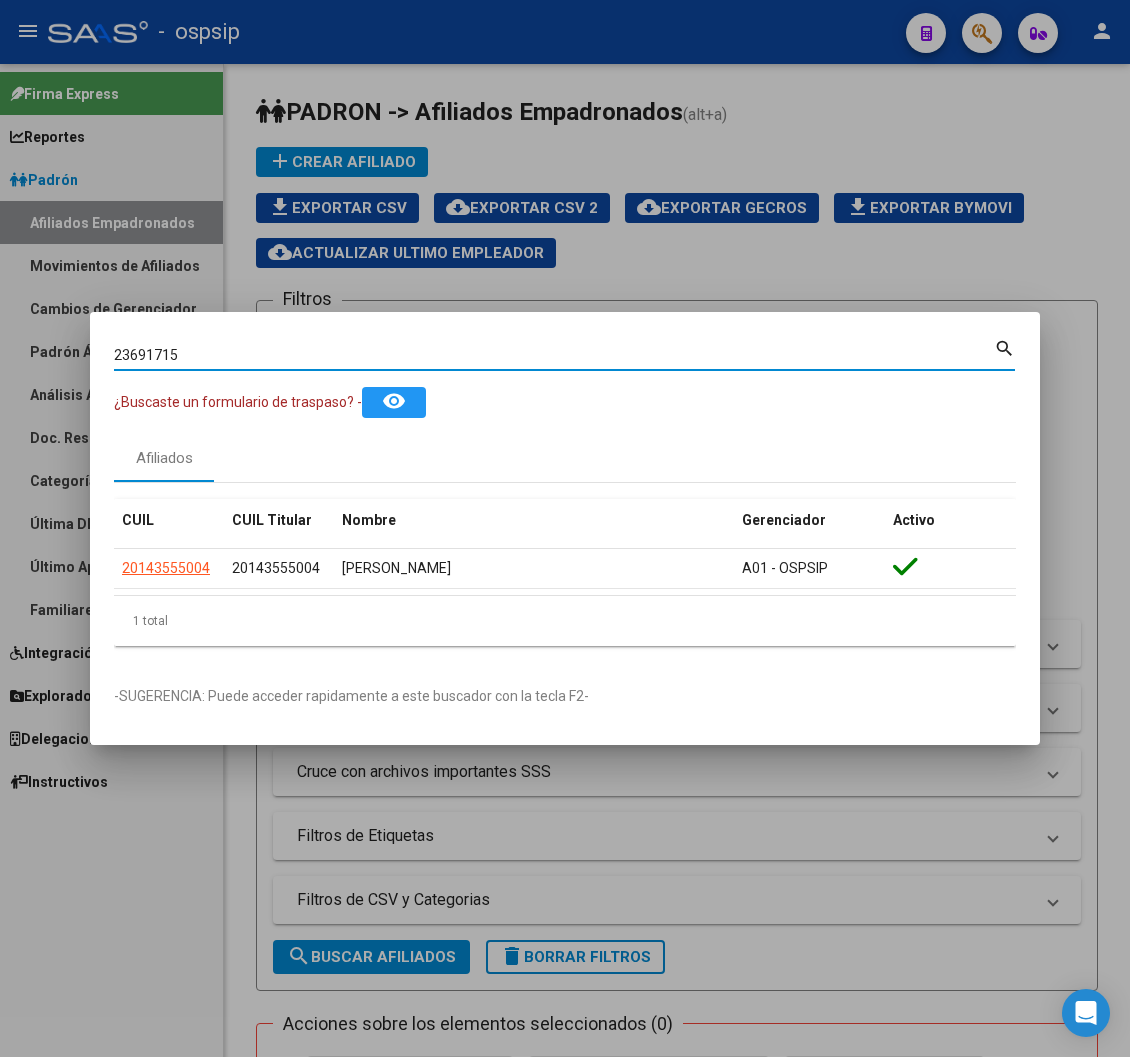 type on "23691715" 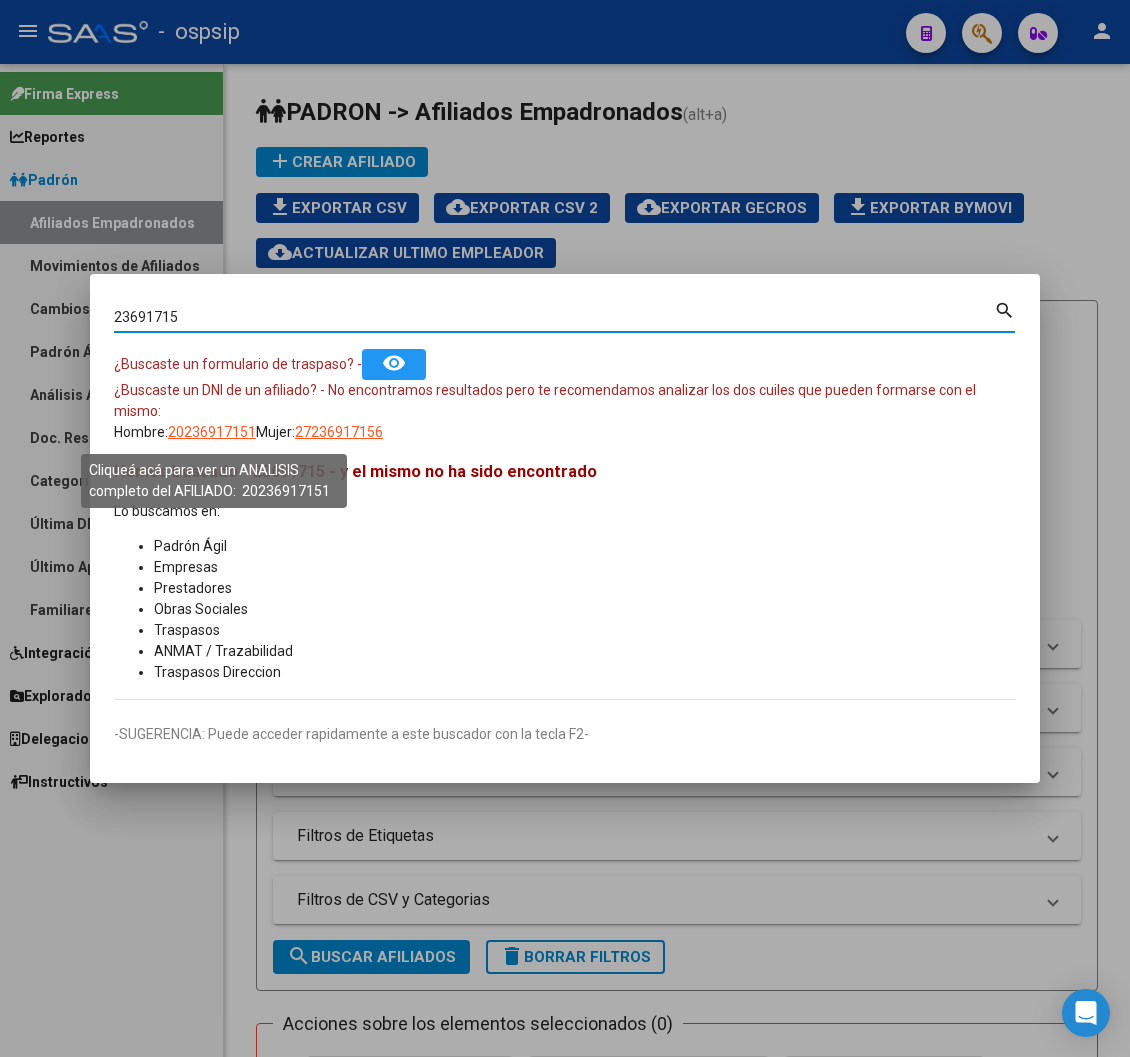 click on "20236917151" at bounding box center (212, 432) 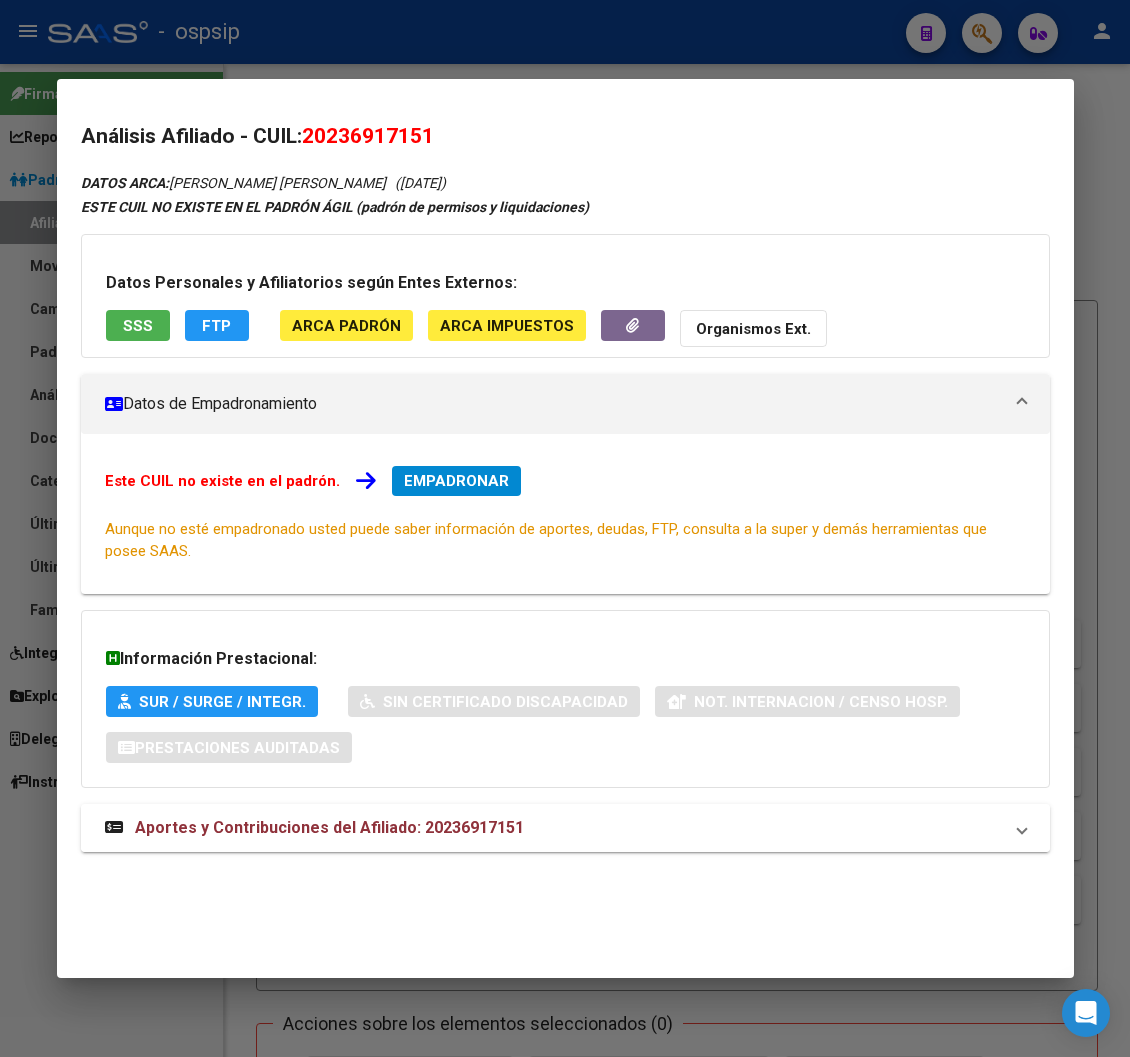 click on "Aportes y Contribuciones del Afiliado: 20236917151" at bounding box center (329, 827) 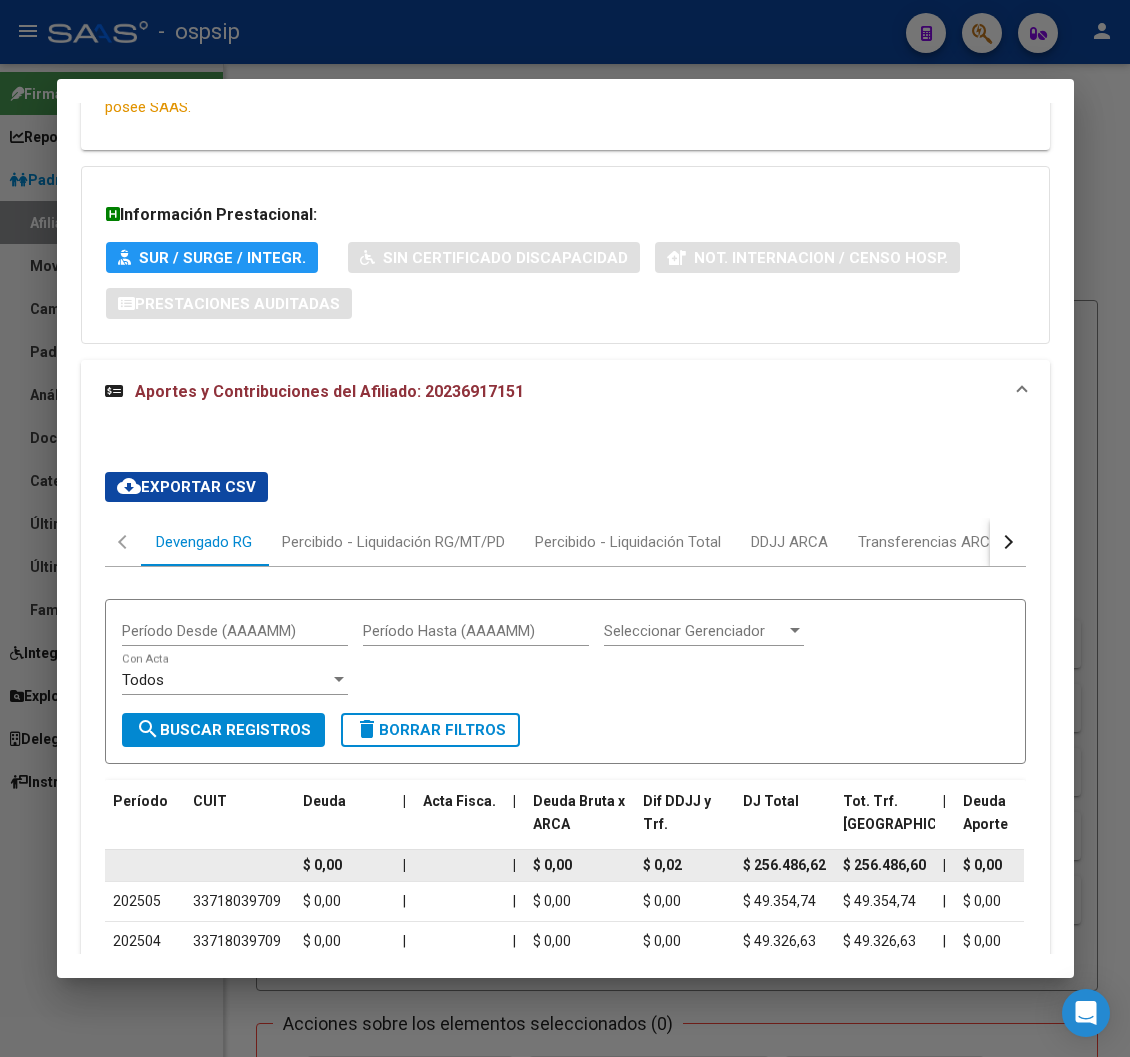 scroll, scrollTop: 861, scrollLeft: 0, axis: vertical 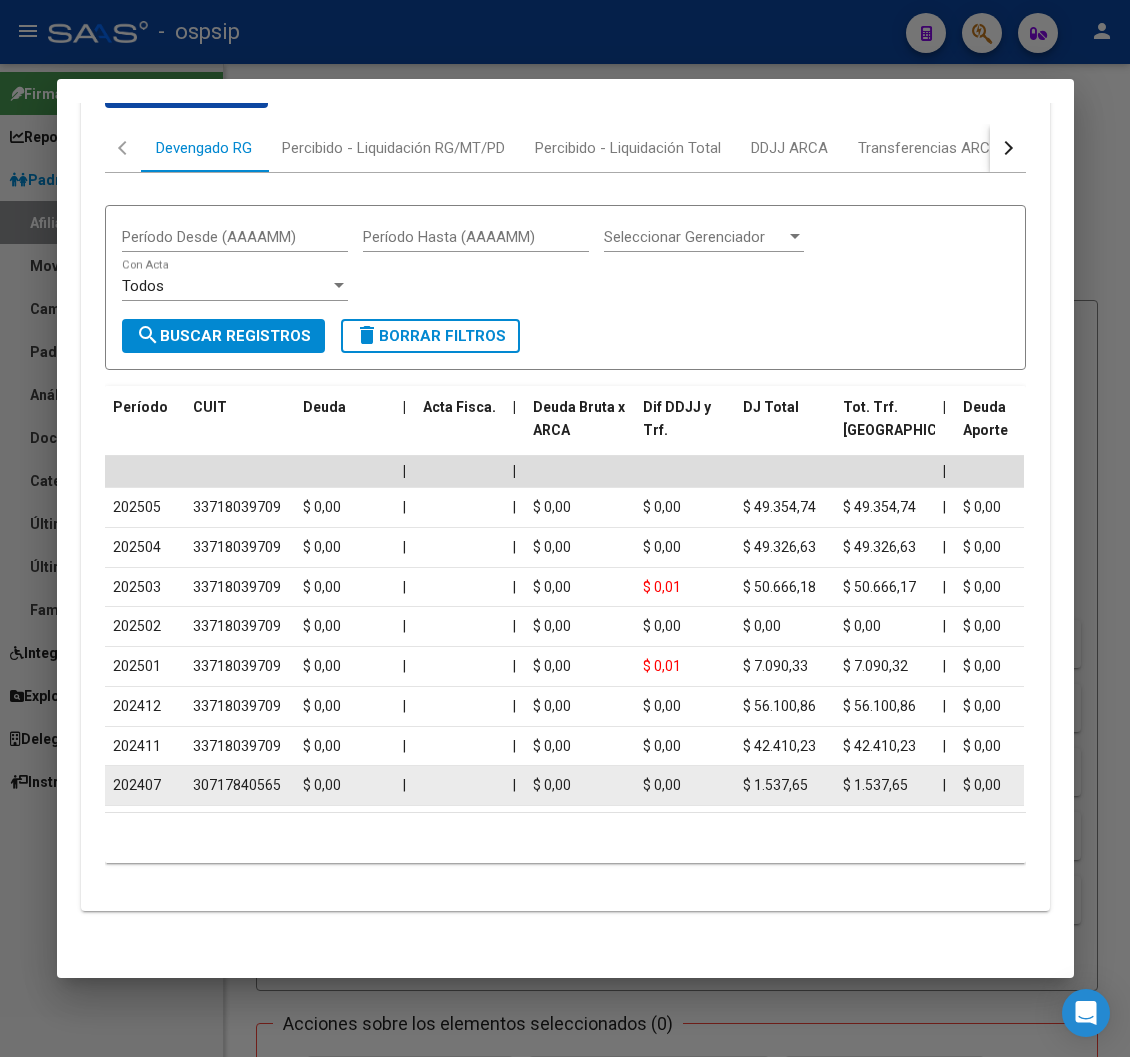 click on "202407" 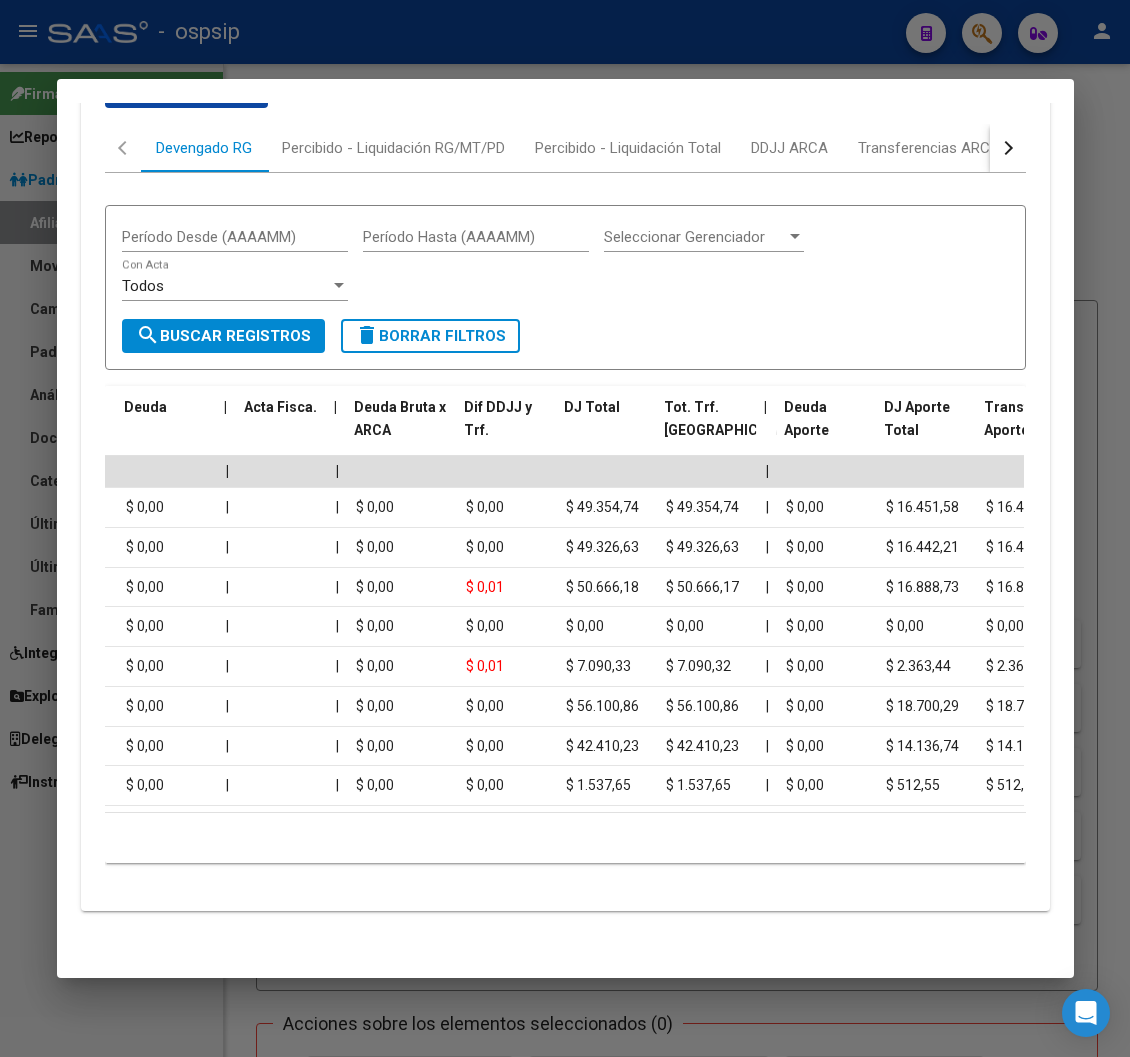 scroll, scrollTop: 0, scrollLeft: 222, axis: horizontal 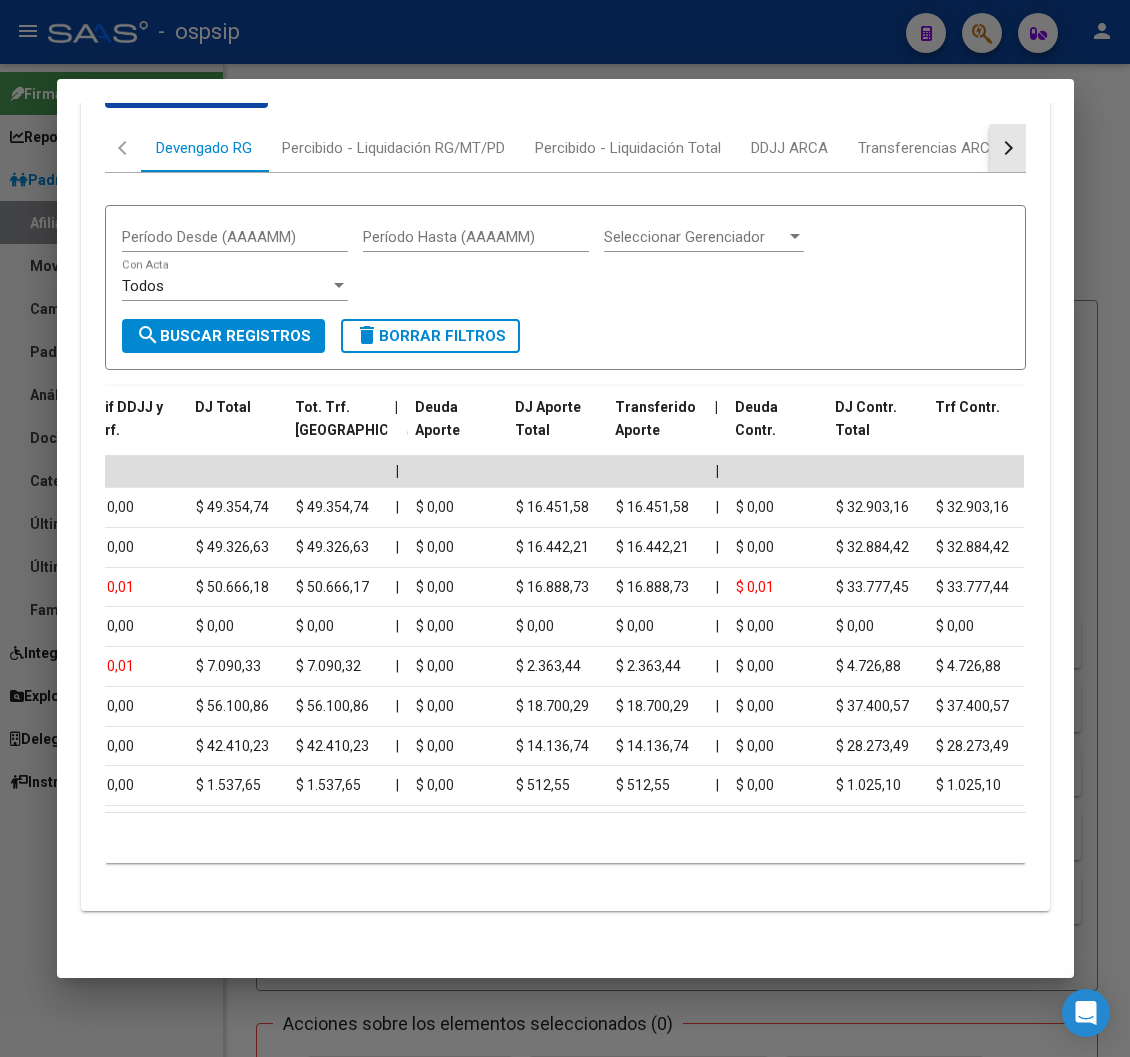 click at bounding box center (1008, 148) 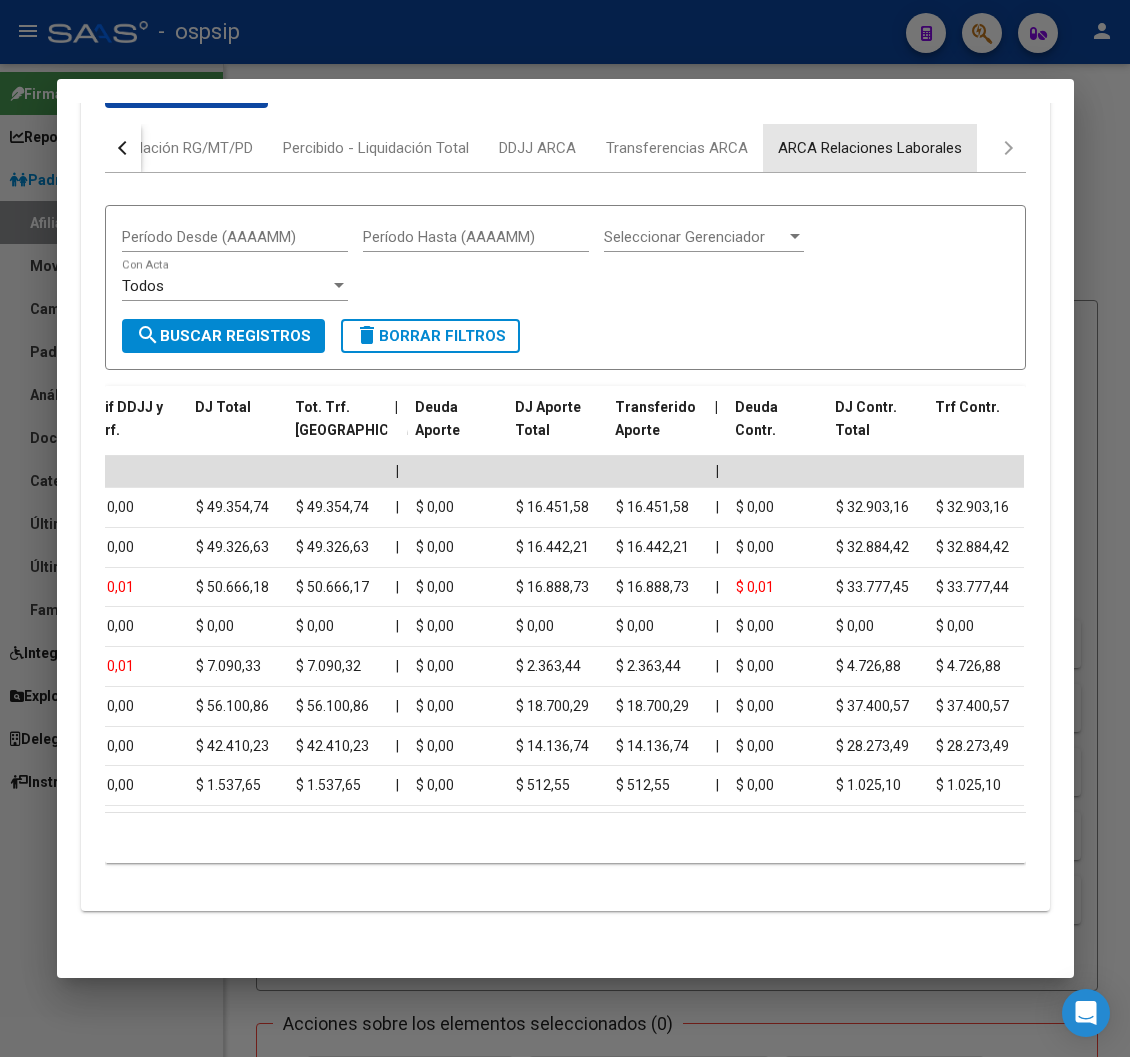 click on "ARCA Relaciones Laborales" at bounding box center [870, 148] 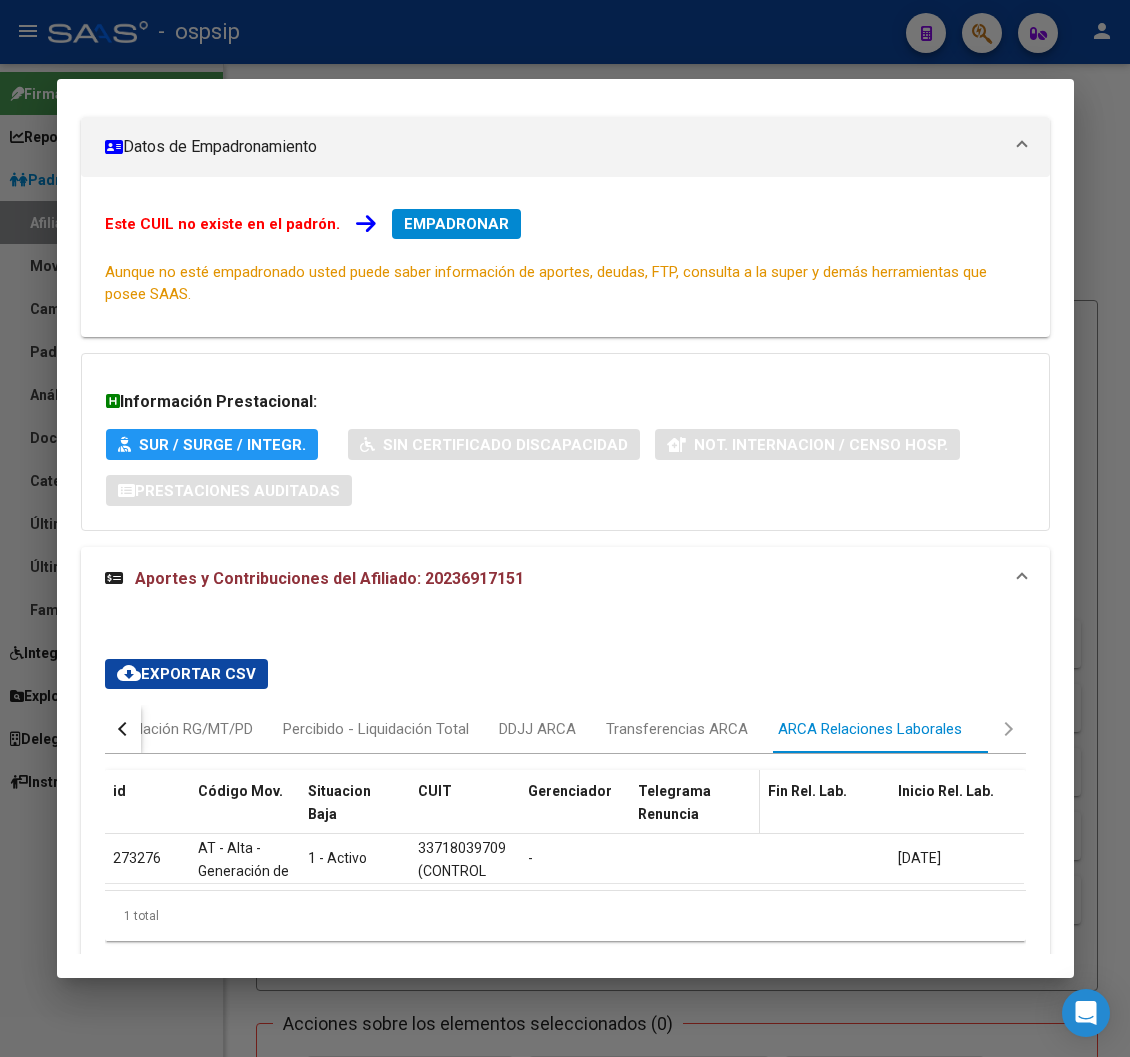 scroll, scrollTop: 351, scrollLeft: 0, axis: vertical 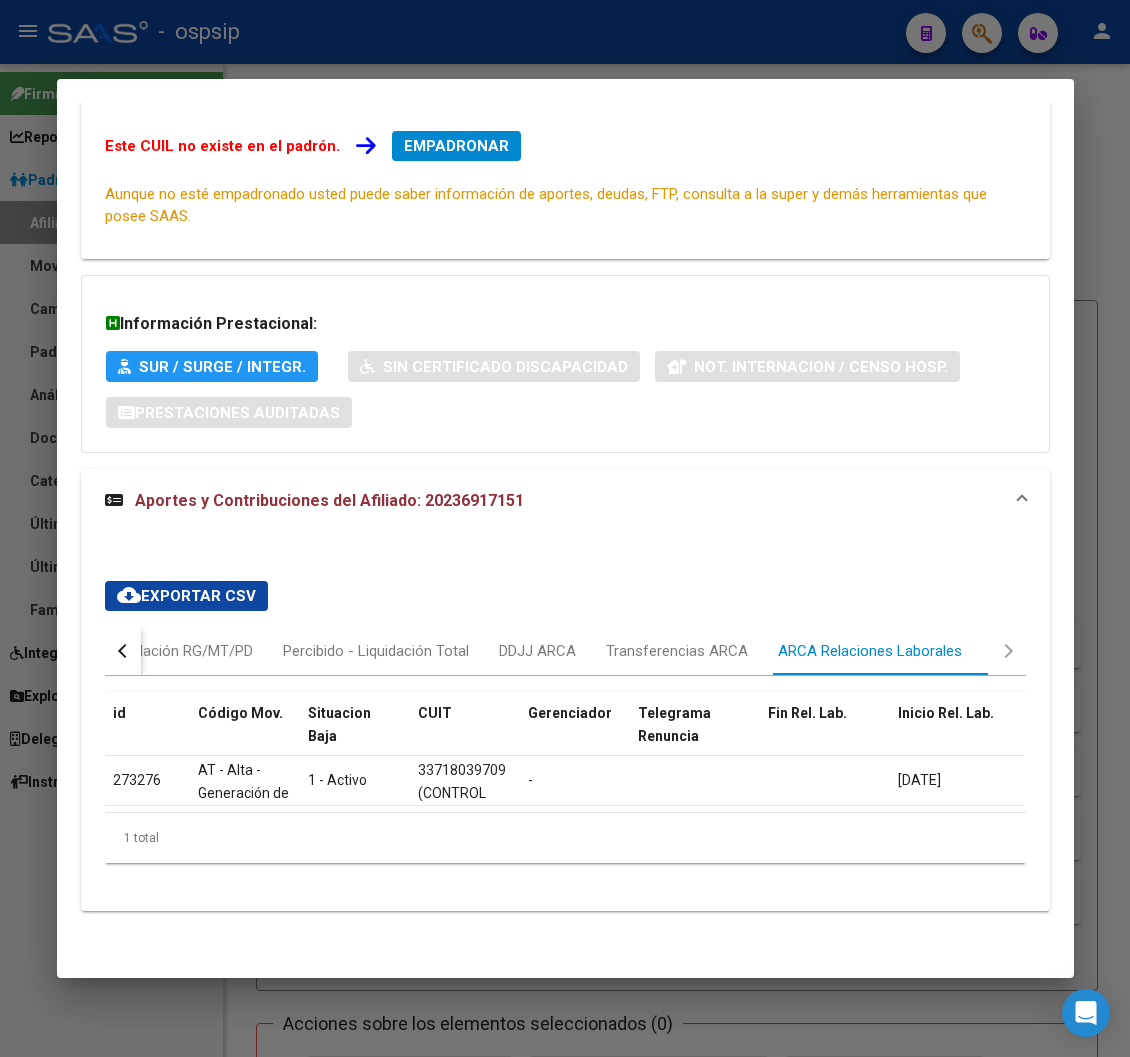 click at bounding box center [565, 528] 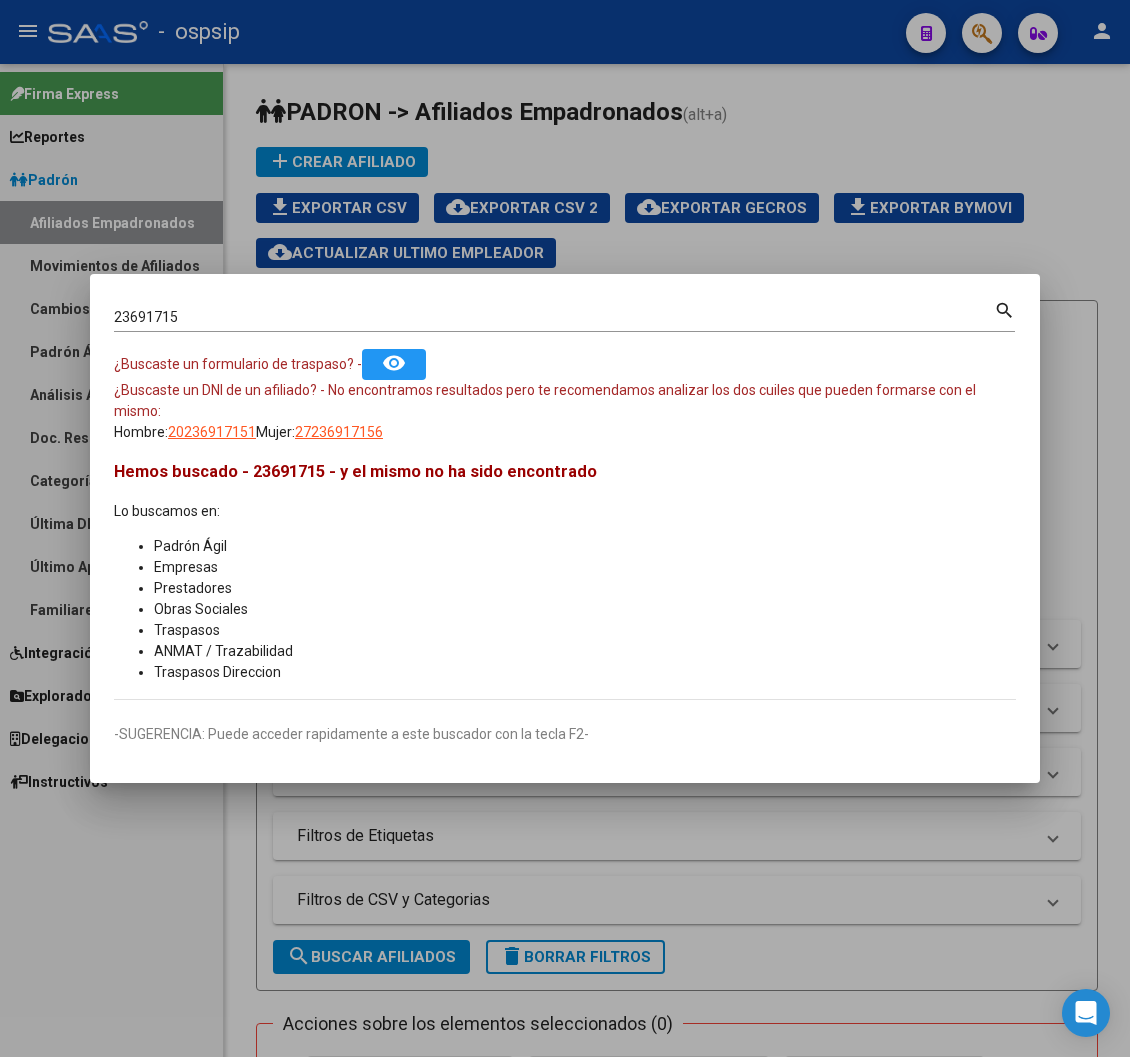 click on "23691715" at bounding box center [554, 317] 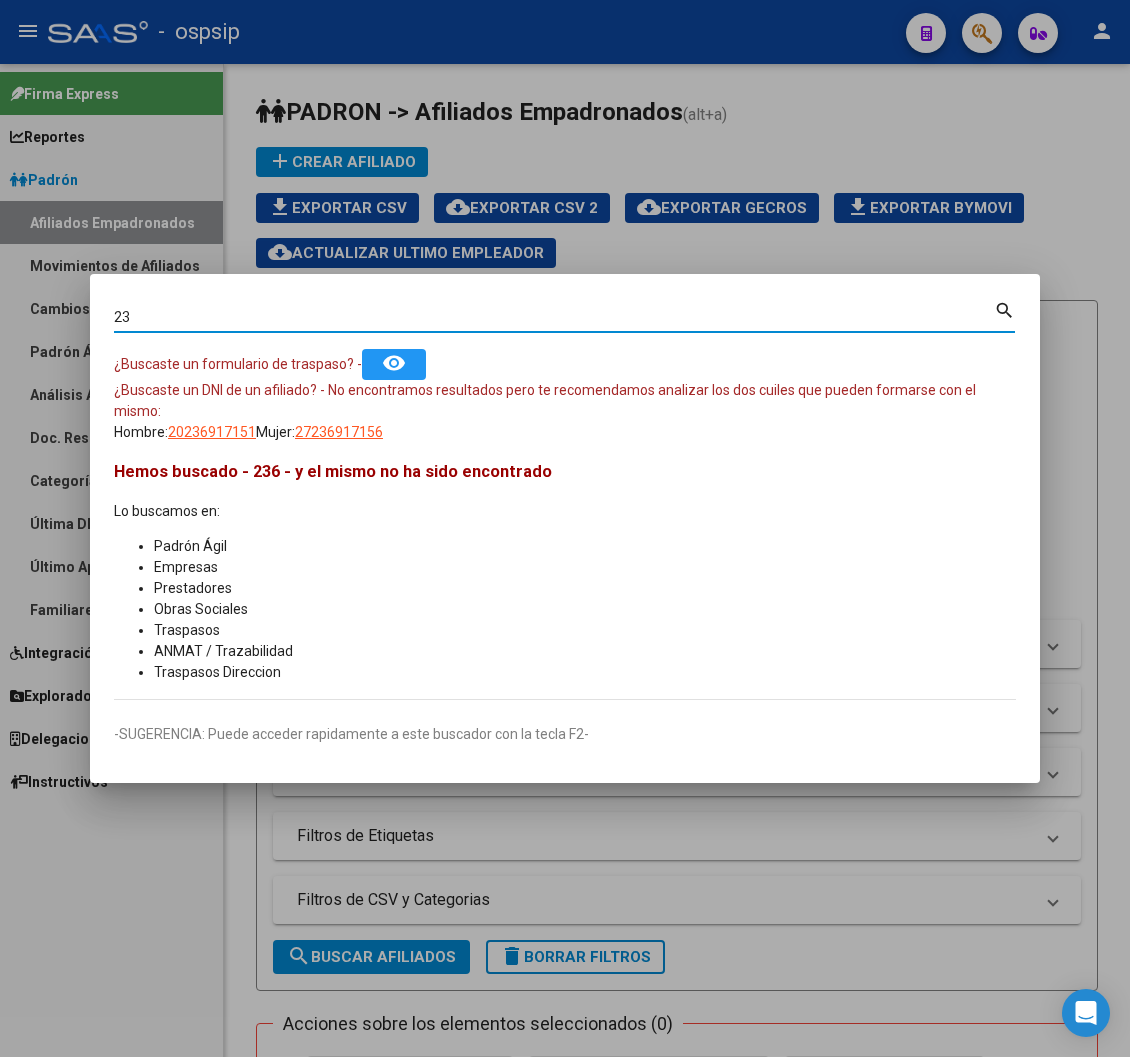 type on "2" 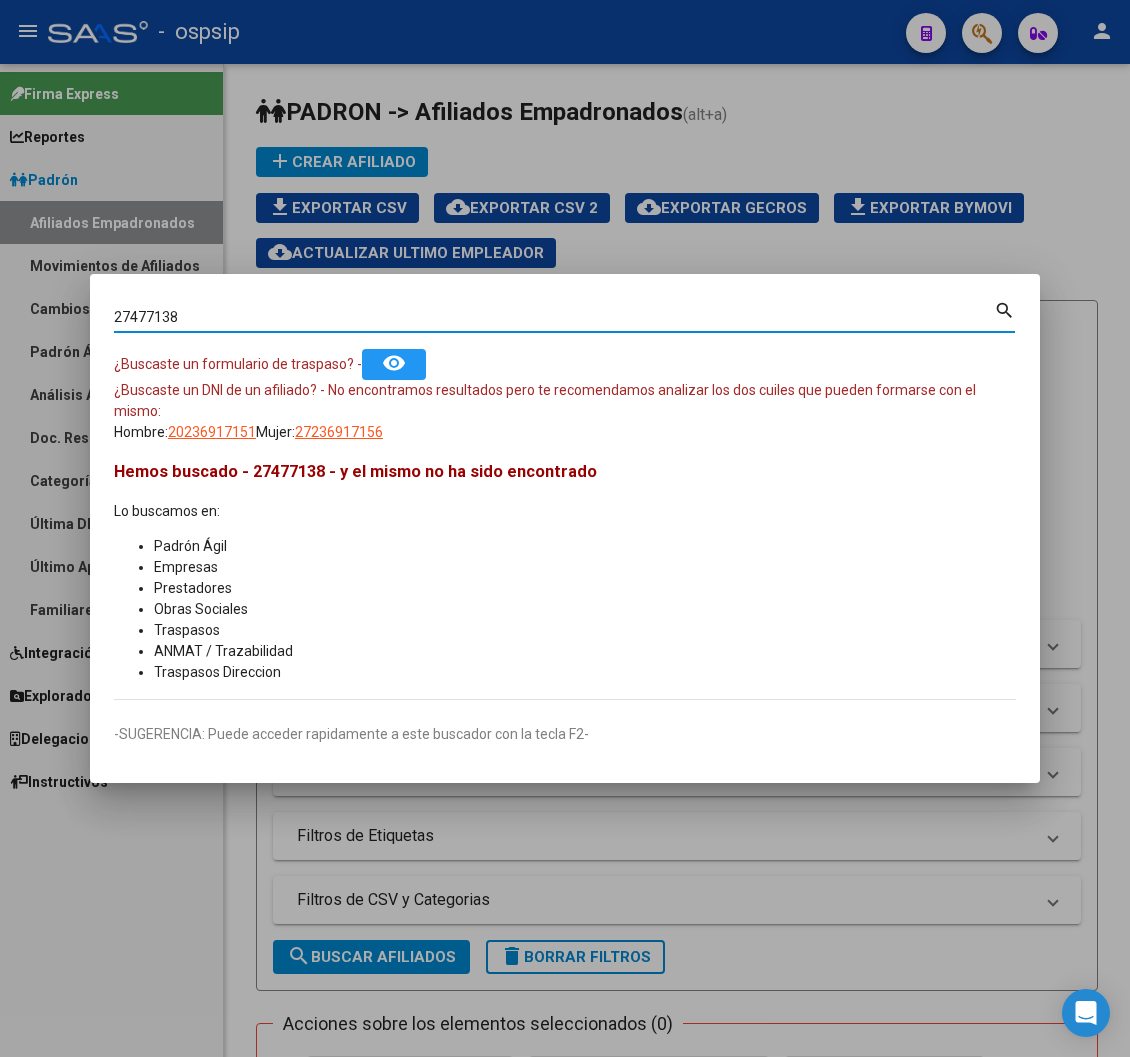type on "27477138" 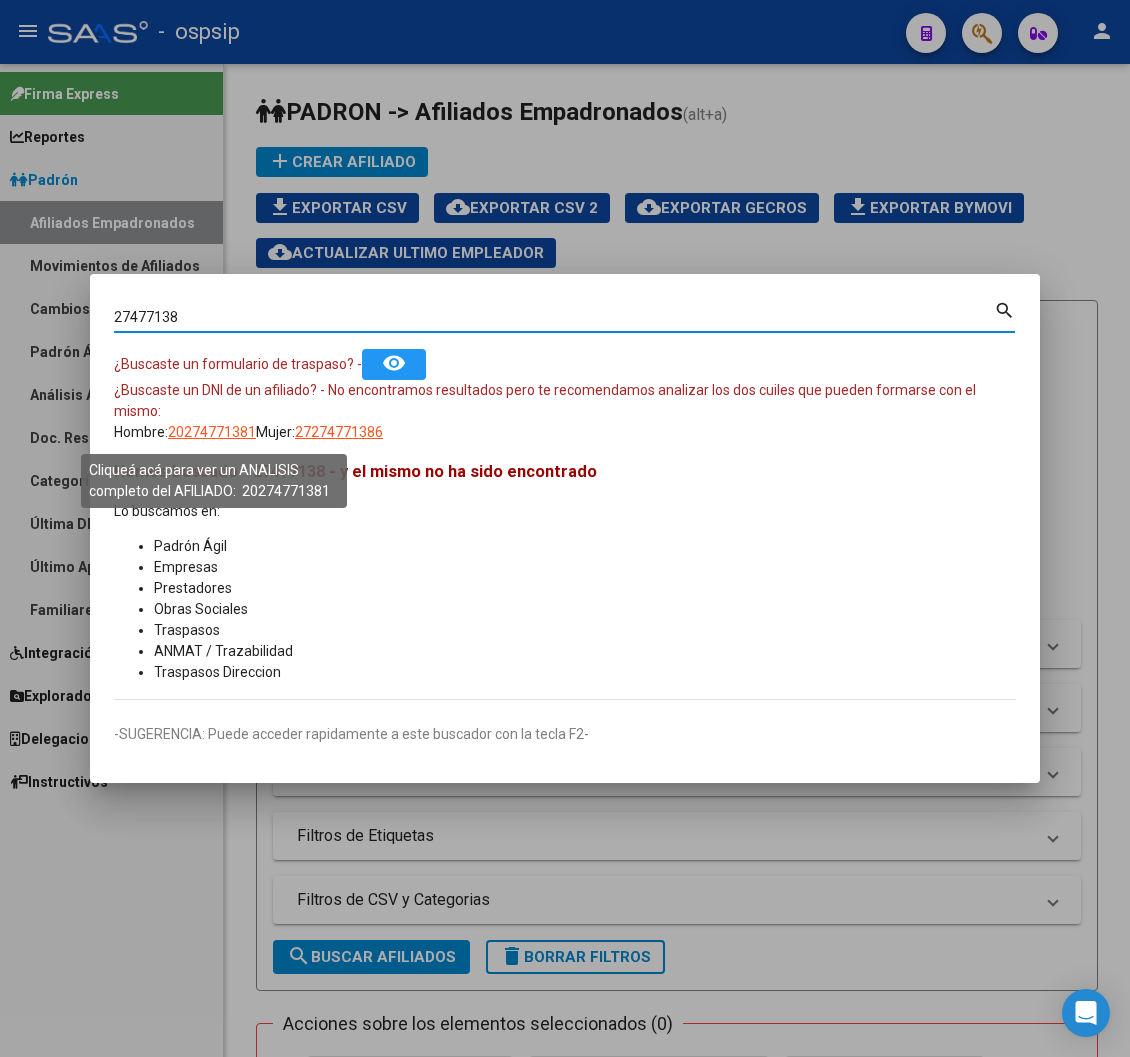click on "20274771381" at bounding box center [212, 432] 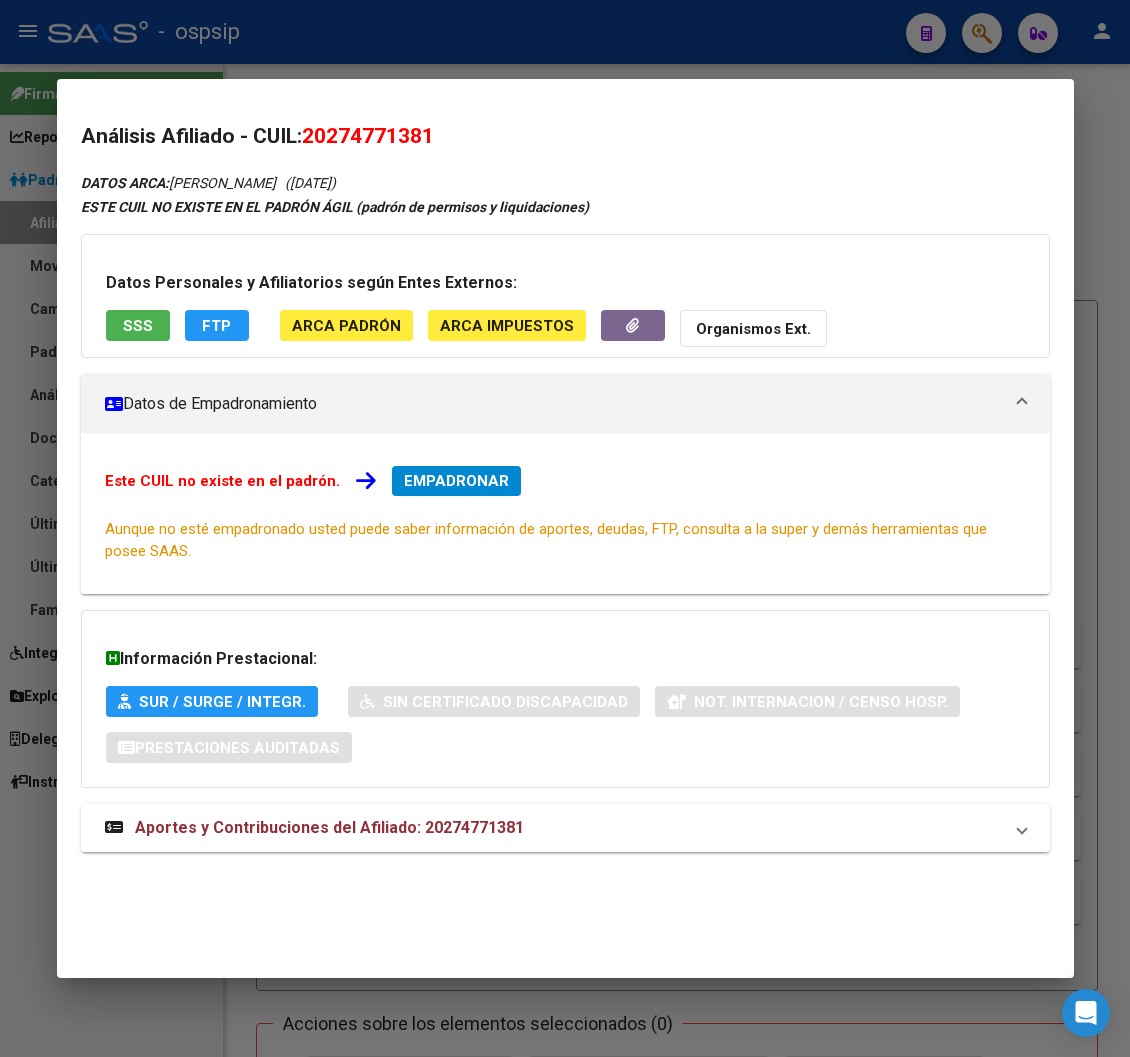 click on "Aportes y Contribuciones del Afiliado: 20274771381" at bounding box center (329, 827) 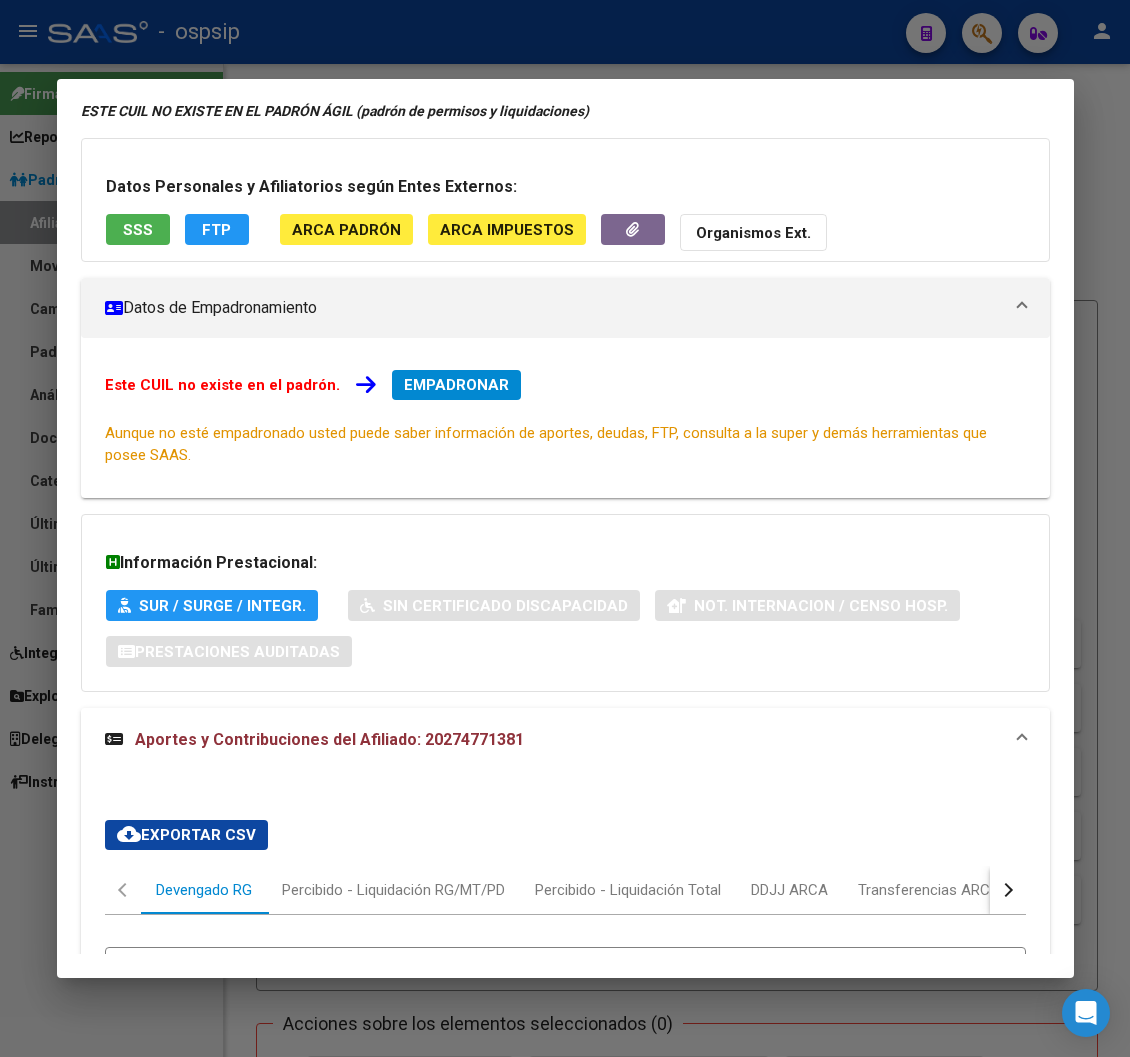scroll, scrollTop: 0, scrollLeft: 0, axis: both 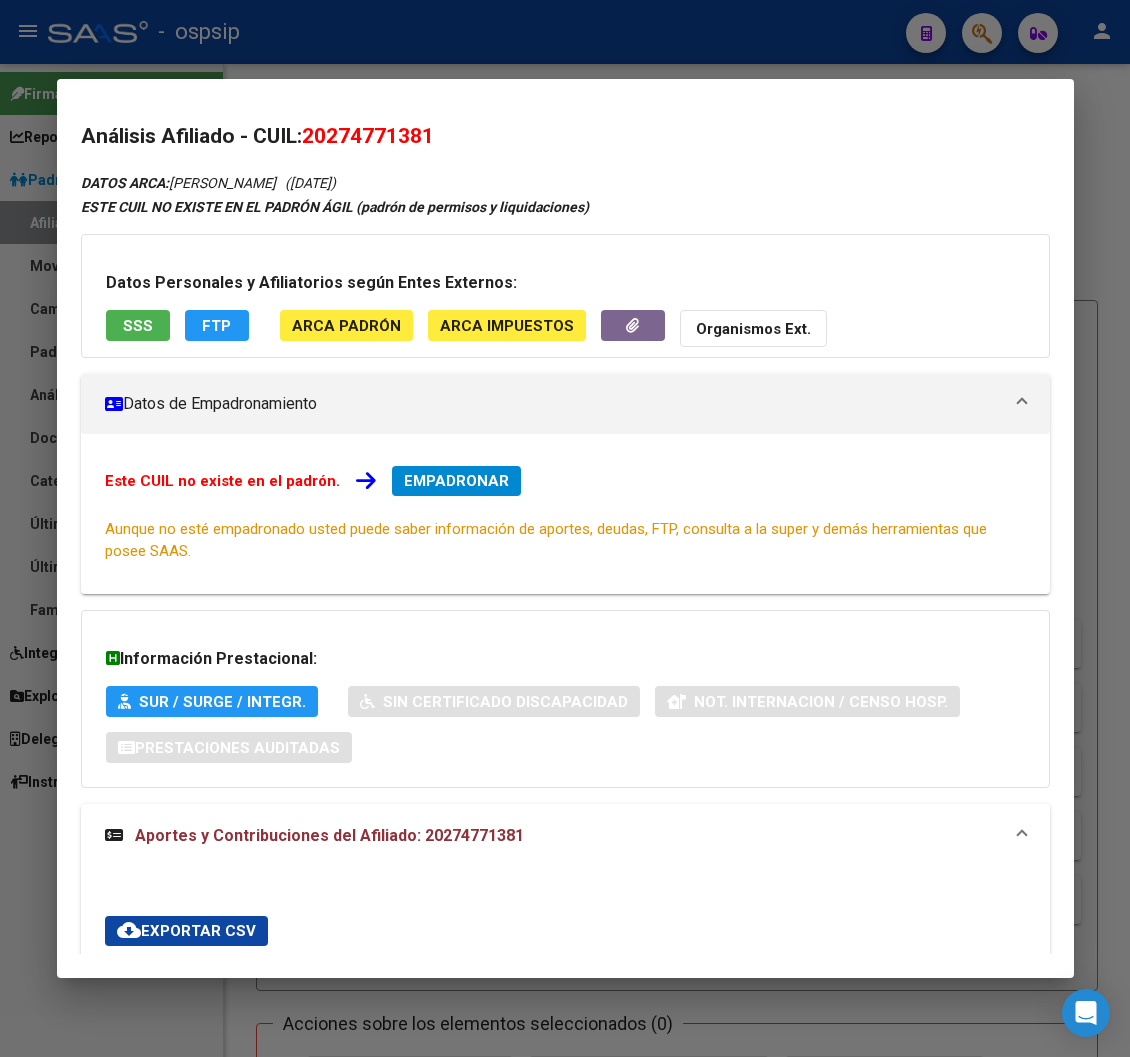 click at bounding box center (565, 528) 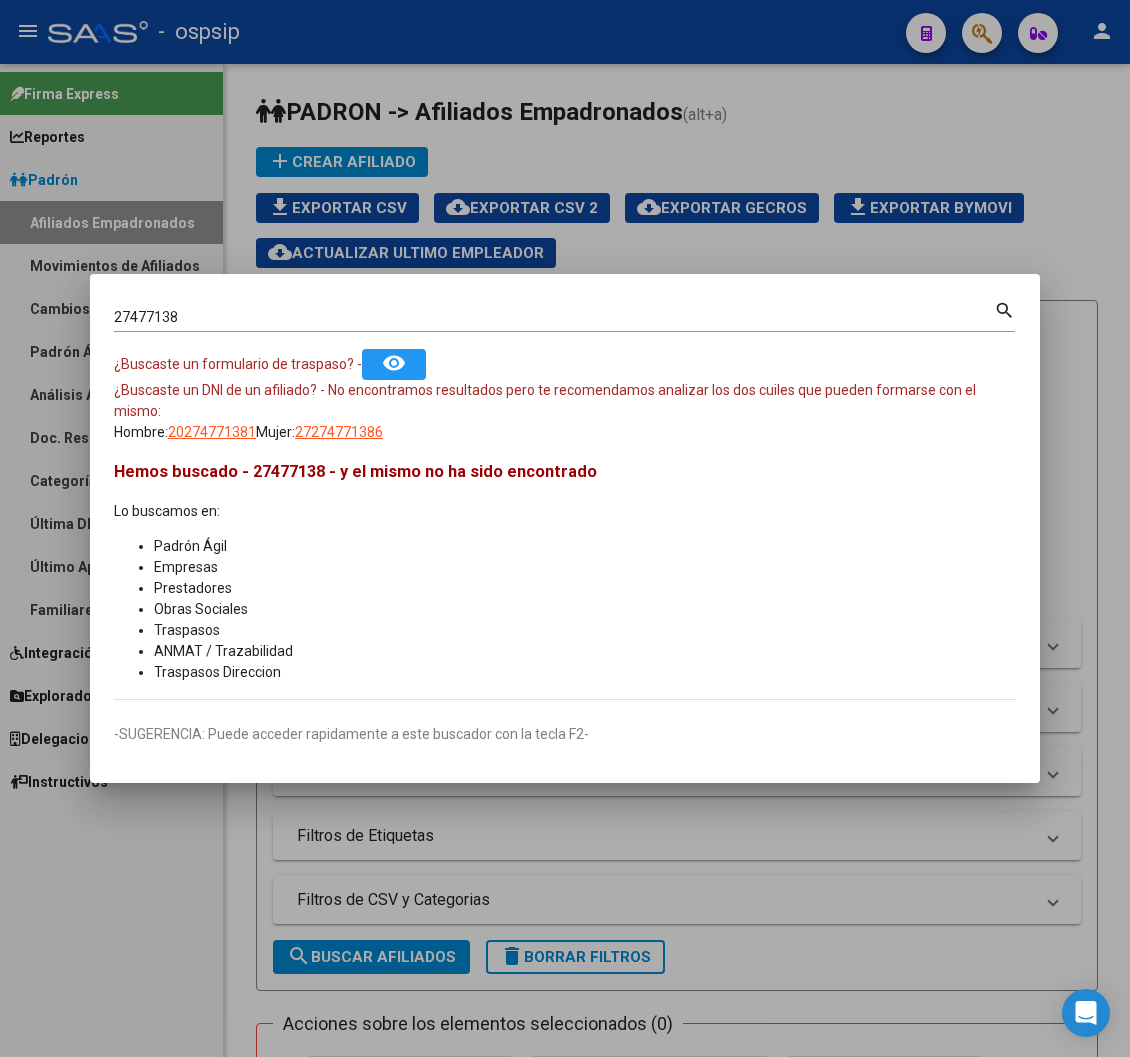 click on "27477138" at bounding box center (554, 317) 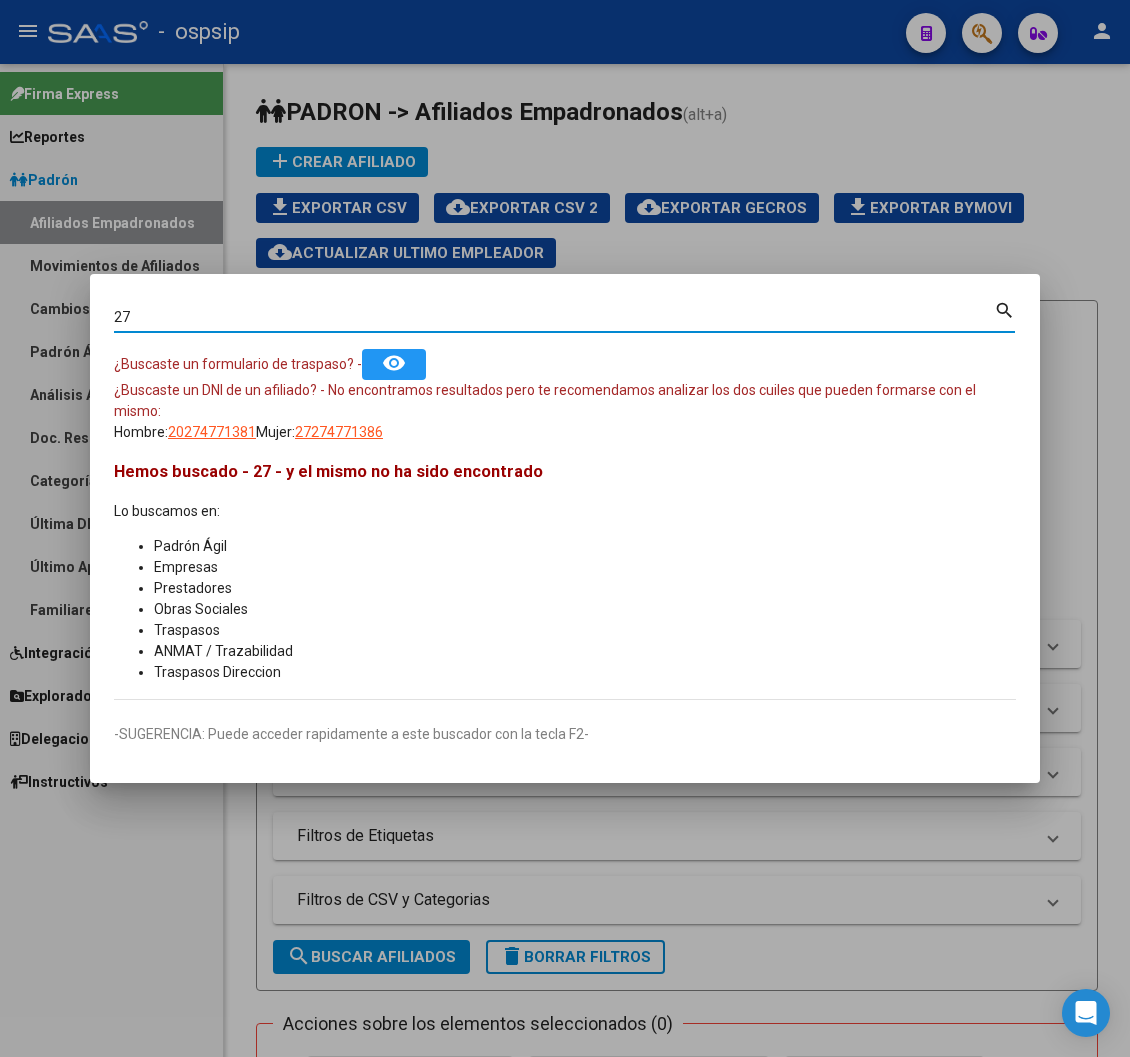 type on "2" 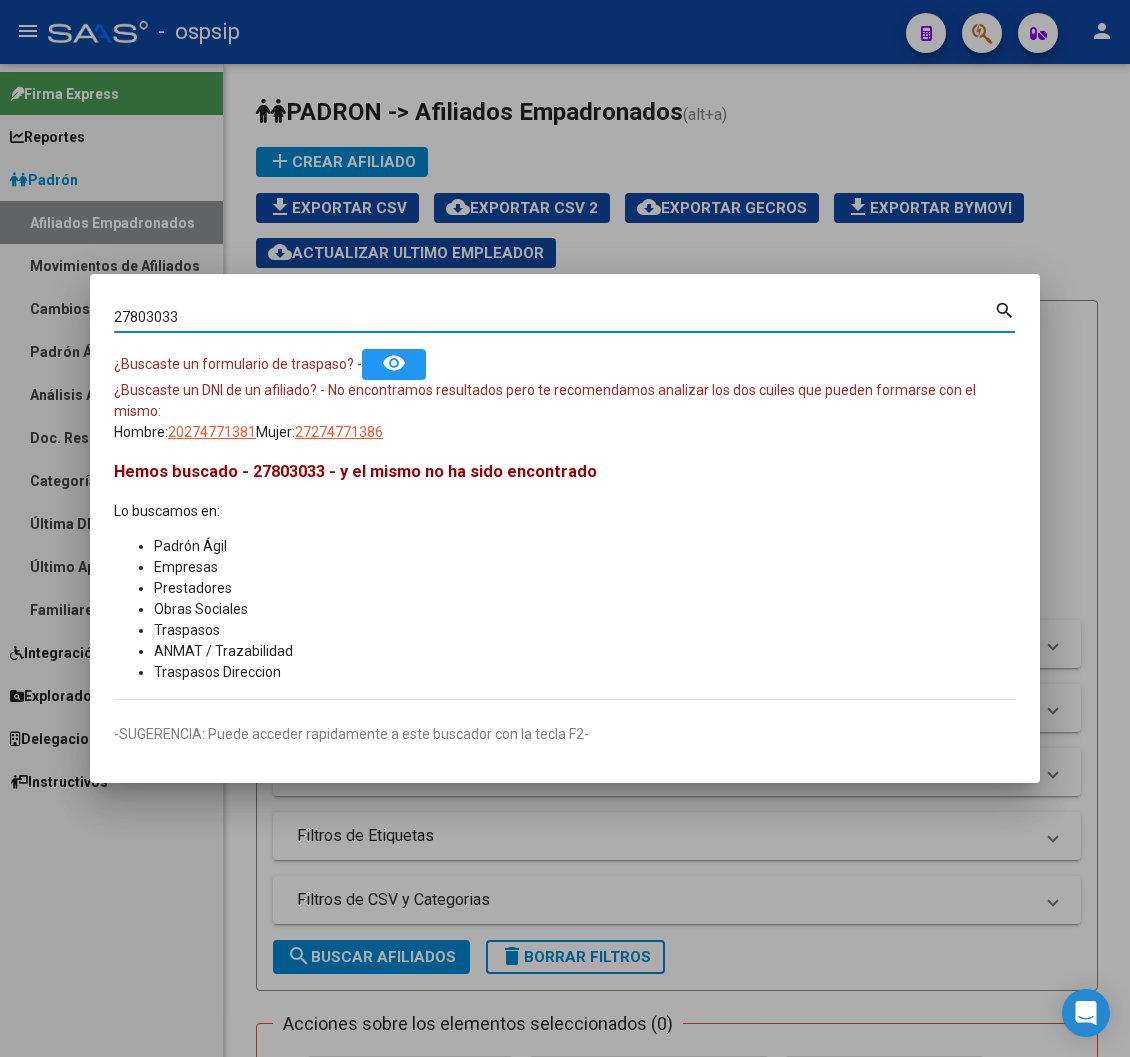 type on "27803033" 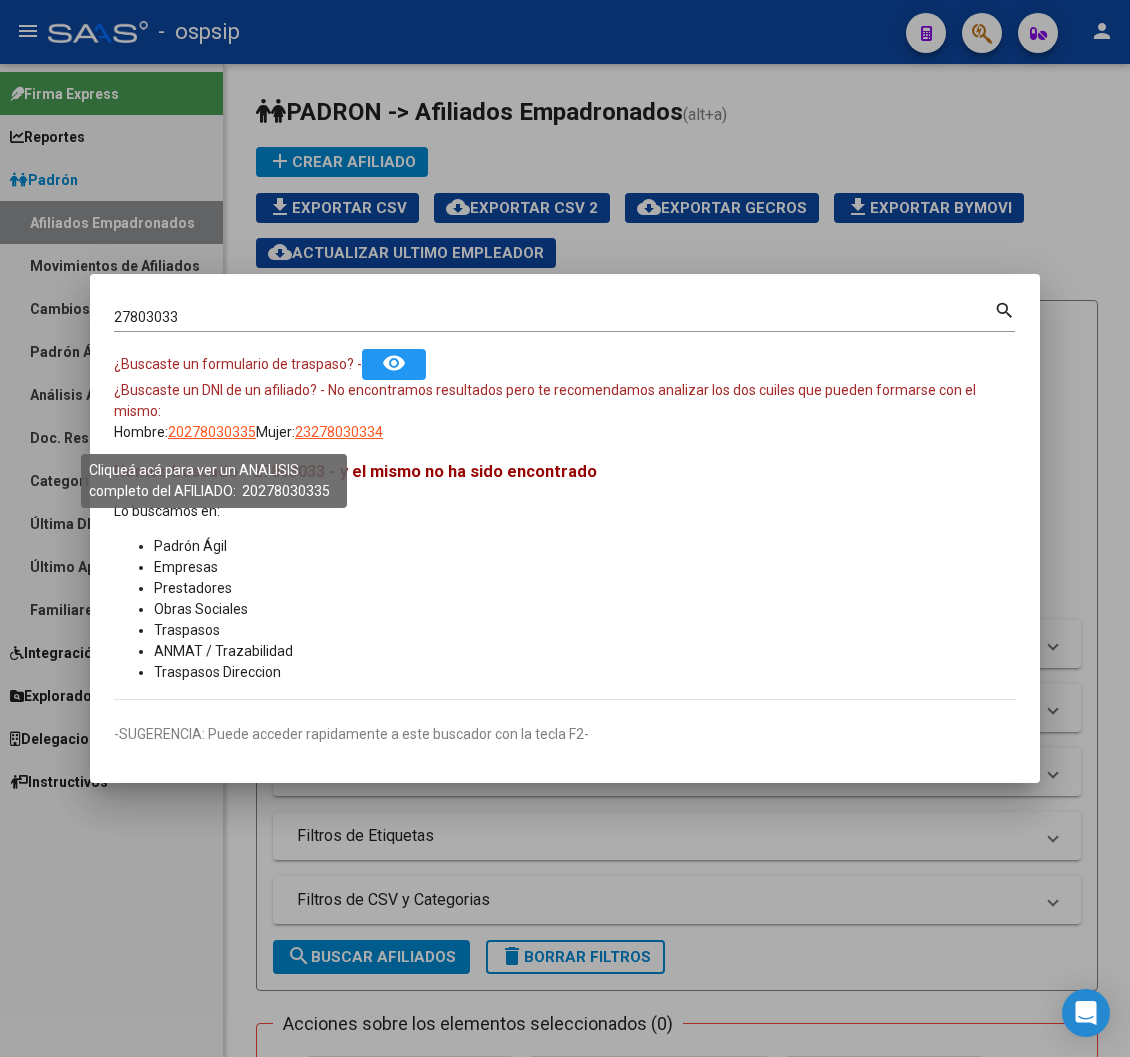click on "20278030335" at bounding box center (212, 432) 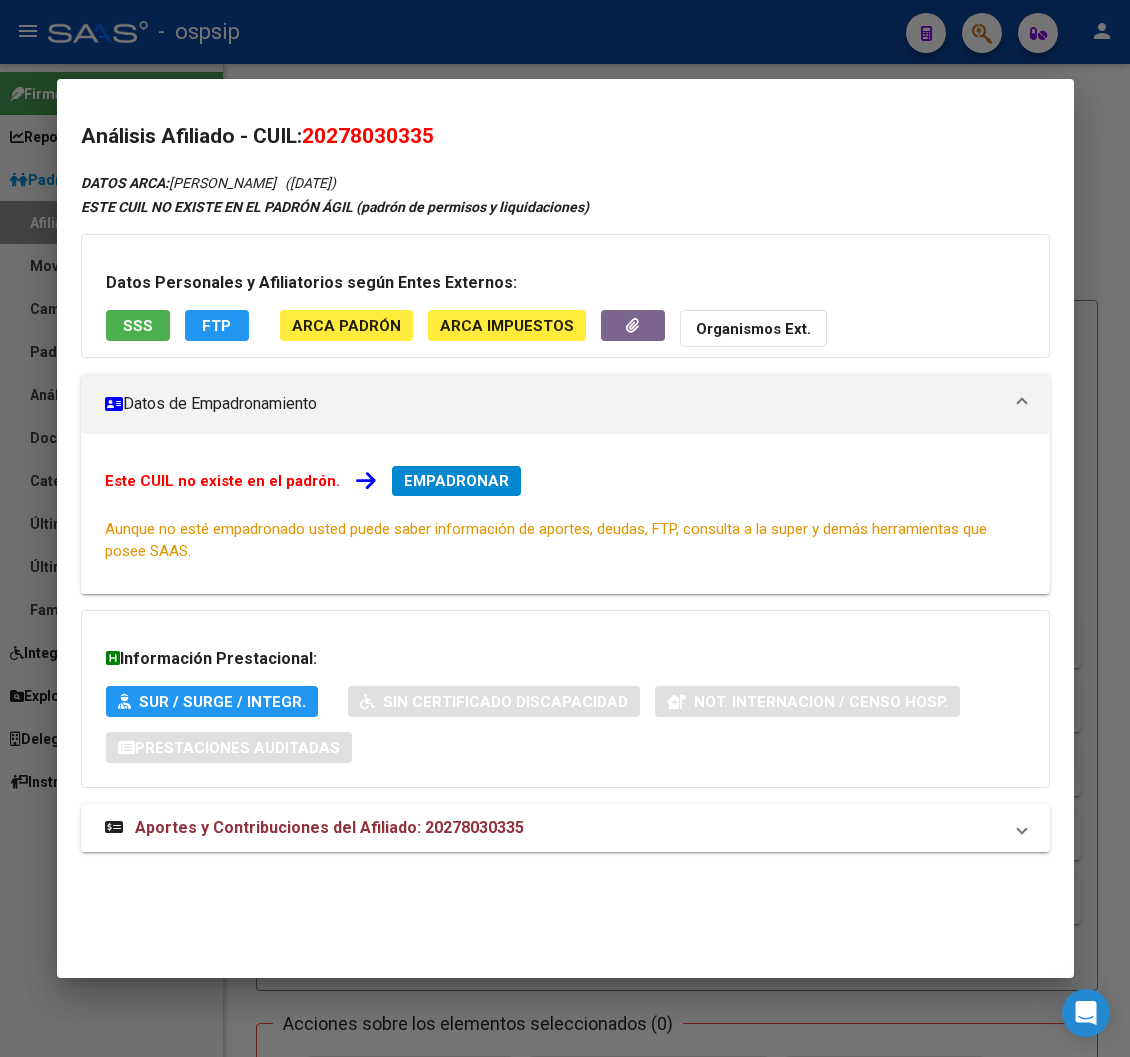 click on "Aportes y Contribuciones del Afiliado: 20278030335" at bounding box center [329, 827] 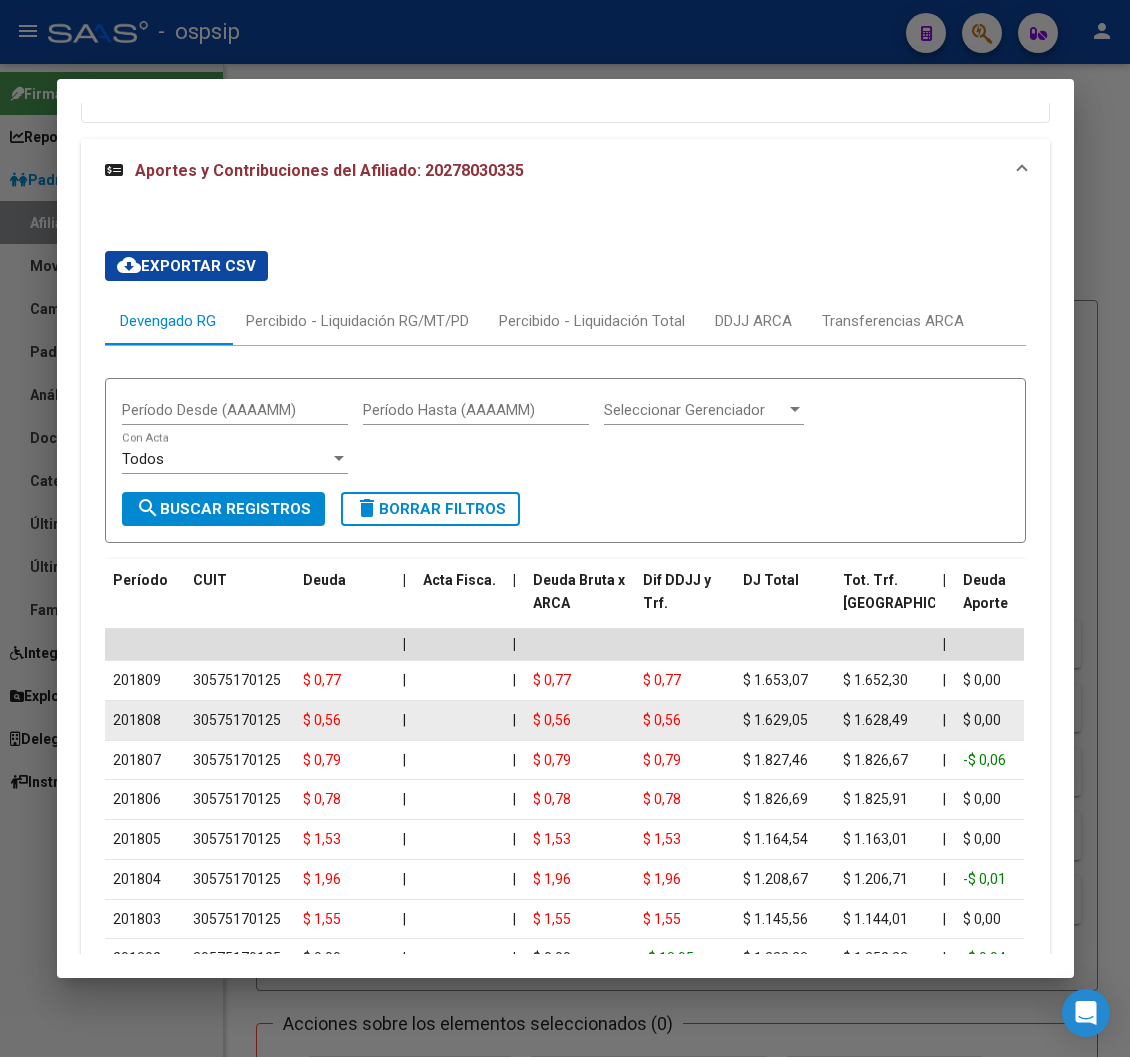 scroll, scrollTop: 666, scrollLeft: 0, axis: vertical 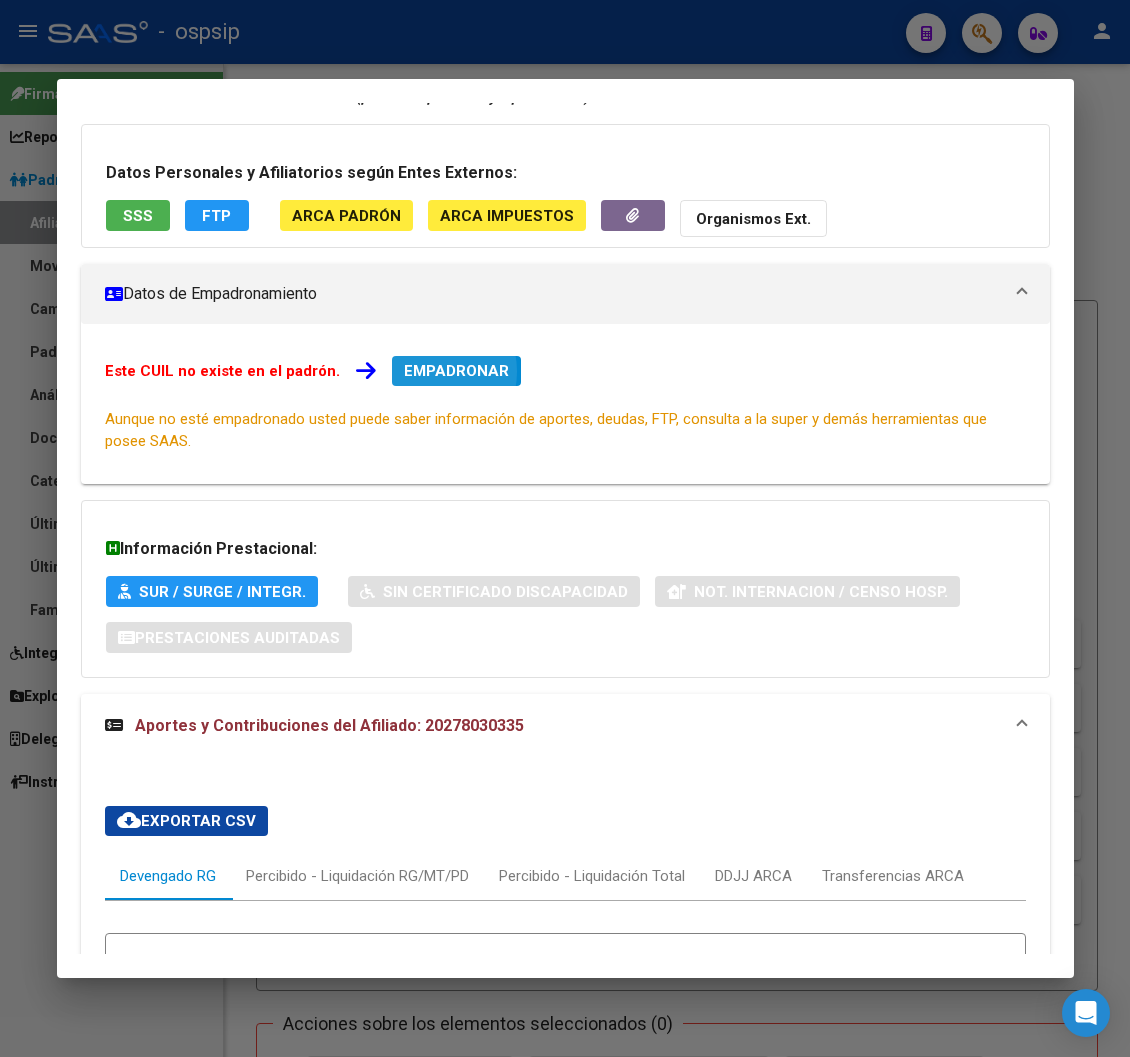 click on "EMPADRONAR" at bounding box center [456, 371] 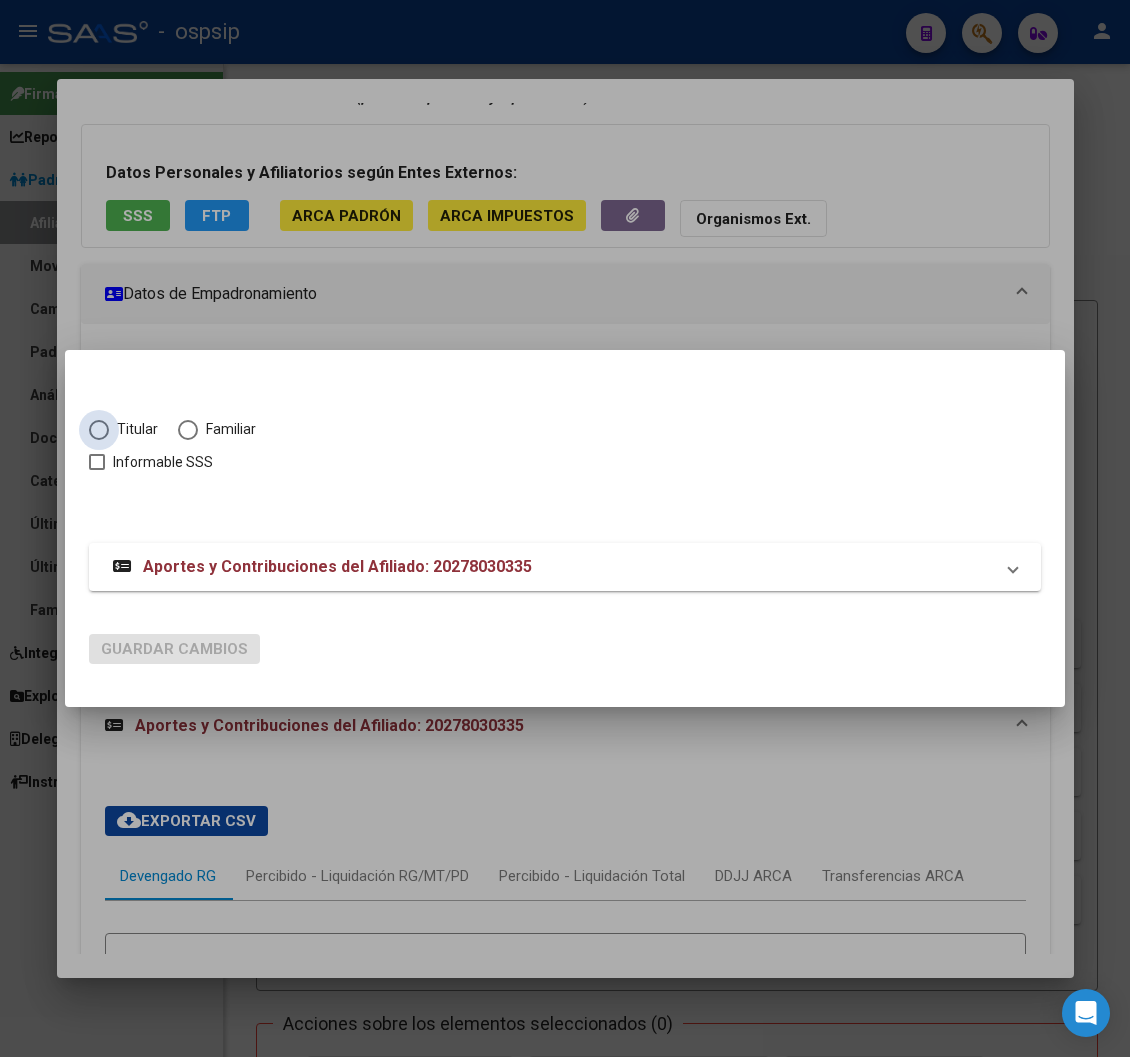 click at bounding box center (99, 430) 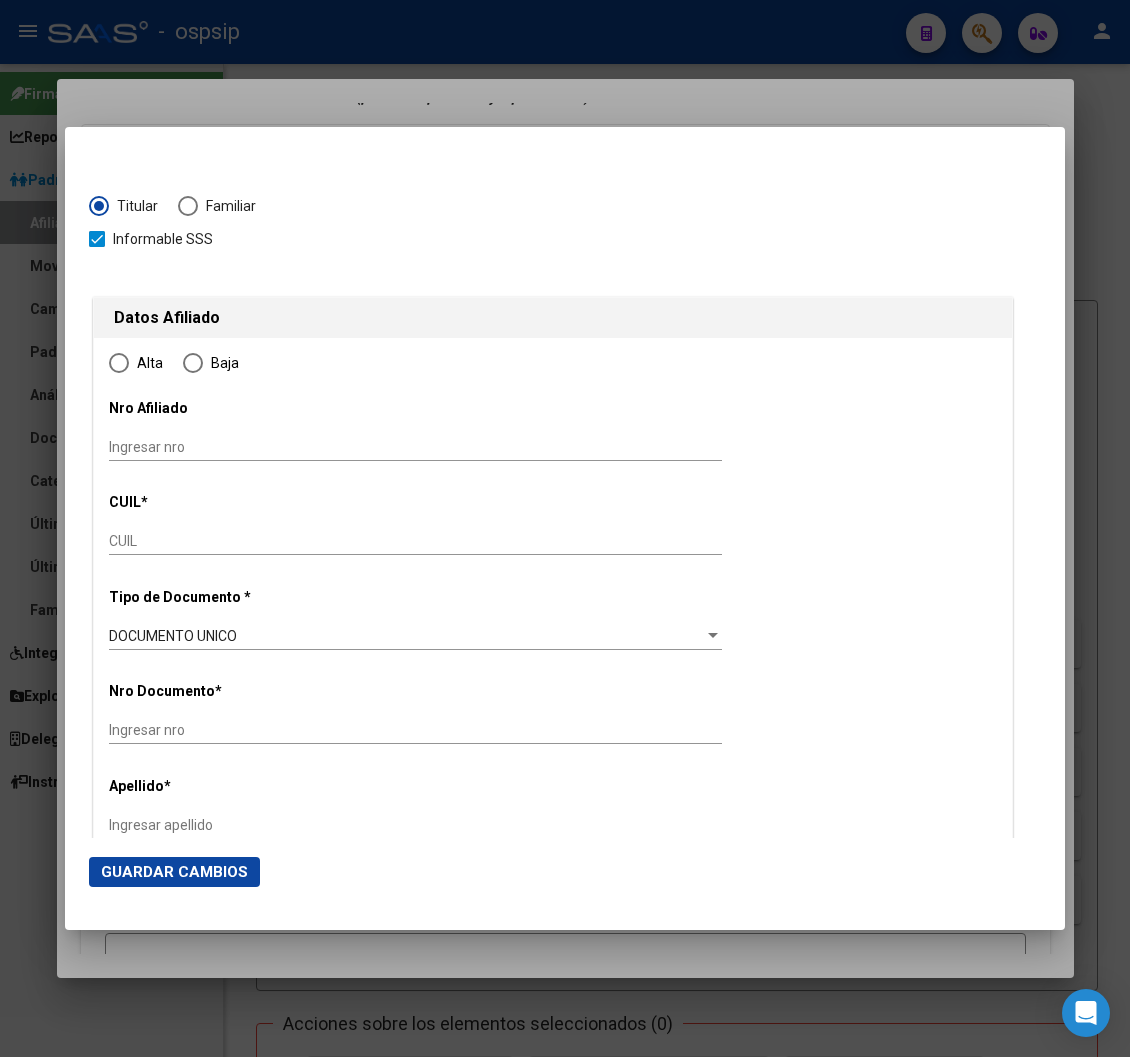 type on "20-27803033-5" 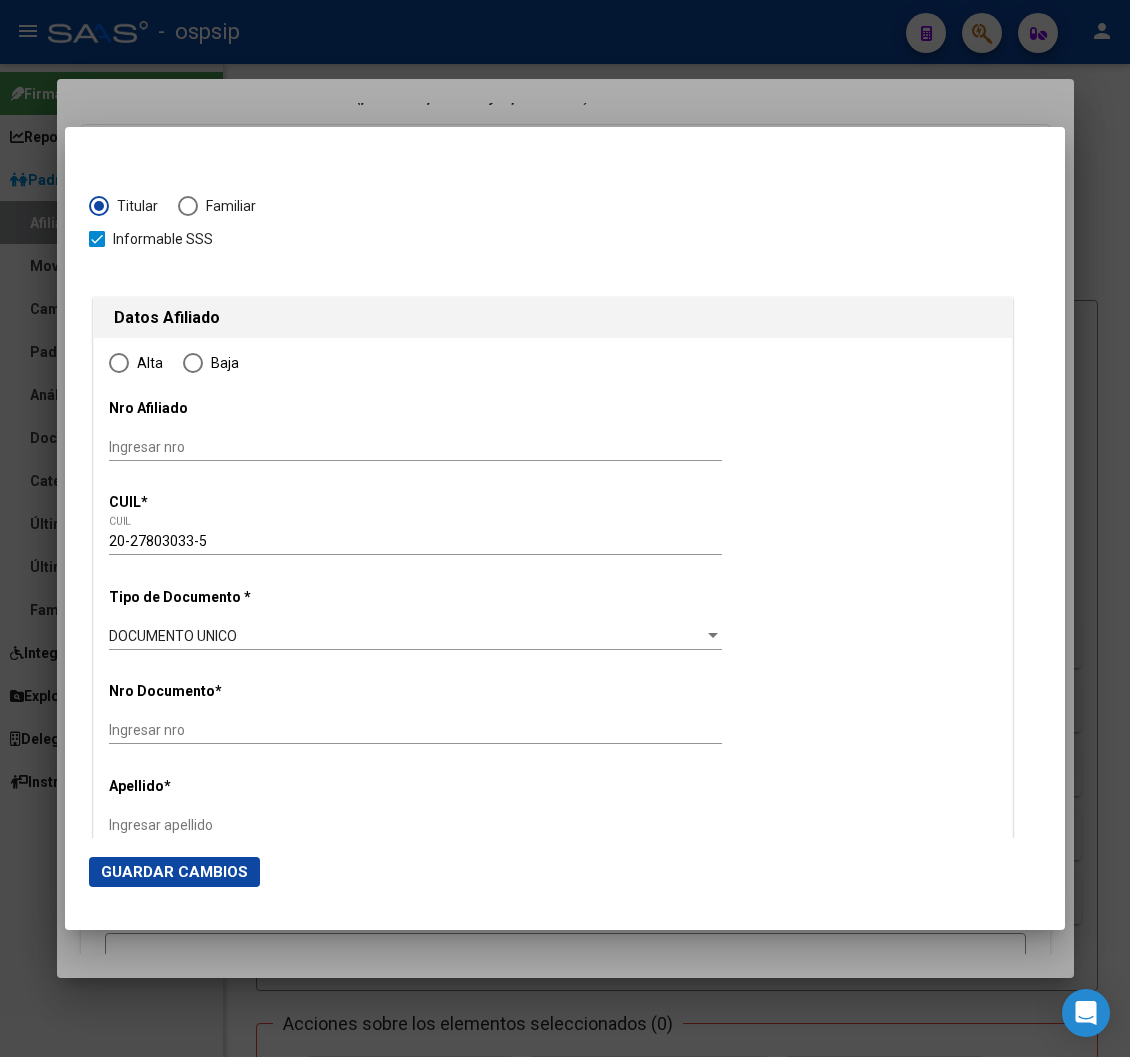 radio on "true" 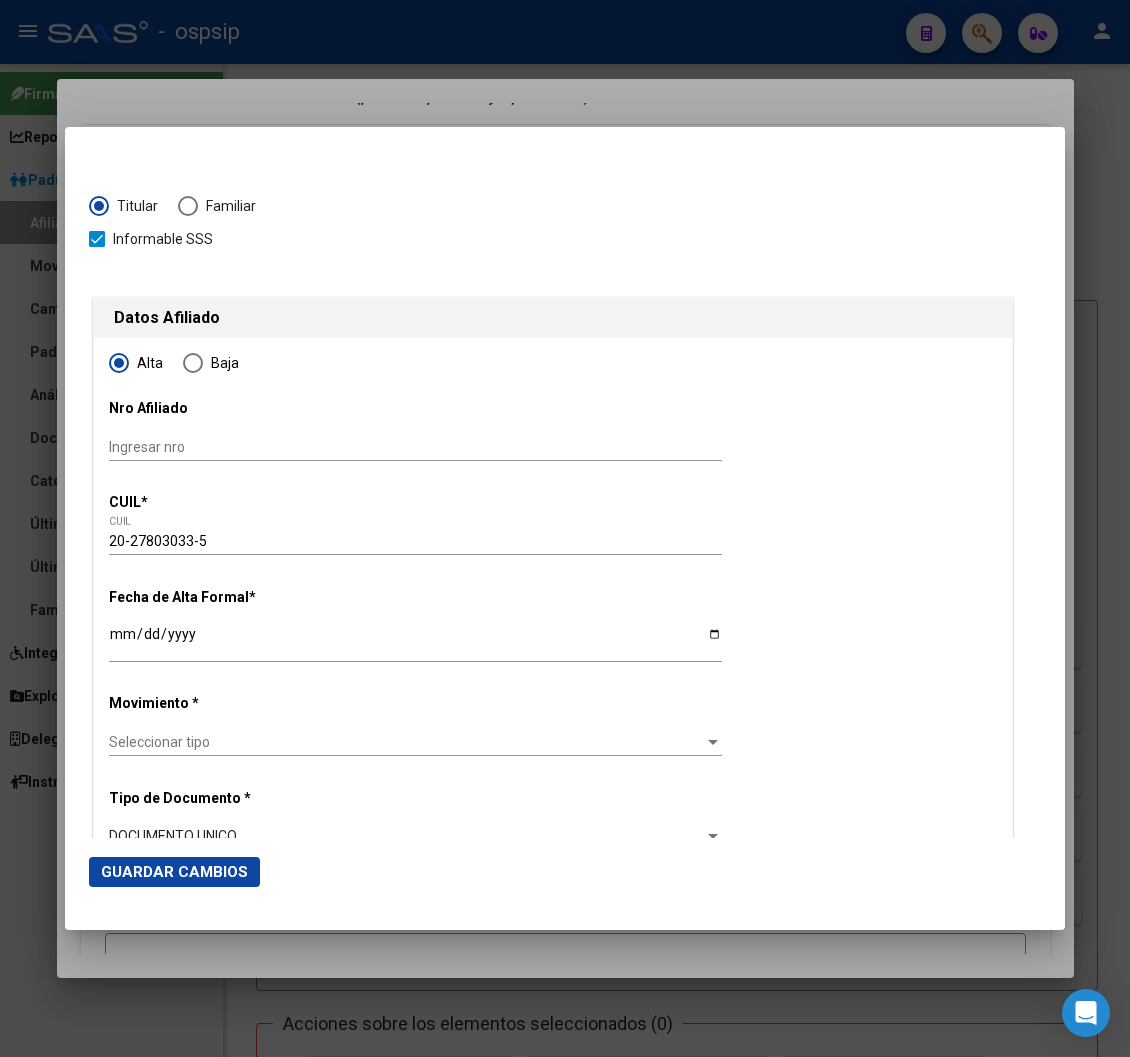 type on "27803033" 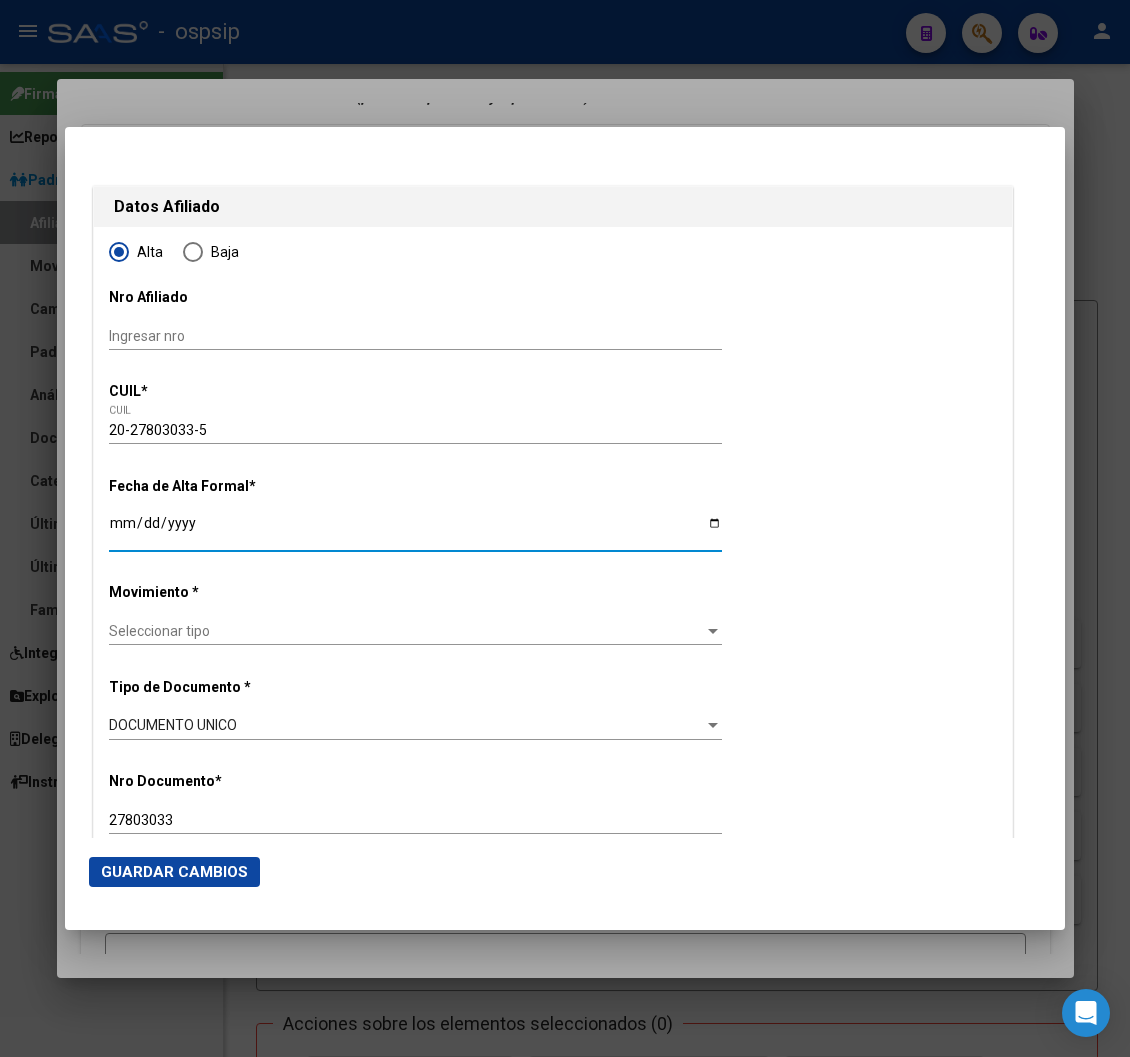 click on "Ingresar fecha" at bounding box center [415, 530] 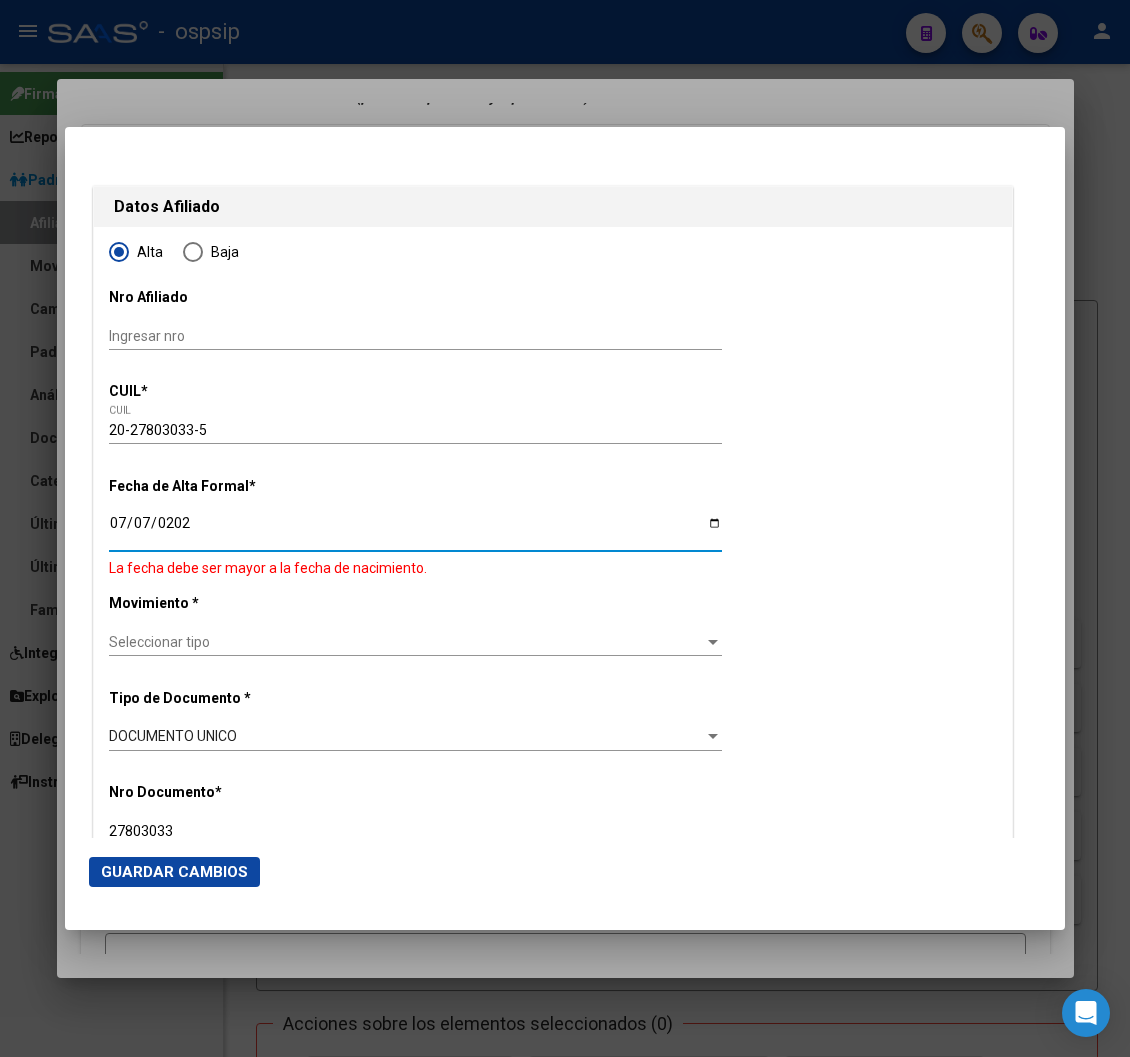type on "[DATE]" 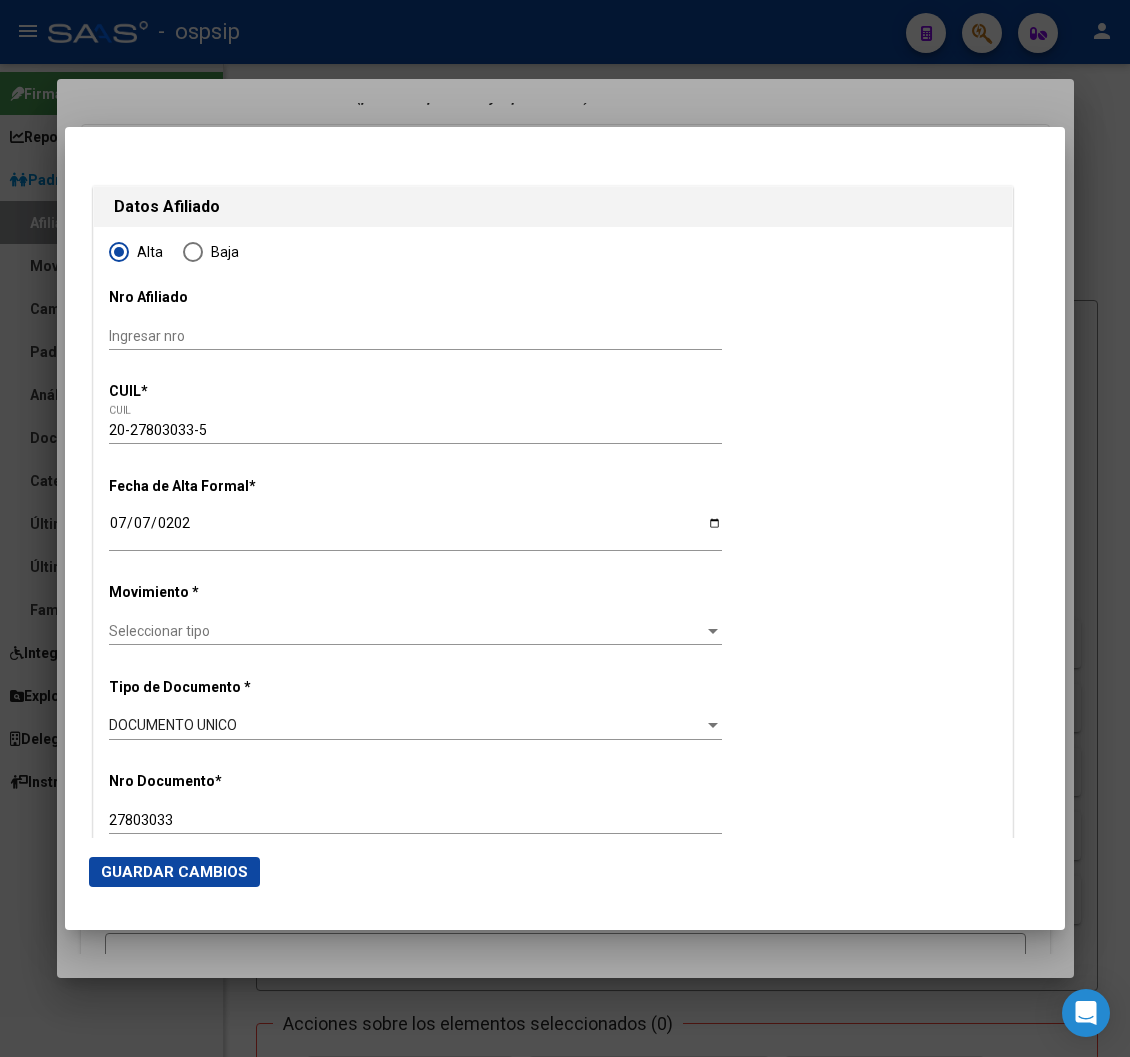 click on "Movimiento *" 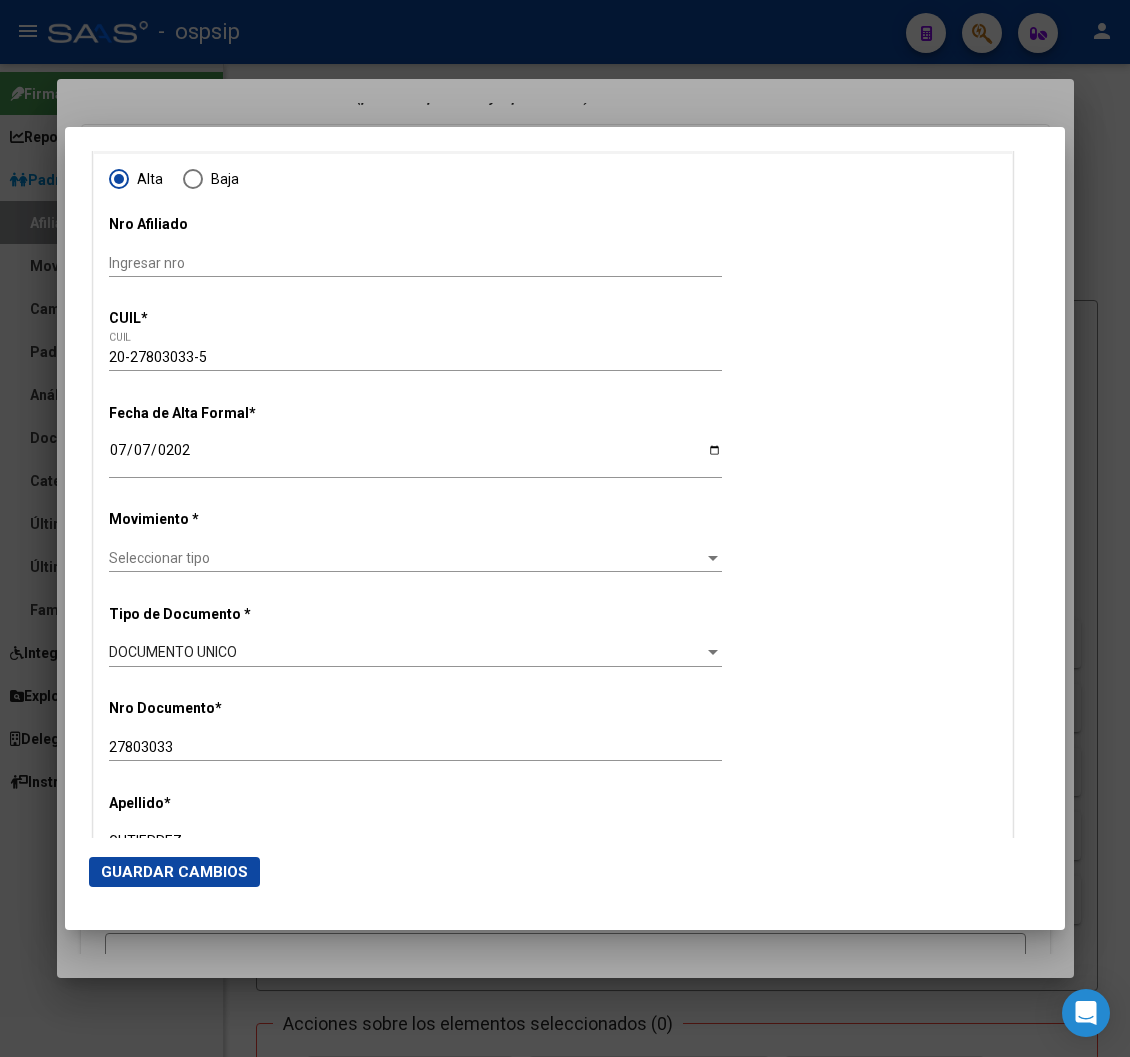 scroll, scrollTop: 222, scrollLeft: 0, axis: vertical 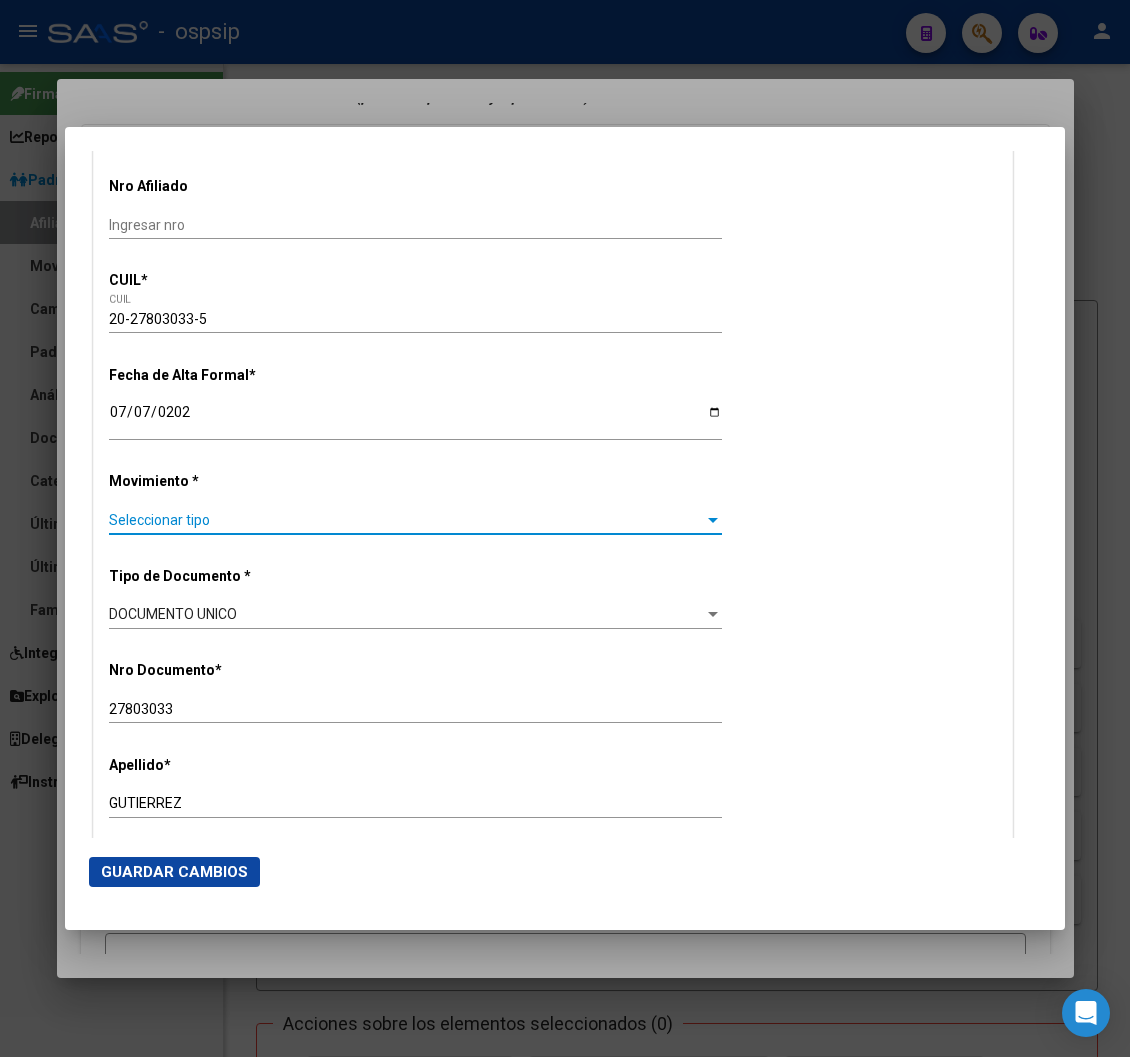 click on "Seleccionar tipo" at bounding box center (406, 520) 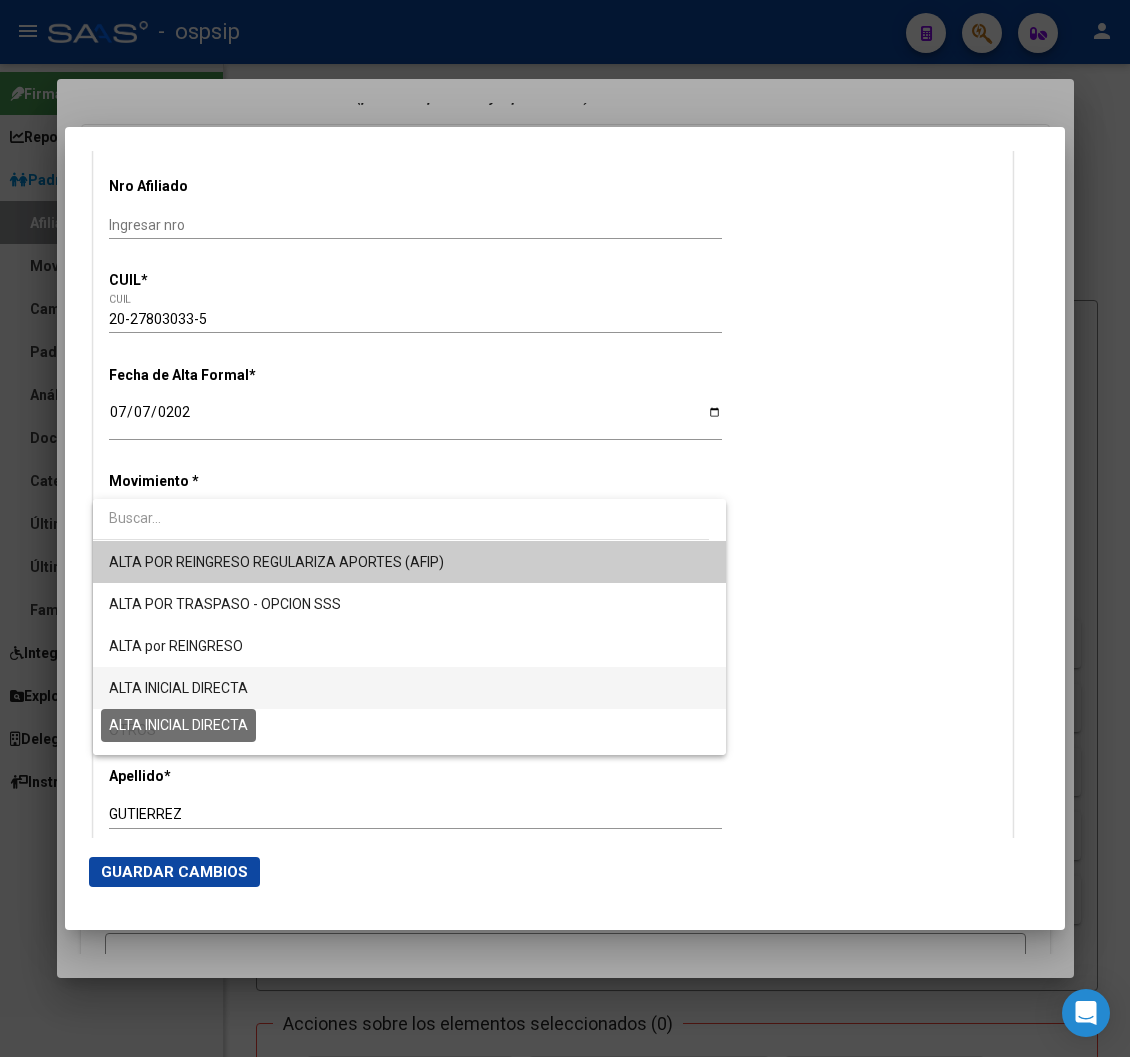 click on "ALTA INICIAL DIRECTA" at bounding box center (178, 688) 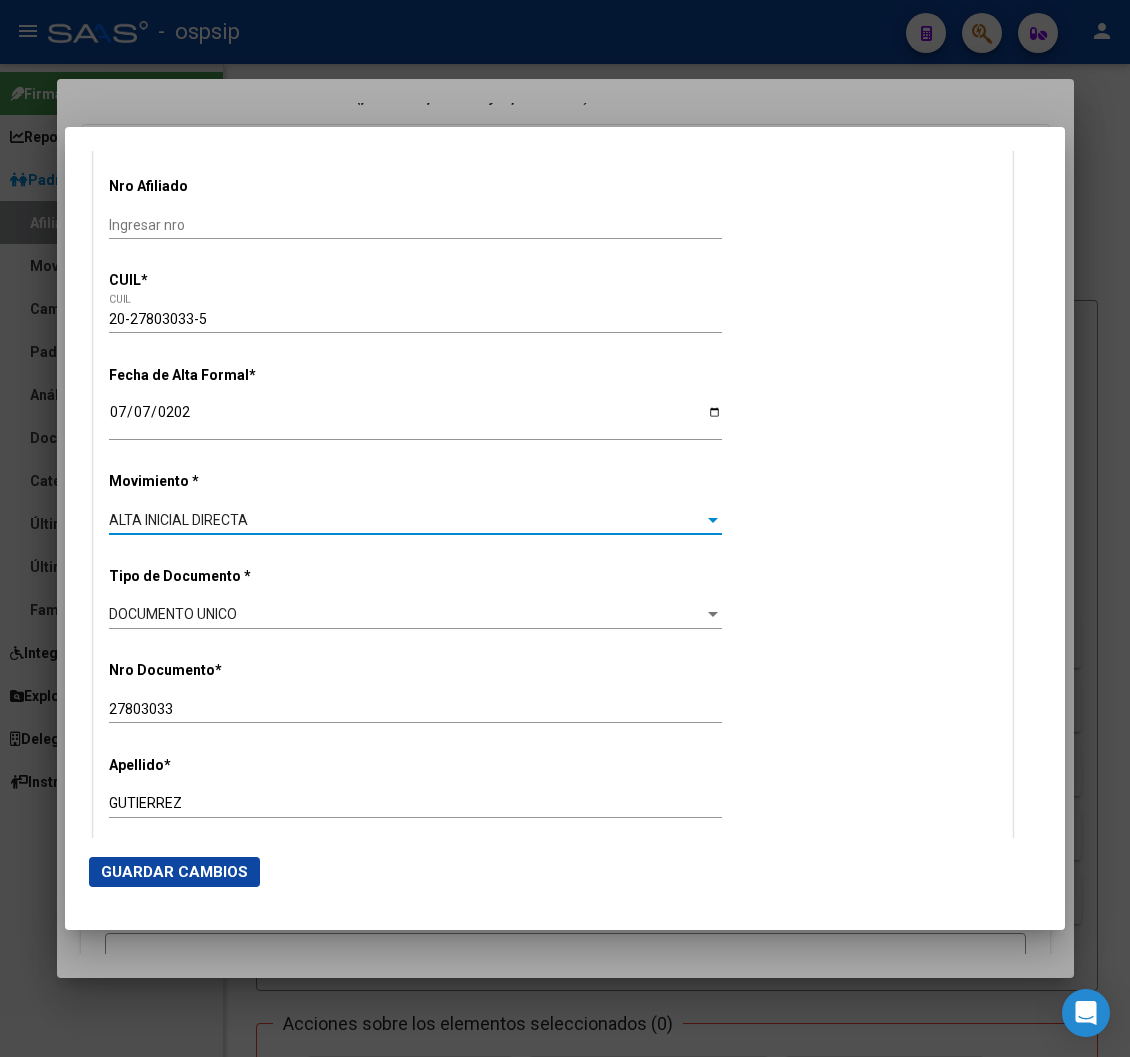 click at bounding box center [713, 520] 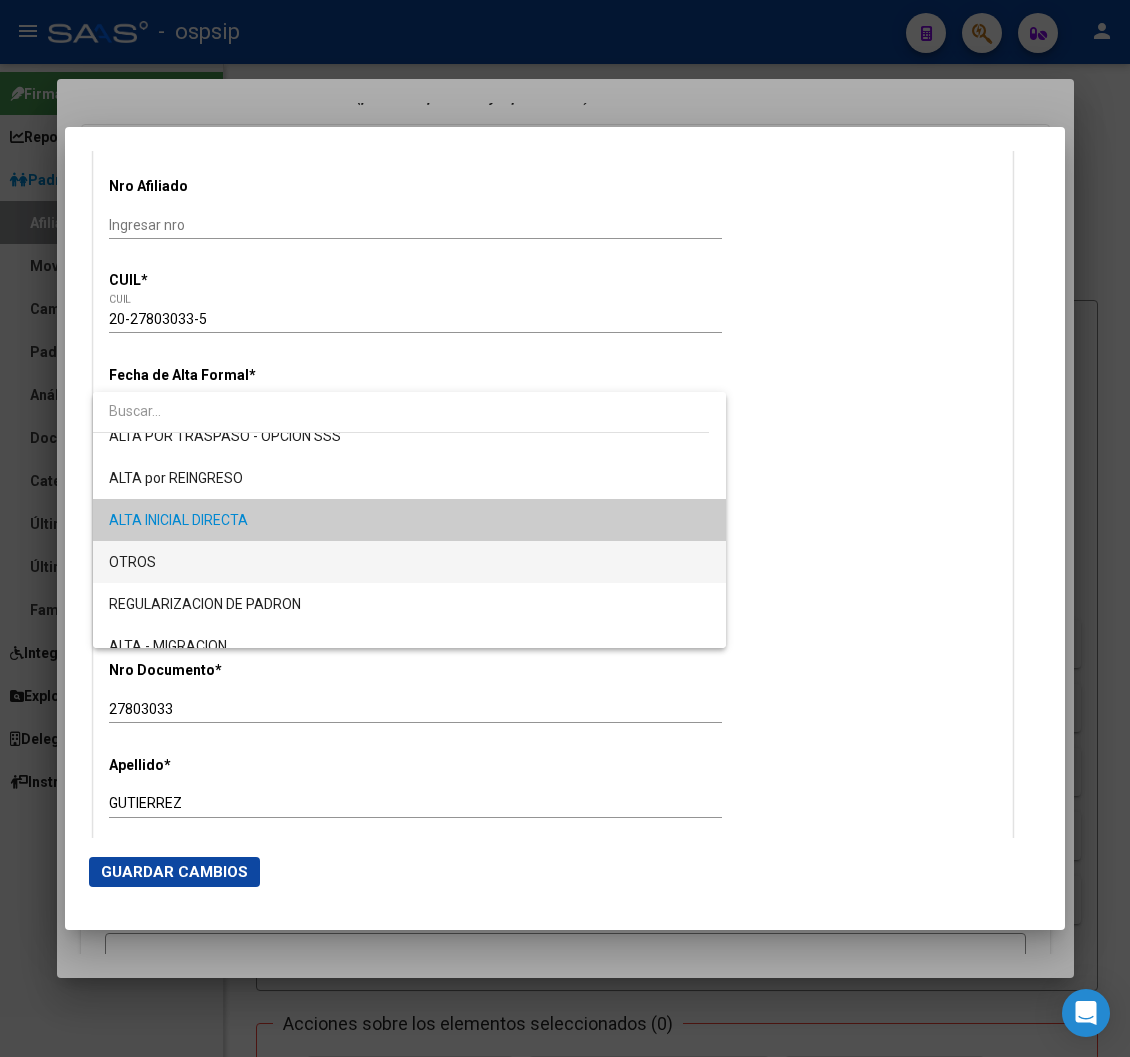 scroll, scrollTop: 0, scrollLeft: 0, axis: both 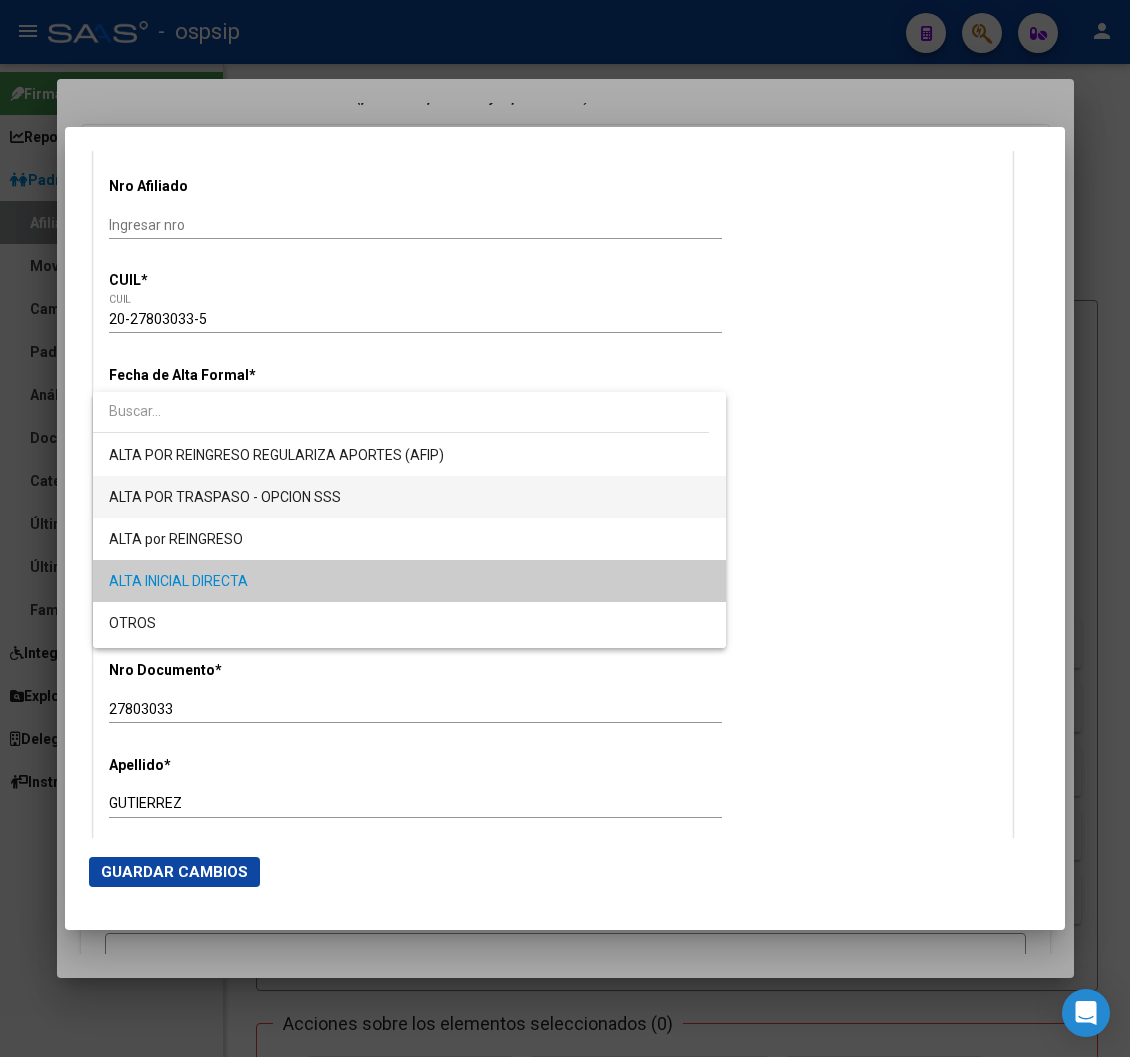 click on "ALTA POR TRASPASO - OPCION SSS" at bounding box center [409, 497] 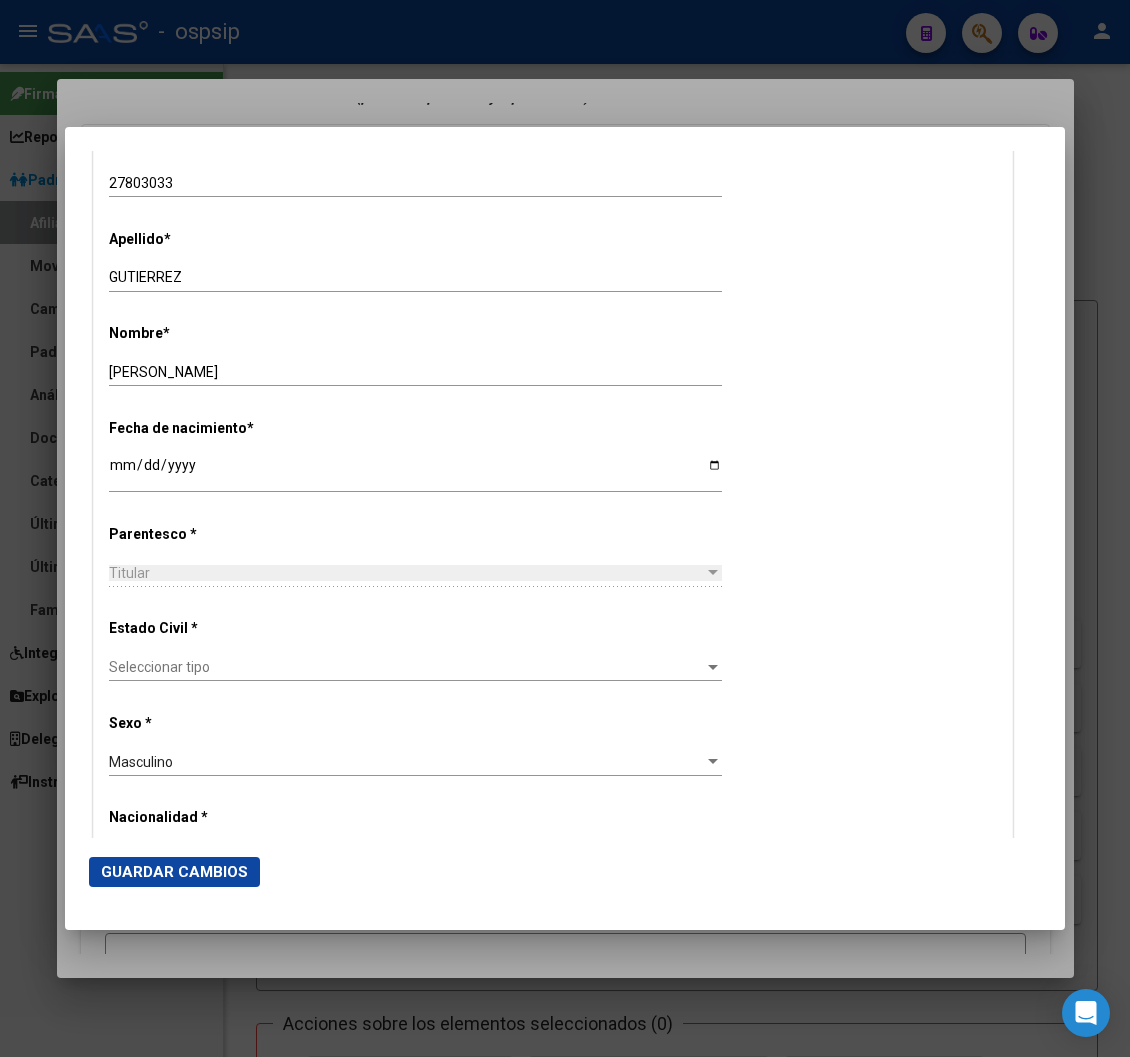 scroll, scrollTop: 777, scrollLeft: 0, axis: vertical 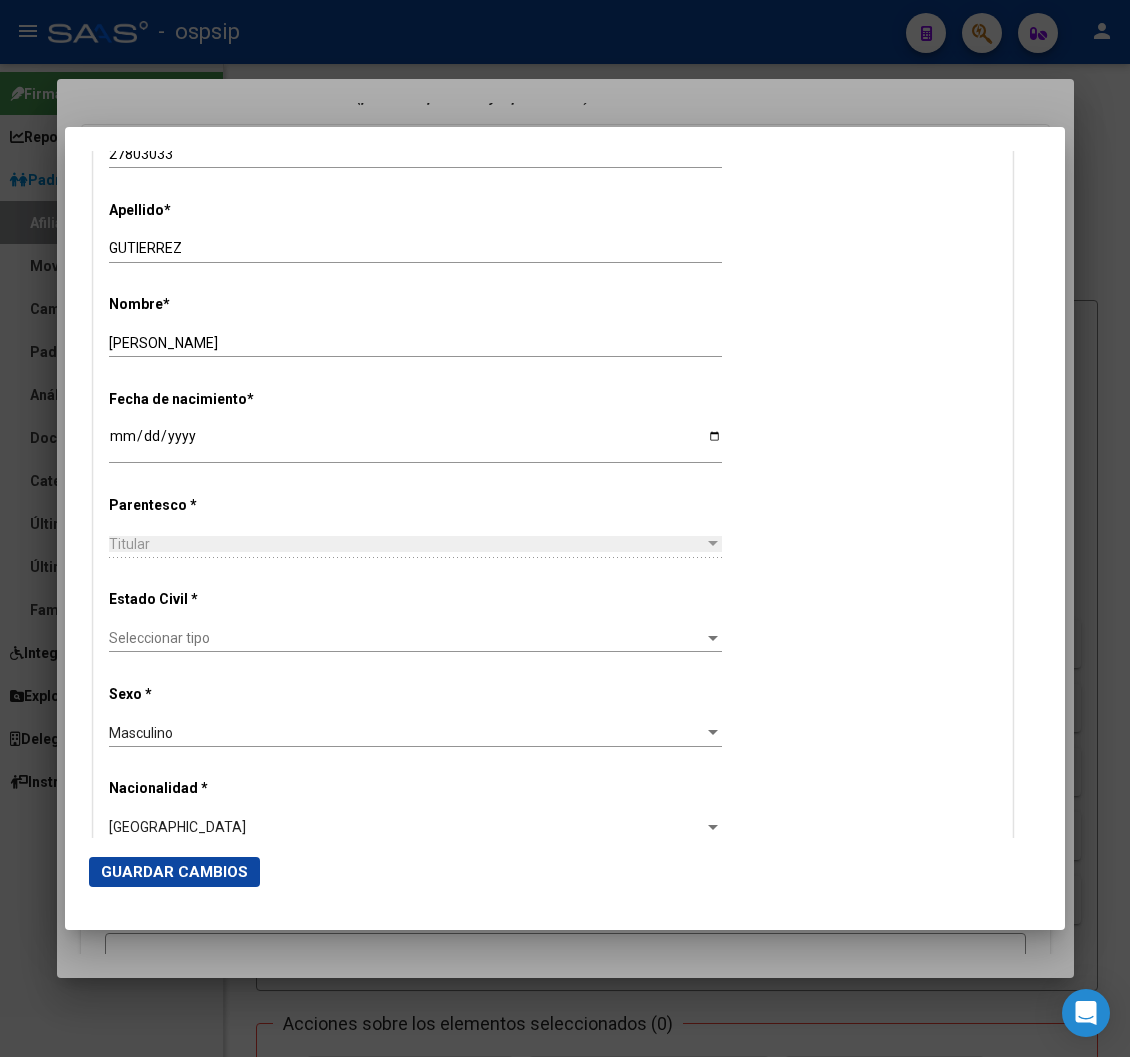 click at bounding box center (713, 638) 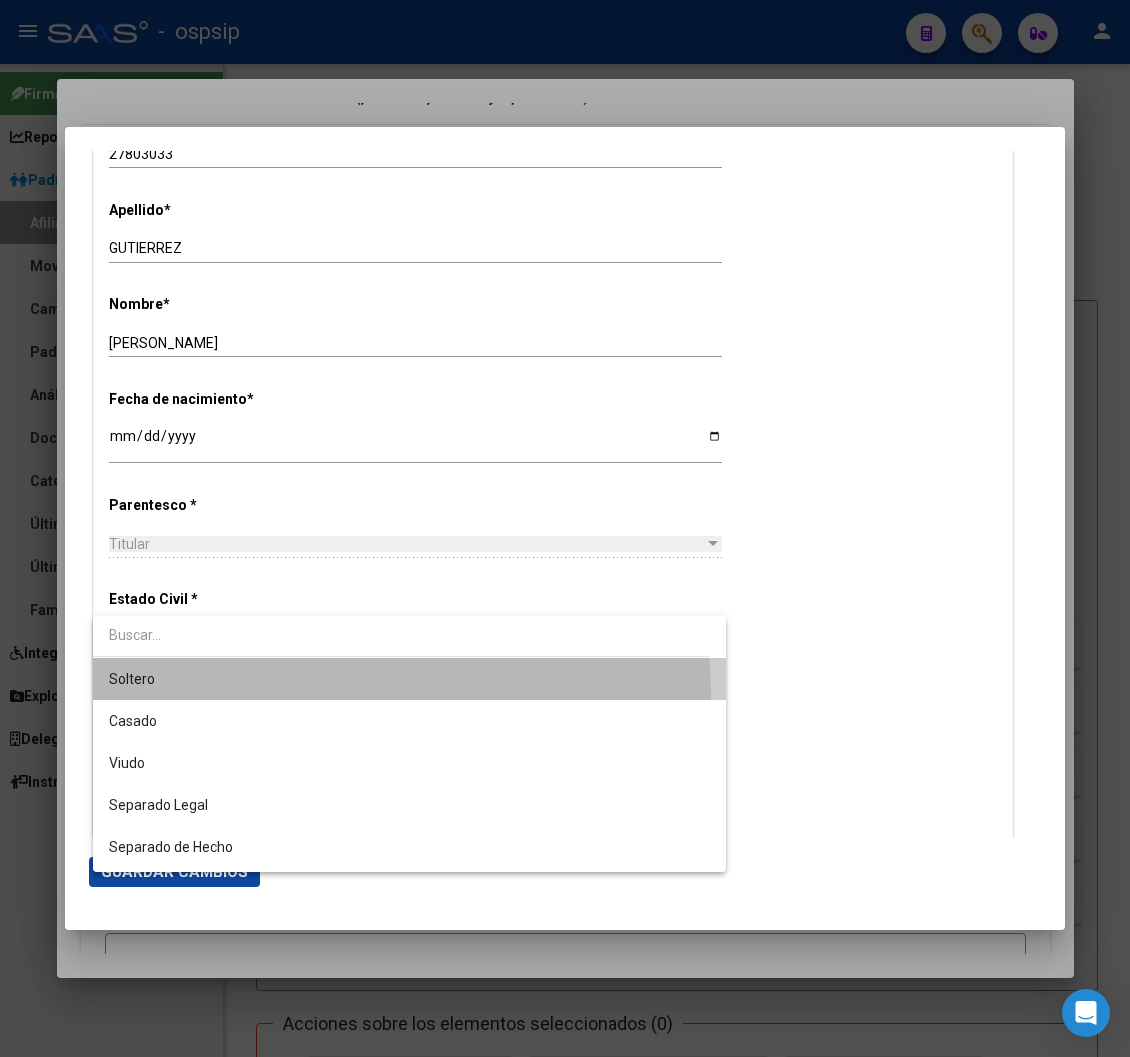 click on "Soltero" at bounding box center (409, 679) 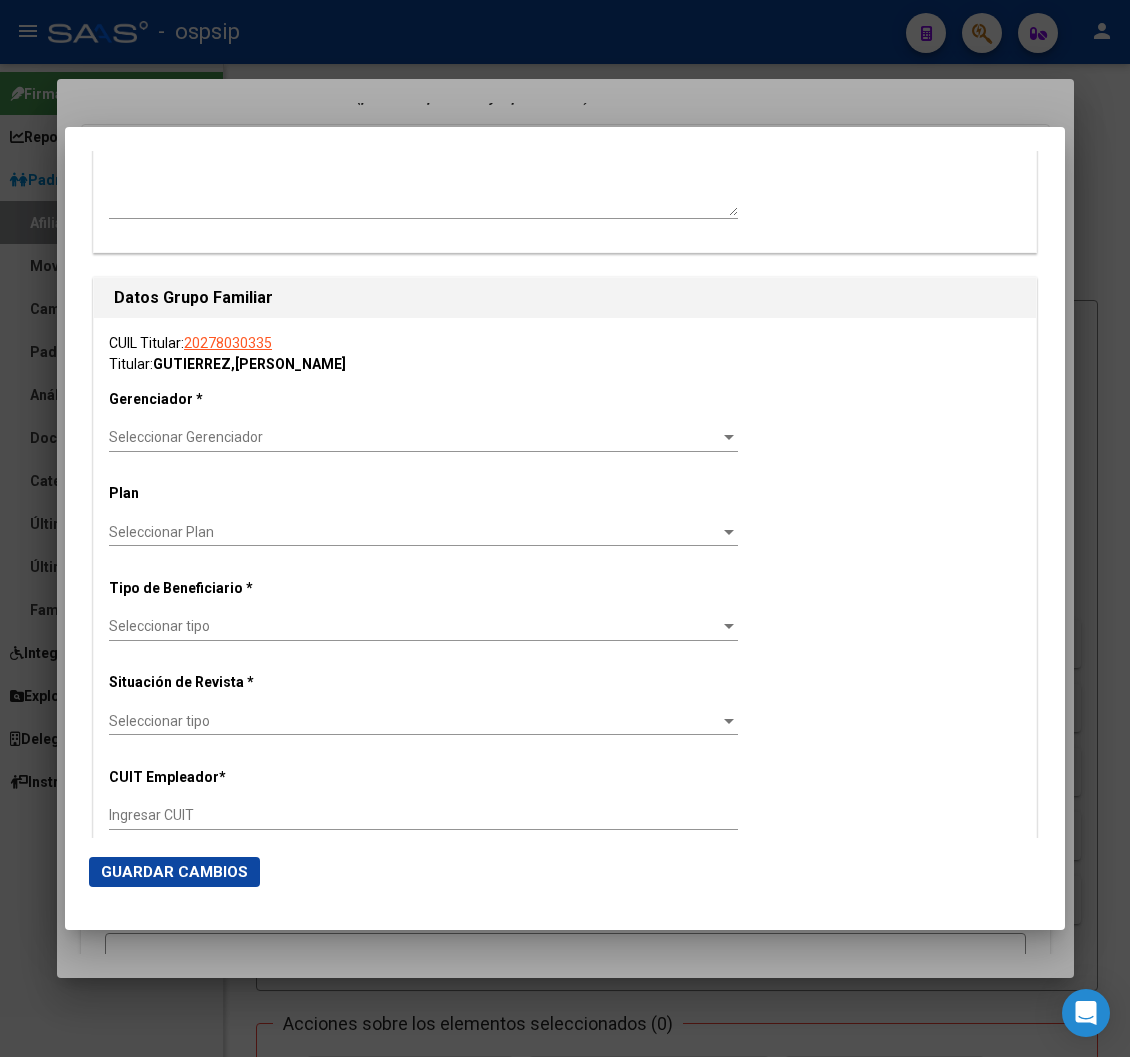 scroll, scrollTop: 3111, scrollLeft: 0, axis: vertical 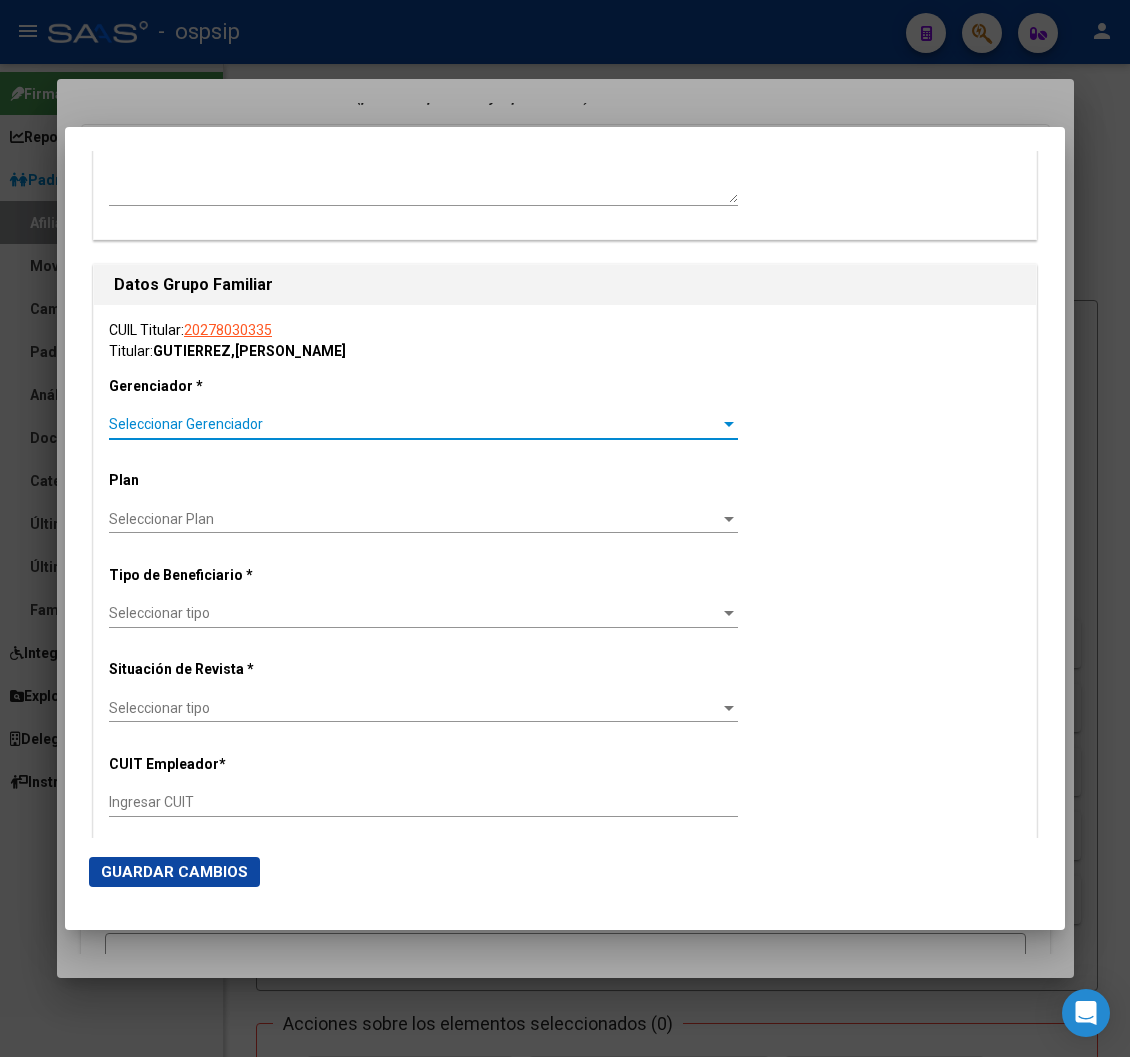 click on "Seleccionar Gerenciador" at bounding box center [414, 424] 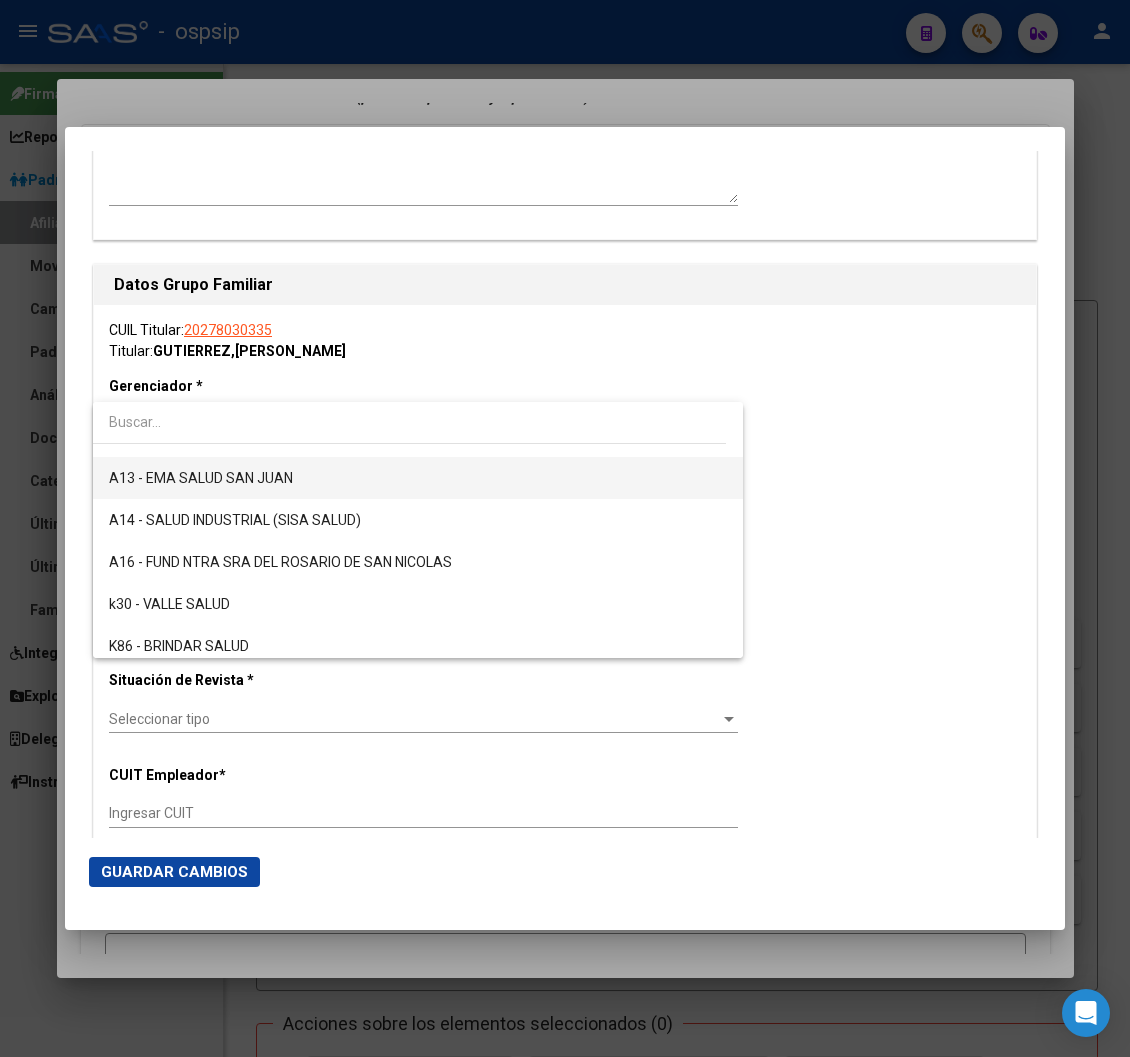 scroll, scrollTop: 444, scrollLeft: 0, axis: vertical 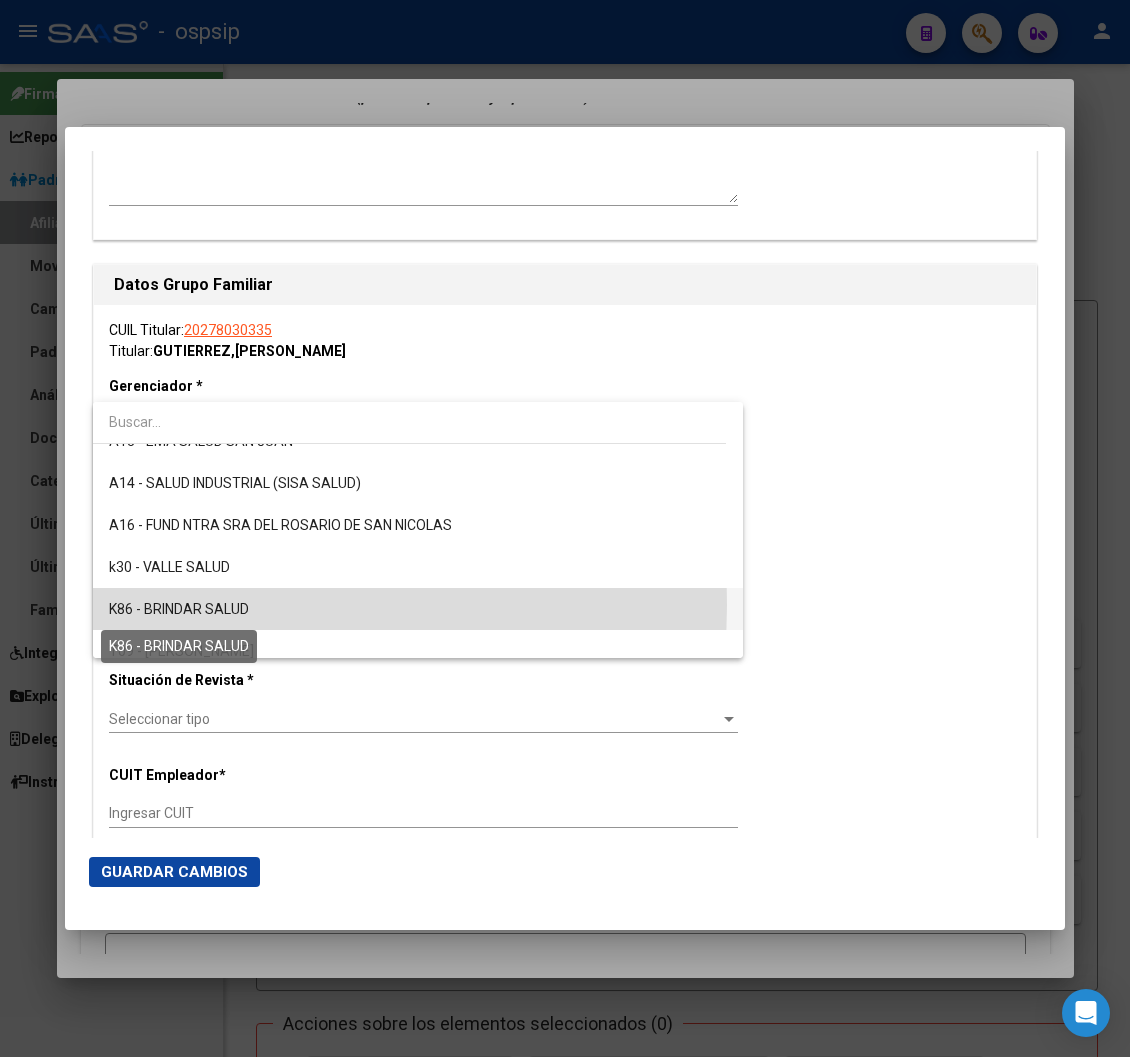 click on "K86 - BRINDAR SALUD" at bounding box center (179, 609) 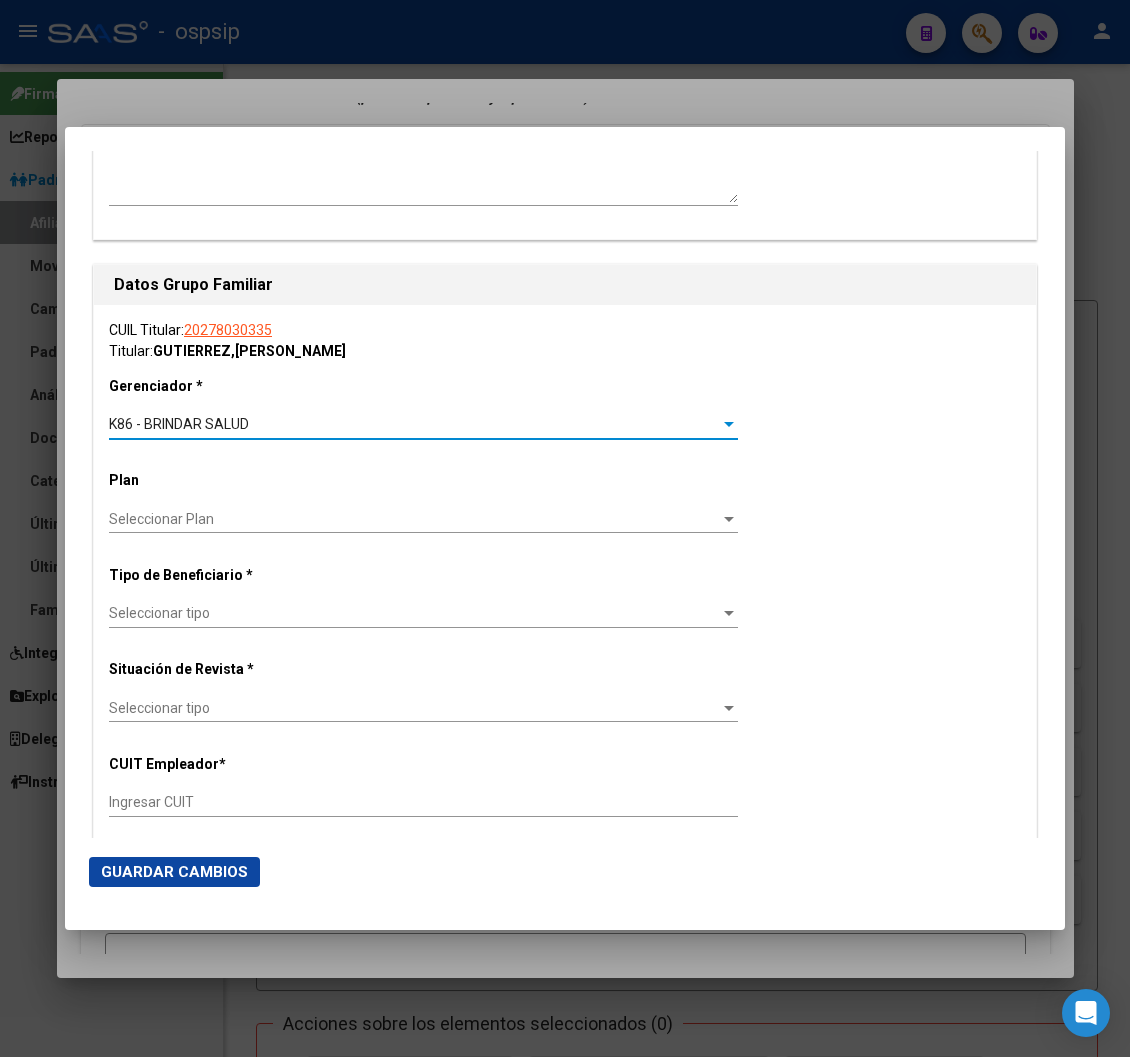 click at bounding box center (729, 614) 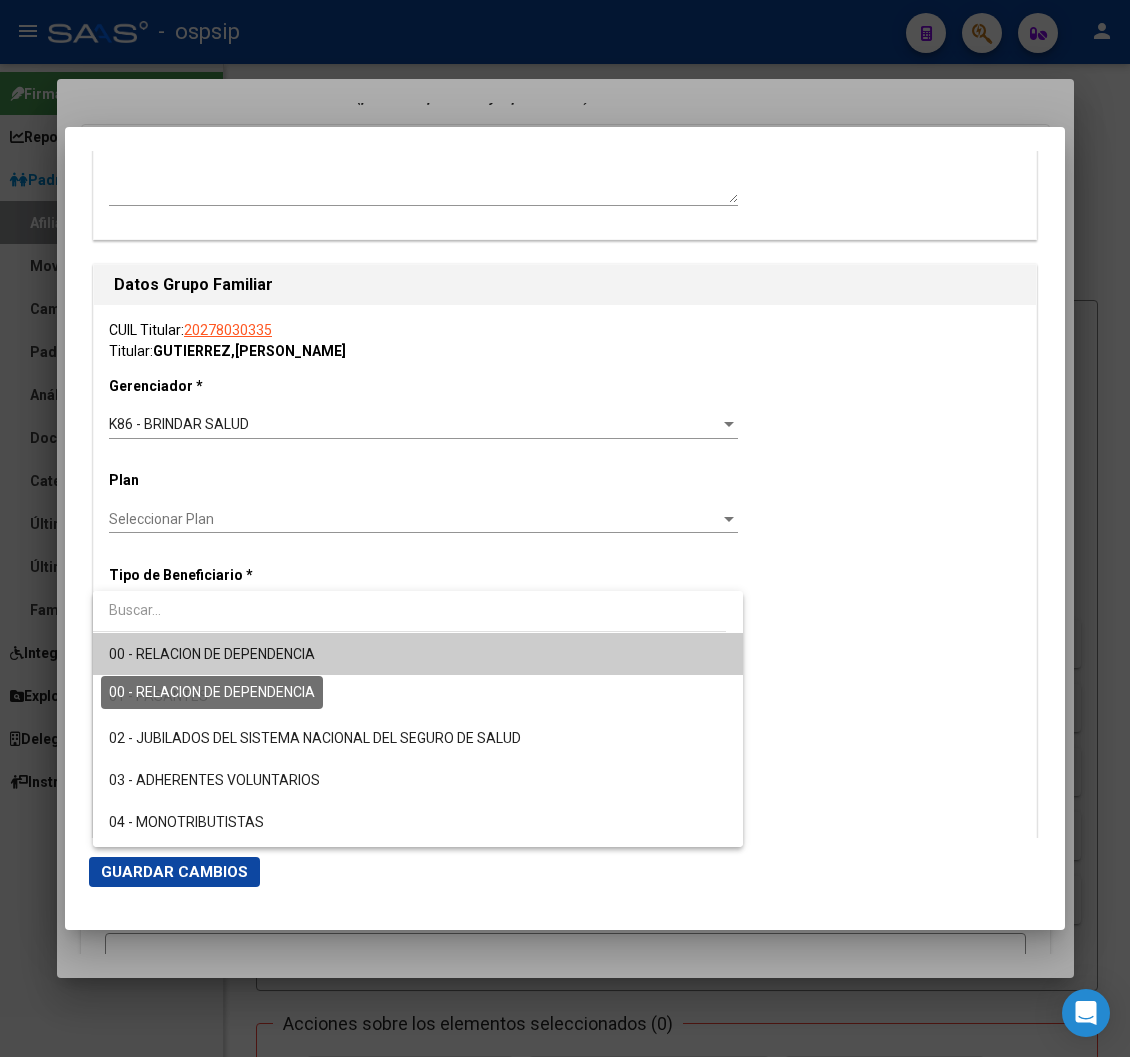 click on "00 - RELACION DE DEPENDENCIA" at bounding box center [212, 654] 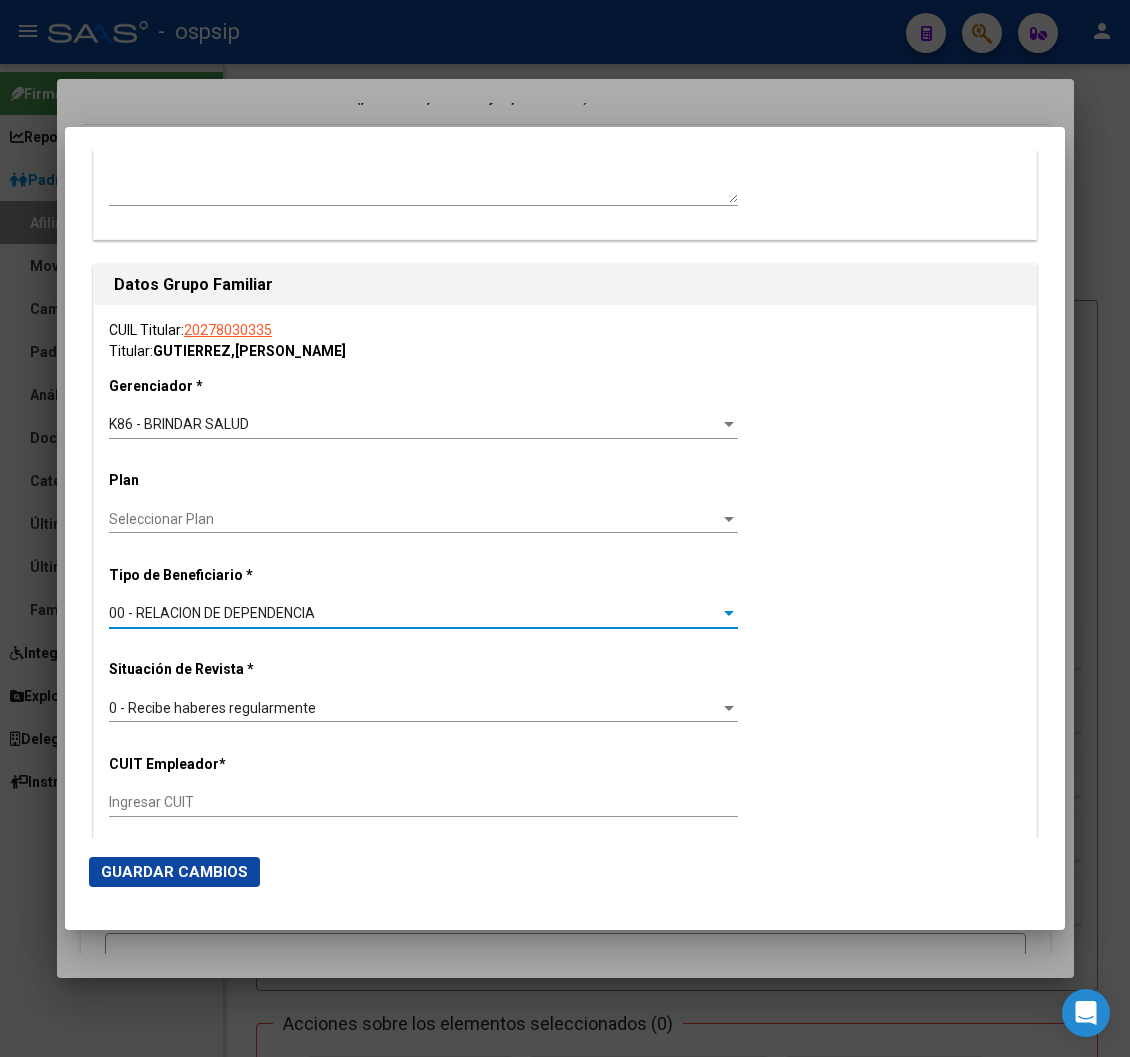 type on "30-57517012-5" 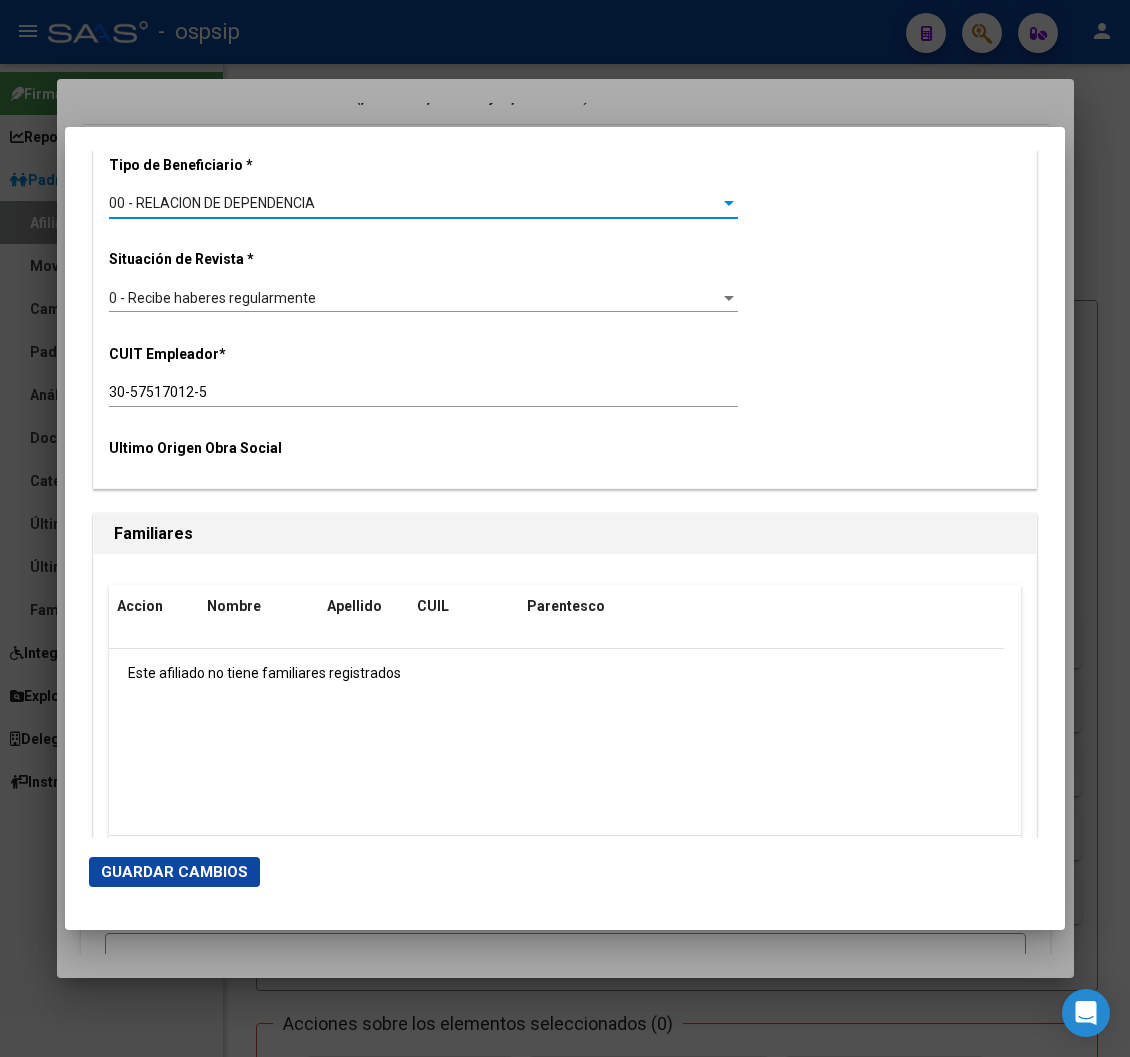 scroll, scrollTop: 3555, scrollLeft: 0, axis: vertical 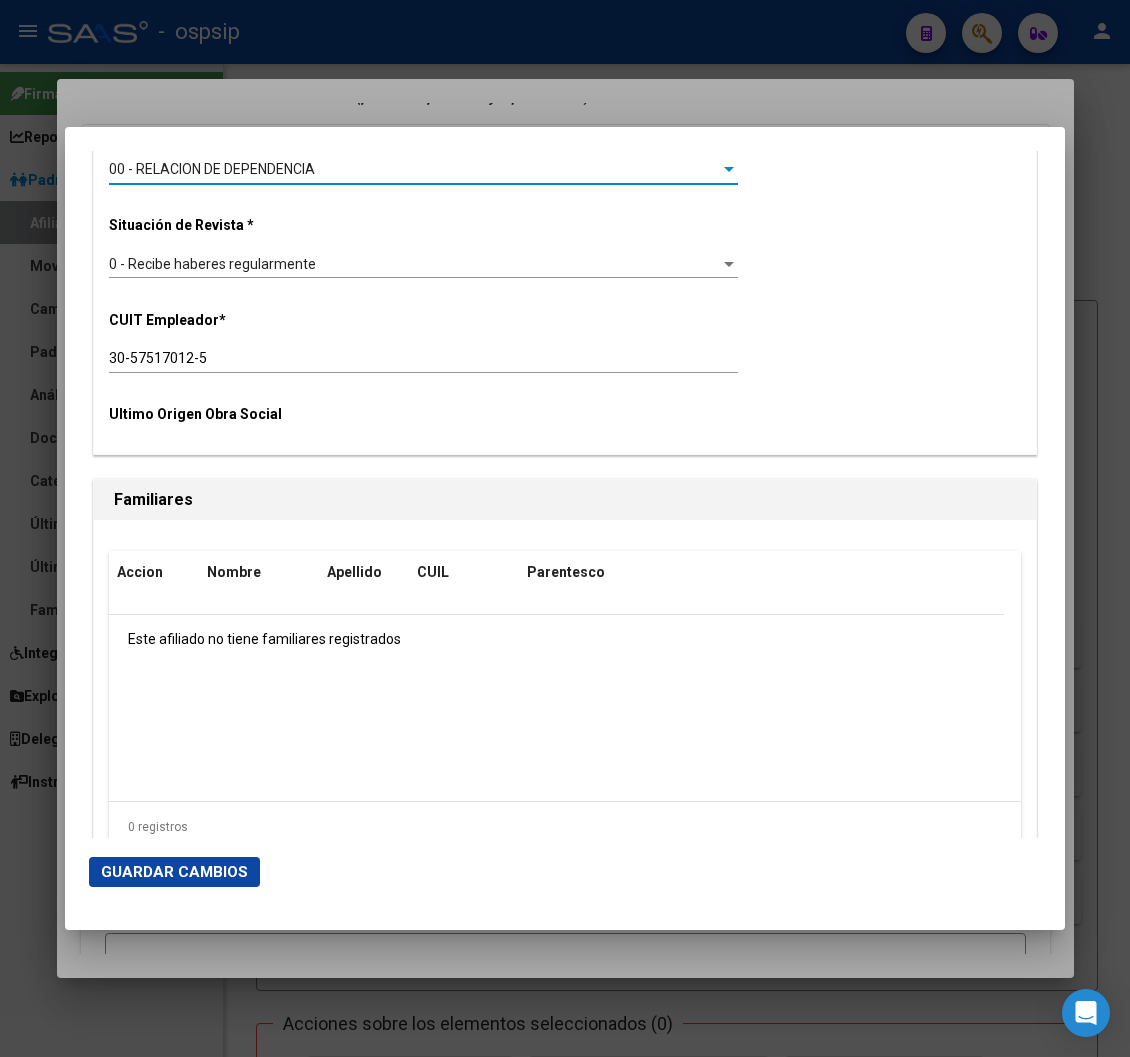 click on "Guardar Cambios" 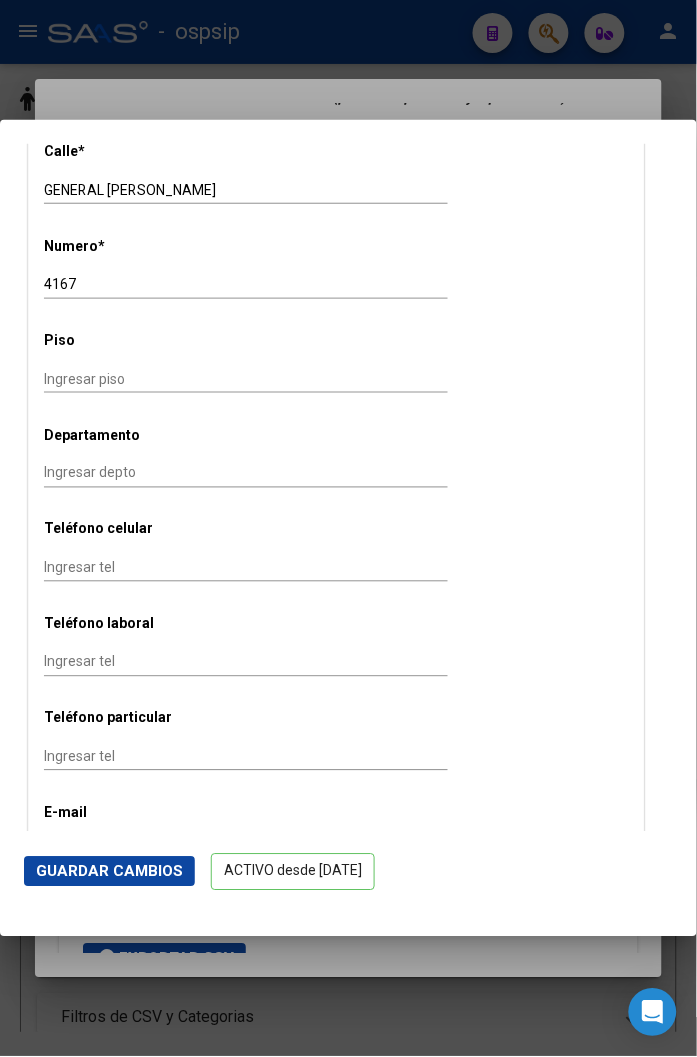 scroll, scrollTop: 1888, scrollLeft: 0, axis: vertical 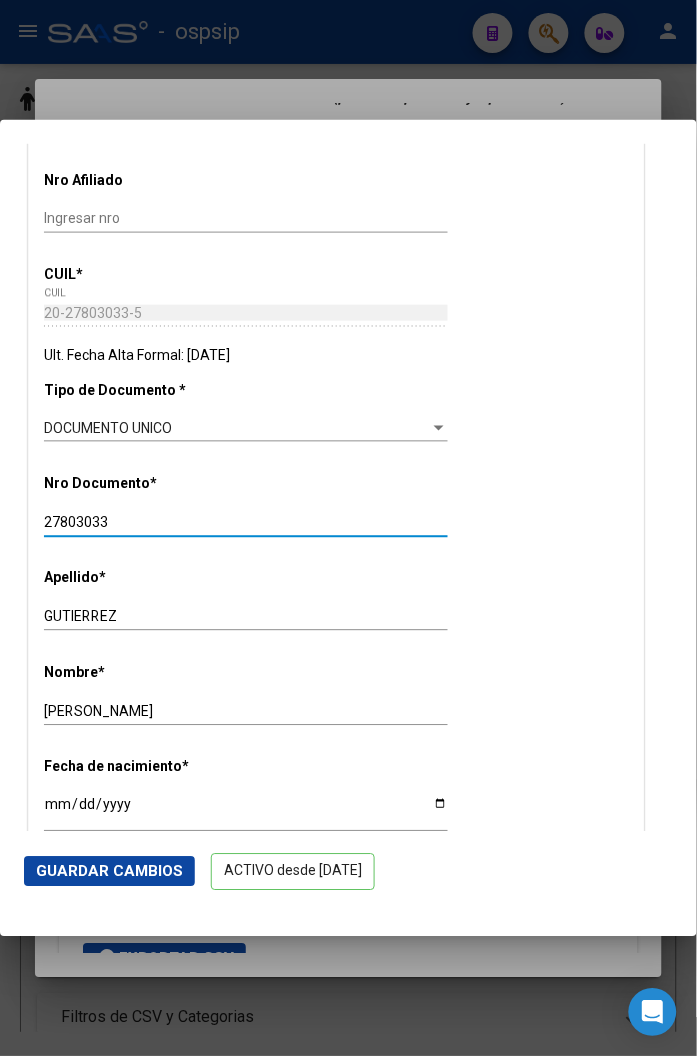 drag, startPoint x: 113, startPoint y: 522, endPoint x: -31, endPoint y: 533, distance: 144.41953 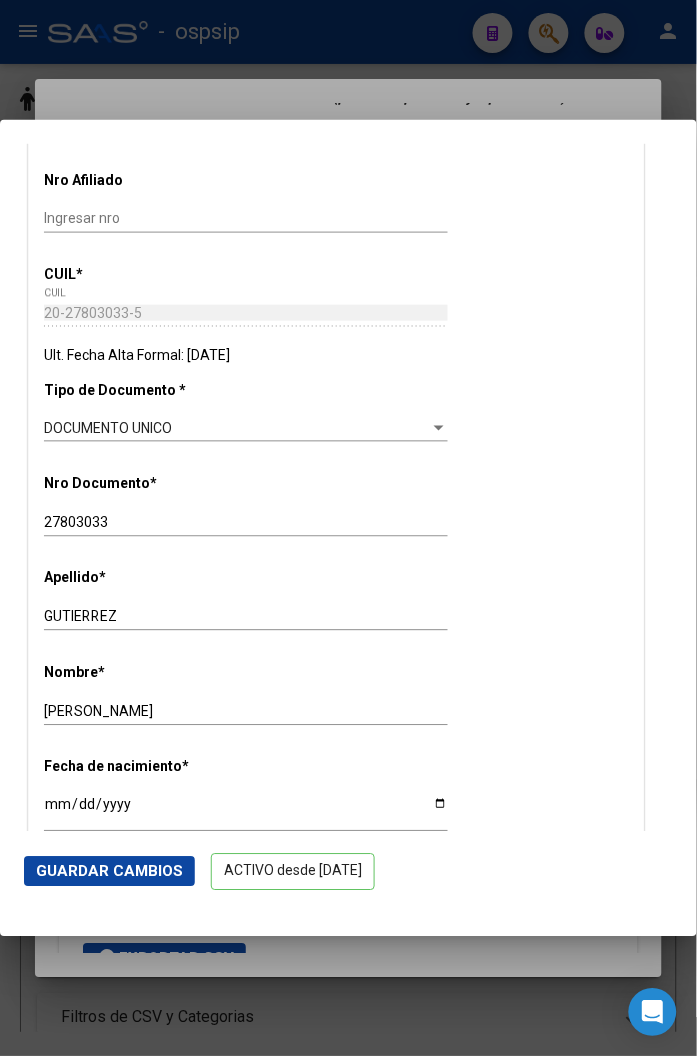 click on "Apellido  *   GUTIERREZ Ingresar apellido" at bounding box center (336, 601) 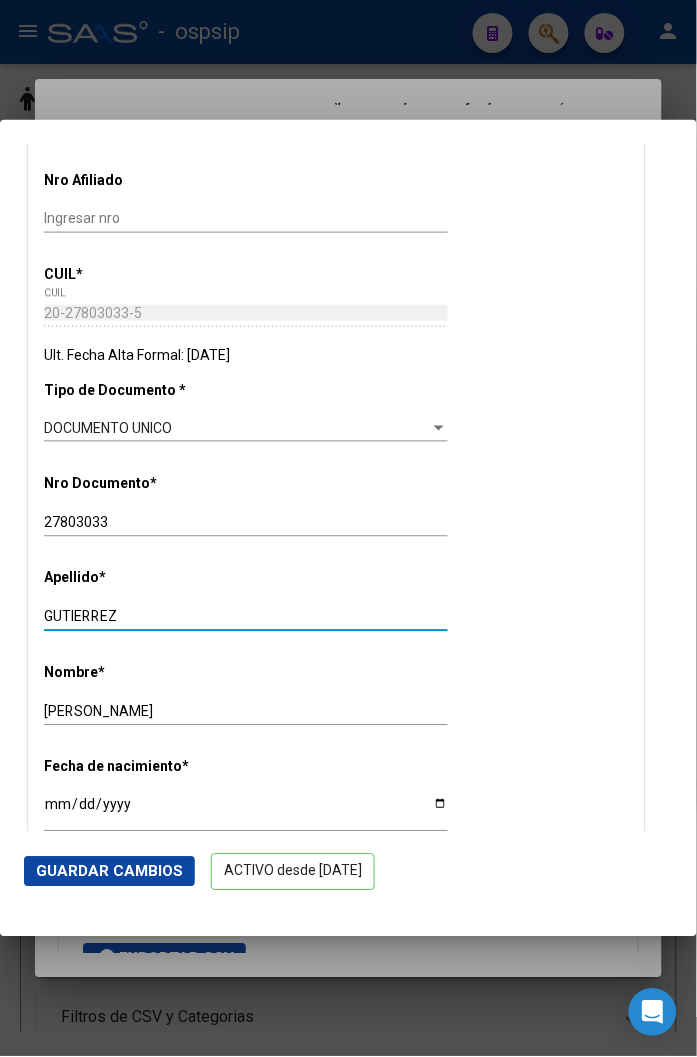 drag, startPoint x: 124, startPoint y: 614, endPoint x: 17, endPoint y: 615, distance: 107.00467 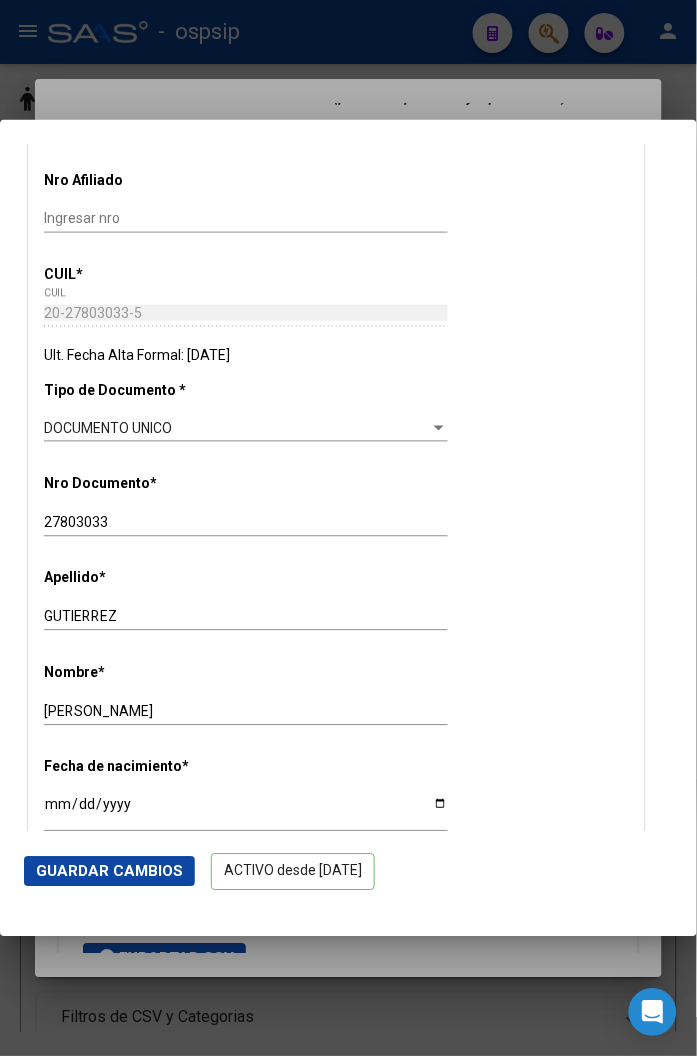 click on "Apellido  *   GUTIERREZ Ingresar apellido" at bounding box center (336, 601) 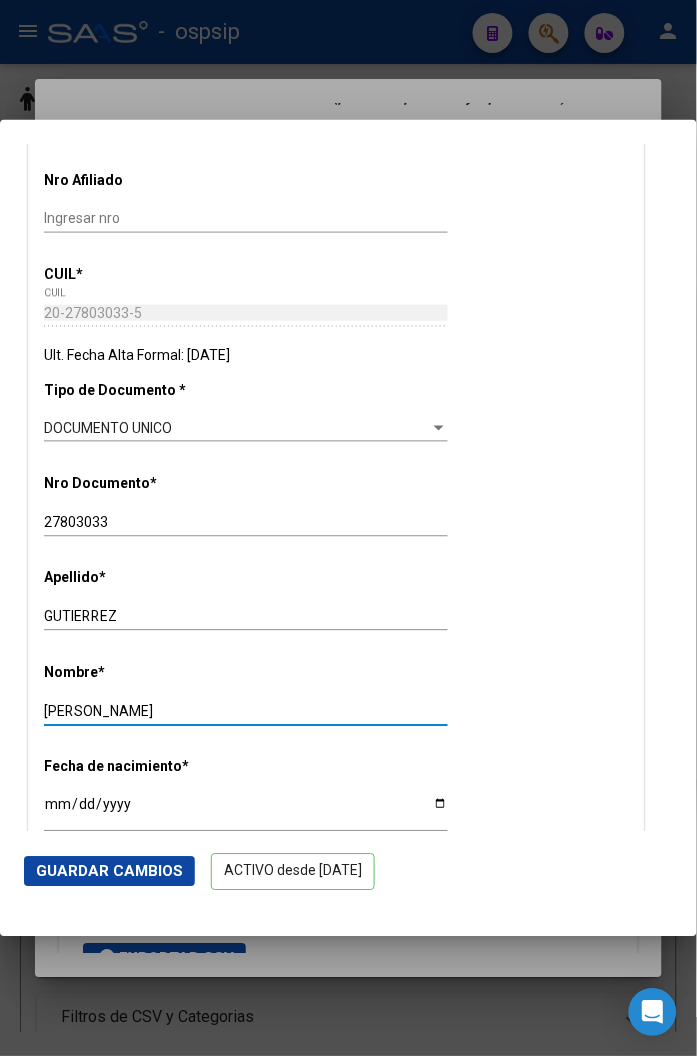 drag, startPoint x: 150, startPoint y: 708, endPoint x: -3, endPoint y: 701, distance: 153.16005 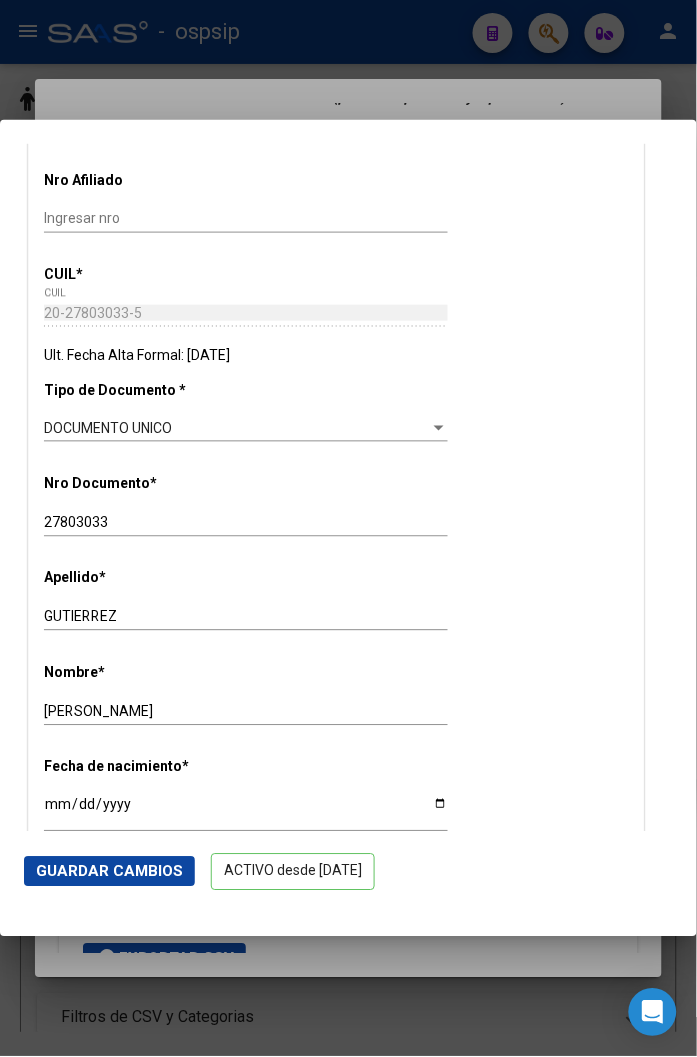 click on "Nombre  *   CESAR LEANDRO Ingresar nombre" at bounding box center (336, 696) 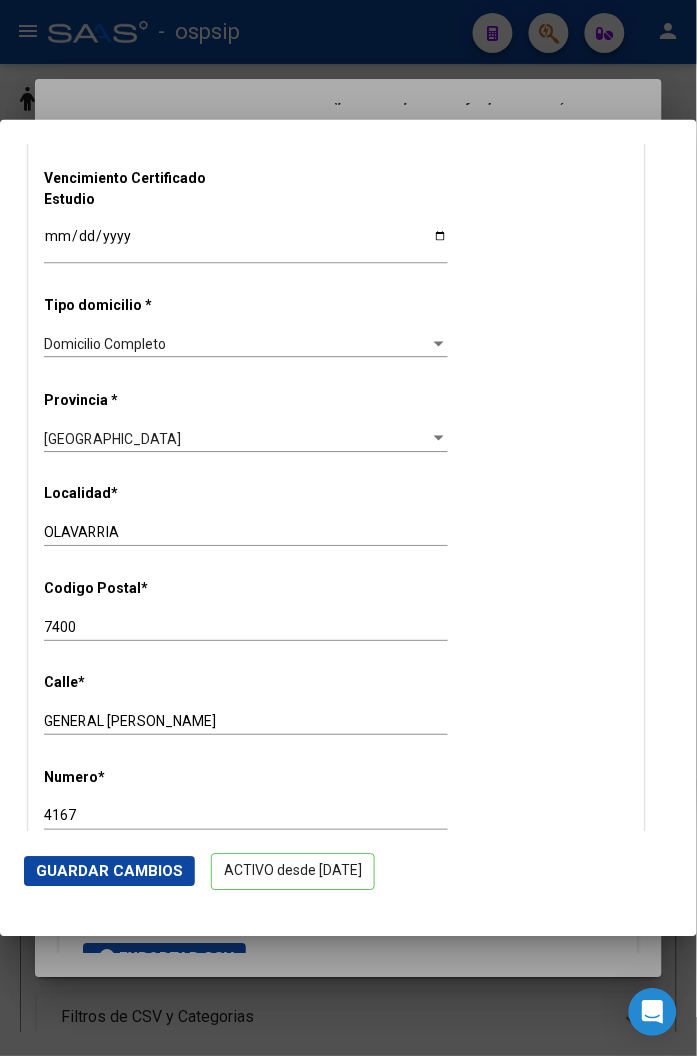 scroll, scrollTop: 1516, scrollLeft: 0, axis: vertical 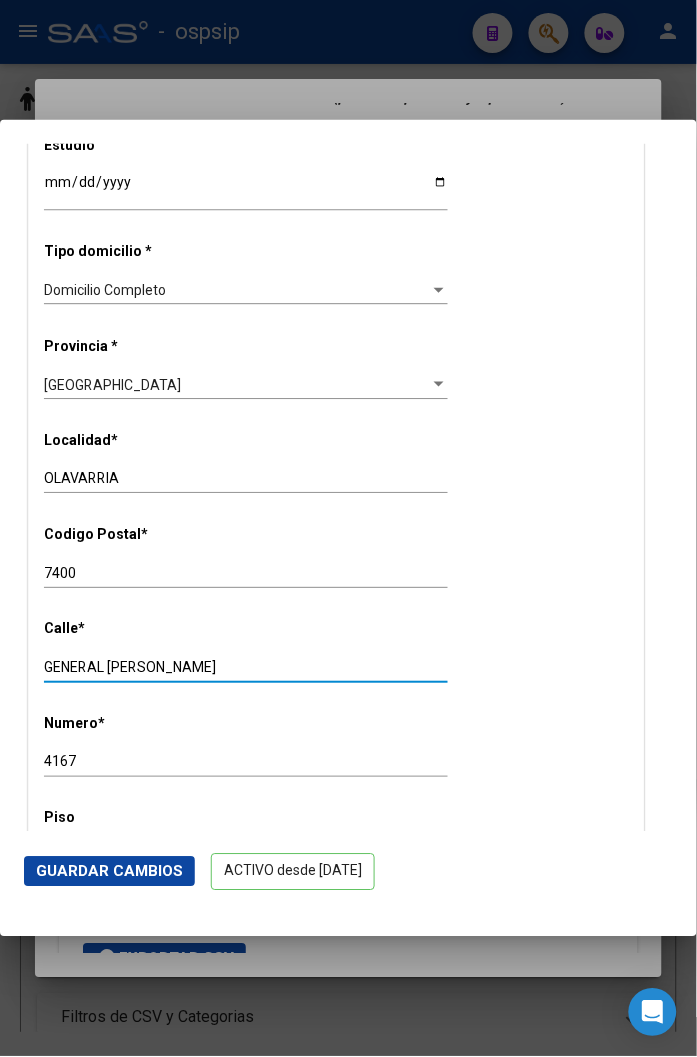 drag, startPoint x: 125, startPoint y: 664, endPoint x: 33, endPoint y: 661, distance: 92.0489 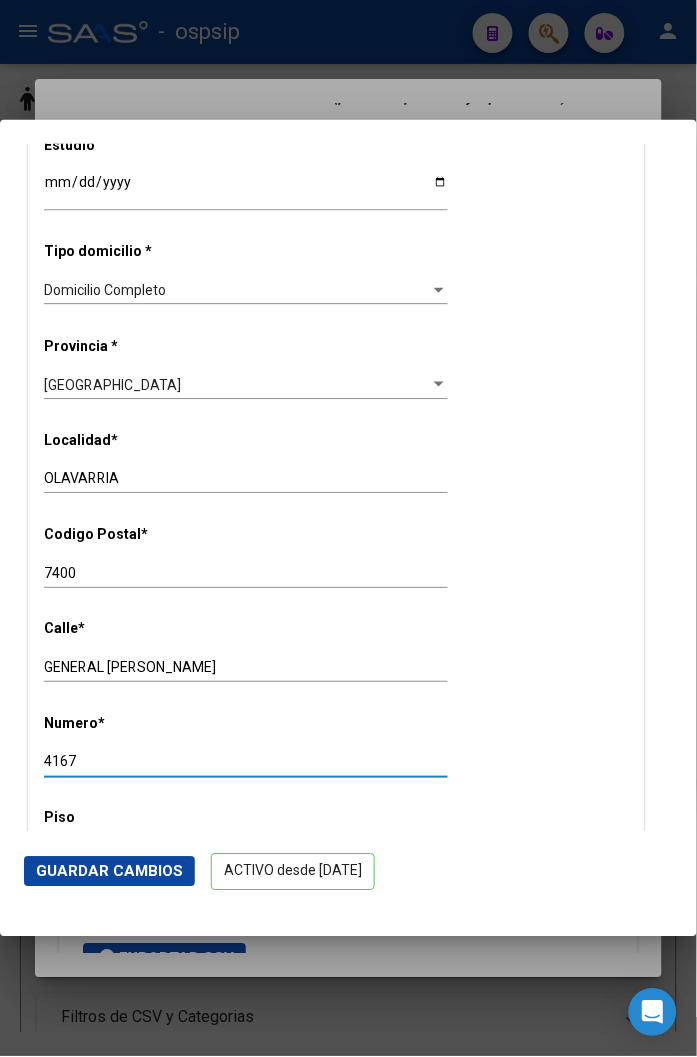 drag, startPoint x: 75, startPoint y: 754, endPoint x: 13, endPoint y: 750, distance: 62.1289 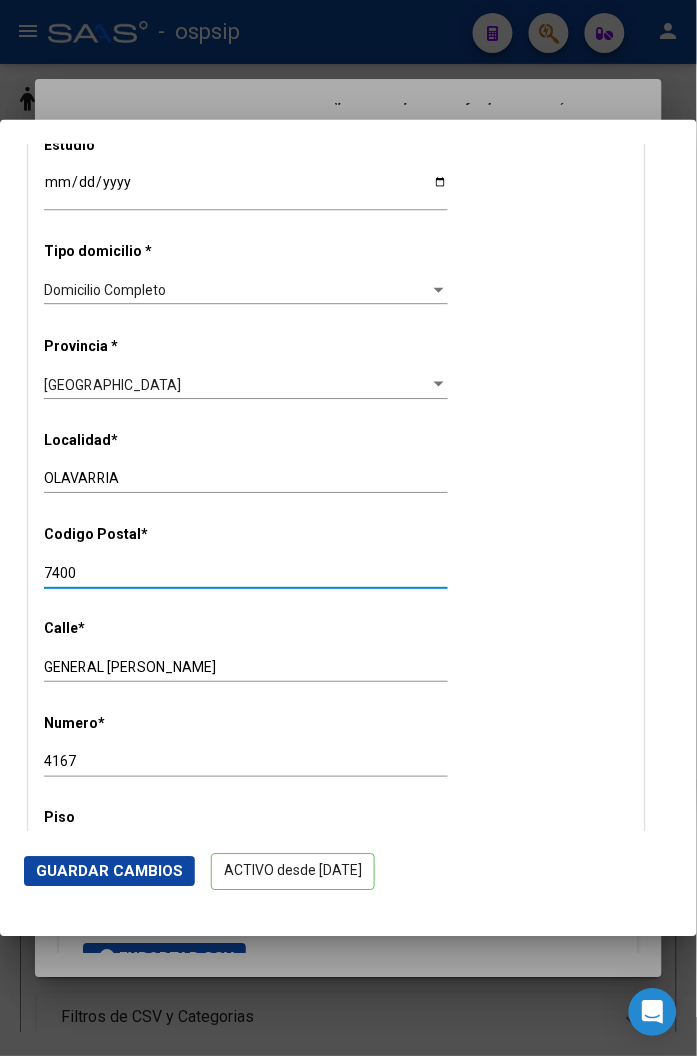 drag, startPoint x: 88, startPoint y: 575, endPoint x: -16, endPoint y: 575, distance: 104 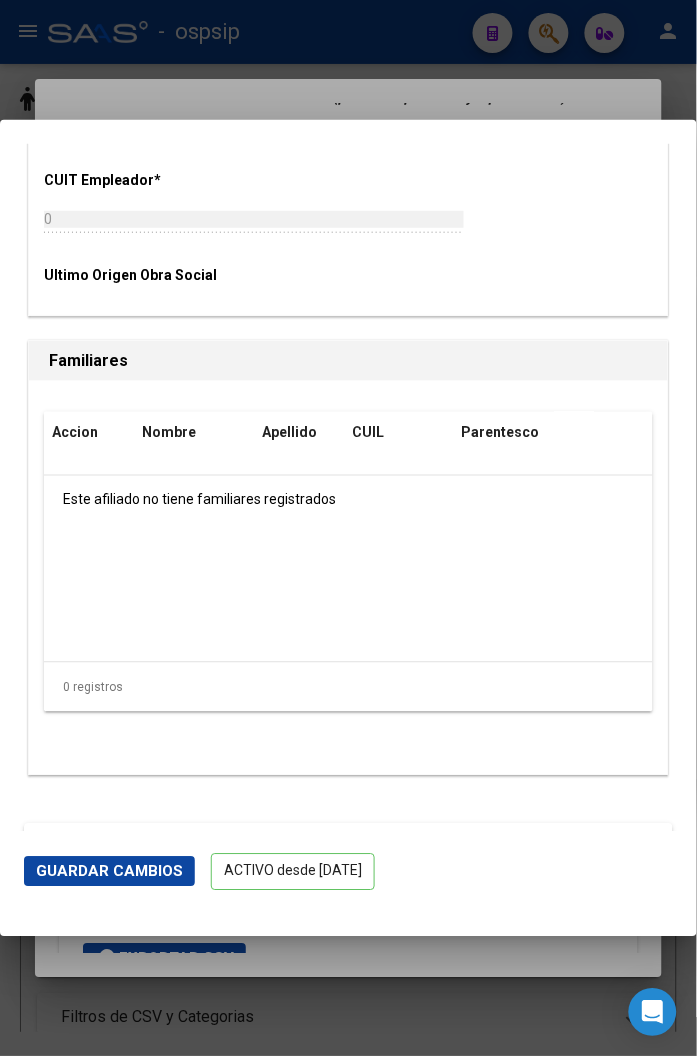 scroll, scrollTop: 3847, scrollLeft: 0, axis: vertical 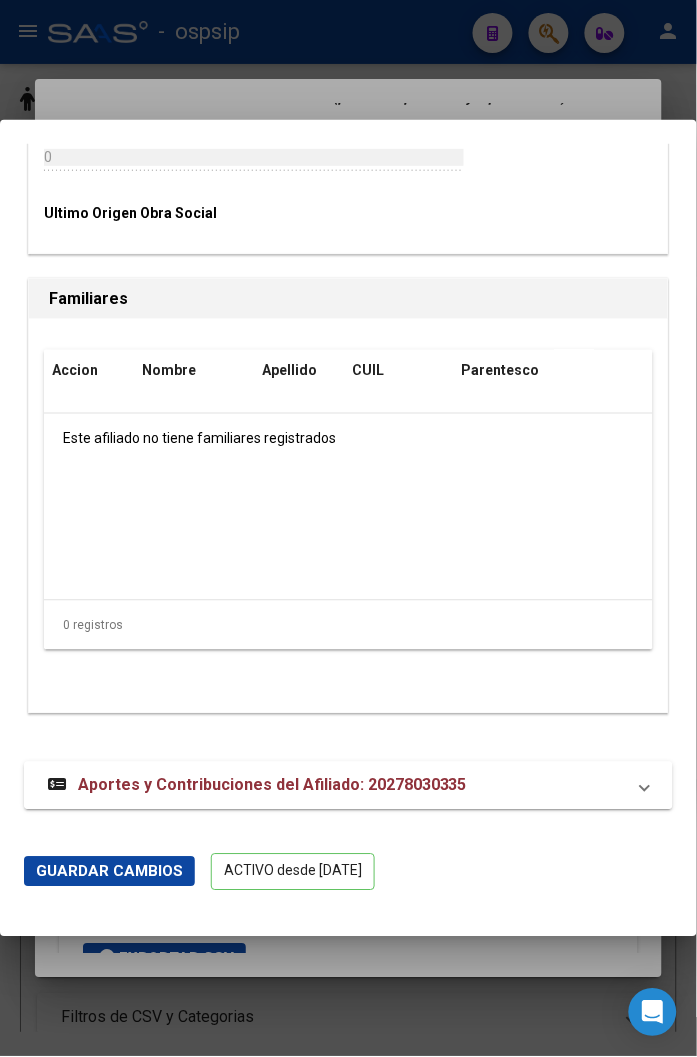 click on "Aportes y Contribuciones del Afiliado: 20278030335" at bounding box center [272, 785] 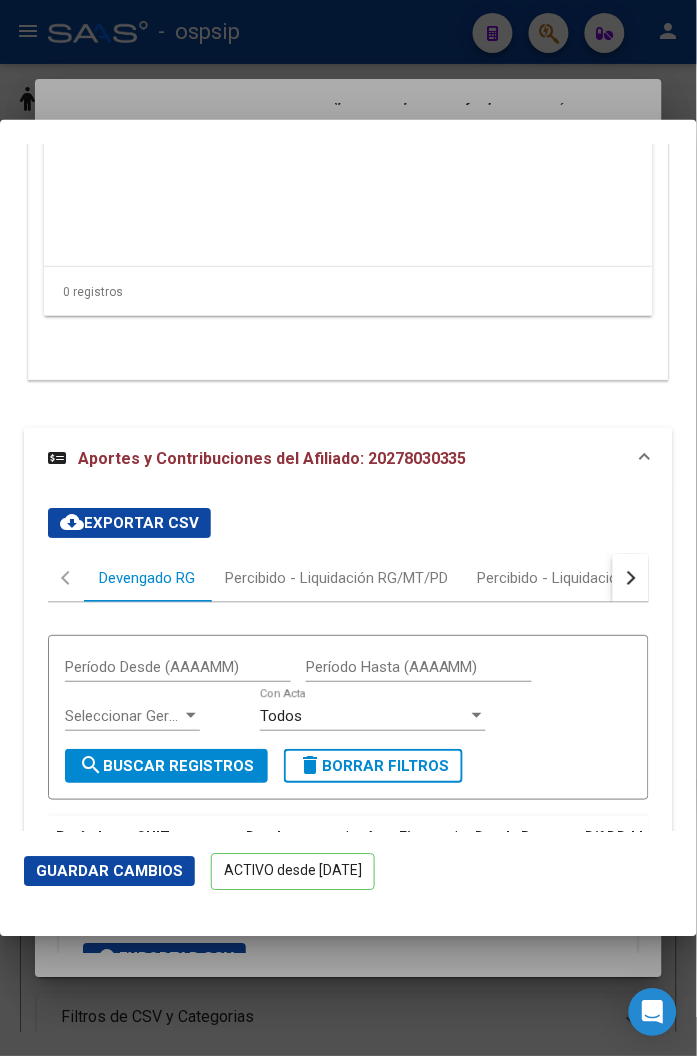 scroll, scrollTop: 4403, scrollLeft: 0, axis: vertical 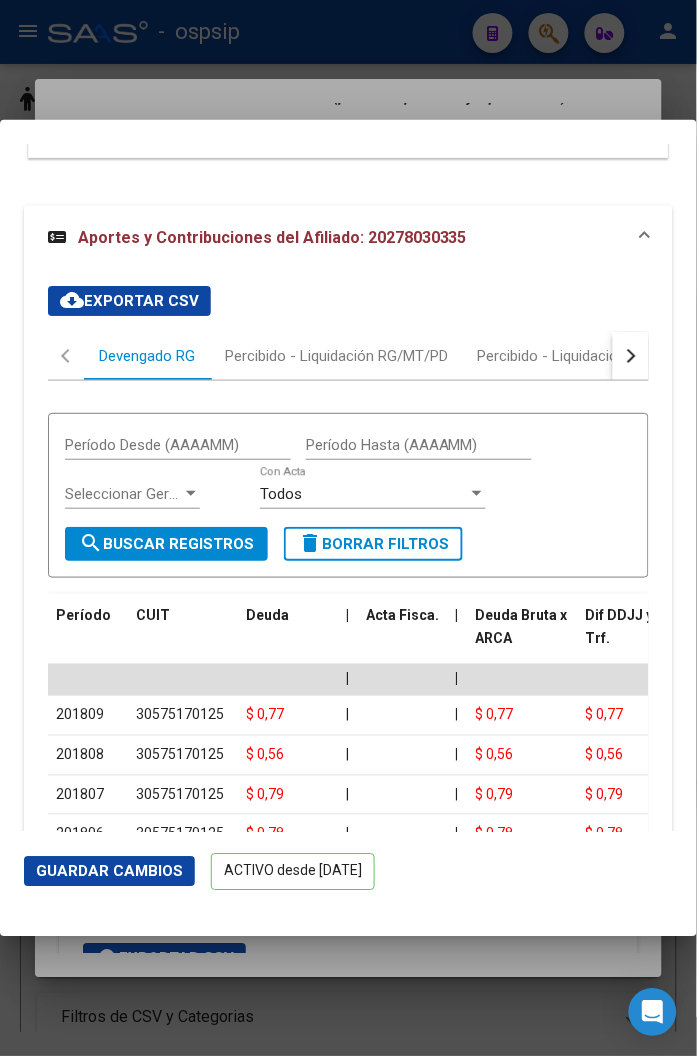 drag, startPoint x: 212, startPoint y: 711, endPoint x: 102, endPoint y: 704, distance: 110.2225 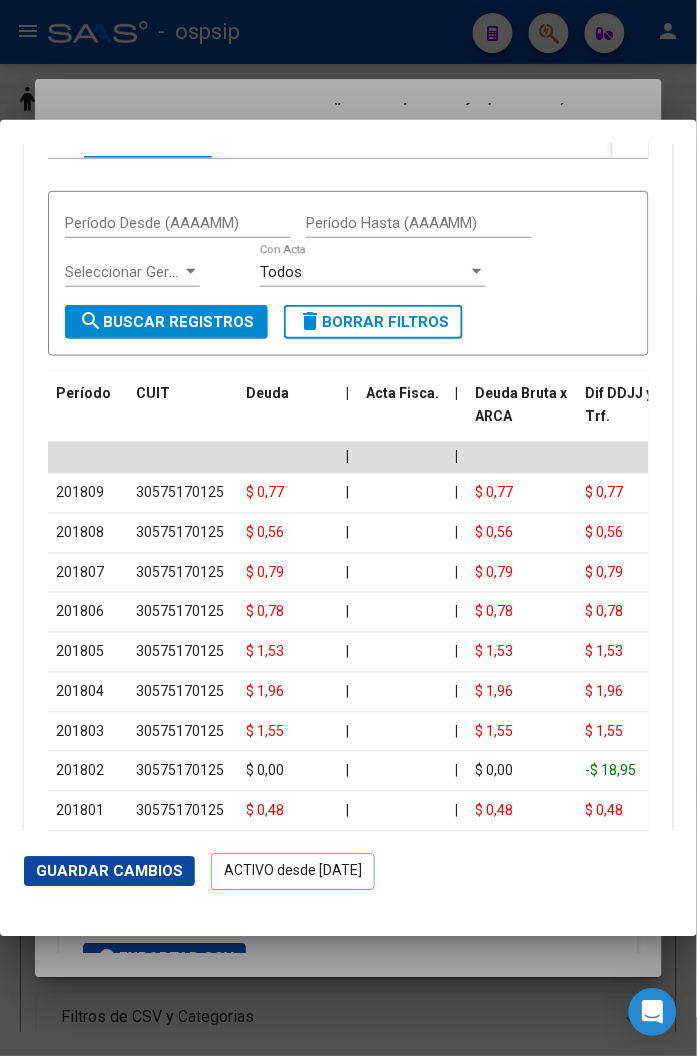 scroll, scrollTop: 4833, scrollLeft: 0, axis: vertical 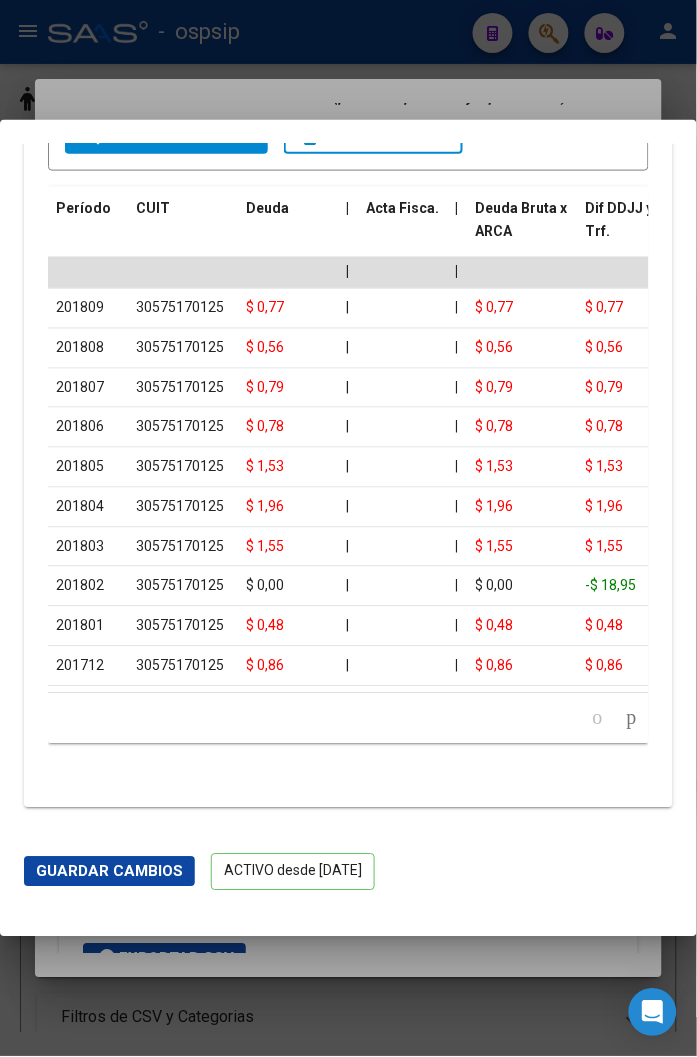 drag, startPoint x: 278, startPoint y: 727, endPoint x: 318, endPoint y: 601, distance: 132.19682 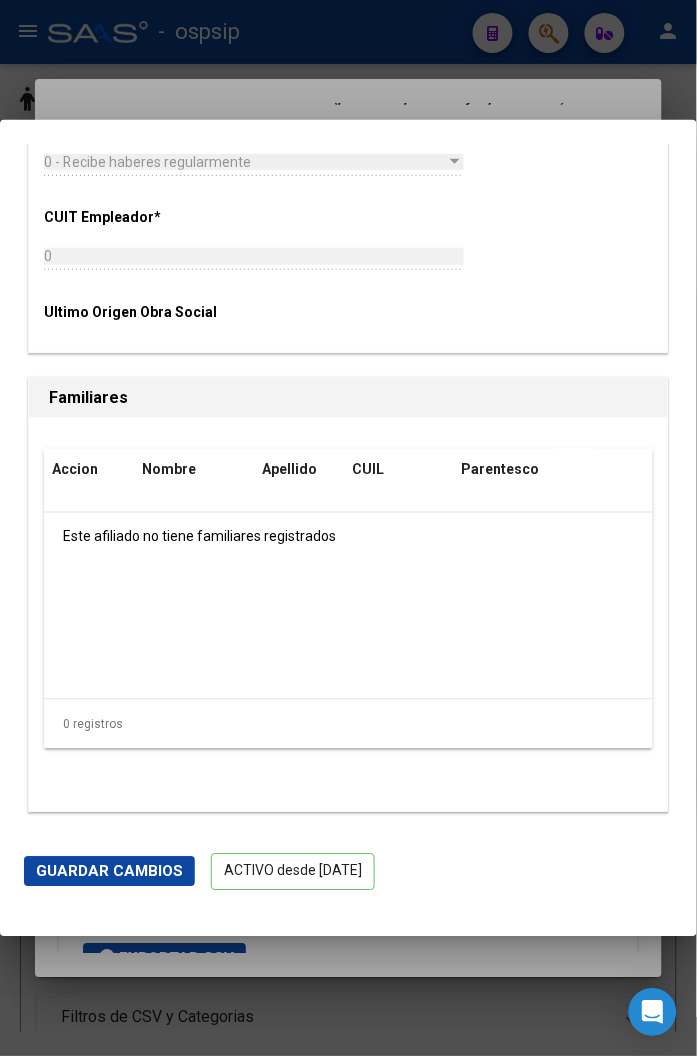 scroll, scrollTop: 3608, scrollLeft: 0, axis: vertical 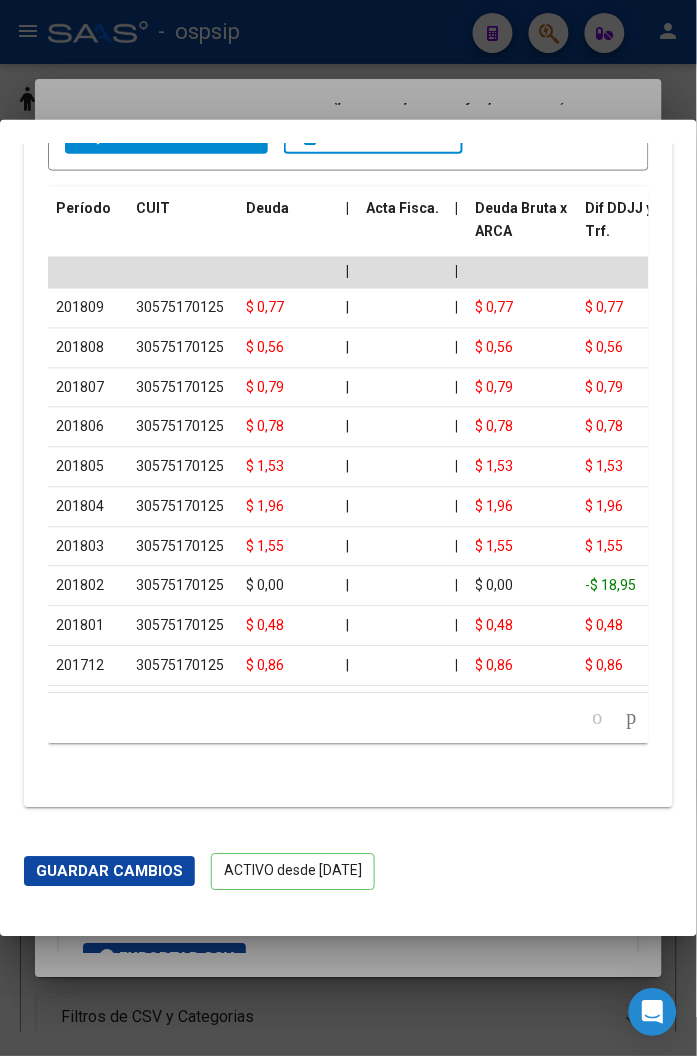 click on "Guardar Cambios" 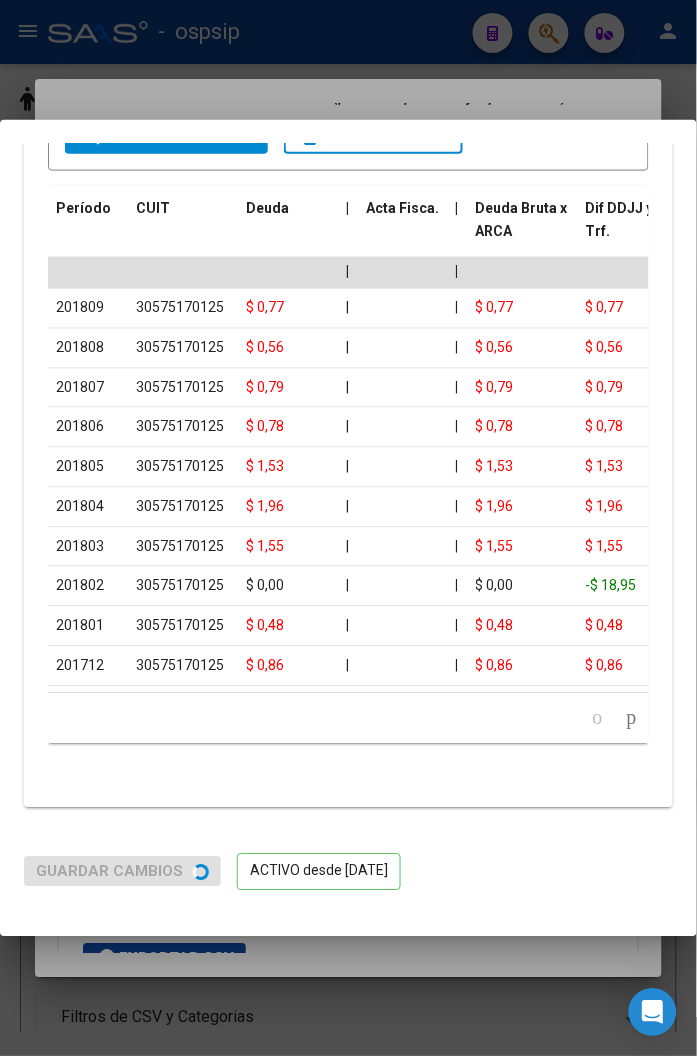 click at bounding box center (348, 528) 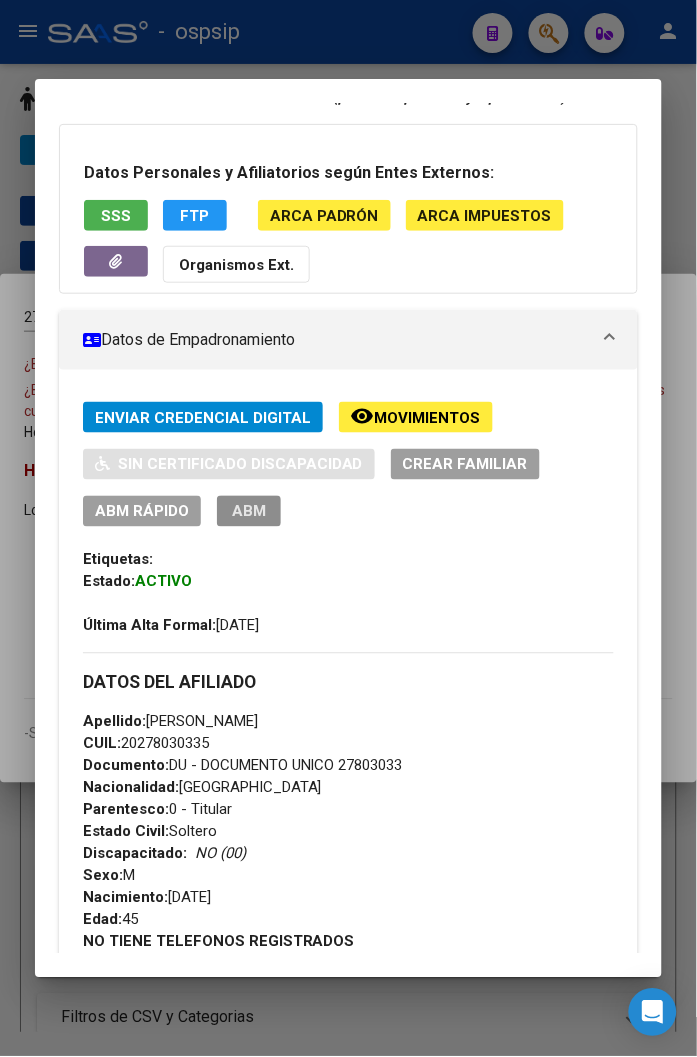 click on "ABM" at bounding box center [249, 512] 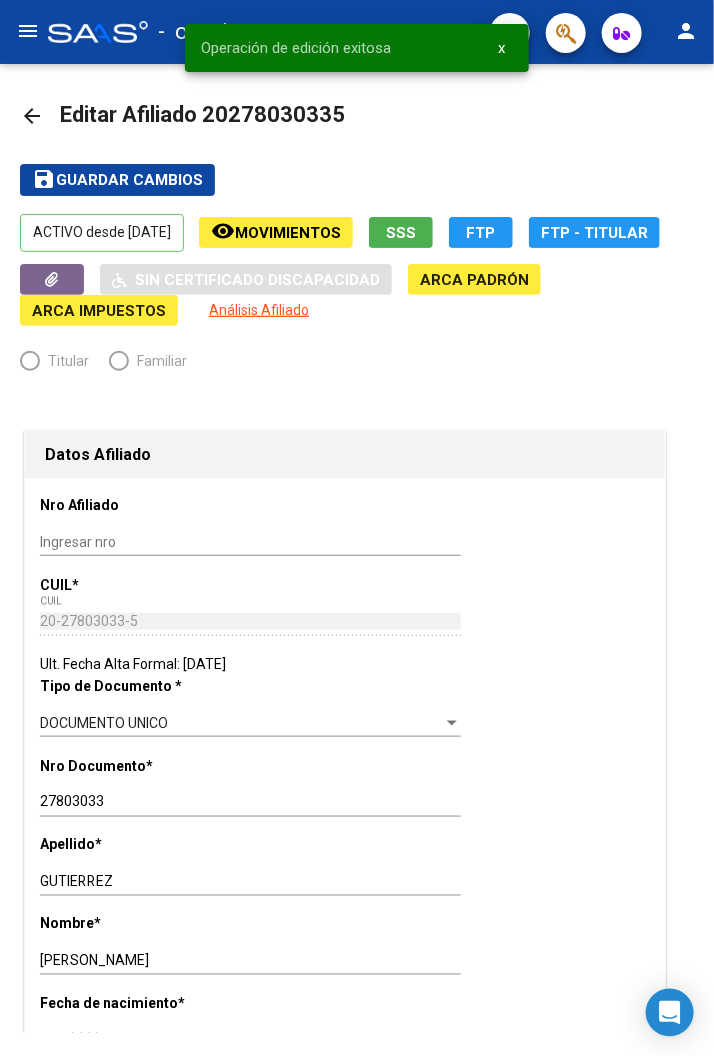 radio on "true" 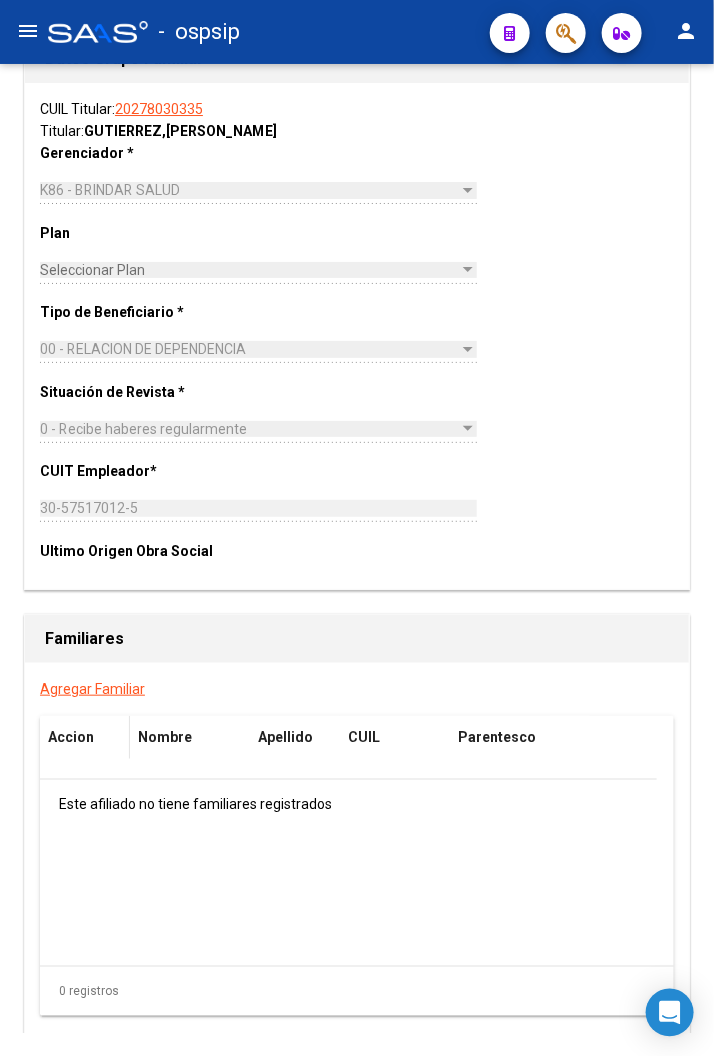 scroll, scrollTop: 3222, scrollLeft: 0, axis: vertical 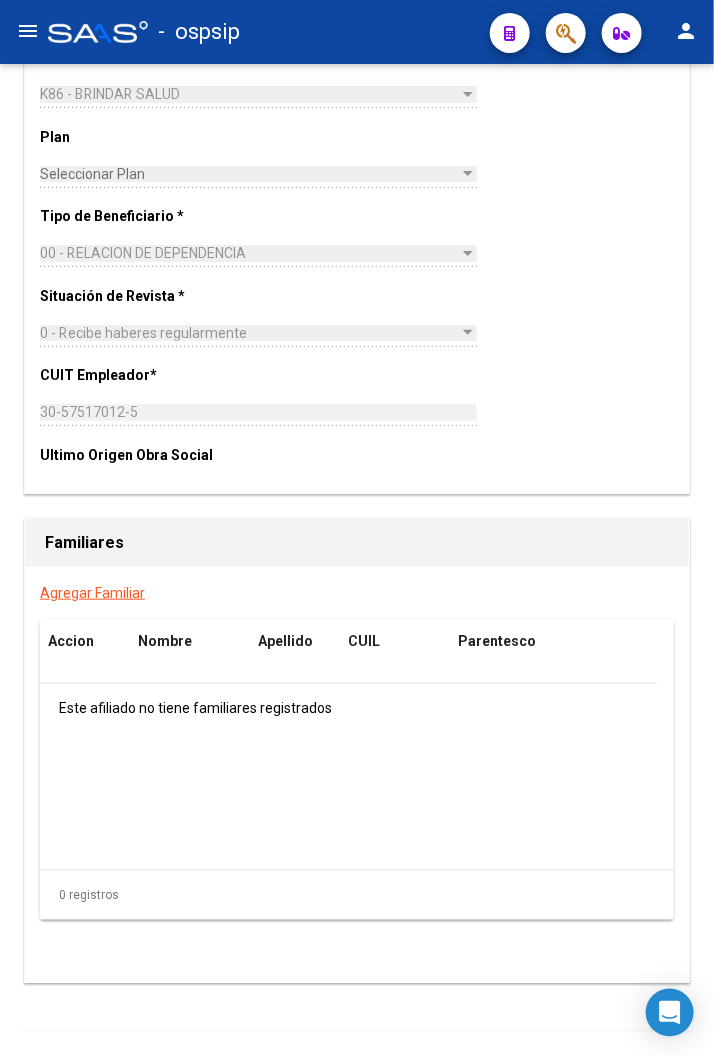 click on "Agregar Familiar" 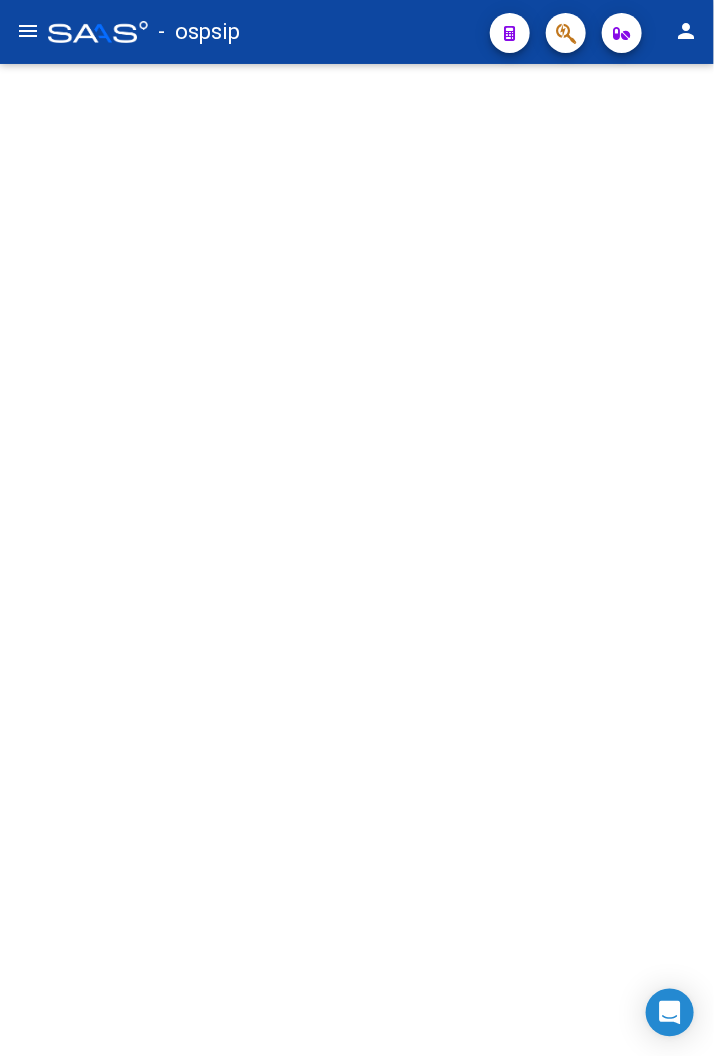 scroll, scrollTop: 0, scrollLeft: 0, axis: both 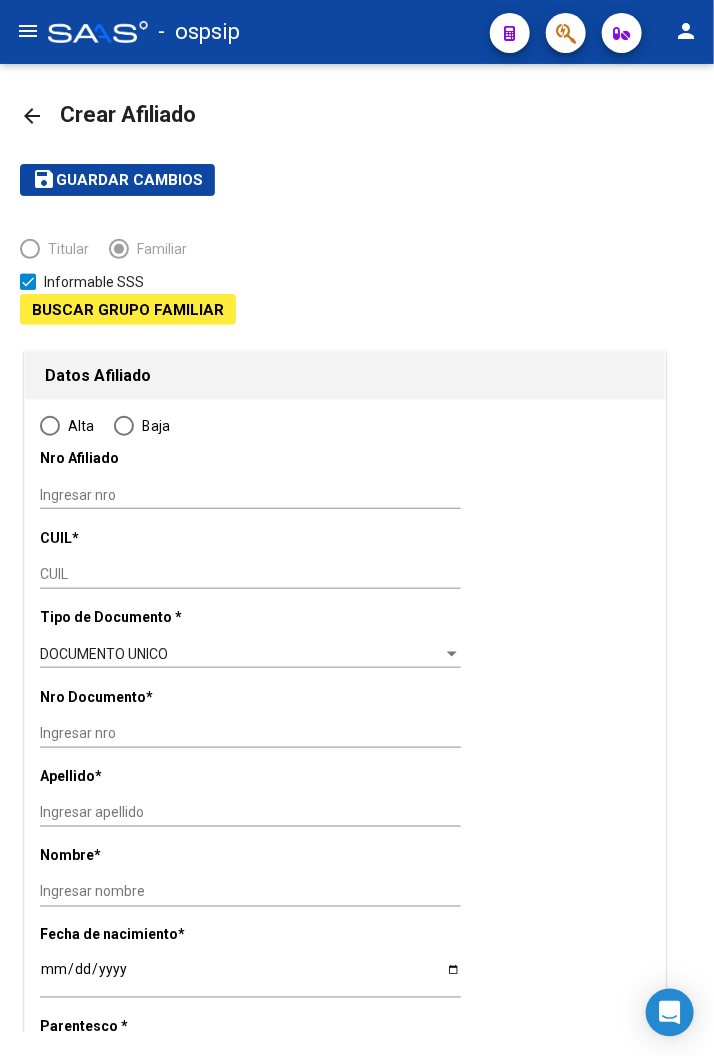 type on "30-57517012-5" 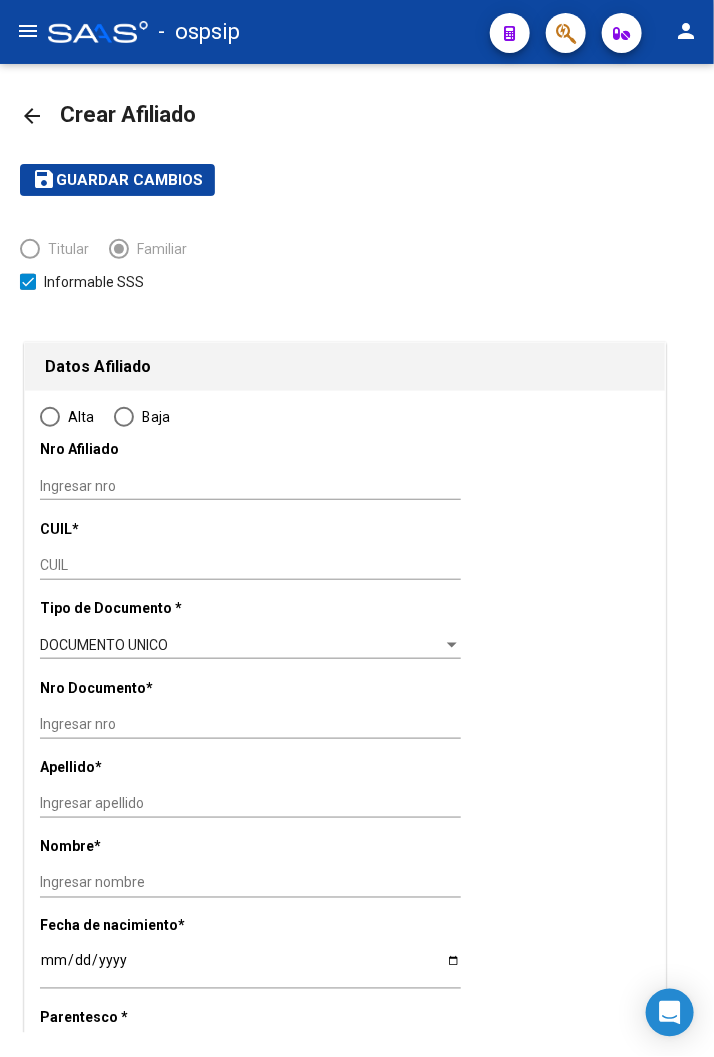 type on "OLAVARRIA" 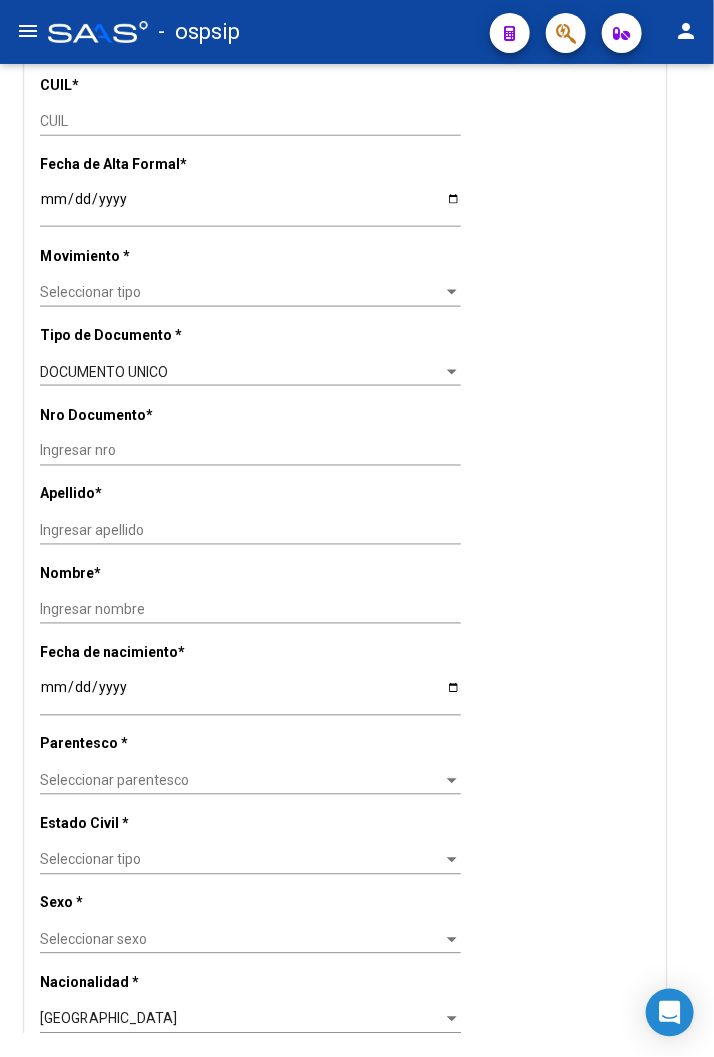 type on "30-57517012-5" 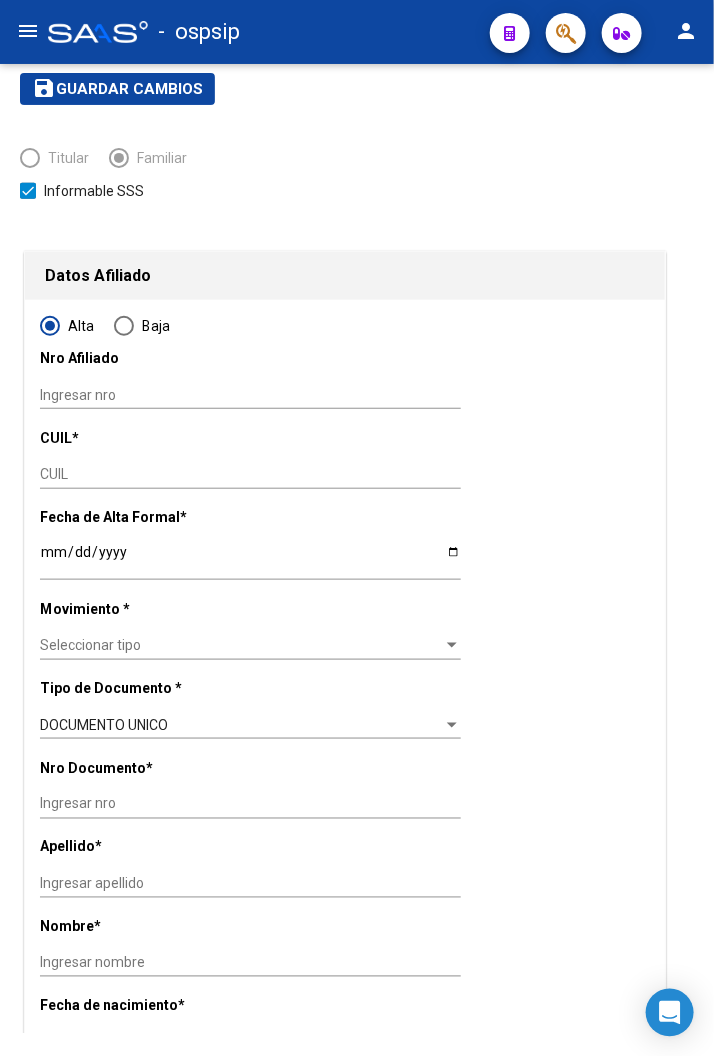 scroll, scrollTop: 222, scrollLeft: 0, axis: vertical 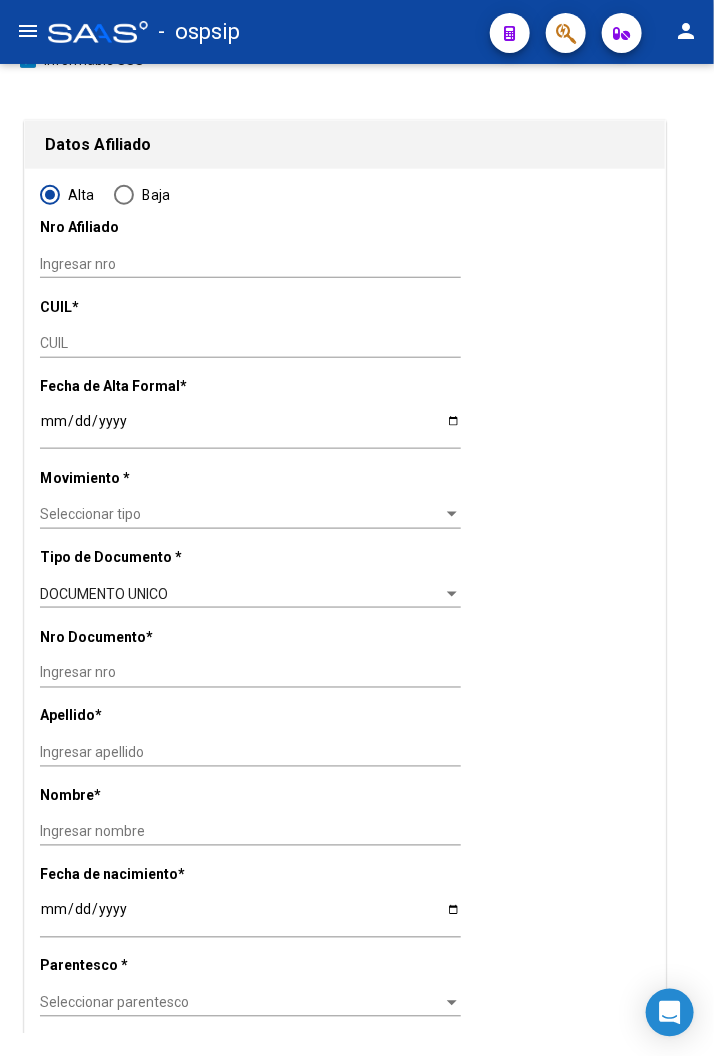 click on "CUIL" at bounding box center (250, 343) 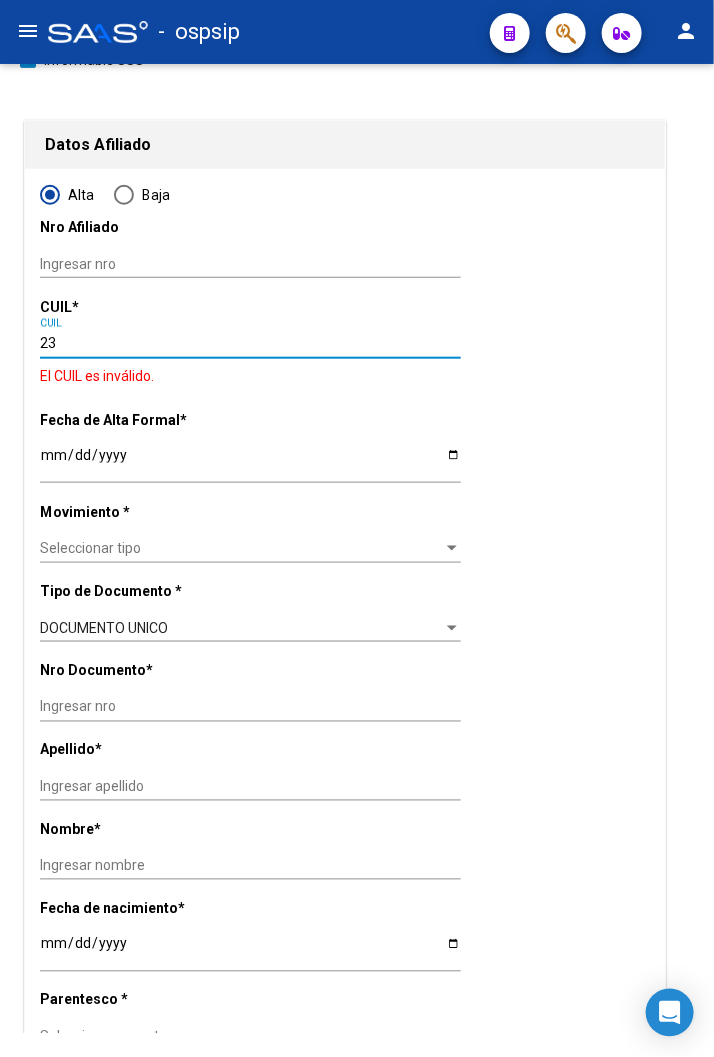 type on "2" 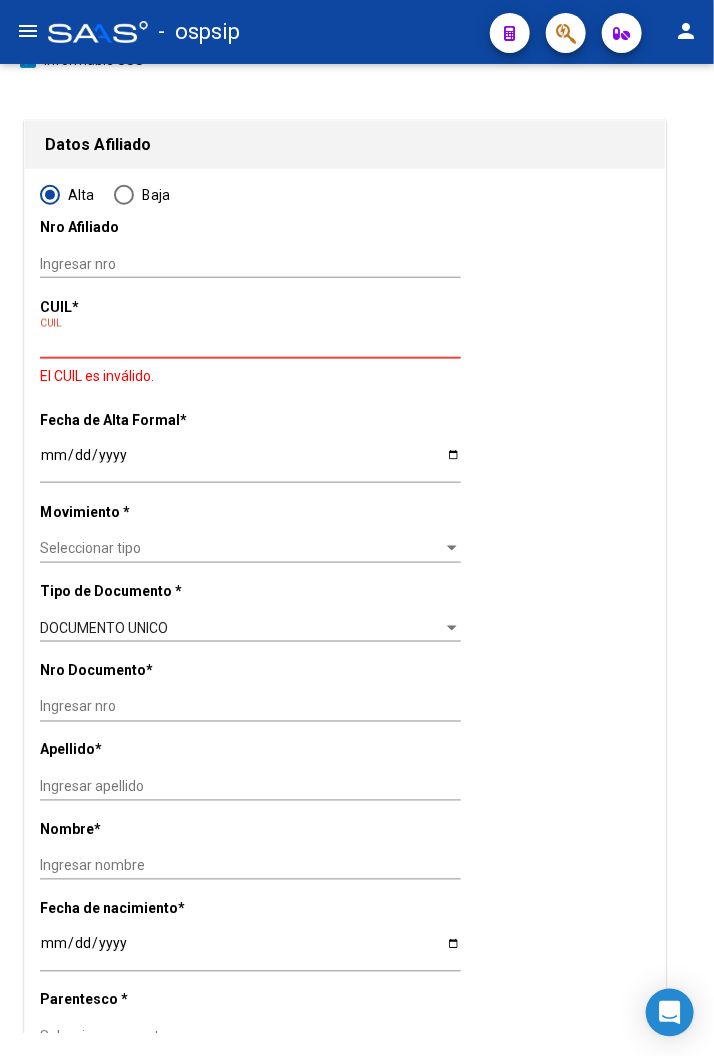 click on "CUIL" at bounding box center (250, 343) 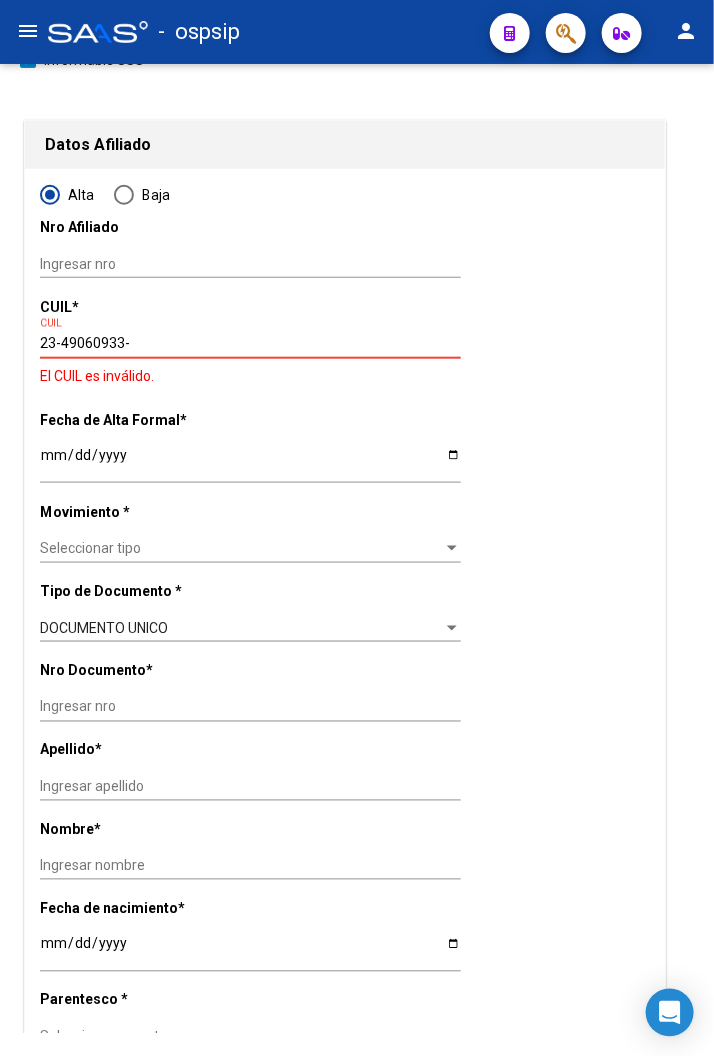 type on "23-49060933-4" 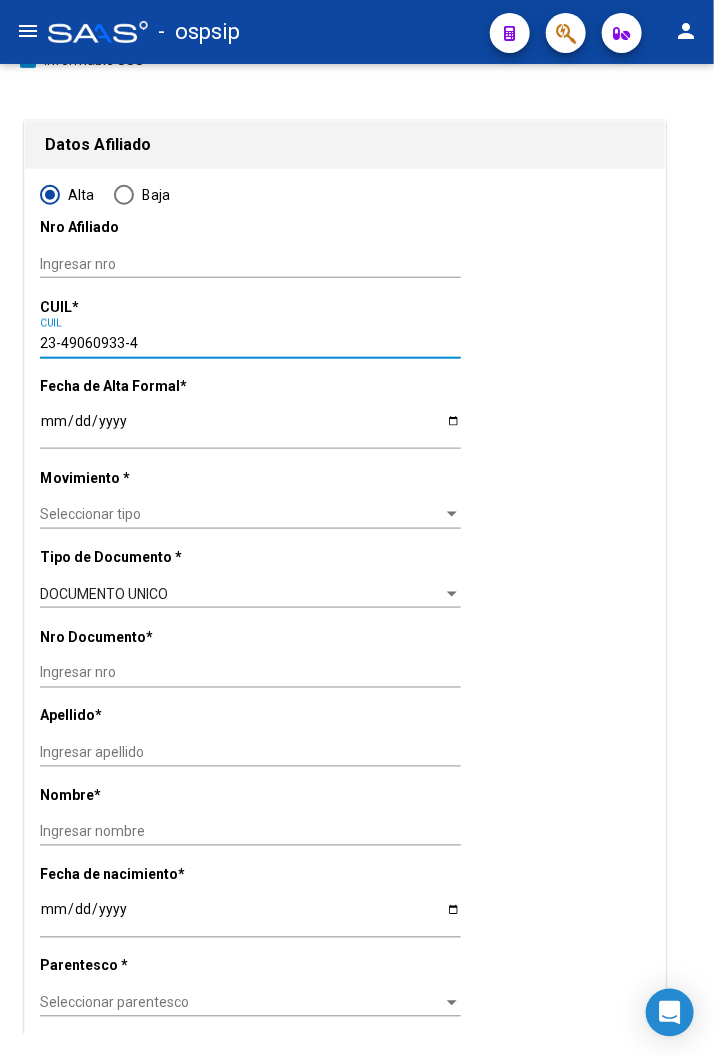 type on "49060933" 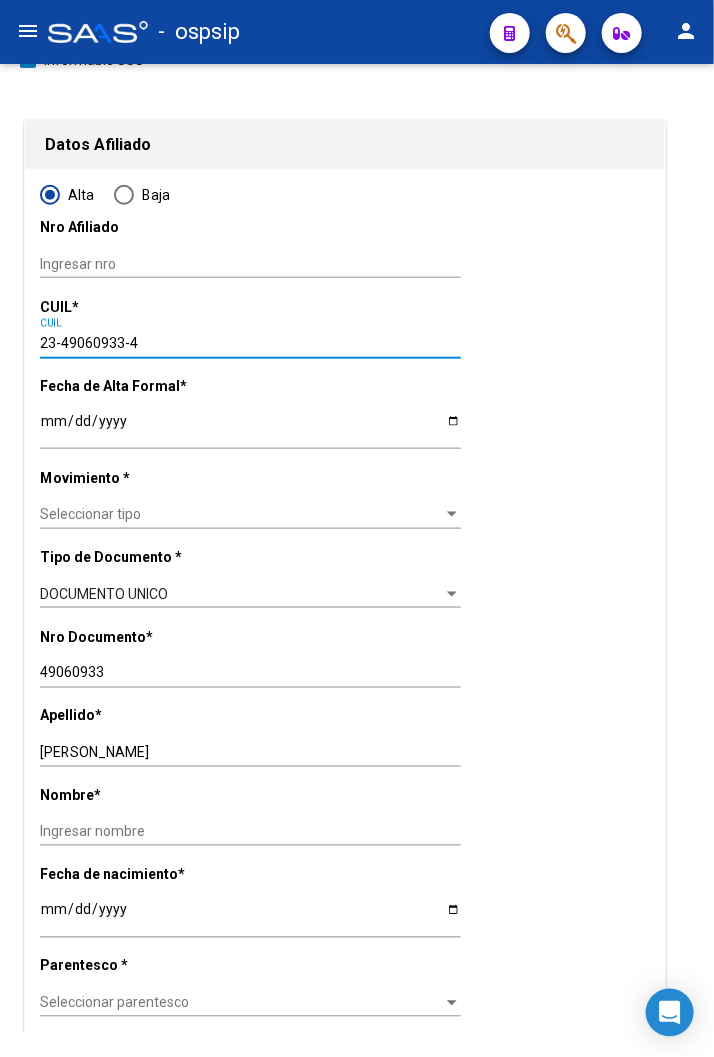 type on "23-49060933-4" 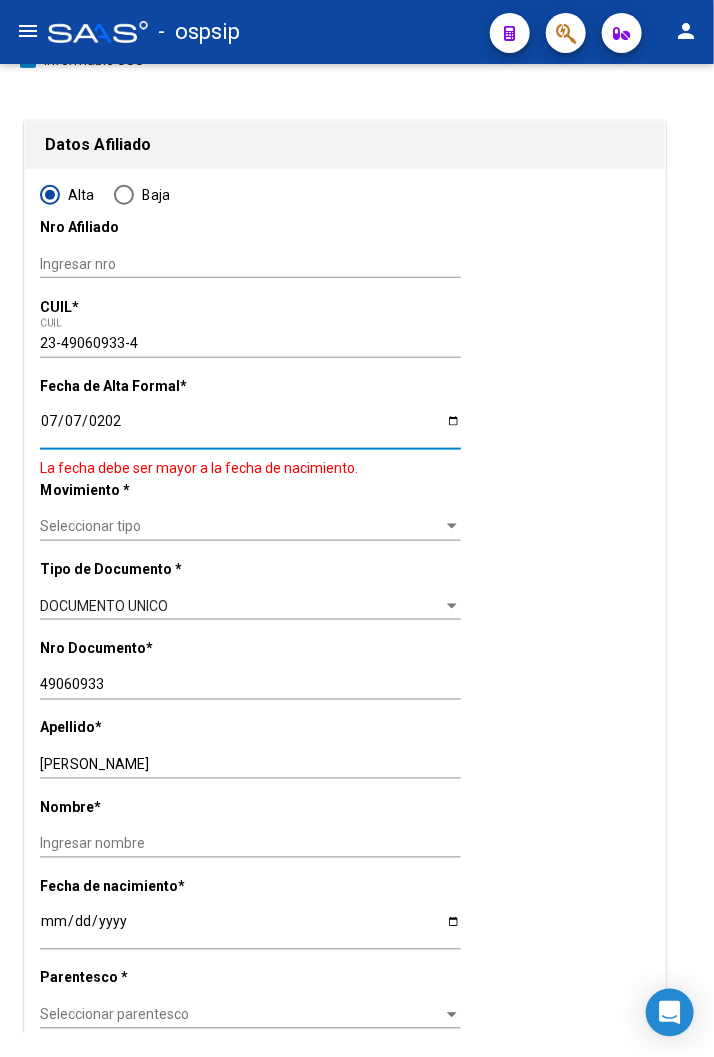 type on "[DATE]" 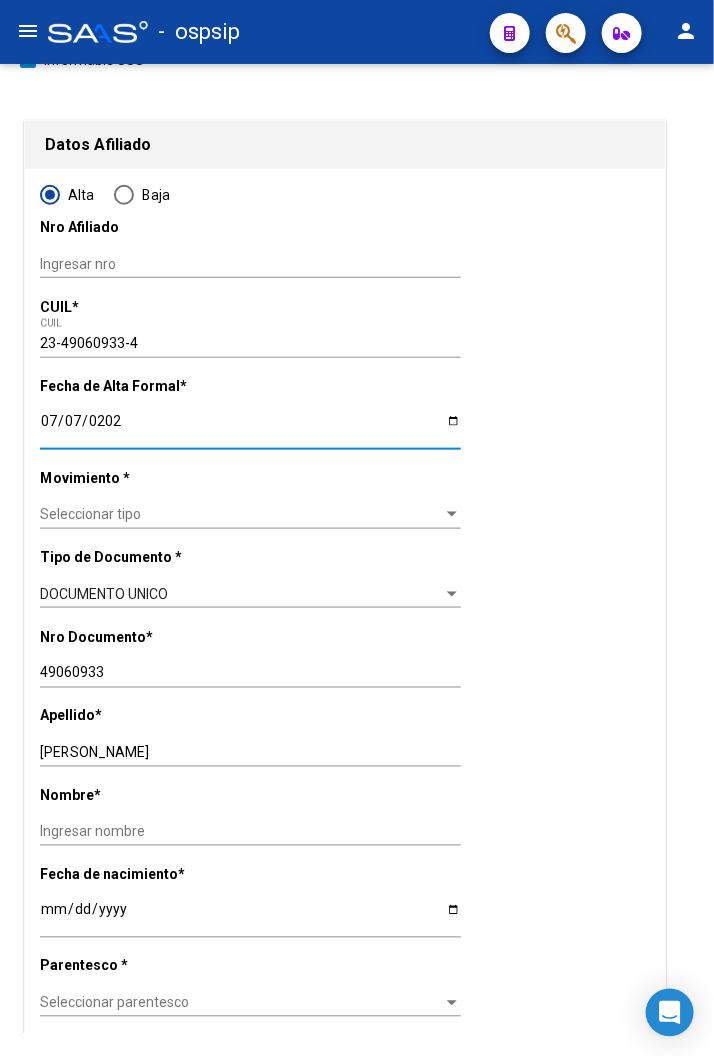 click on "Seleccionar tipo" at bounding box center (241, 514) 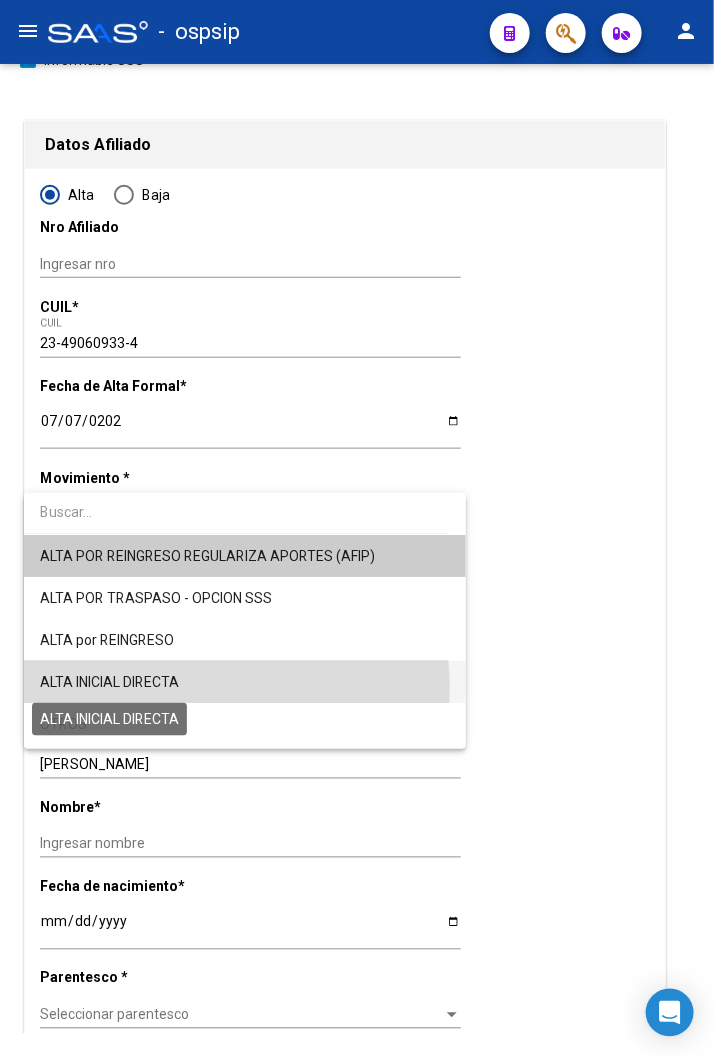 click on "ALTA INICIAL DIRECTA" at bounding box center (109, 682) 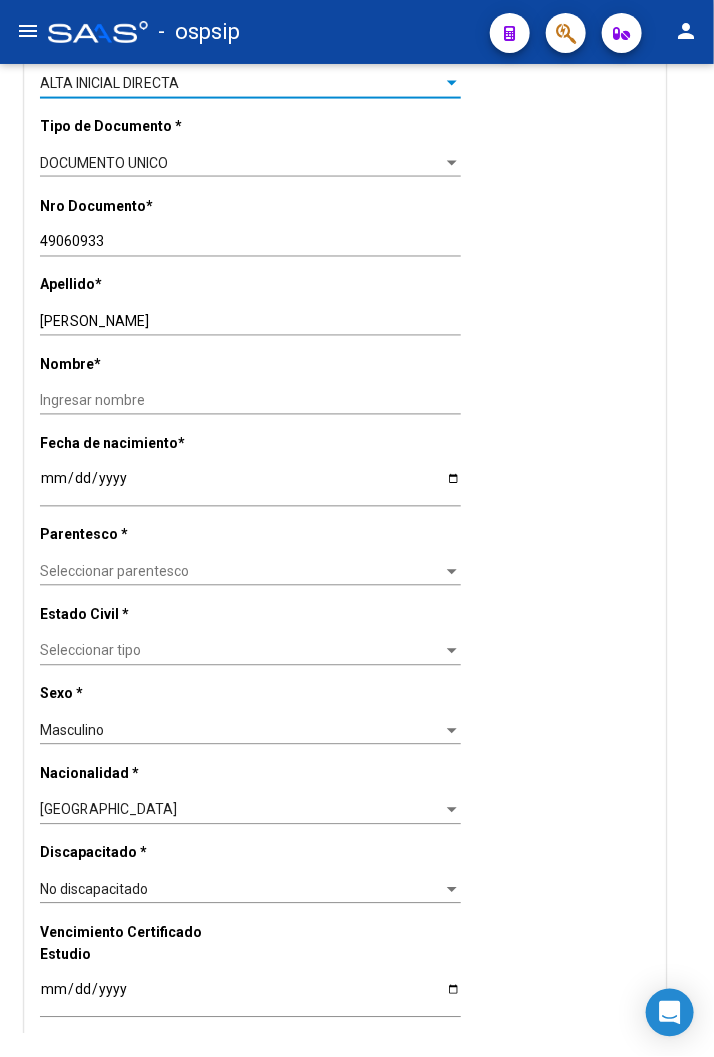 scroll, scrollTop: 666, scrollLeft: 0, axis: vertical 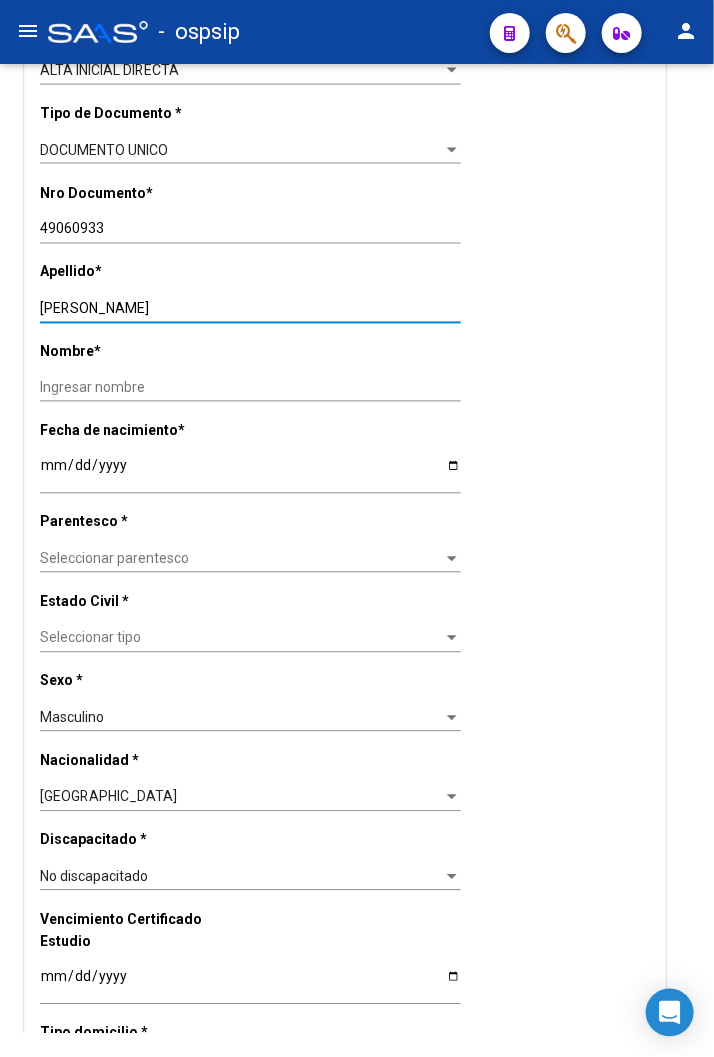 drag, startPoint x: 113, startPoint y: 305, endPoint x: 261, endPoint y: 305, distance: 148 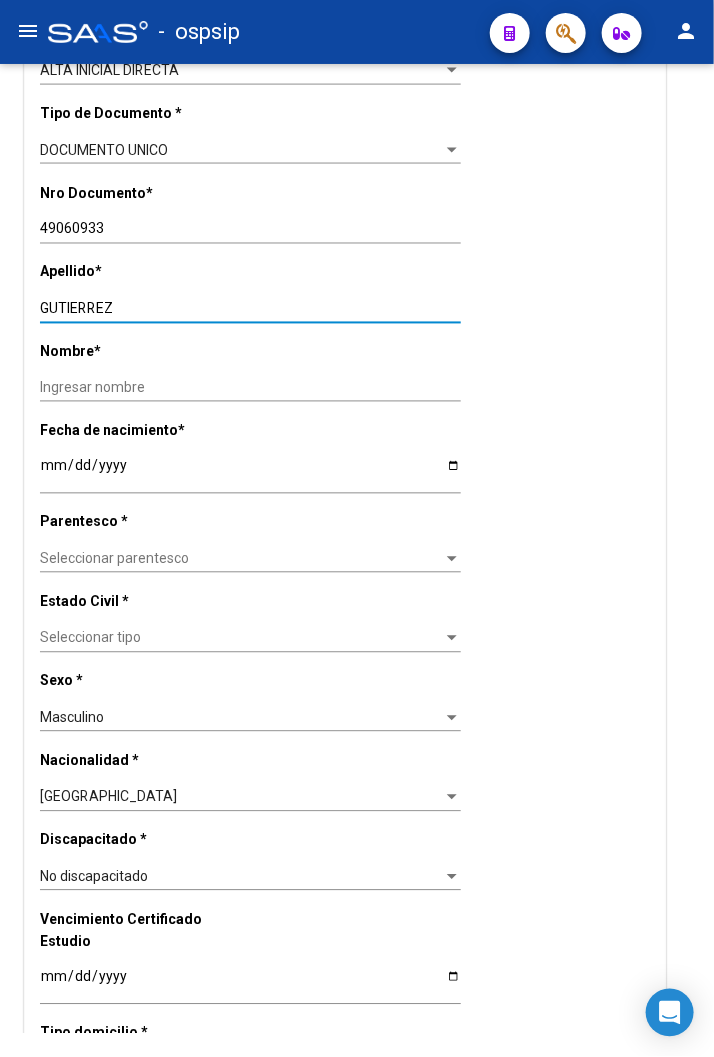 type on "GUTIERREZ" 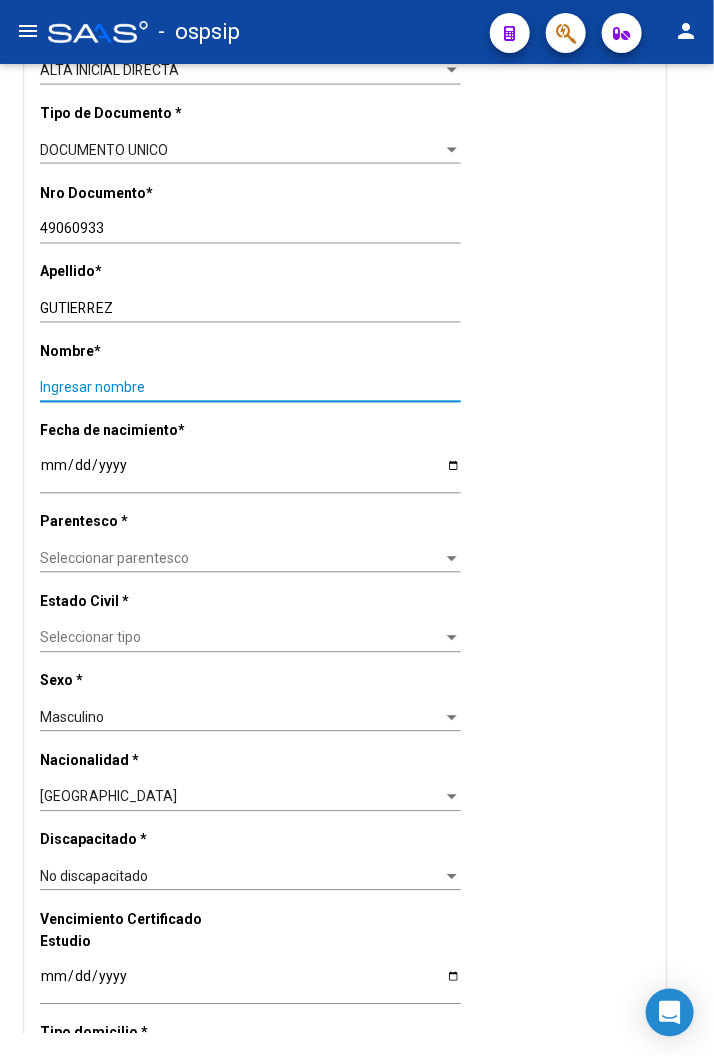 paste on "TATIANA" 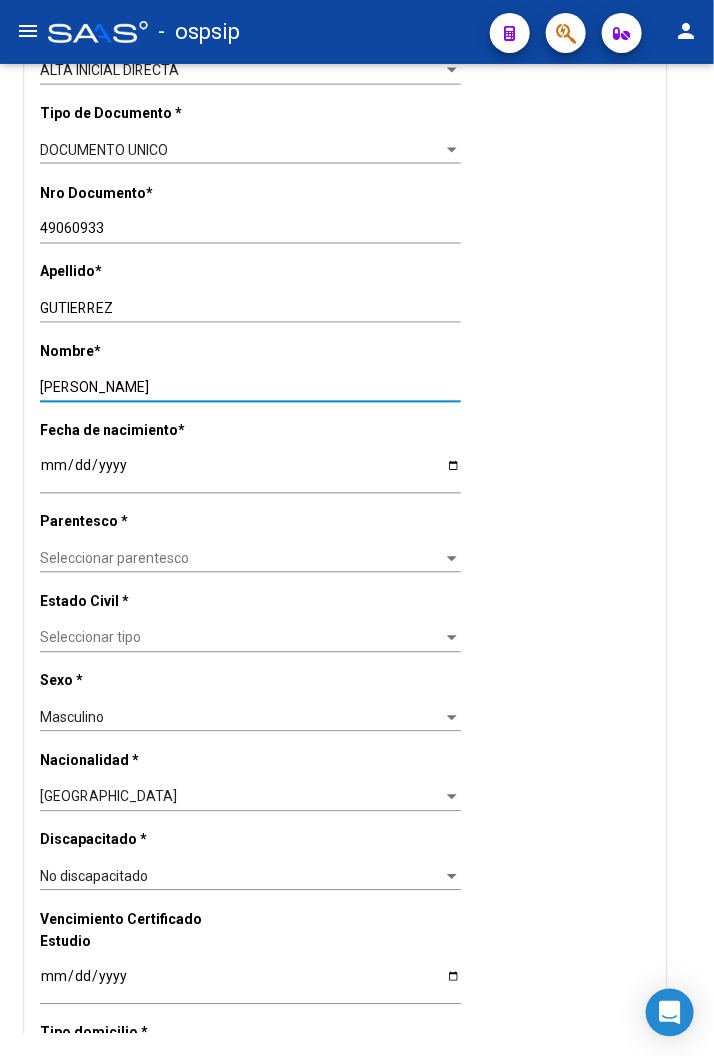 type on "TATIANA" 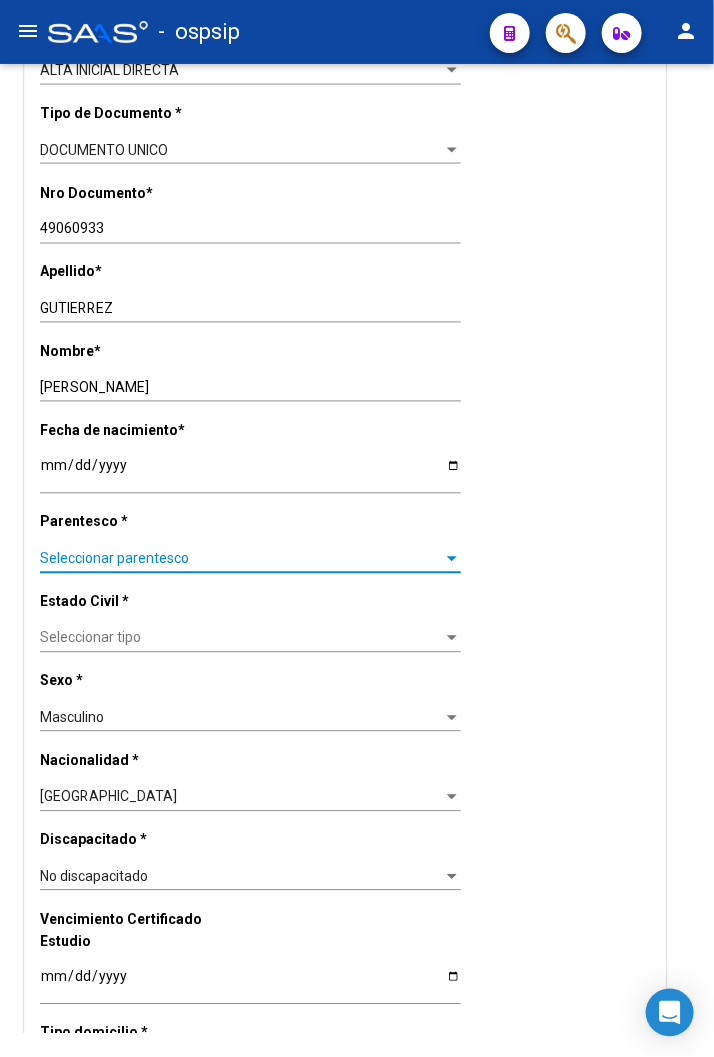 click on "Seleccionar parentesco" at bounding box center [241, 559] 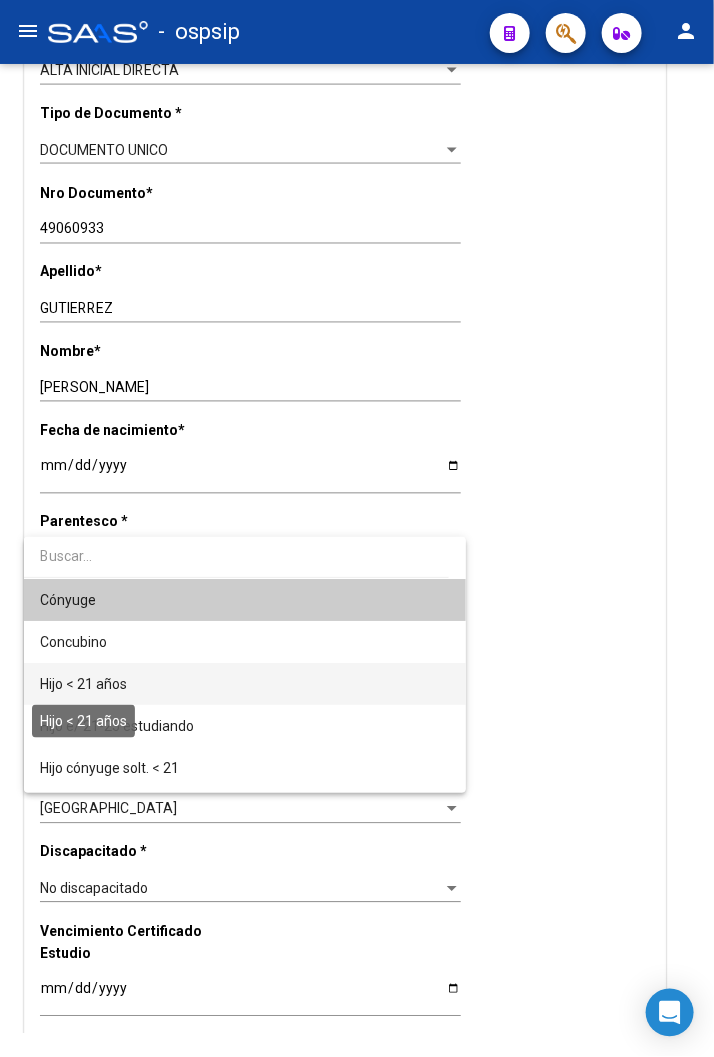 click on "Hijo < 21 años" at bounding box center [83, 684] 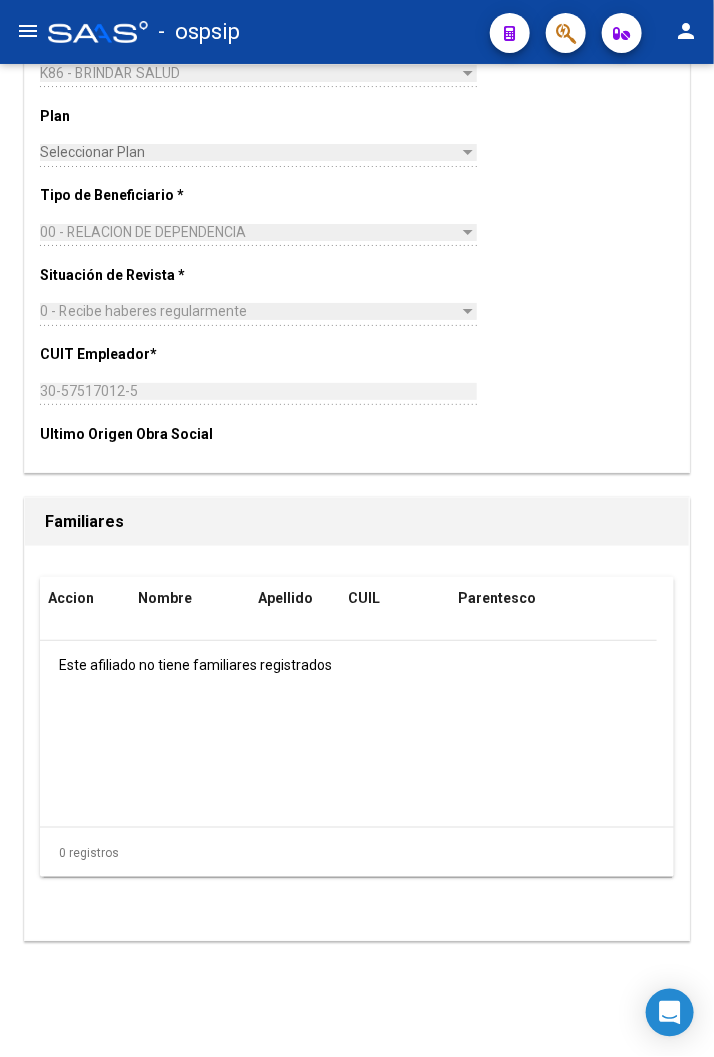 scroll, scrollTop: 3147, scrollLeft: 0, axis: vertical 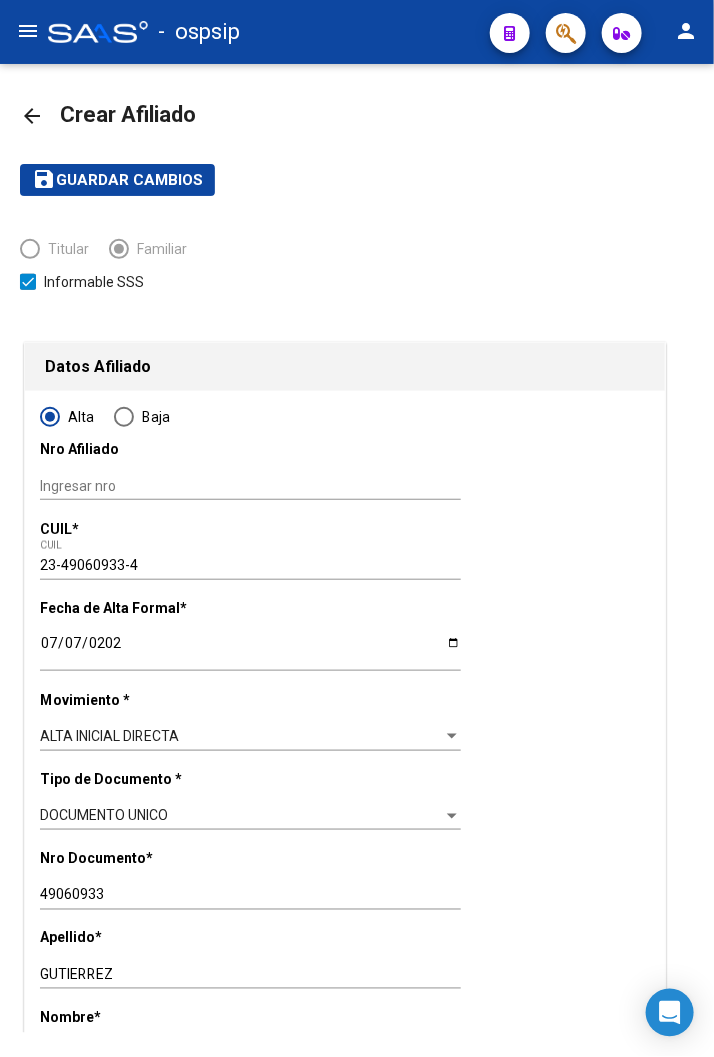 click on "Guardar cambios" 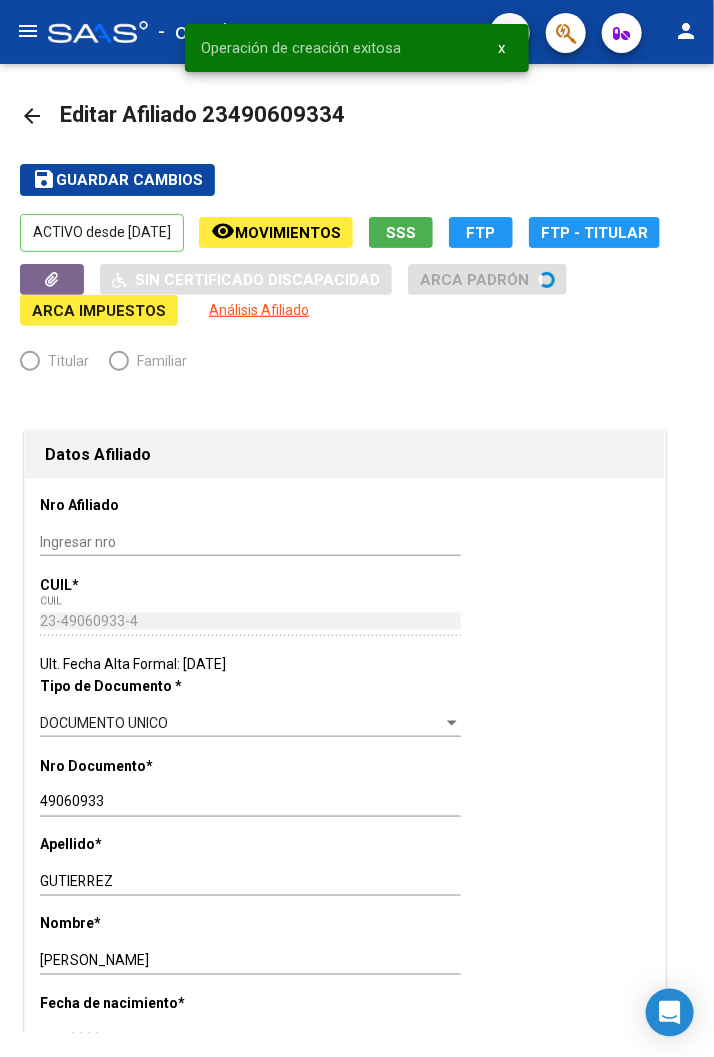radio on "true" 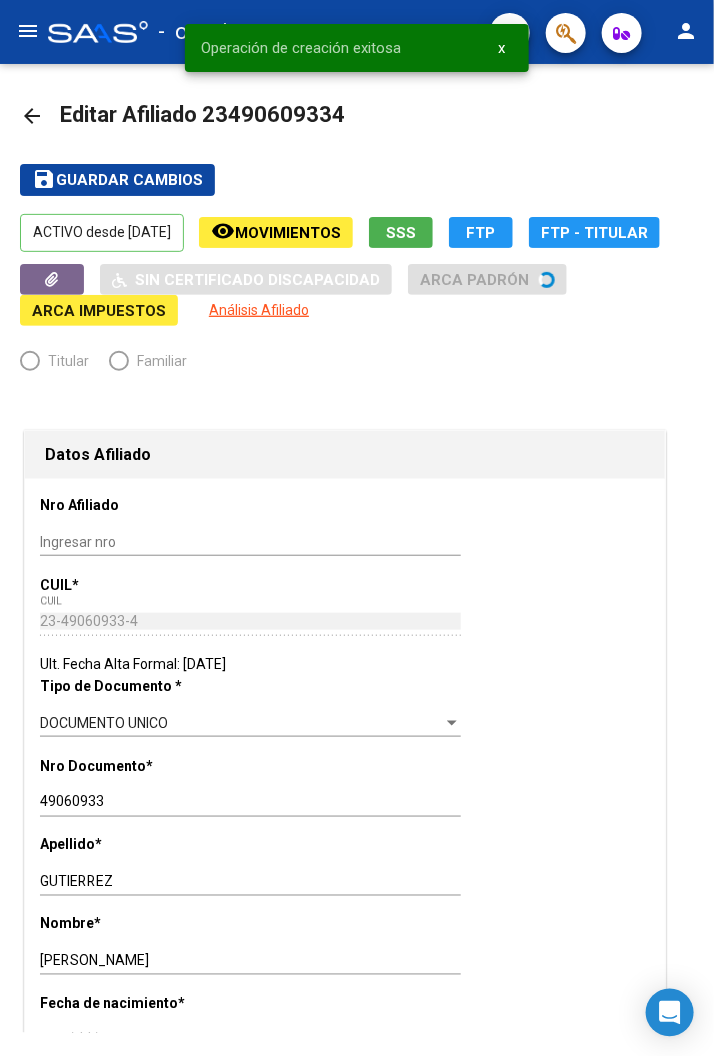 type on "30-57517012-5" 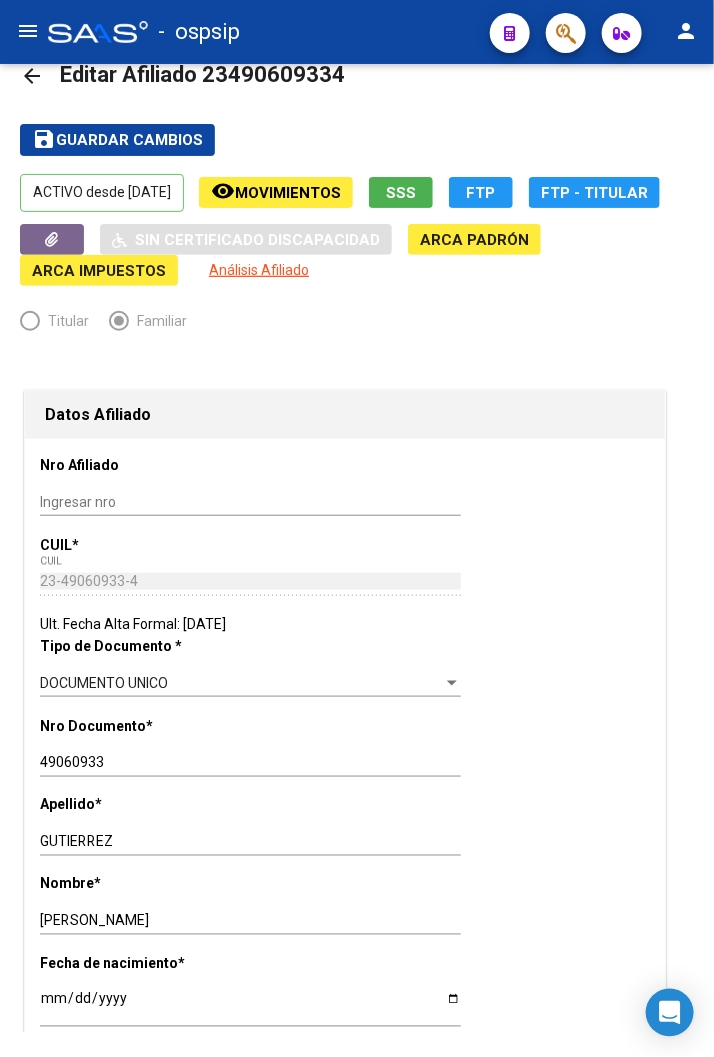 scroll, scrollTop: 0, scrollLeft: 0, axis: both 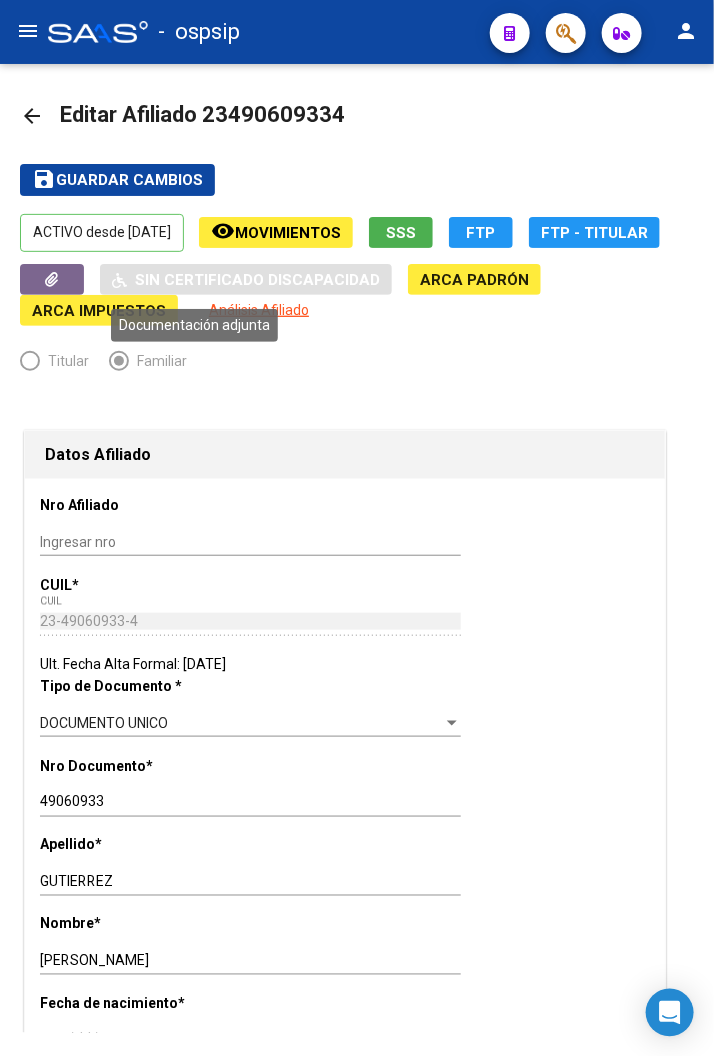 click 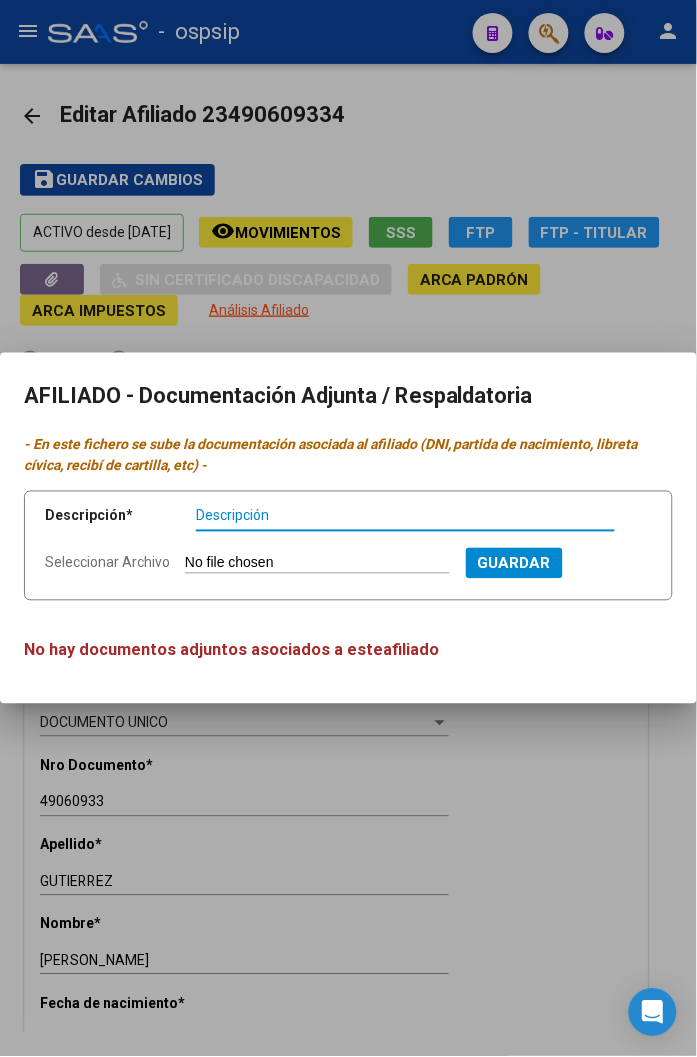 click on "Seleccionar Archivo" at bounding box center [317, 564] 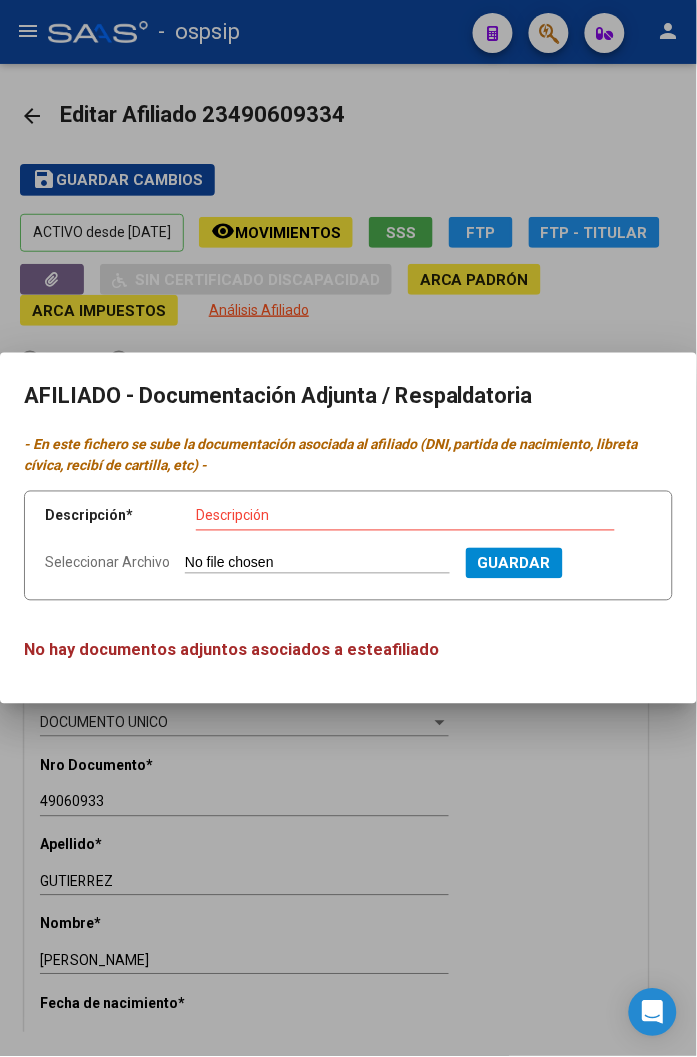 type on "C:\fakepath\Certificado de nacimiento - Gutierrez Tatiana - 07-25.jpg" 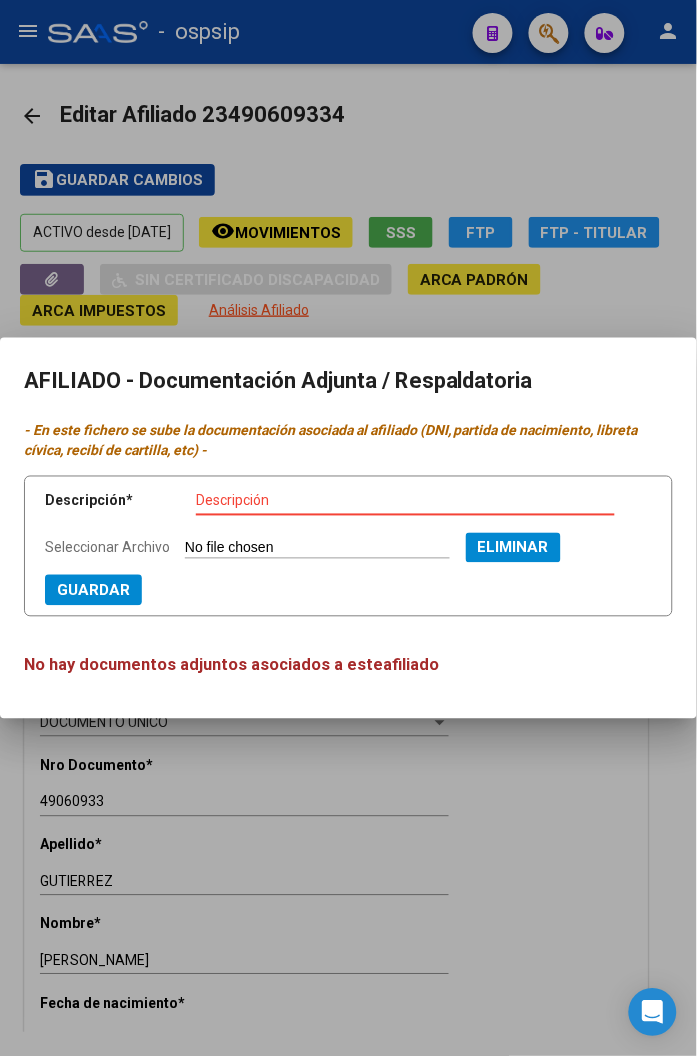 click on "Descripción" at bounding box center [405, 501] 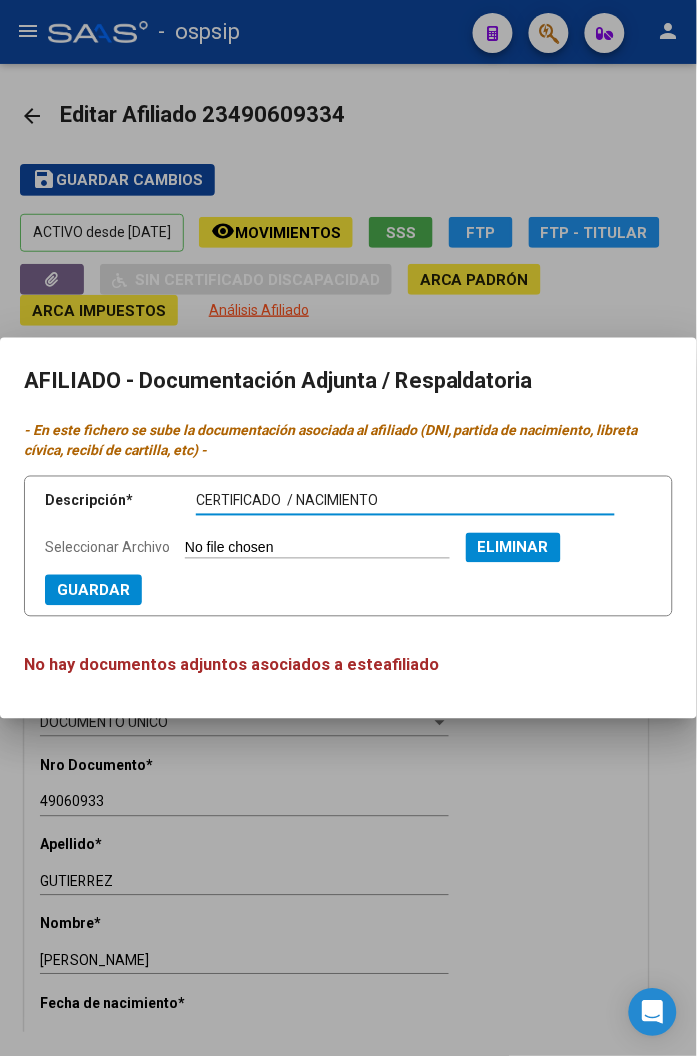 type on "CERTIFICADO  / NACIMIENTO" 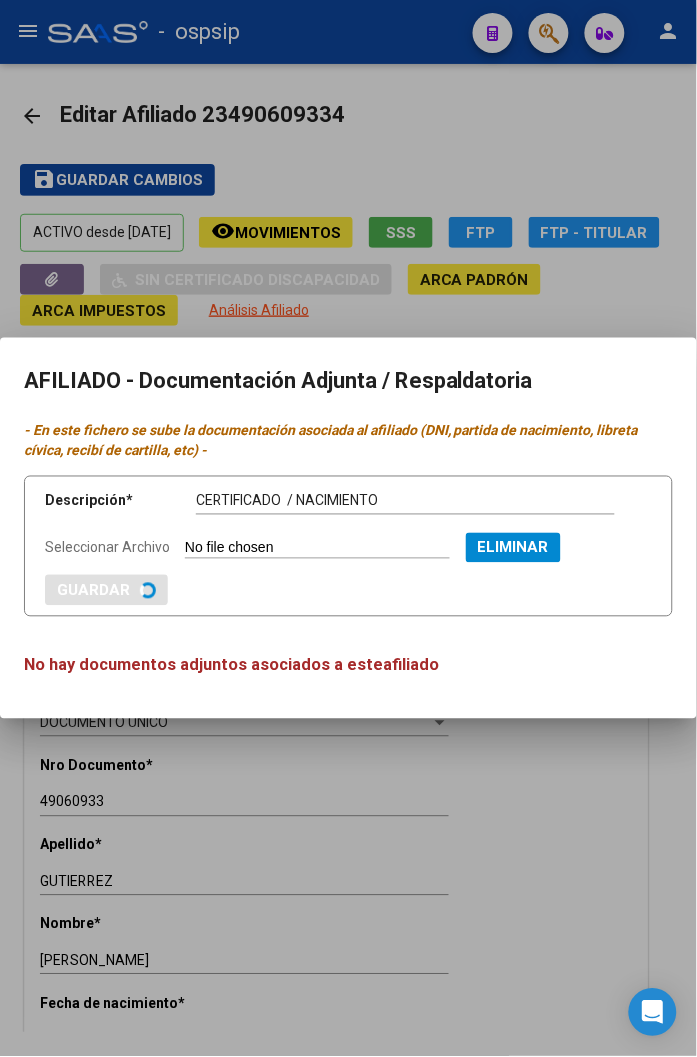 type 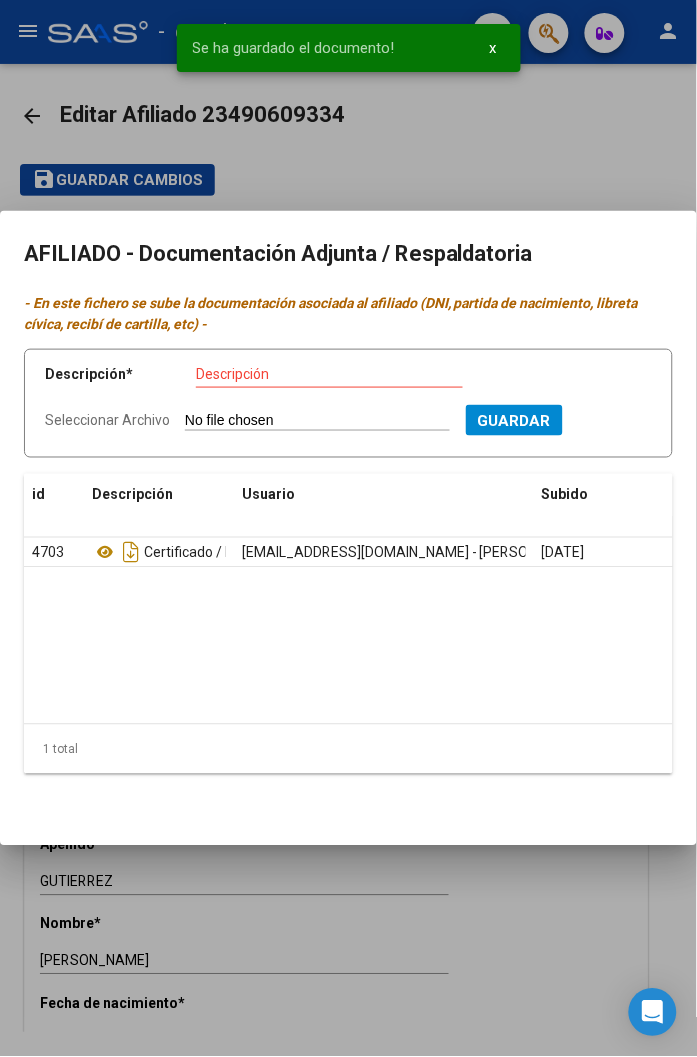 click on "Seleccionar Archivo" 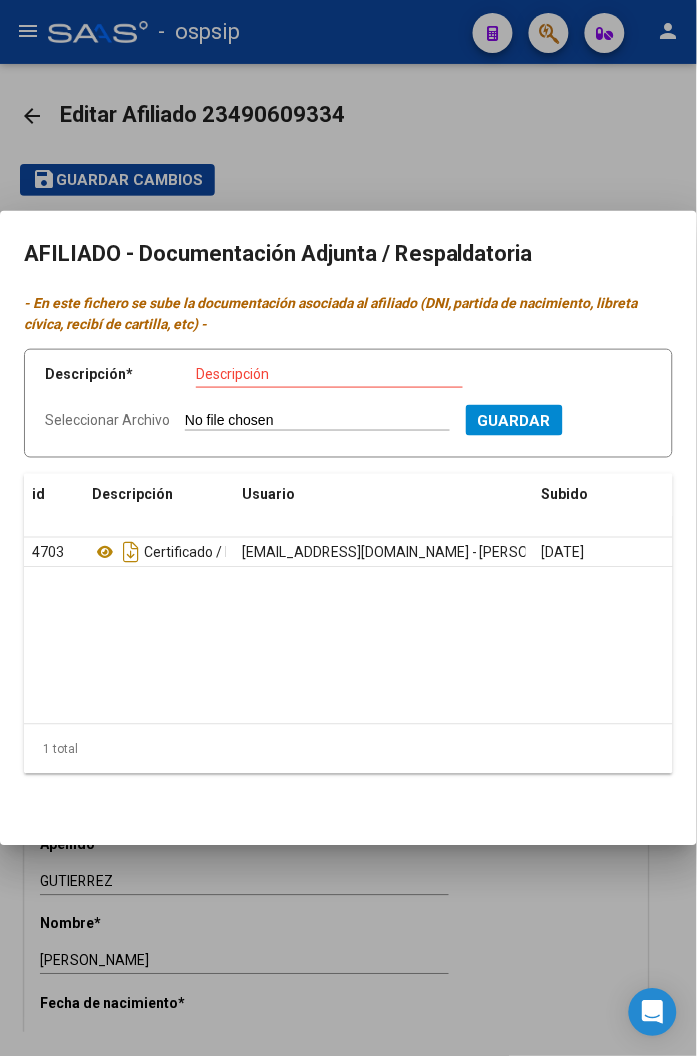 click on "Seleccionar Archivo" at bounding box center (317, 421) 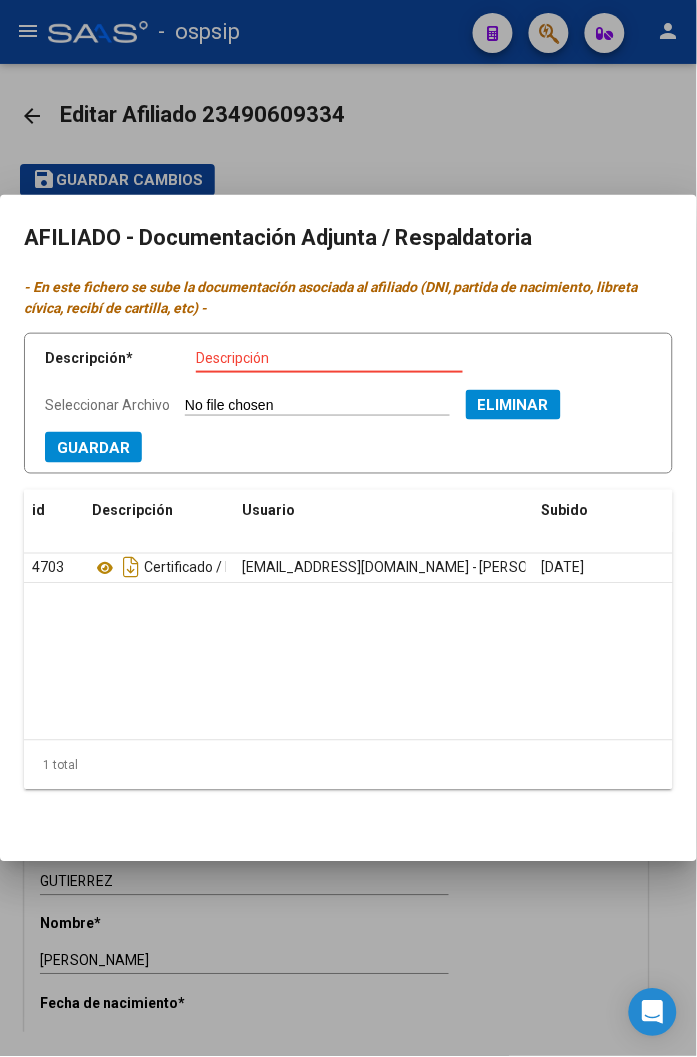click on "Descripción" at bounding box center (329, 358) 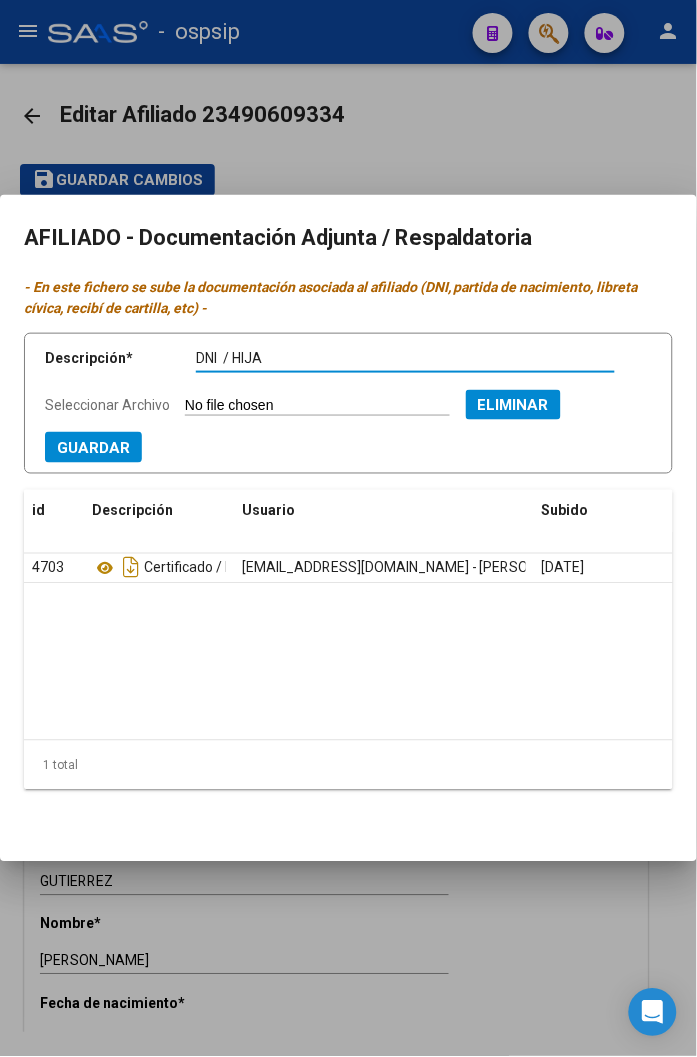 type on "DNI  / HIJA" 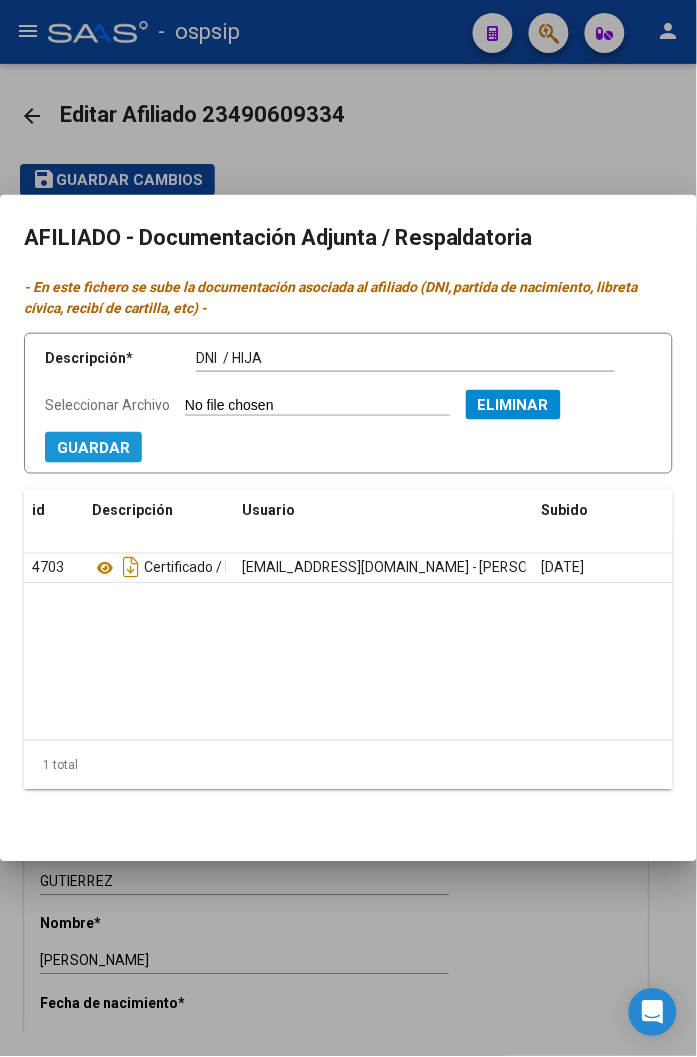 click on "Guardar" at bounding box center (93, 448) 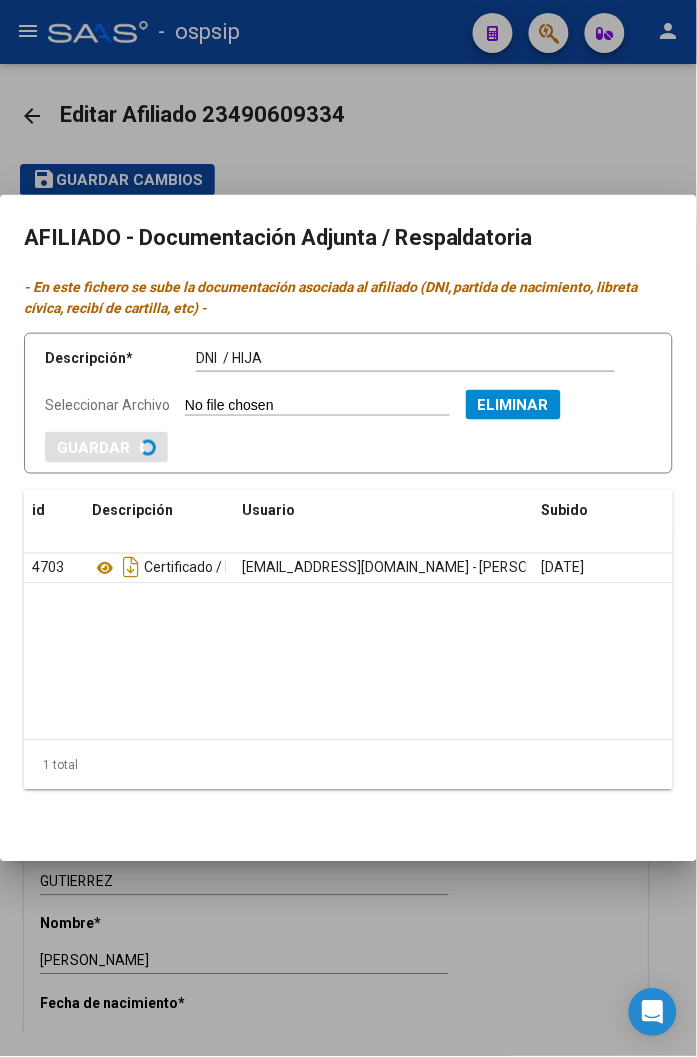 type 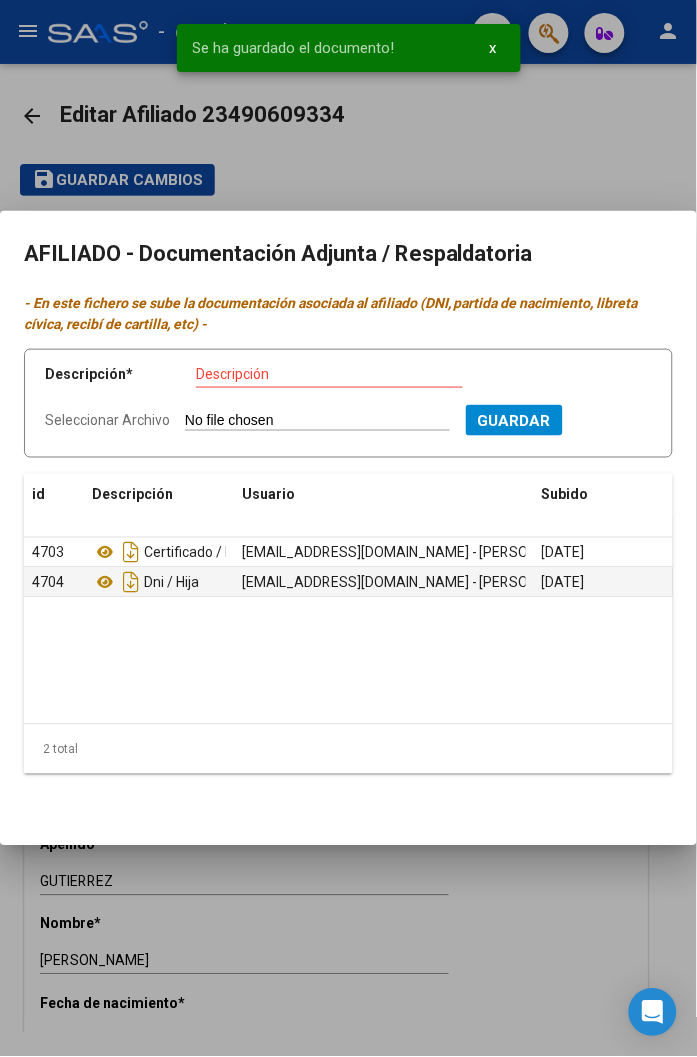 click at bounding box center [348, 528] 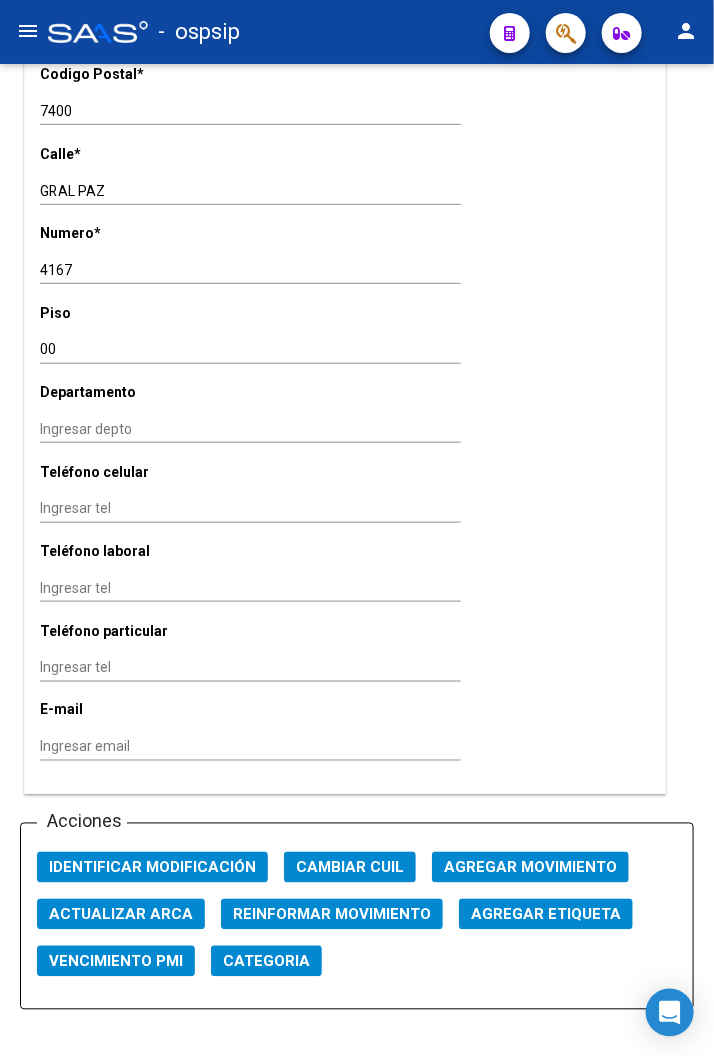 scroll, scrollTop: 2000, scrollLeft: 0, axis: vertical 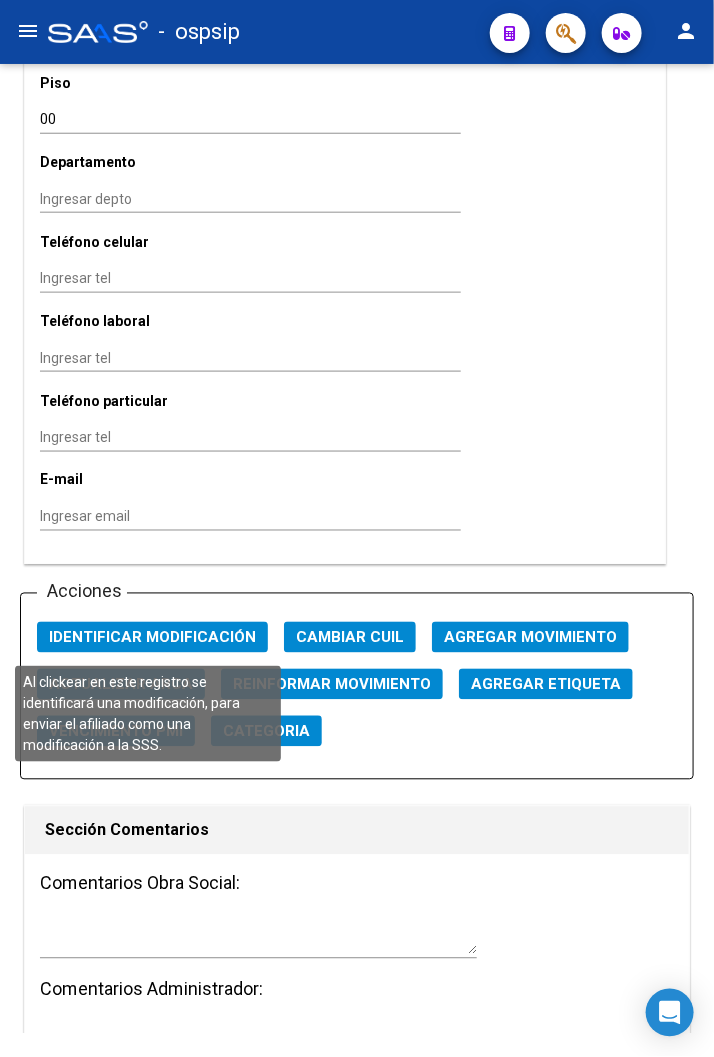 click on "Identificar Modificación" 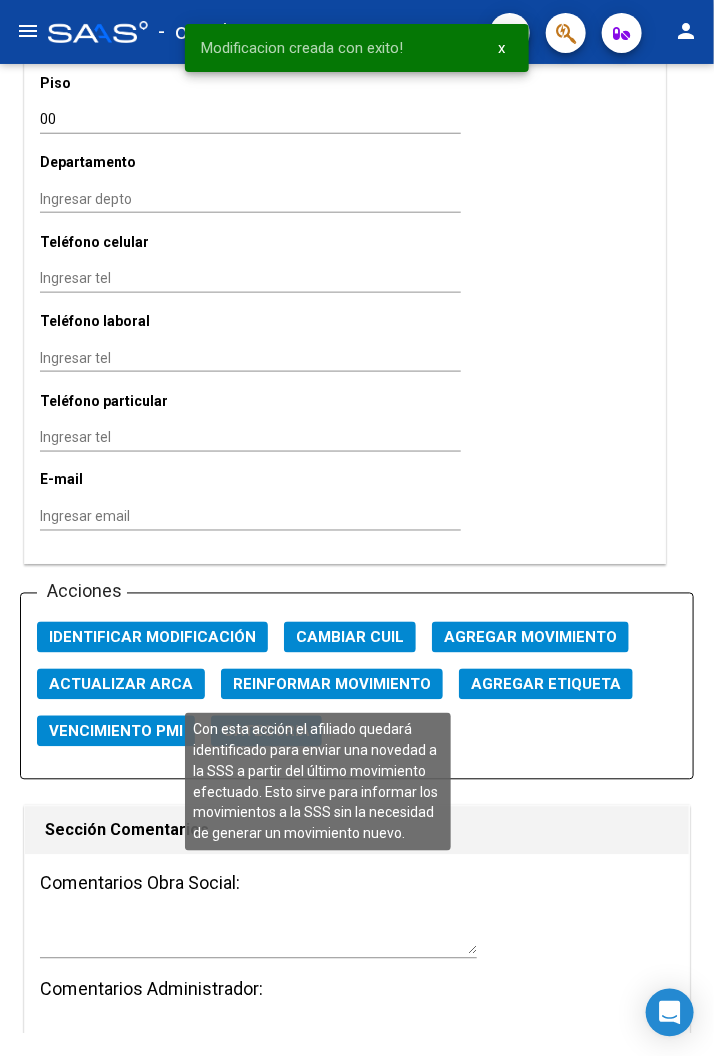 click on "Reinformar Movimiento" 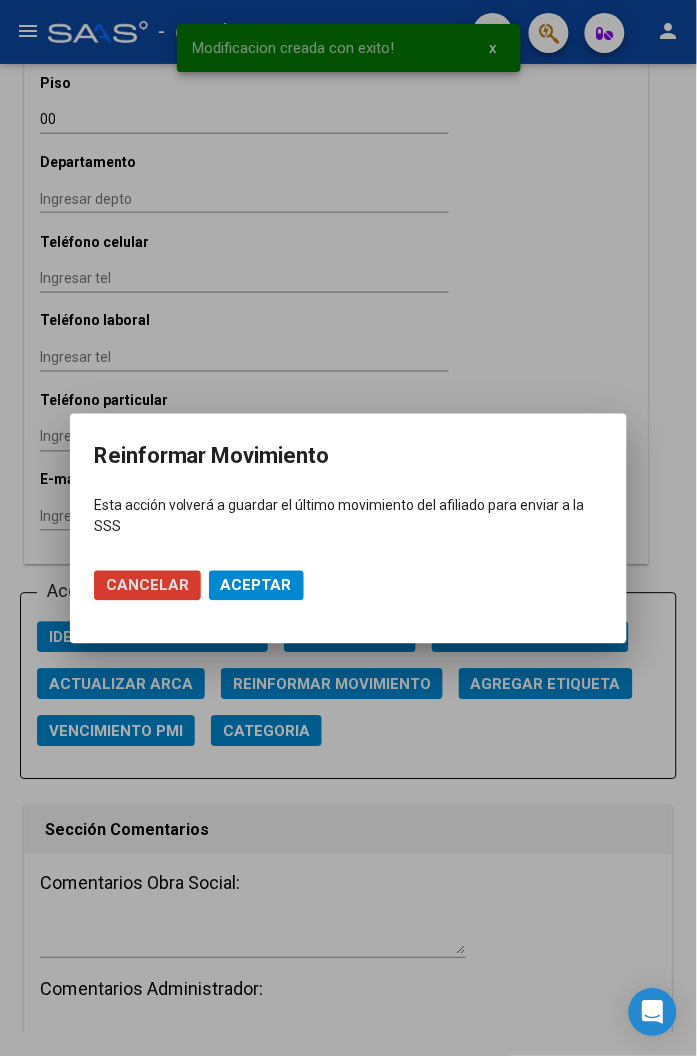 click on "Aceptar" at bounding box center (256, 586) 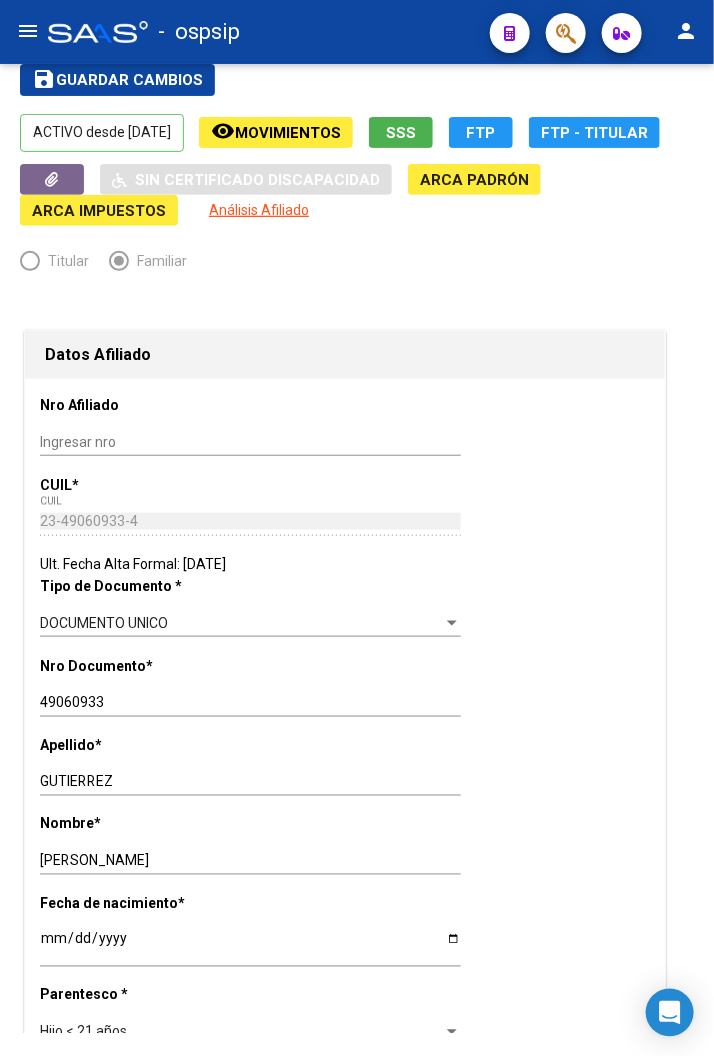 scroll, scrollTop: 333, scrollLeft: 0, axis: vertical 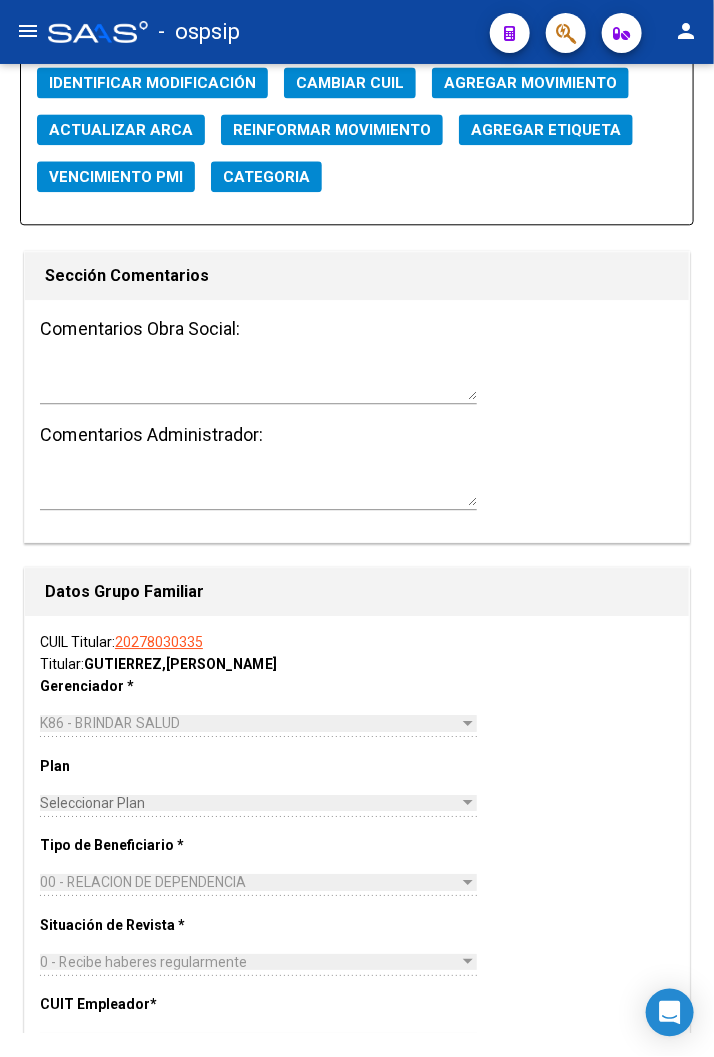 click on "20278030335" 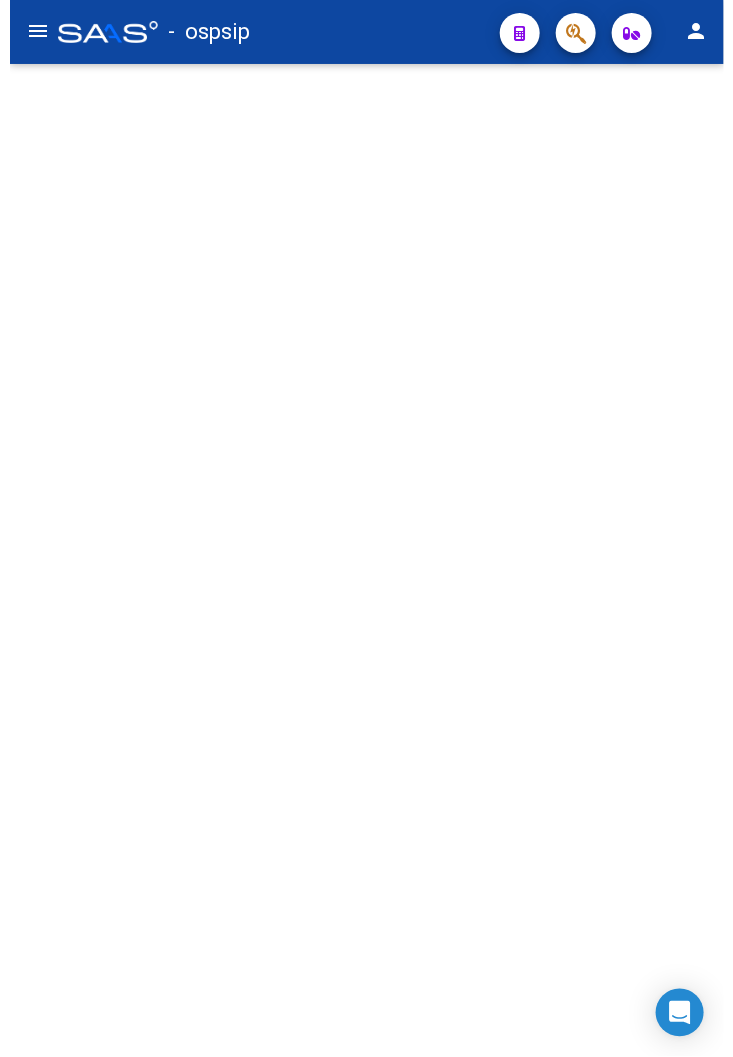scroll, scrollTop: 0, scrollLeft: 0, axis: both 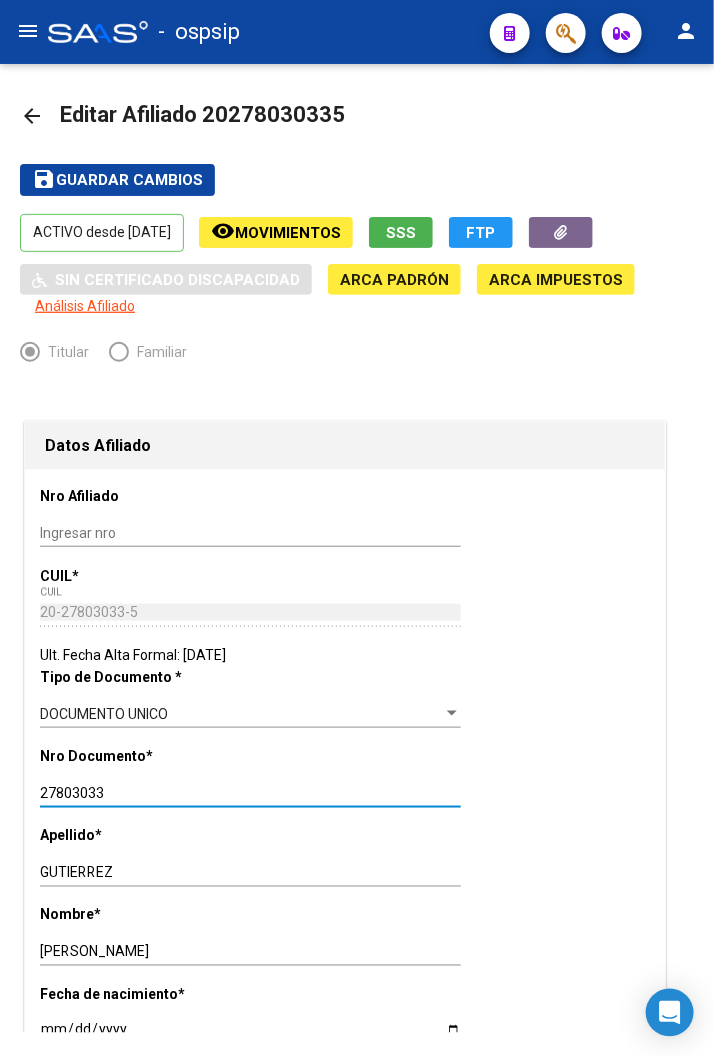 drag, startPoint x: 114, startPoint y: 787, endPoint x: -8, endPoint y: 793, distance: 122.14745 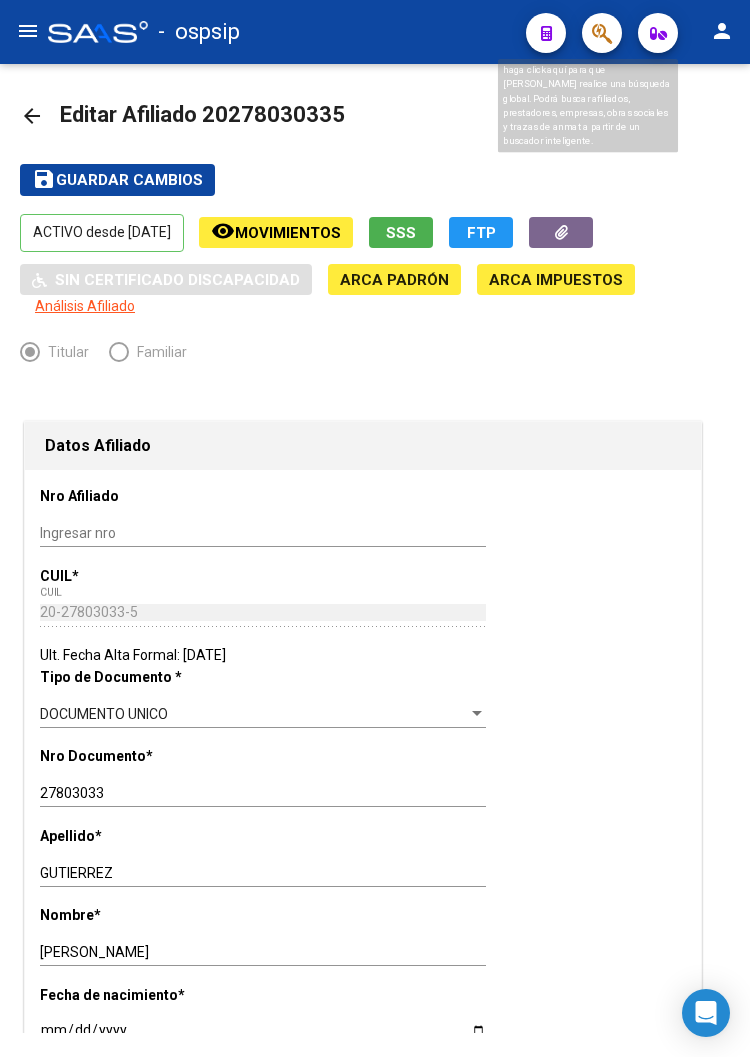 click 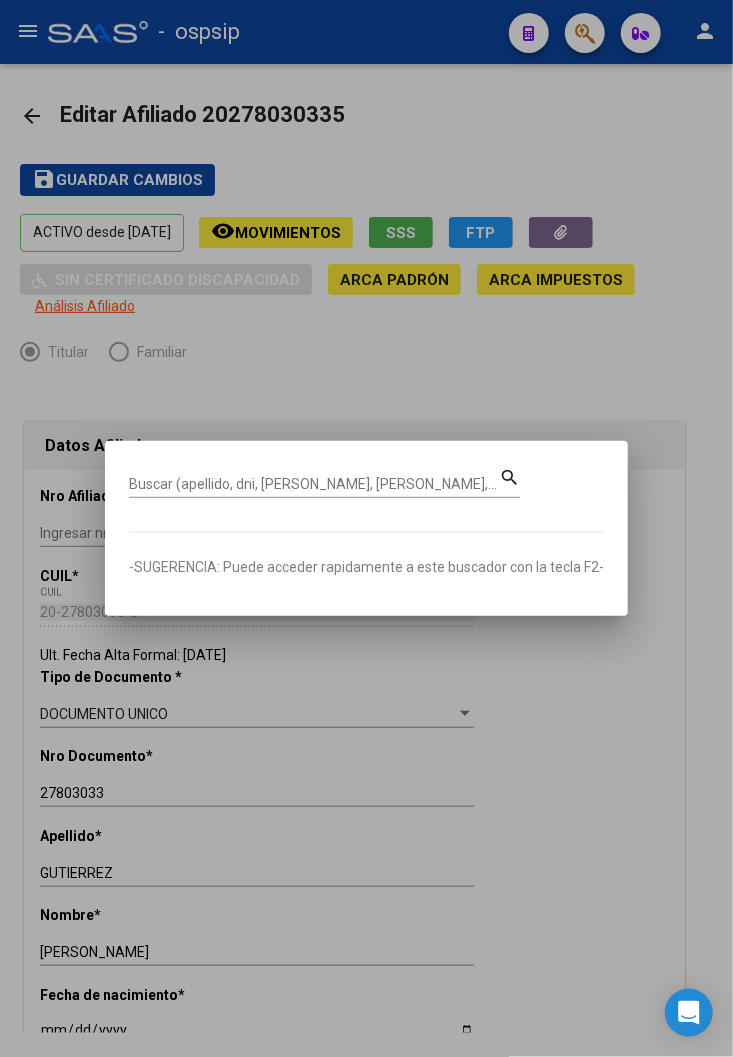 click on "Buscar (apellido, dni, [PERSON_NAME], [PERSON_NAME], cuit, obra social)" at bounding box center (314, 484) 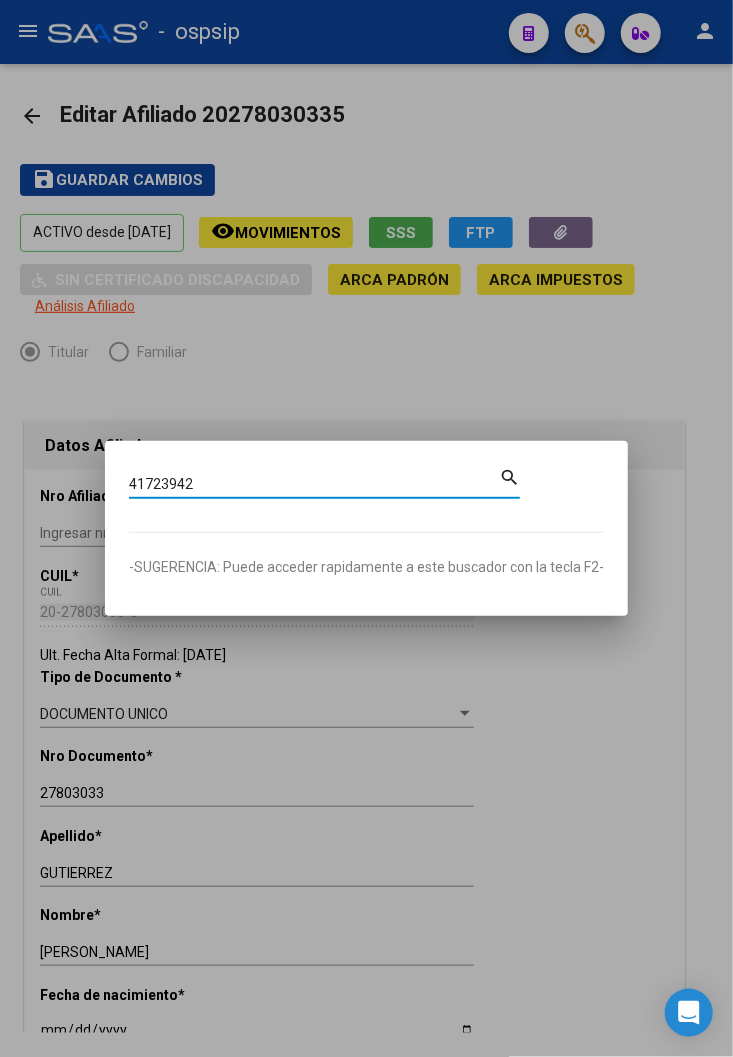 type on "41723942" 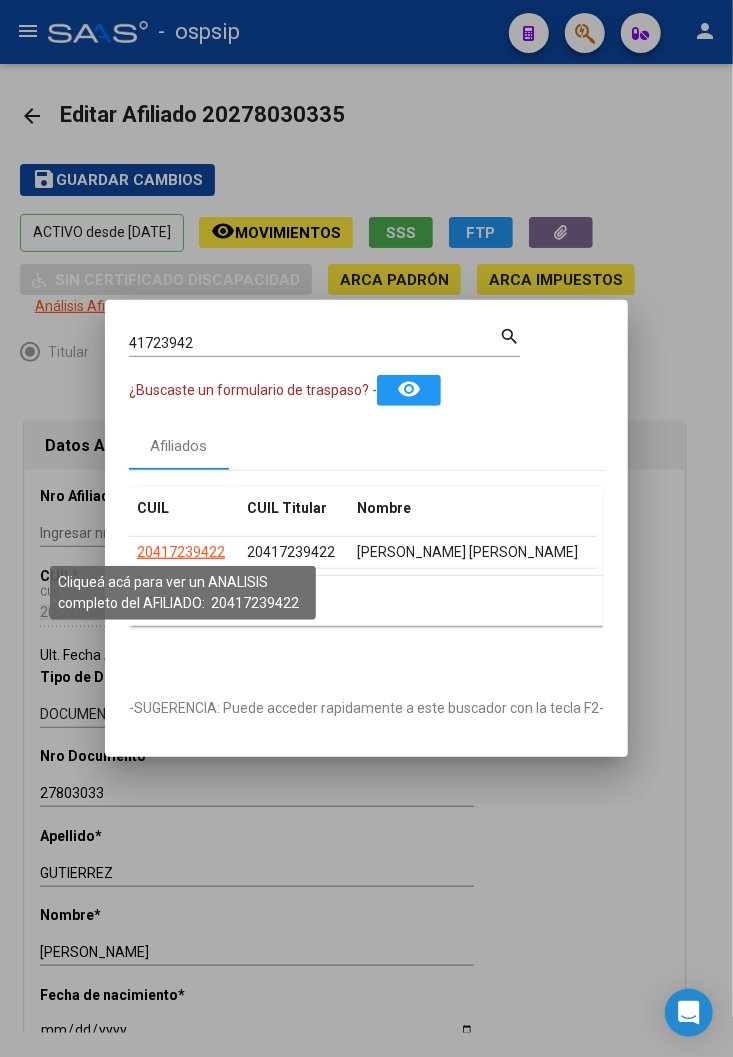 click on "20417239422" 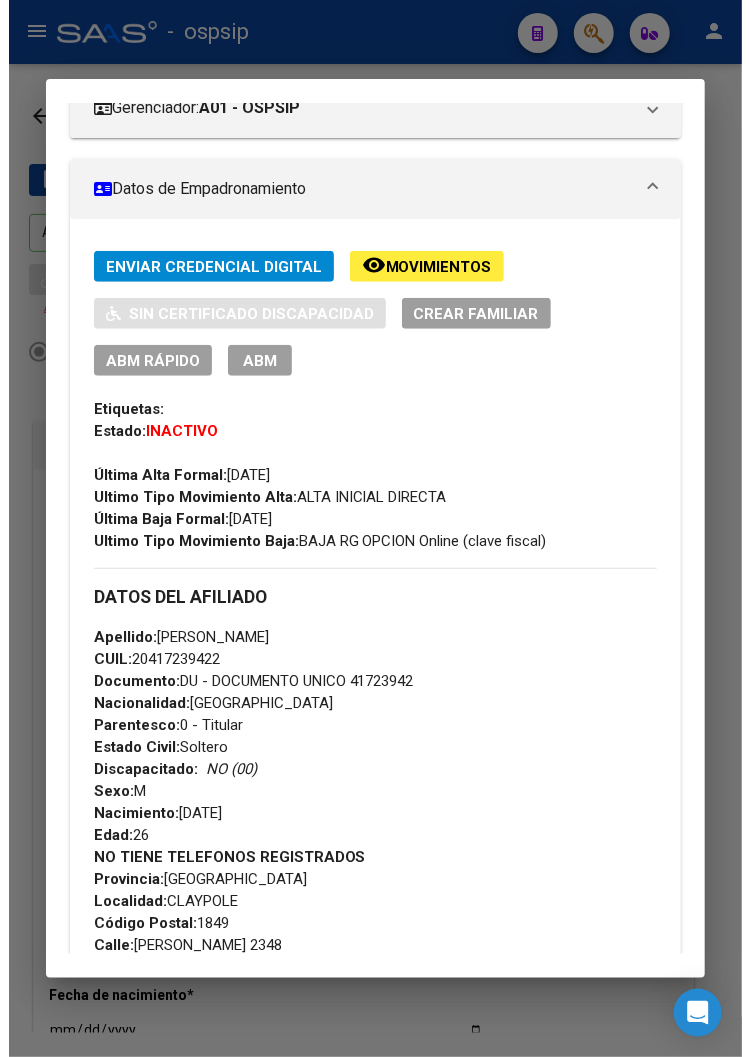 scroll, scrollTop: 333, scrollLeft: 0, axis: vertical 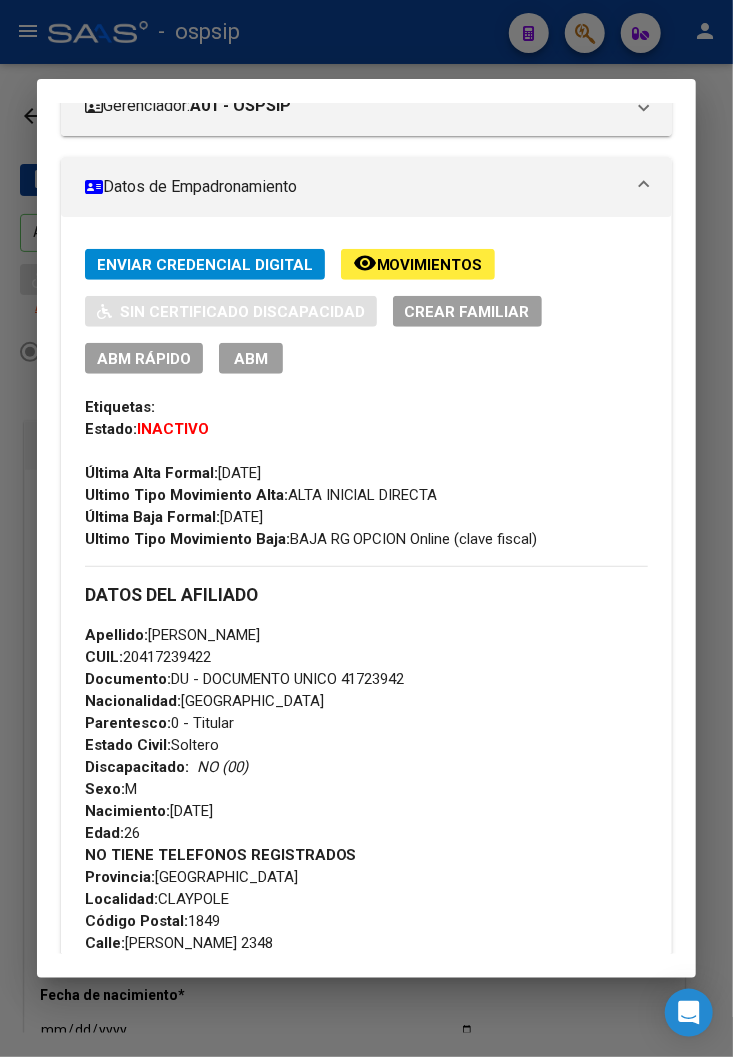 click on "ABM" at bounding box center [251, 359] 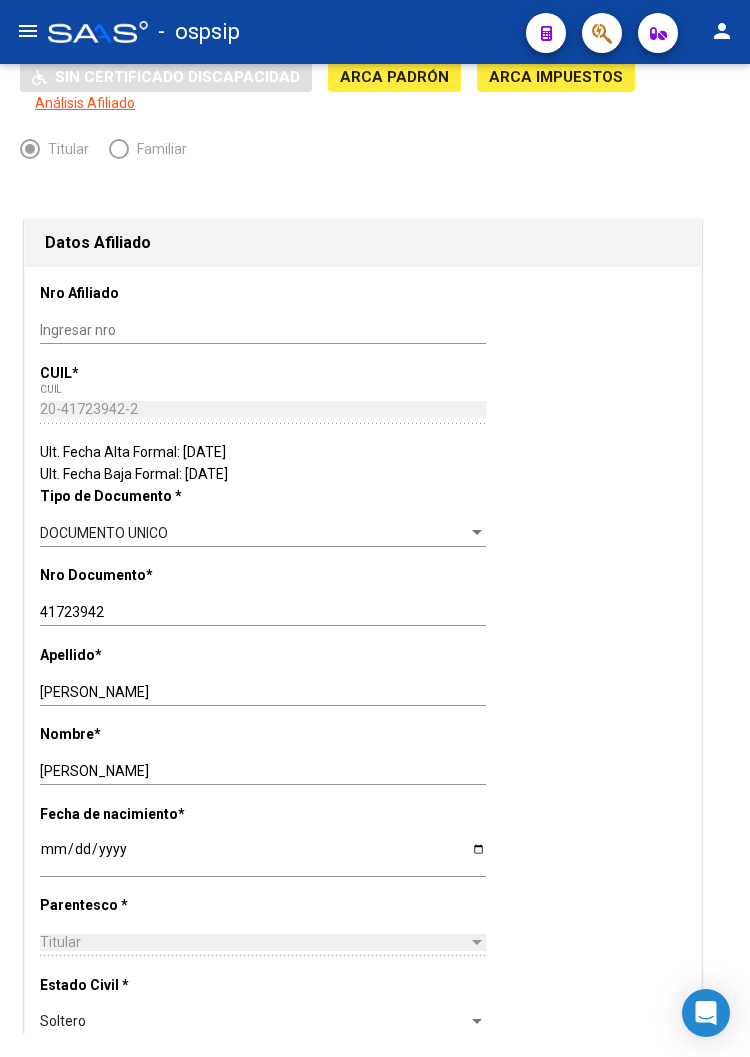 scroll, scrollTop: 0, scrollLeft: 0, axis: both 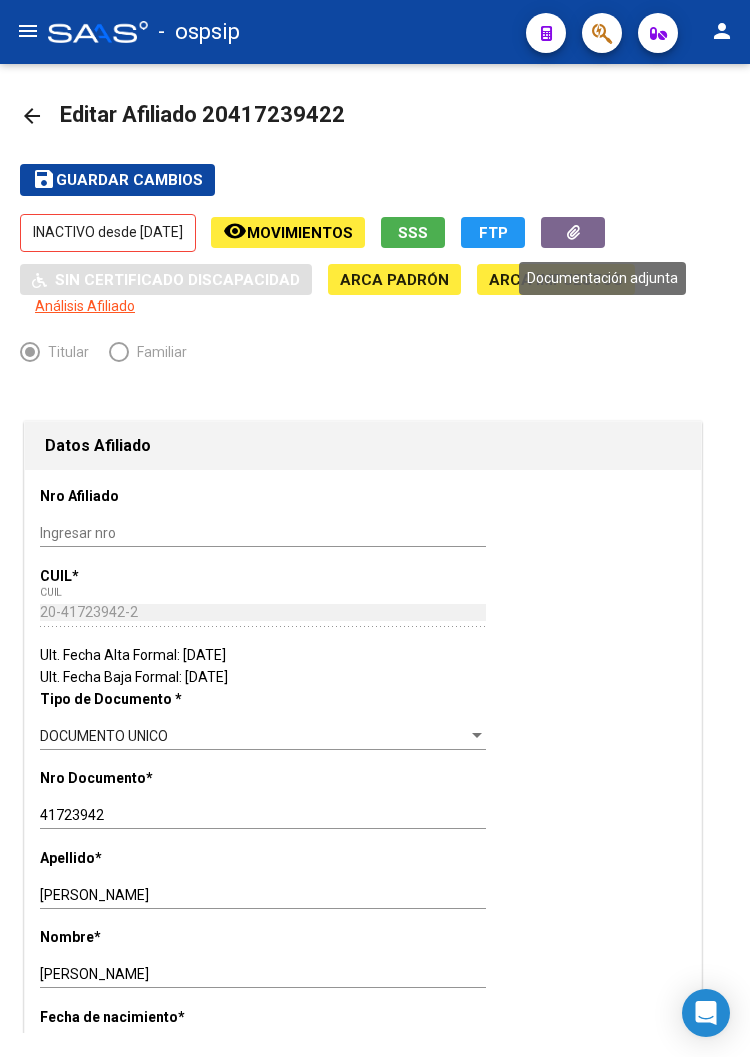 click 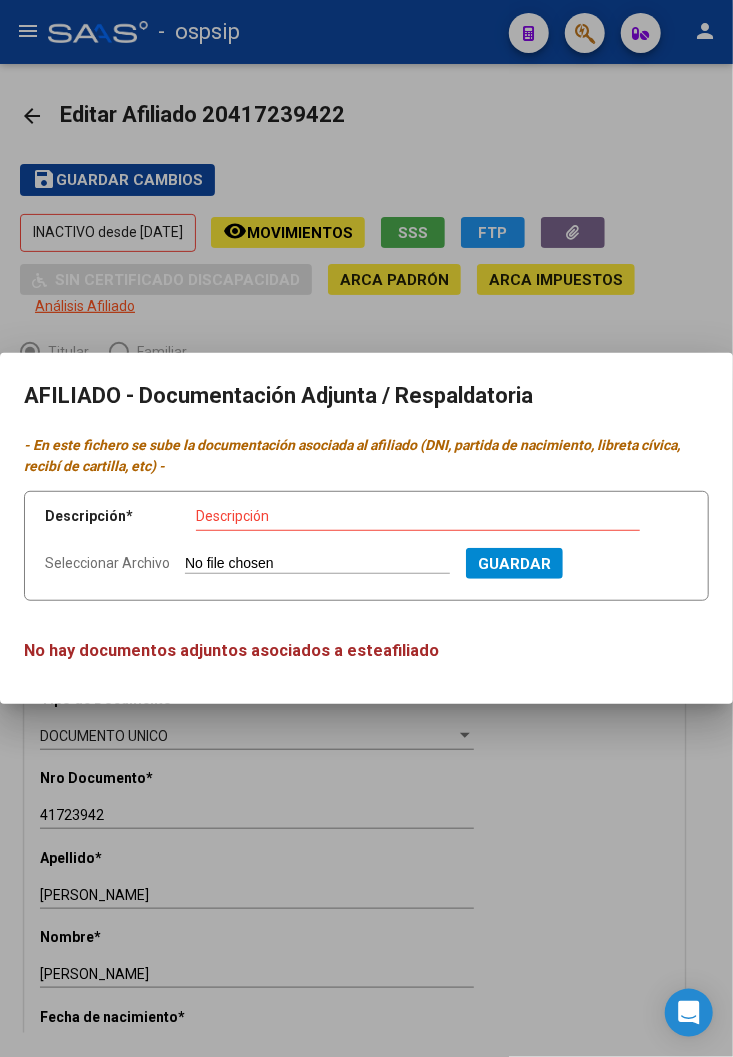 click on "Seleccionar Archivo" at bounding box center [317, 564] 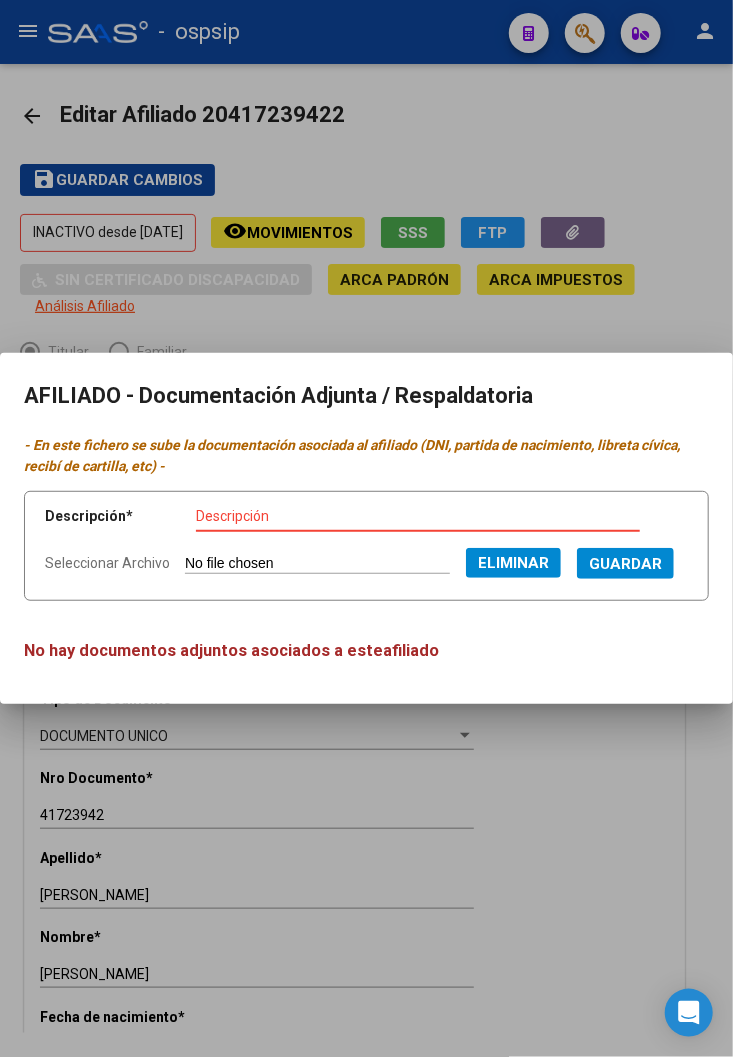 click on "Descripción" at bounding box center [418, 516] 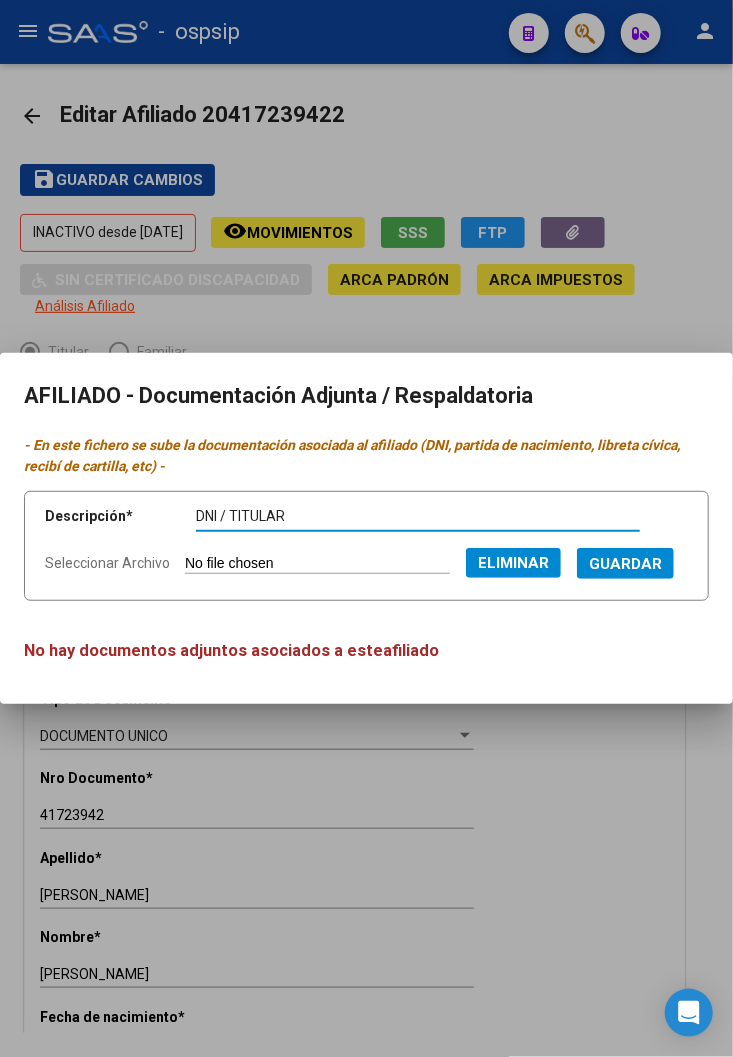 type on "DNI / TITULAR" 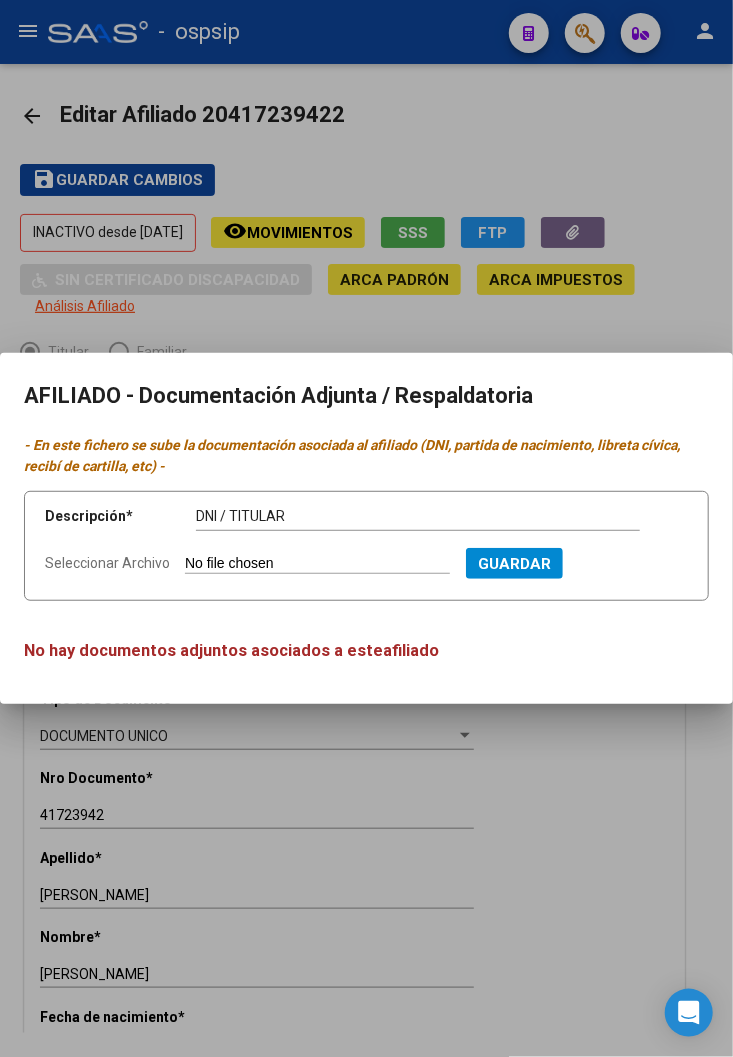 click on "Guardar" at bounding box center (514, 564) 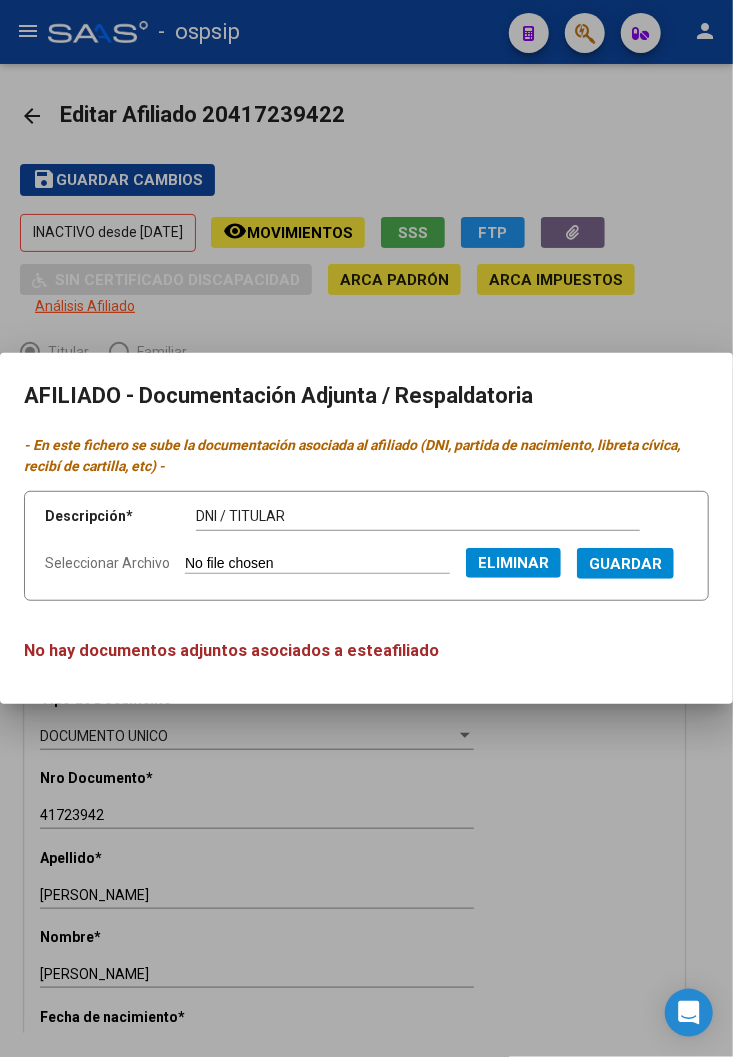 click on "Guardar" at bounding box center [625, 564] 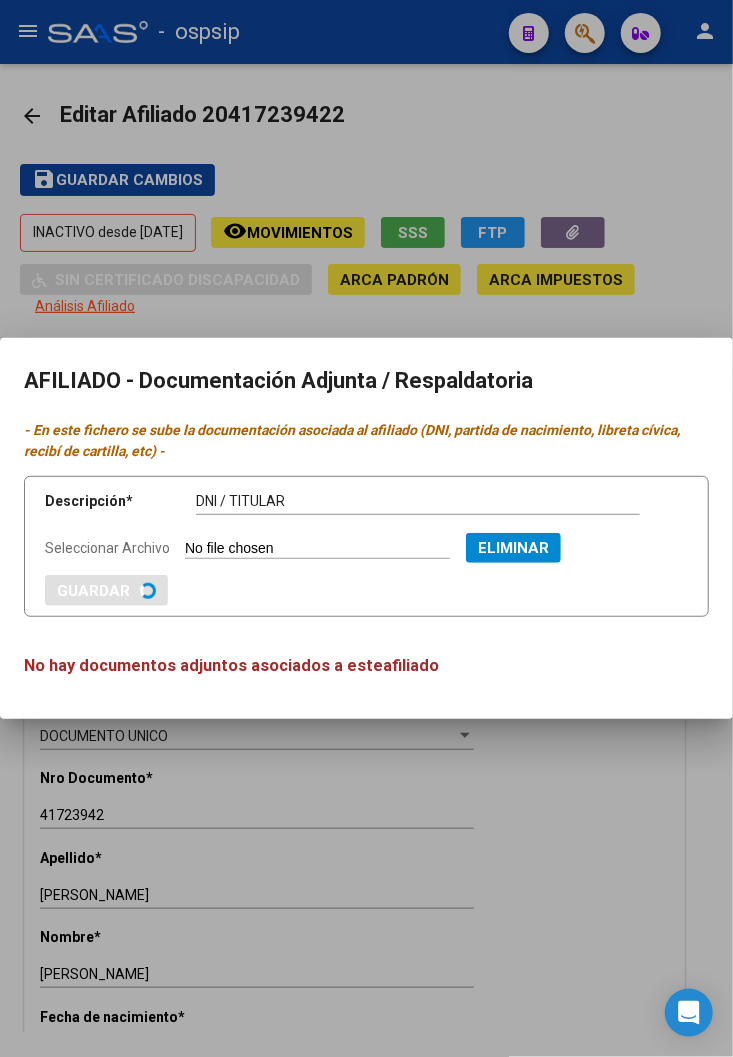 type 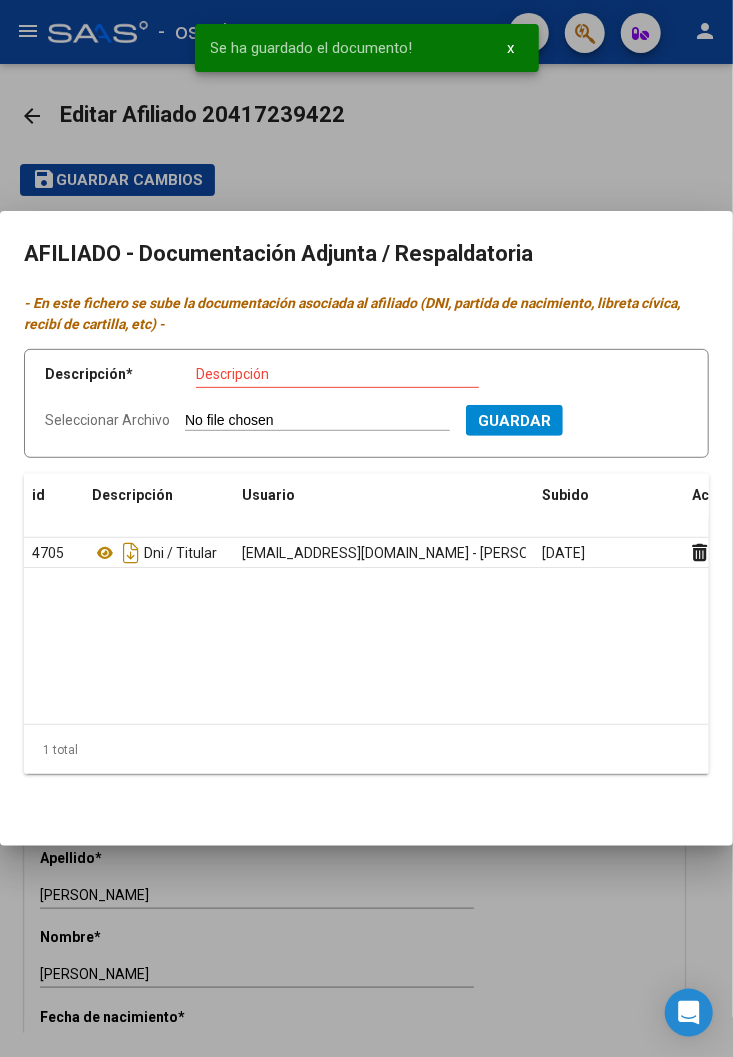 click on "Seleccionar Archivo" at bounding box center (317, 421) 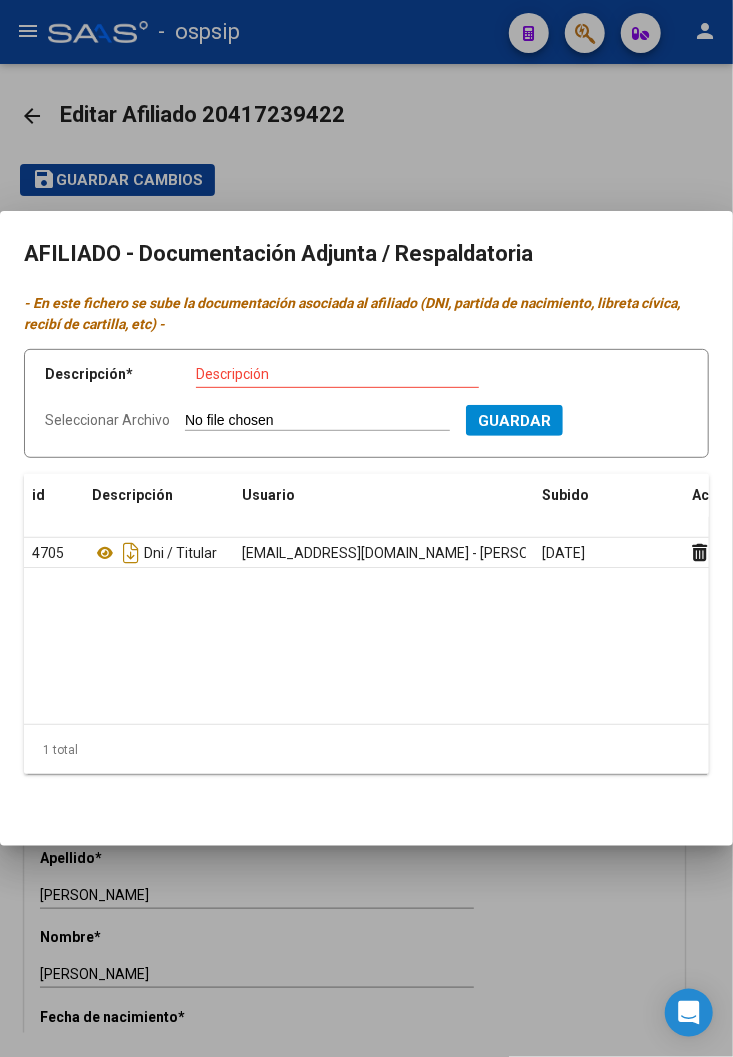 type on "C:\fakepath\Opcion de Cambio Alan Alvarez (1).pdf" 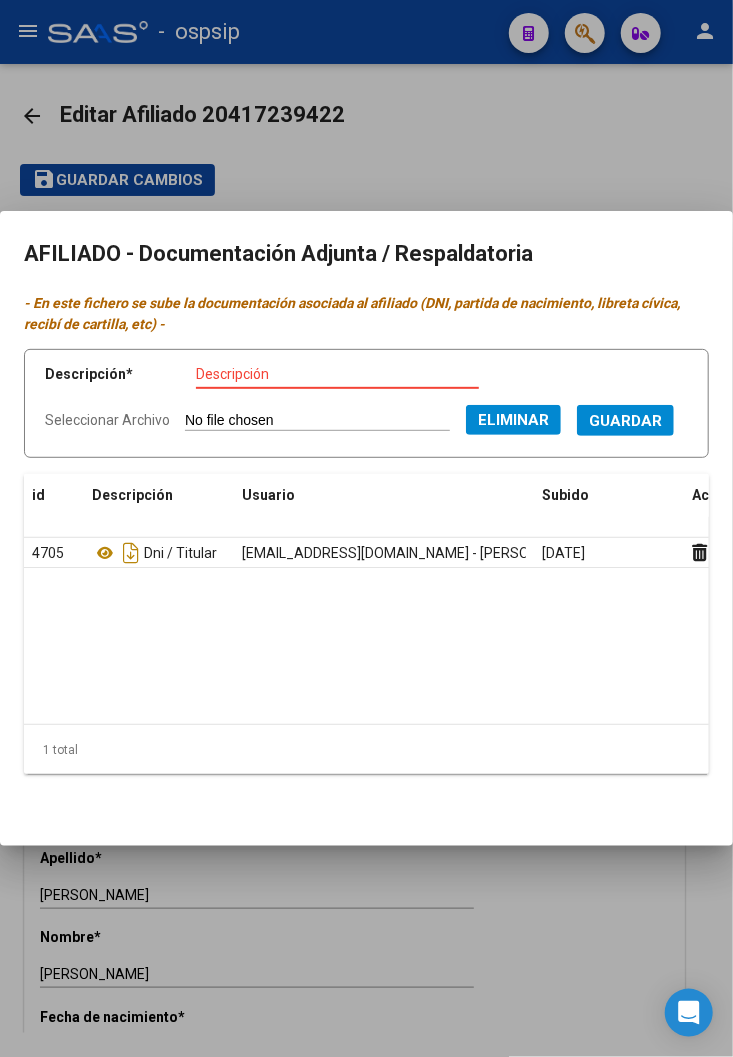 click on "Descripción" at bounding box center (337, 374) 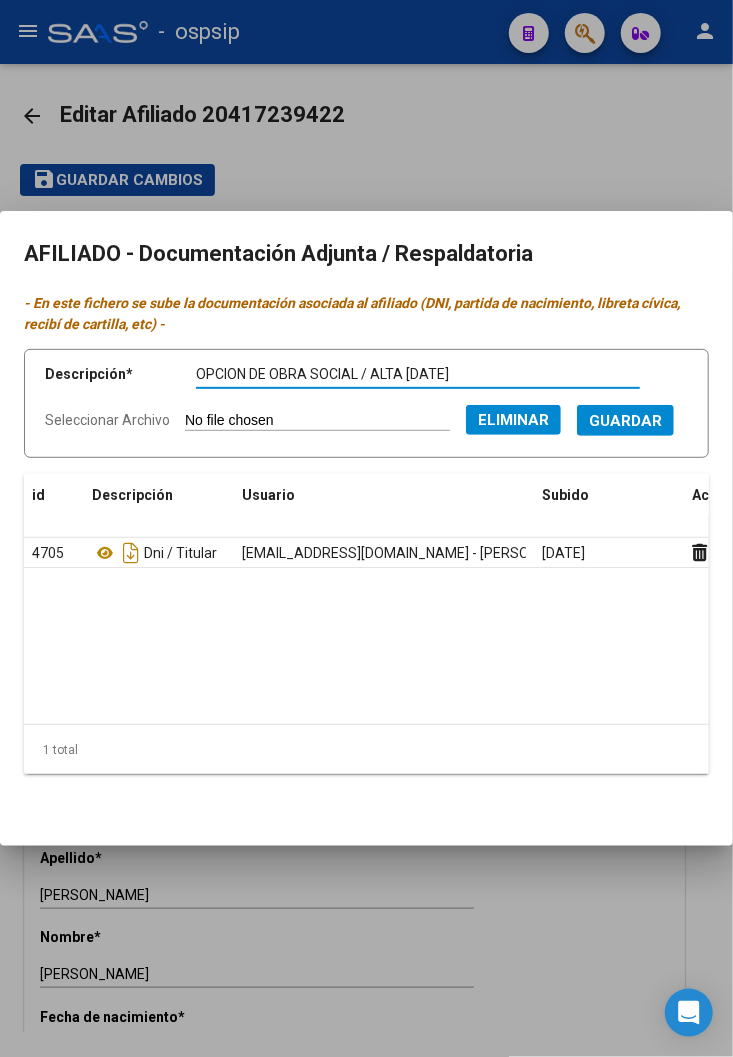 type on "OPCION DE OBRA SOCIAL / ALTA 01/08/2025" 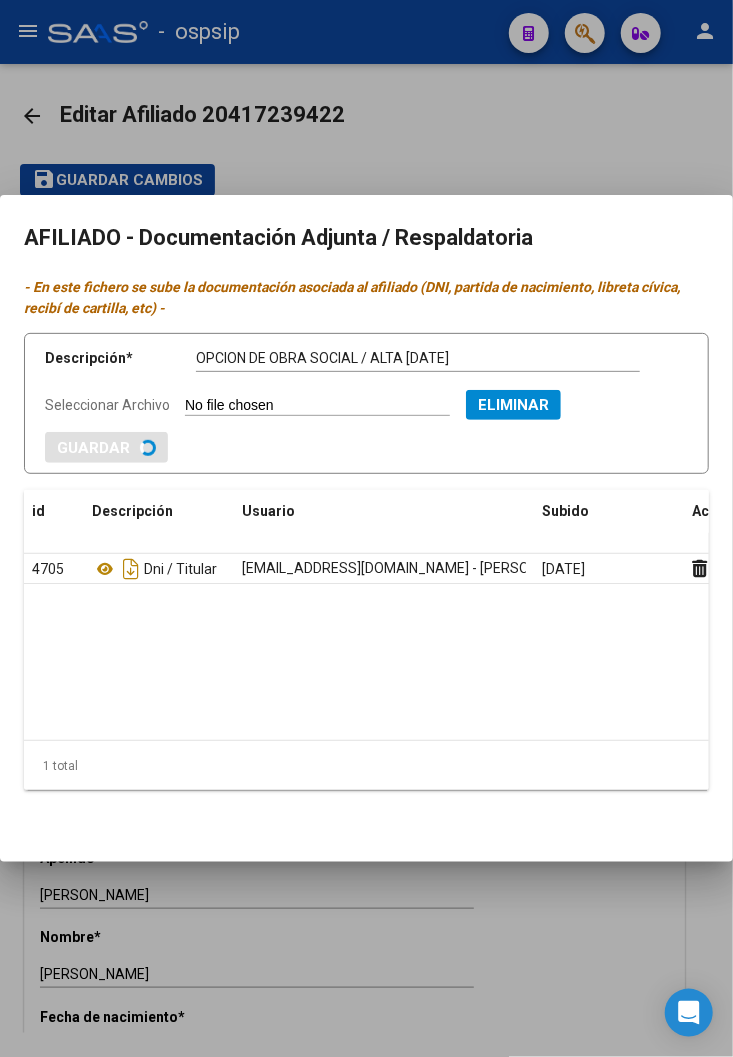type 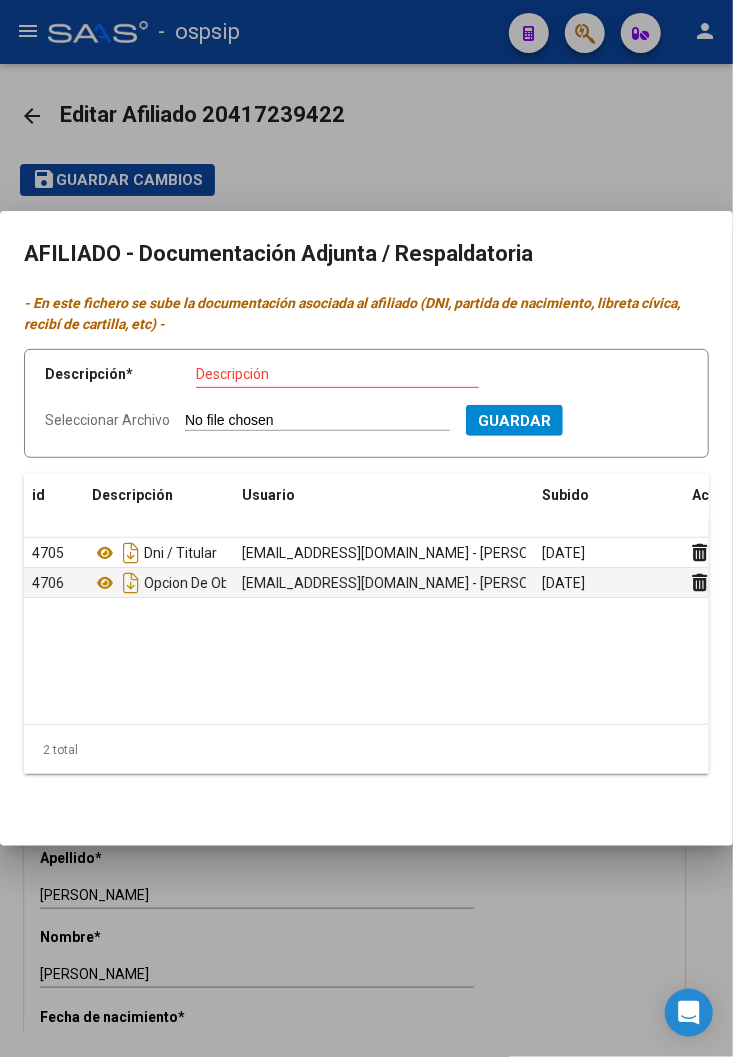 click on "Seleccionar Archivo" at bounding box center (317, 421) 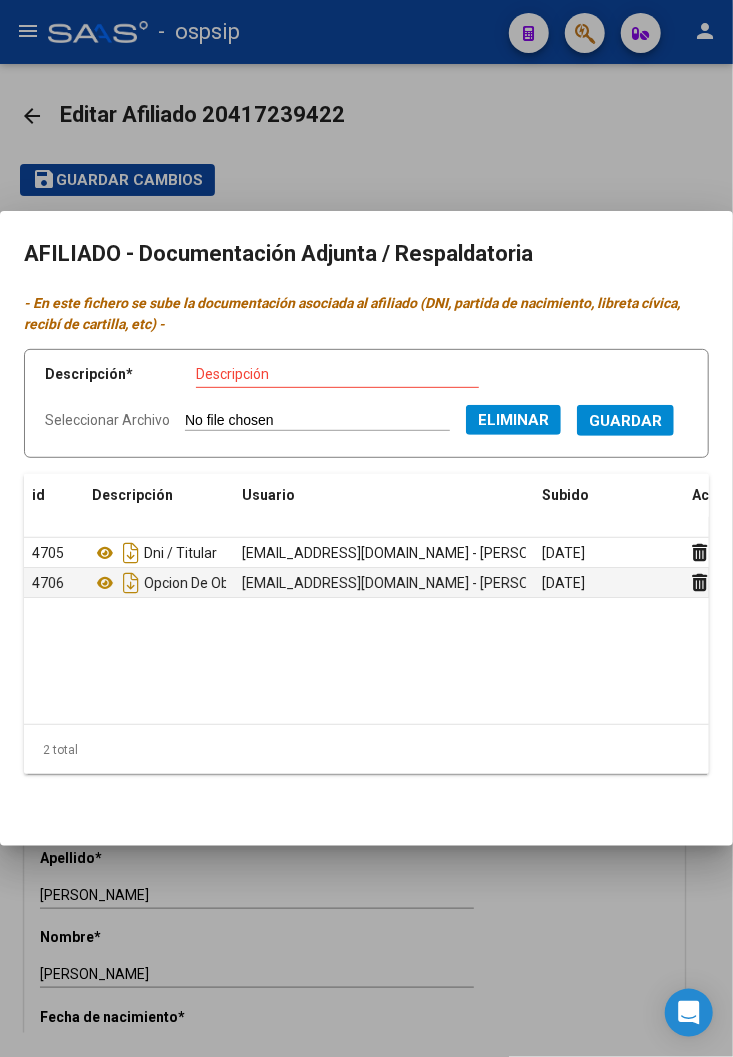 click on "Descripción" at bounding box center [337, 374] 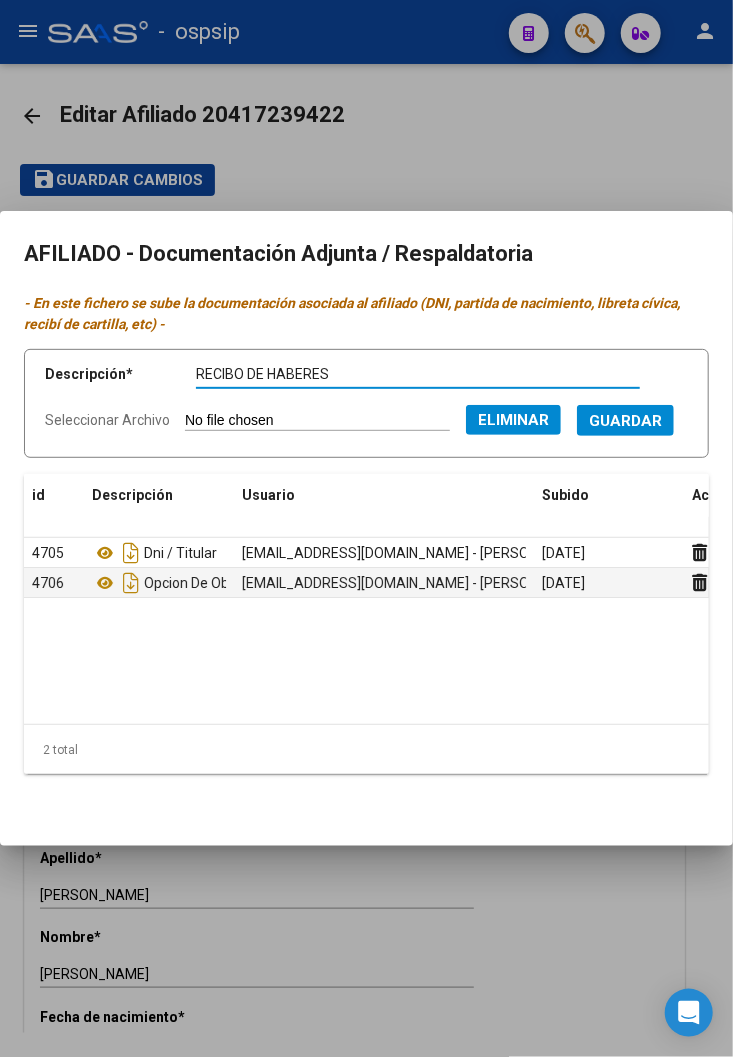 type on "RECIBO DE HABERES" 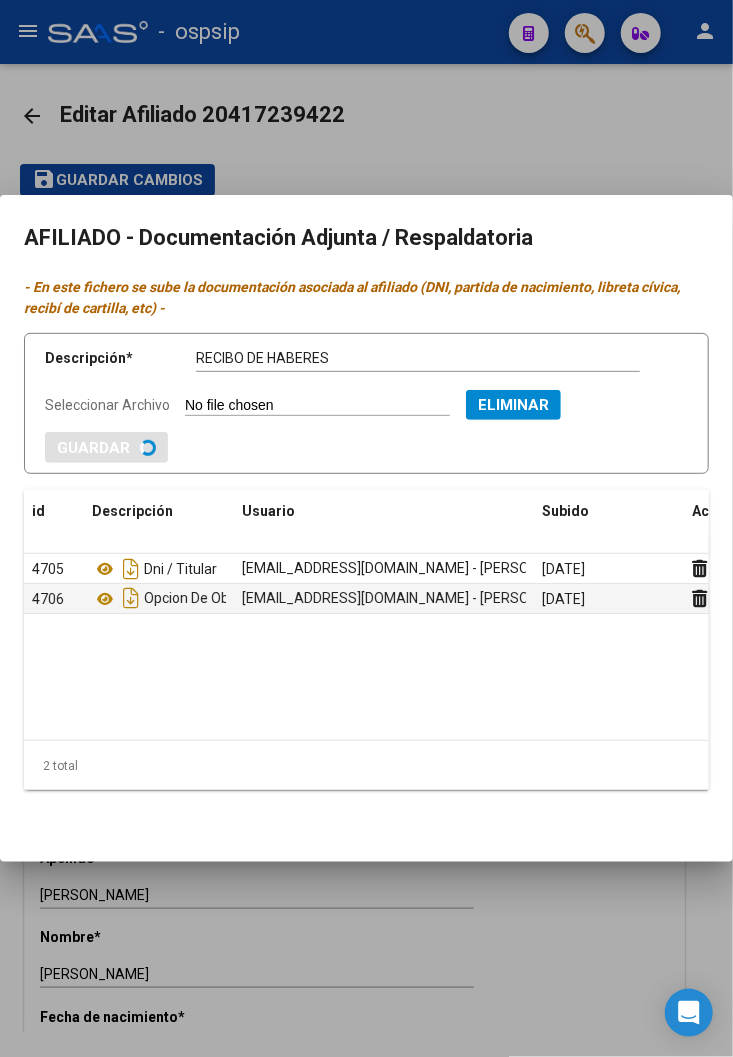 type 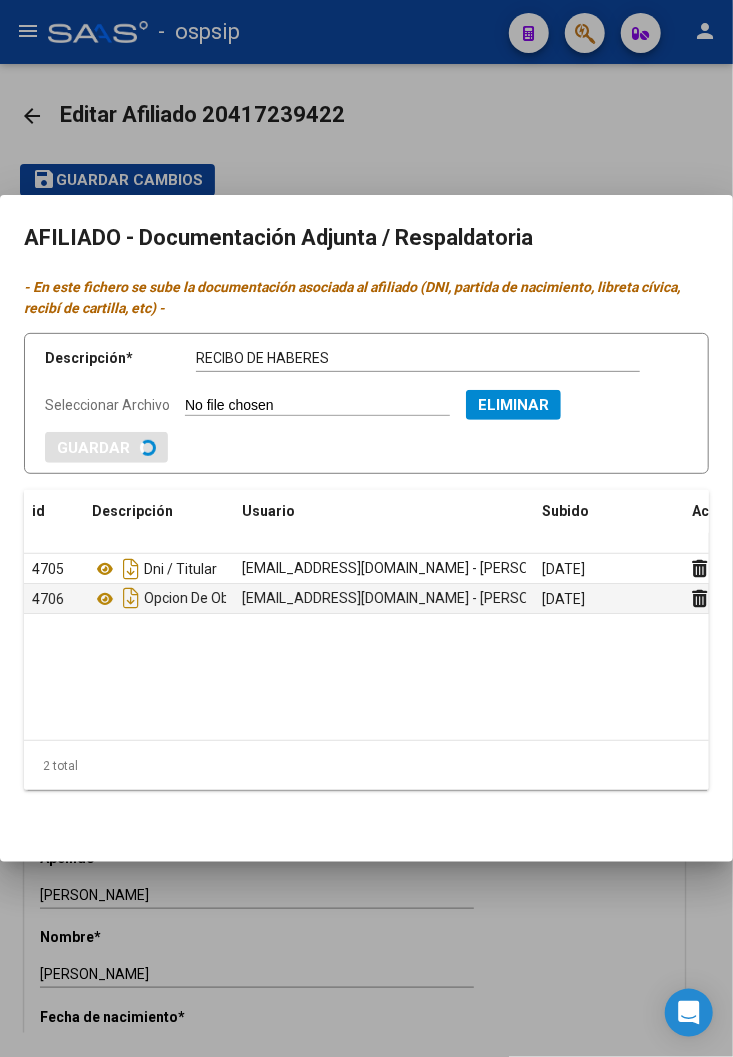 type 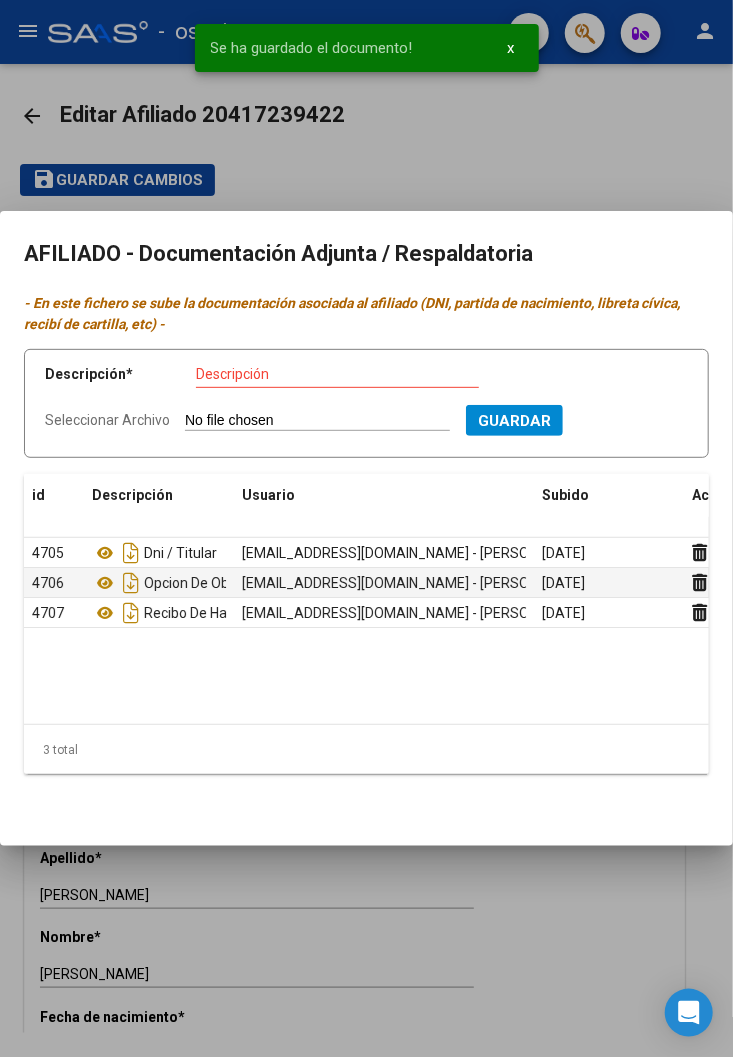 click at bounding box center [366, 528] 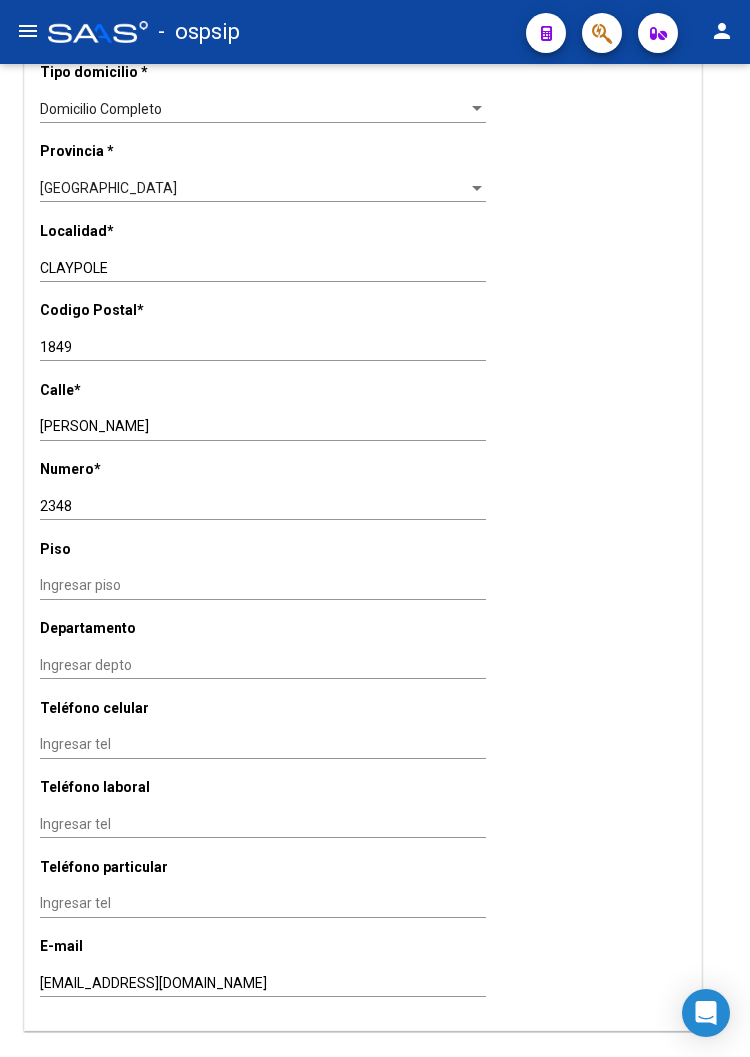 scroll, scrollTop: 1666, scrollLeft: 0, axis: vertical 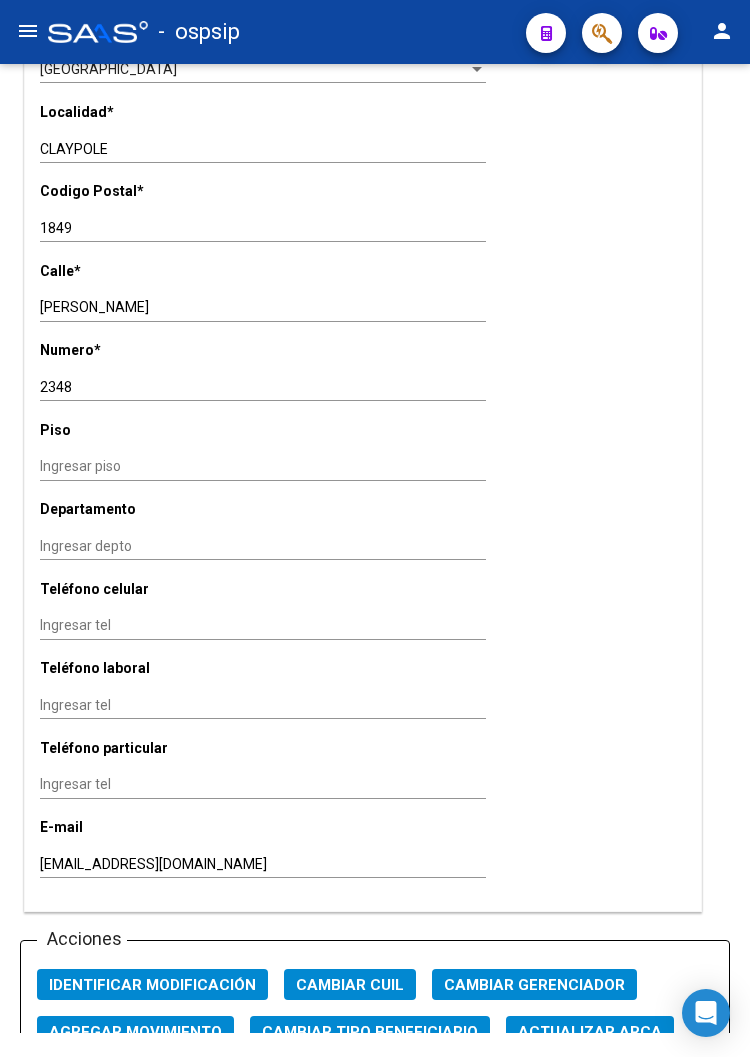 click on "Ingresar tel" at bounding box center [263, 625] 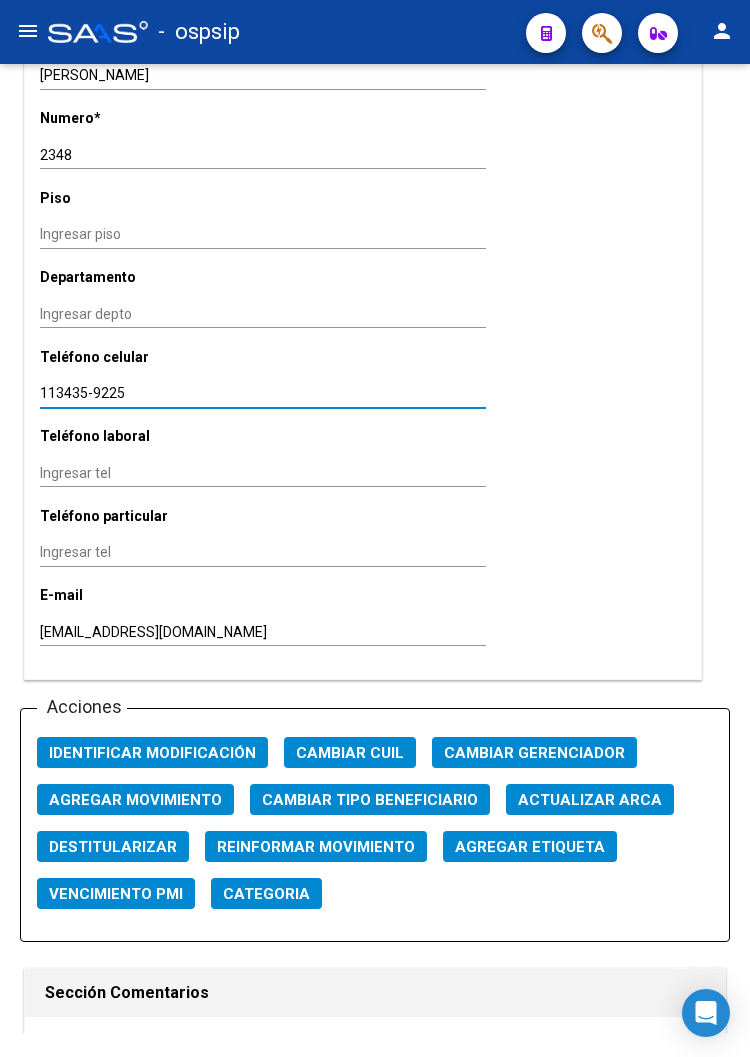 scroll, scrollTop: 2000, scrollLeft: 0, axis: vertical 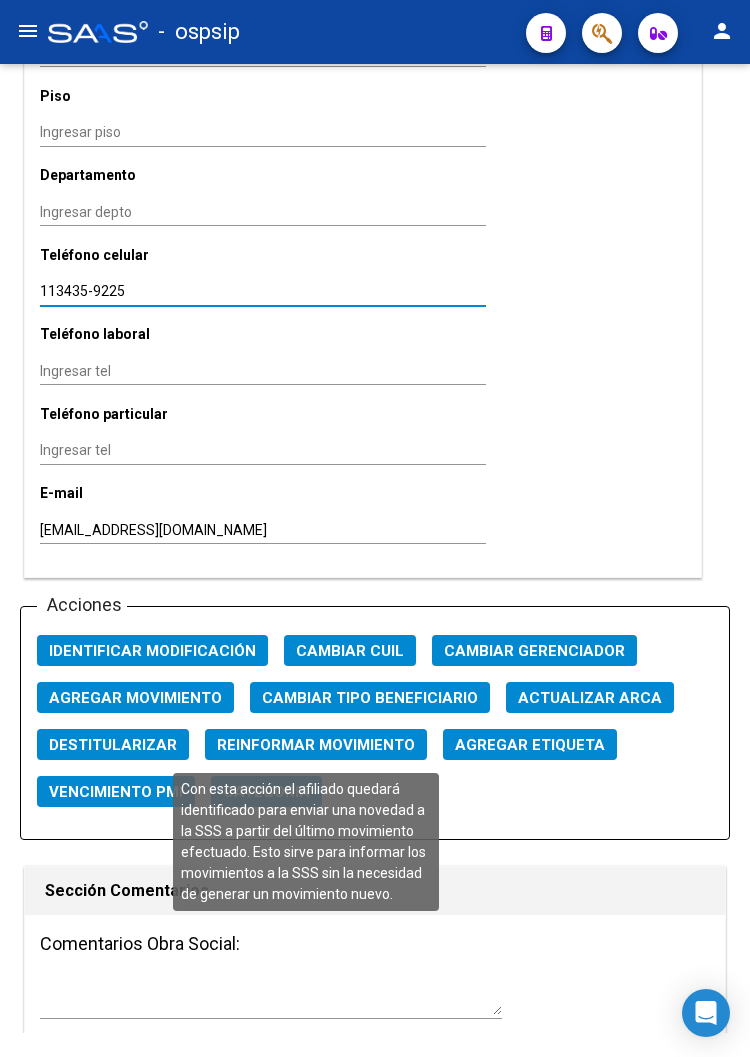 type on "113435-9225" 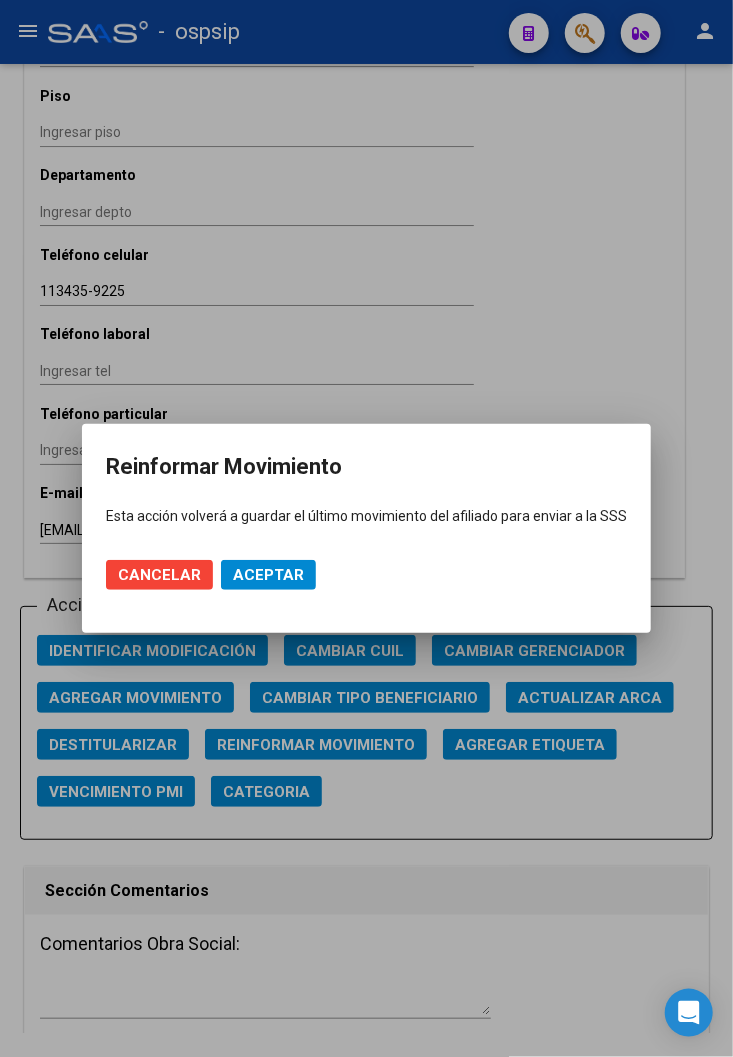 click at bounding box center (366, 528) 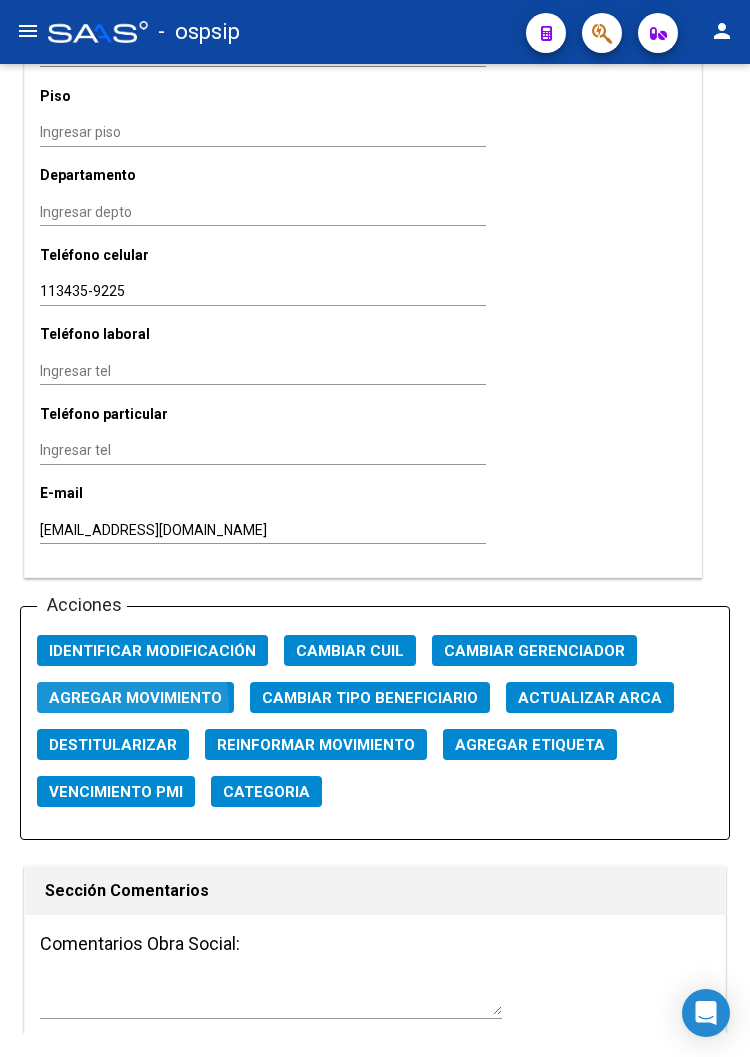 click on "Agregar Movimiento" 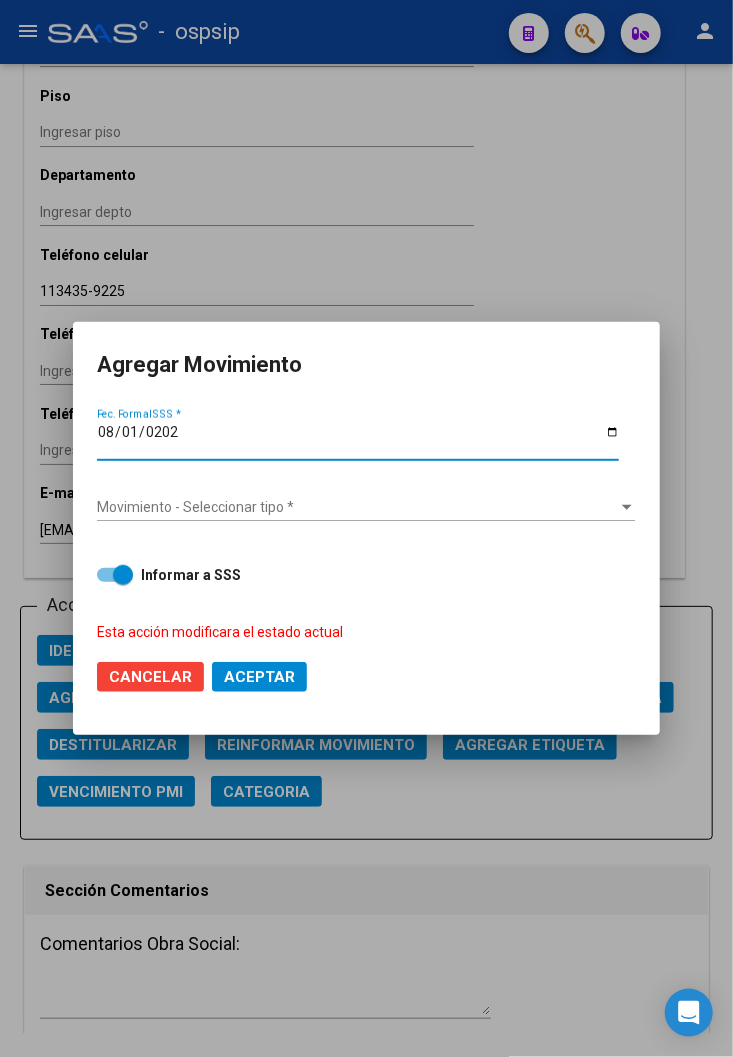 type on "2024-08-01" 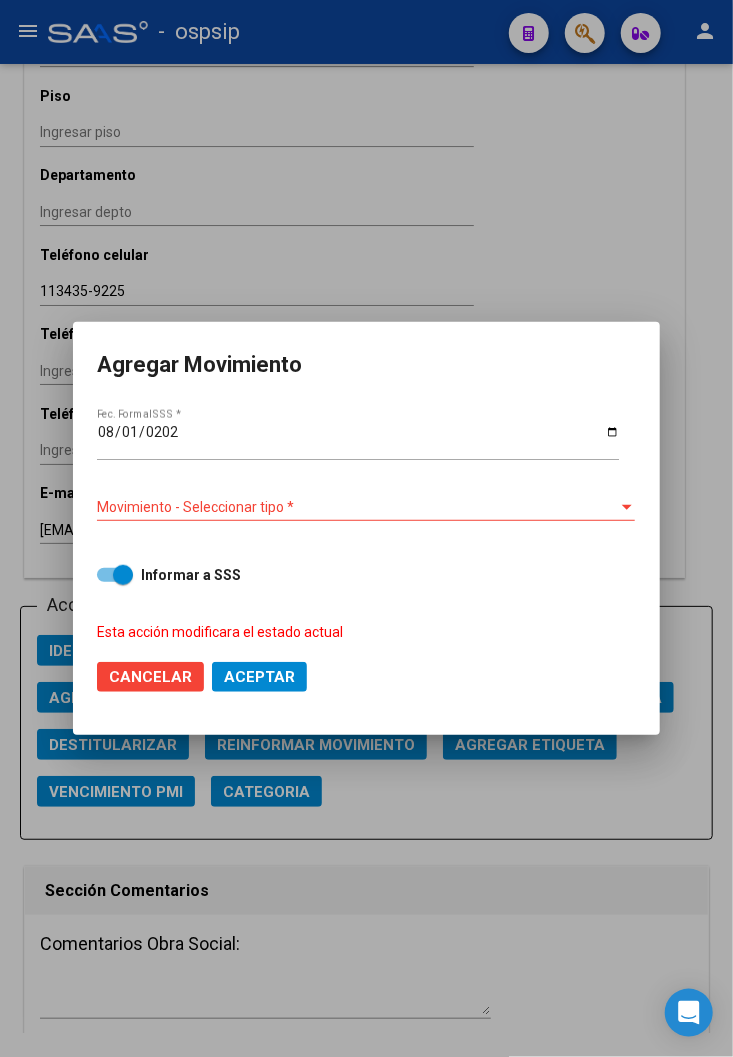 click on "Movimiento - Seleccionar tipo *" at bounding box center (357, 507) 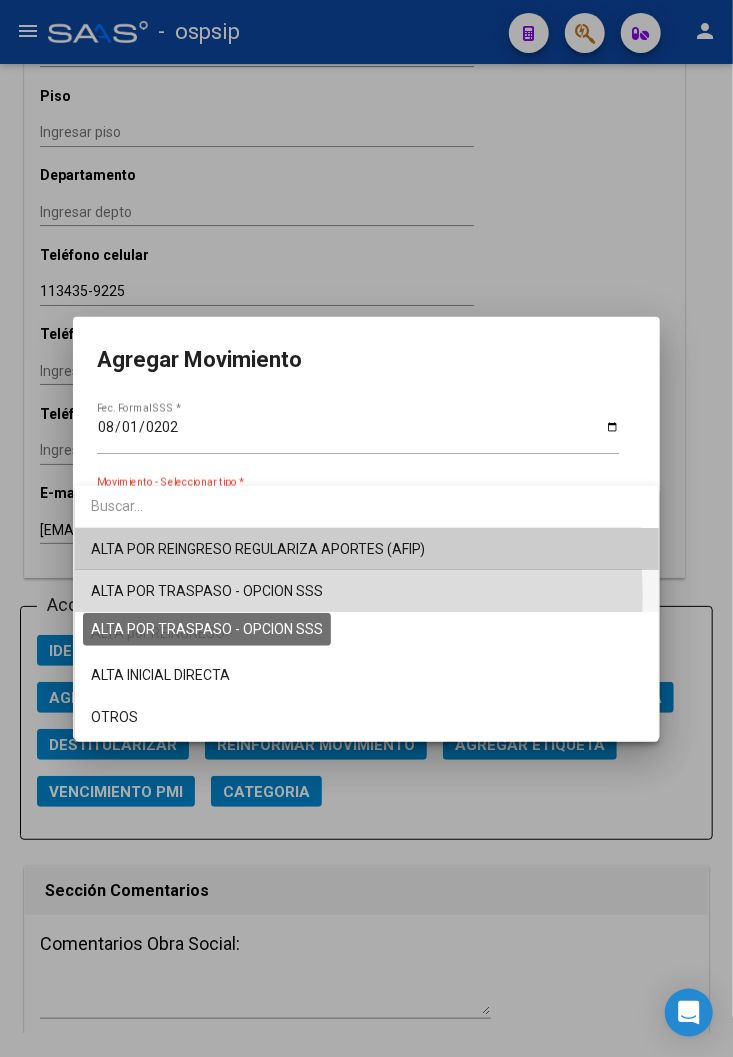 click on "ALTA POR TRASPASO - OPCION SSS" at bounding box center (207, 591) 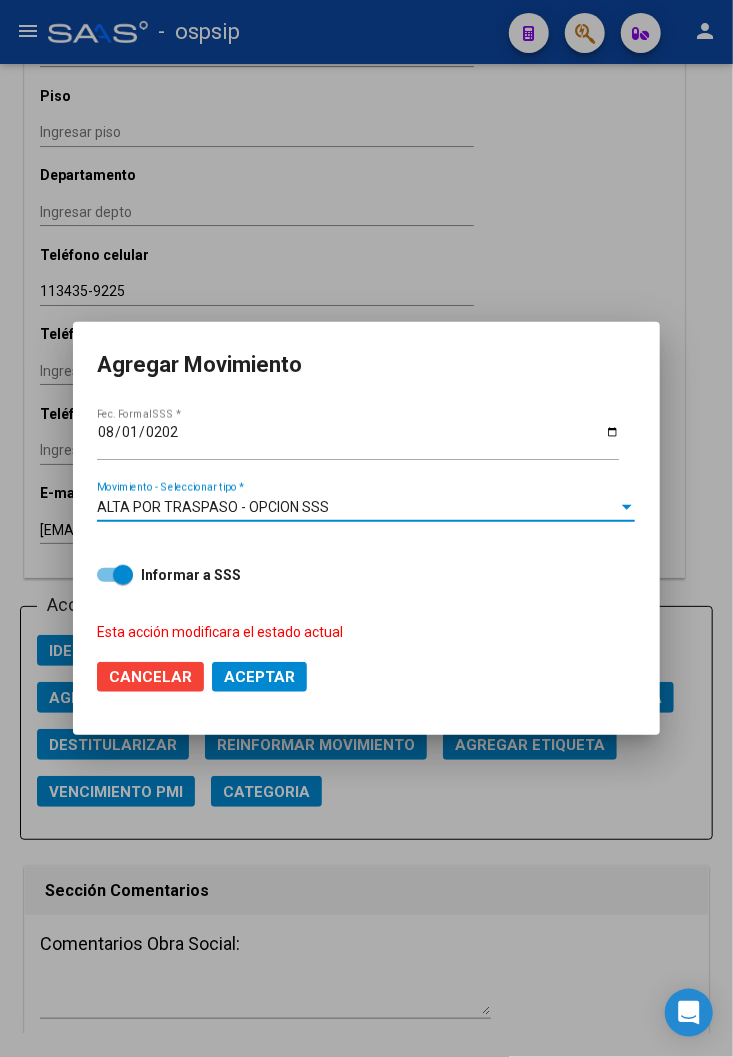 click on "Aceptar" 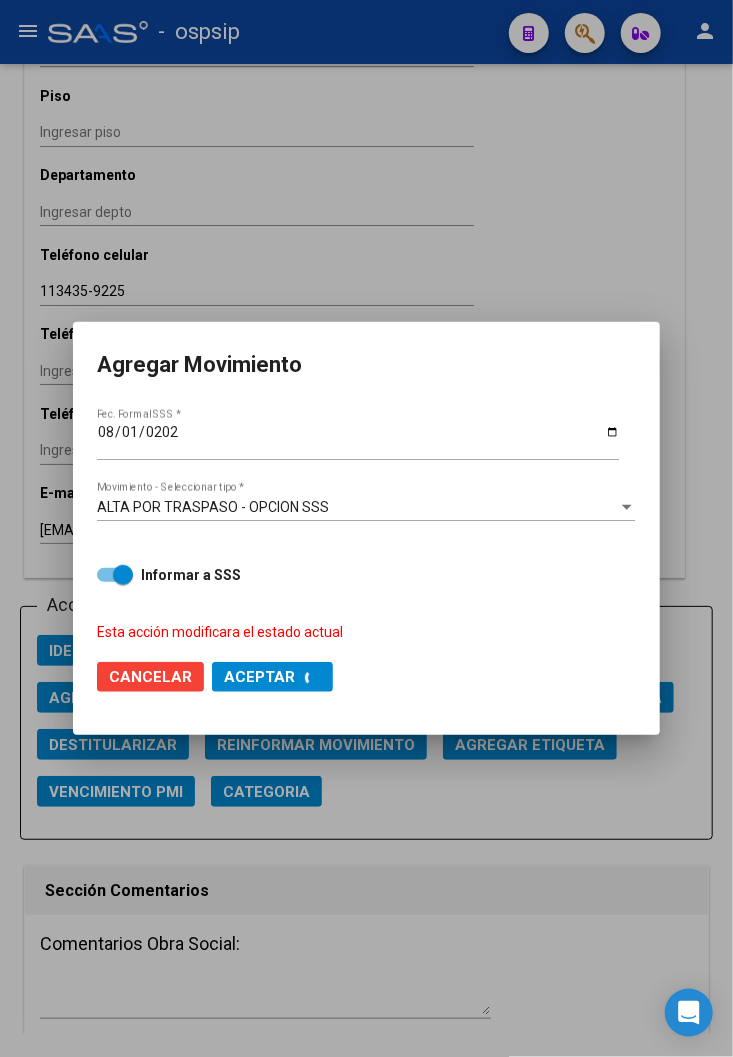 checkbox on "false" 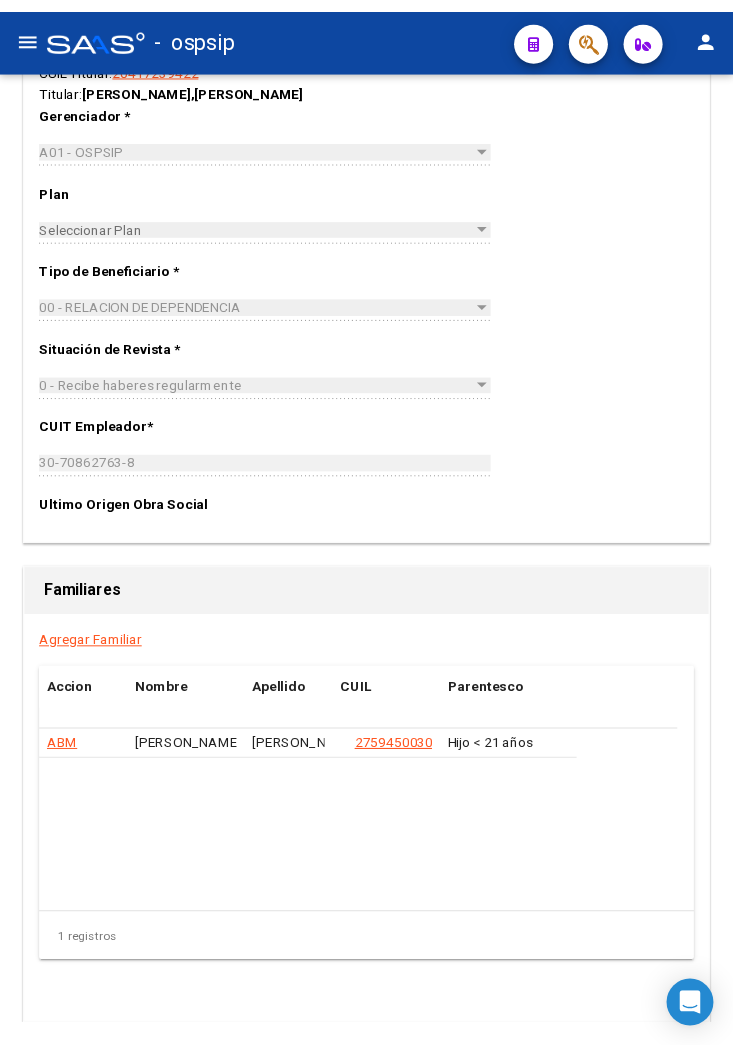 scroll, scrollTop: 3333, scrollLeft: 0, axis: vertical 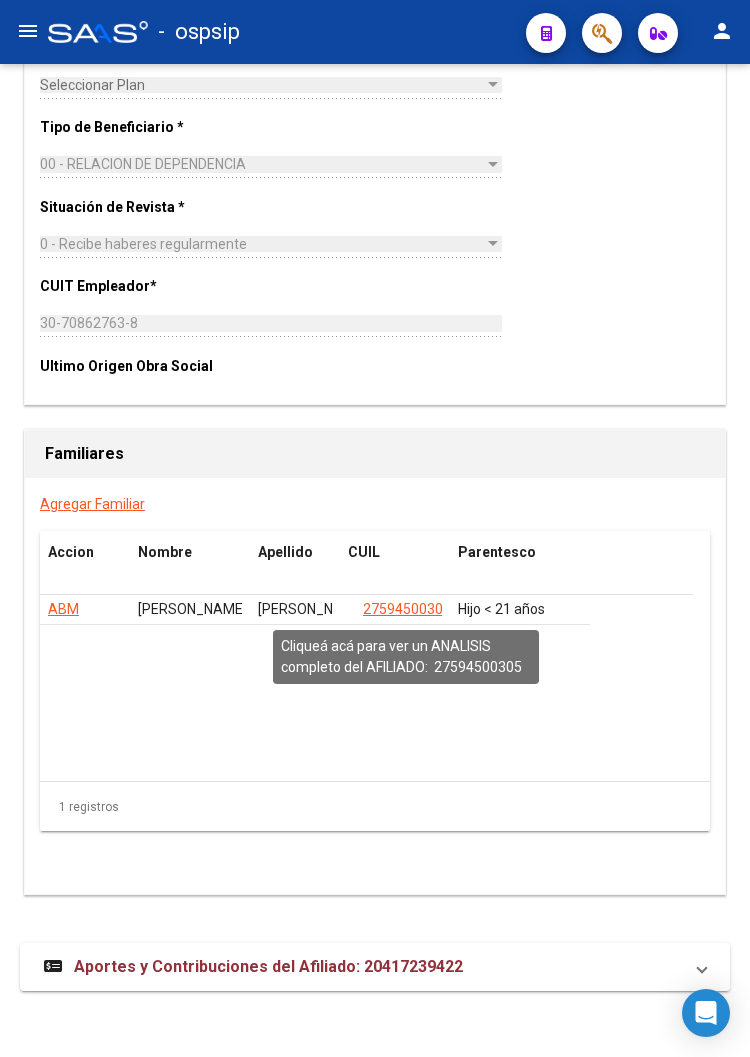 click on "27594500305" 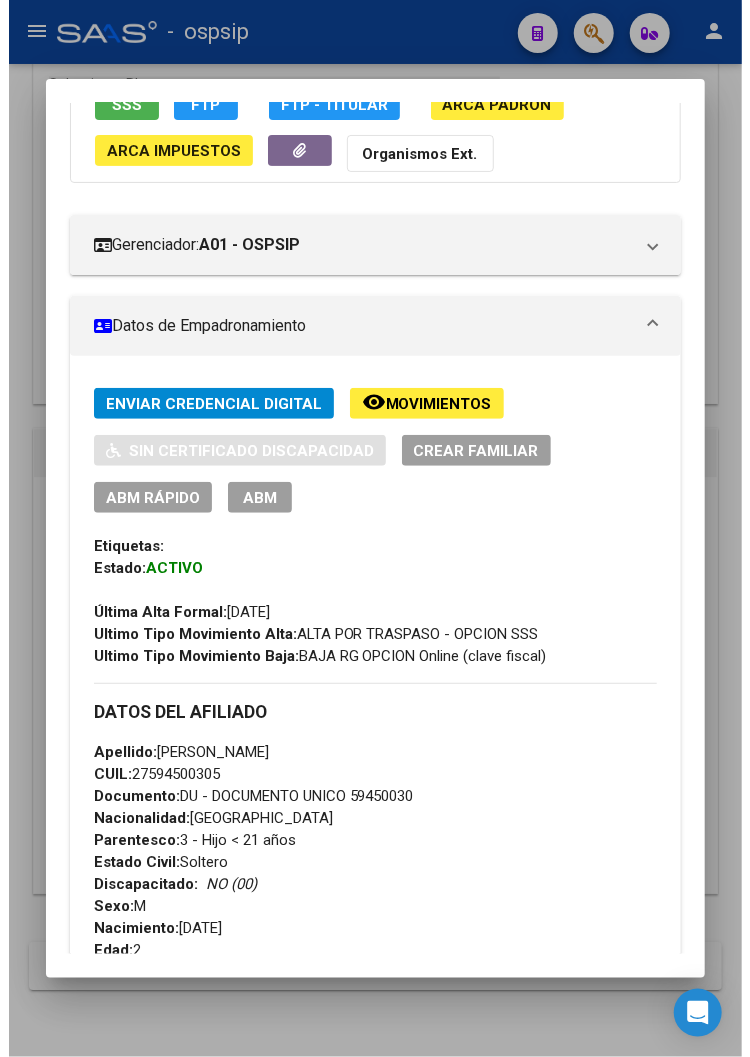 scroll, scrollTop: 186, scrollLeft: 0, axis: vertical 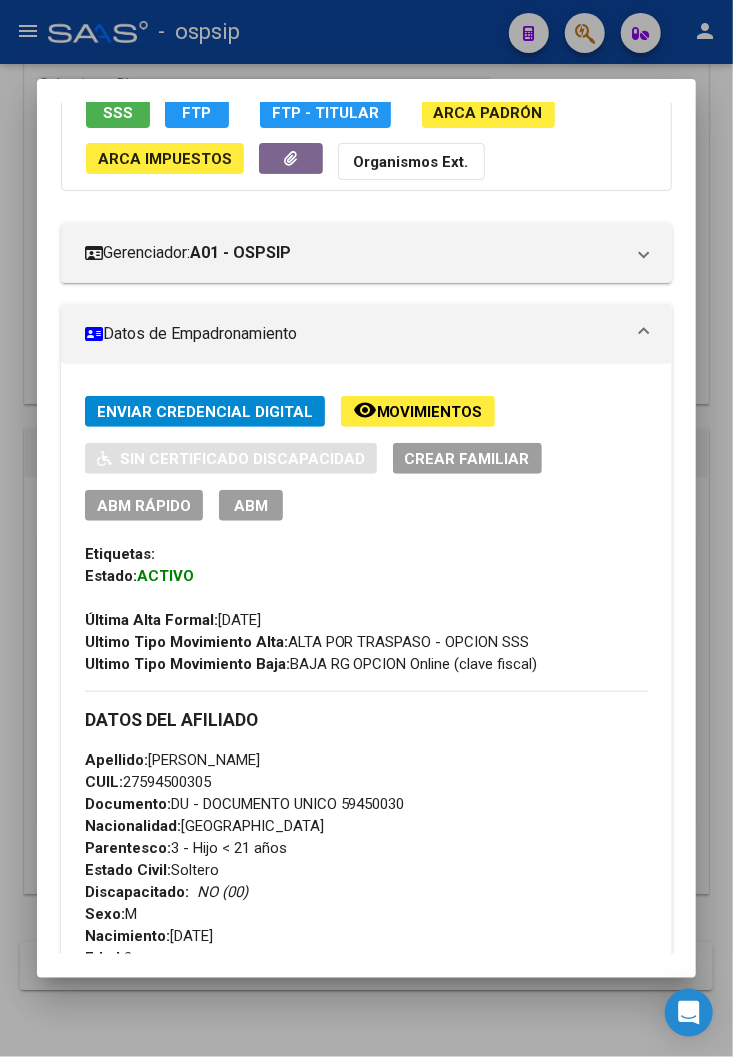 click on "ABM" at bounding box center (251, 506) 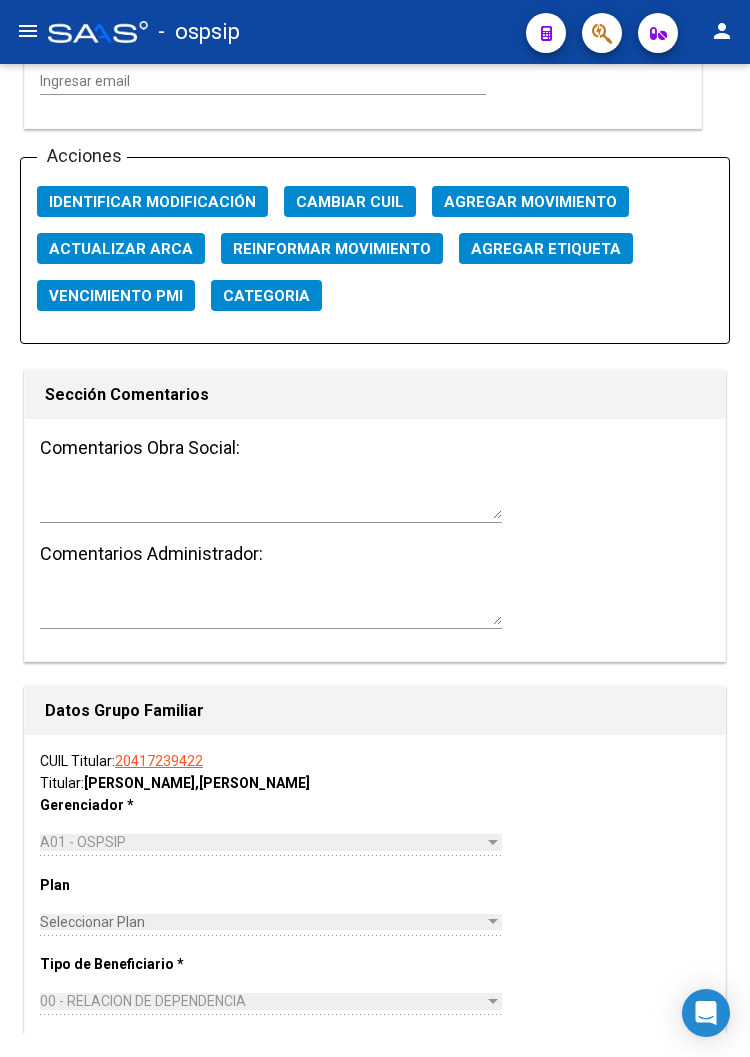scroll, scrollTop: 2444, scrollLeft: 0, axis: vertical 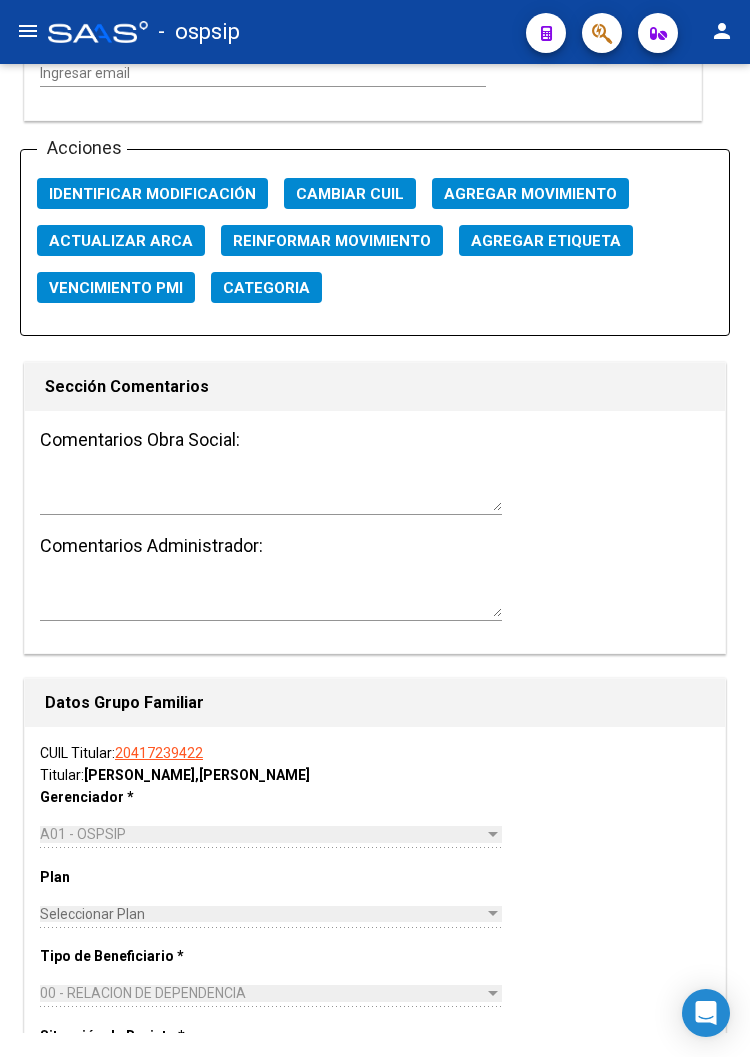 click on "20417239422" 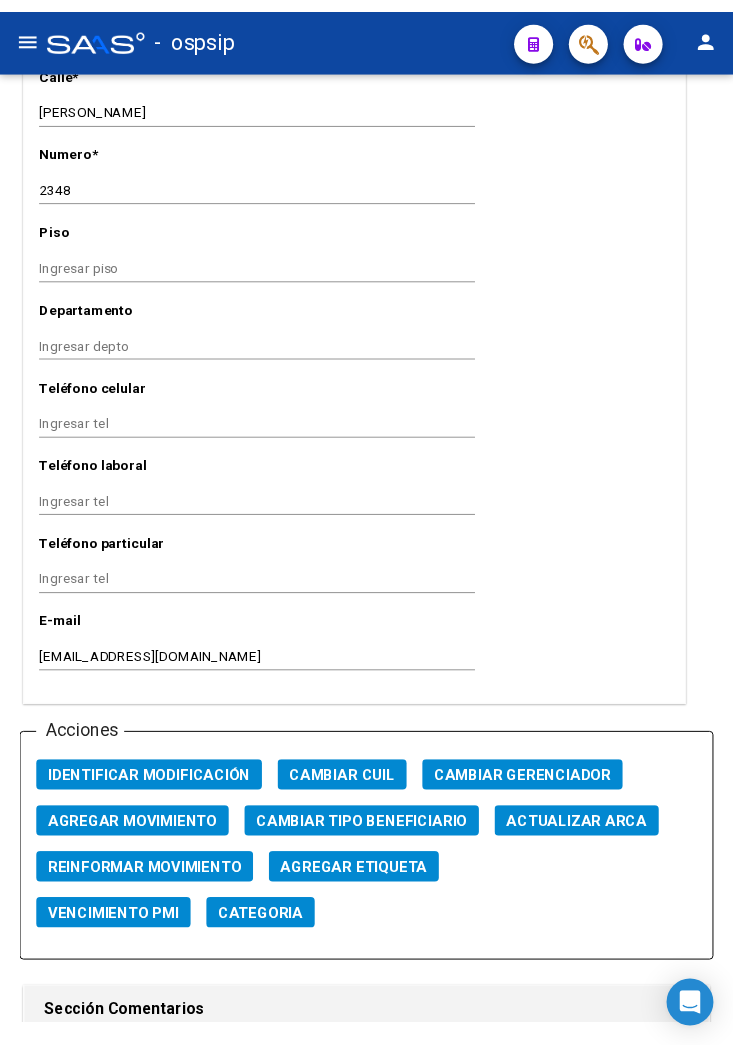scroll, scrollTop: 1888, scrollLeft: 0, axis: vertical 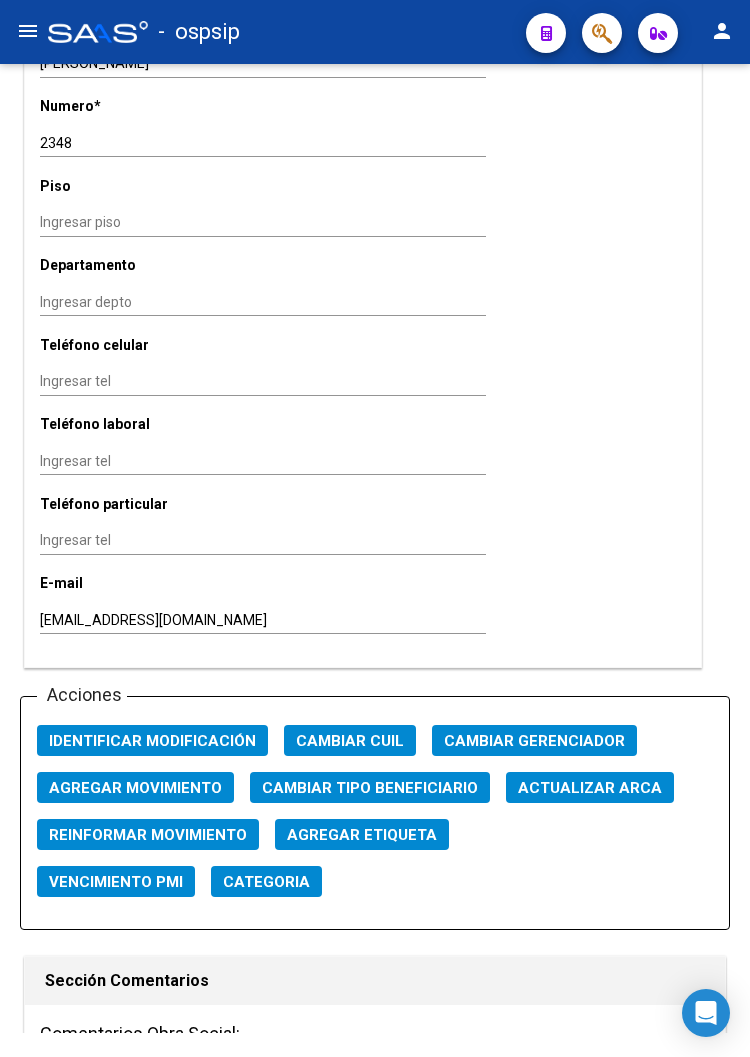 click on "Agregar Movimiento" 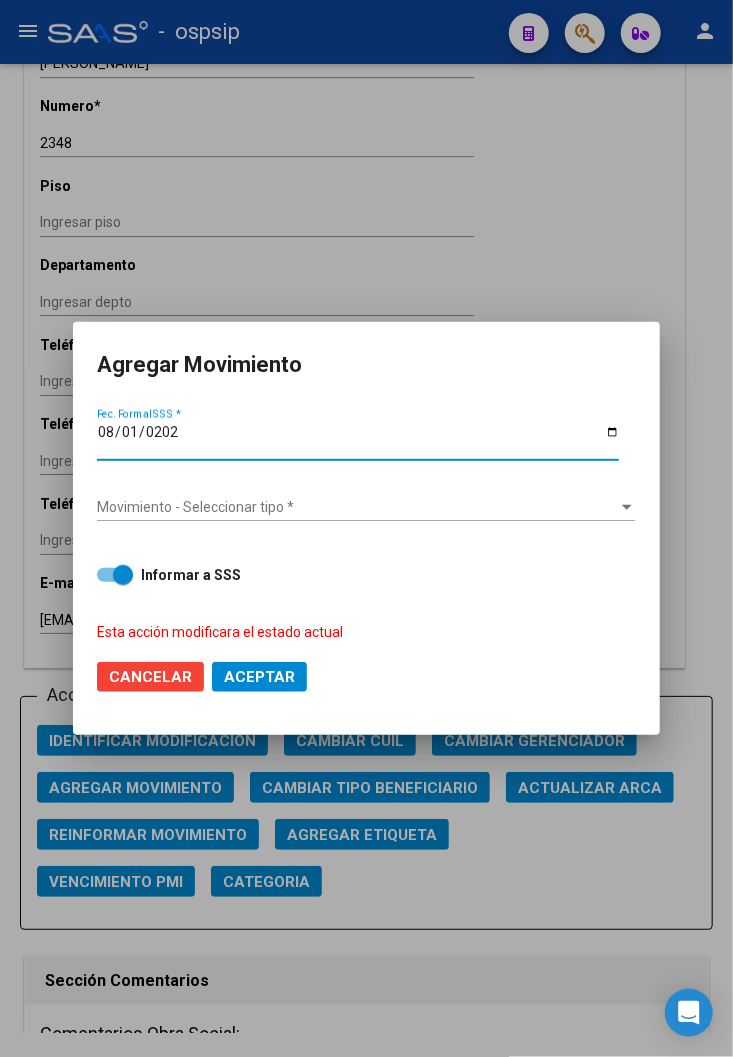 type on "2024-08-01" 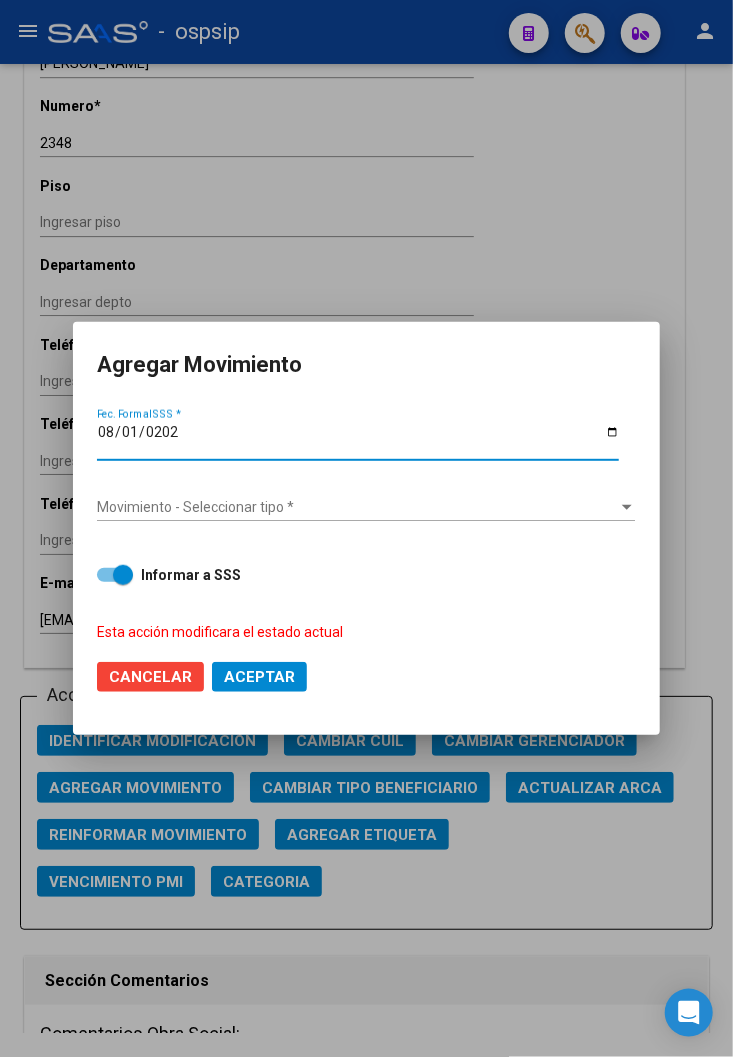 click on "Movimiento - Seleccionar tipo *" at bounding box center [357, 507] 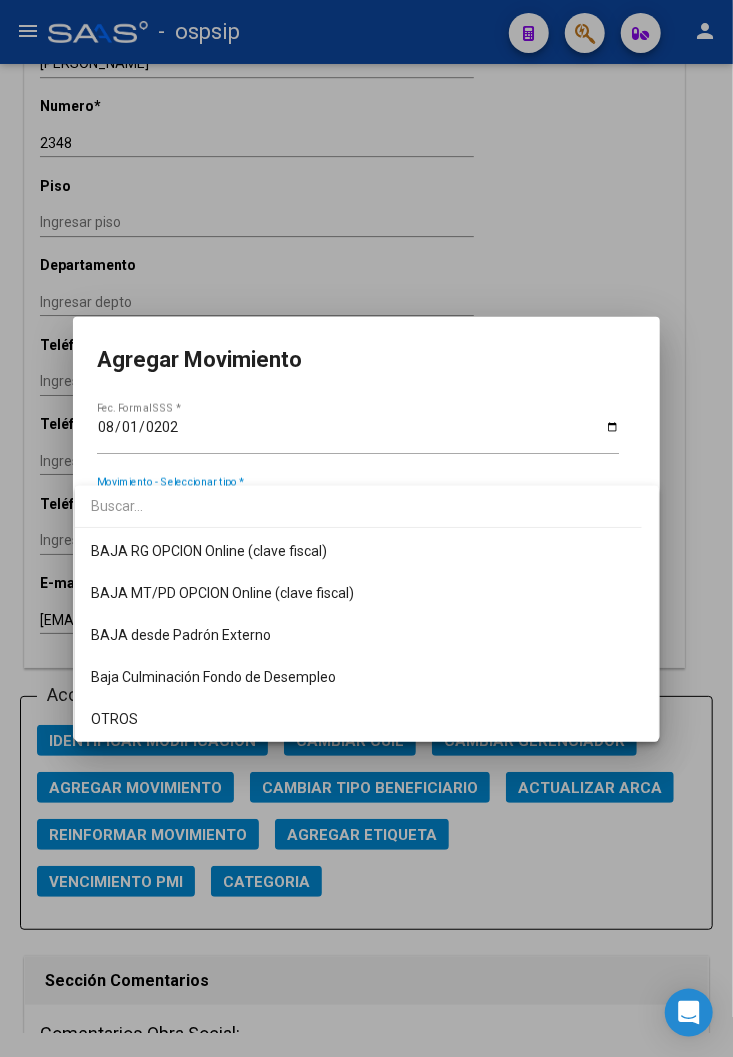 scroll, scrollTop: 1222, scrollLeft: 0, axis: vertical 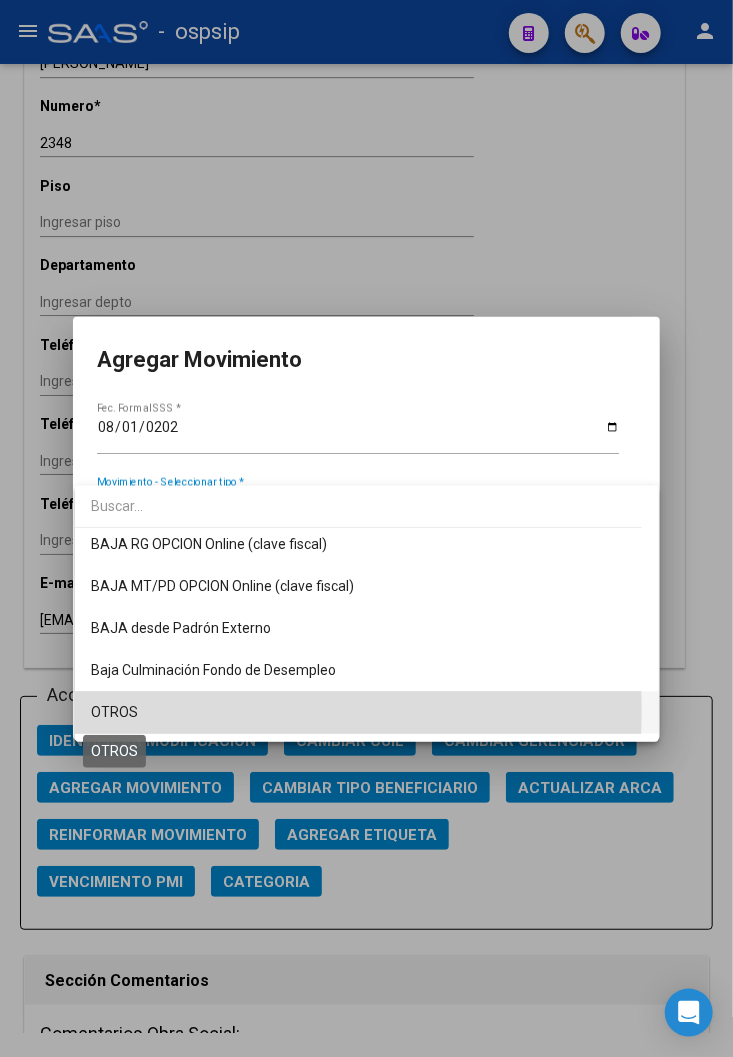 click on "OTROS" at bounding box center [114, 713] 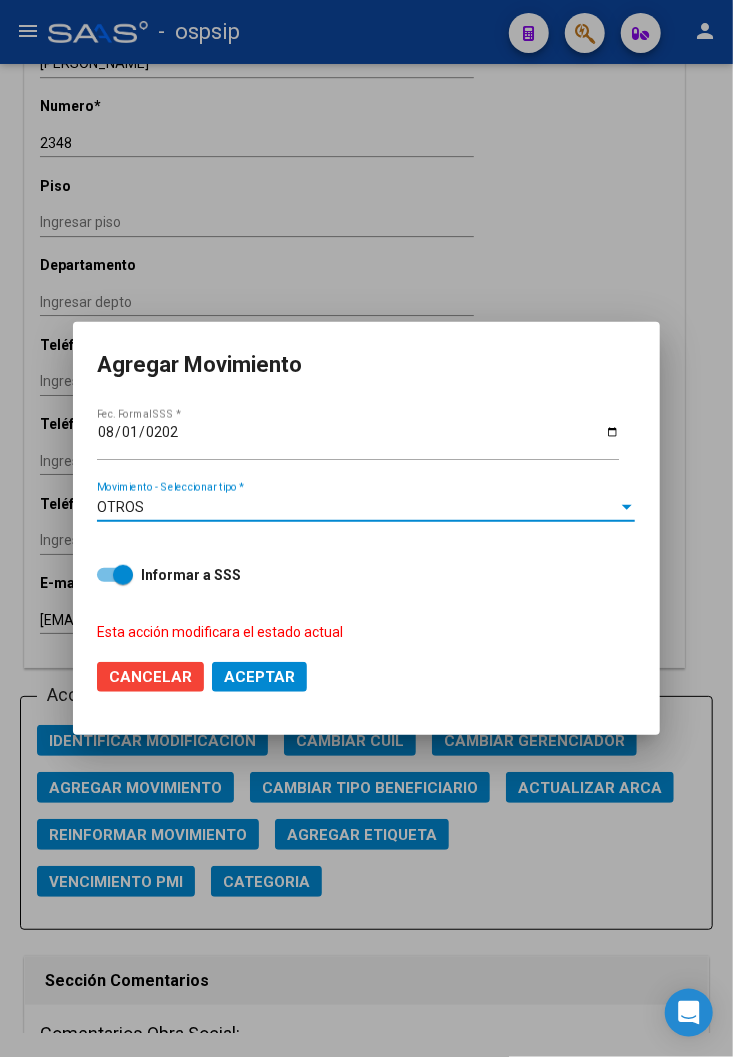 click on "Aceptar" 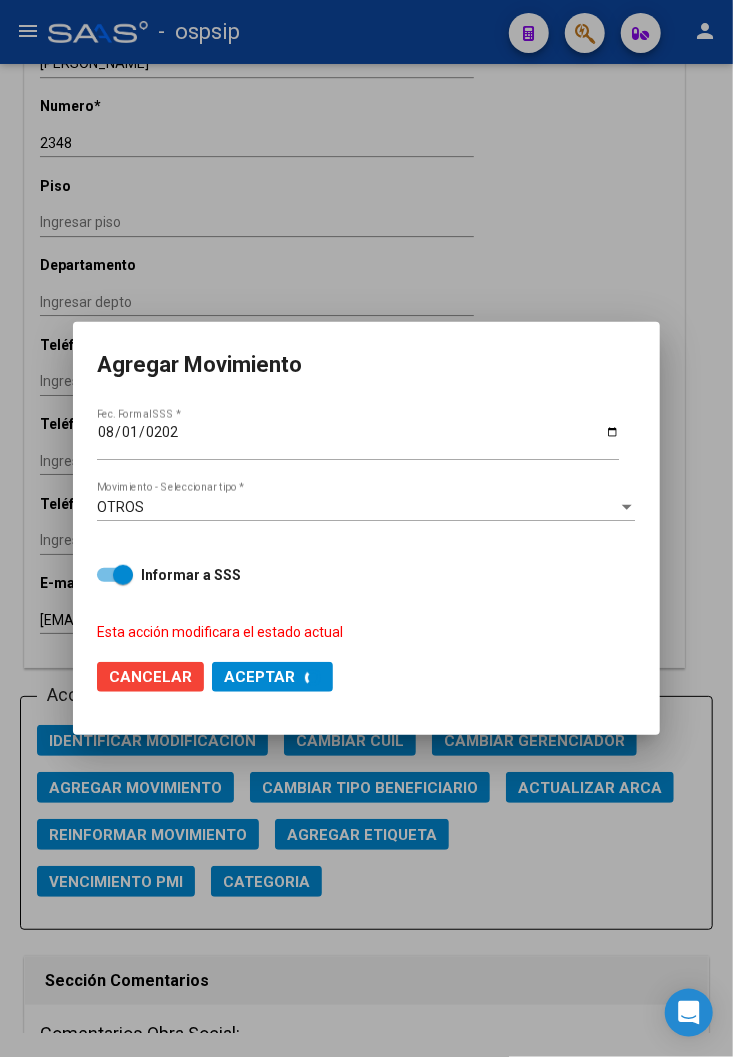 checkbox on "false" 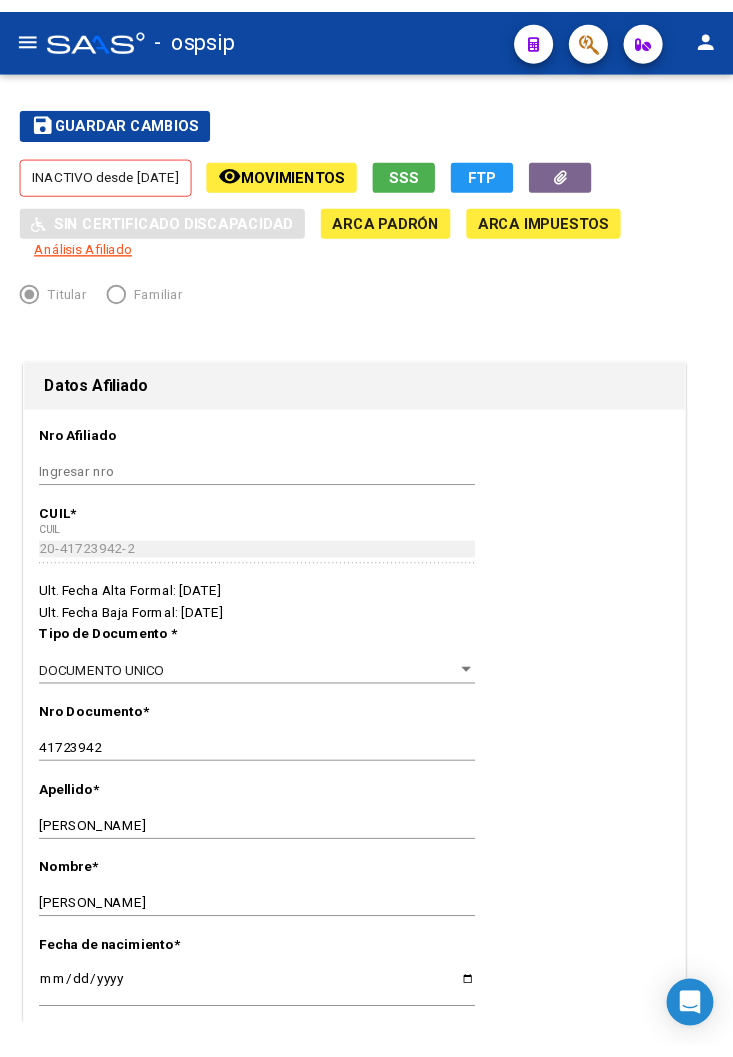 scroll, scrollTop: 0, scrollLeft: 0, axis: both 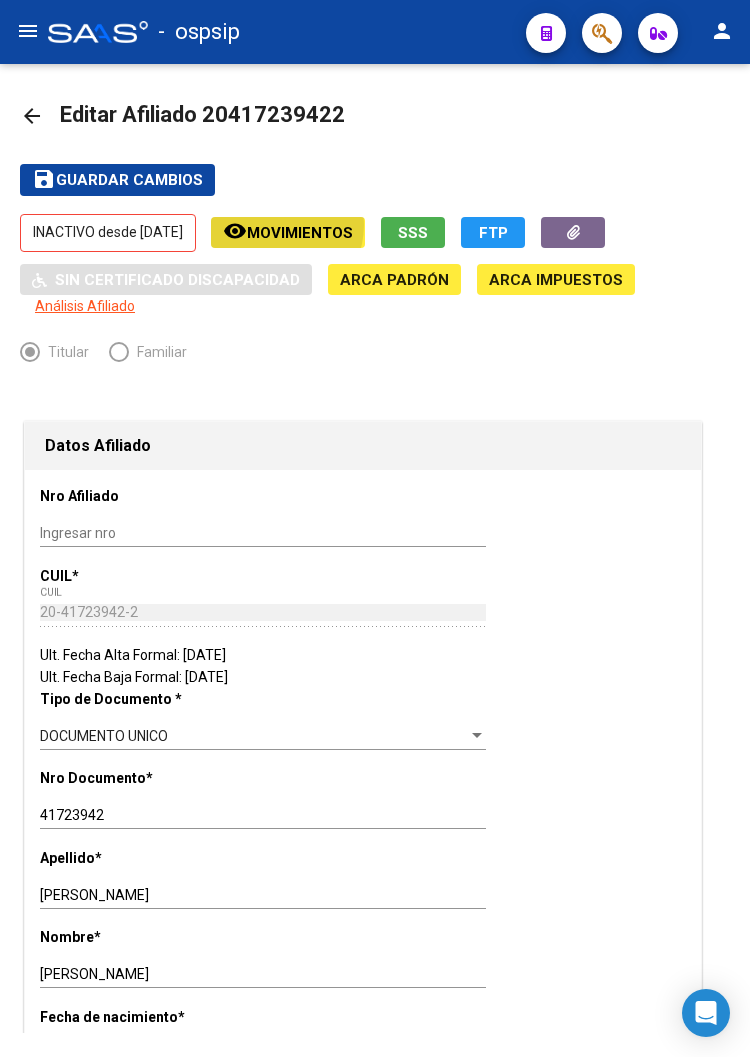 click on "Movimientos" 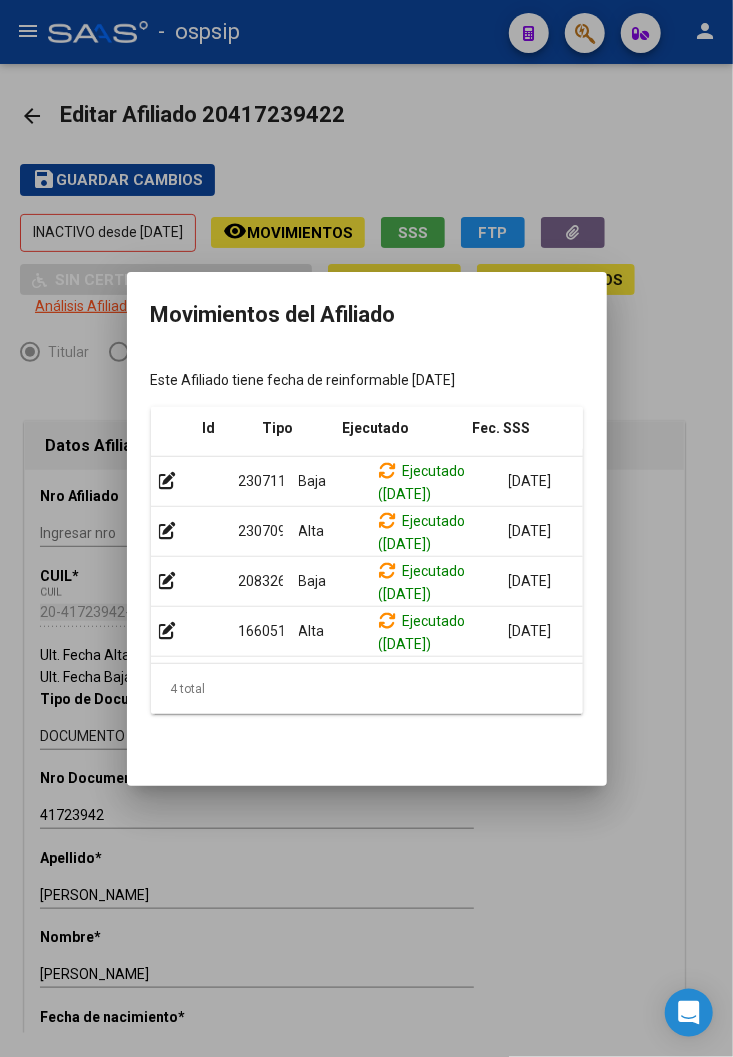 scroll, scrollTop: 0, scrollLeft: 47, axis: horizontal 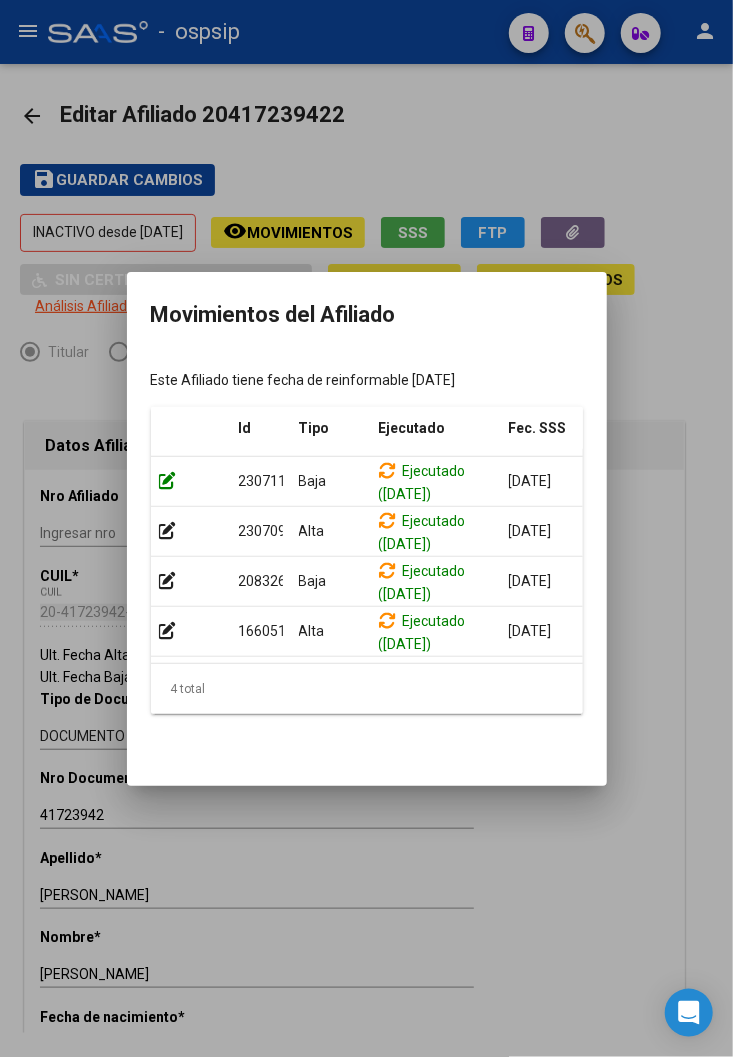 click 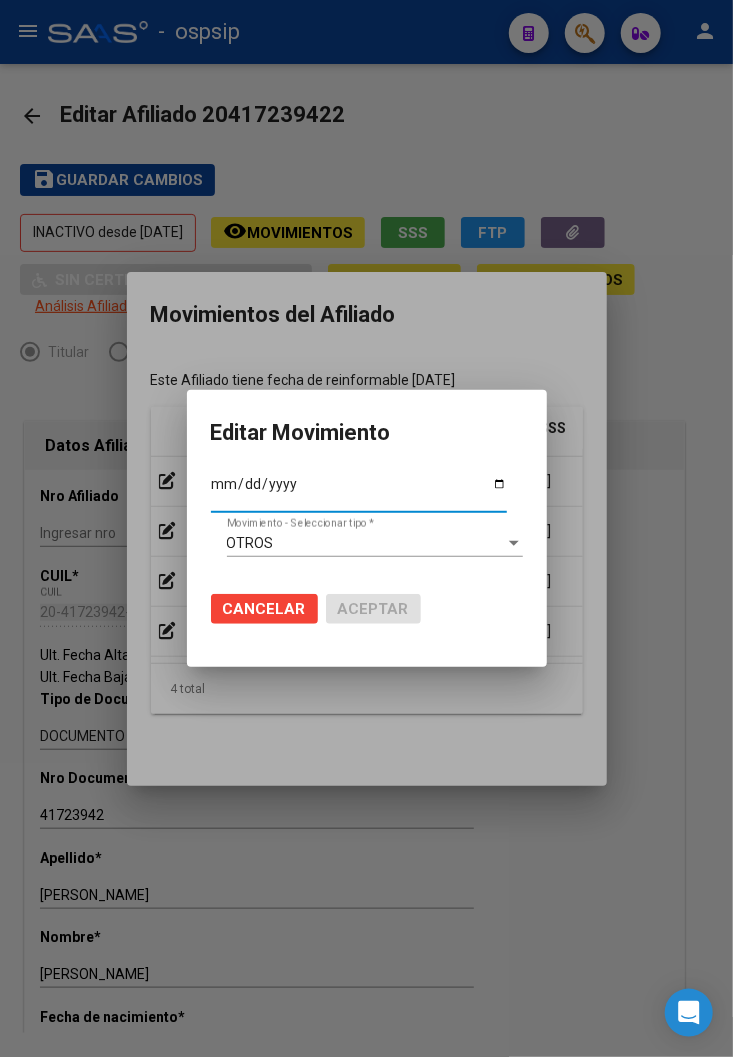 click at bounding box center (514, 543) 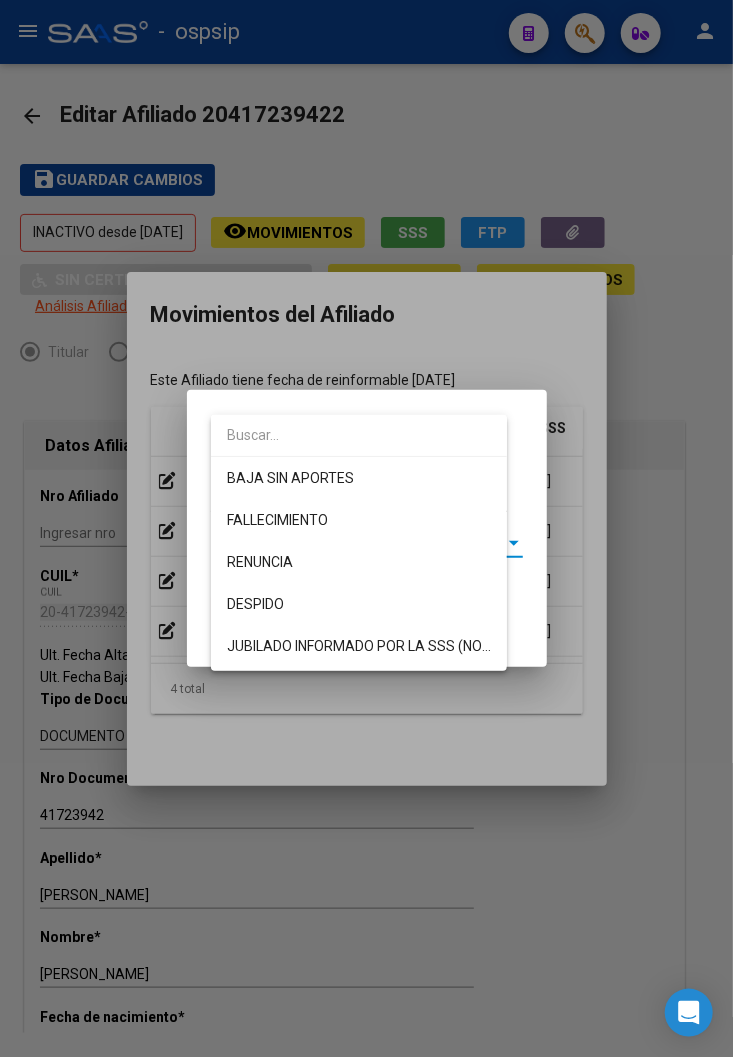scroll, scrollTop: 1321, scrollLeft: 0, axis: vertical 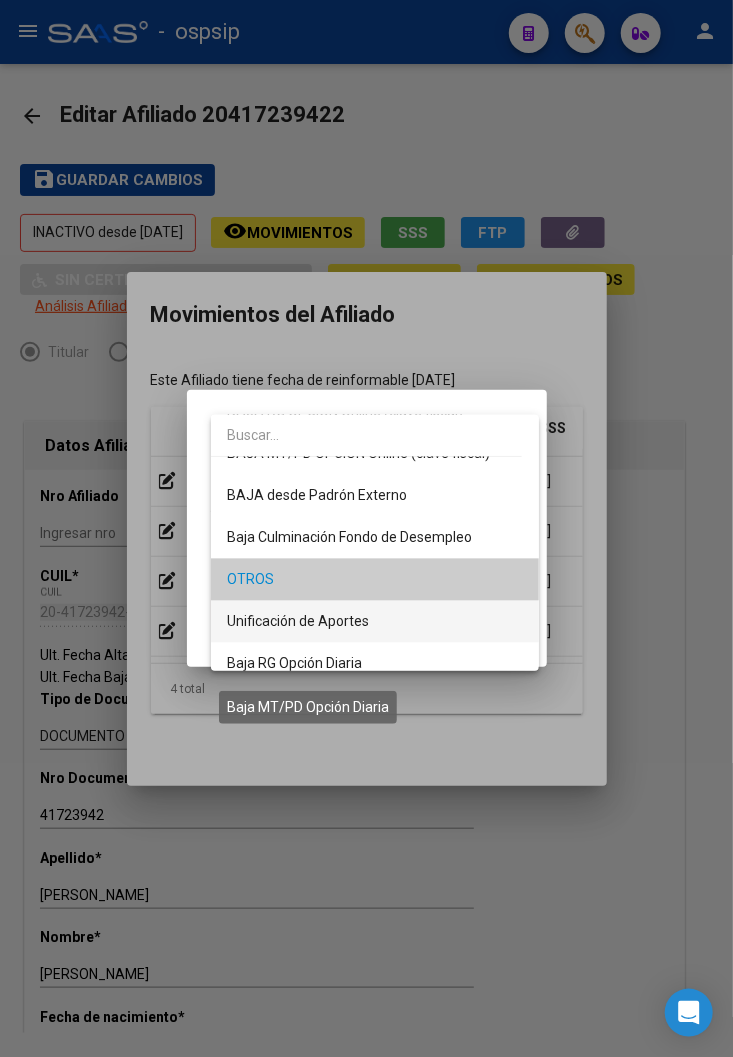 drag, startPoint x: 338, startPoint y: 662, endPoint x: 331, endPoint y: 631, distance: 31.780497 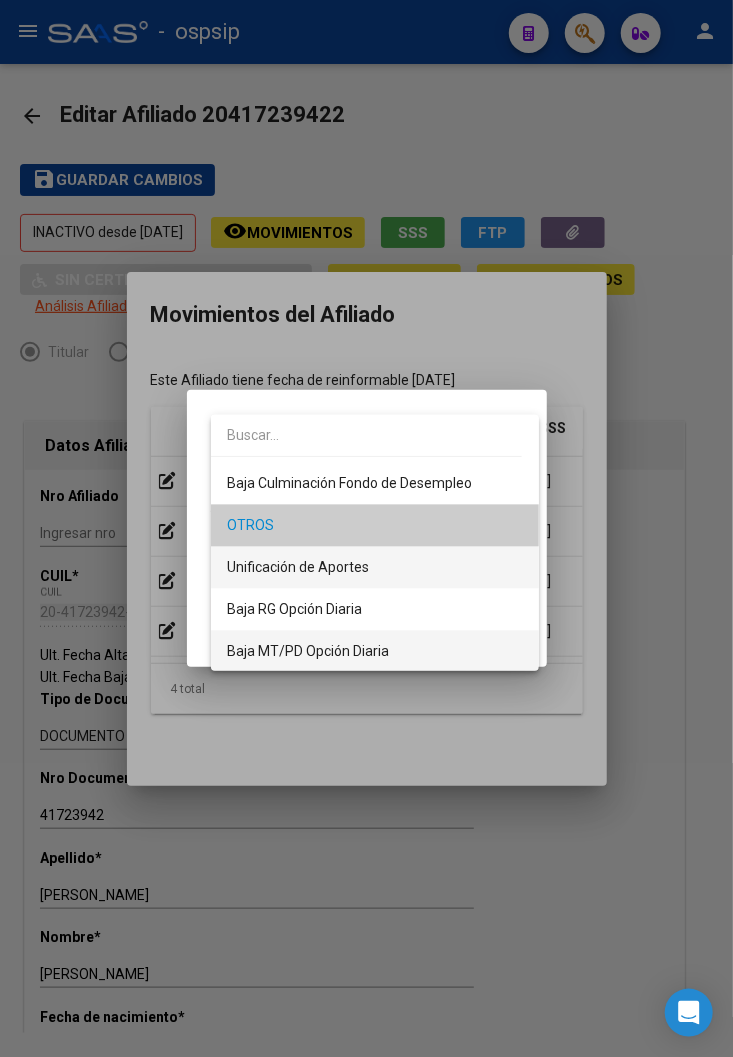 scroll, scrollTop: 1340, scrollLeft: 0, axis: vertical 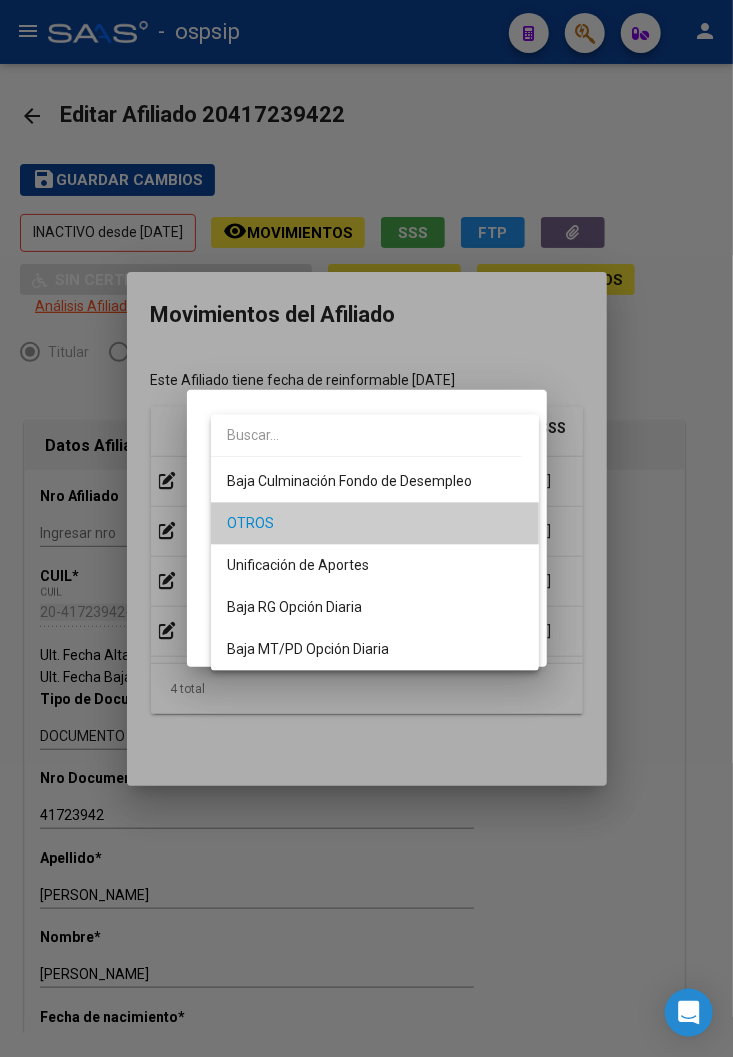 click at bounding box center [366, 528] 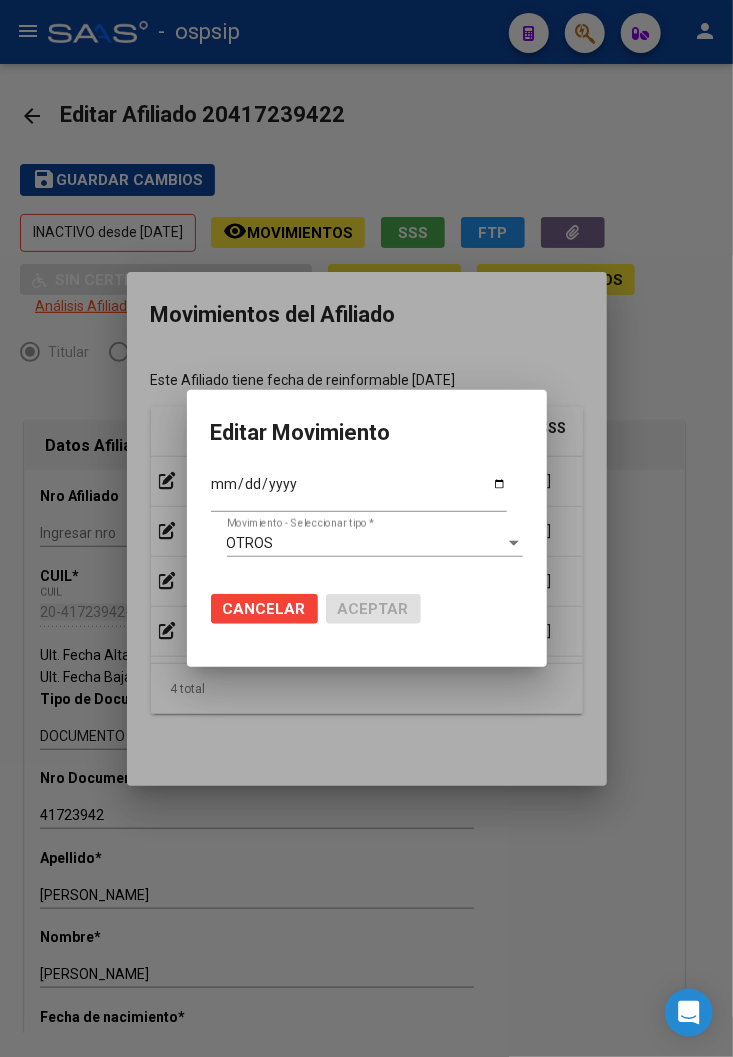 click at bounding box center [366, 528] 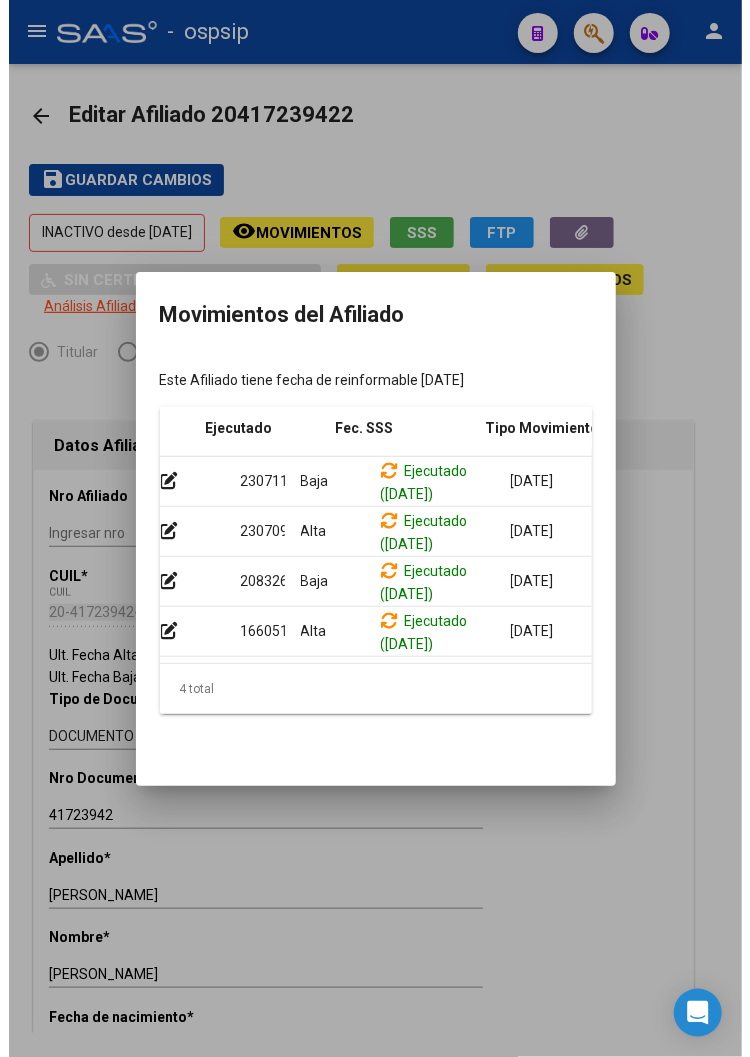 scroll, scrollTop: 0, scrollLeft: 0, axis: both 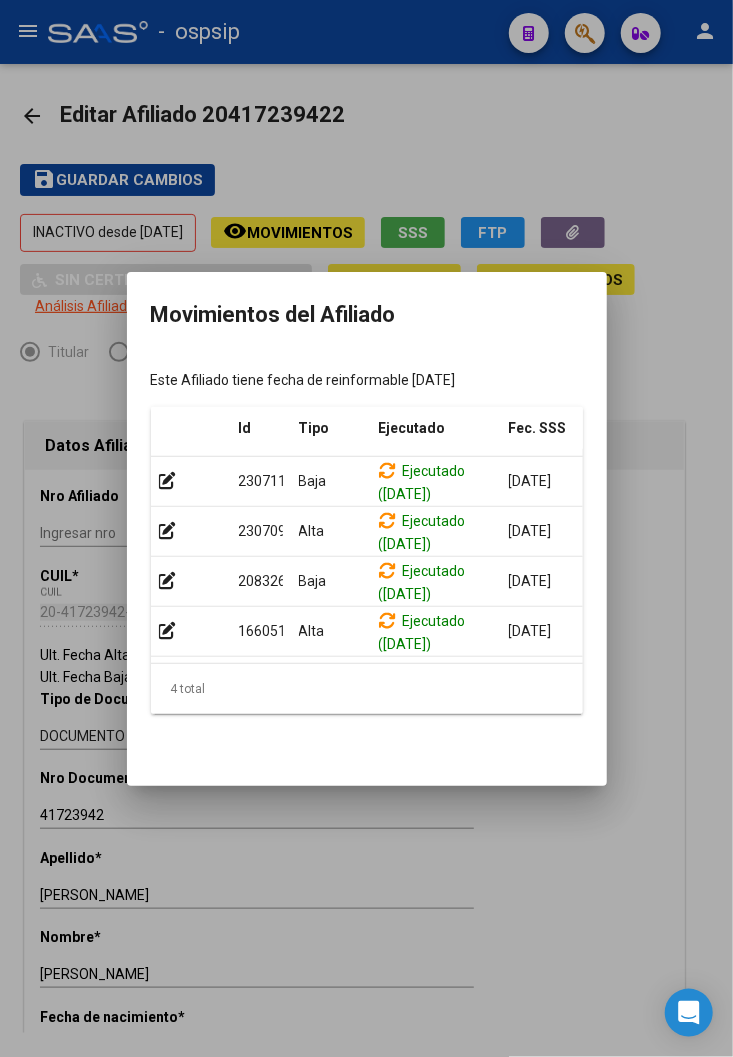 click at bounding box center (366, 528) 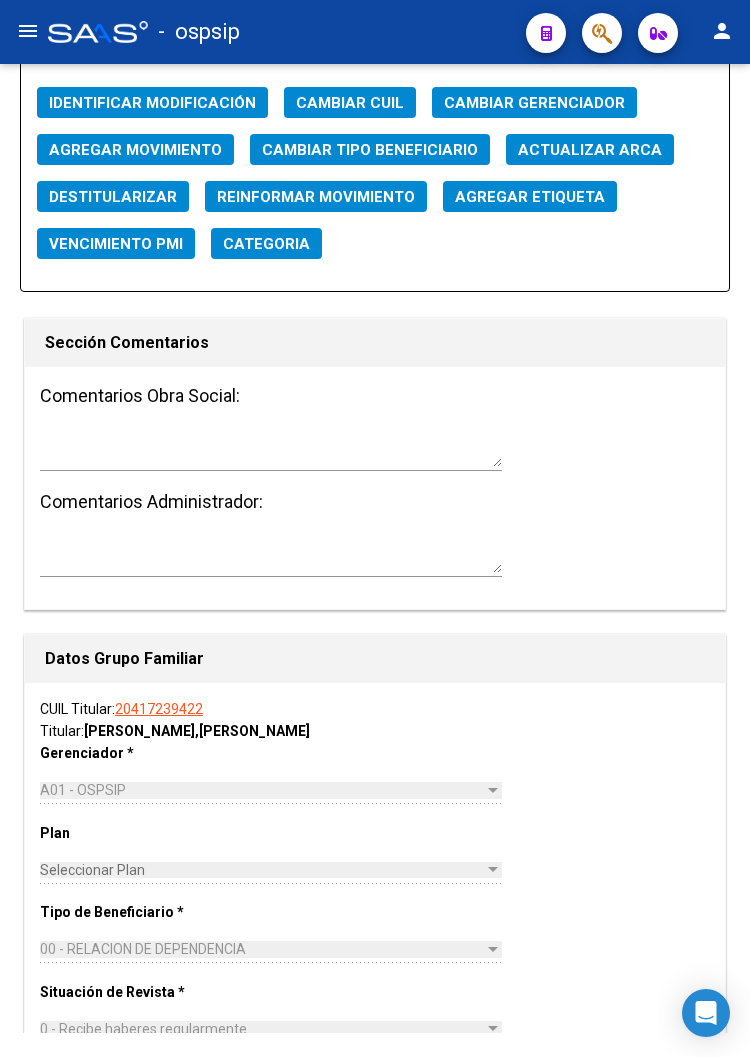 scroll, scrollTop: 2333, scrollLeft: 0, axis: vertical 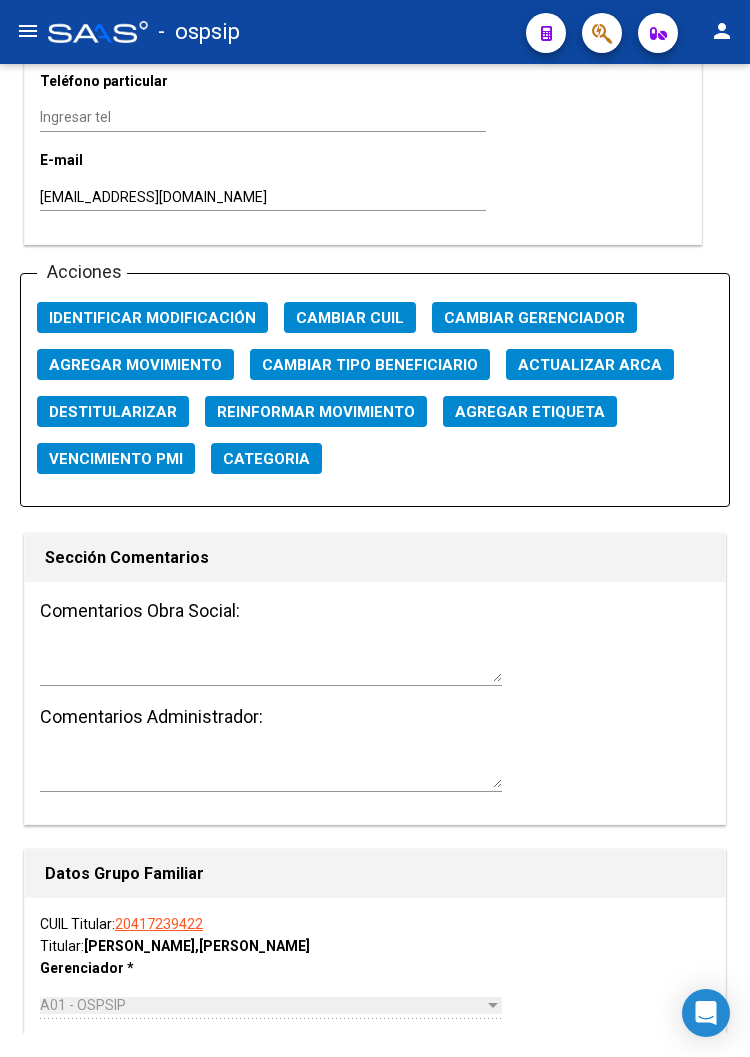 click on "Acciones Identificar Modificación Cambiar CUIL Cambiar Gerenciador Agregar Movimiento Cambiar Tipo Beneficiario Actualizar ARCA Destitularizar Reinformar Movimiento Agregar Etiqueta Vencimiento PMI Categoria" 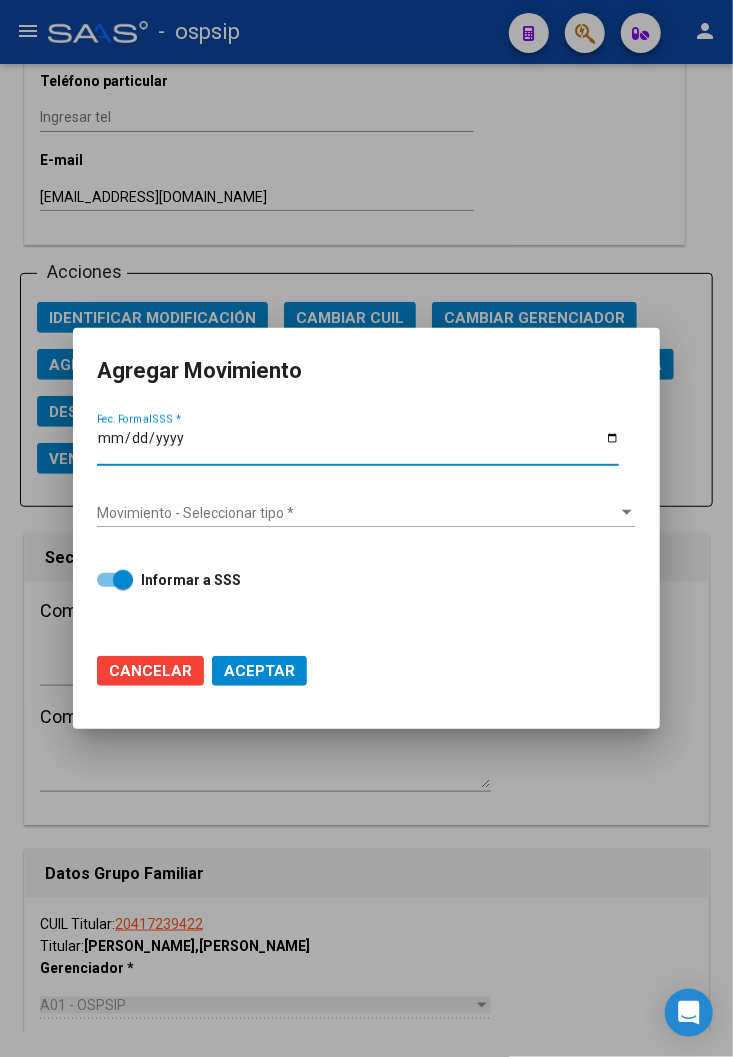 click on "Movimiento - Seleccionar tipo *" at bounding box center (357, 513) 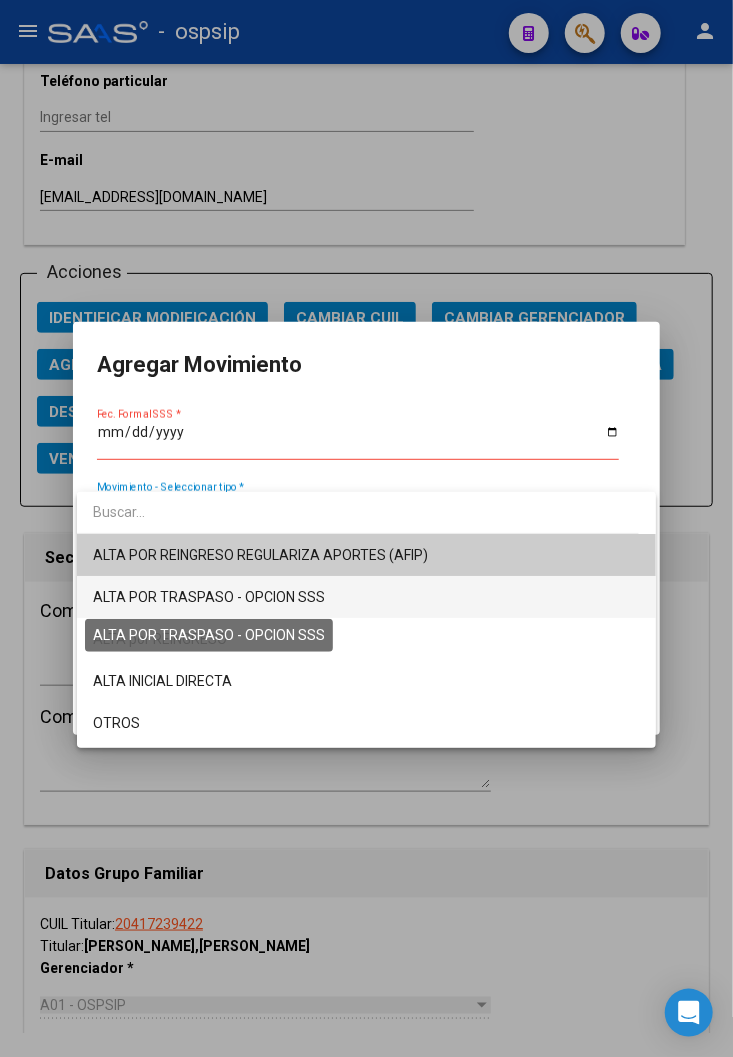 click on "ALTA POR TRASPASO - OPCION SSS" at bounding box center [209, 597] 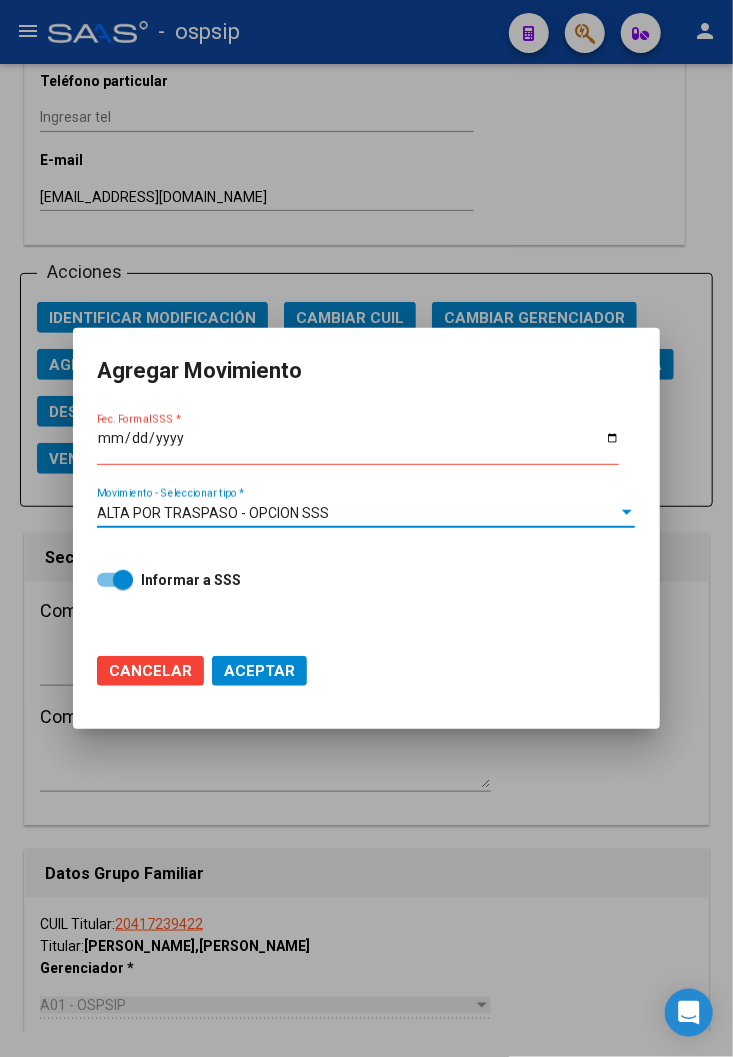 click on "Fec. Formal SSS *" at bounding box center (358, 445) 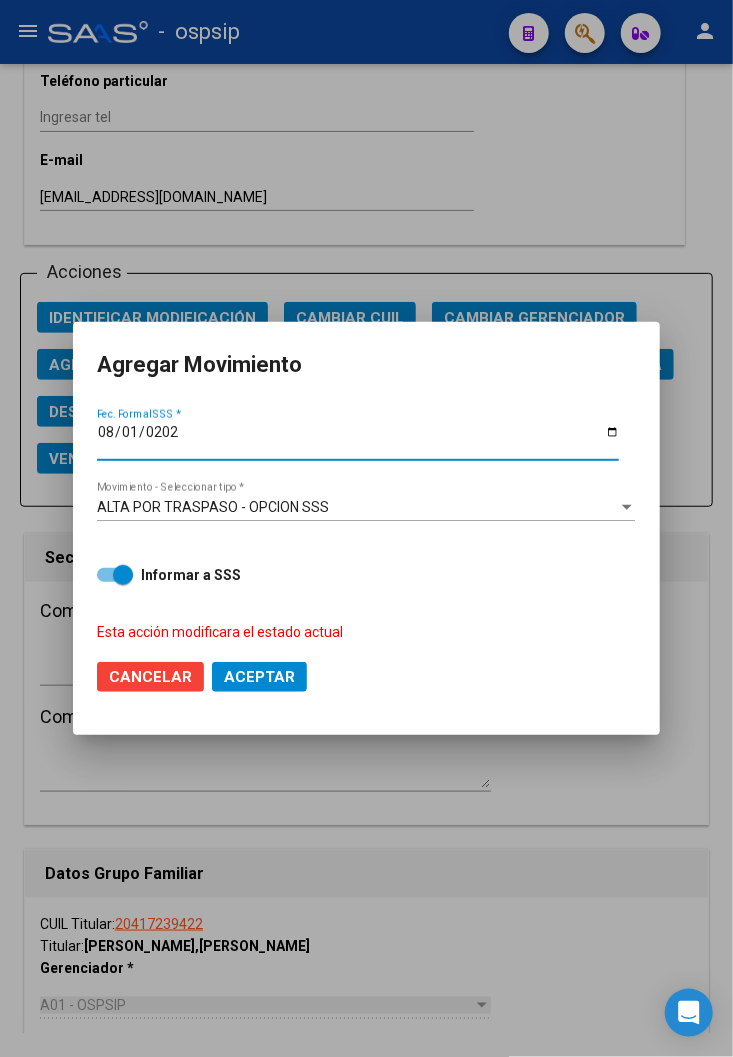 type on "2024-08-01" 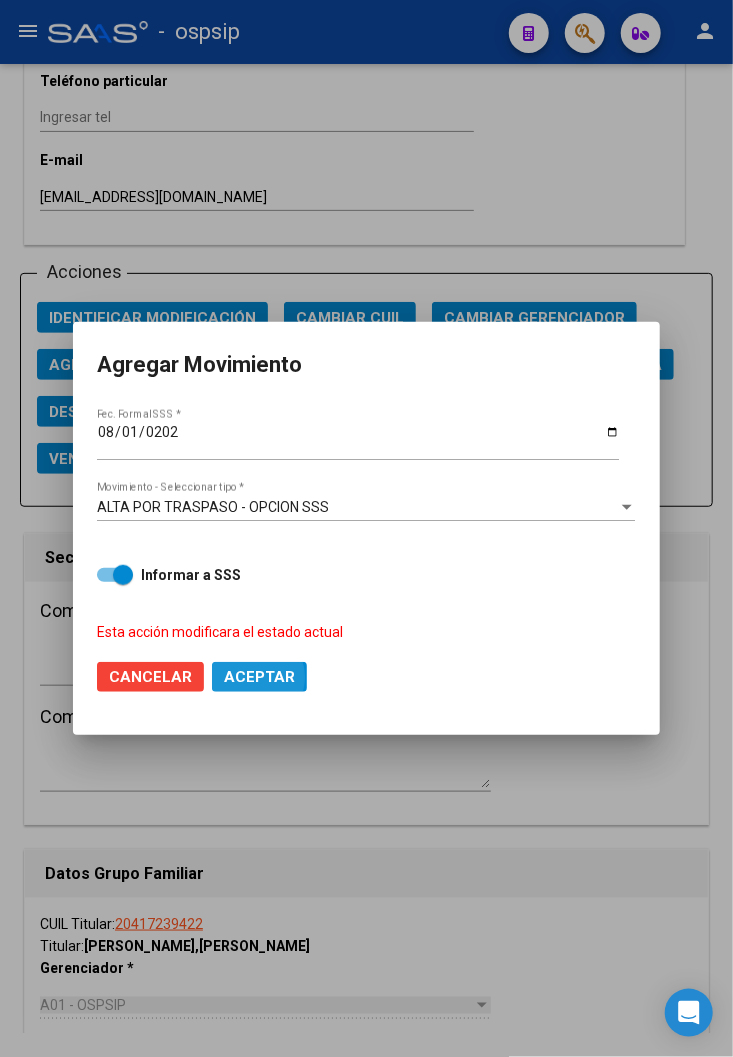click on "Aceptar" 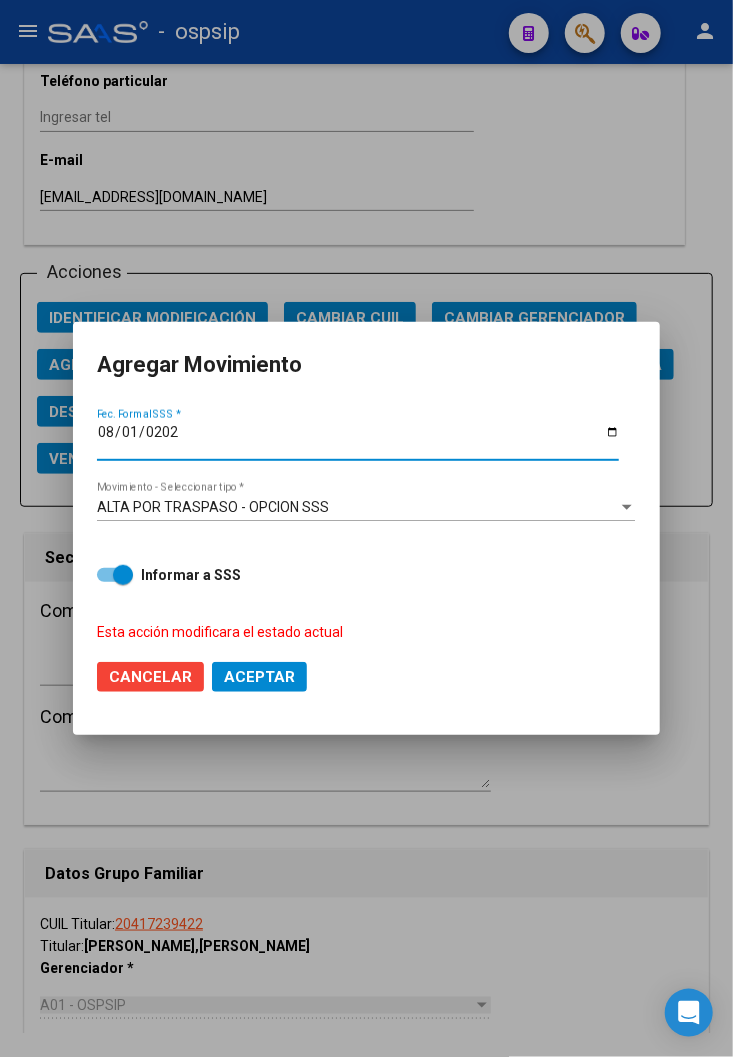 click on "2024-08-01" at bounding box center [358, 439] 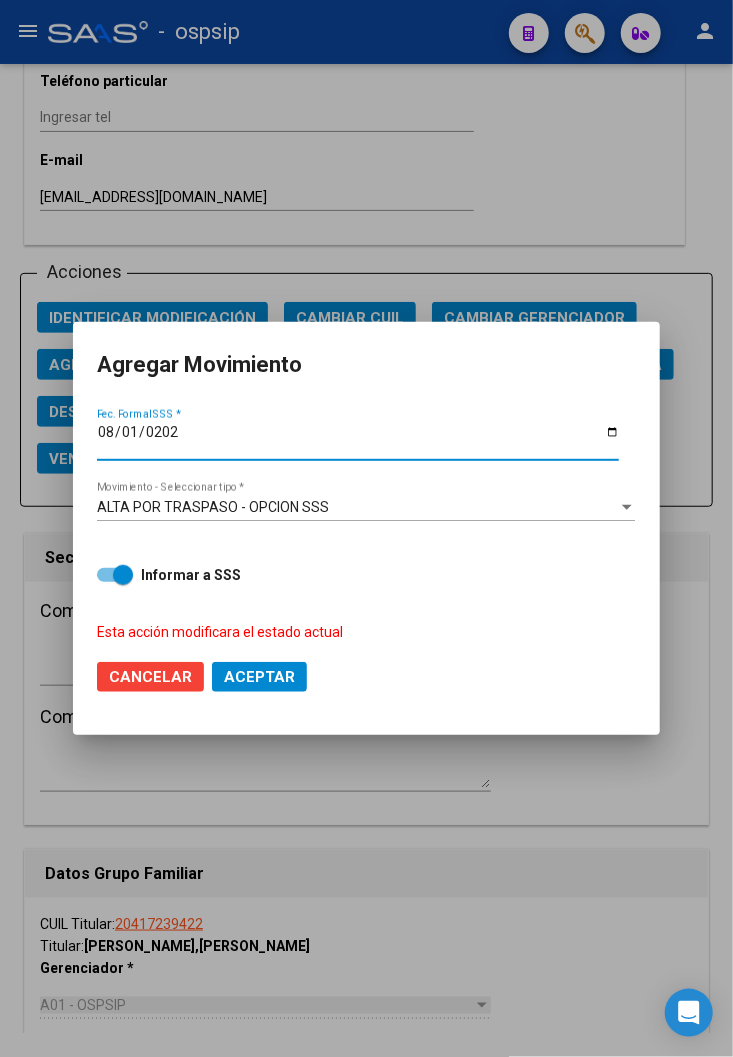 click on "Cancelar Aceptar" 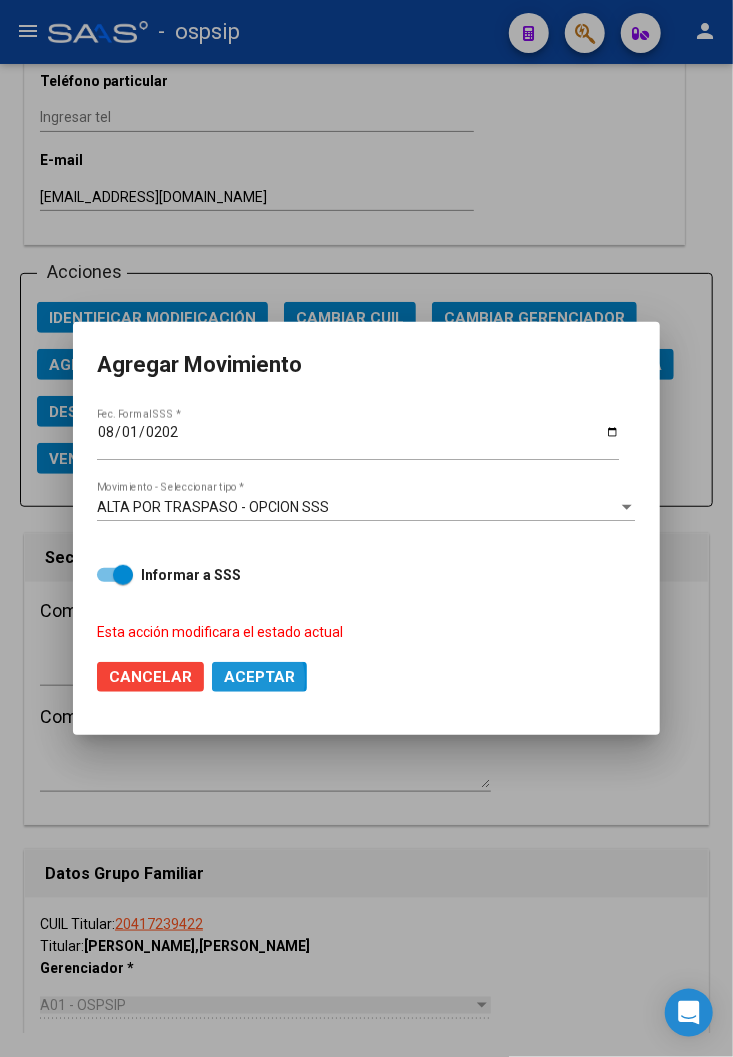 click on "Aceptar" 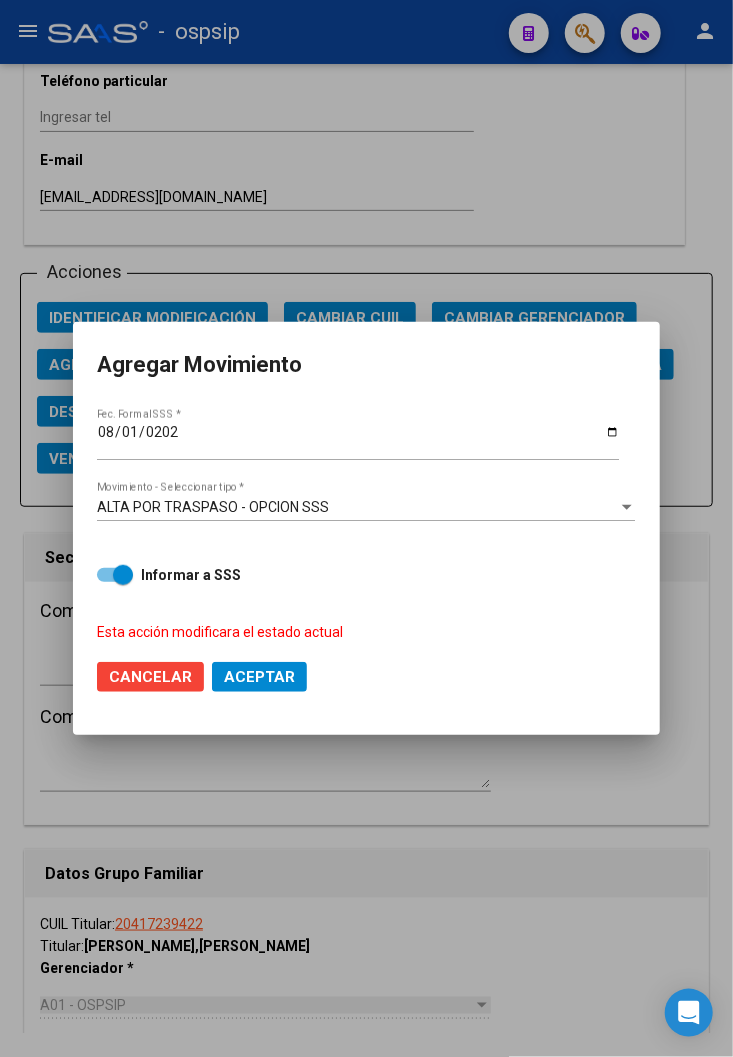 click at bounding box center [366, 528] 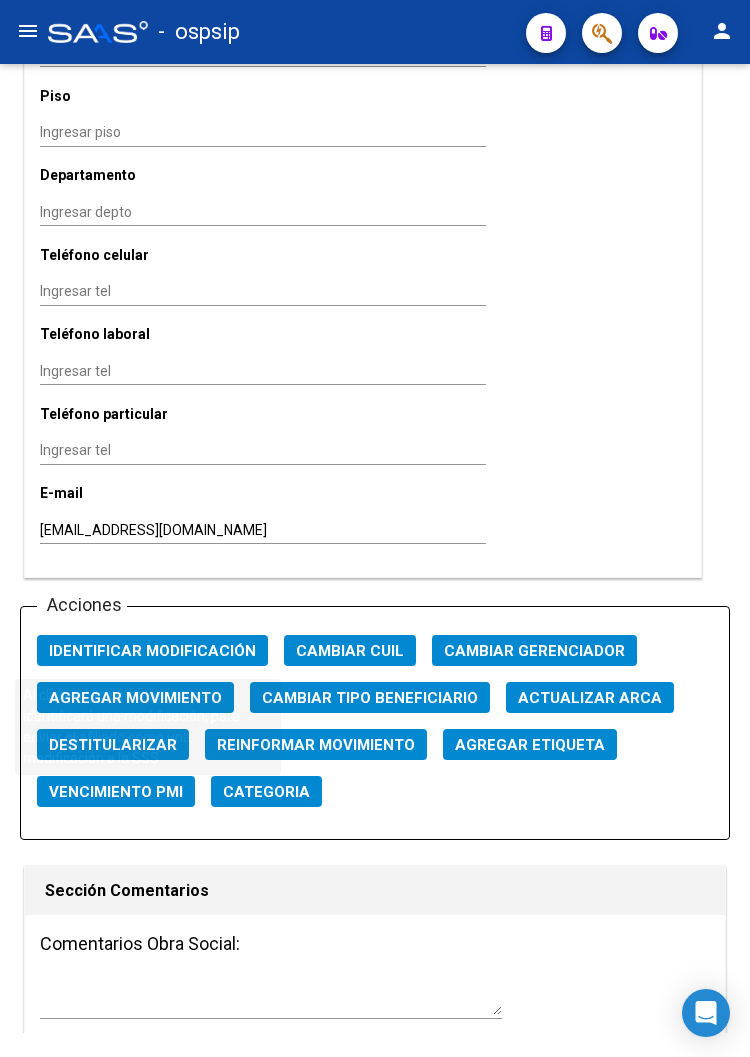 drag, startPoint x: 233, startPoint y: 497, endPoint x: 267, endPoint y: 497, distance: 34 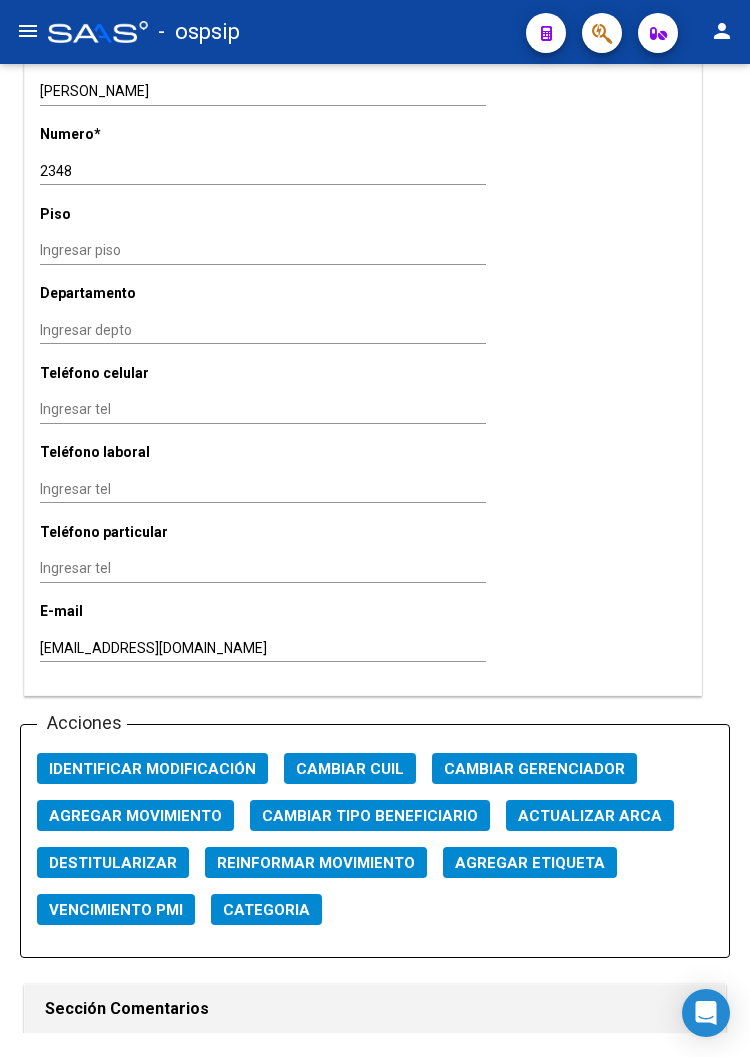 scroll, scrollTop: 1771, scrollLeft: 0, axis: vertical 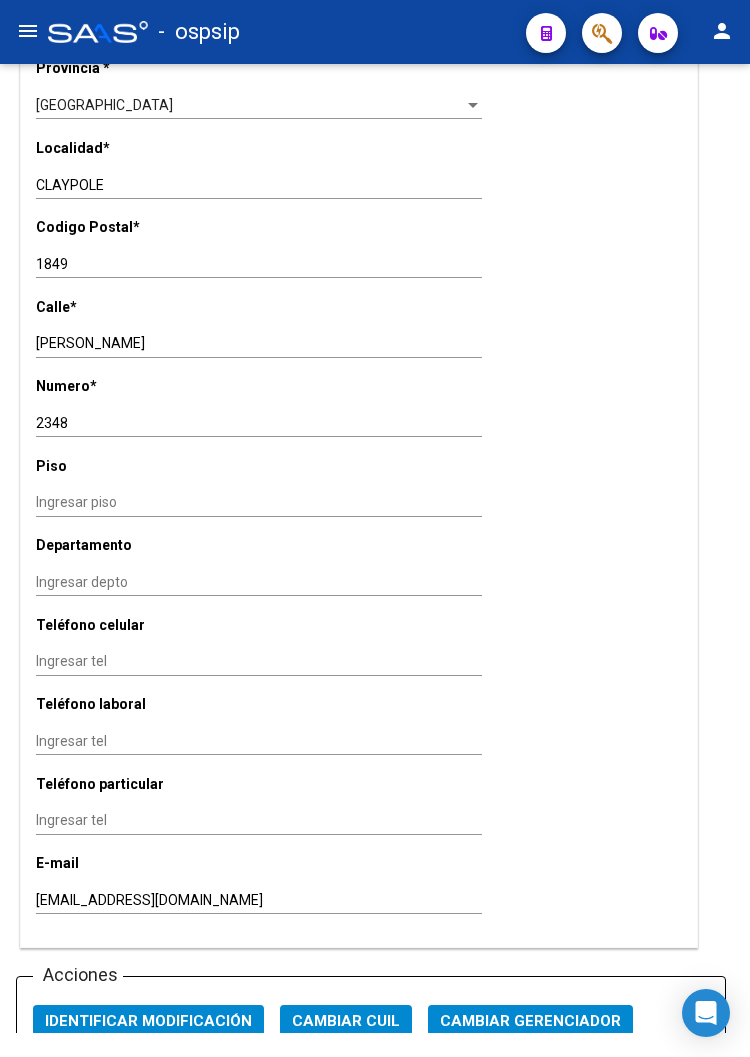 drag, startPoint x: 316, startPoint y: 485, endPoint x: 327, endPoint y: 483, distance: 11.18034 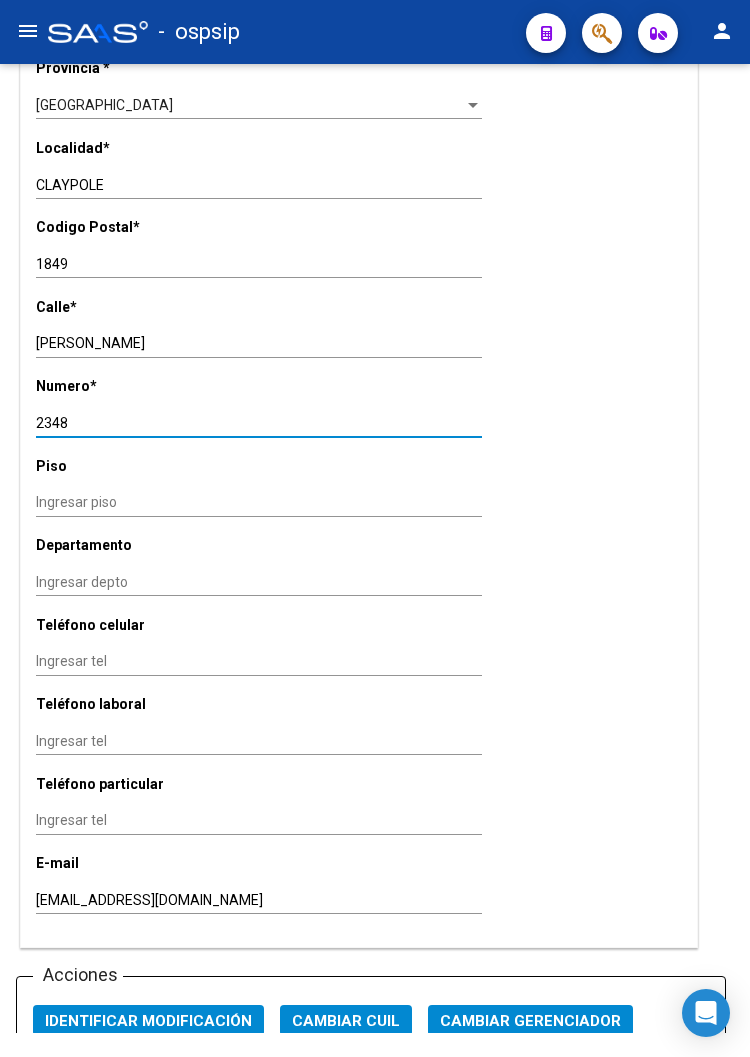 drag, startPoint x: 327, startPoint y: 483, endPoint x: 321, endPoint y: 415, distance: 68.26419 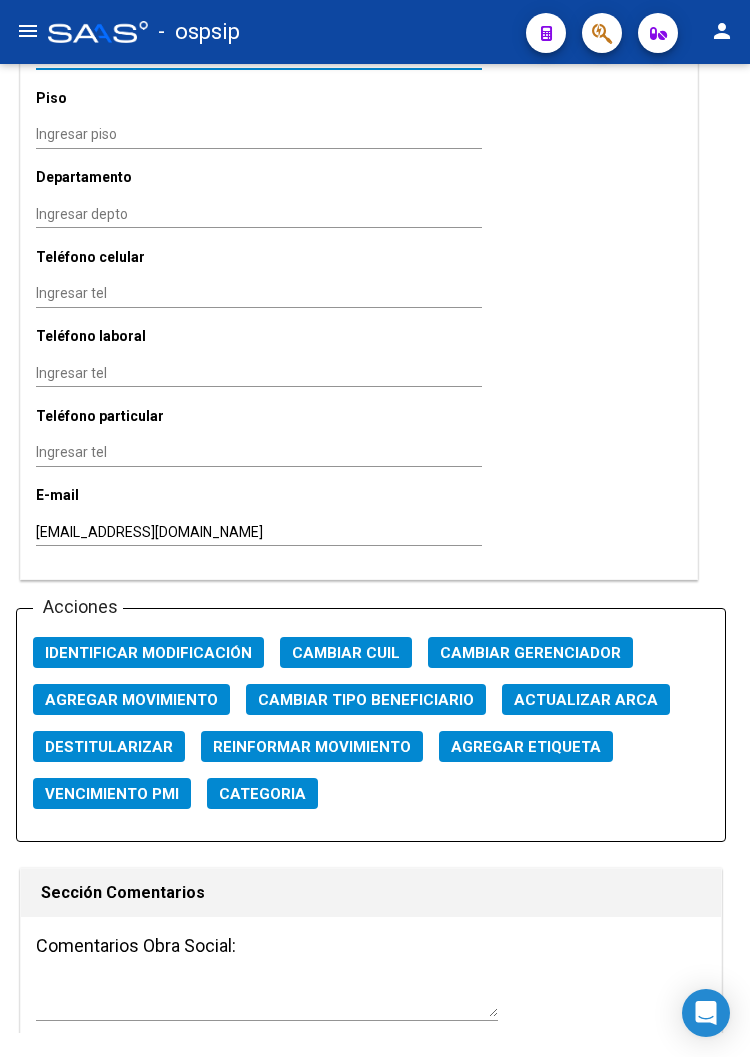 scroll, scrollTop: 2000, scrollLeft: 4, axis: both 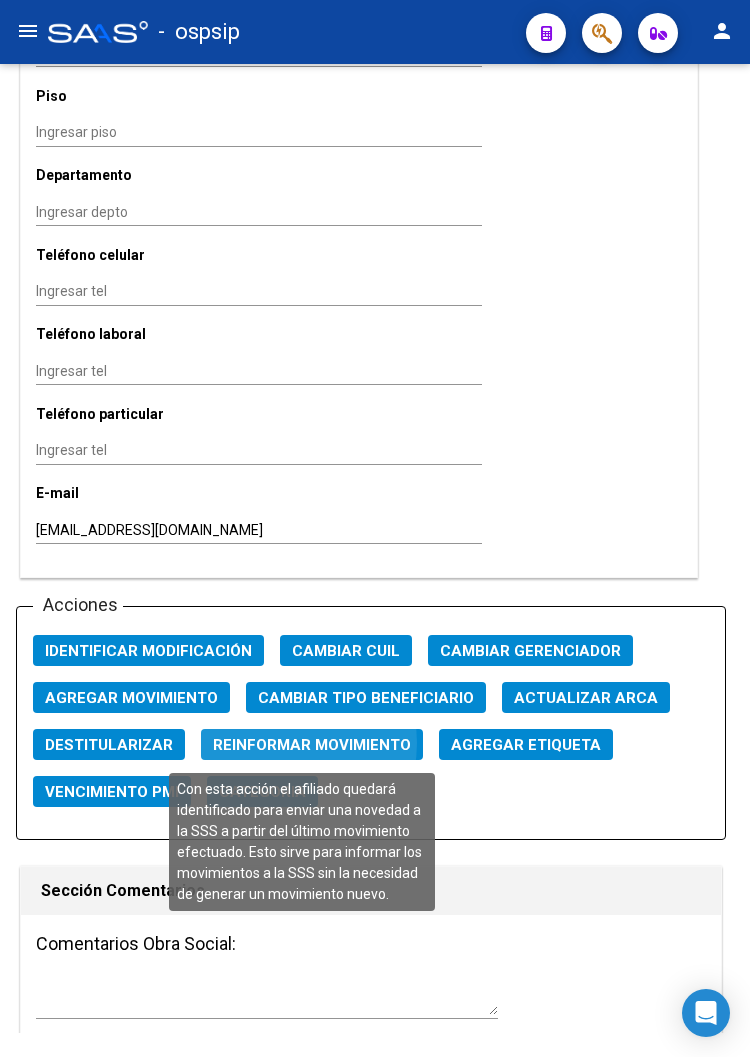 click on "Reinformar Movimiento" 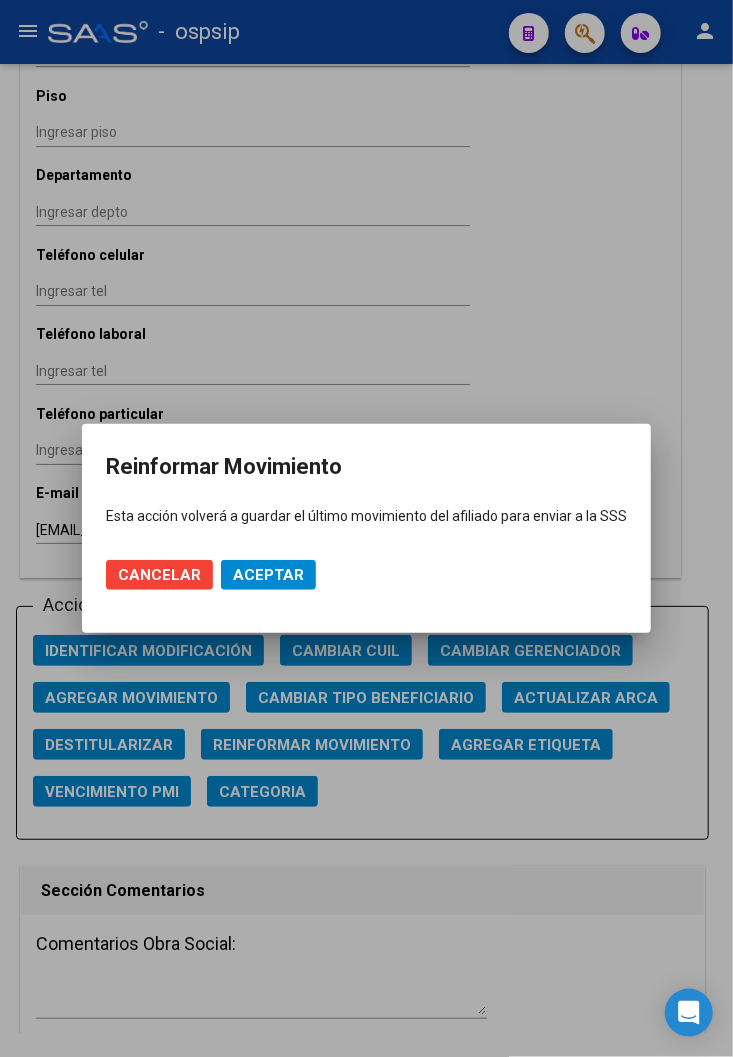 click at bounding box center [366, 528] 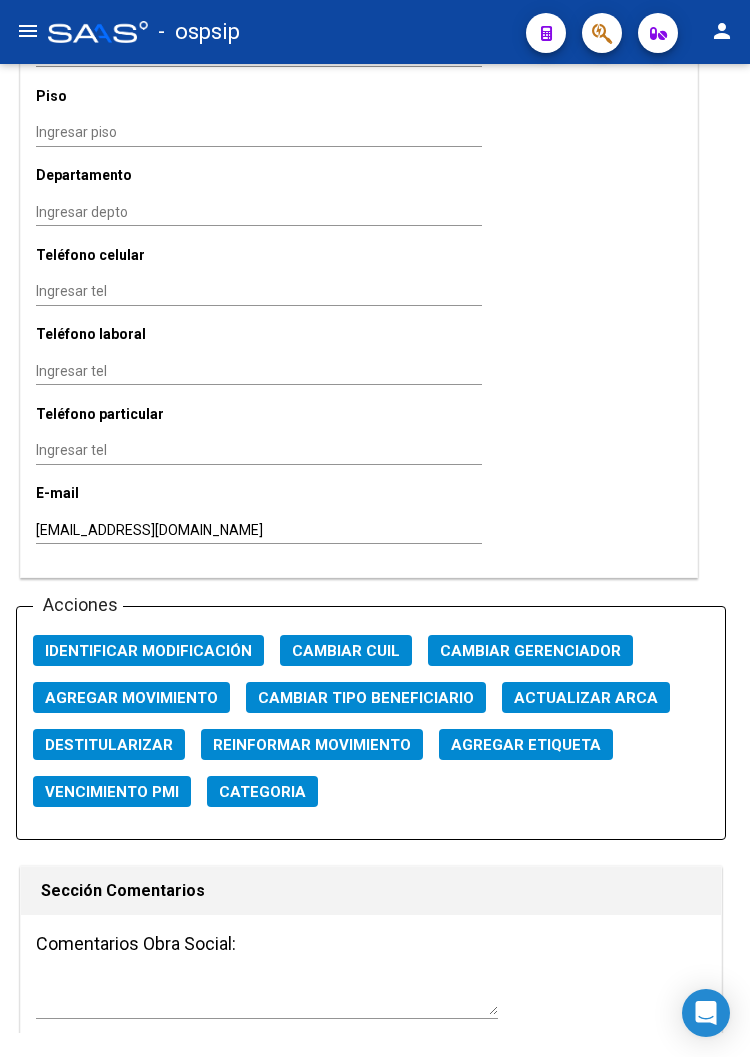 click on "Agregar Movimiento" 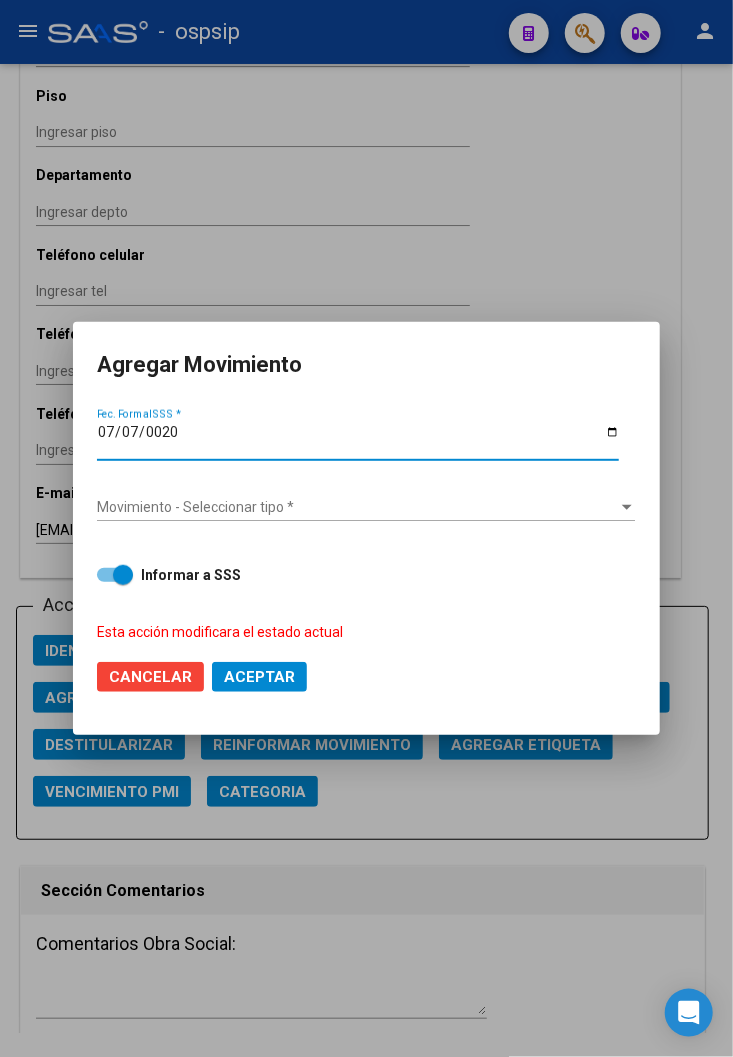type on "0202-07-07" 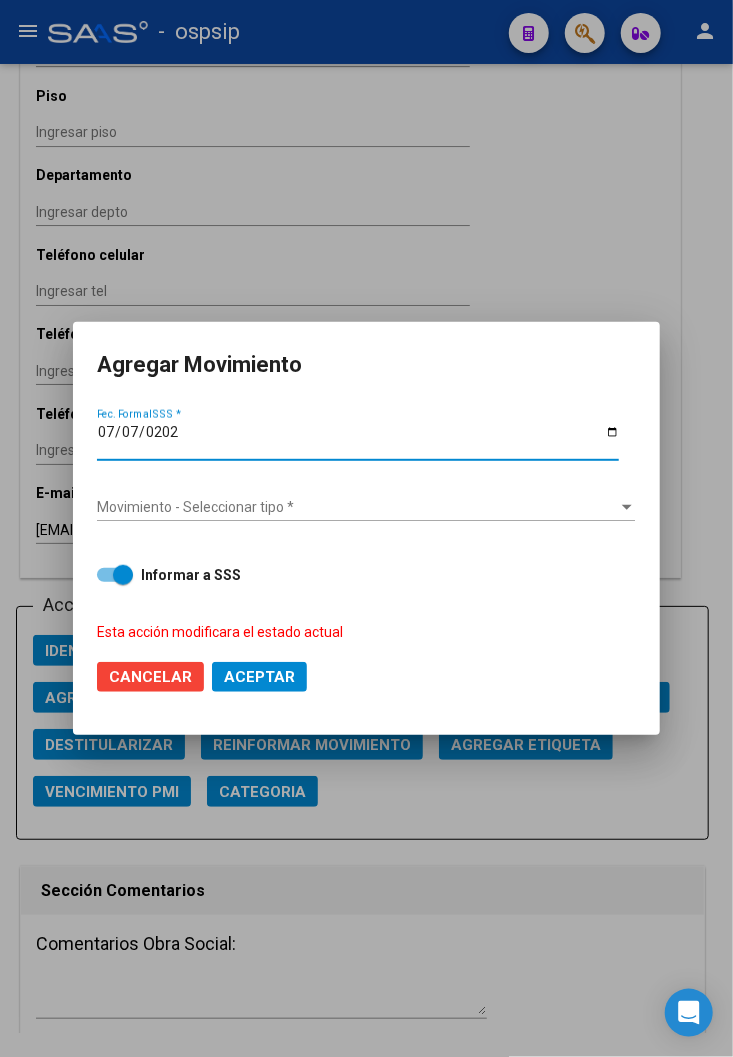 click on "0202-07-07" at bounding box center [358, 439] 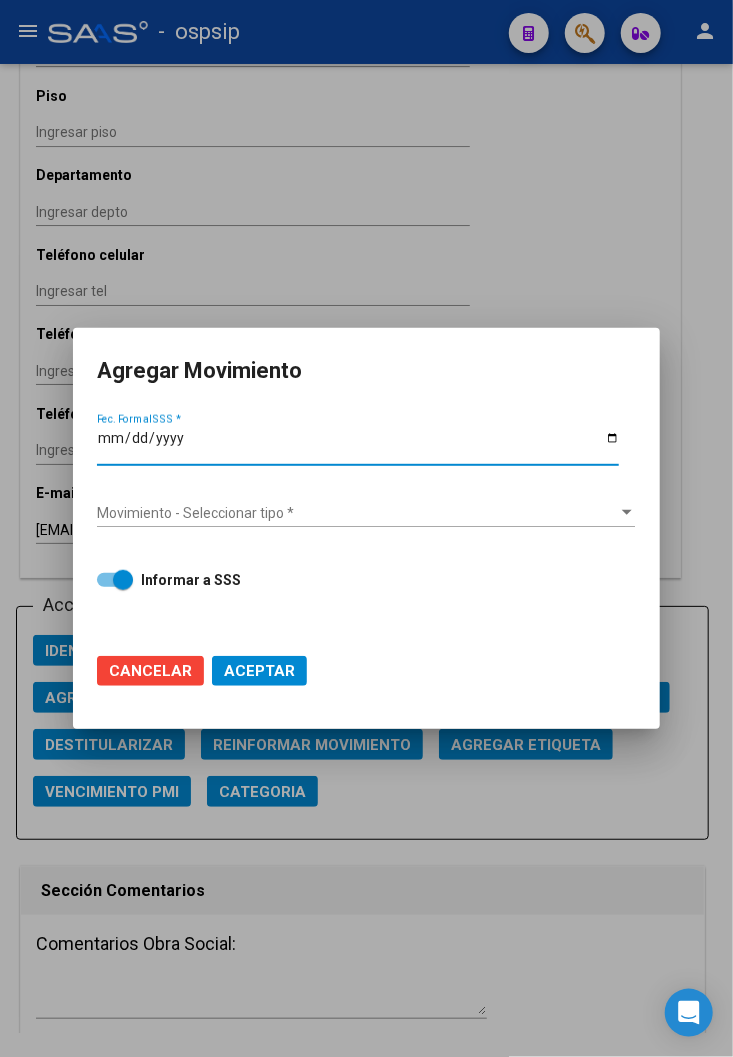 type on "0202-07-05" 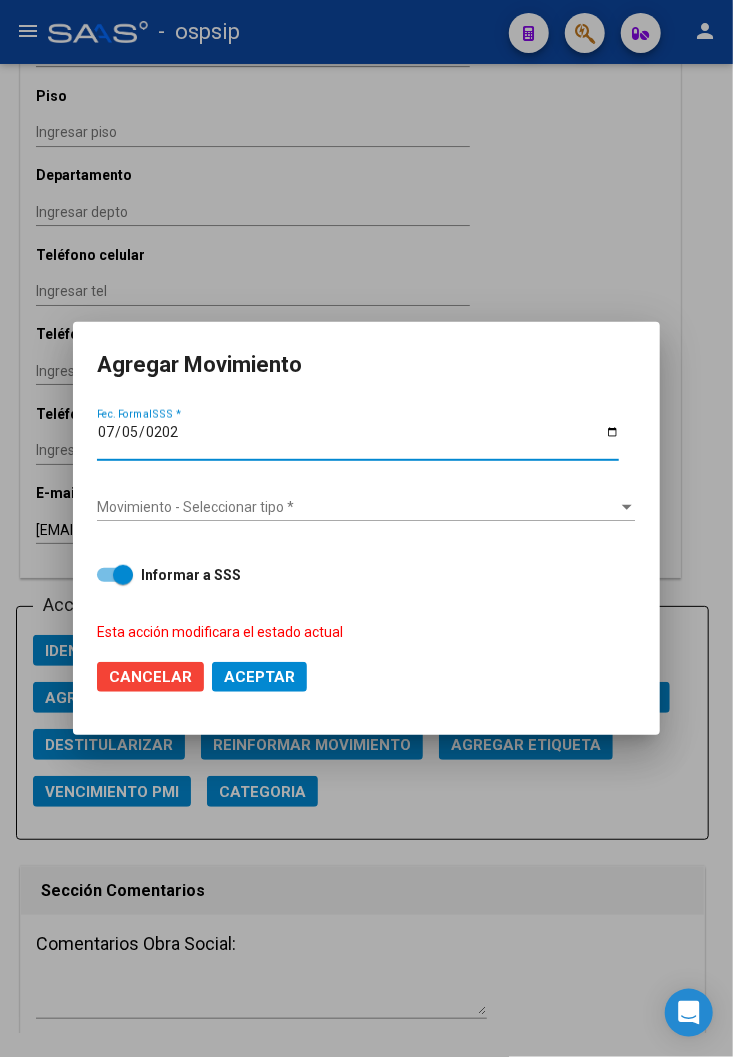 click at bounding box center [366, 528] 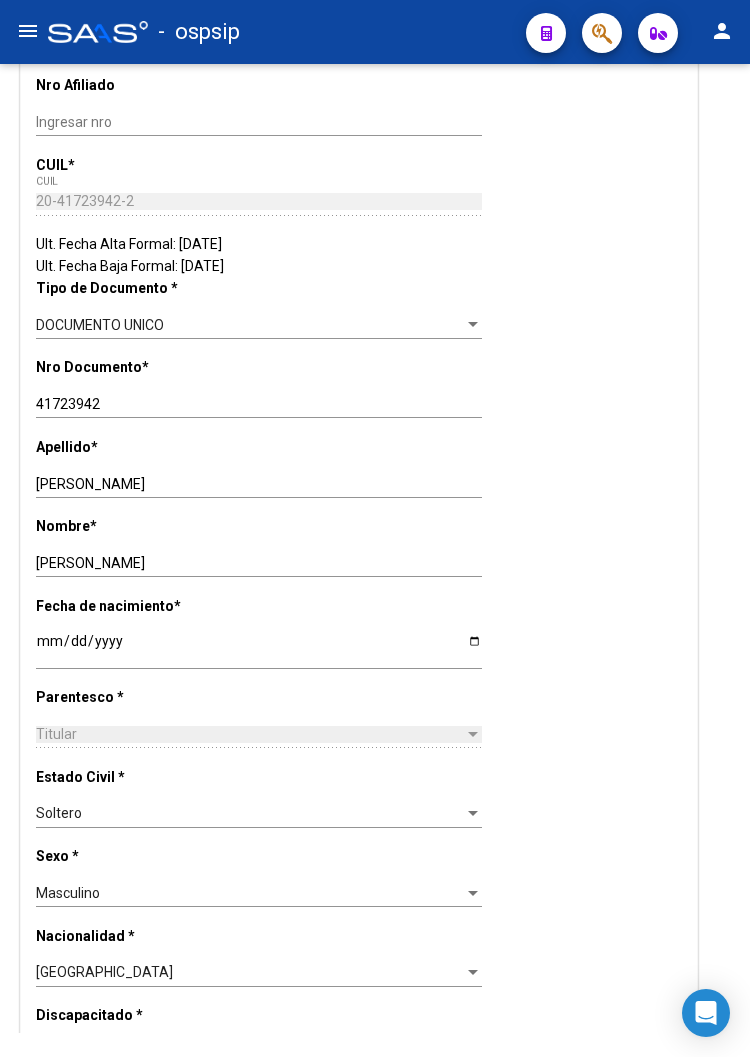 scroll, scrollTop: 287, scrollLeft: 4, axis: both 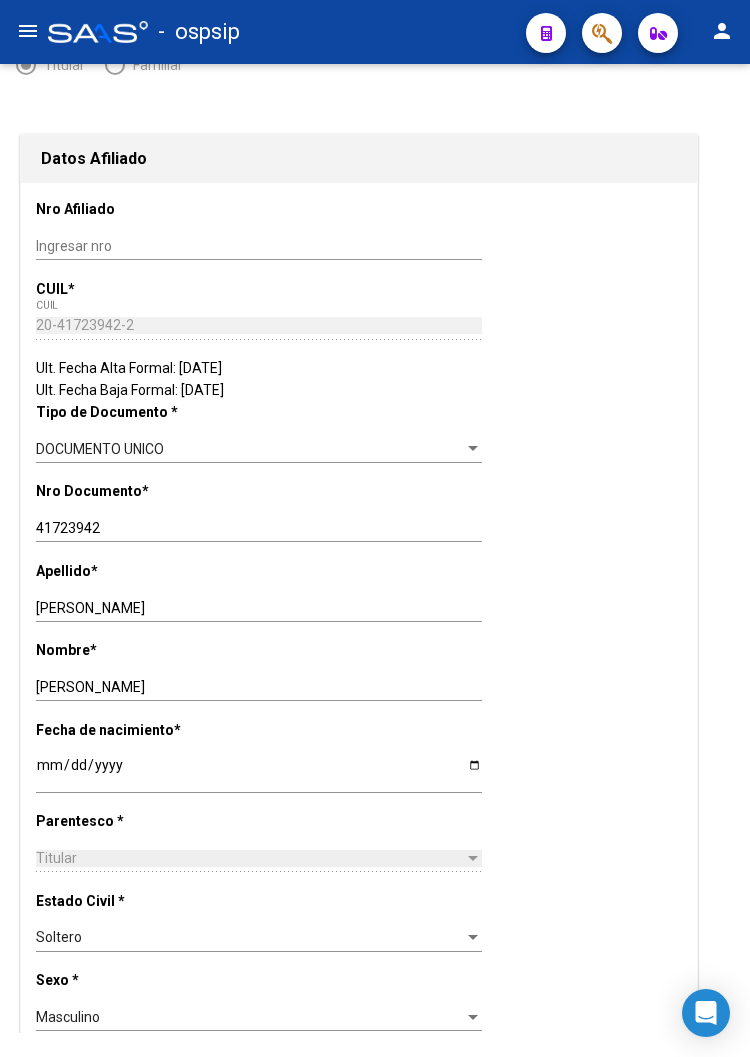 drag, startPoint x: 318, startPoint y: 508, endPoint x: 327, endPoint y: 356, distance: 152.26622 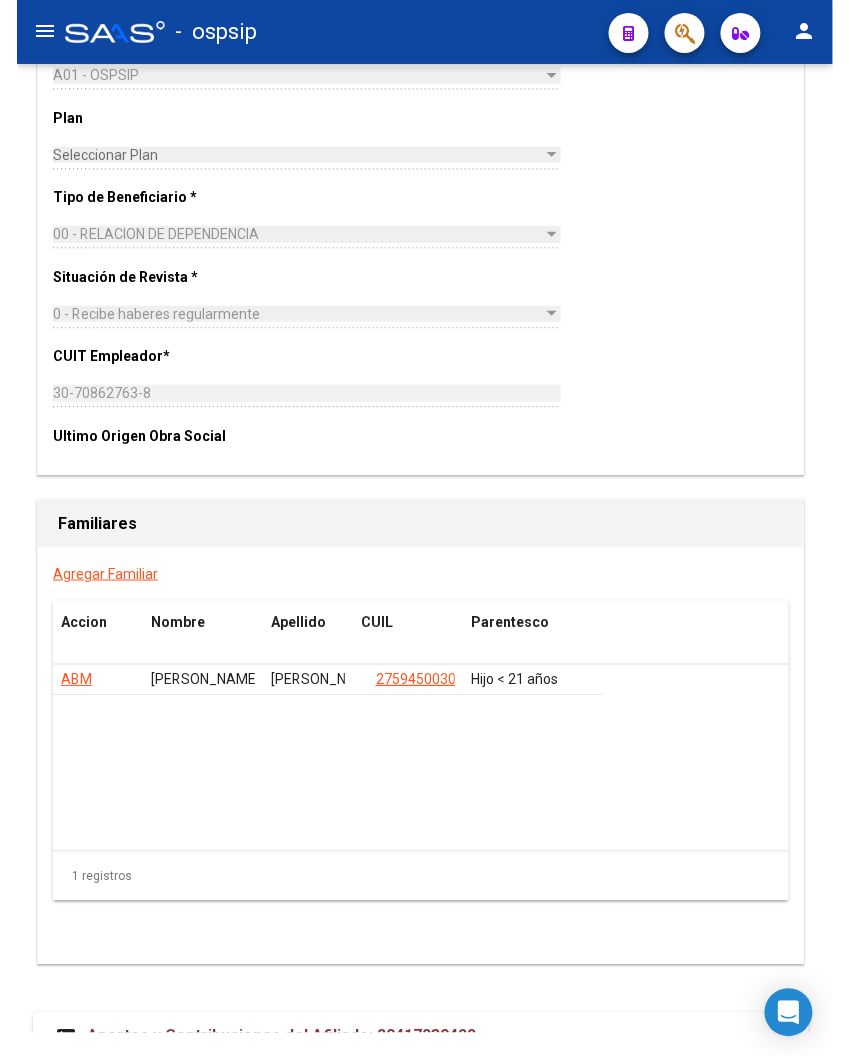 scroll, scrollTop: 3065, scrollLeft: 4, axis: both 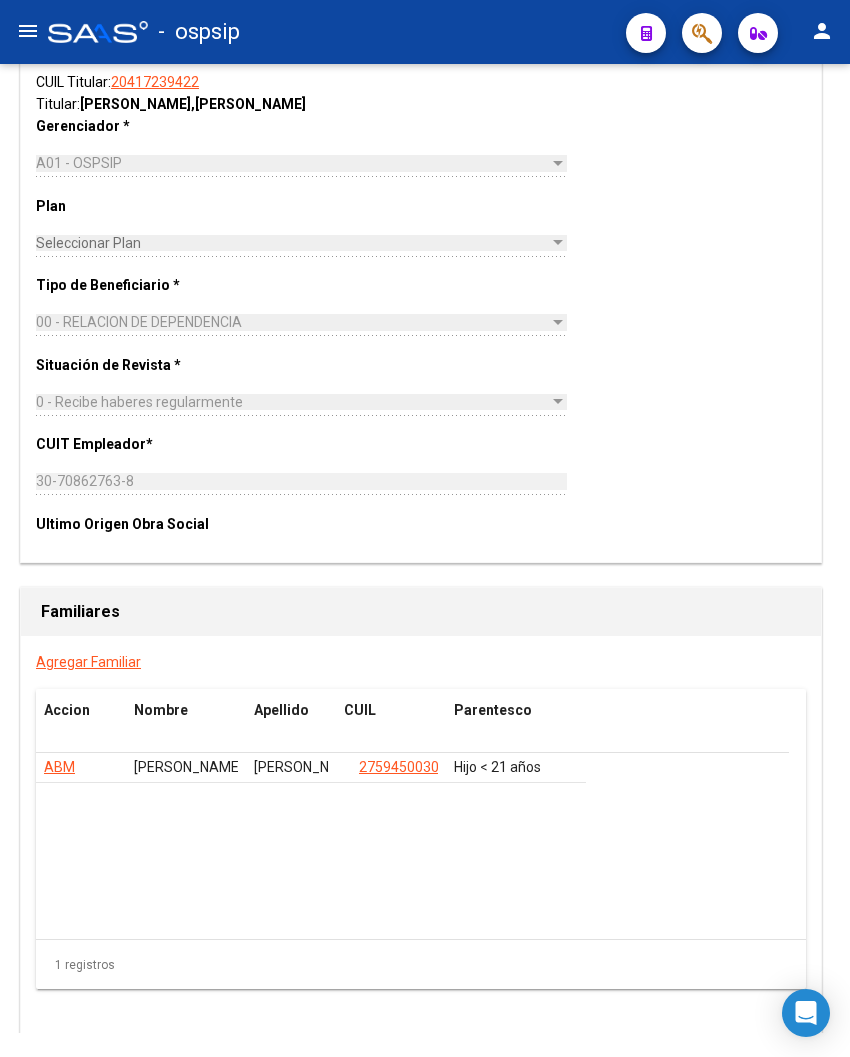 drag, startPoint x: 315, startPoint y: 325, endPoint x: 324, endPoint y: 316, distance: 12.727922 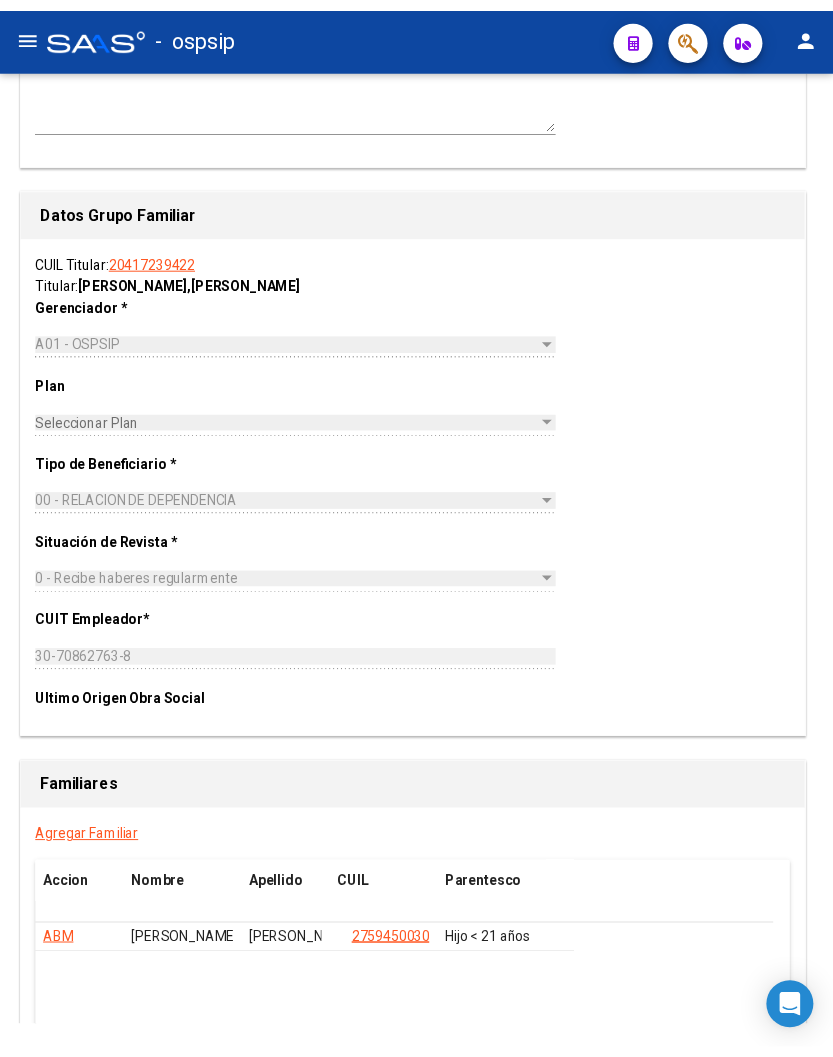 scroll, scrollTop: 3111, scrollLeft: 4, axis: both 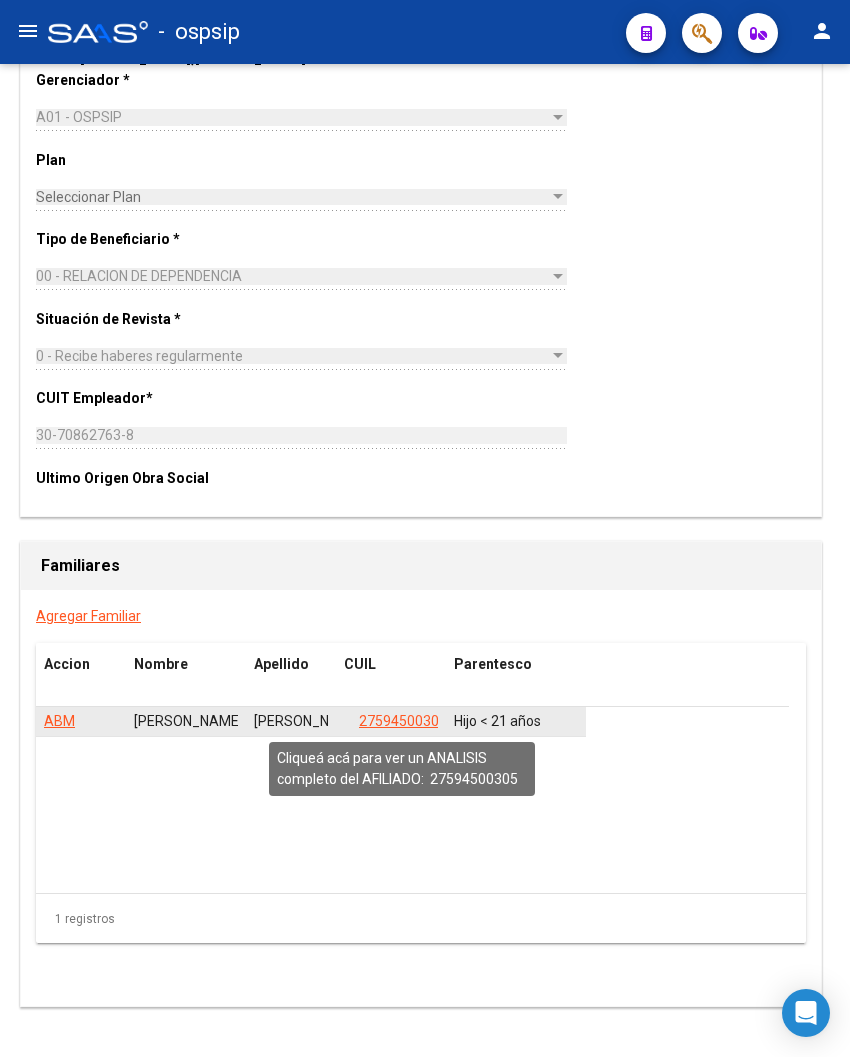click on "27594500305" 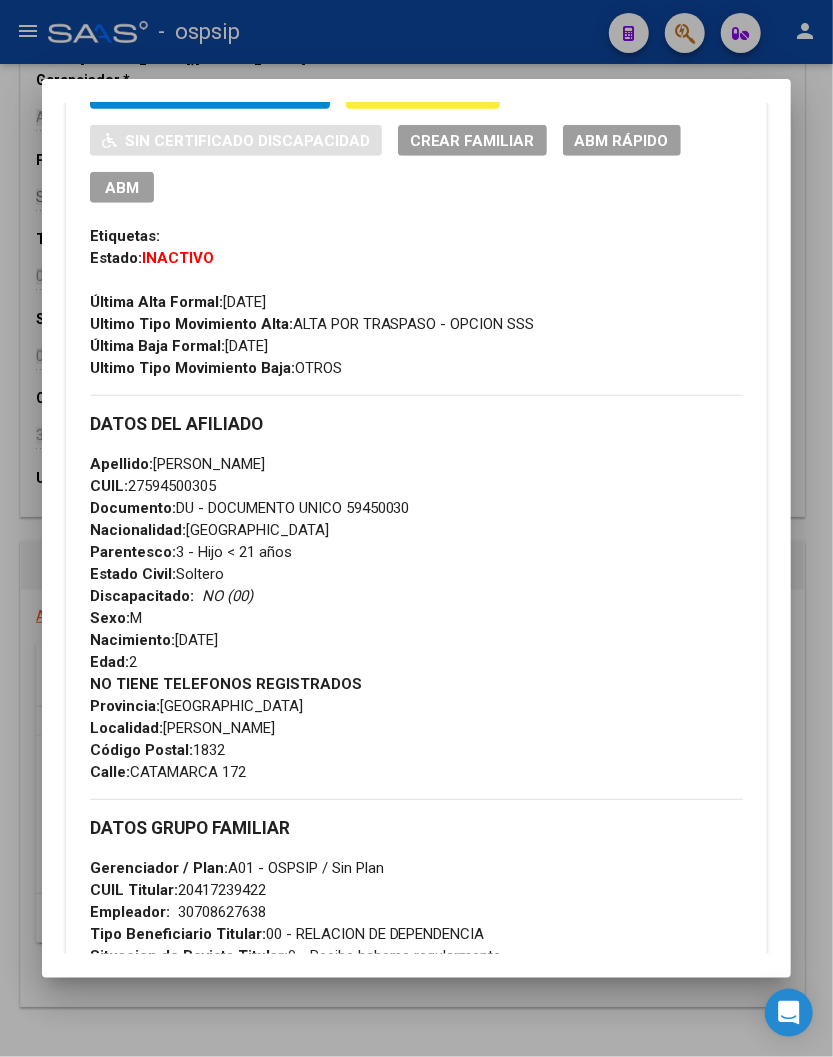 scroll, scrollTop: 666, scrollLeft: 0, axis: vertical 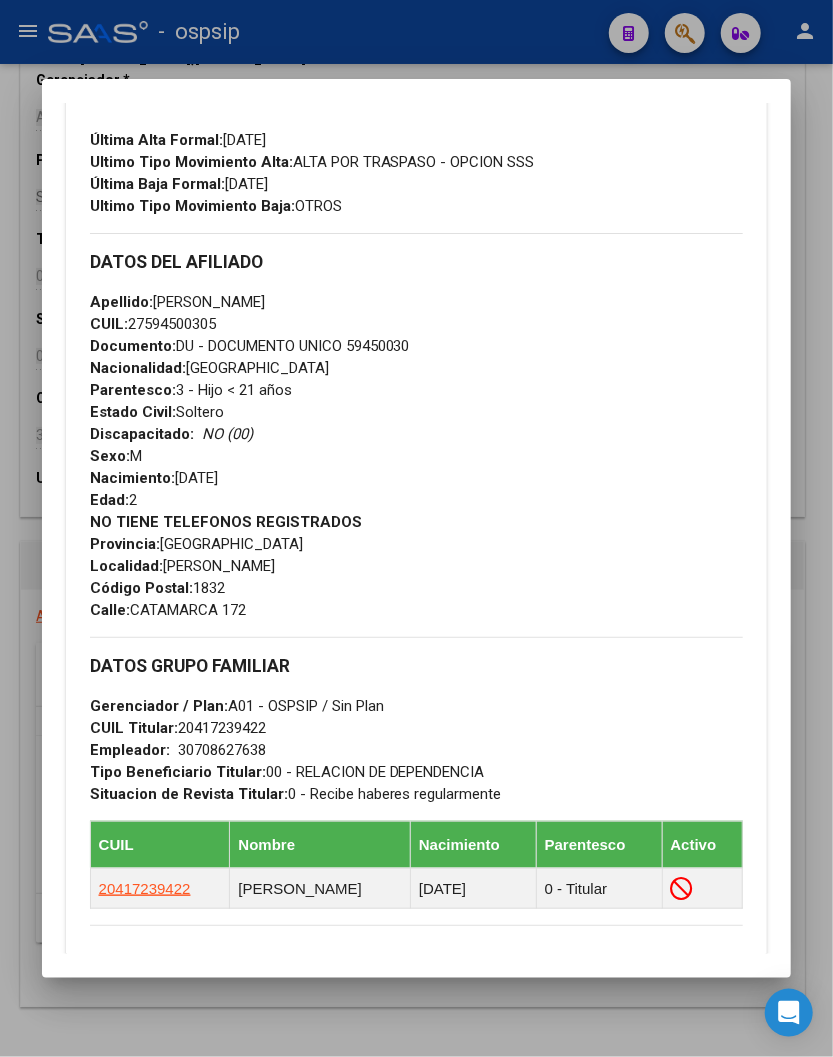 drag, startPoint x: 457, startPoint y: 487, endPoint x: 484, endPoint y: 263, distance: 225.62137 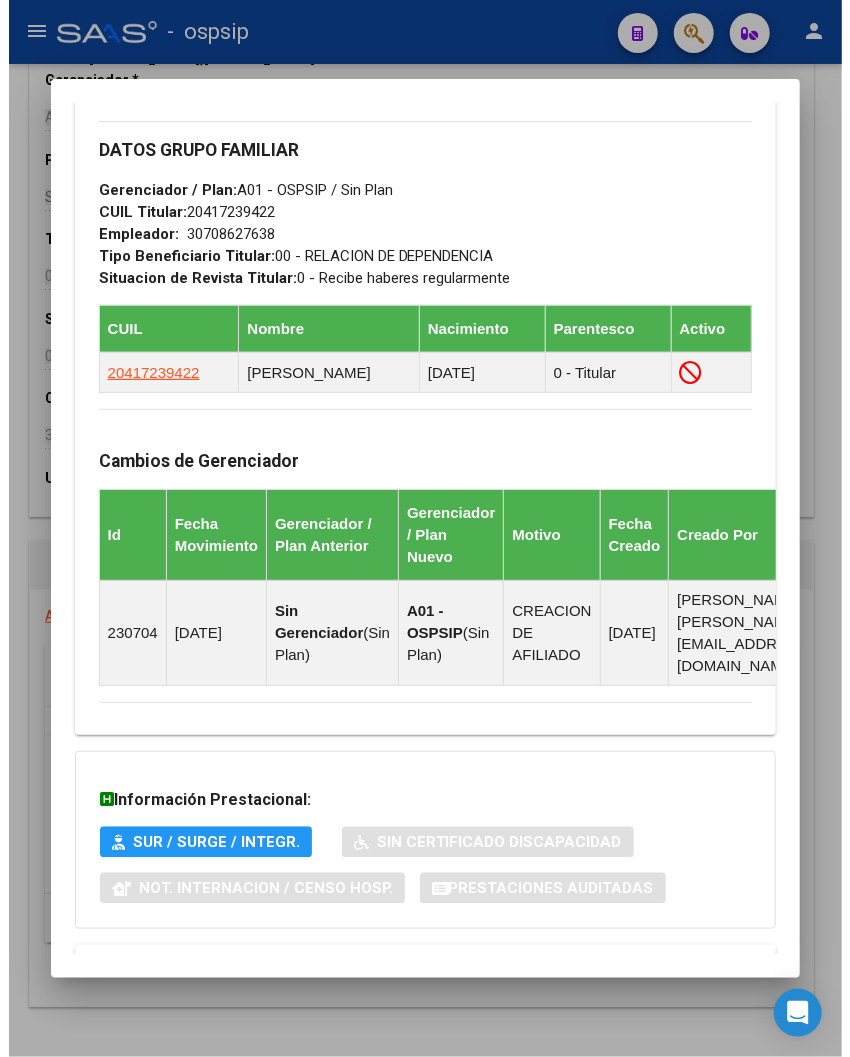 scroll, scrollTop: 1244, scrollLeft: 0, axis: vertical 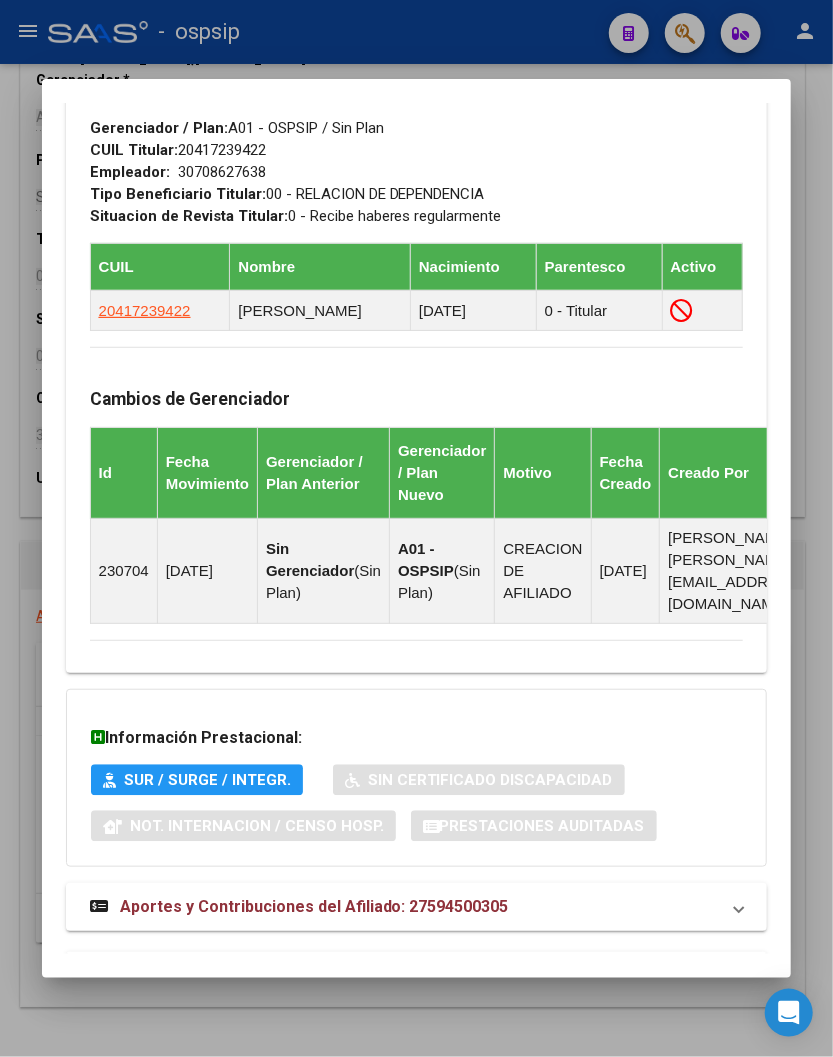 click at bounding box center (416, 528) 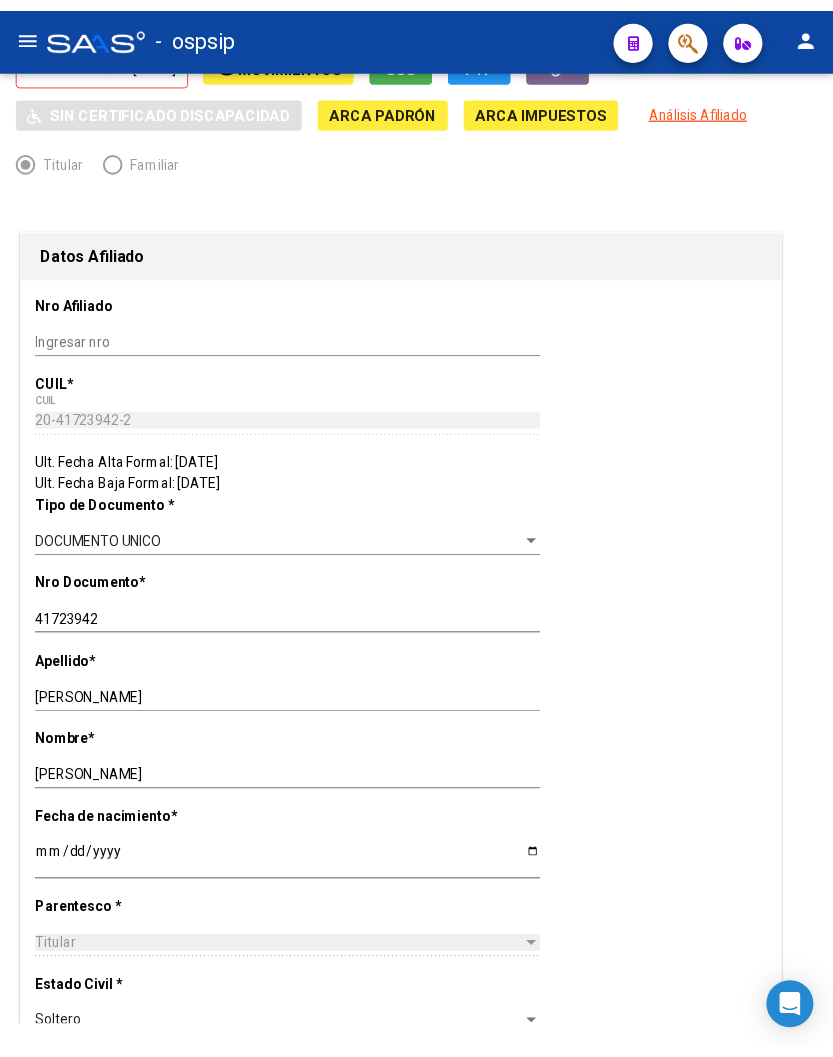 scroll, scrollTop: 0, scrollLeft: 4, axis: horizontal 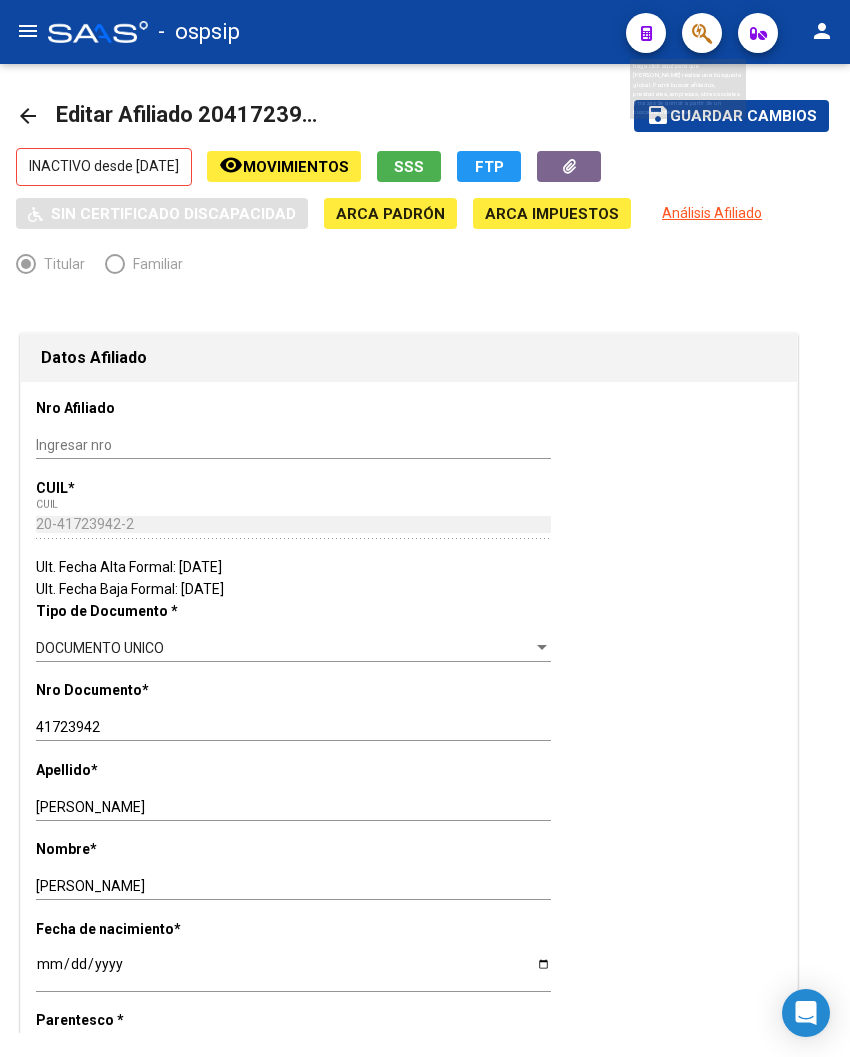 click 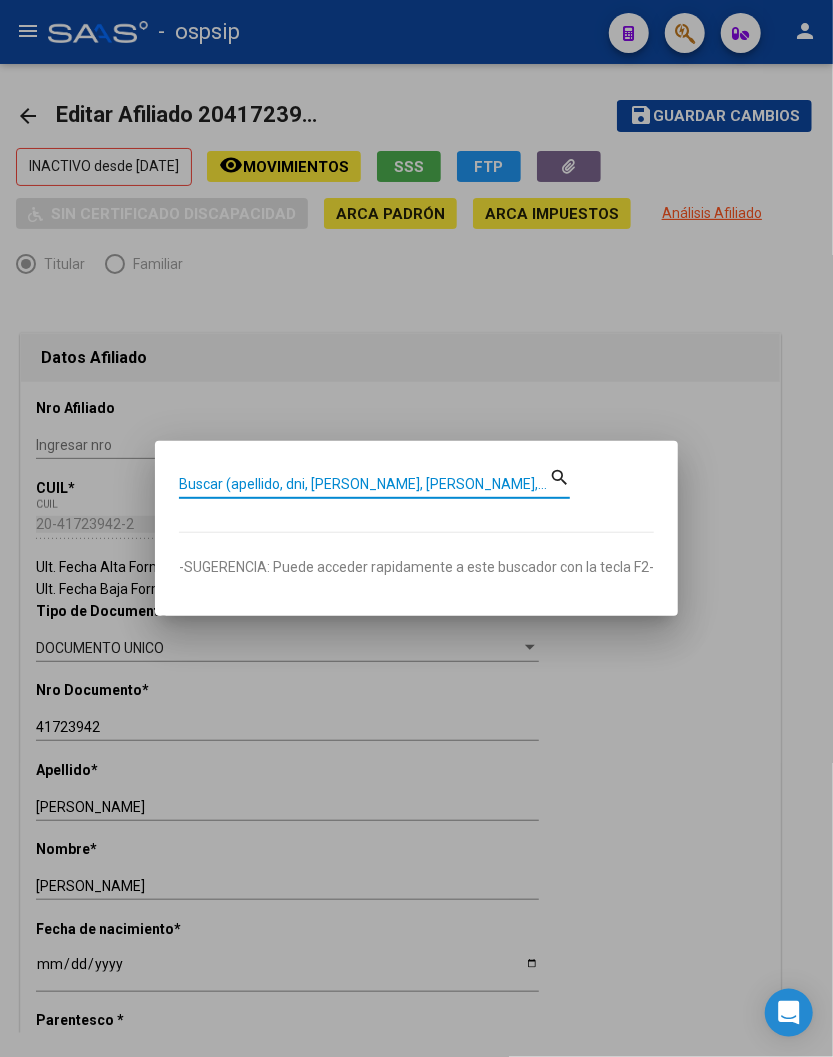 click on "Buscar (apellido, dni, [PERSON_NAME], [PERSON_NAME], cuit, obra social)" at bounding box center (364, 484) 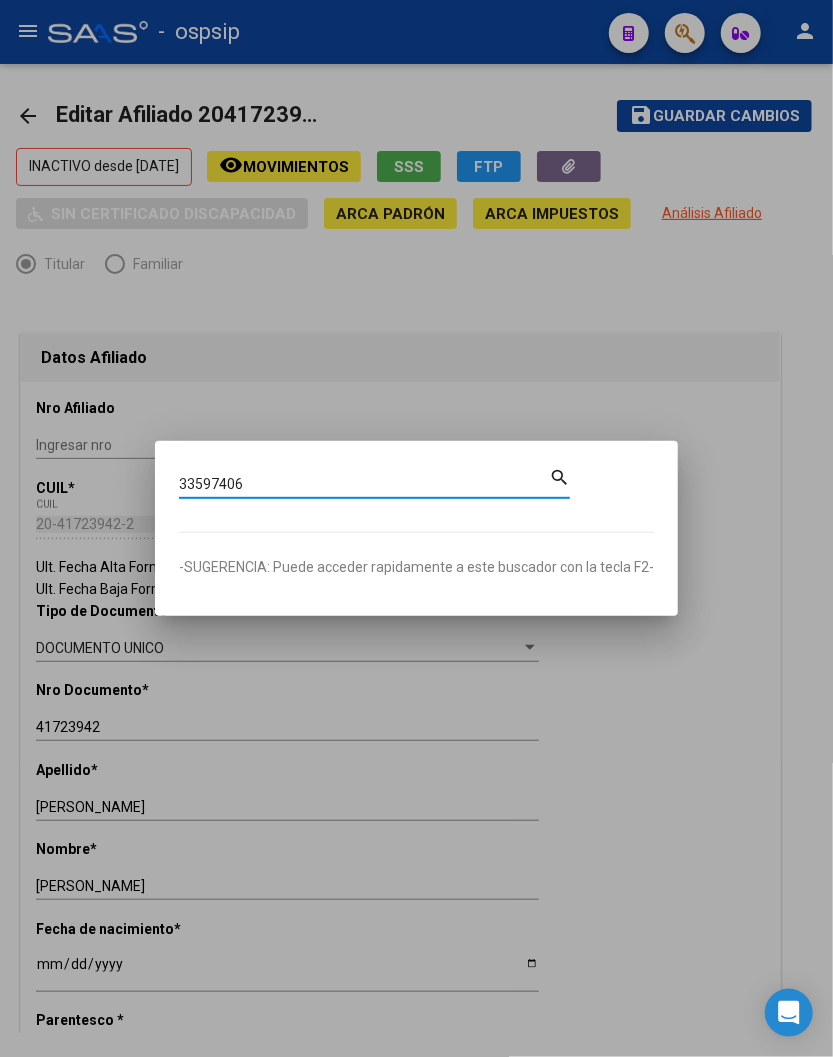 type on "33597406" 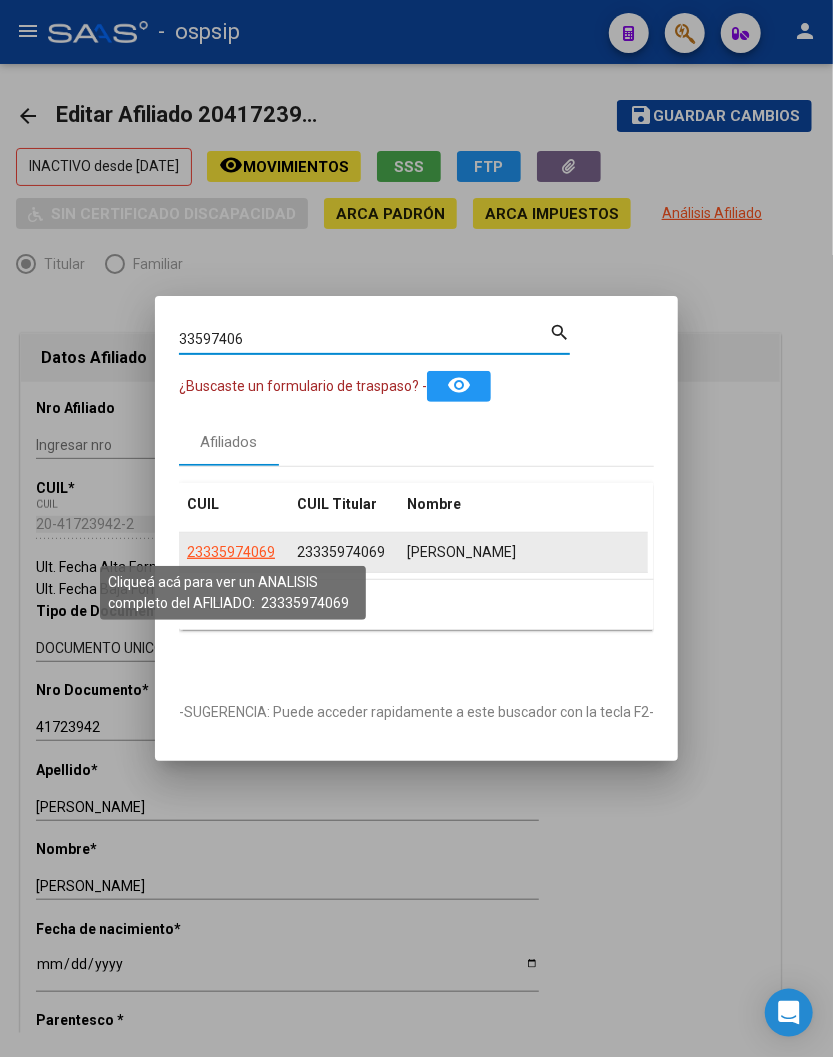 click on "23335974069" 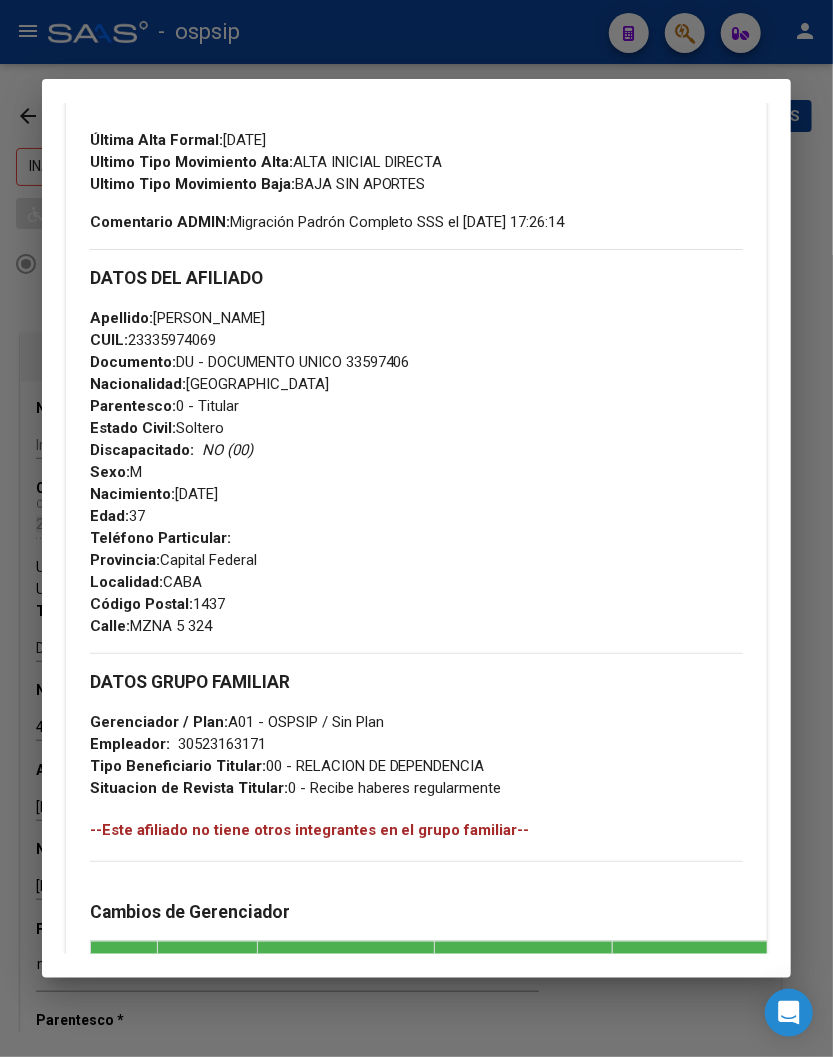 scroll, scrollTop: 555, scrollLeft: 0, axis: vertical 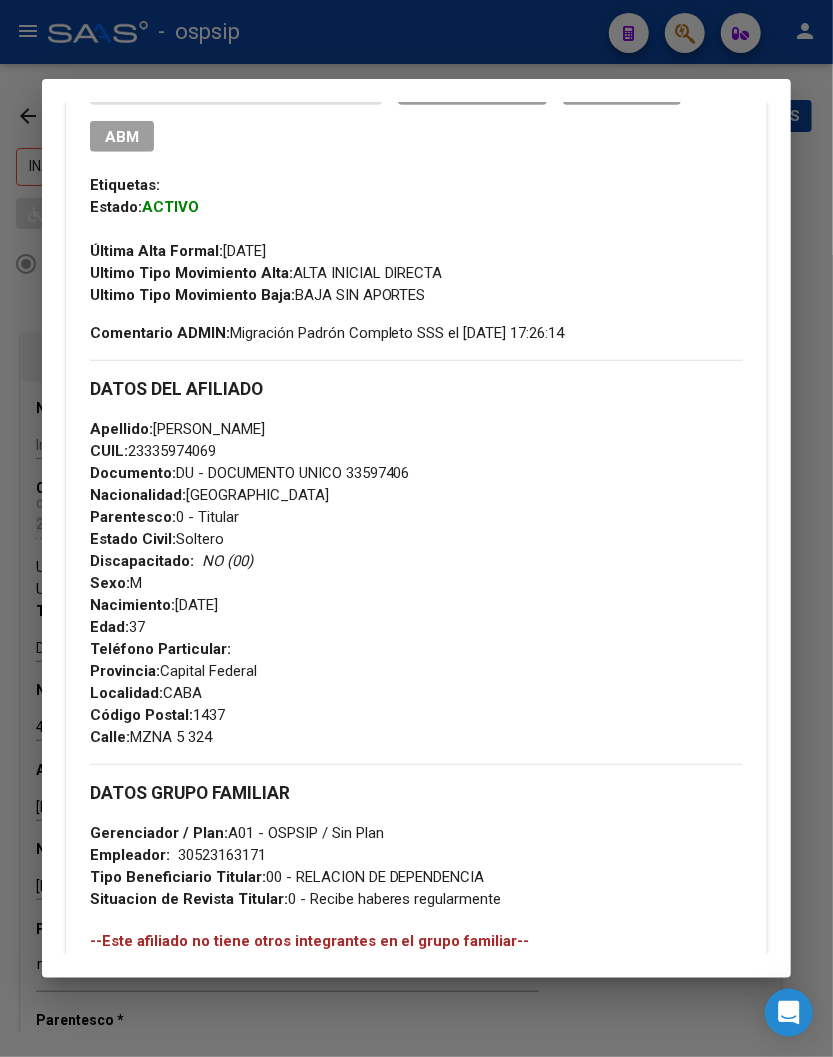 drag, startPoint x: 594, startPoint y: 278, endPoint x: 804, endPoint y: 308, distance: 212.13203 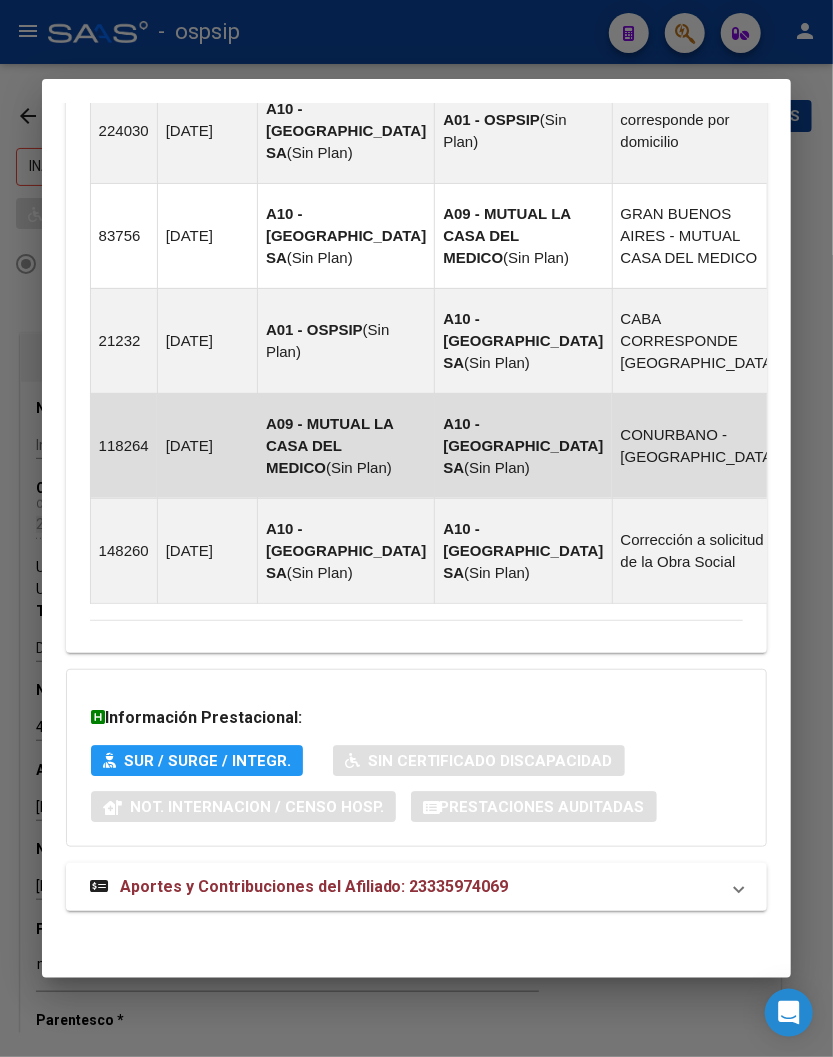 scroll, scrollTop: 1616, scrollLeft: 0, axis: vertical 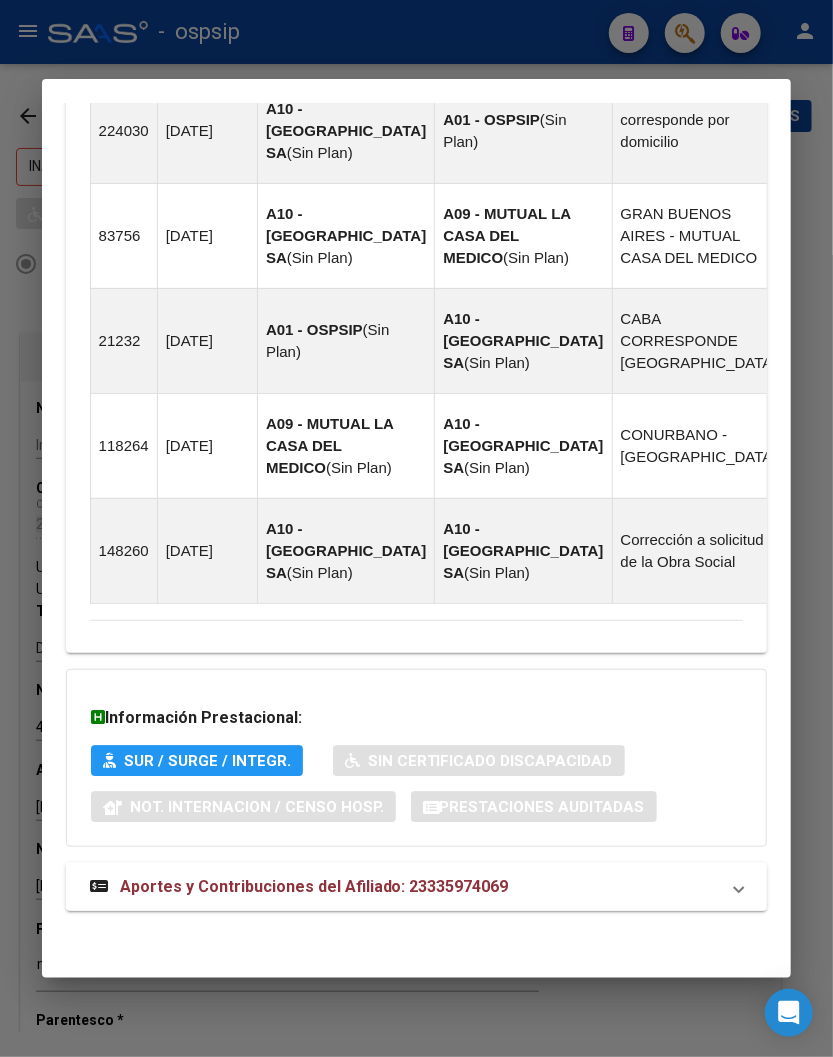 click on "Aportes y Contribuciones del Afiliado: 23335974069" at bounding box center [417, 887] 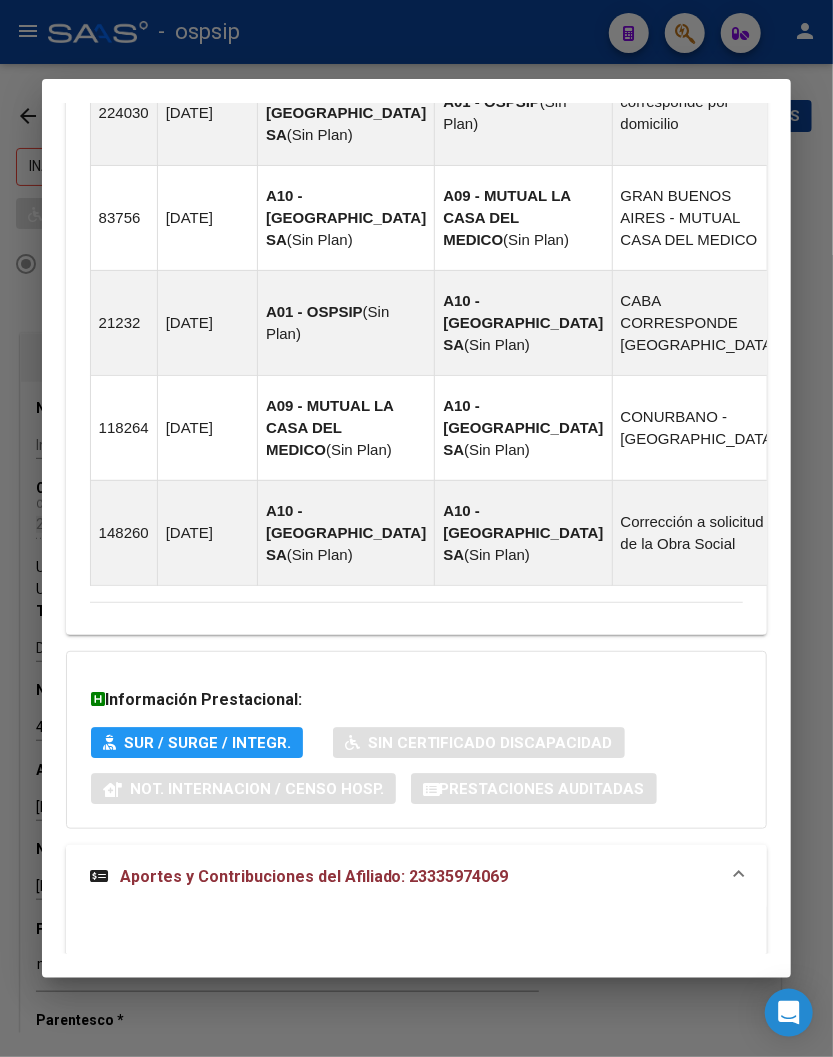 click on "Aportes y Contribuciones del Afiliado: 23335974069" at bounding box center (314, 876) 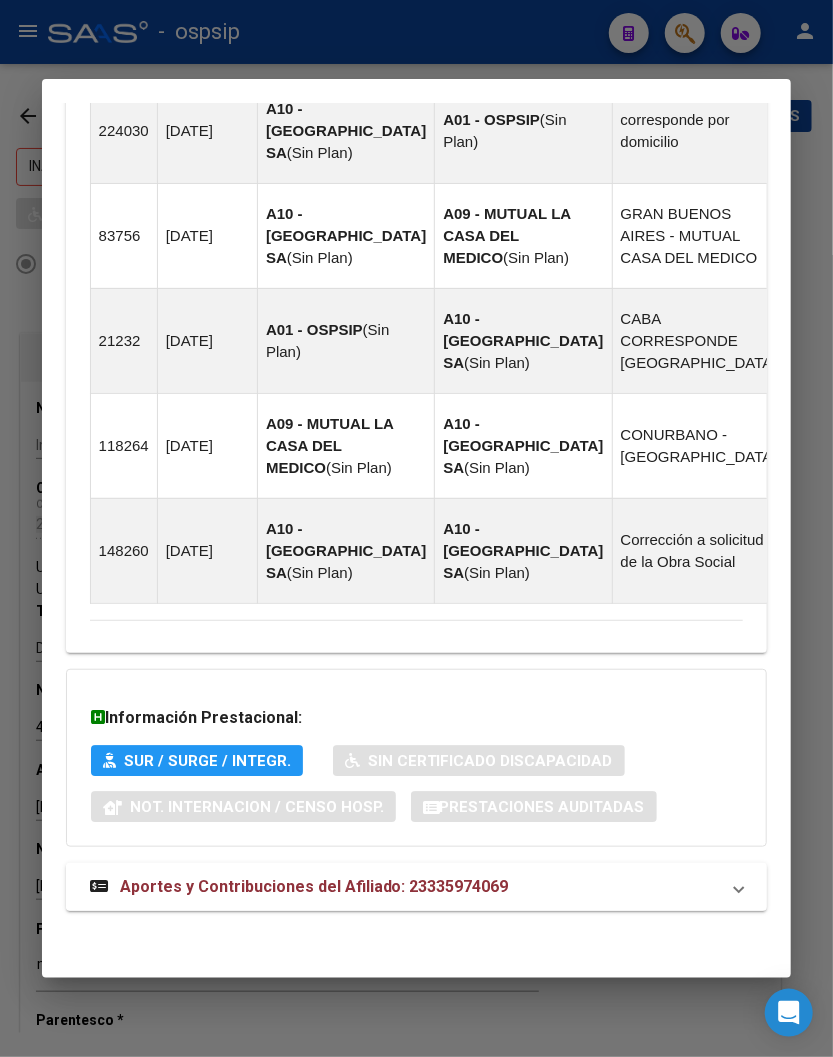 click on "Aportes y Contribuciones del Afiliado: 23335974069" at bounding box center (314, 886) 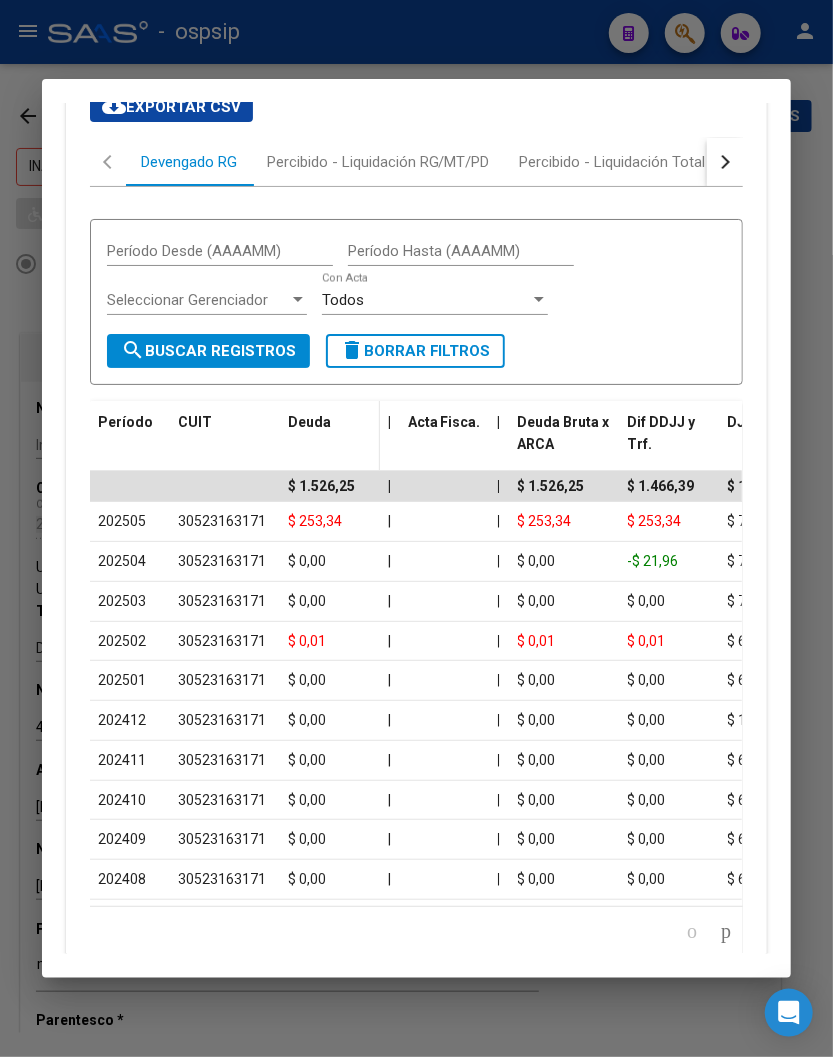 scroll, scrollTop: 2428, scrollLeft: 0, axis: vertical 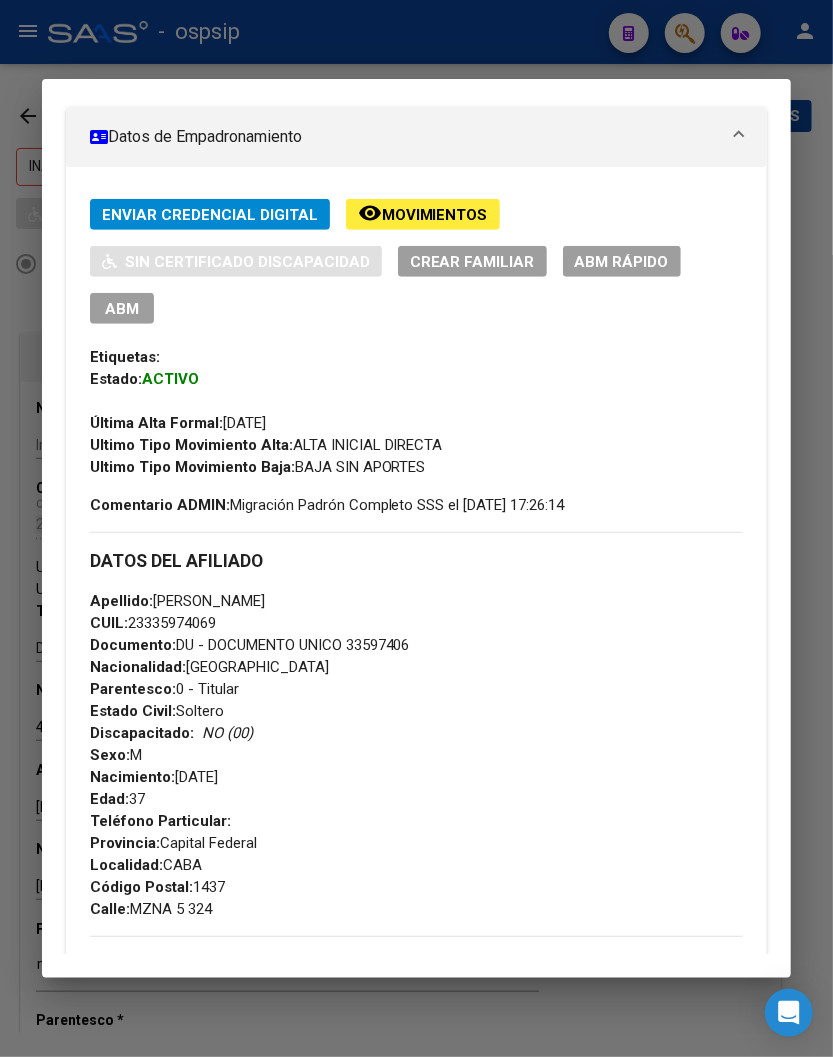 click on "ABM" at bounding box center (122, 309) 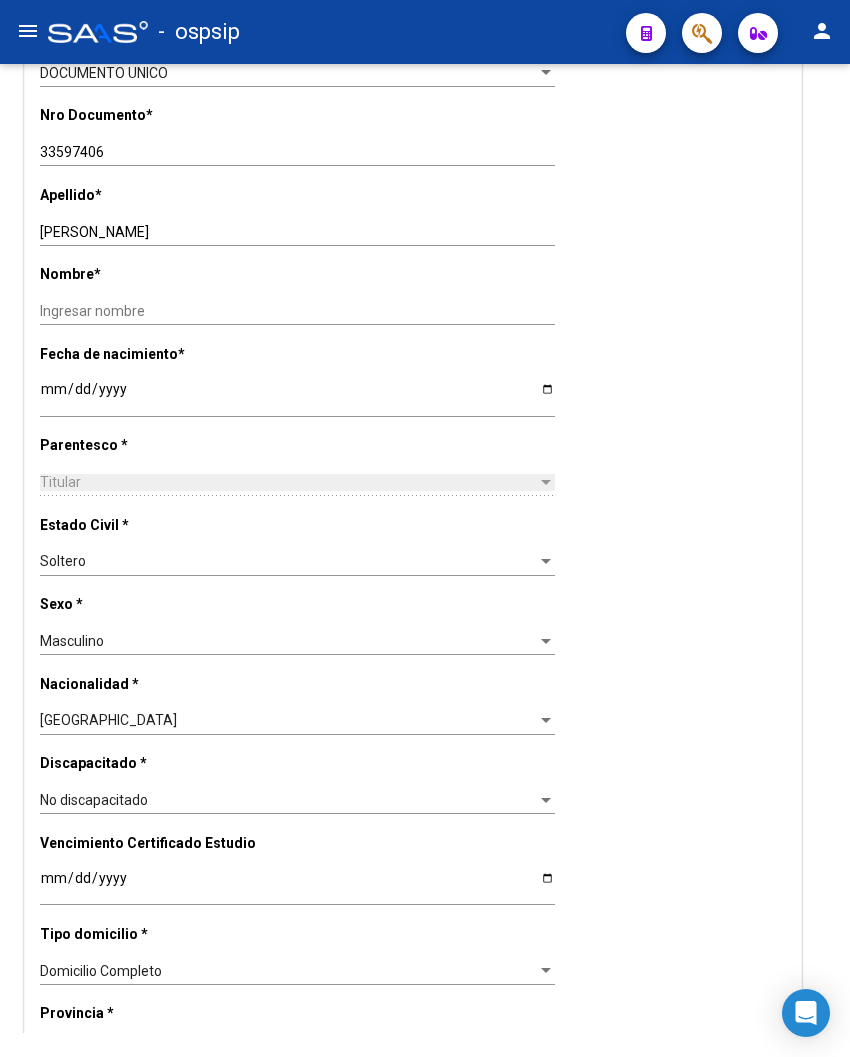 scroll, scrollTop: 555, scrollLeft: 0, axis: vertical 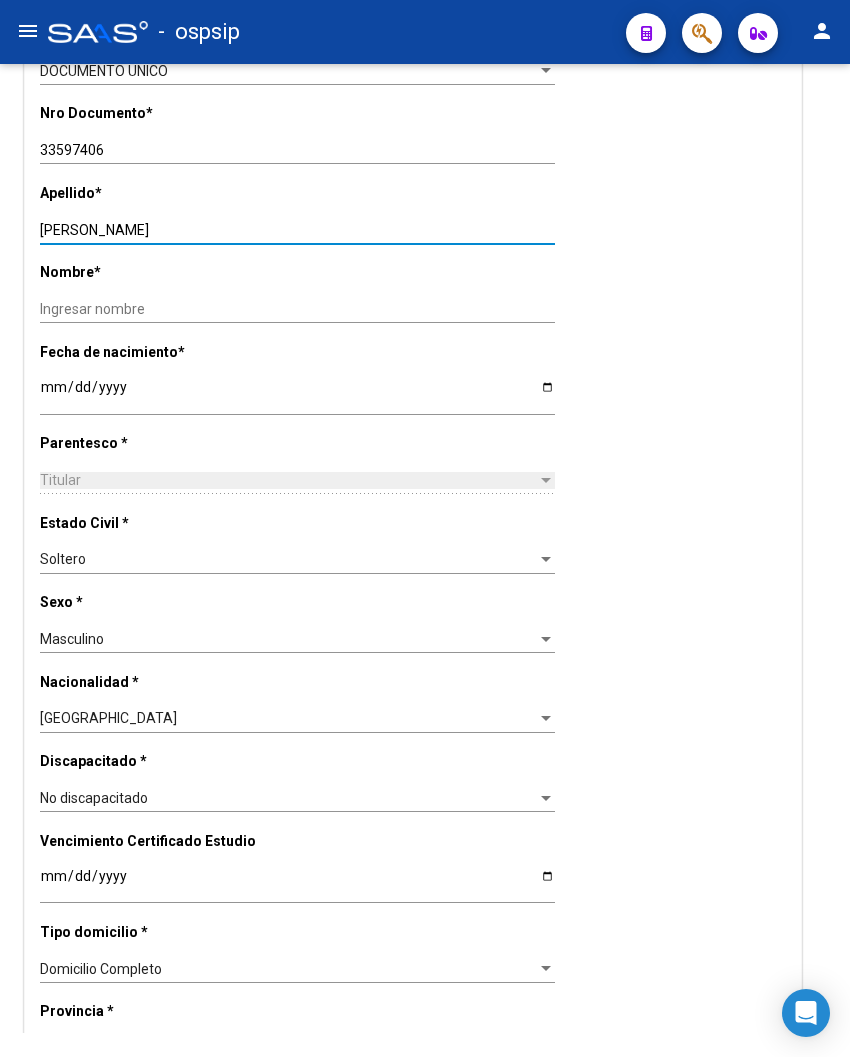 drag, startPoint x: 93, startPoint y: 228, endPoint x: 221, endPoint y: 237, distance: 128.31601 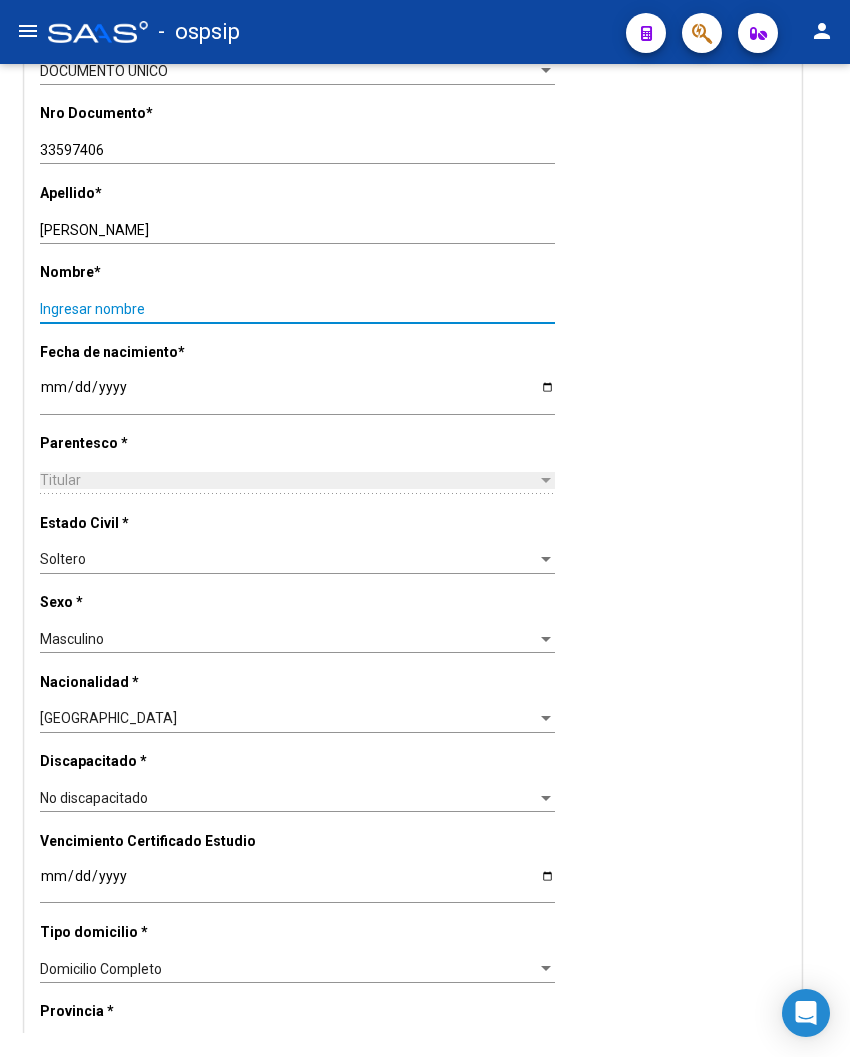 paste on "DANIEL EZEQUIEL" 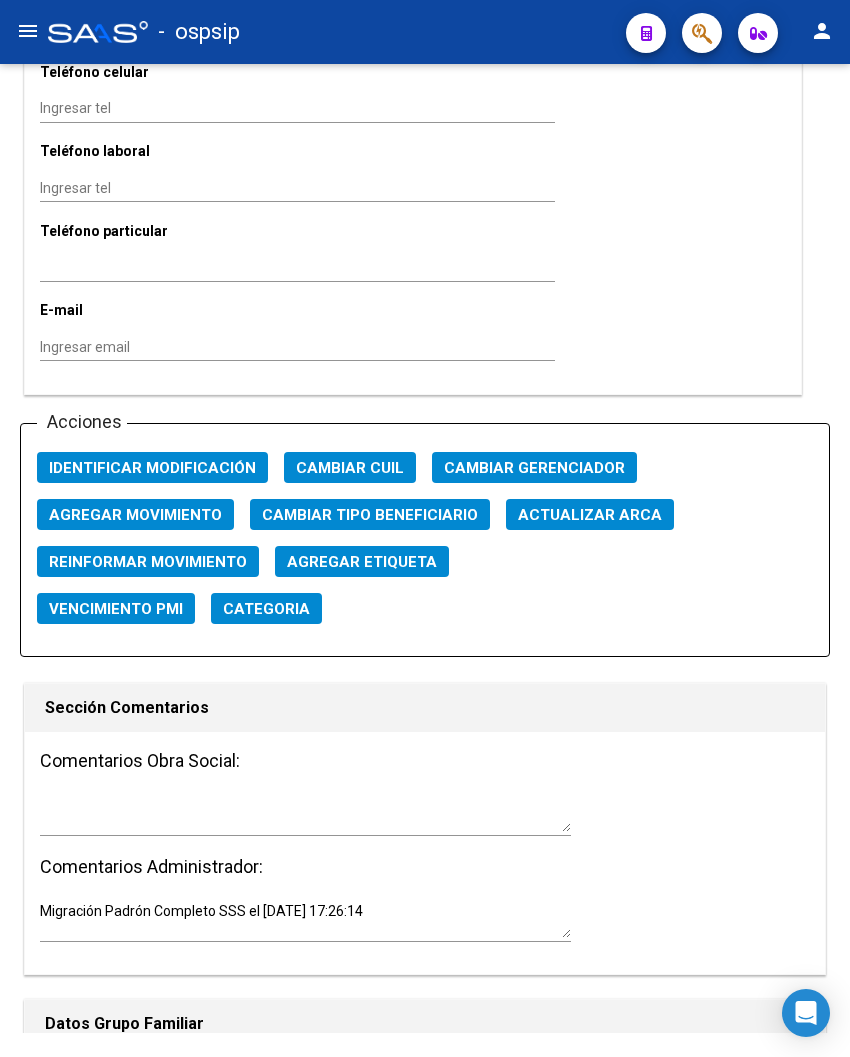 scroll, scrollTop: 2222, scrollLeft: 0, axis: vertical 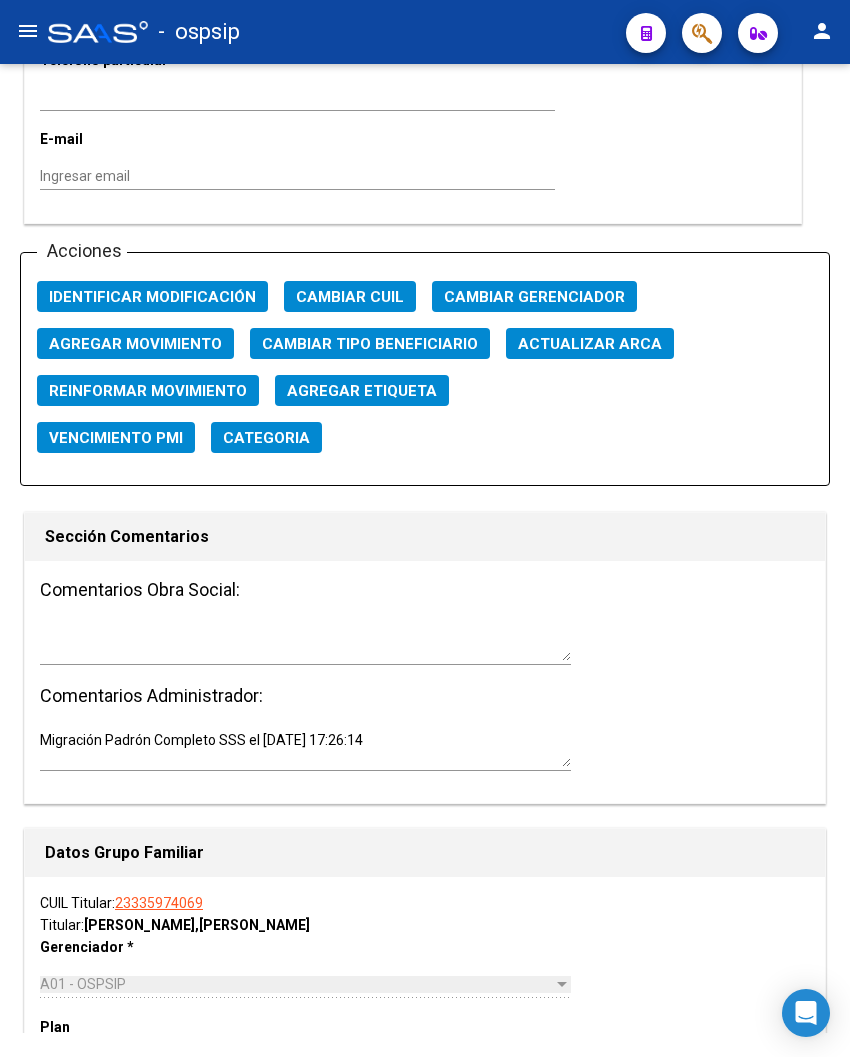 type on "DANIEL EZEQUIEL" 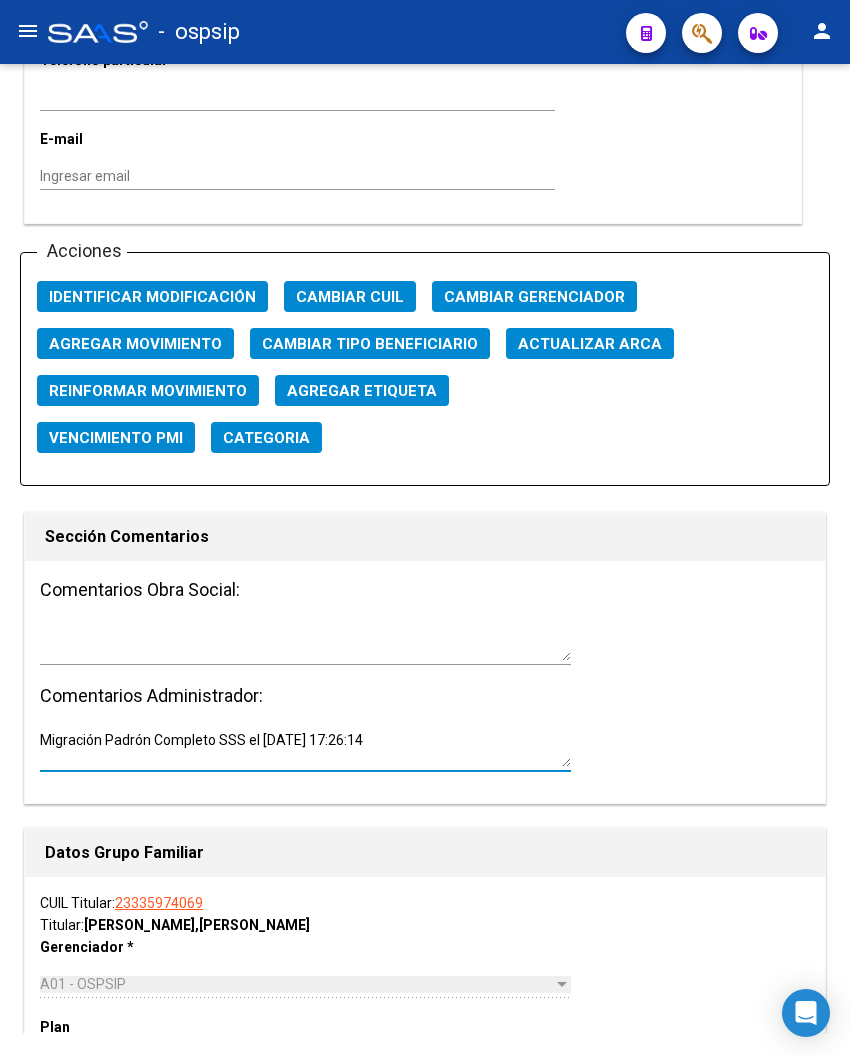 drag, startPoint x: 407, startPoint y: 737, endPoint x: -10, endPoint y: 726, distance: 417.14505 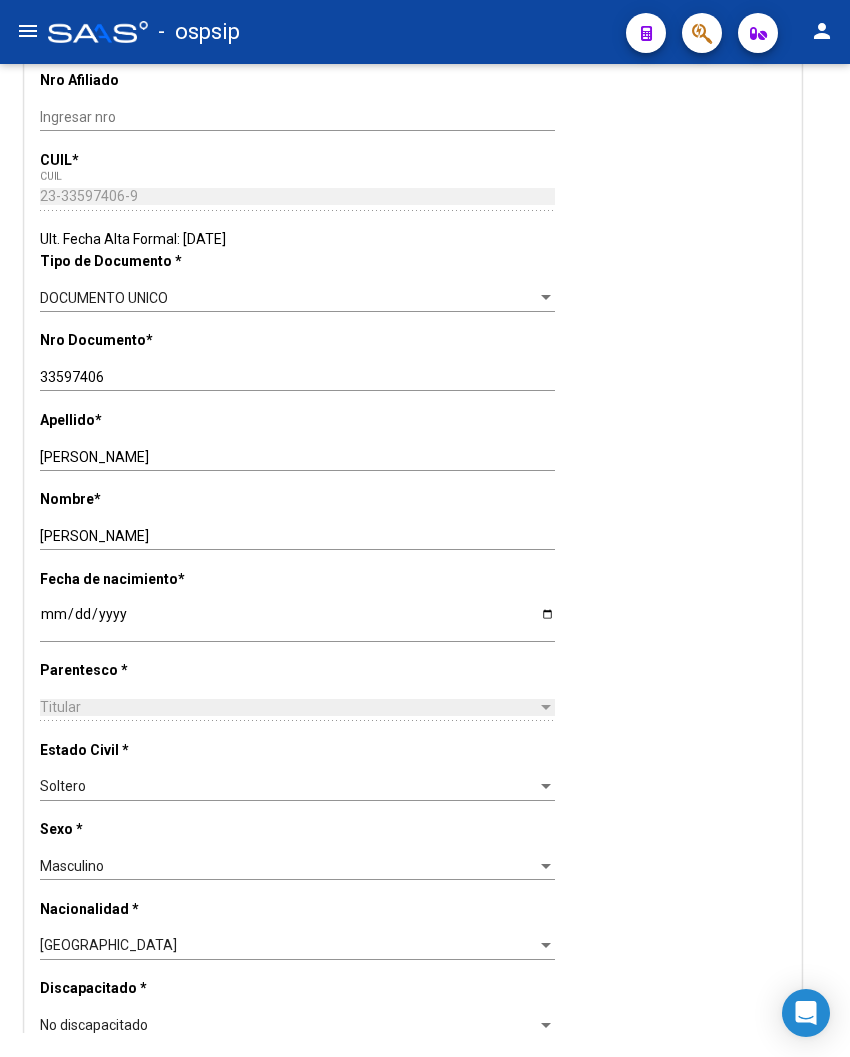 scroll, scrollTop: 0, scrollLeft: 0, axis: both 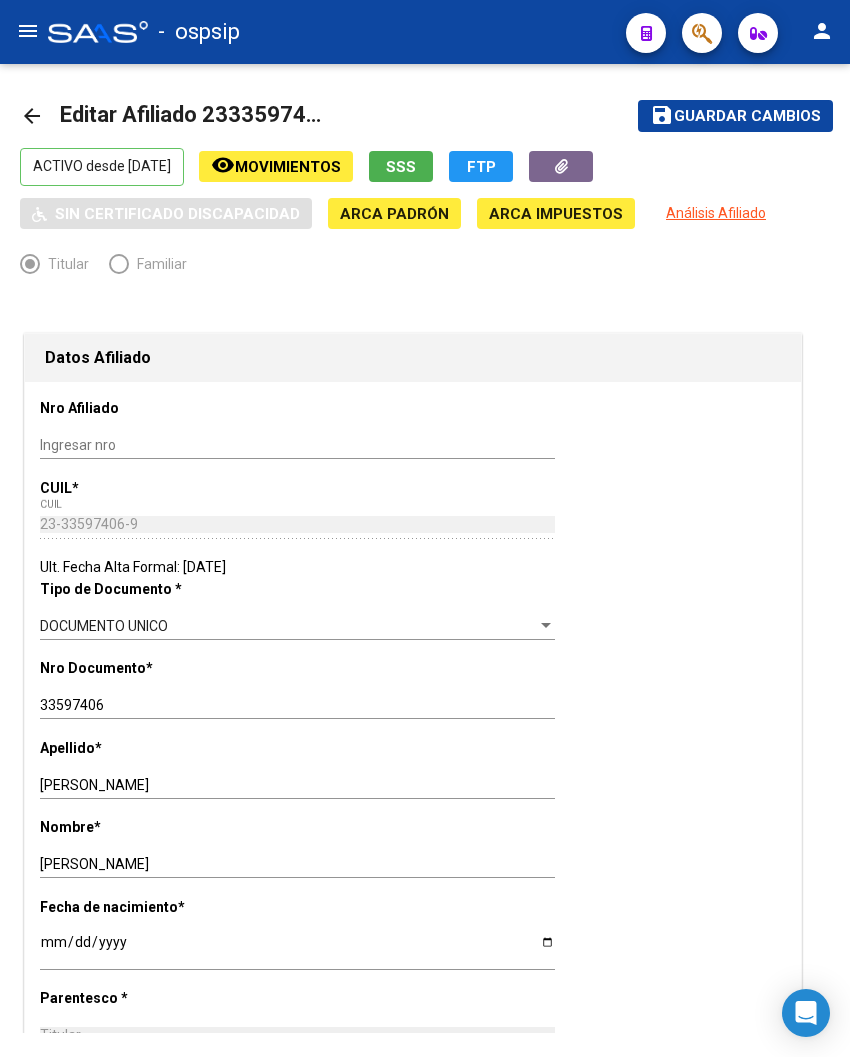 type 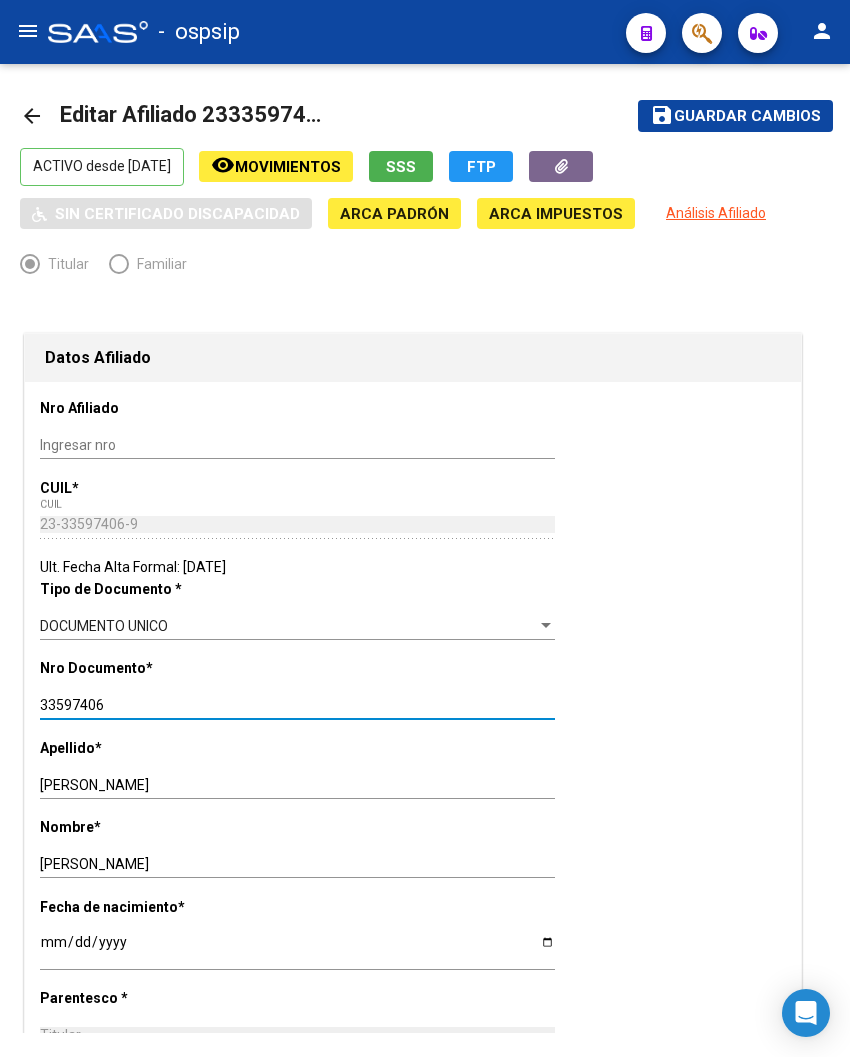 drag, startPoint x: 120, startPoint y: 696, endPoint x: 8, endPoint y: 697, distance: 112.00446 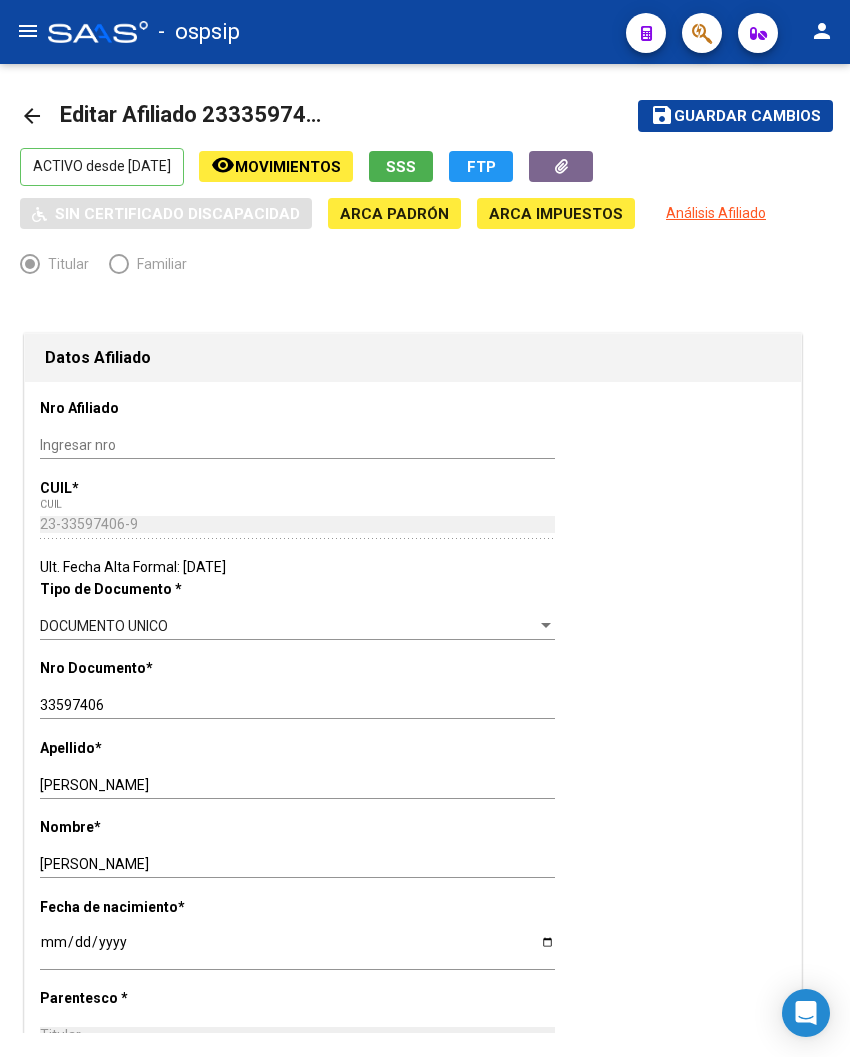 drag, startPoint x: 257, startPoint y: 764, endPoint x: 214, endPoint y: 752, distance: 44.64303 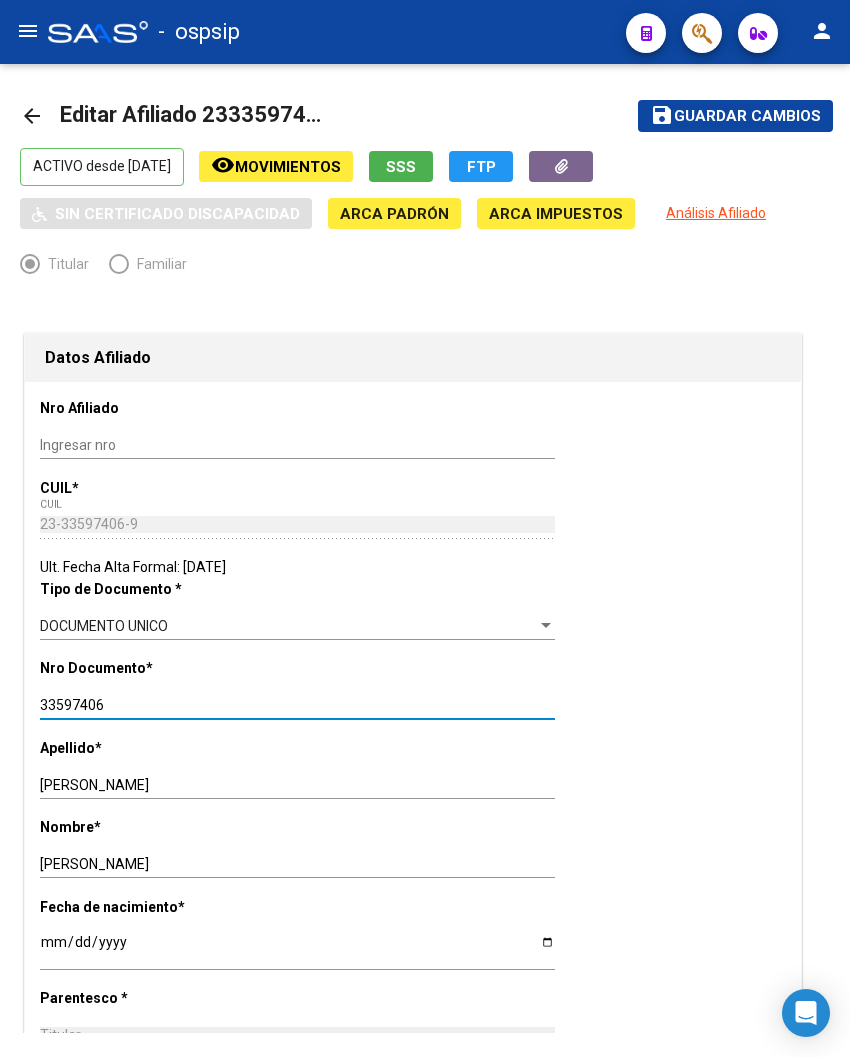 drag, startPoint x: 107, startPoint y: 702, endPoint x: 38, endPoint y: 700, distance: 69.02898 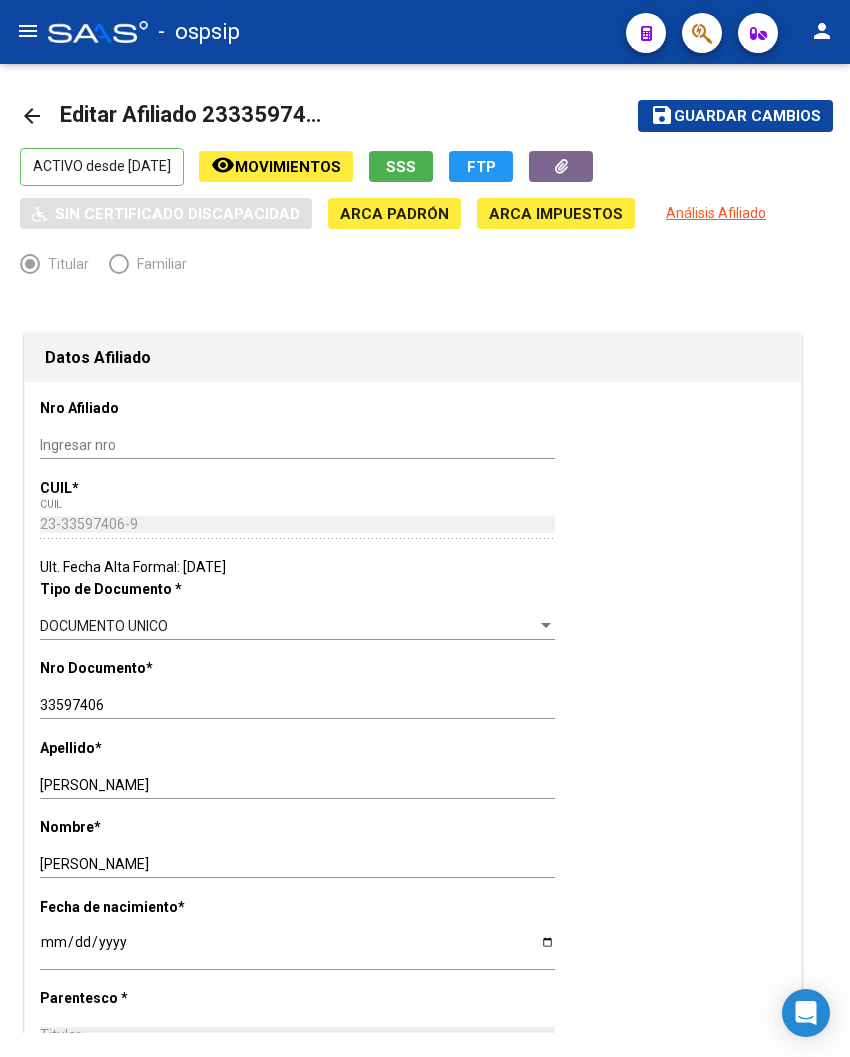 click on "Ingresar nro" 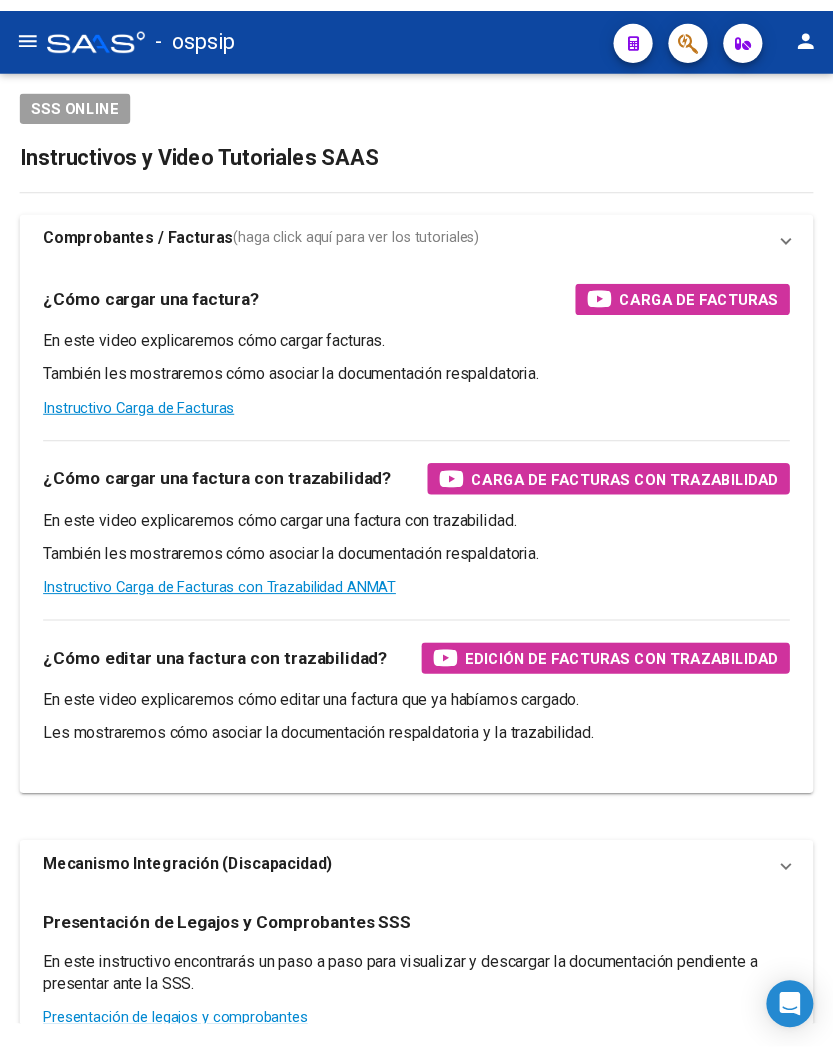scroll, scrollTop: 0, scrollLeft: 0, axis: both 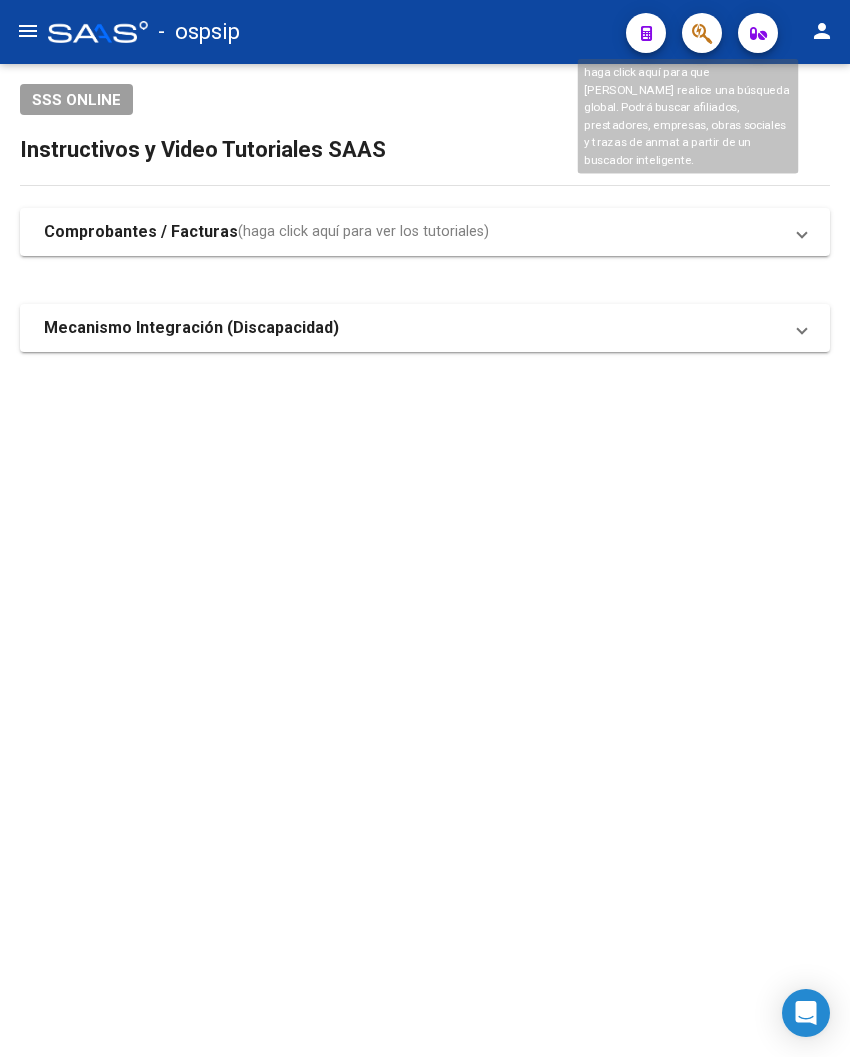 click 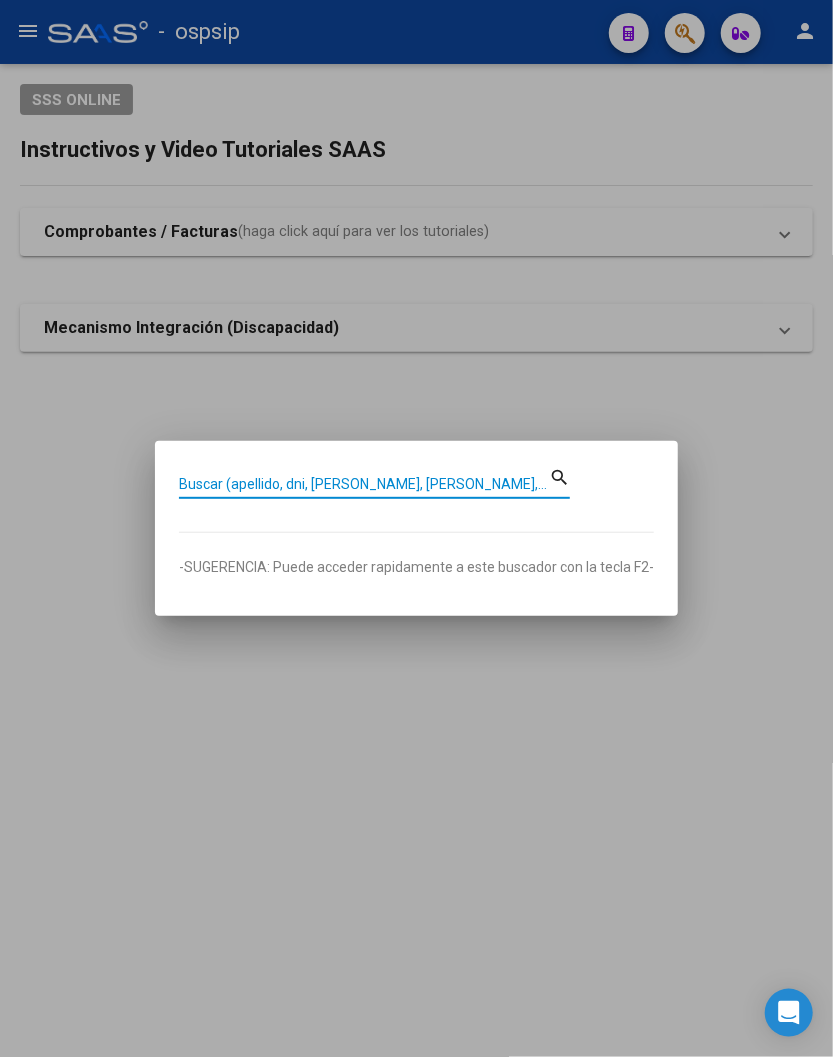 click on "Buscar (apellido, dni, [PERSON_NAME], [PERSON_NAME], cuit, obra social)" at bounding box center (364, 484) 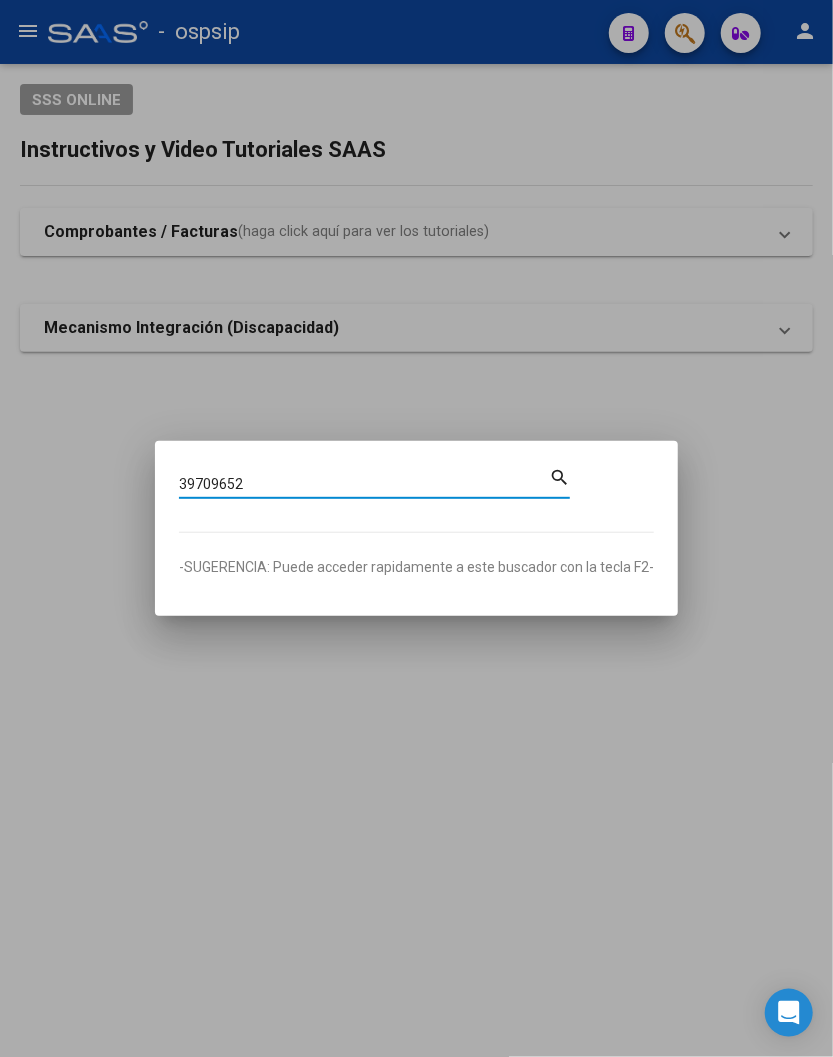 type on "39709652" 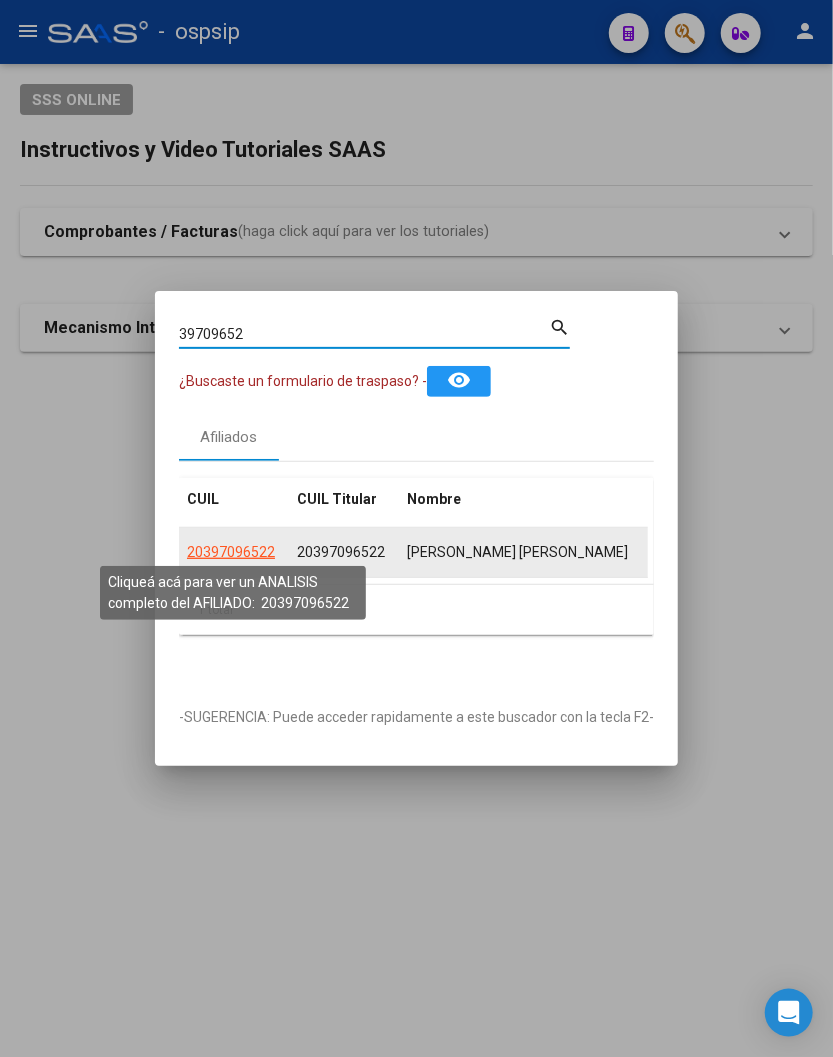 click on "20397096522" 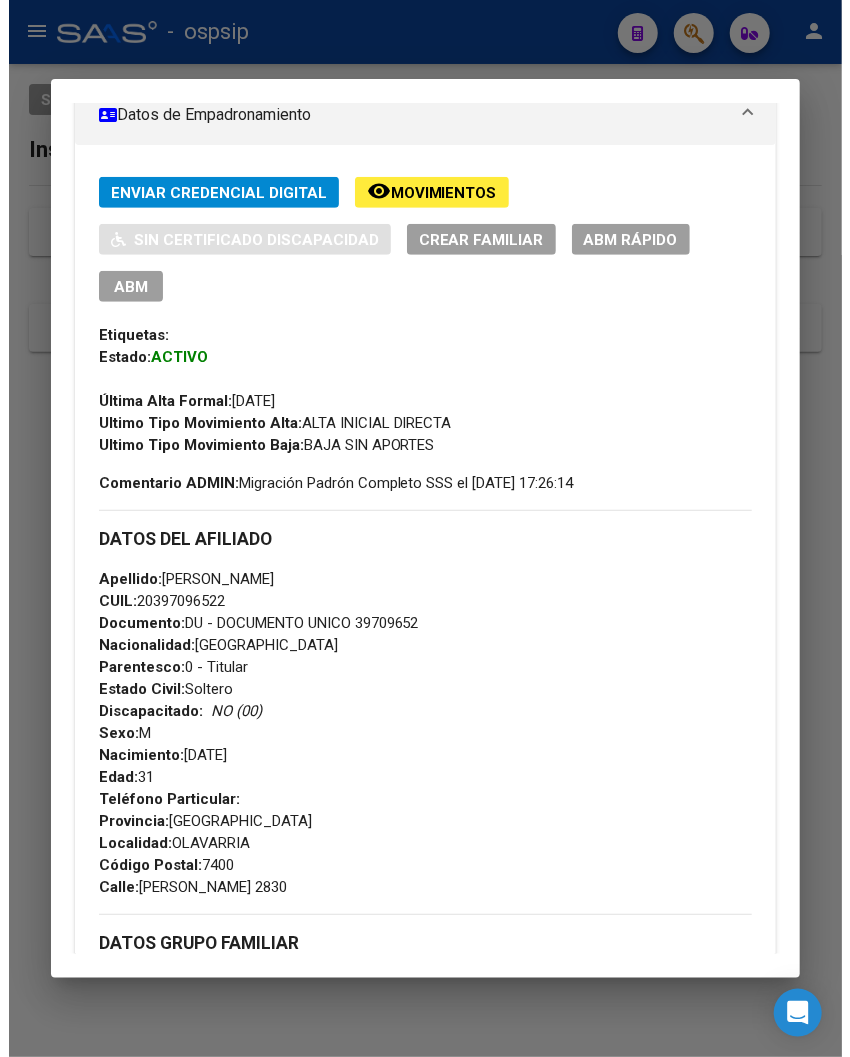 scroll, scrollTop: 206, scrollLeft: 0, axis: vertical 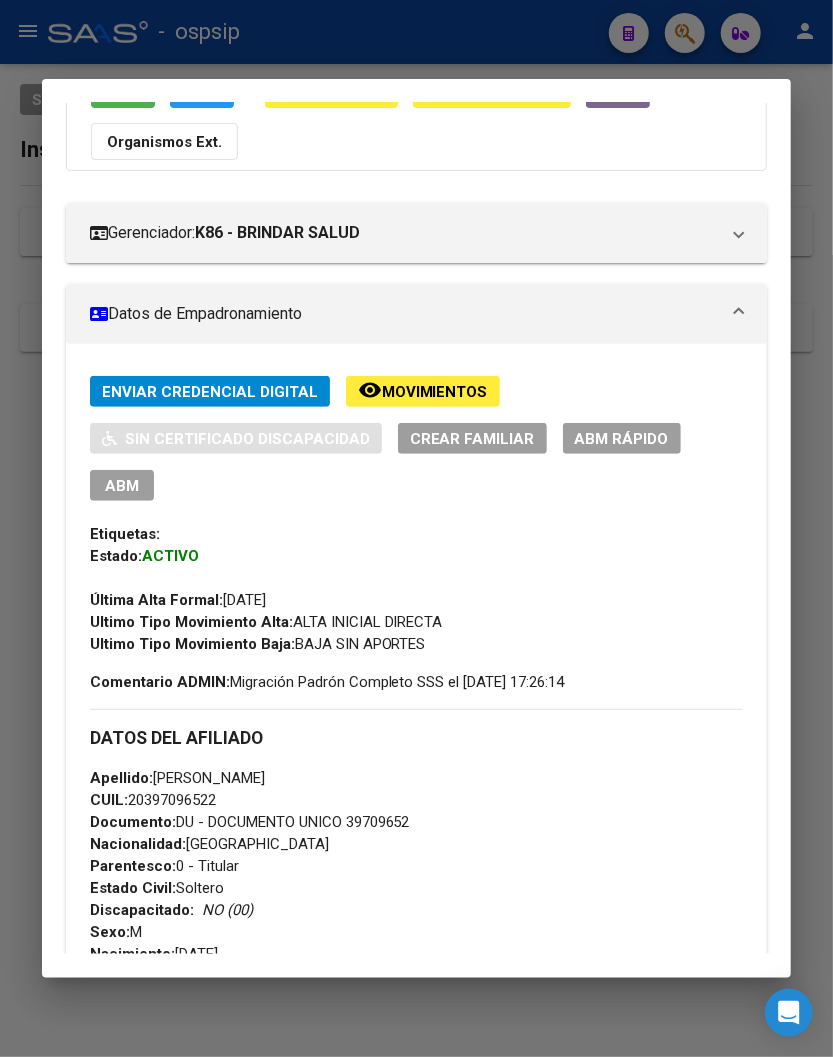 click on "ABM" at bounding box center (122, 486) 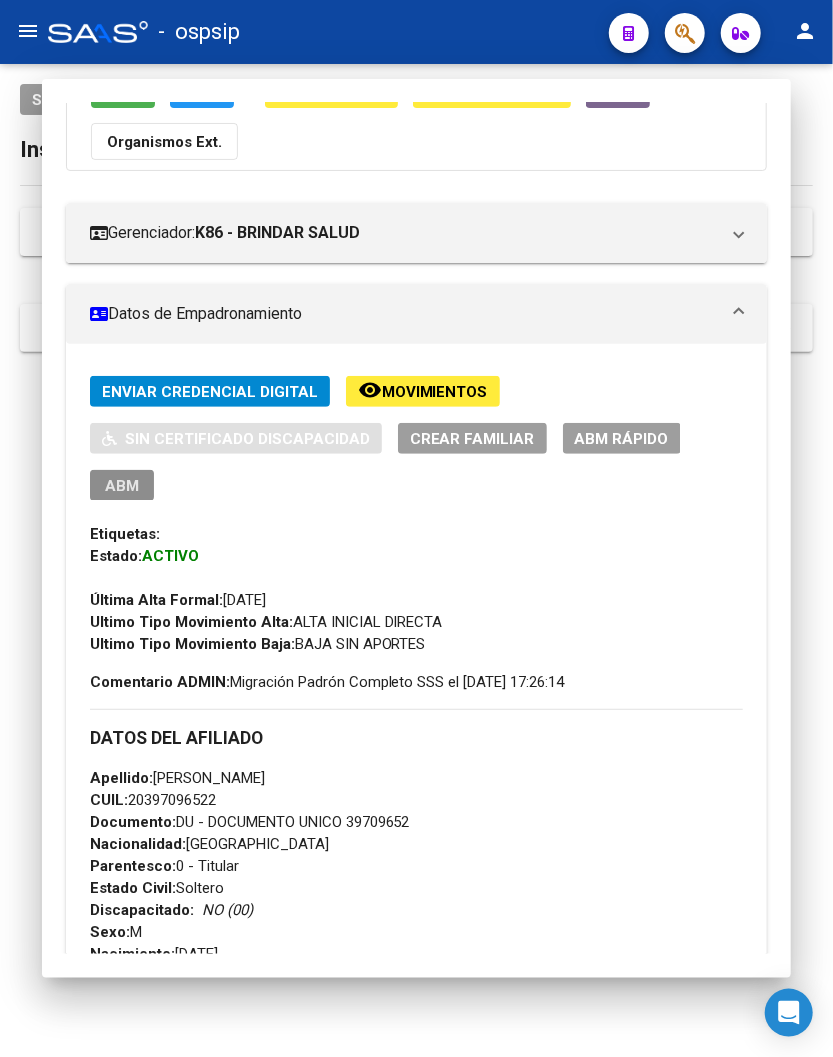 type 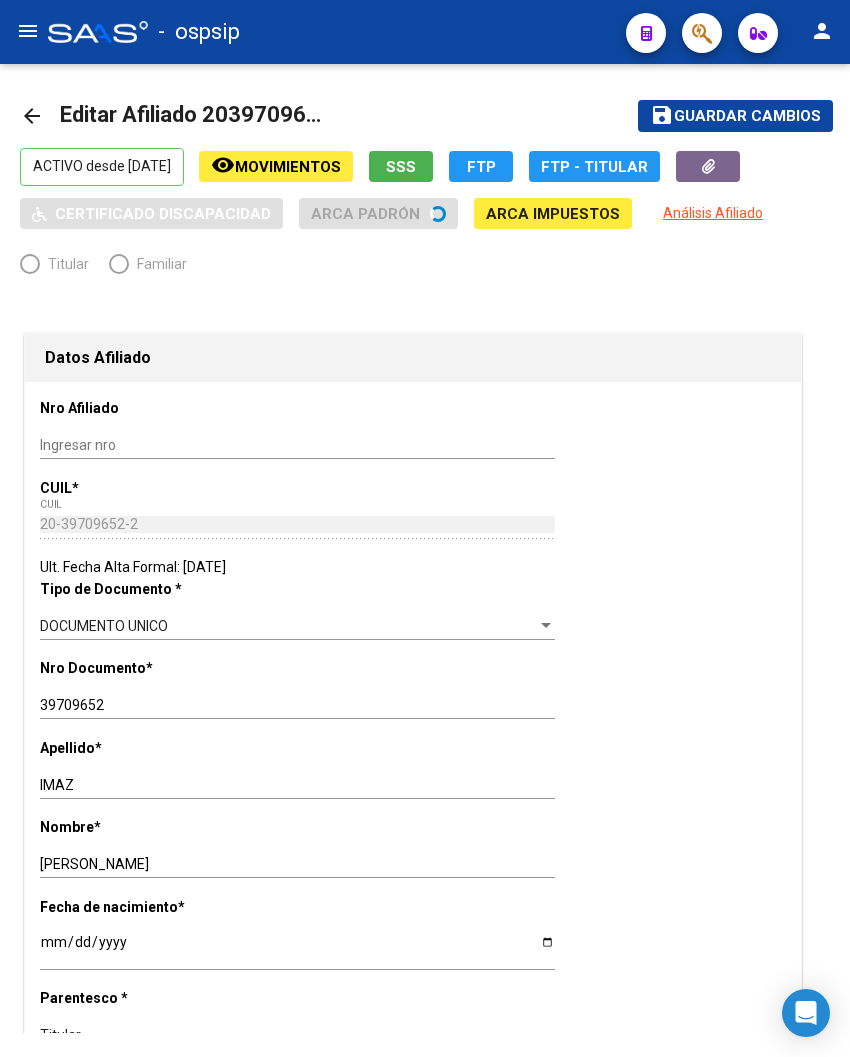 radio on "true" 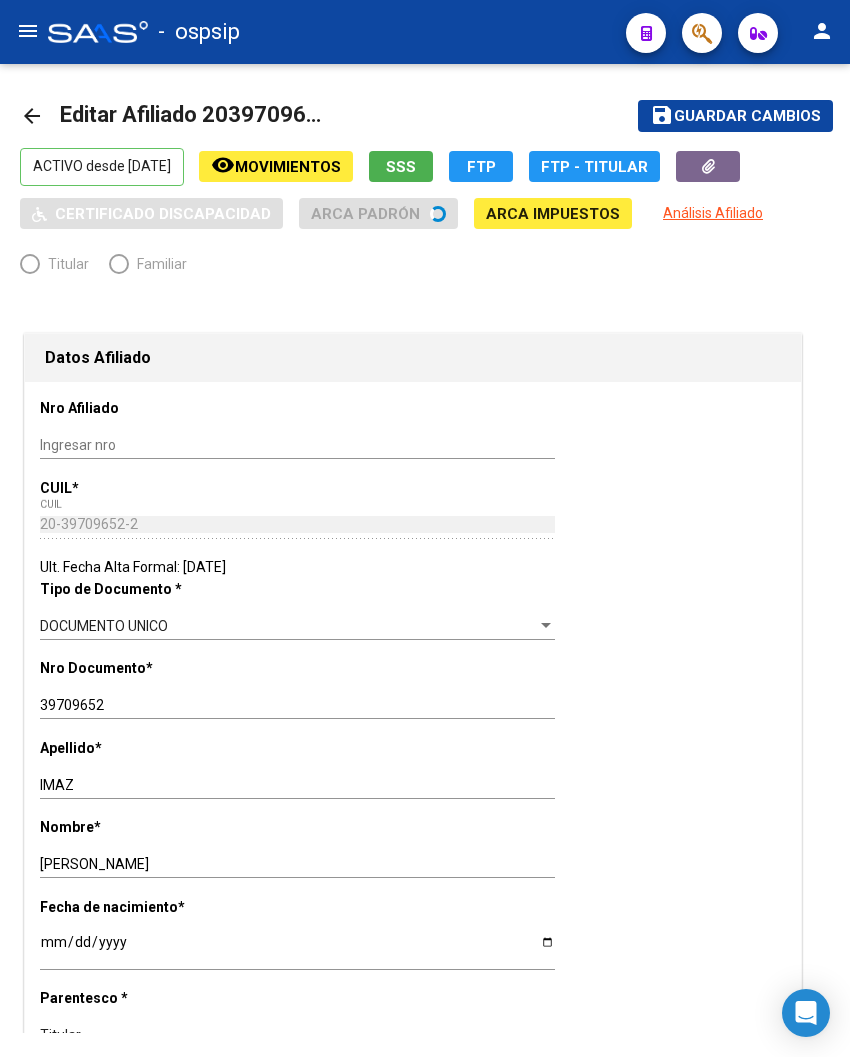 type on "30-70895255-5" 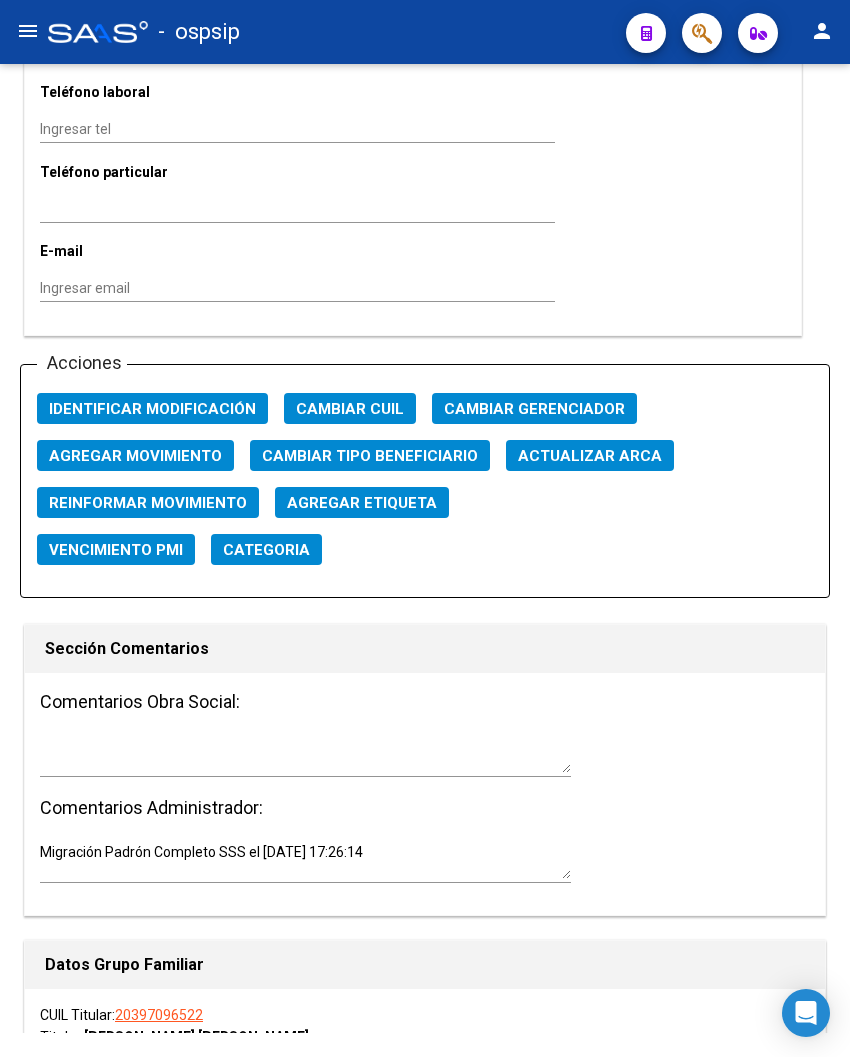 scroll, scrollTop: 2111, scrollLeft: 0, axis: vertical 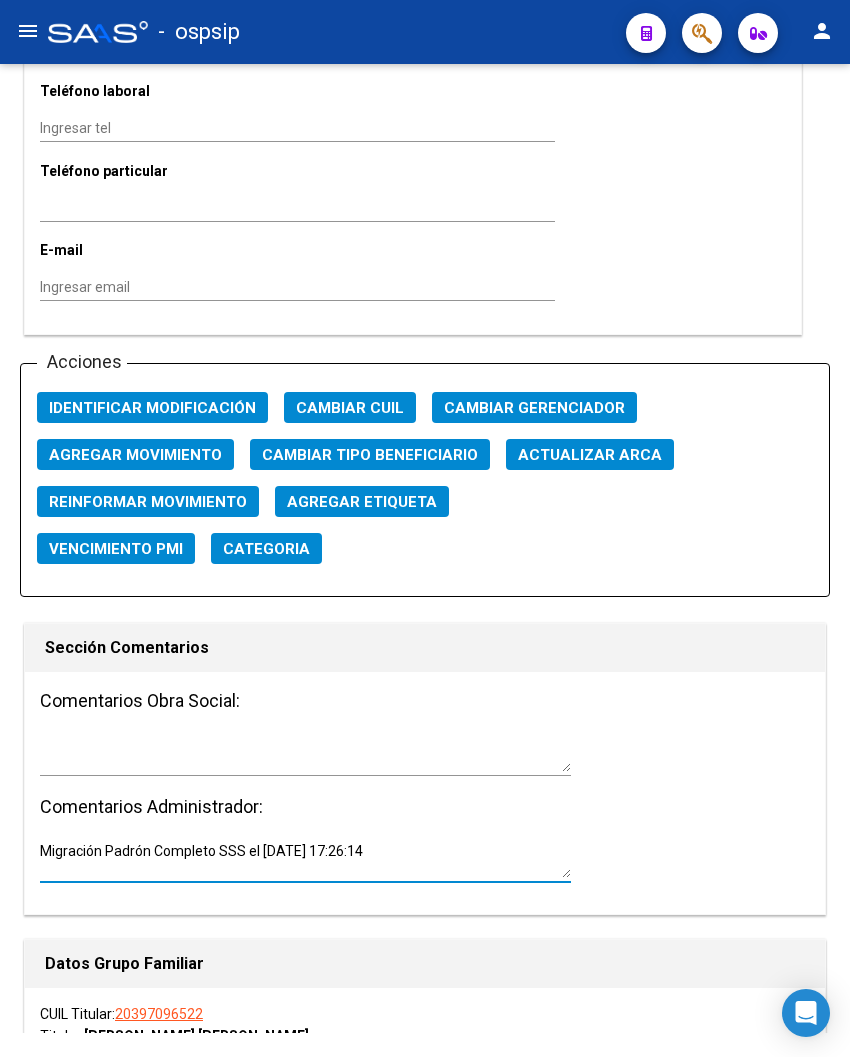 drag, startPoint x: 403, startPoint y: 854, endPoint x: 25, endPoint y: 902, distance: 381.03543 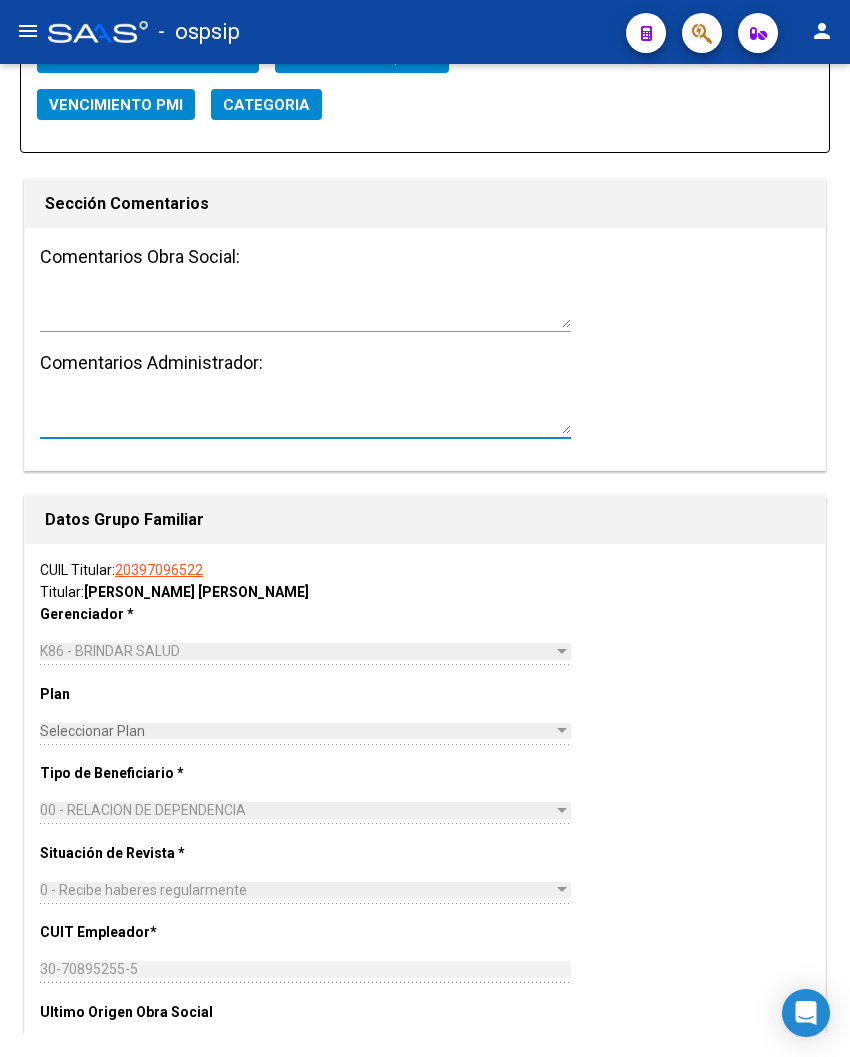 scroll, scrollTop: 3000, scrollLeft: 0, axis: vertical 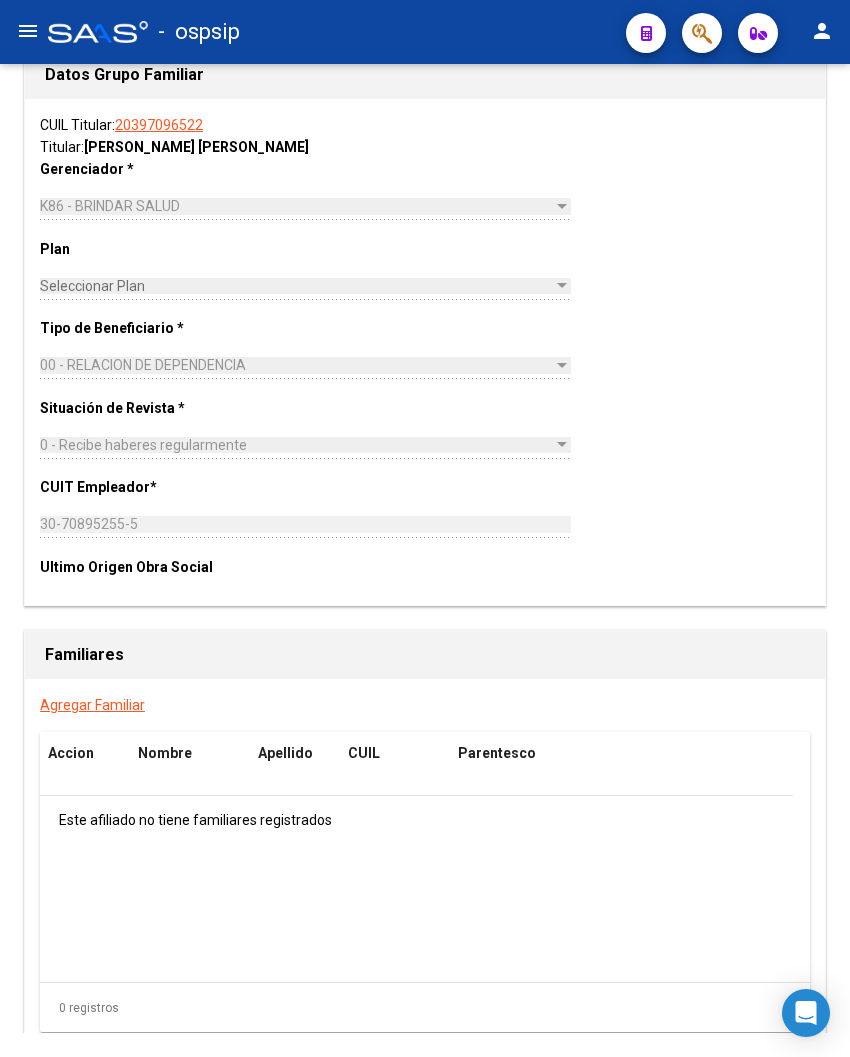 type 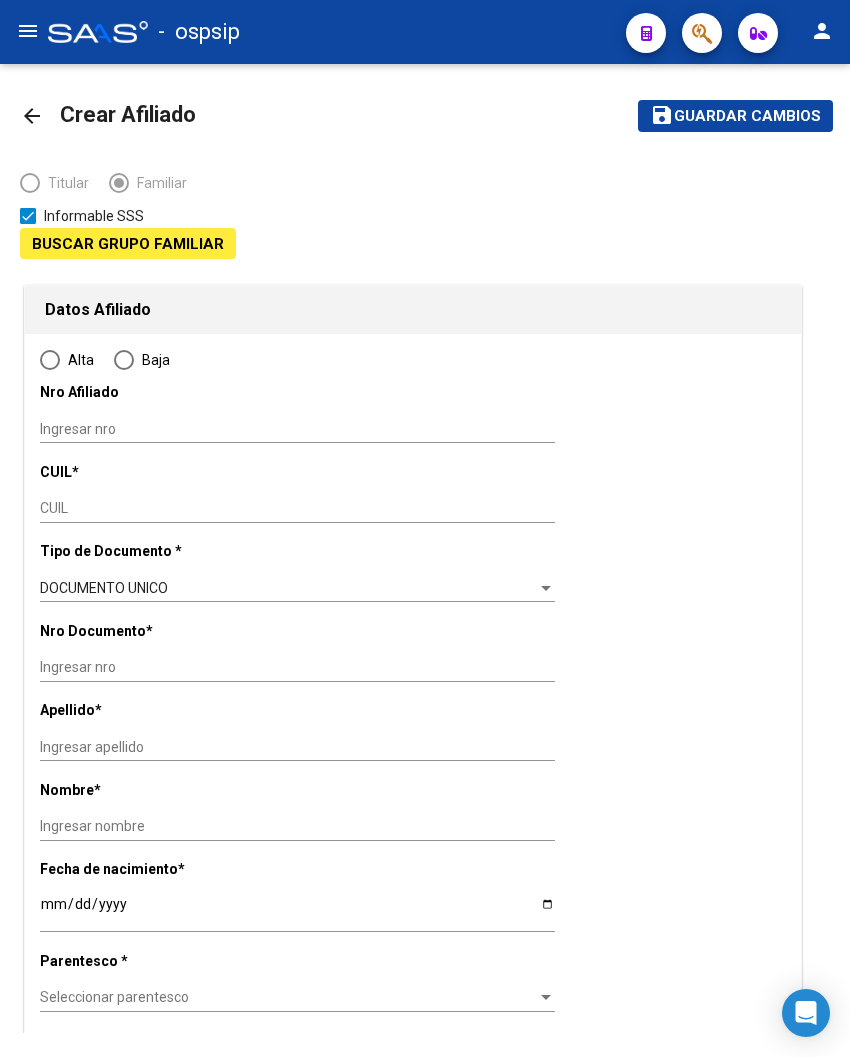 type on "30-70895255-5" 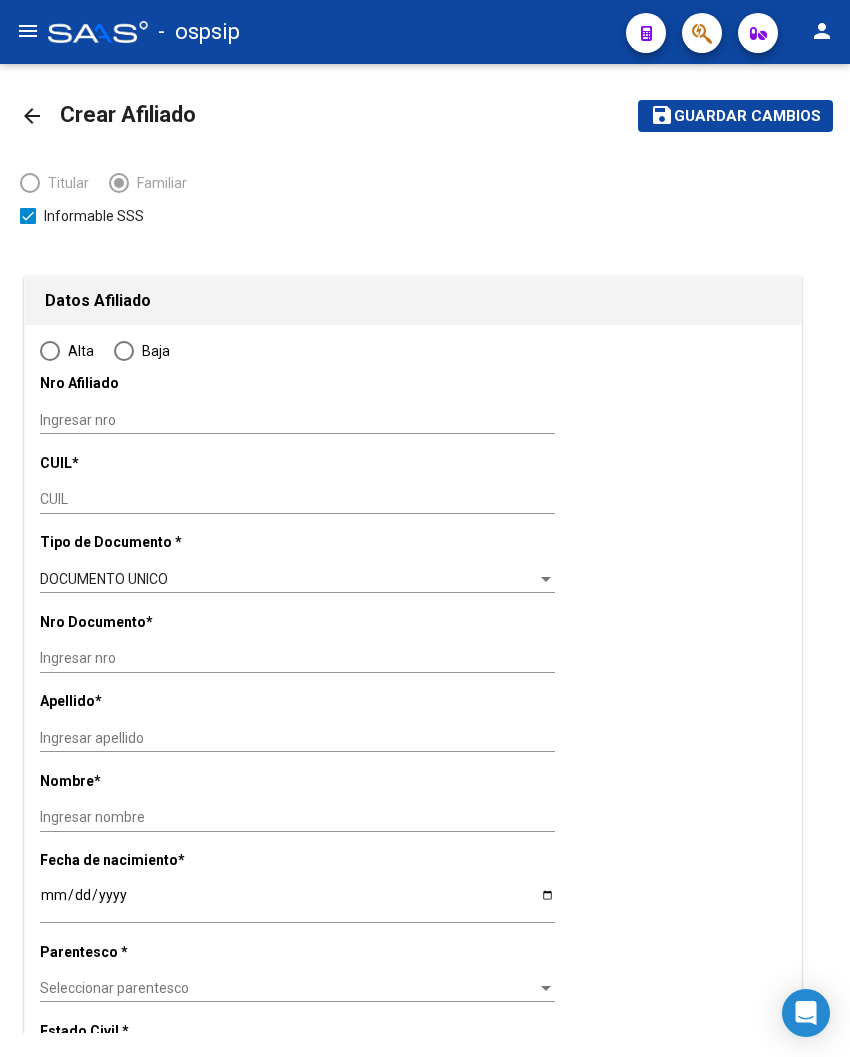 radio on "true" 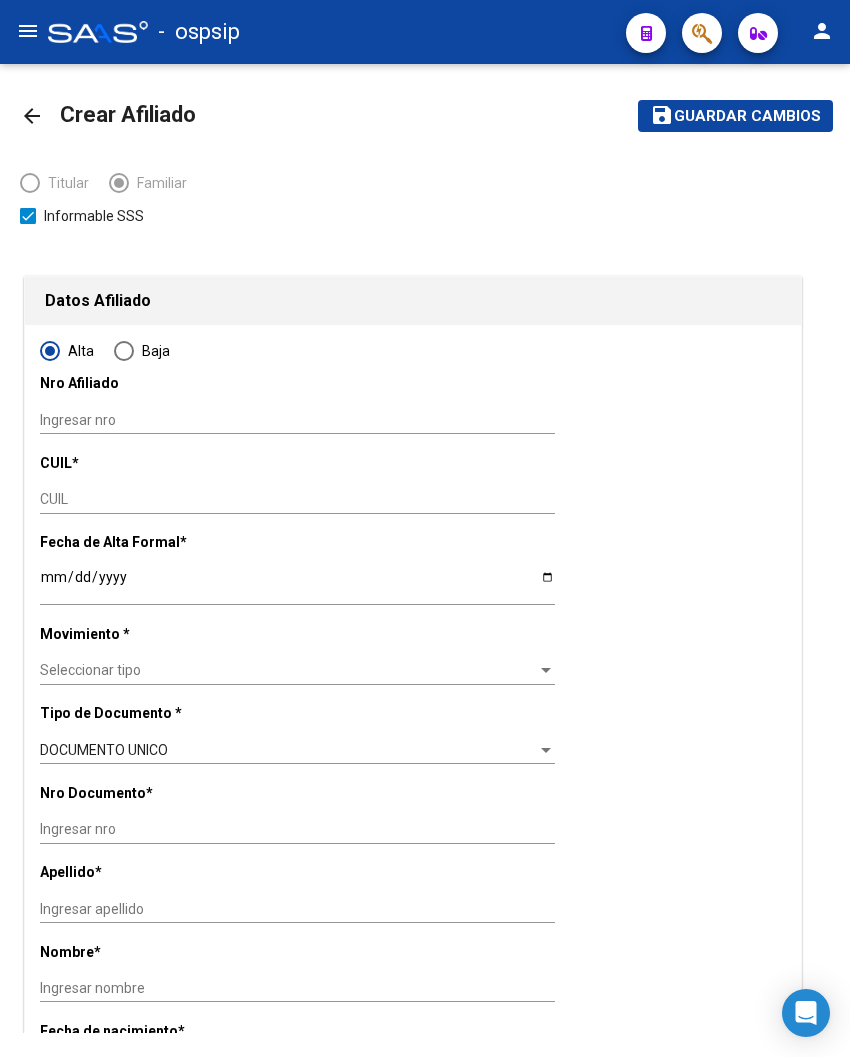 type on "OLAVARRIA" 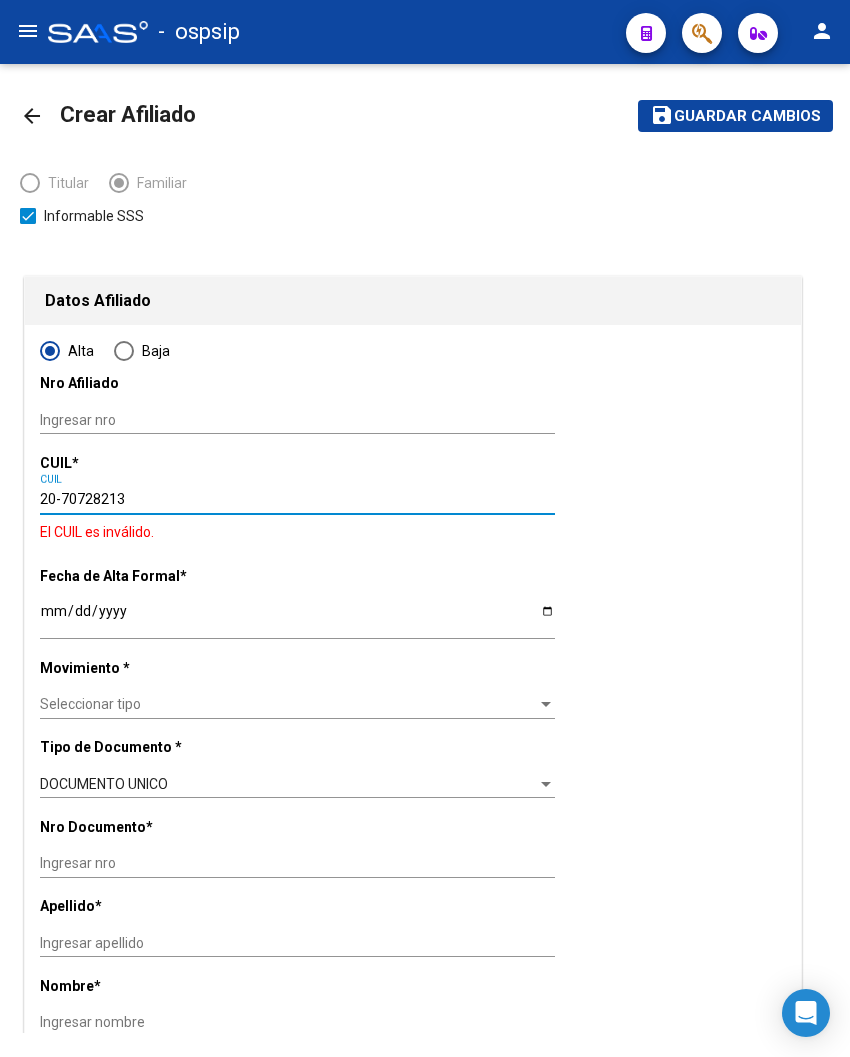 type on "20-70728213-5" 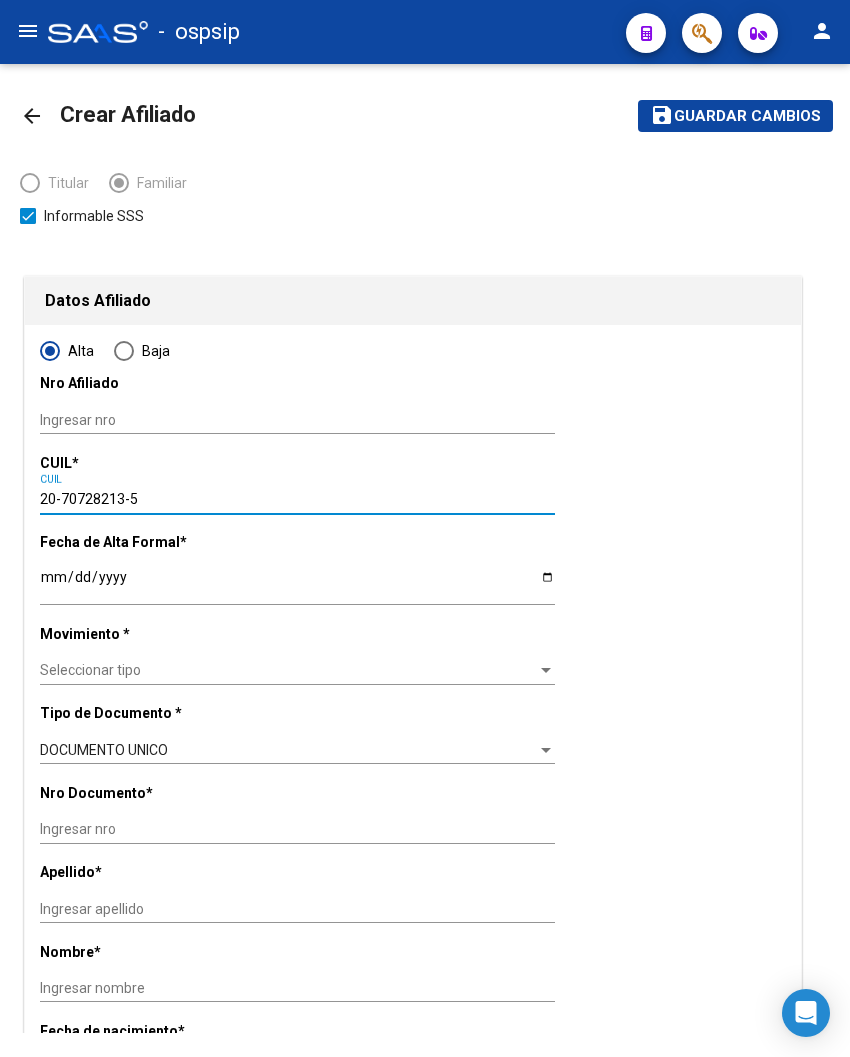 type on "70728213" 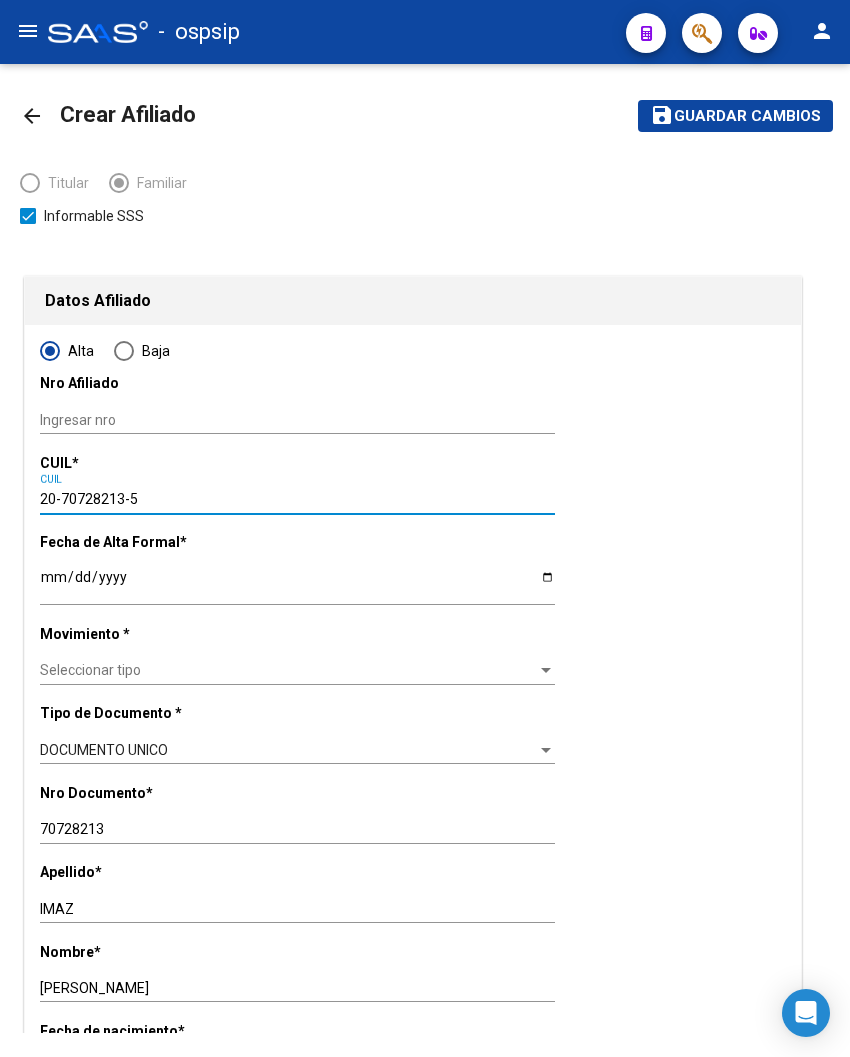 type on "20-70728213-5" 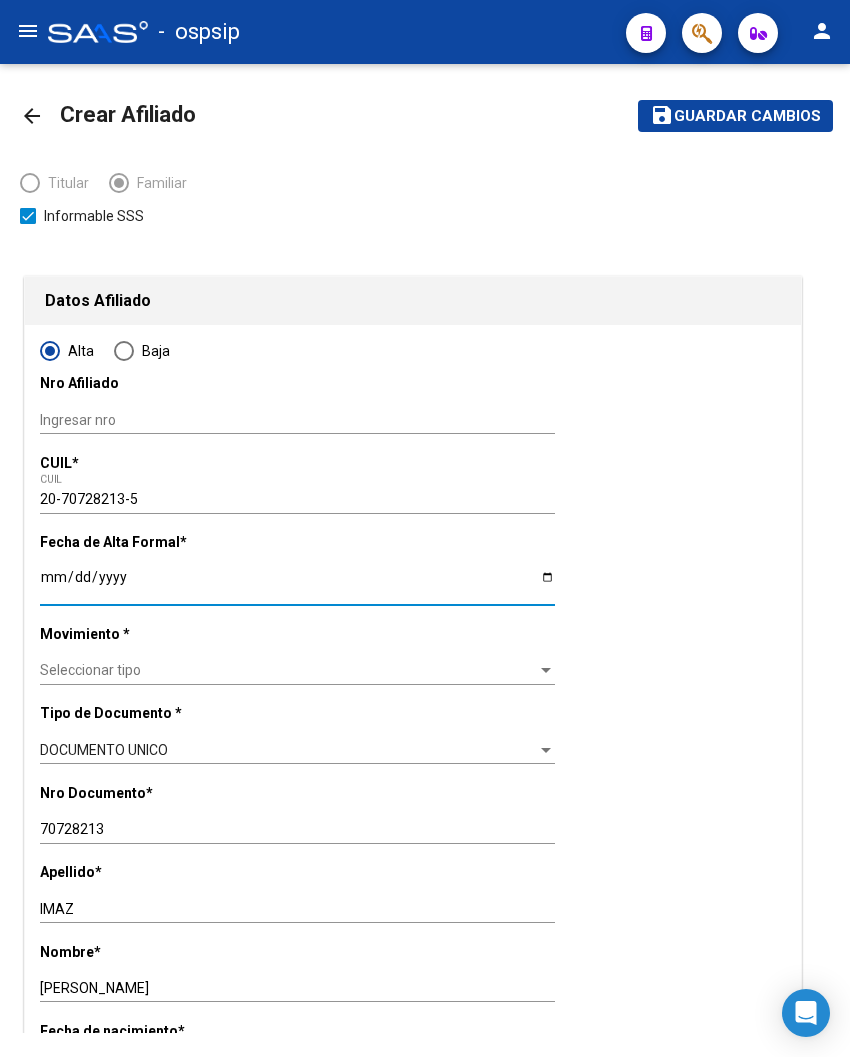 click on "Ingresar fecha" at bounding box center (297, 584) 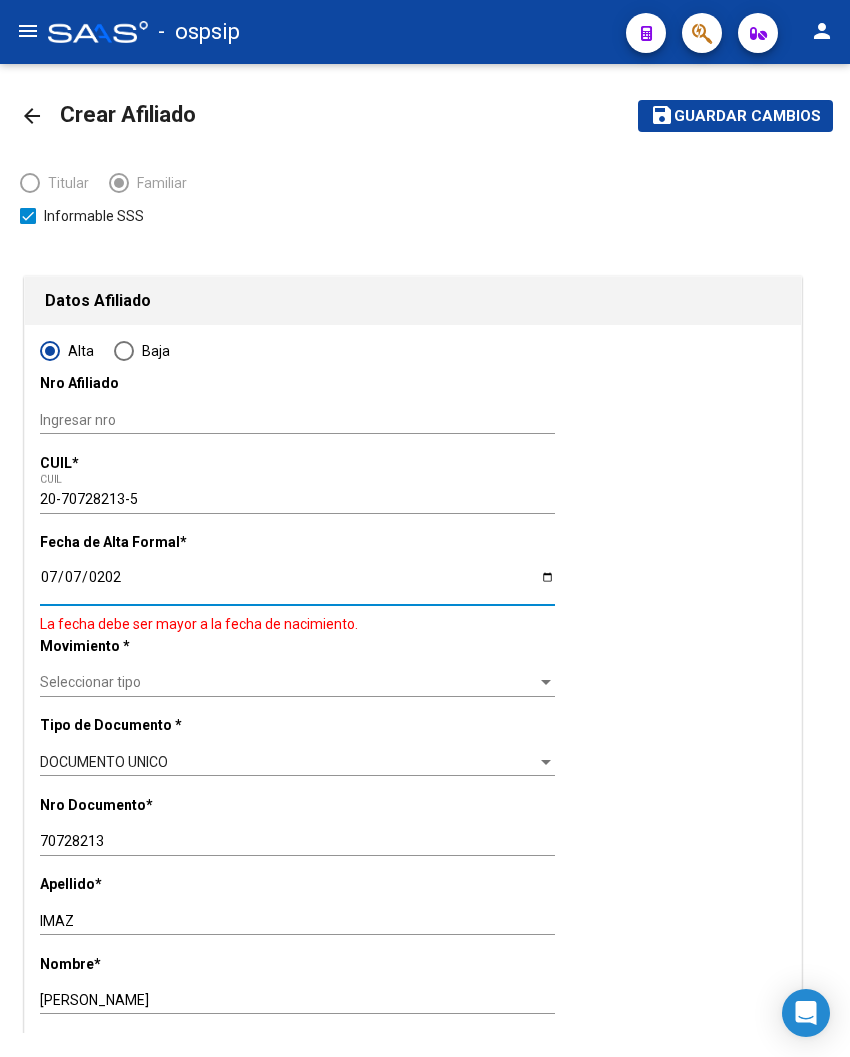type on "[DATE]" 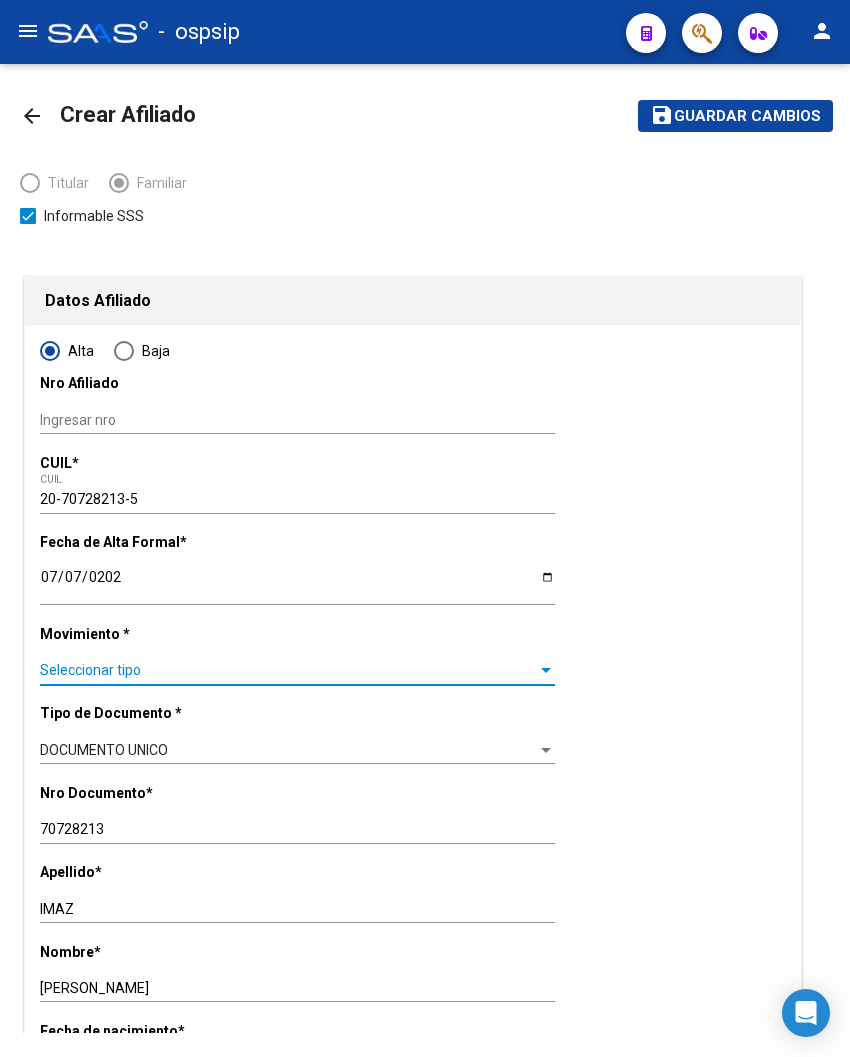 click on "Seleccionar tipo" at bounding box center (288, 670) 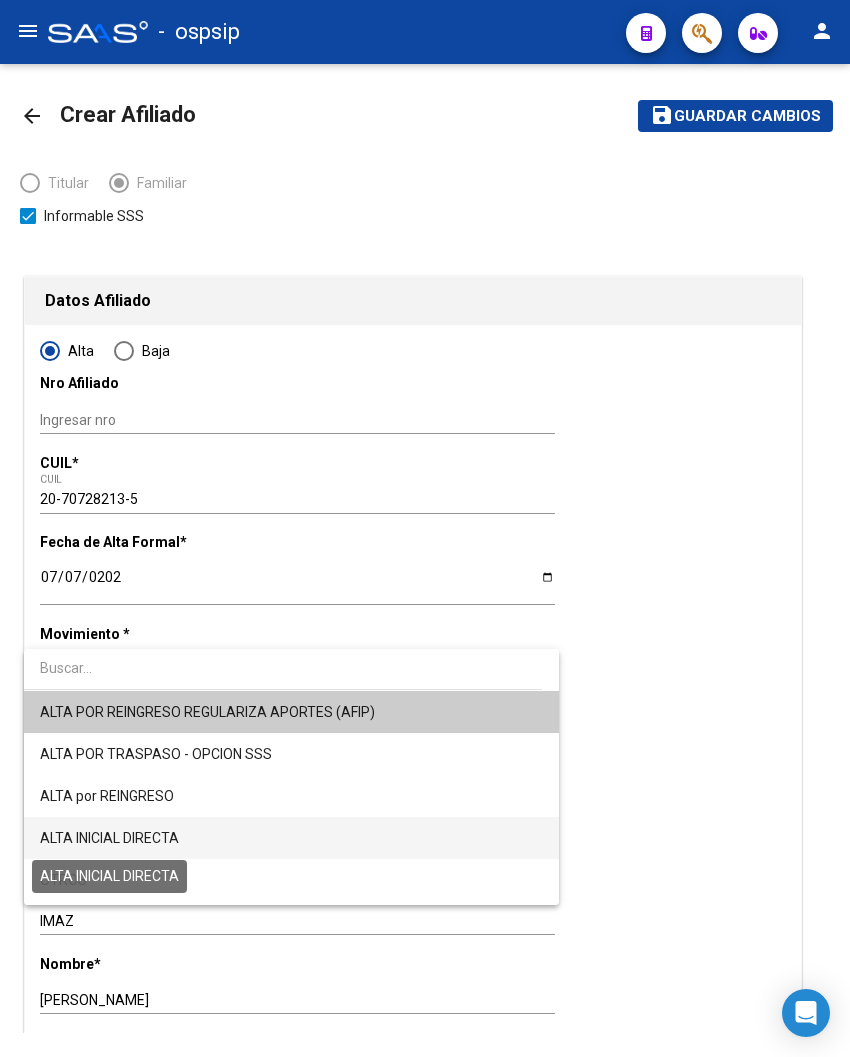 click on "ALTA INICIAL DIRECTA" at bounding box center (109, 838) 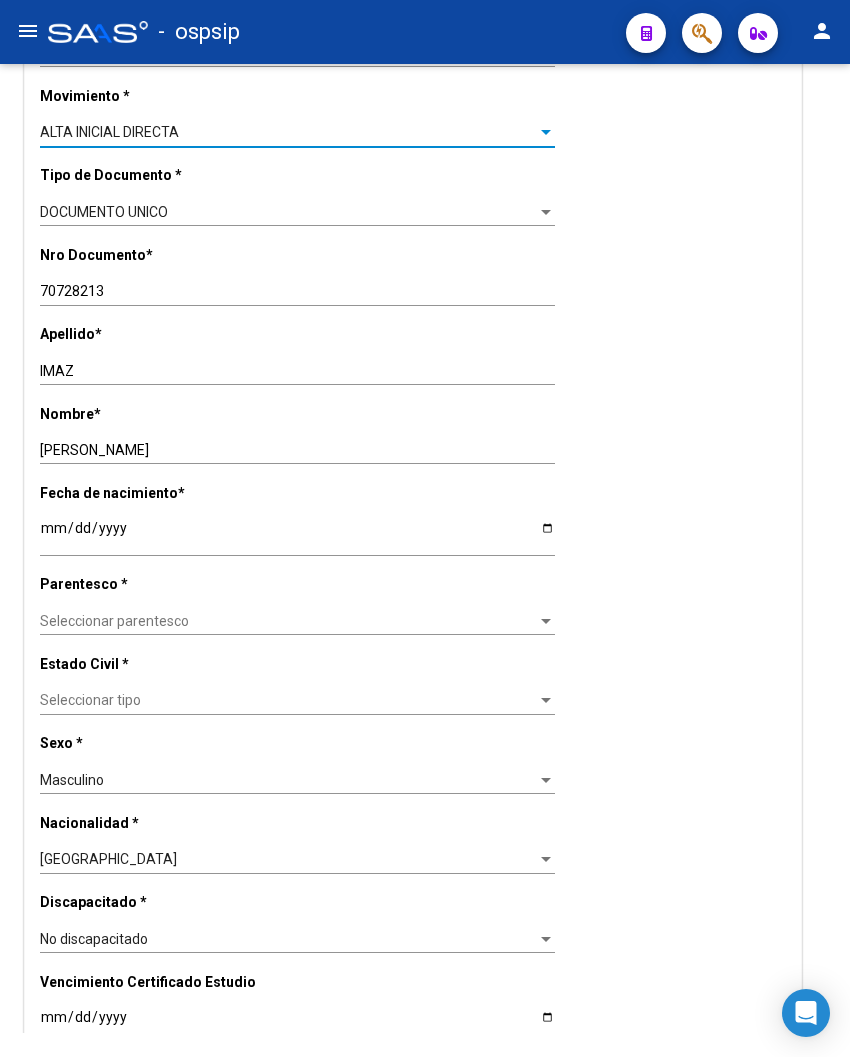 scroll, scrollTop: 666, scrollLeft: 0, axis: vertical 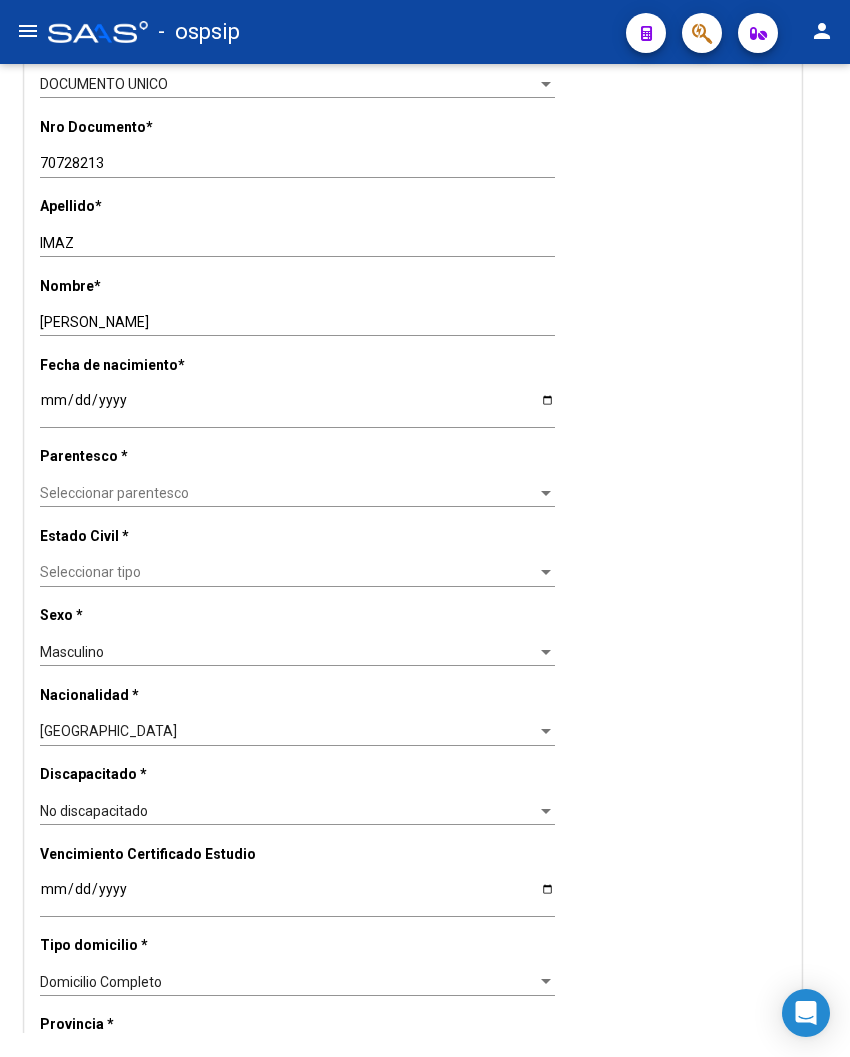 click on "Seleccionar parentesco" at bounding box center (288, 493) 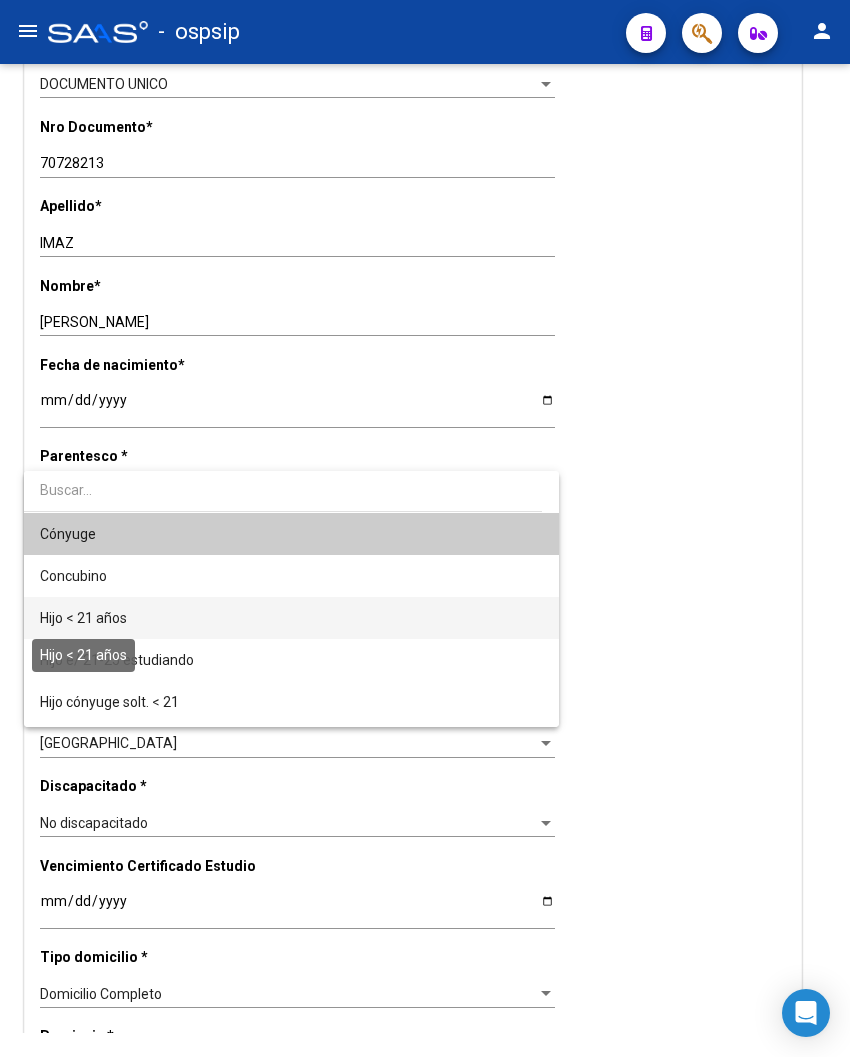click on "Hijo < 21 años" at bounding box center [83, 618] 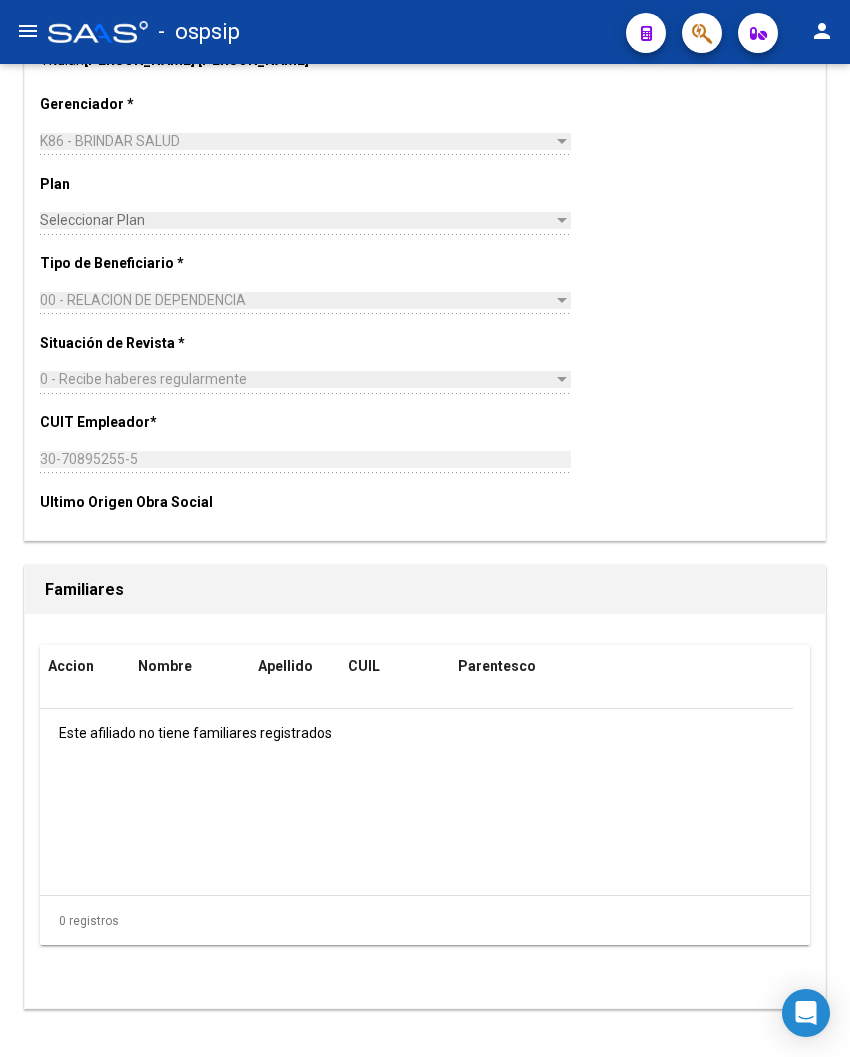 scroll, scrollTop: 3058, scrollLeft: 0, axis: vertical 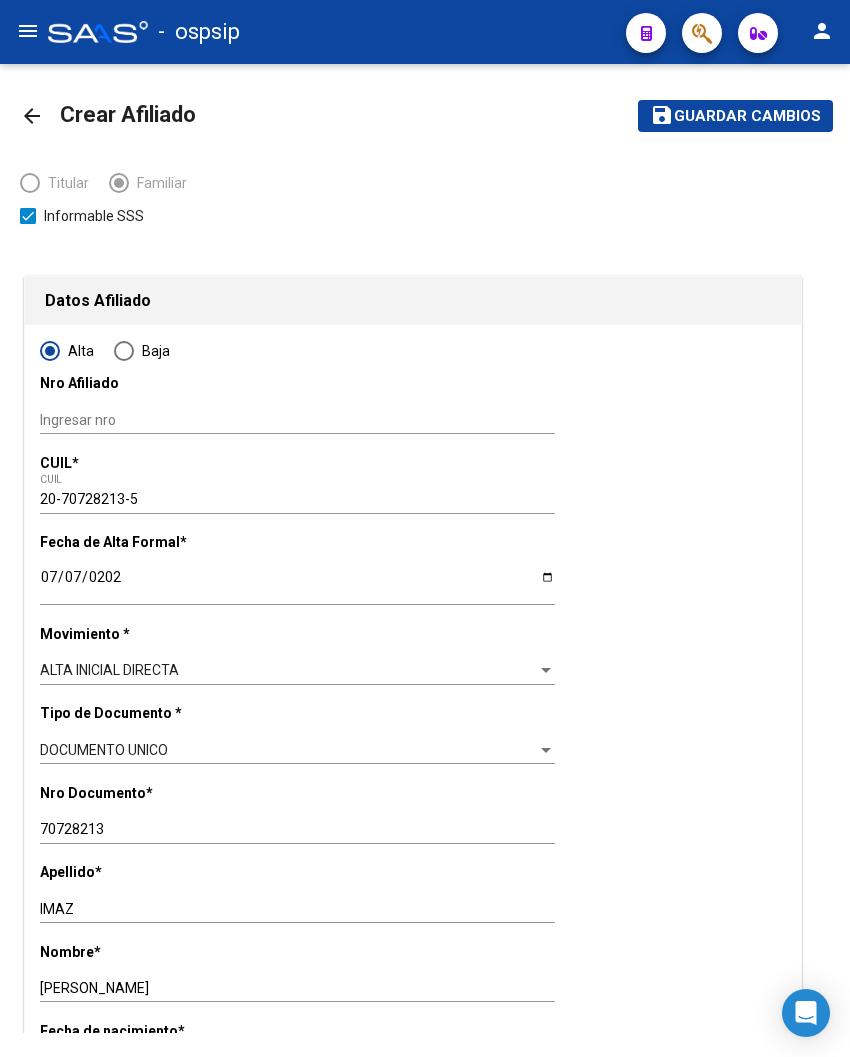 click on "Guardar cambios" 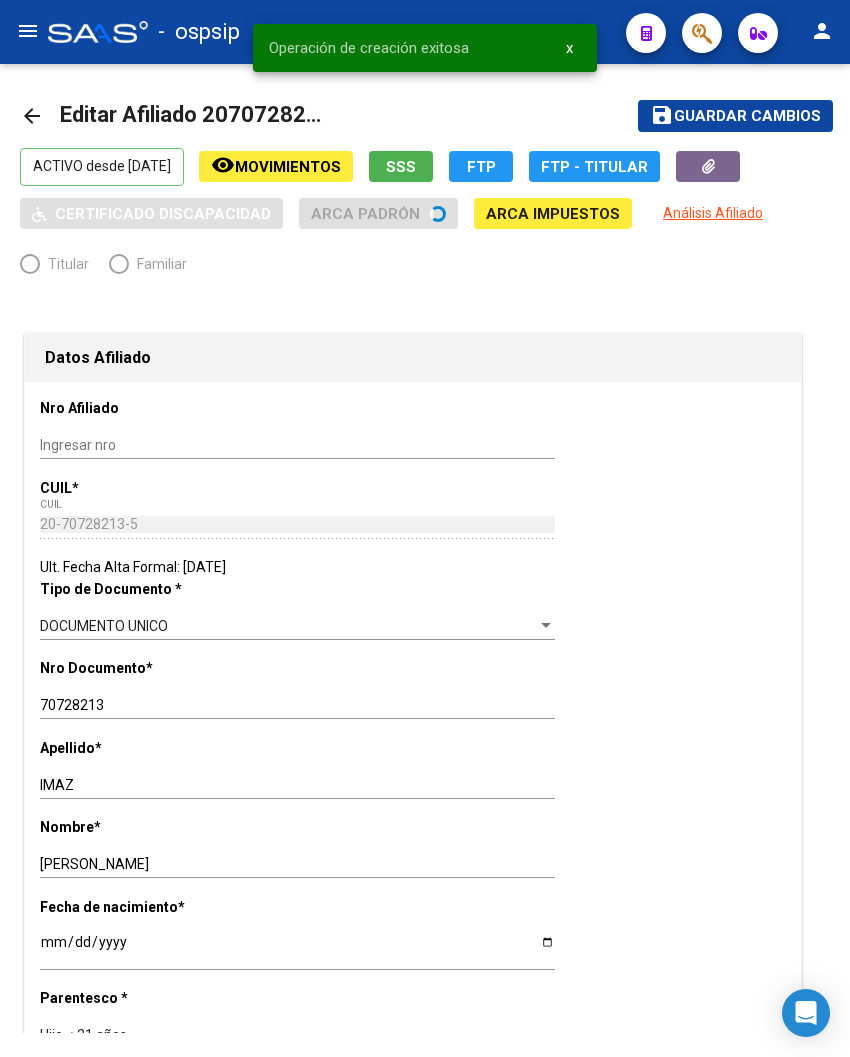 radio on "true" 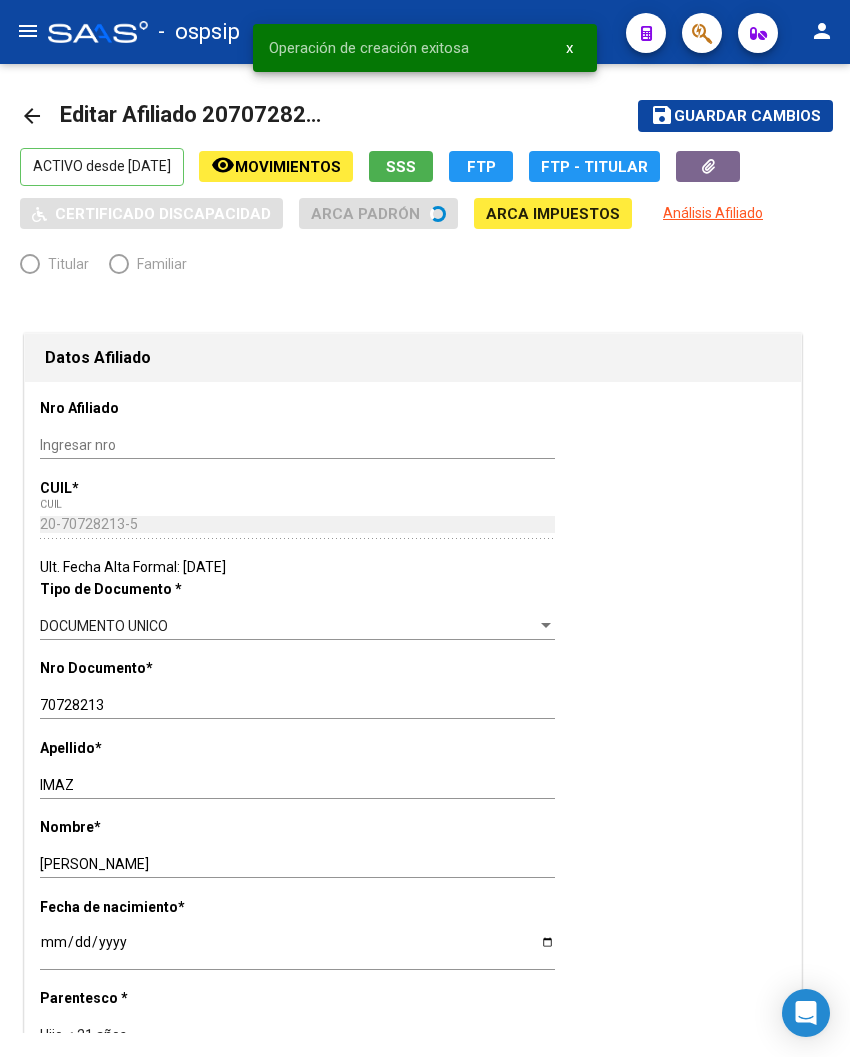 type on "30-70895255-5" 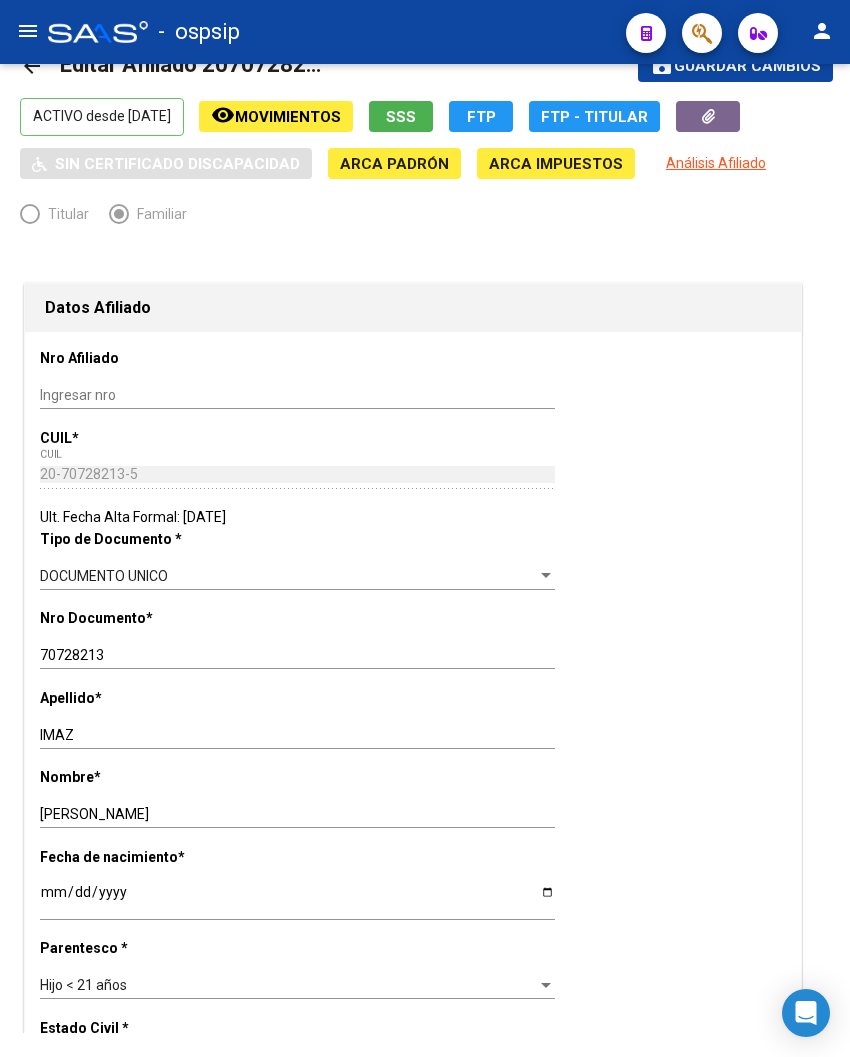 scroll, scrollTop: 0, scrollLeft: 0, axis: both 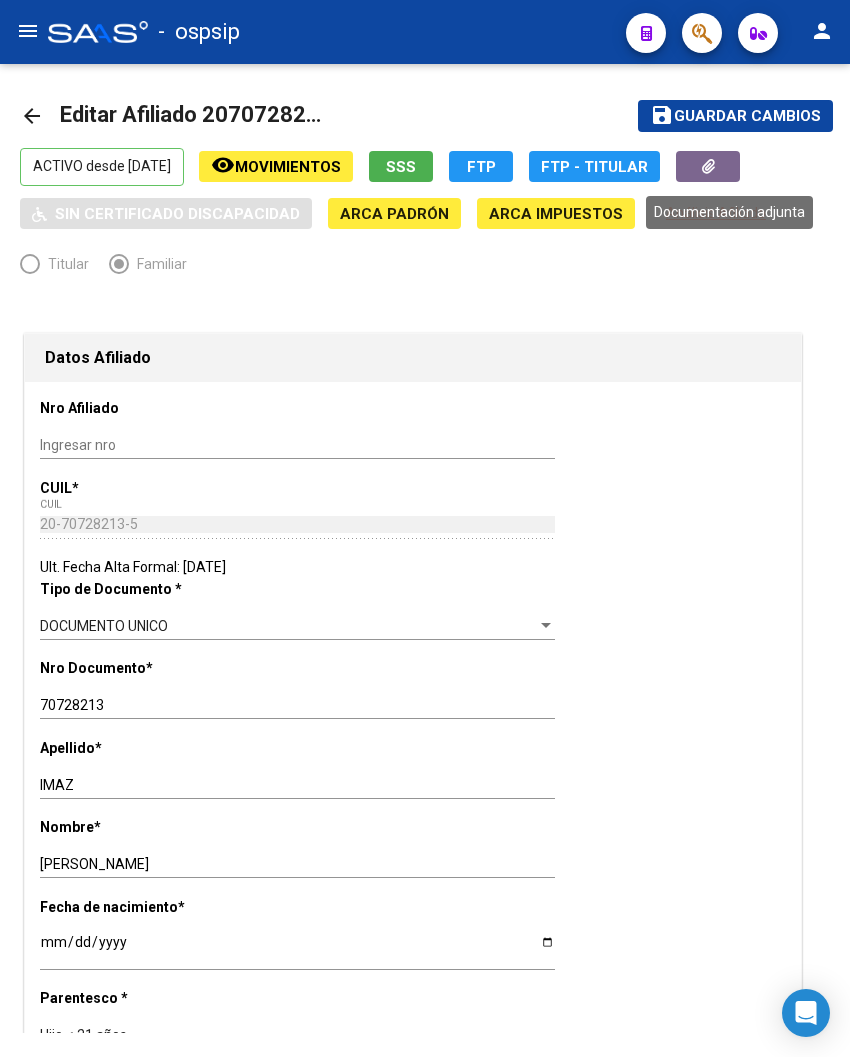 click 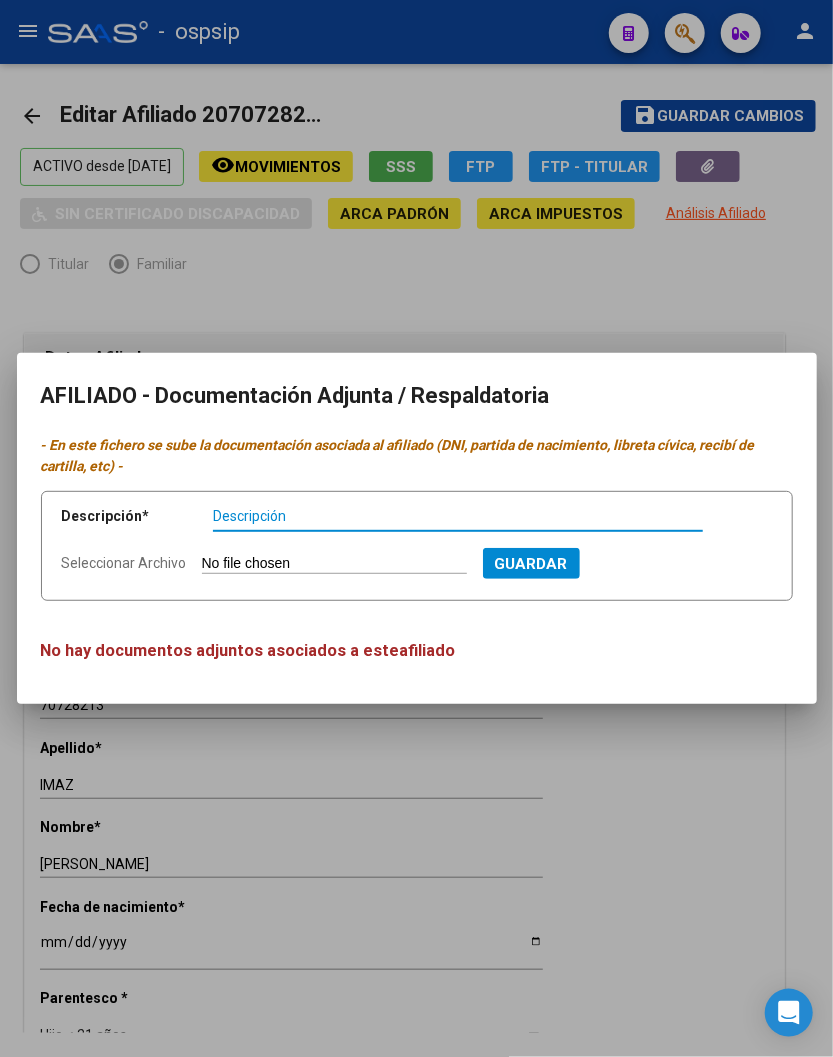 click on "Seleccionar Archivo" at bounding box center (334, 564) 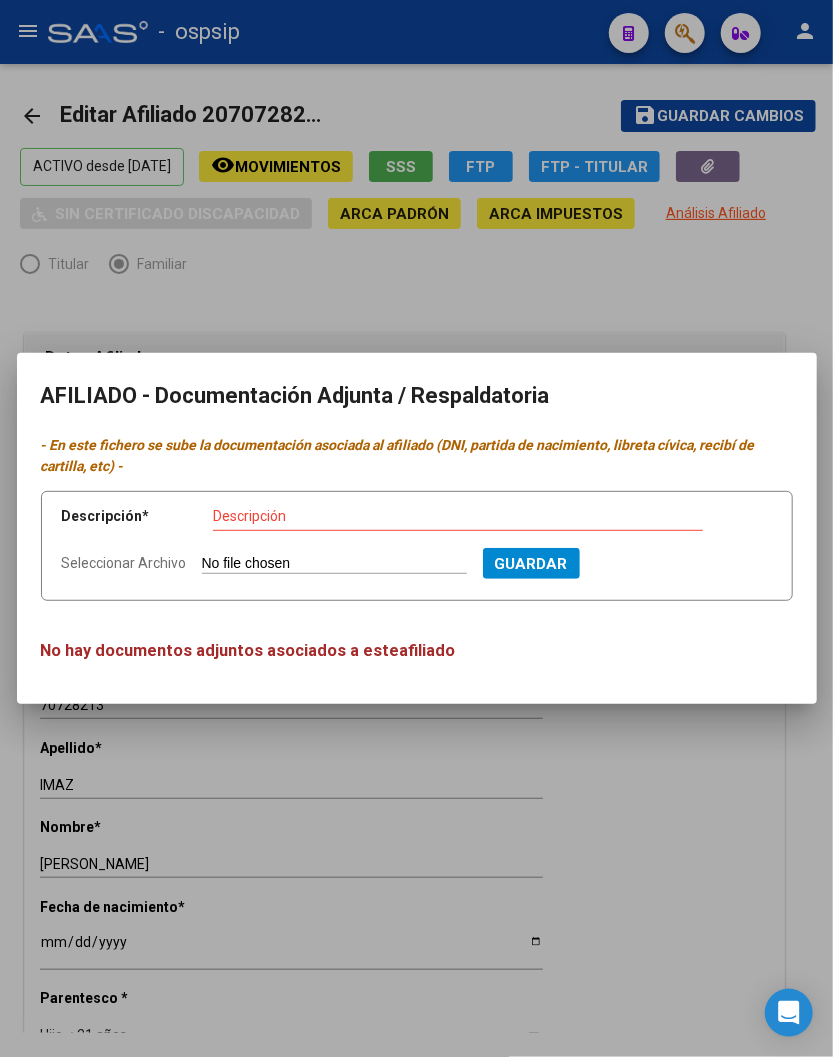 type on "C:\fakepath\IMG-20250707-WA0004.jpg" 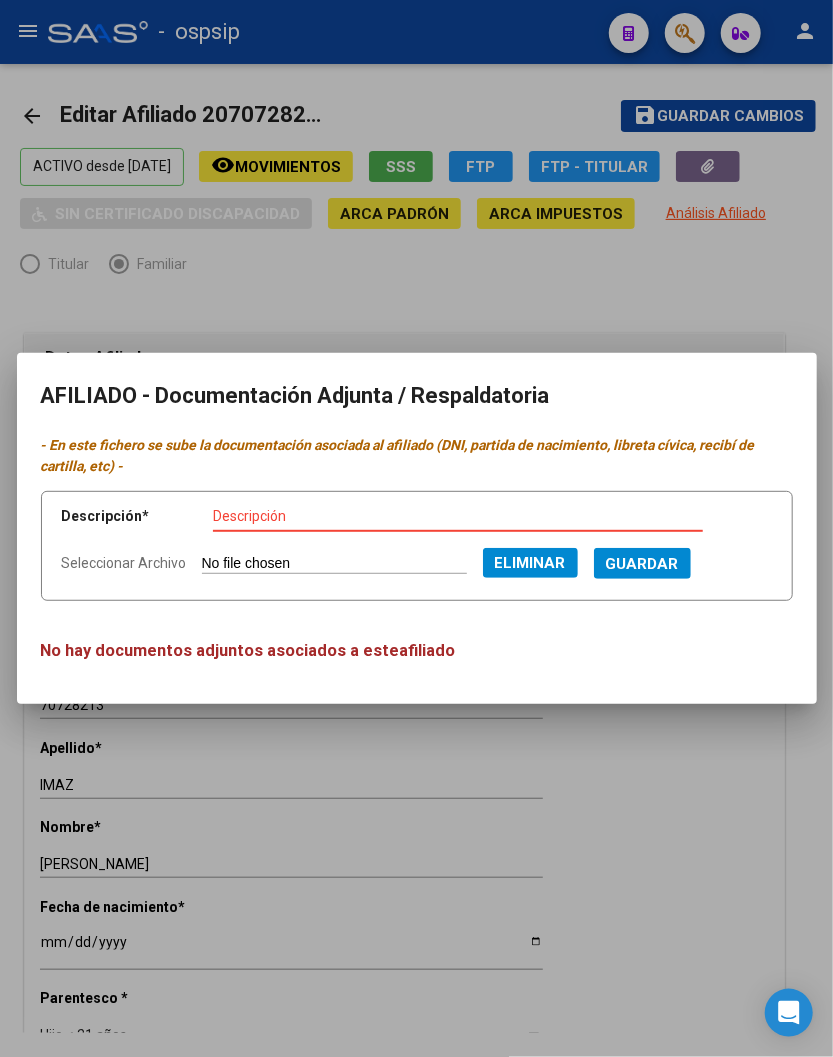 click on "Descripción" at bounding box center [458, 516] 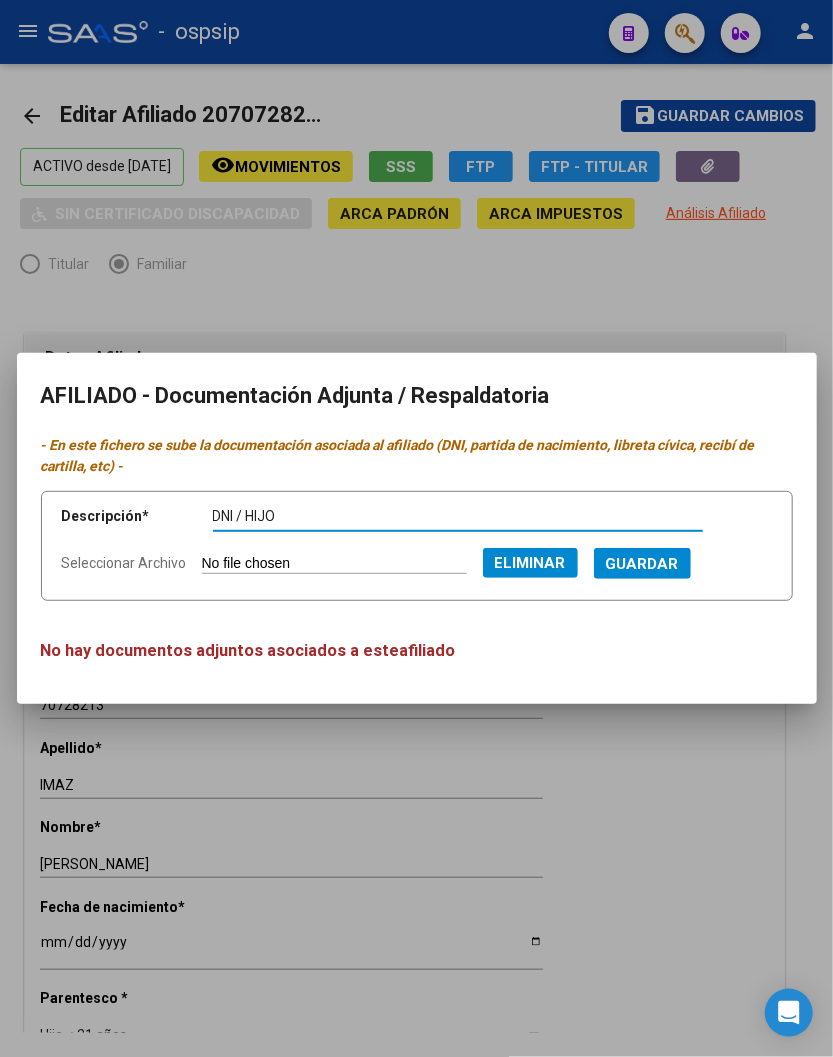 type on "DNI / HIJO" 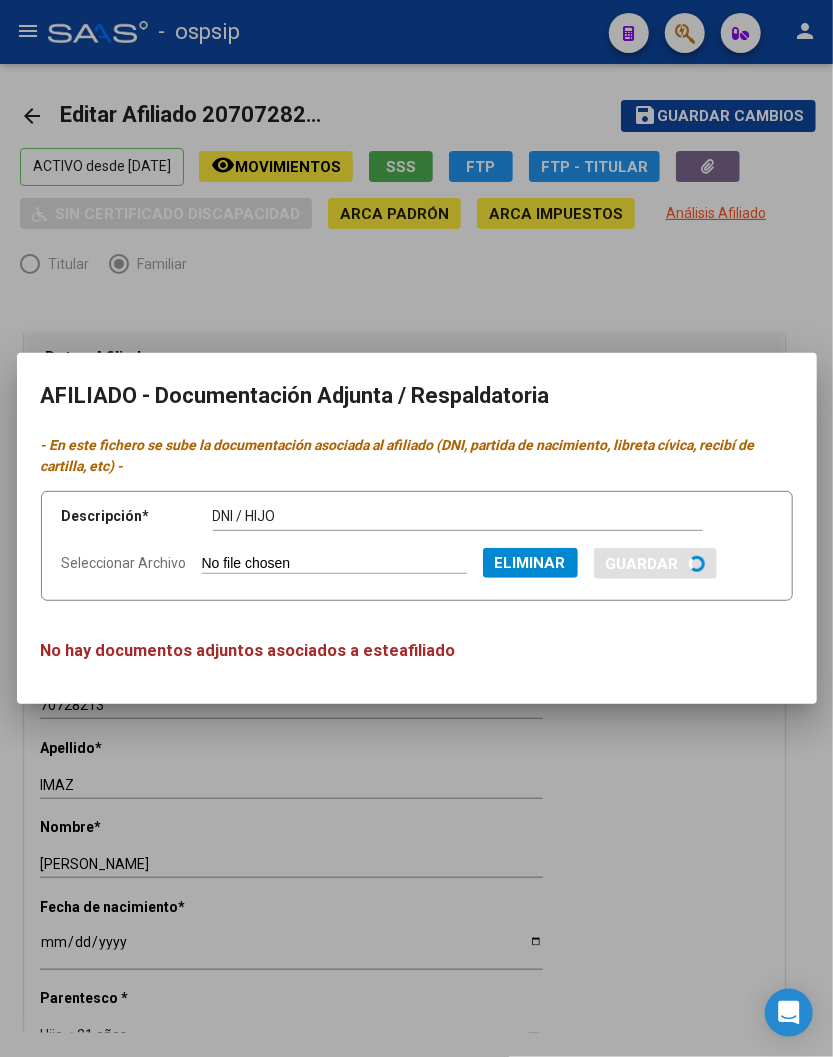 type 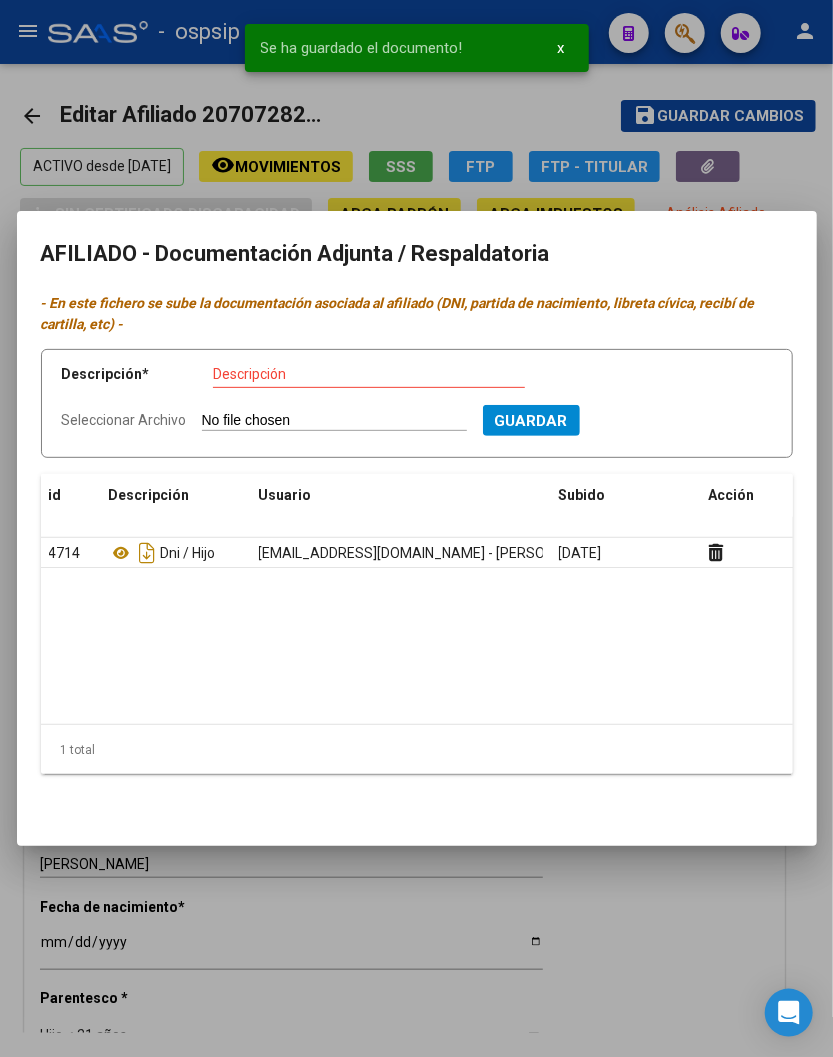 click on "Seleccionar Archivo" at bounding box center (334, 421) 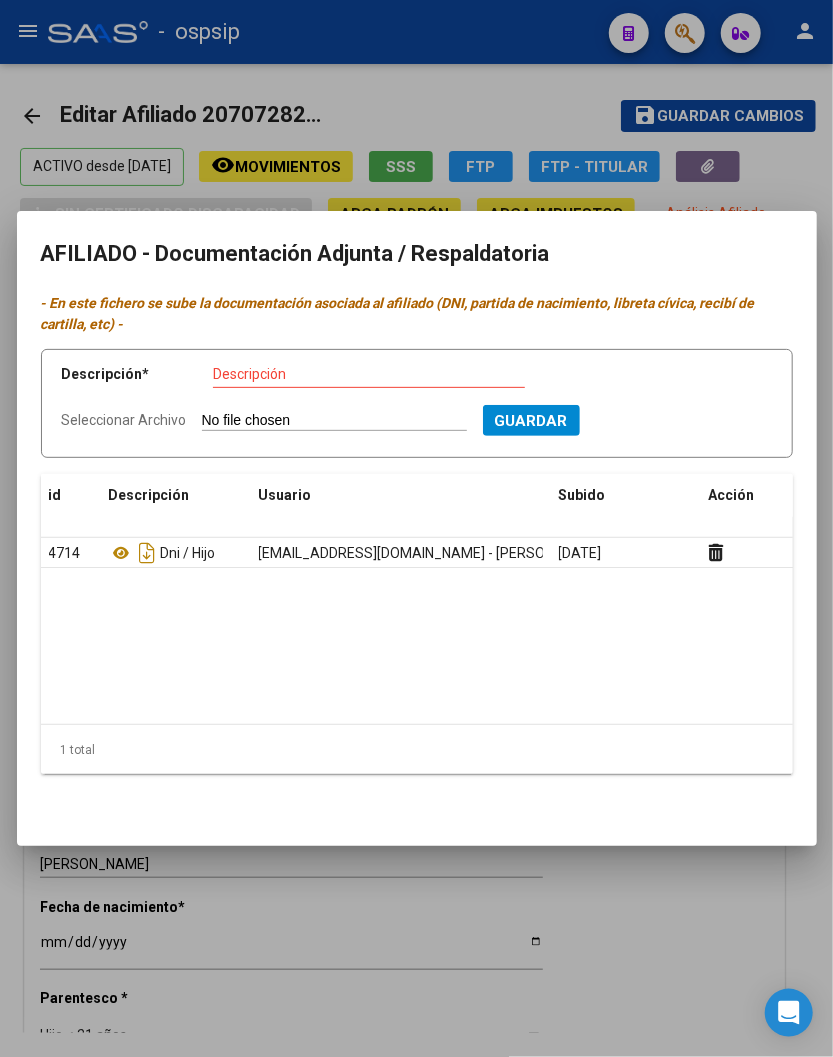 type on "C:\fakepath\IMG-20250707-WA0004.jpg" 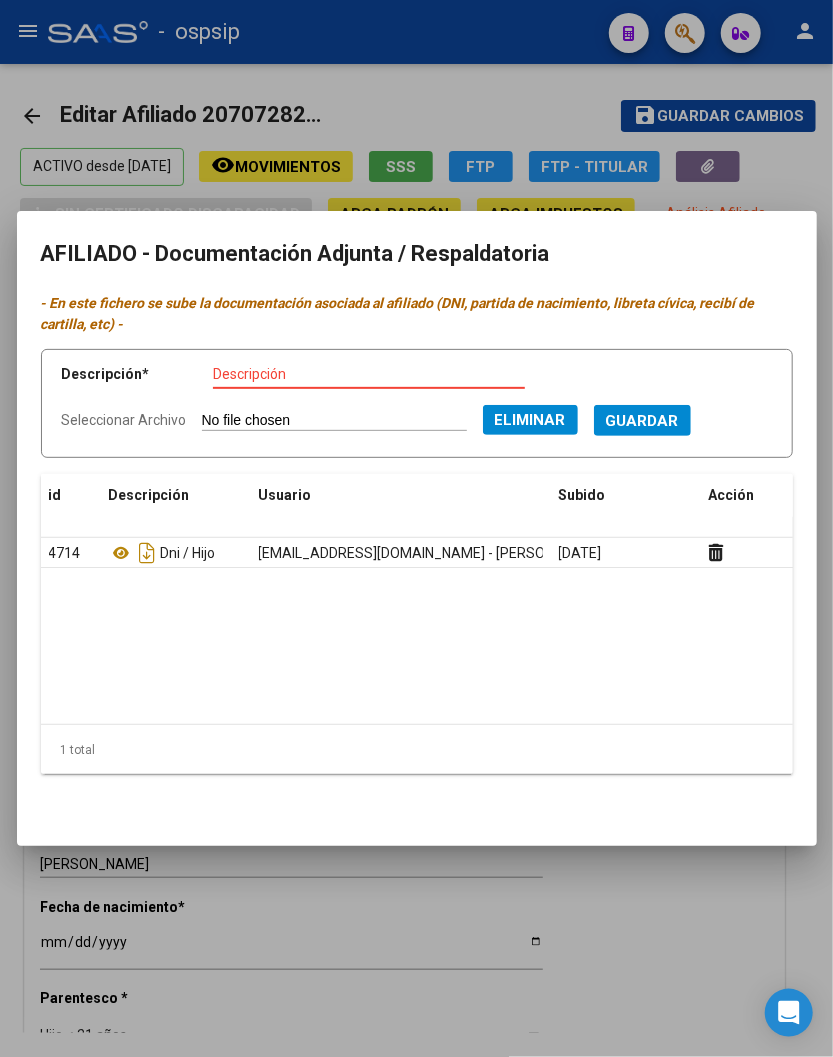 click on "Descripción" at bounding box center (369, 374) 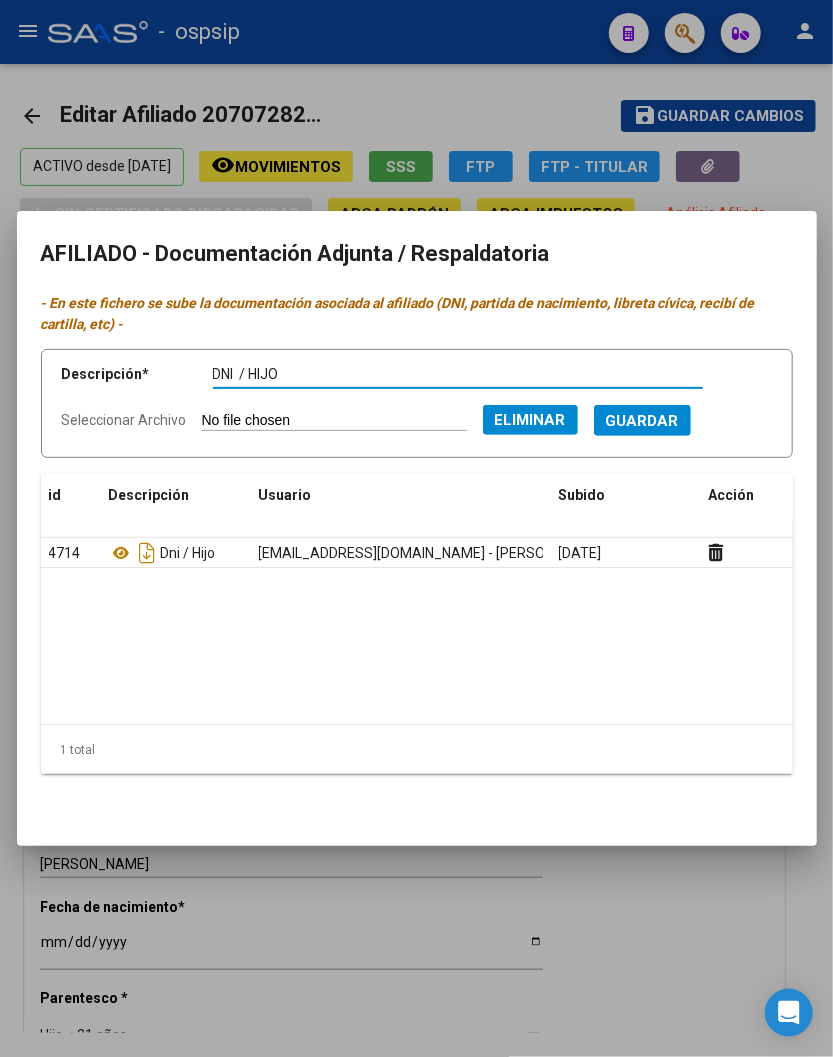 type on "DNI  / HIJO" 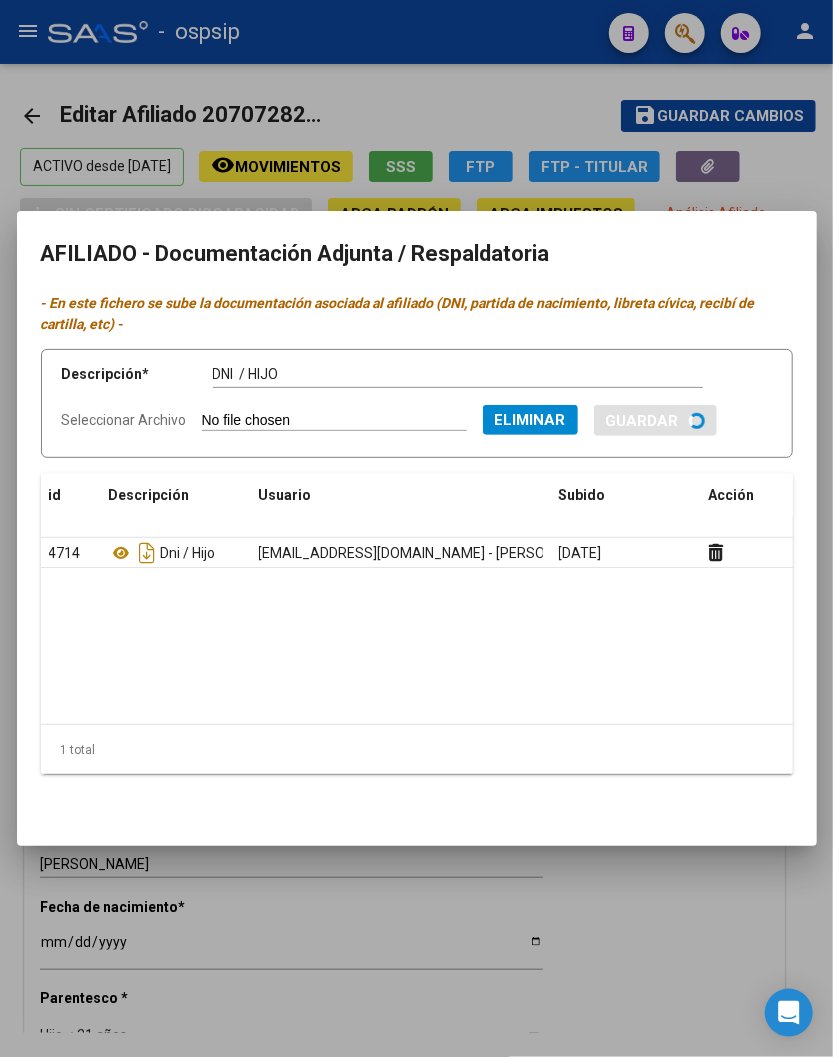 type 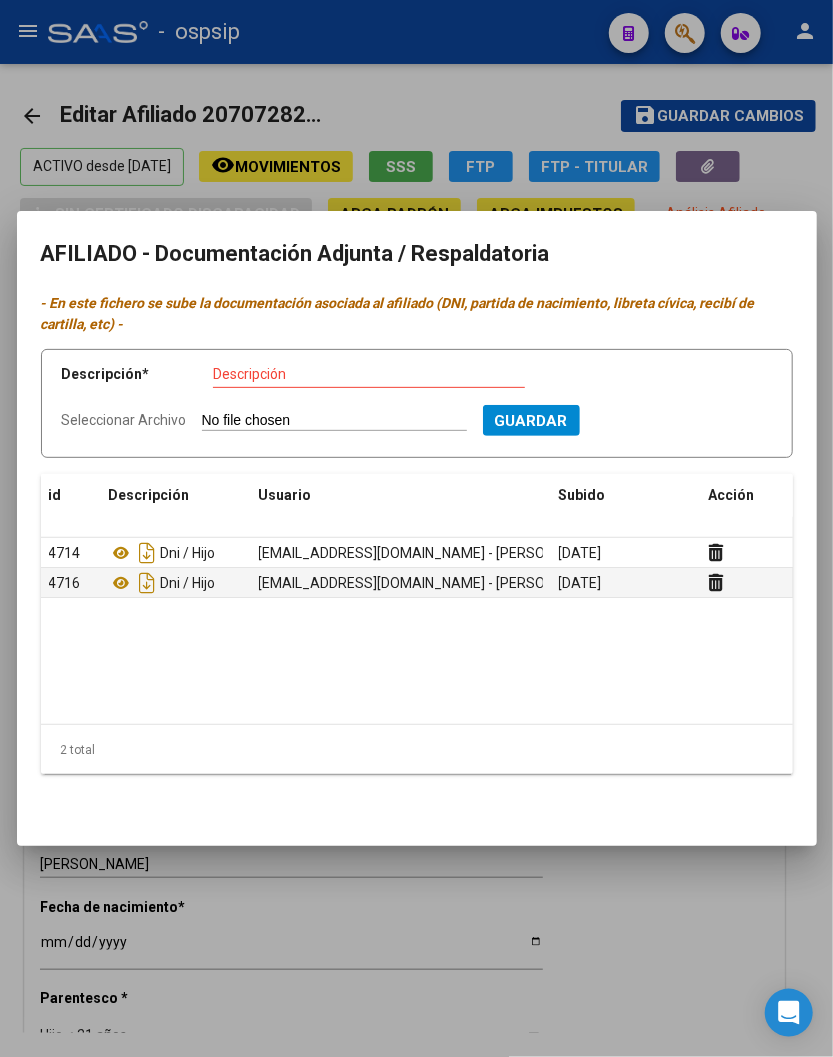 click at bounding box center (416, 528) 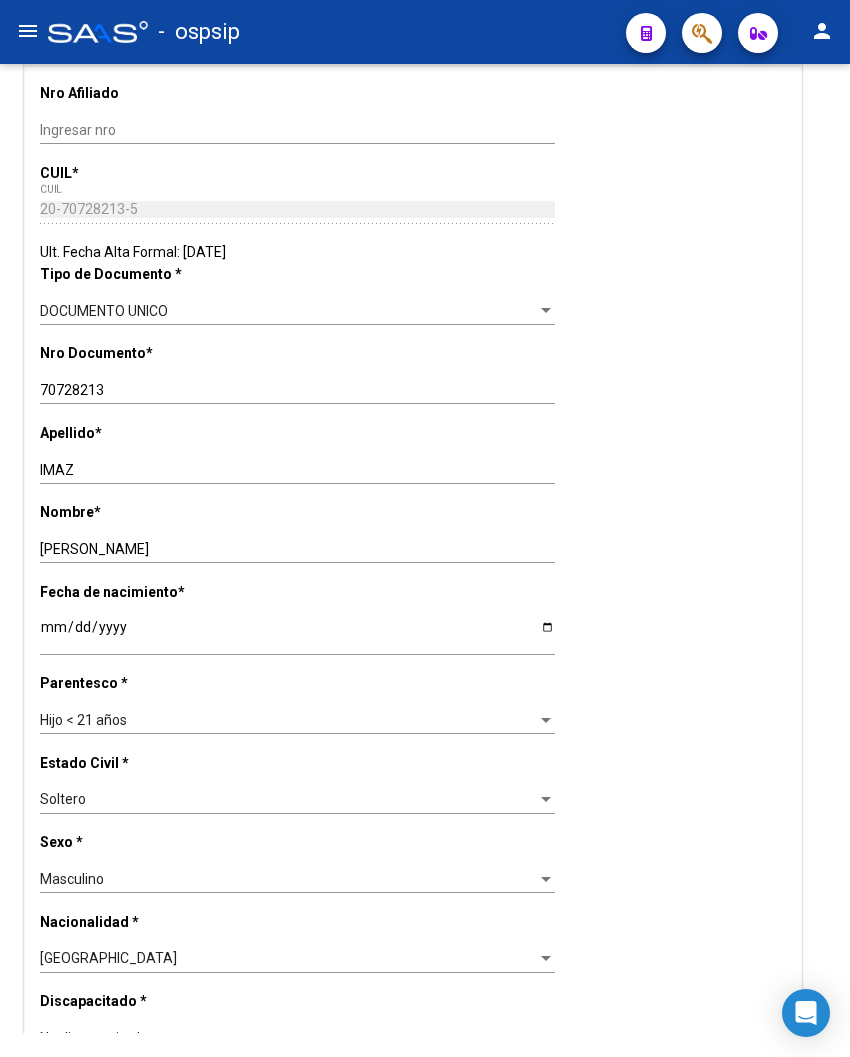 scroll, scrollTop: 333, scrollLeft: 0, axis: vertical 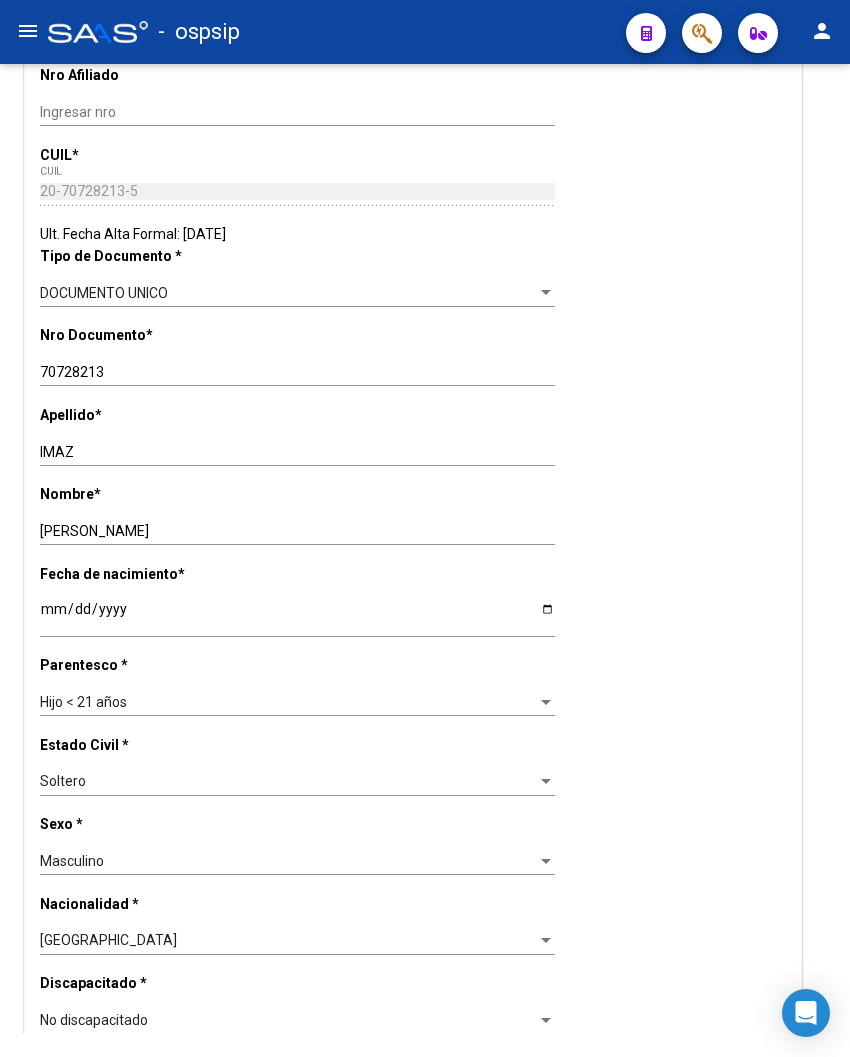 drag, startPoint x: 571, startPoint y: 440, endPoint x: 641, endPoint y: 295, distance: 161.01242 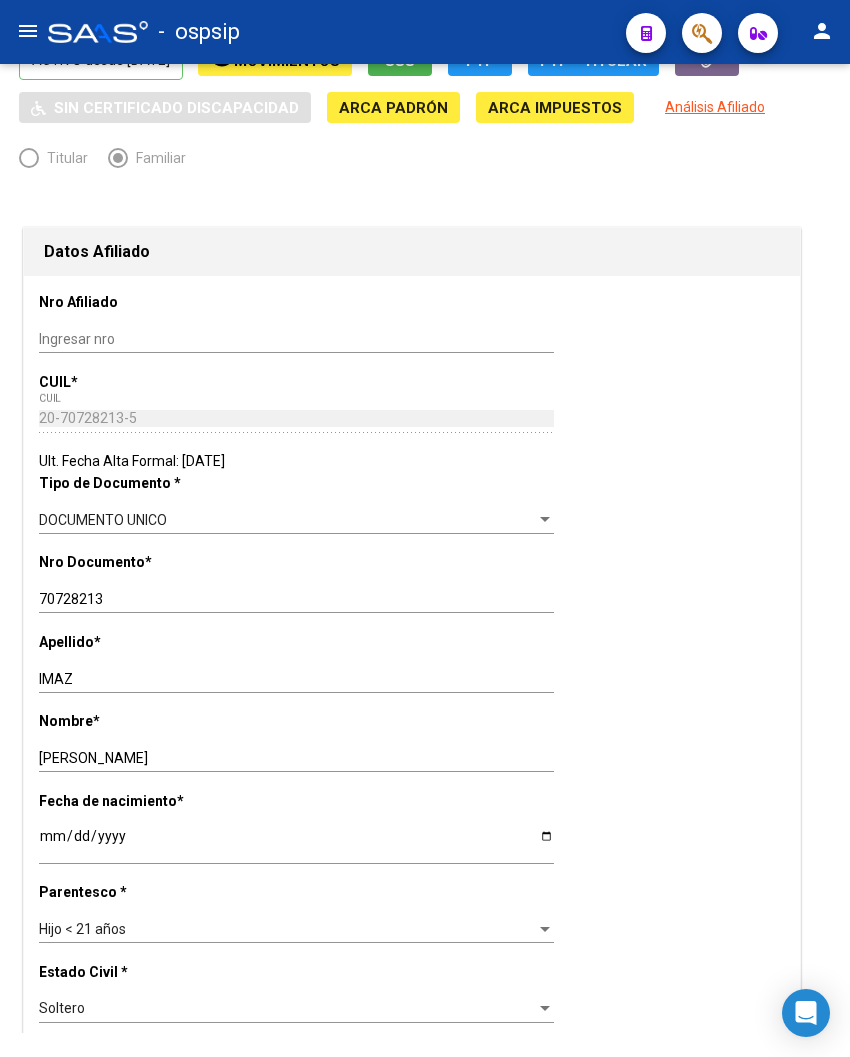 scroll, scrollTop: 0, scrollLeft: 1, axis: horizontal 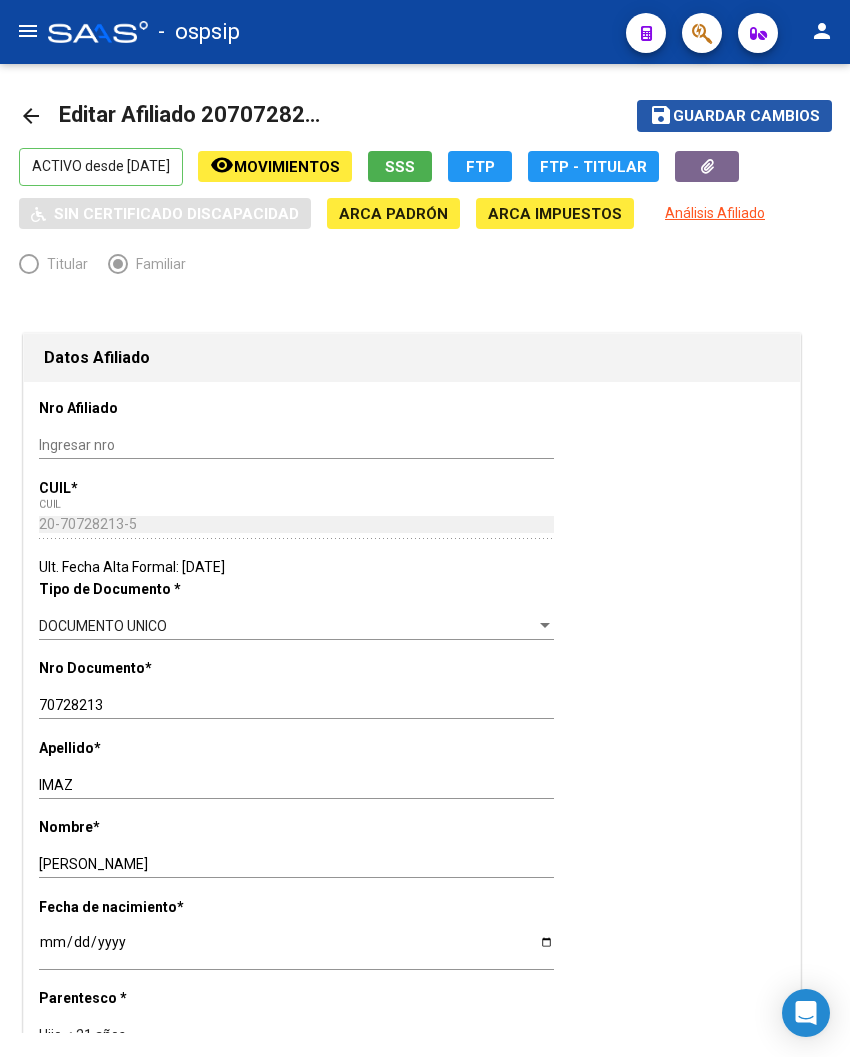 click on "Guardar cambios" 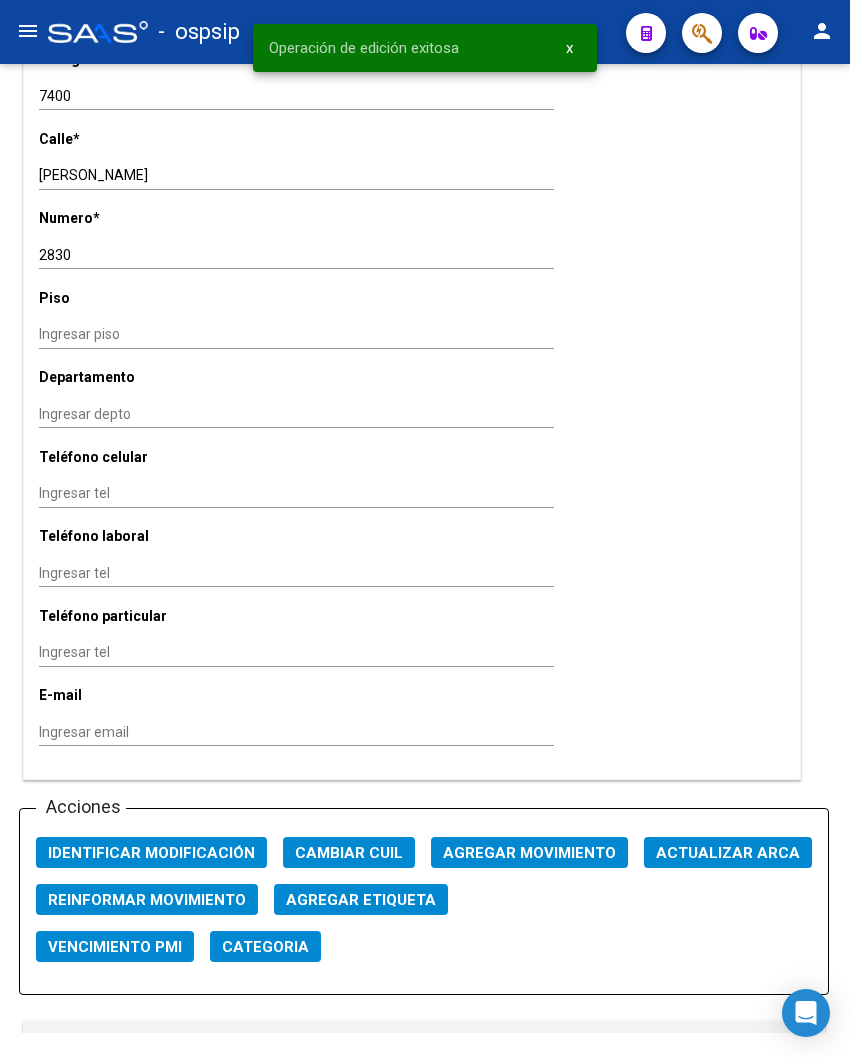 scroll, scrollTop: 2111, scrollLeft: 1, axis: both 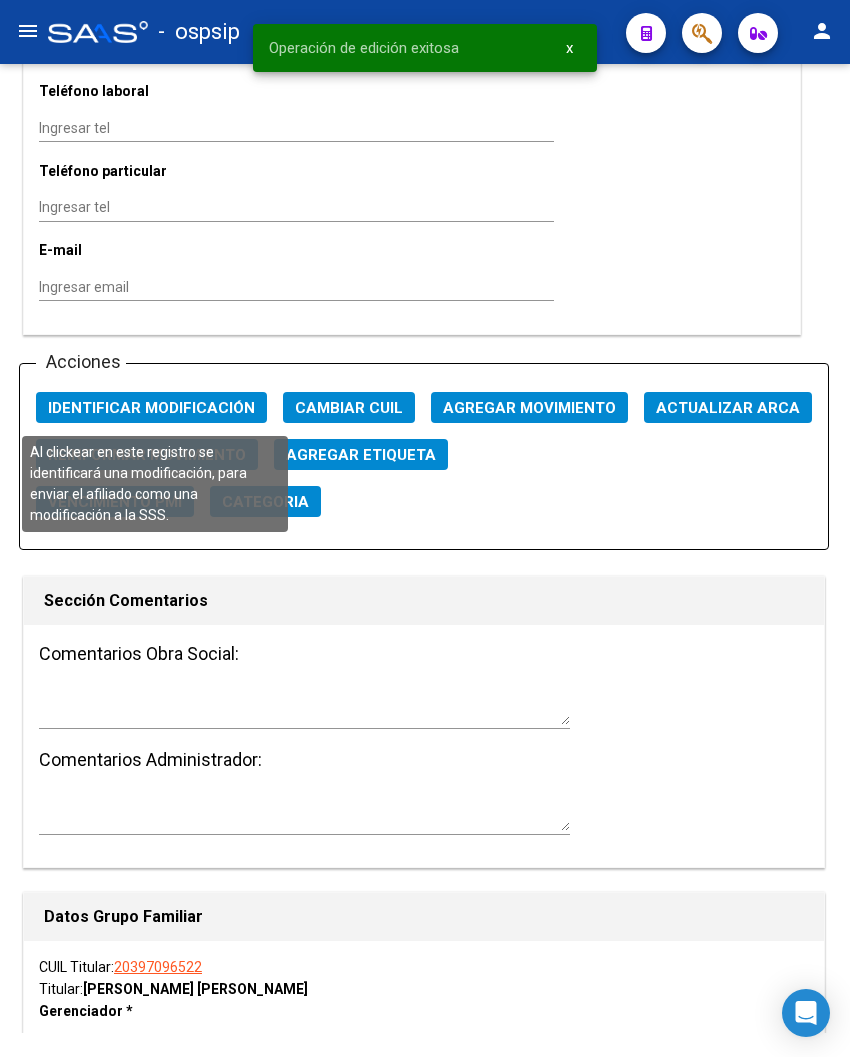 click on "Identificar Modificación" 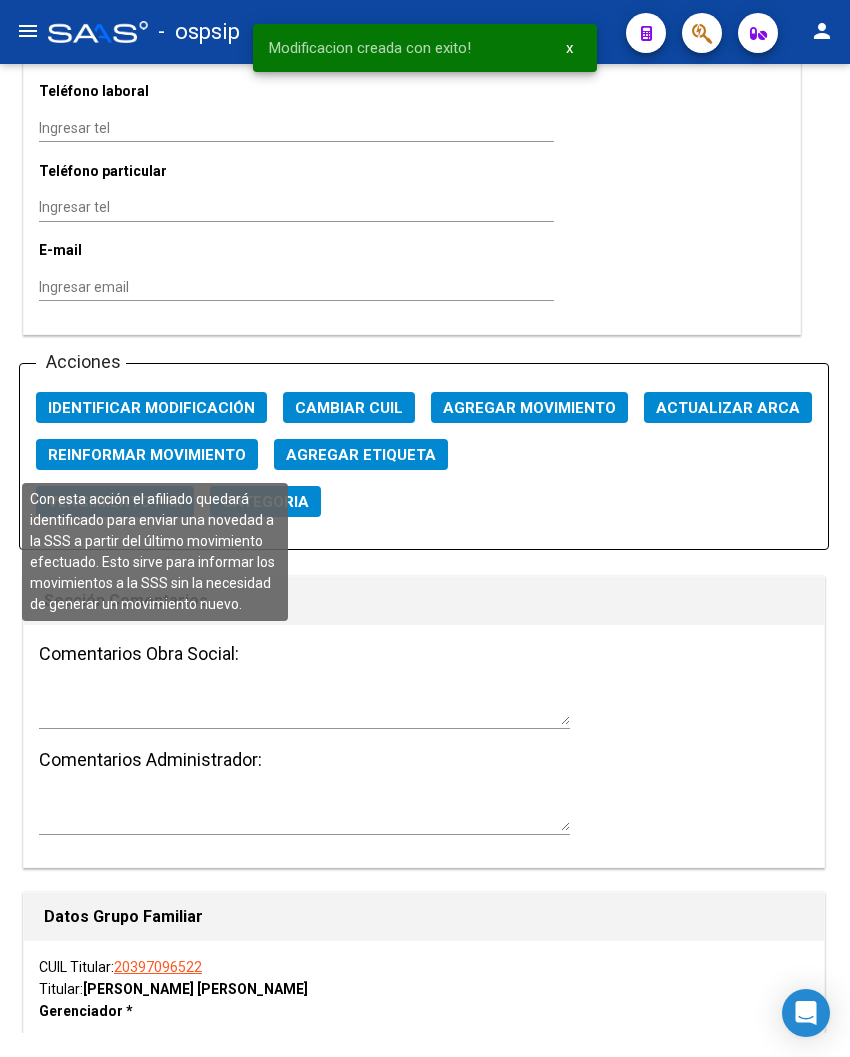 click on "Reinformar Movimiento" 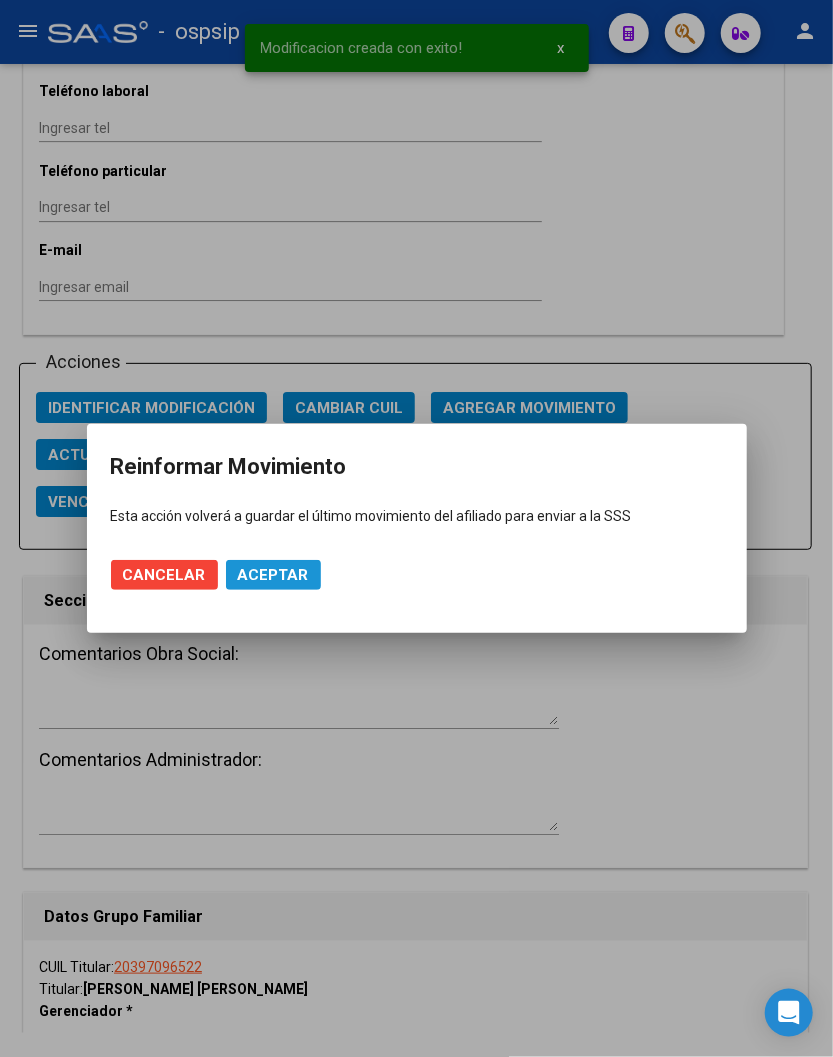 click on "Aceptar" at bounding box center (273, 575) 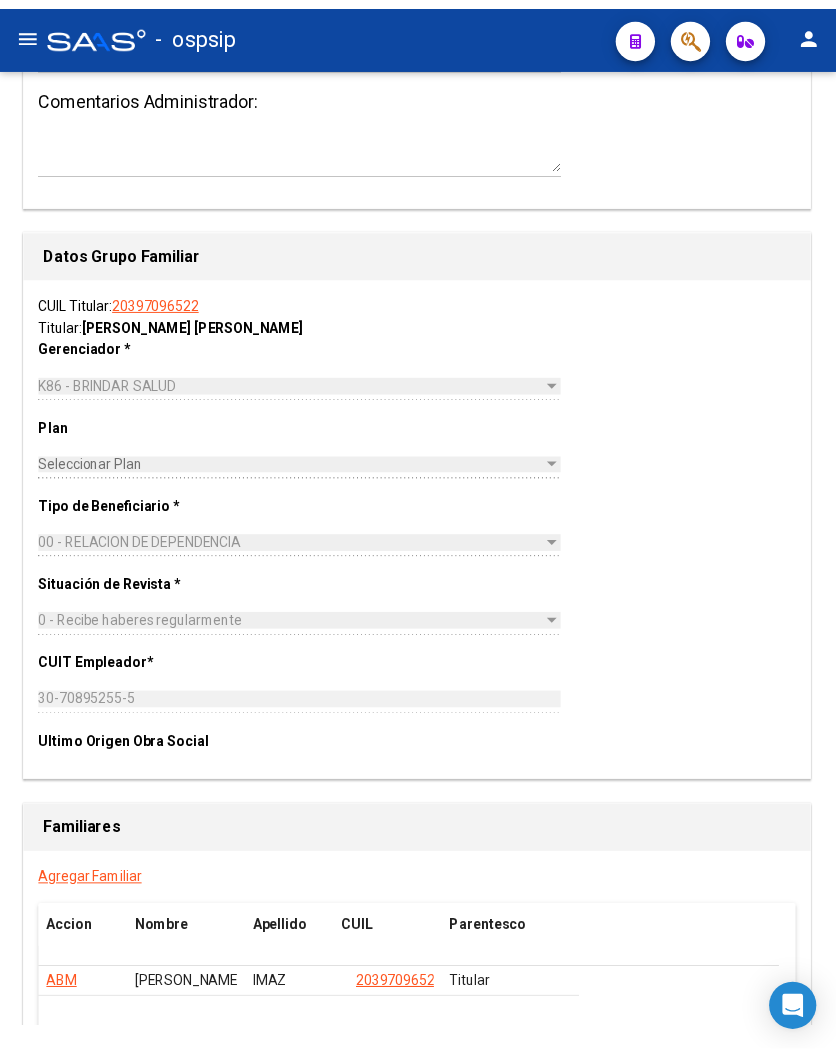 scroll, scrollTop: 2777, scrollLeft: 1, axis: both 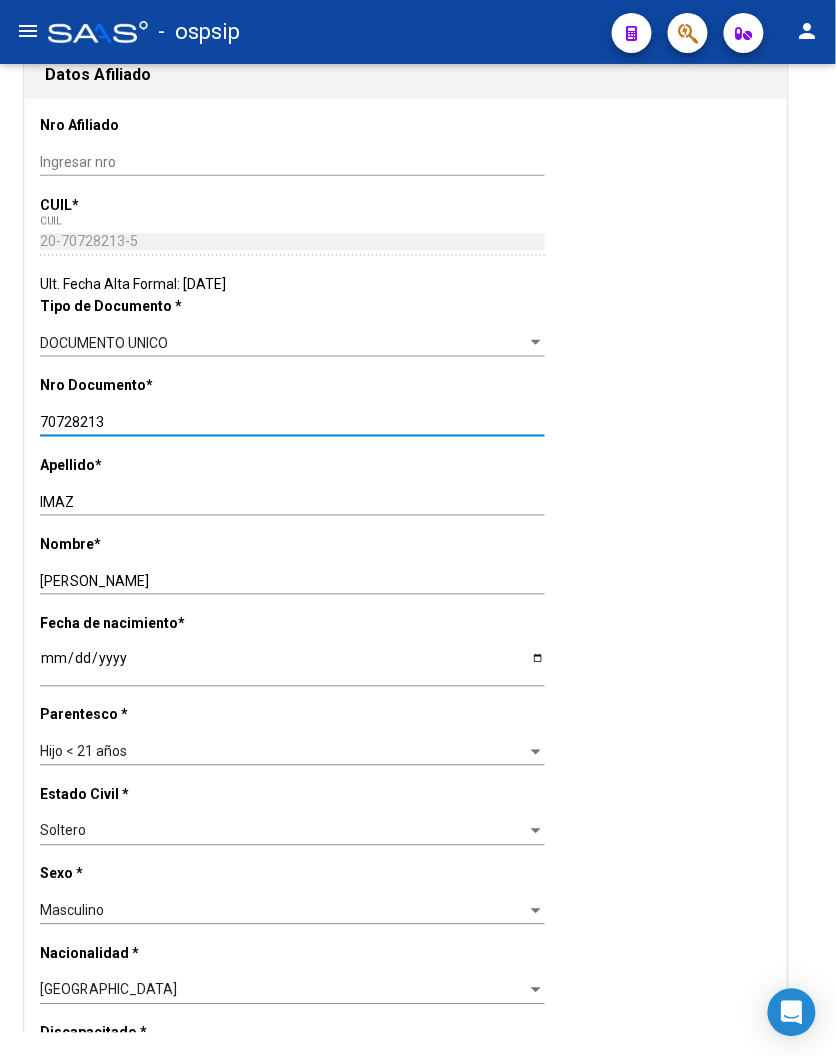 drag, startPoint x: 108, startPoint y: 418, endPoint x: 11, endPoint y: 417, distance: 97.00516 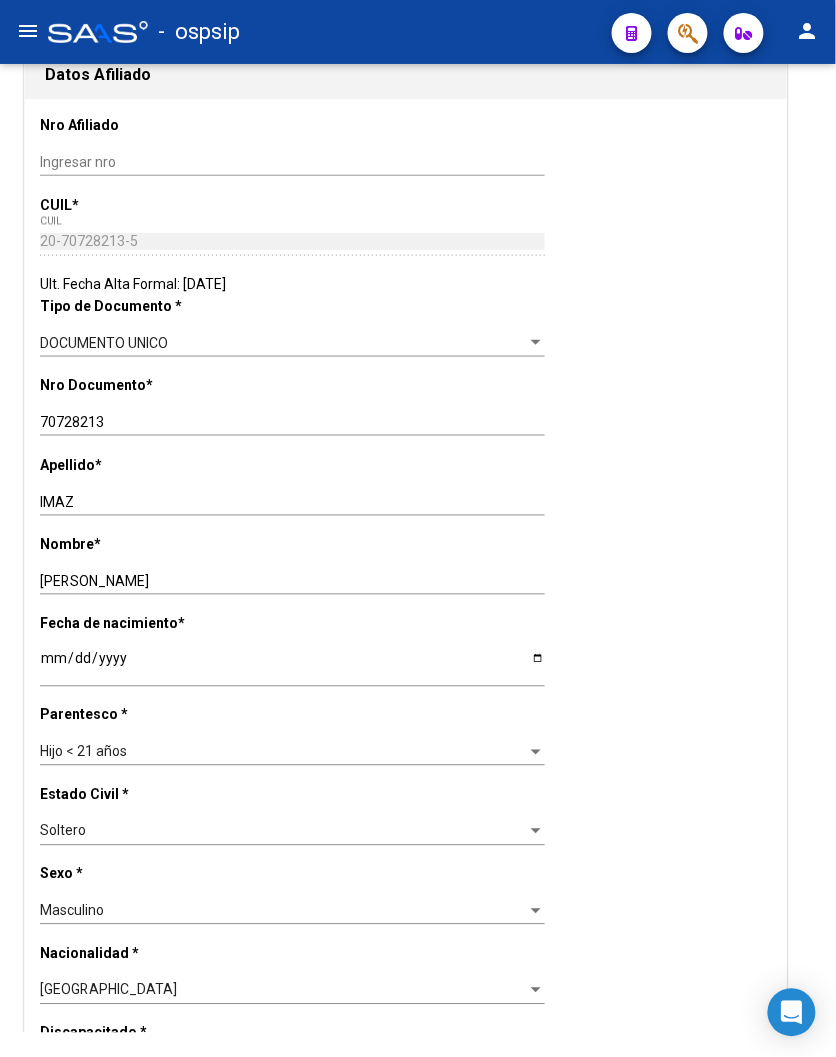 click on "Nombre  *   DYLAN JOEL Ingresar nombre" 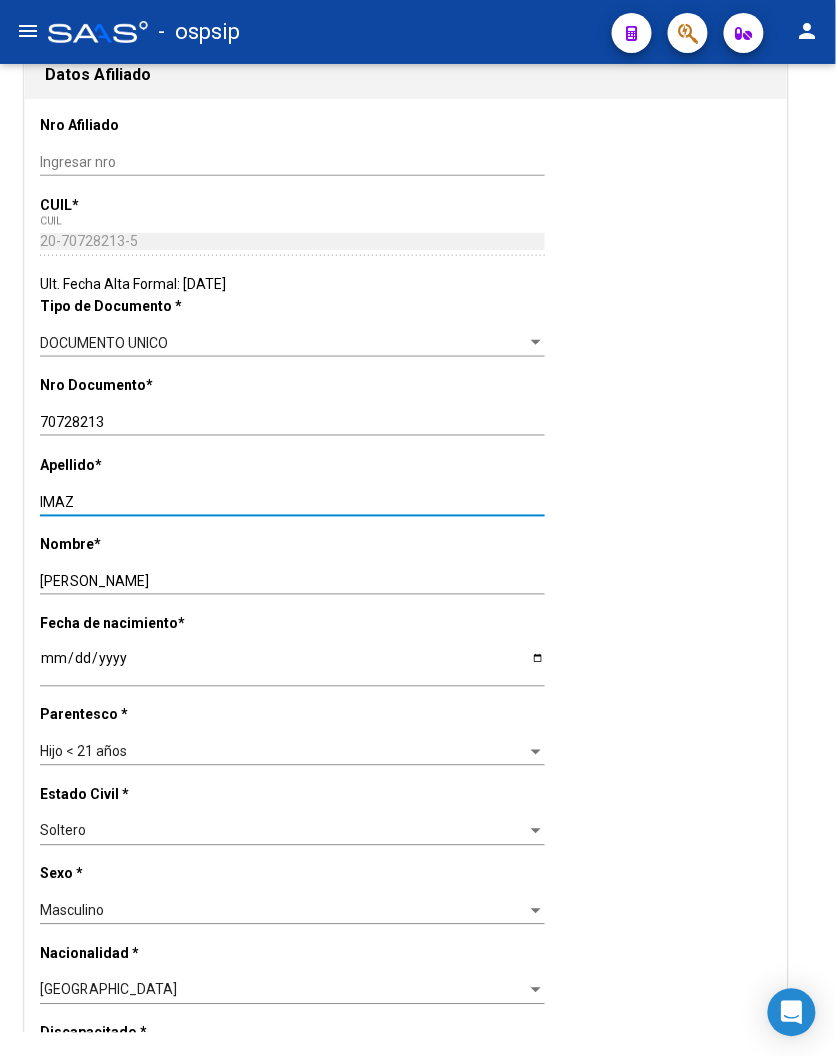 drag, startPoint x: 90, startPoint y: 503, endPoint x: 11, endPoint y: 507, distance: 79.101204 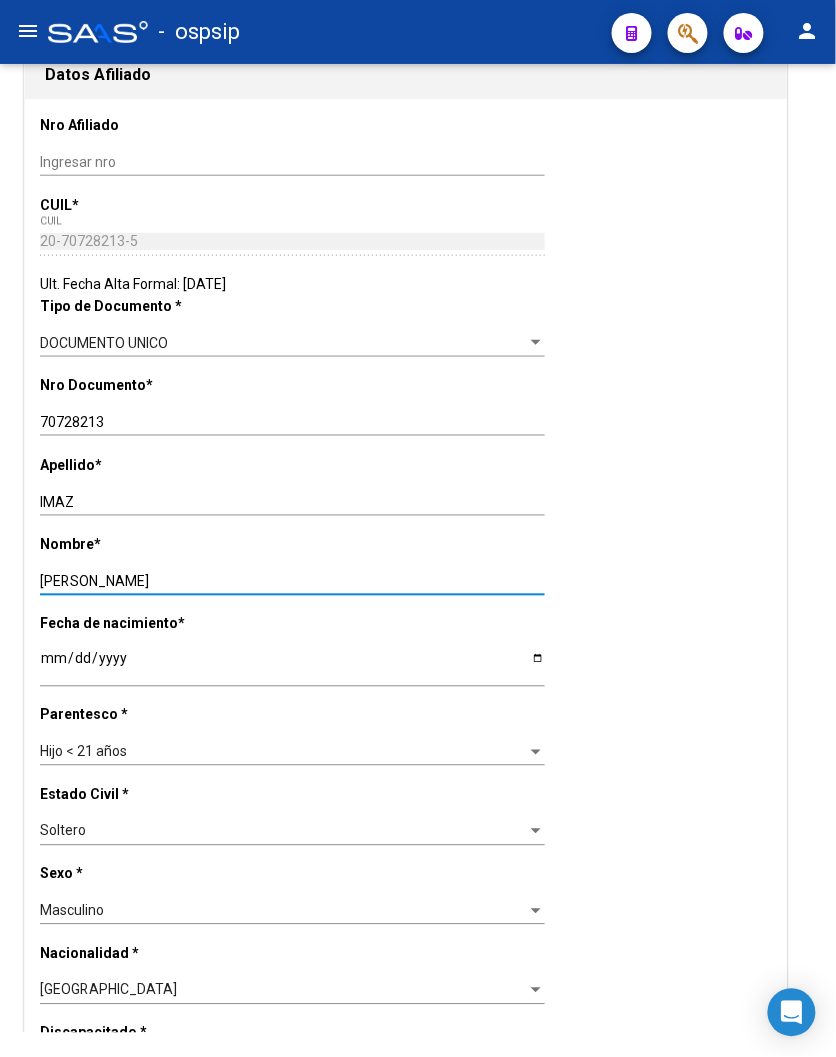click on "DYLAN JOEL" at bounding box center [292, 581] 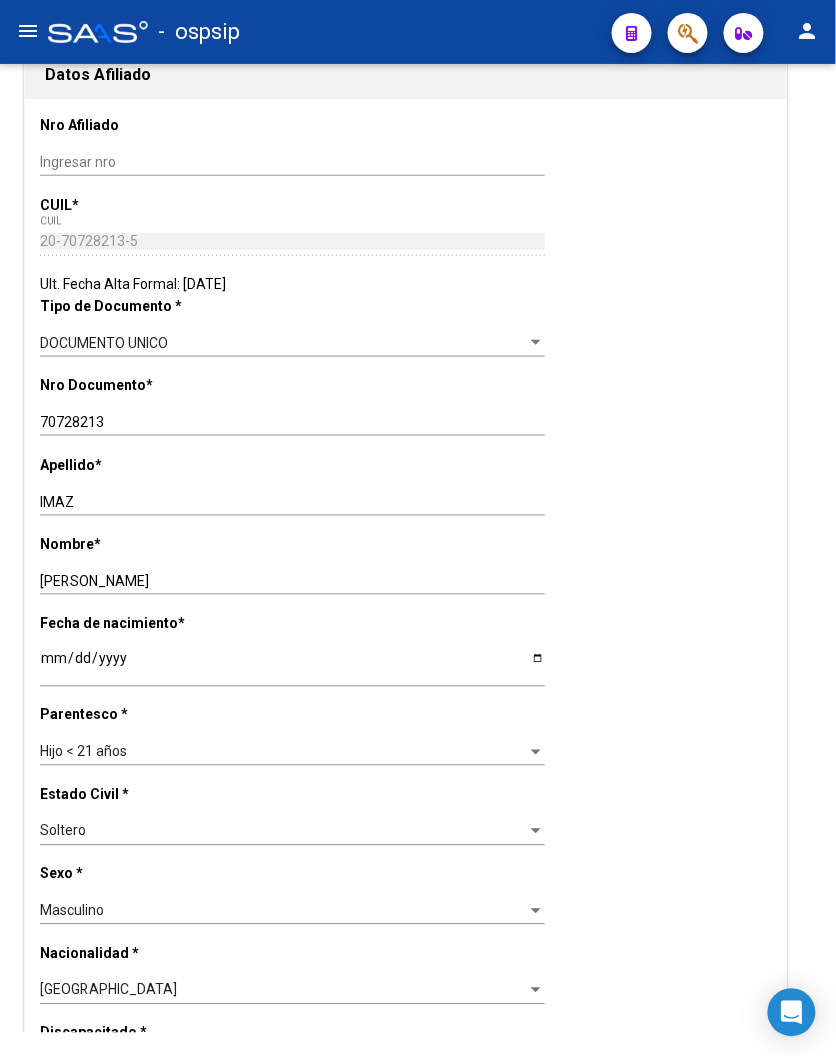 click on "2025-06-16" at bounding box center (292, 666) 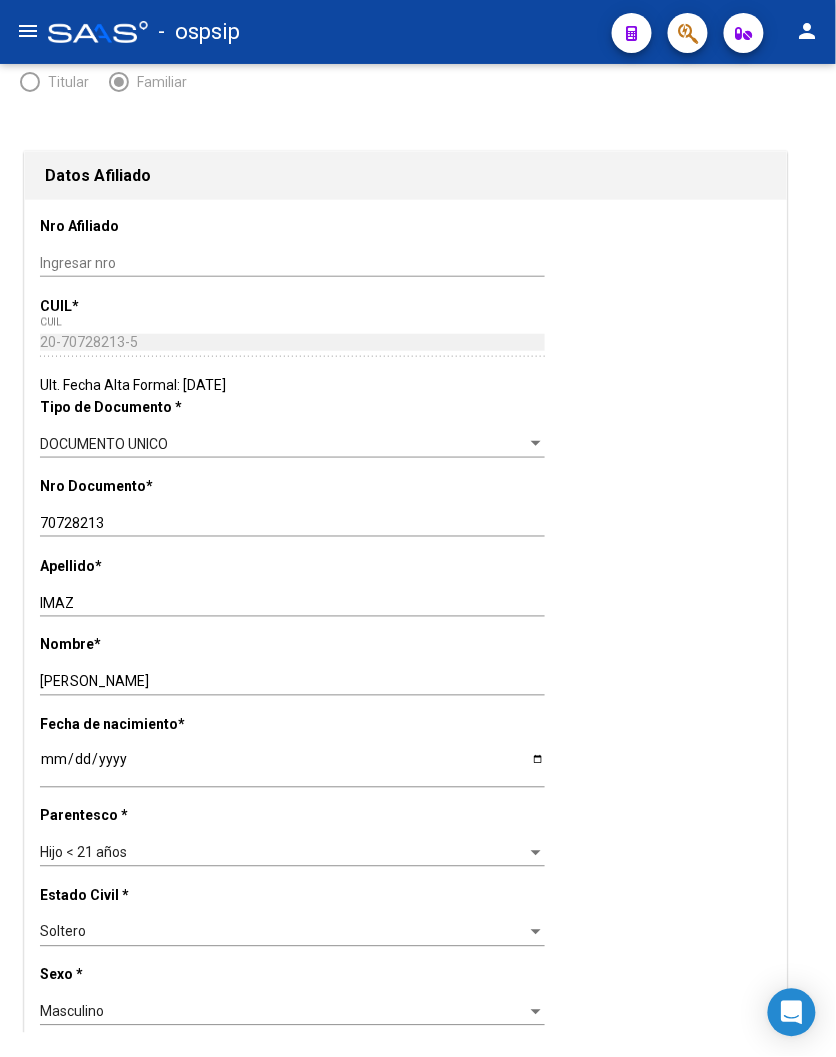 scroll, scrollTop: 172, scrollLeft: 0, axis: vertical 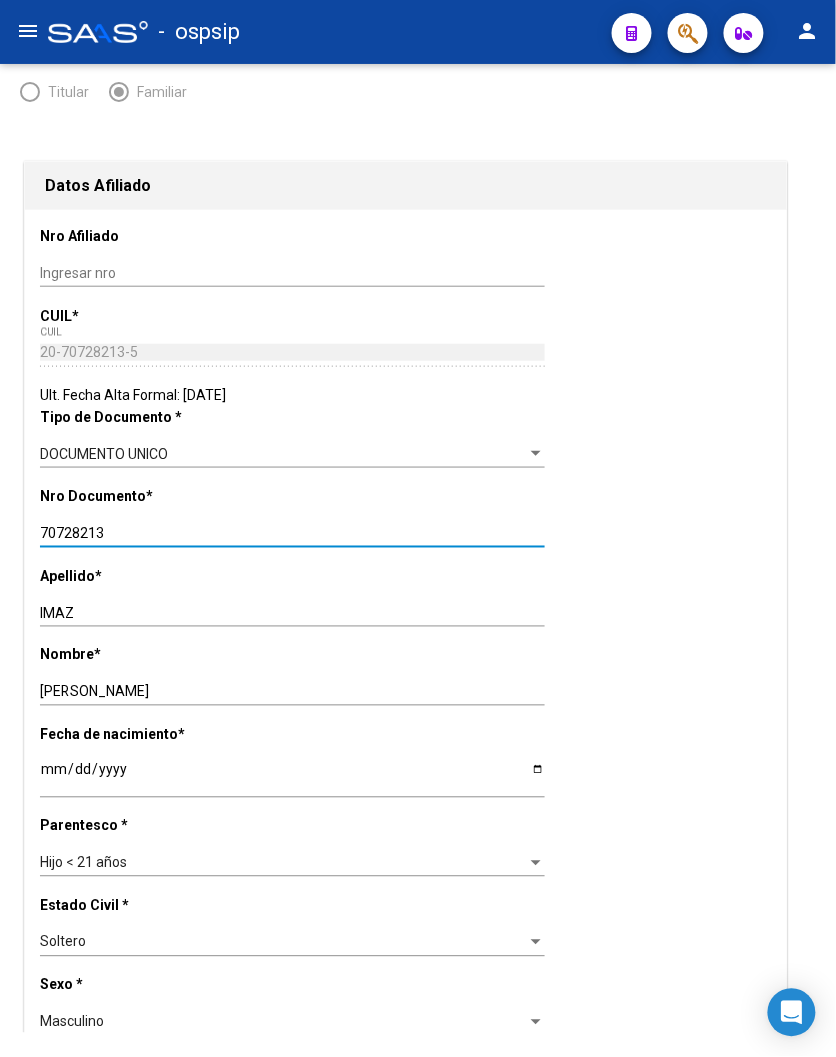 drag, startPoint x: 111, startPoint y: 531, endPoint x: -9, endPoint y: 511, distance: 121.65525 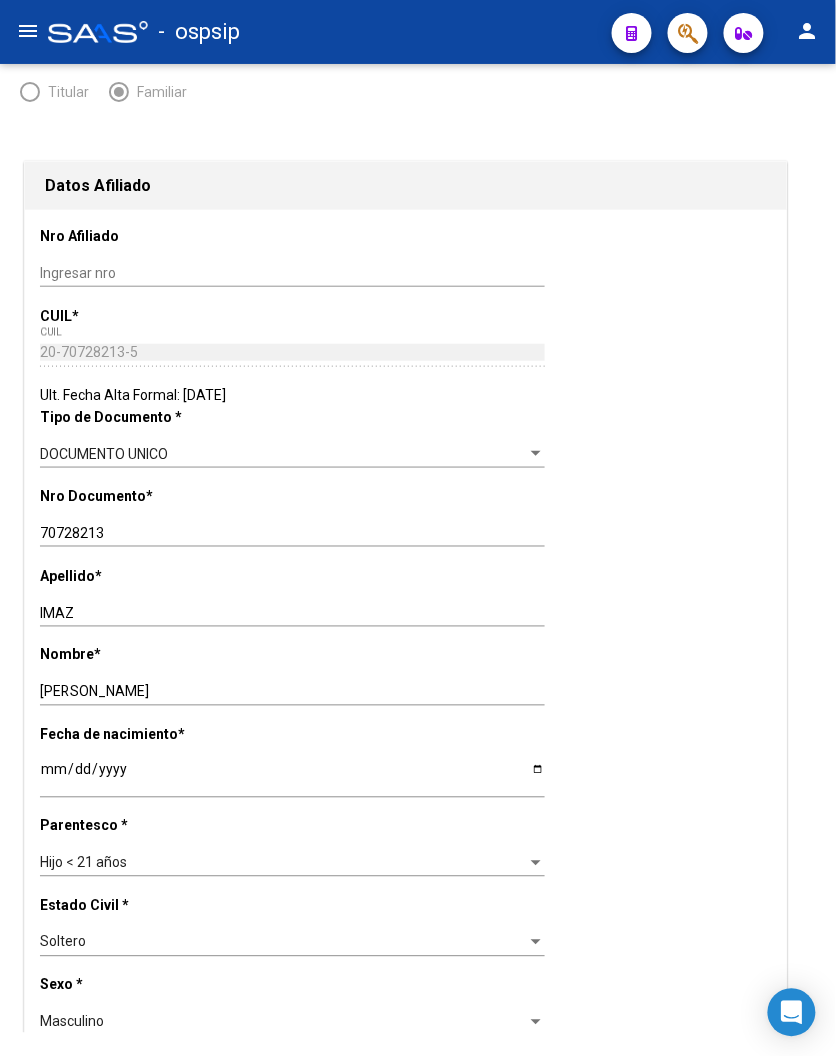 click on "Nombre  *   DYLAN JOEL Ingresar nombre" 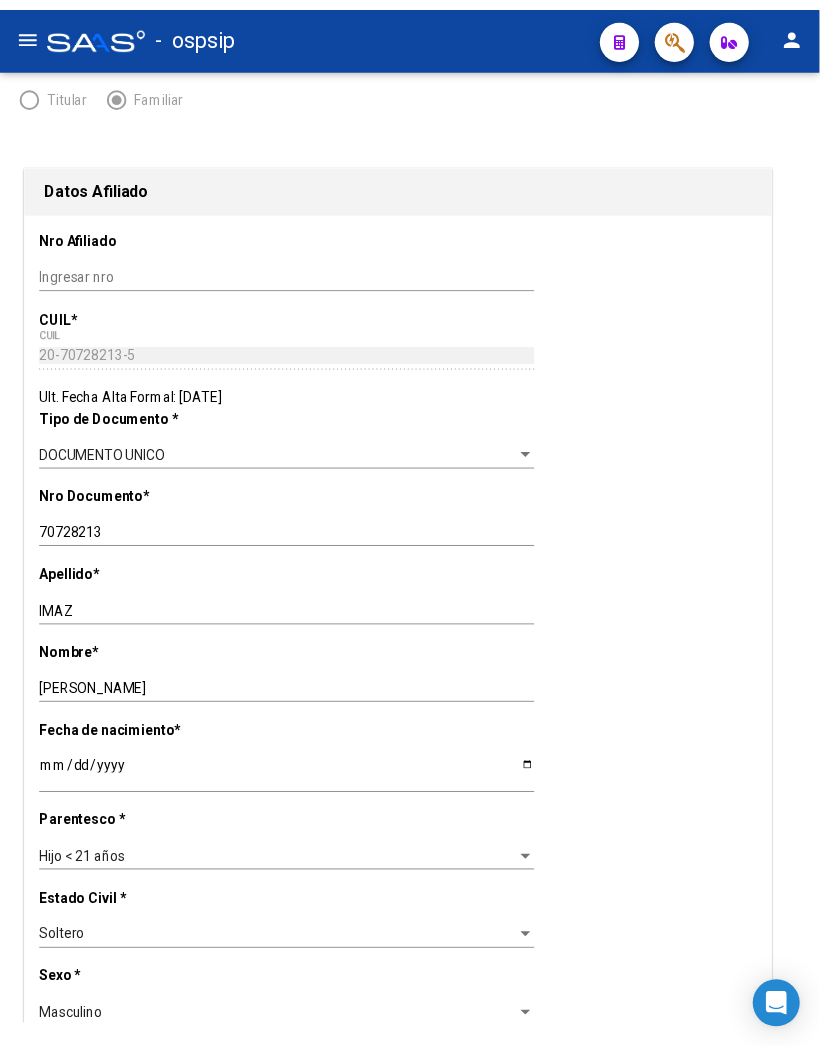 scroll, scrollTop: 0, scrollLeft: 0, axis: both 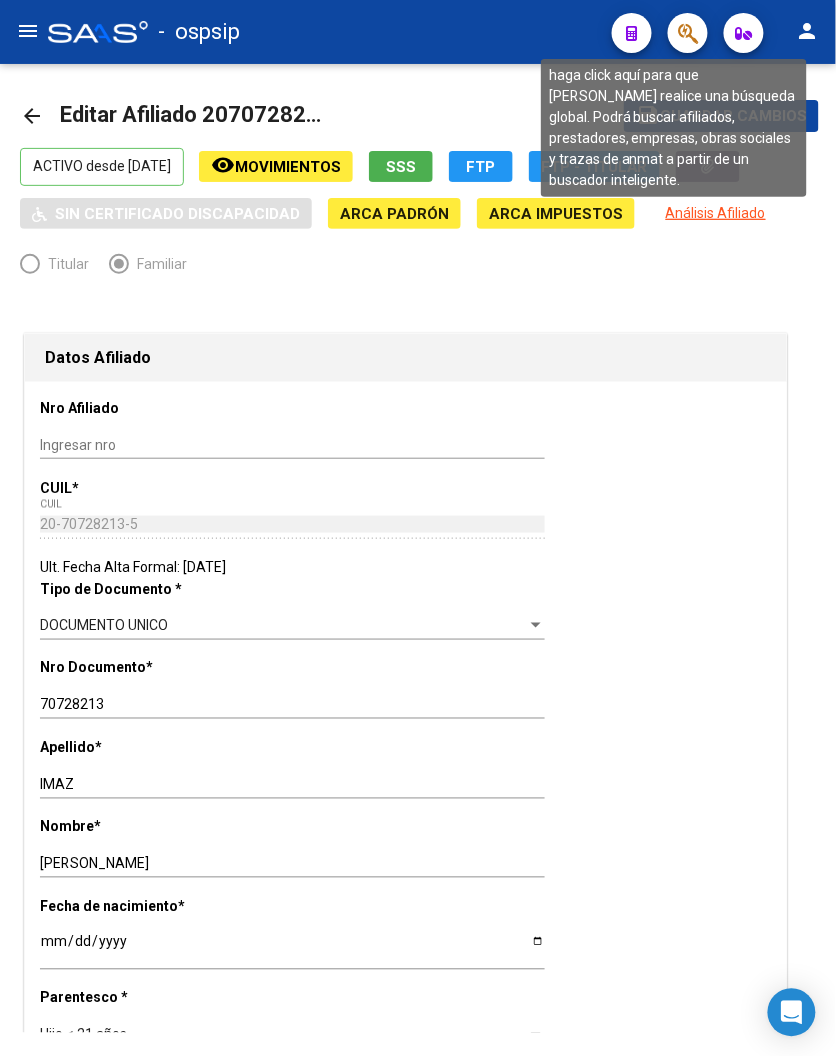 click 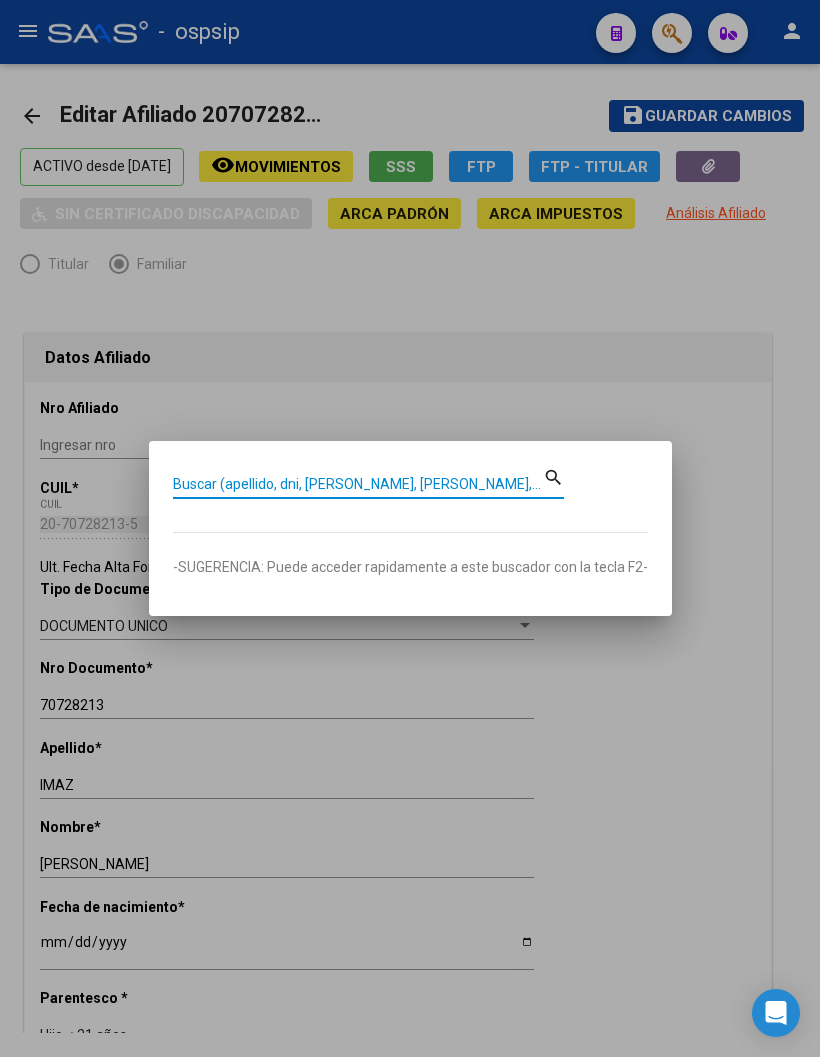 click on "Buscar (apellido, dni, [PERSON_NAME], [PERSON_NAME], cuit, obra social)" at bounding box center [358, 484] 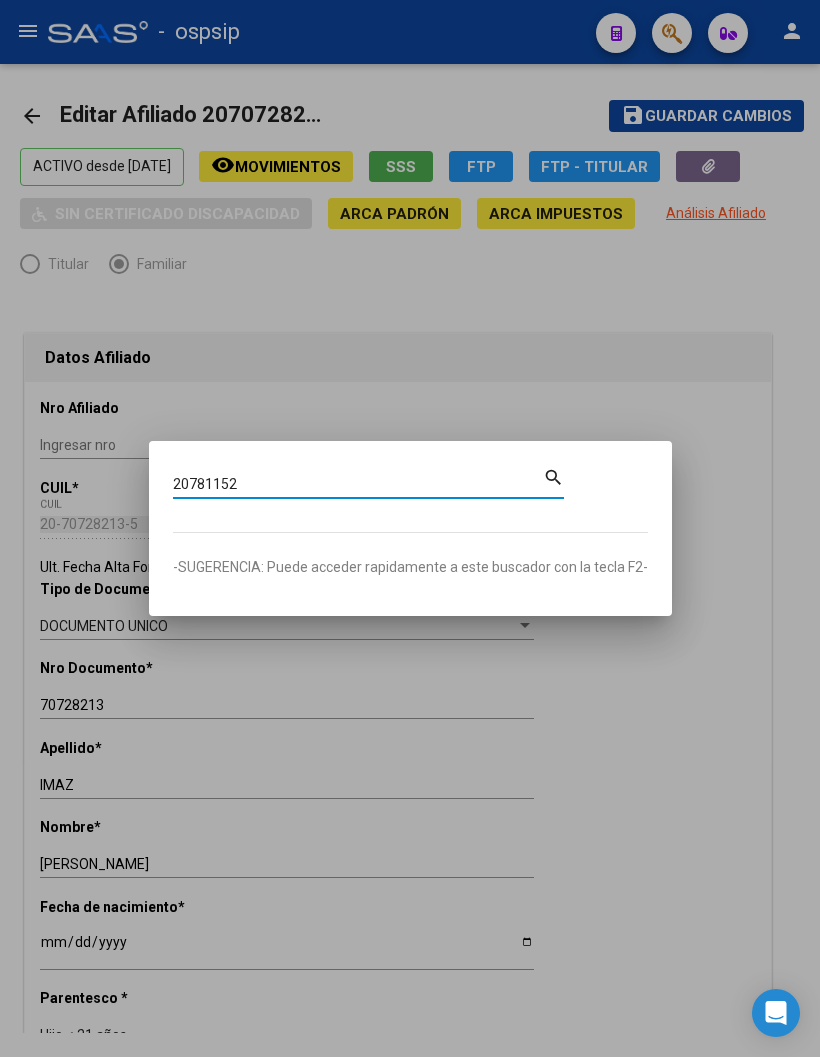 type on "20781152" 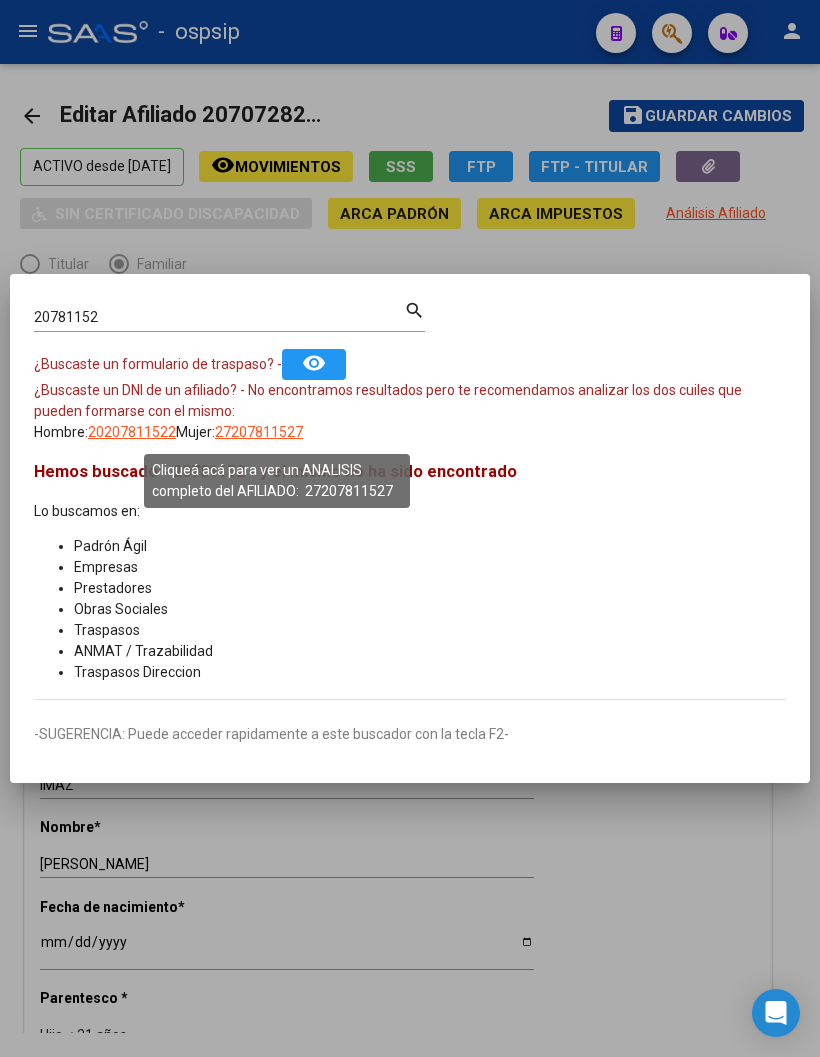 click on "27207811527" at bounding box center [259, 432] 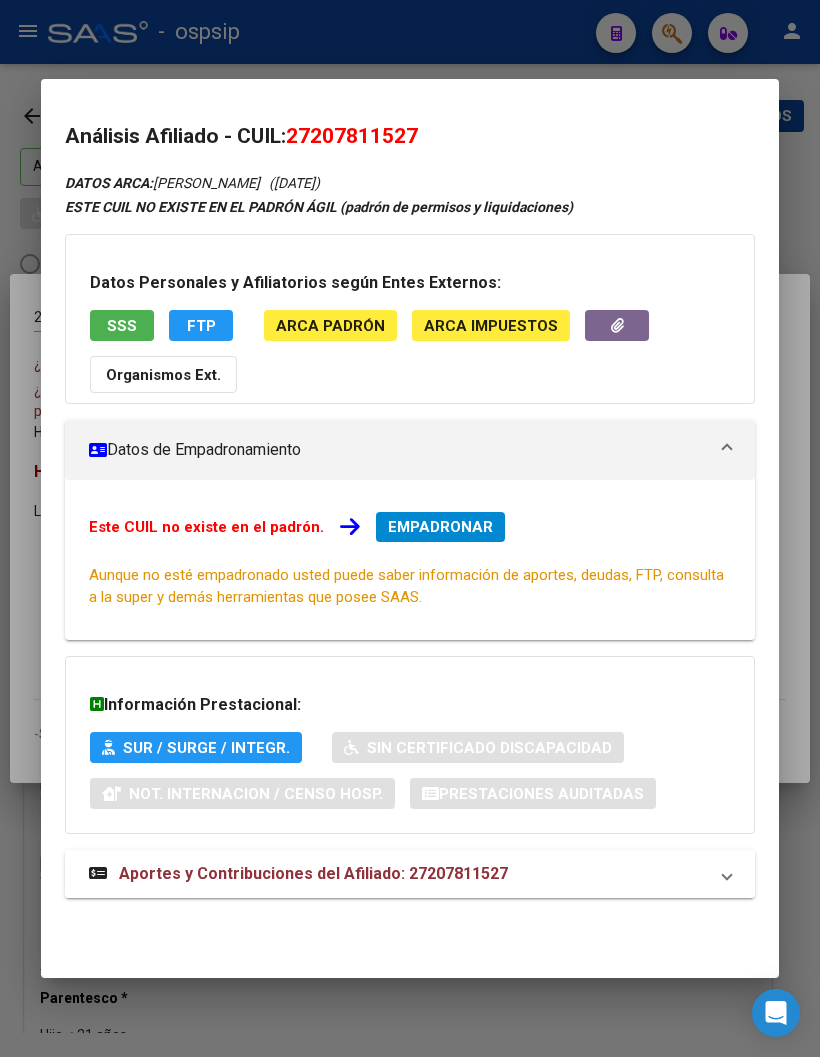 click on "Aportes y Contribuciones del Afiliado: 27207811527" at bounding box center (313, 873) 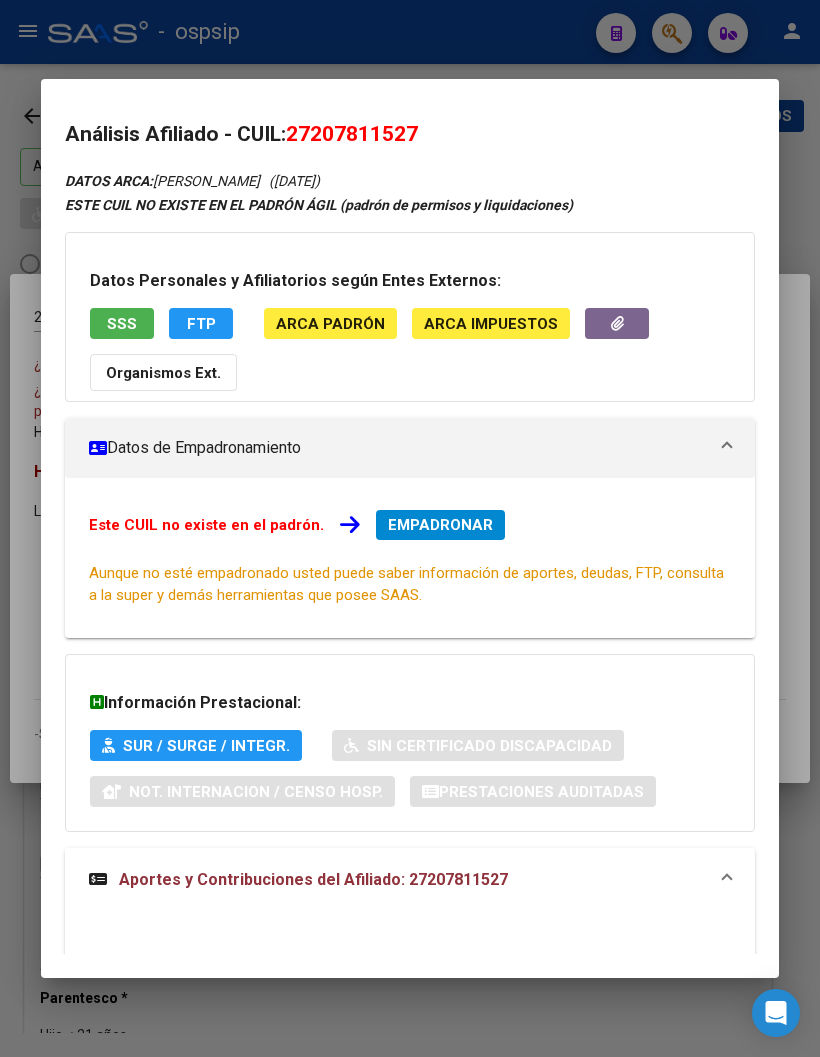 scroll, scrollTop: 0, scrollLeft: 0, axis: both 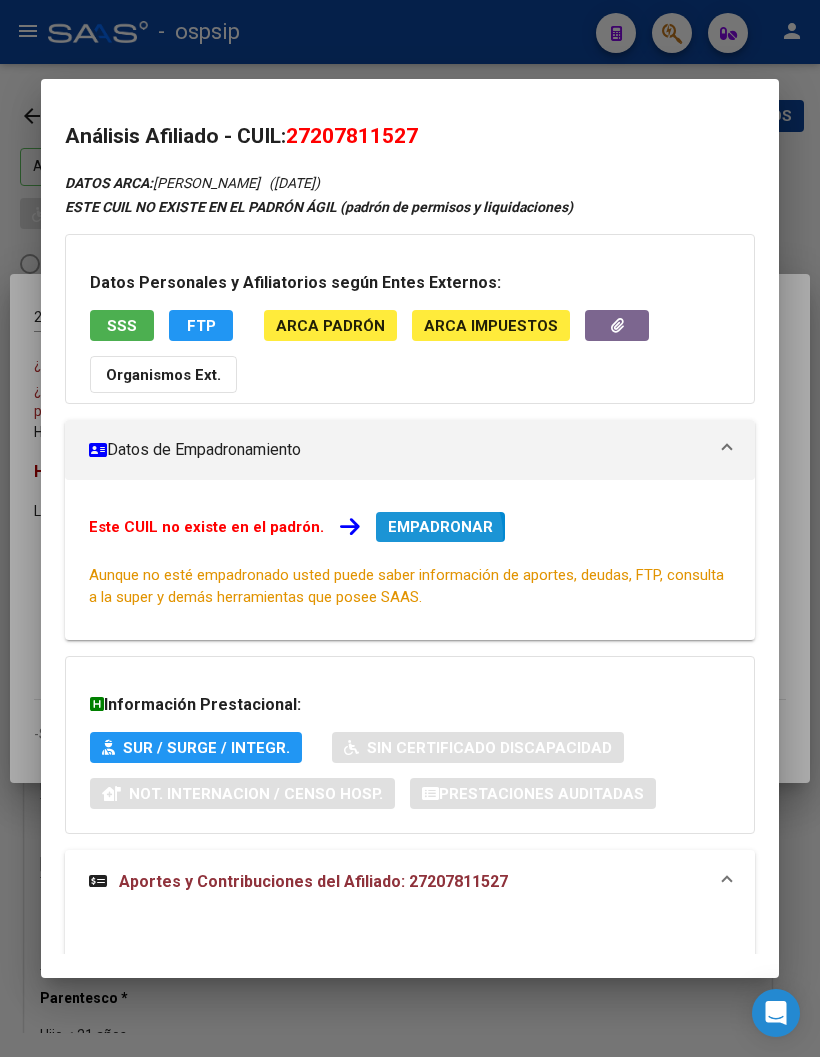 click on "EMPADRONAR" at bounding box center [440, 527] 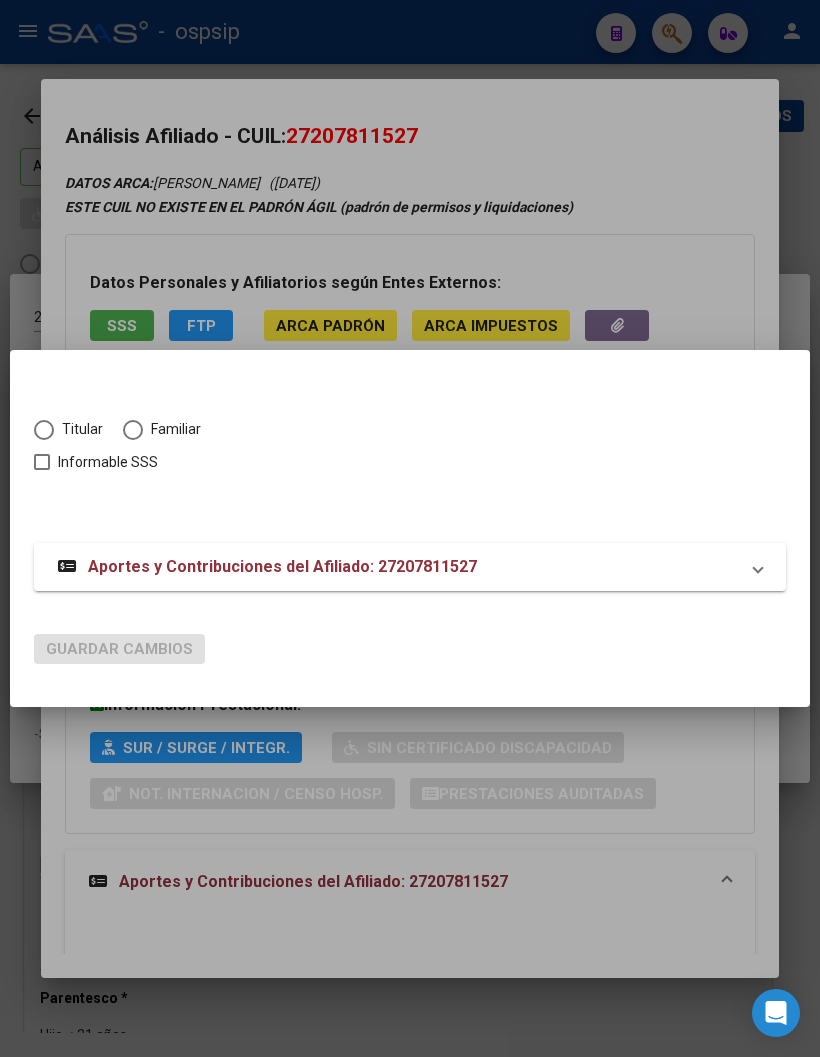 click at bounding box center [44, 430] 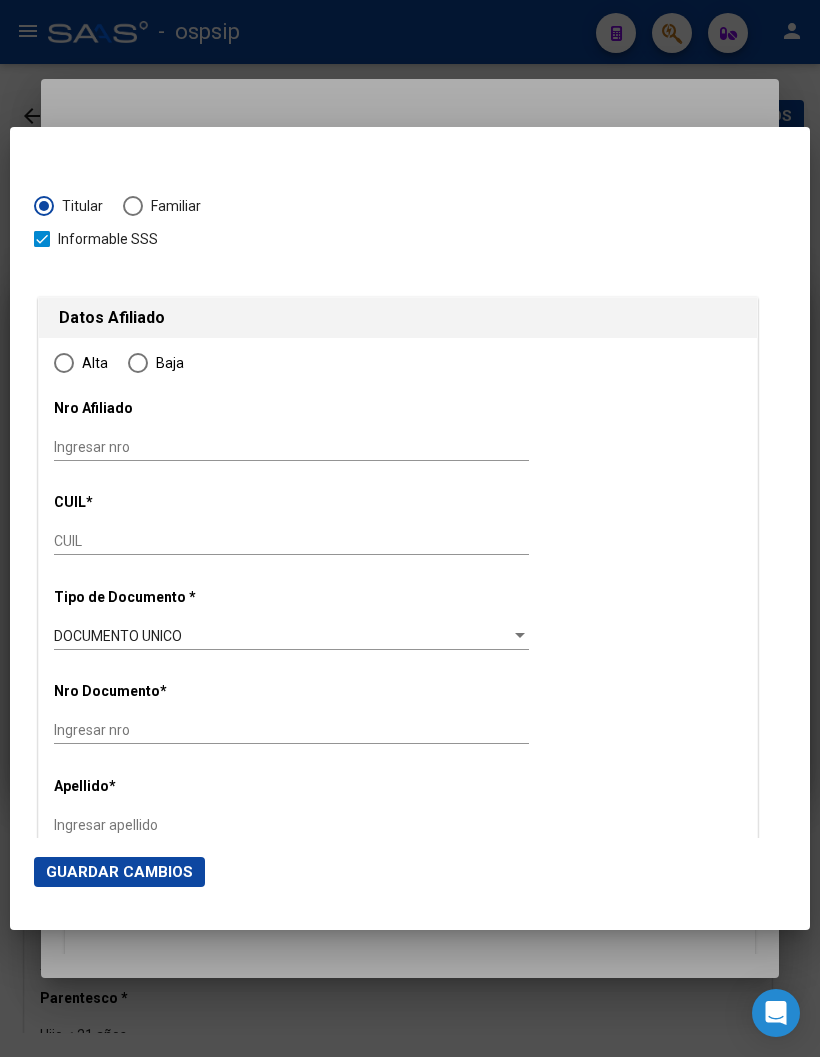type on "27-20781152-7" 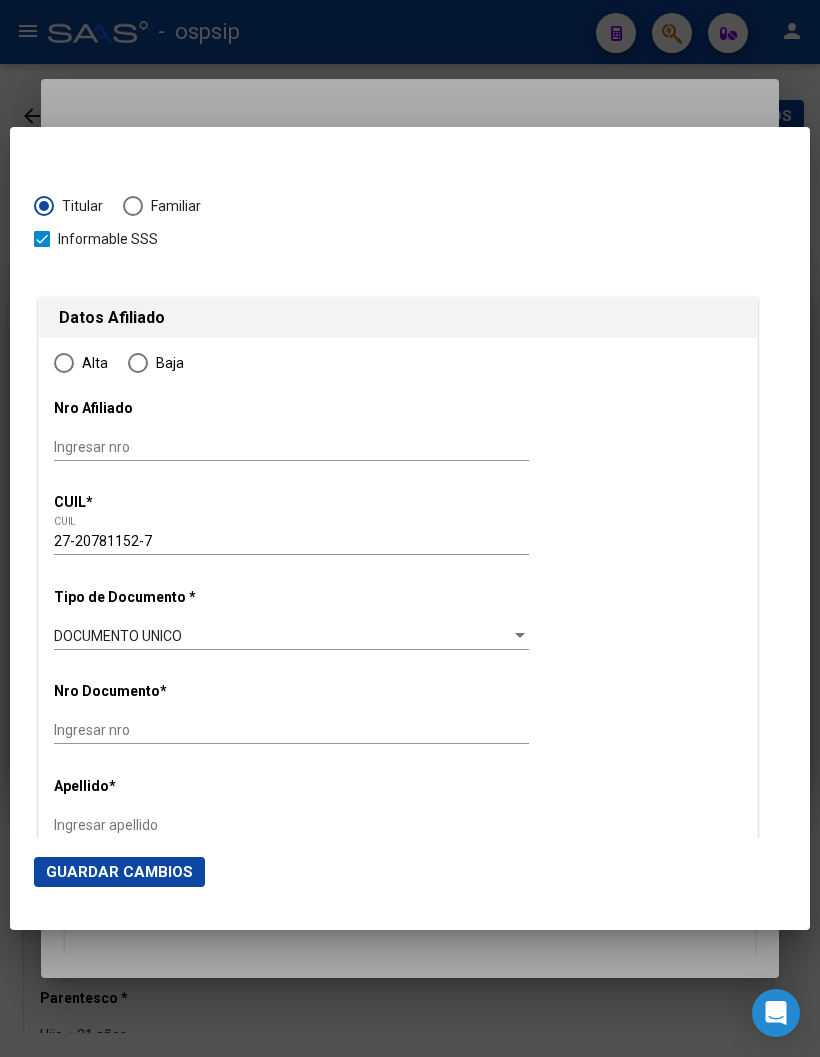 radio on "true" 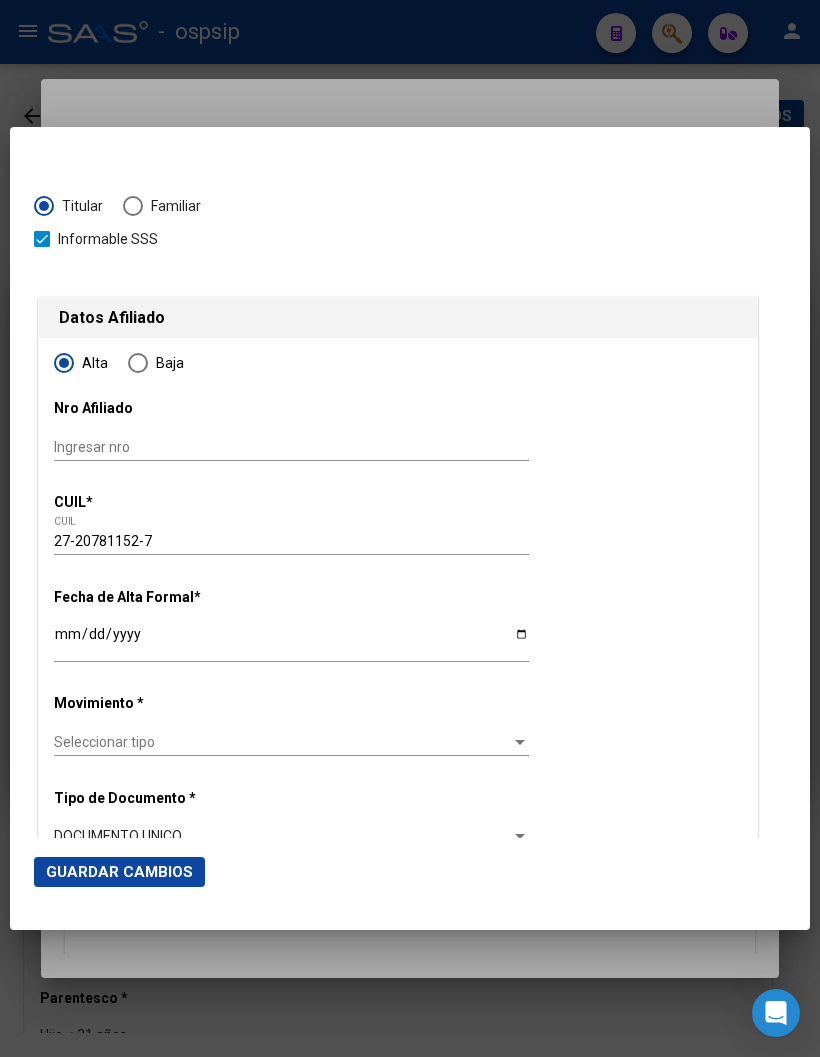 type on "20781152" 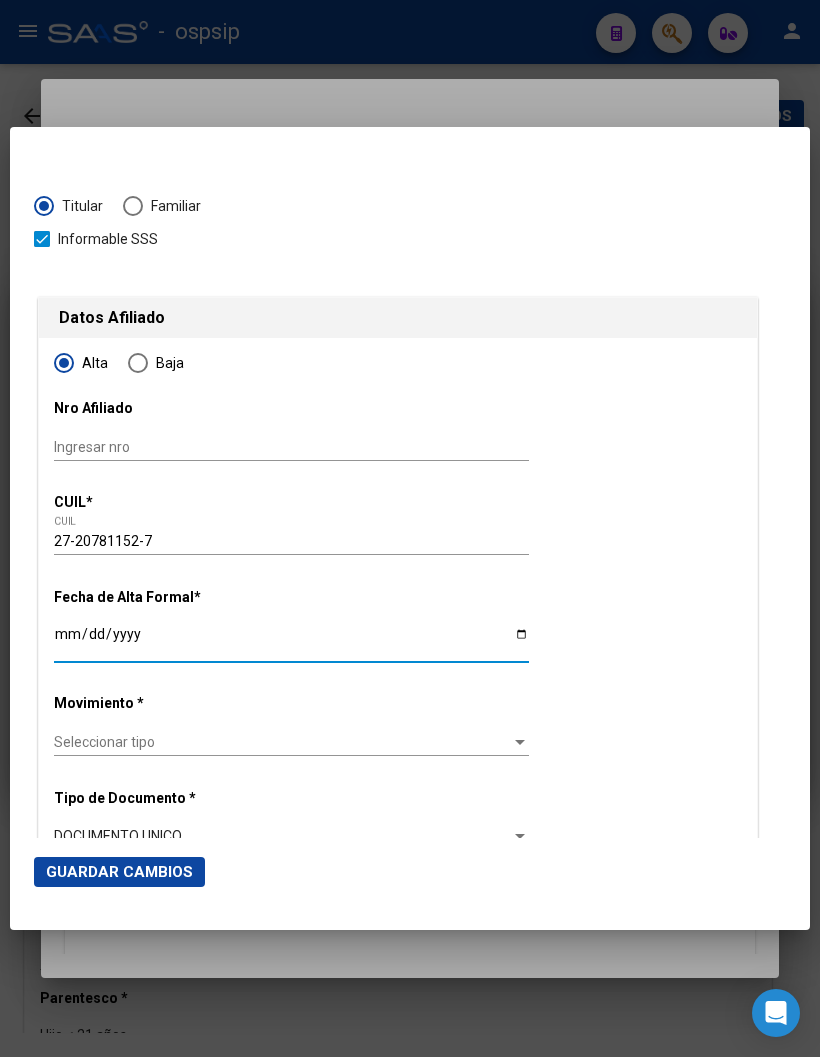 click on "Ingresar fecha" at bounding box center [291, 641] 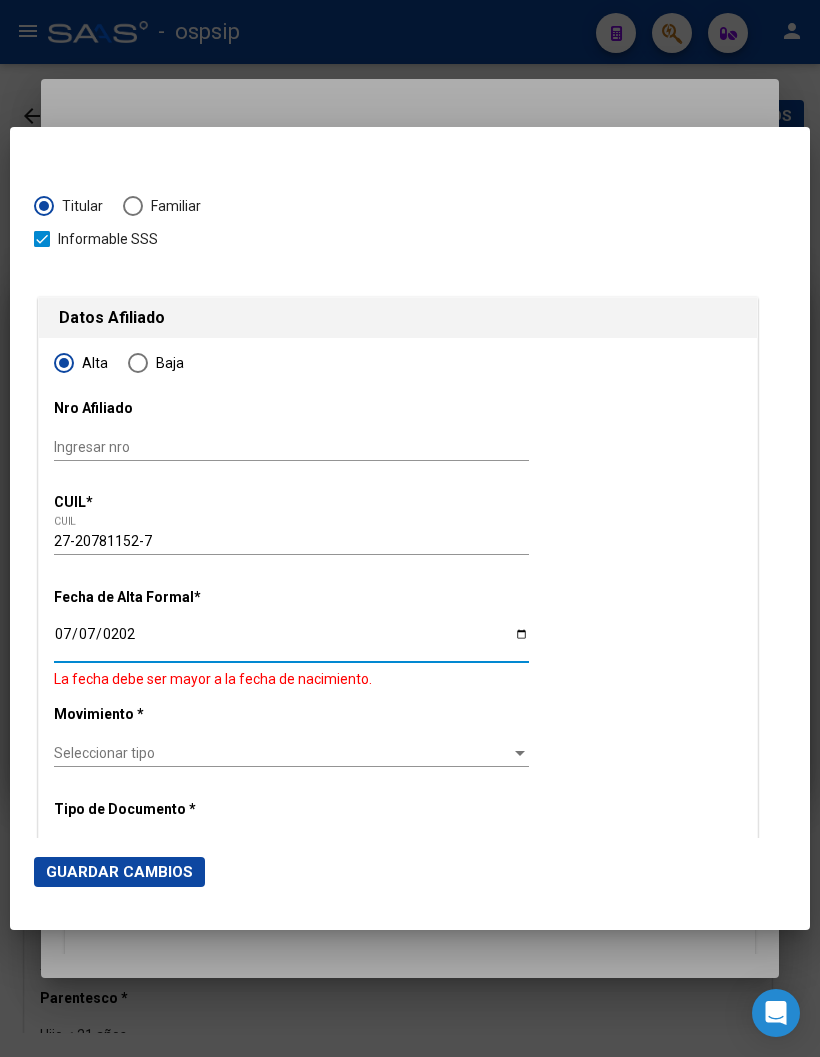 type on "[DATE]" 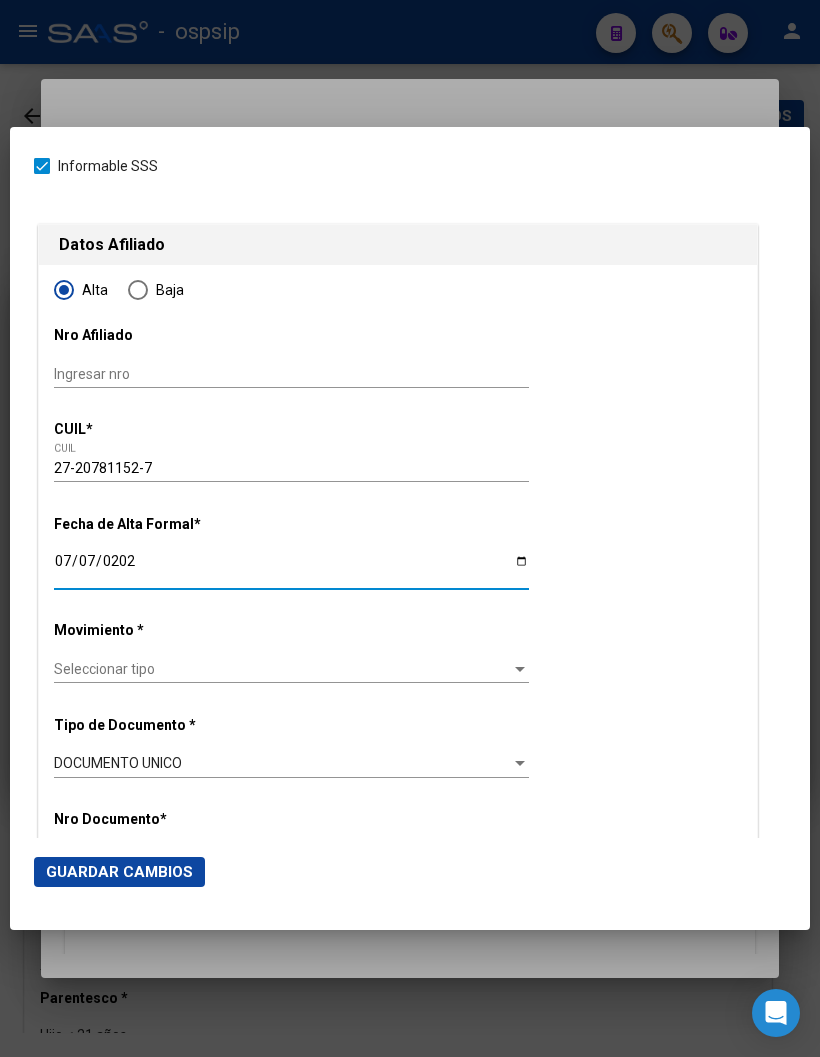scroll, scrollTop: 111, scrollLeft: 0, axis: vertical 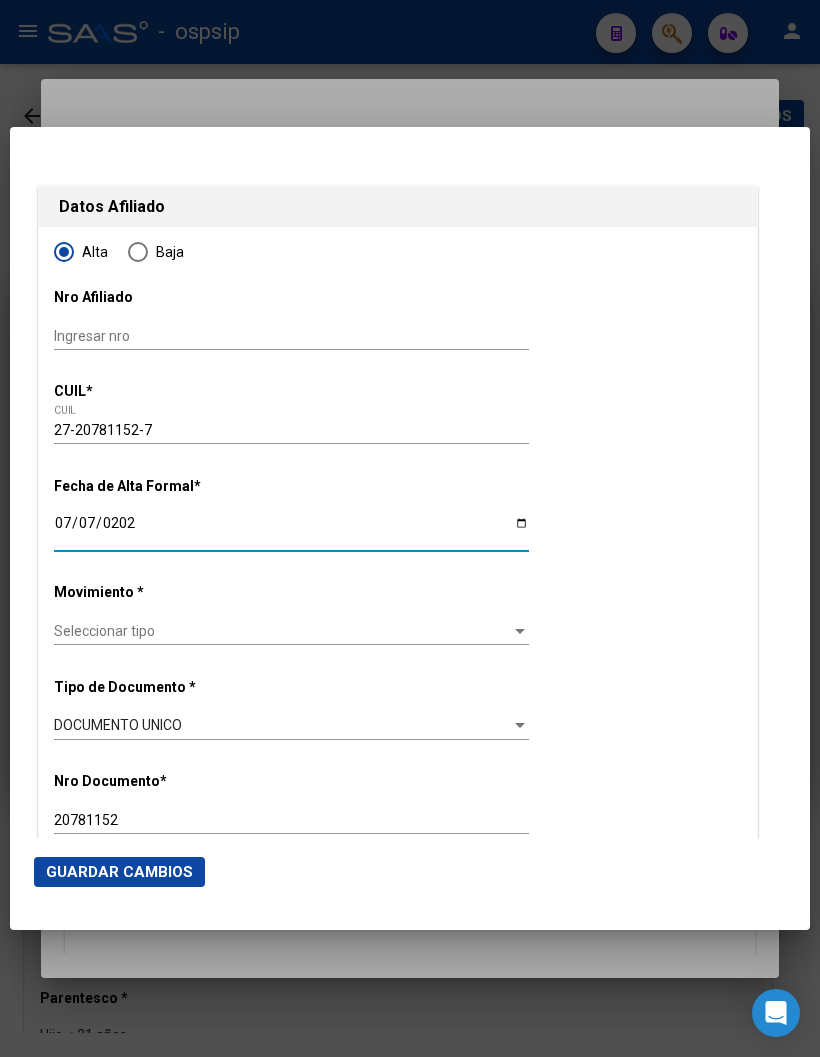 click on "Seleccionar tipo" at bounding box center [282, 631] 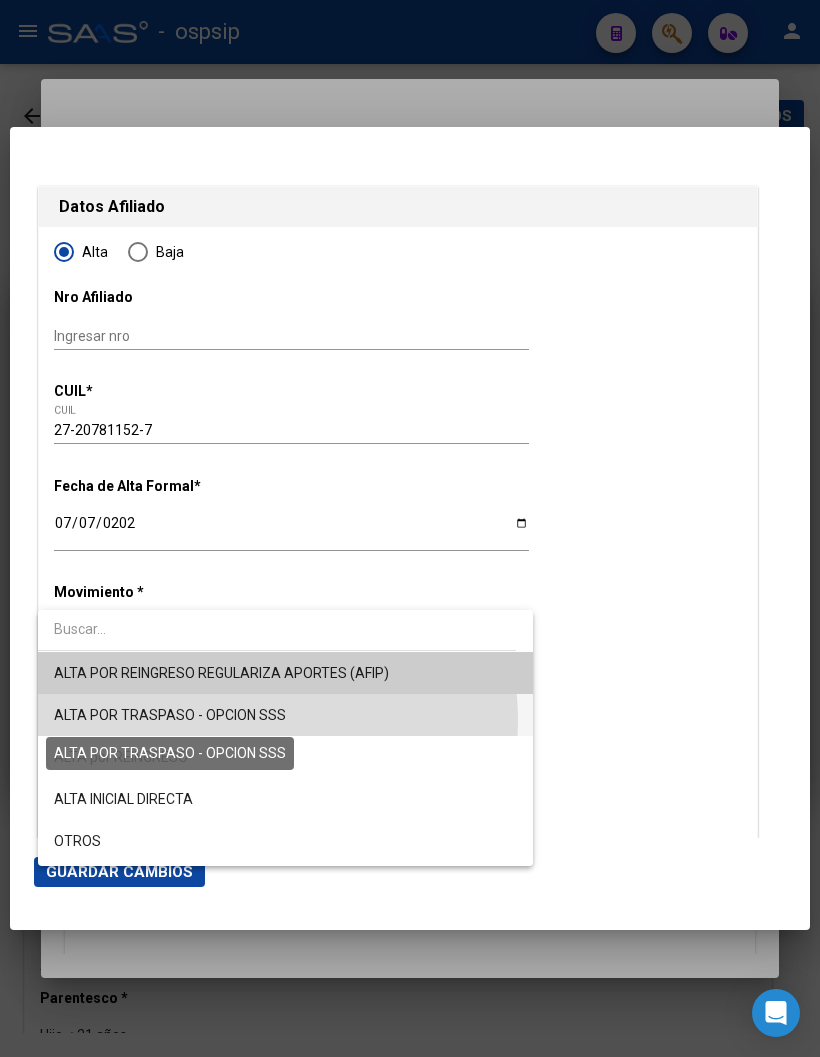click on "ALTA POR TRASPASO - OPCION SSS" at bounding box center (170, 715) 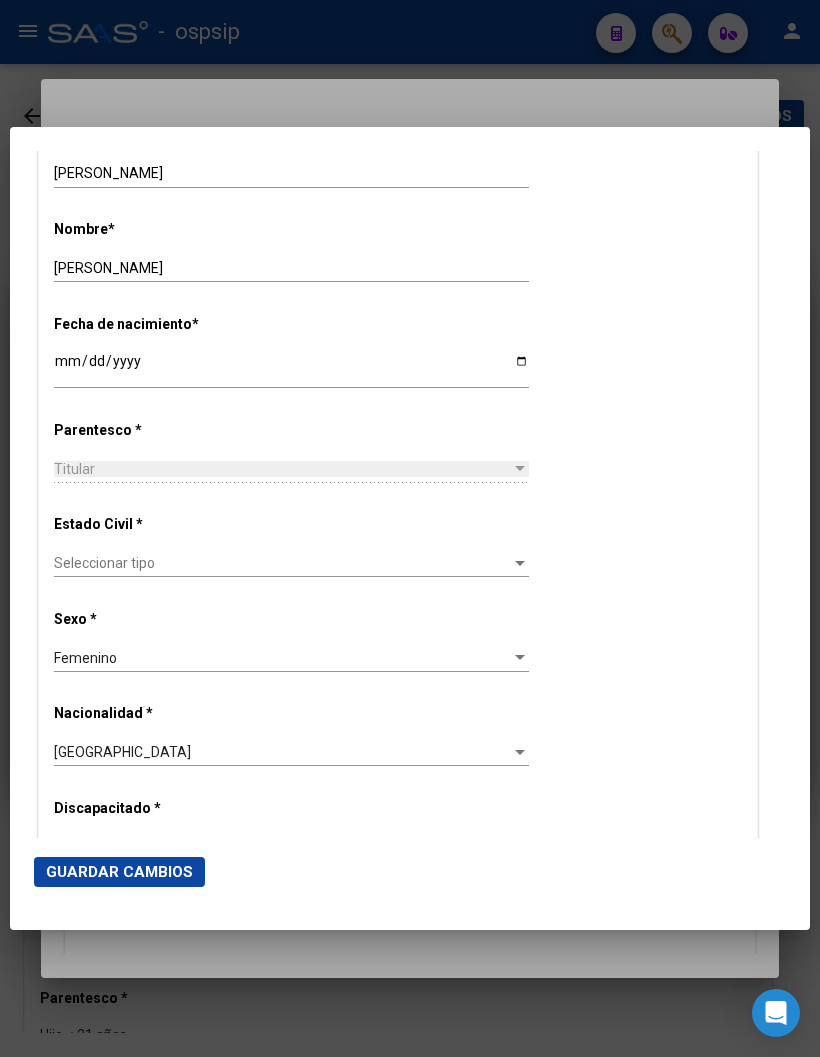 scroll, scrollTop: 888, scrollLeft: 0, axis: vertical 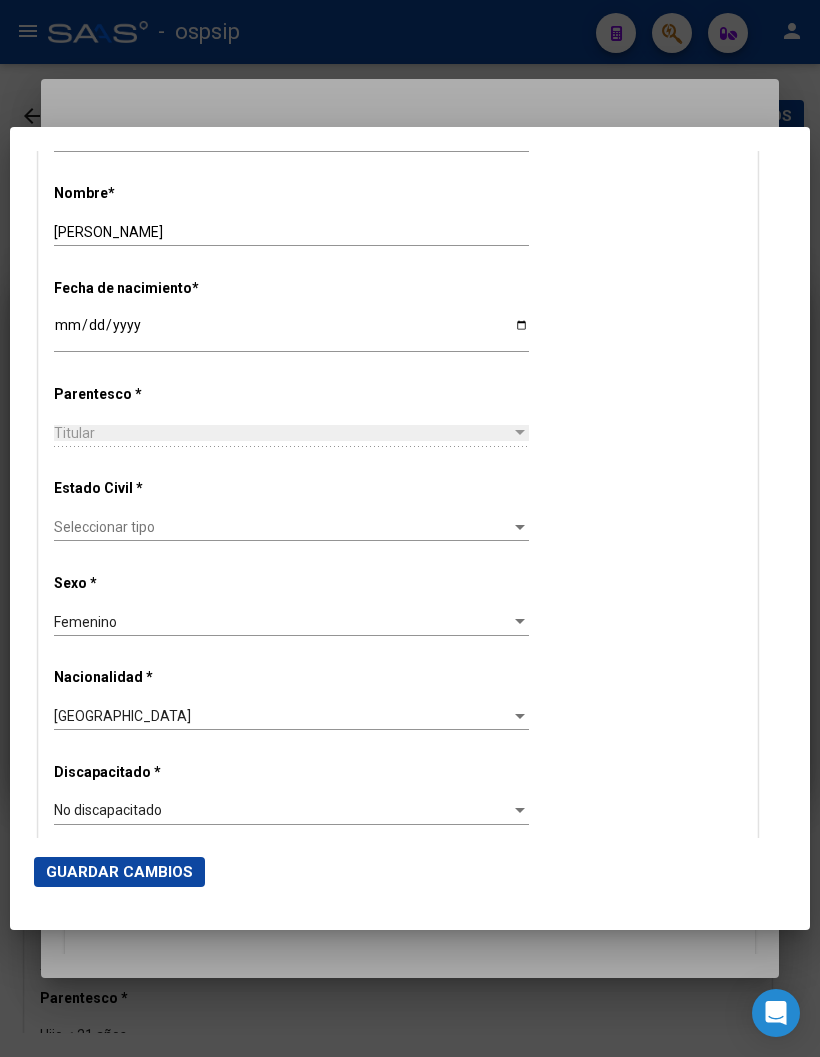 click on "Seleccionar tipo" at bounding box center (282, 527) 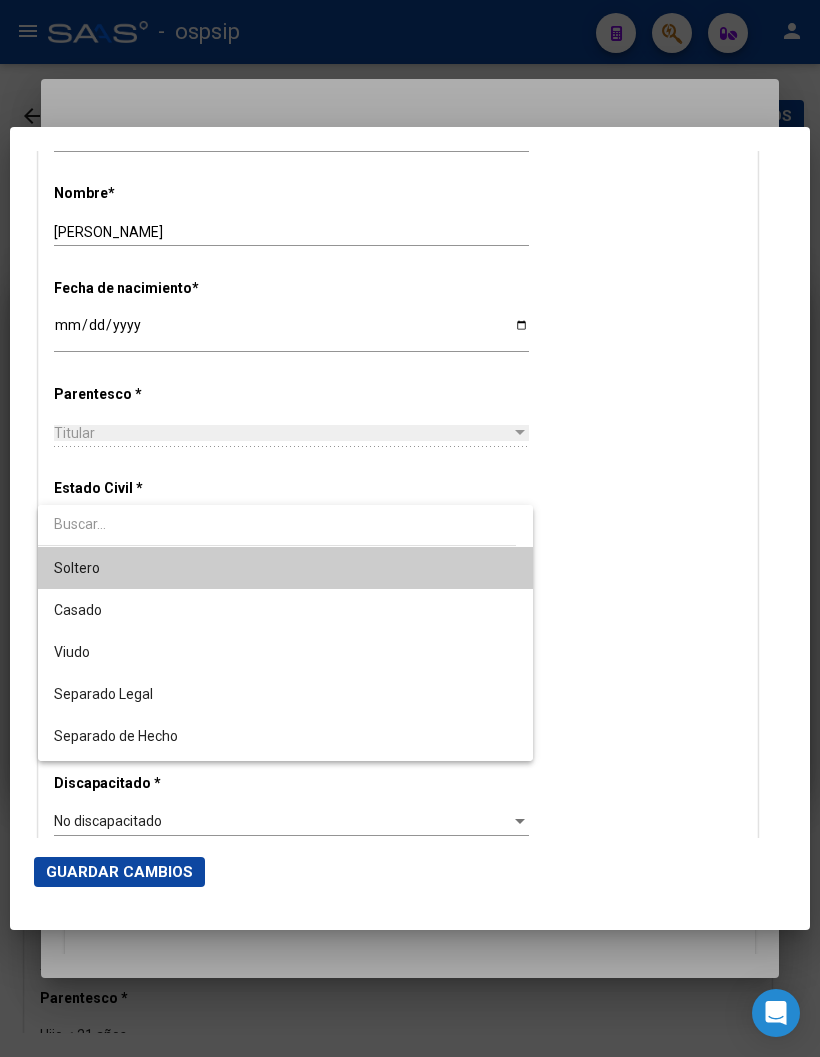 click on "Soltero" at bounding box center (285, 568) 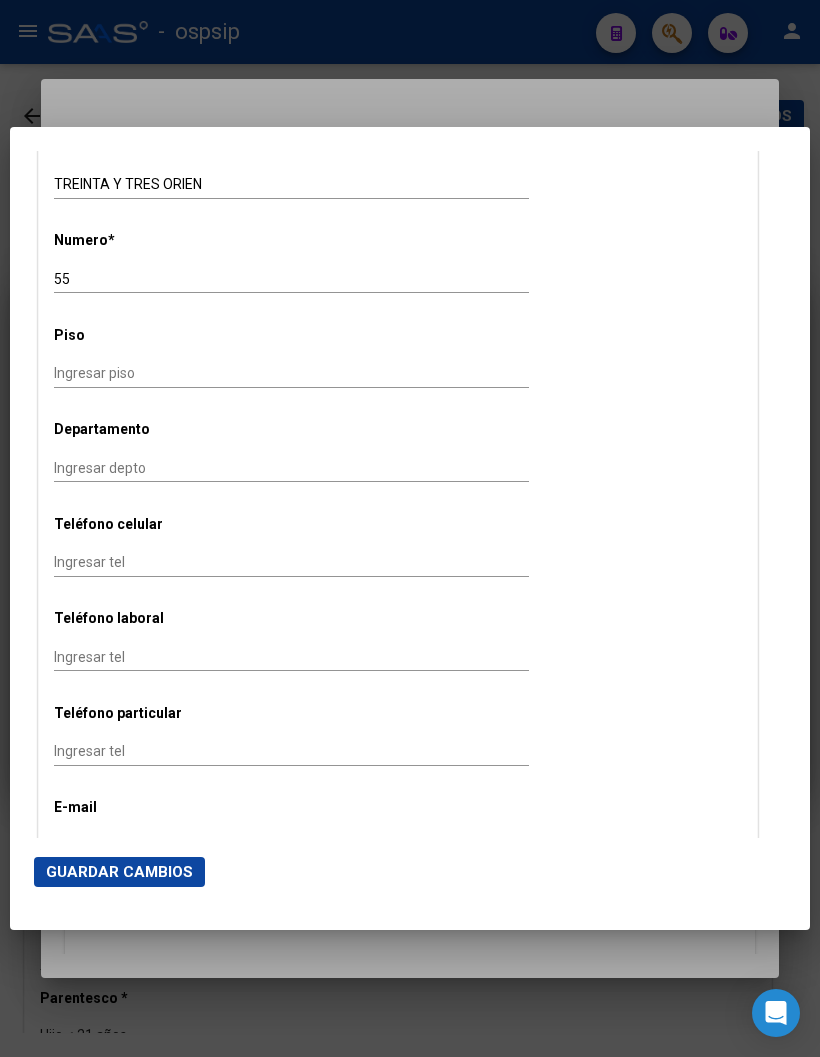 scroll, scrollTop: 2222, scrollLeft: 0, axis: vertical 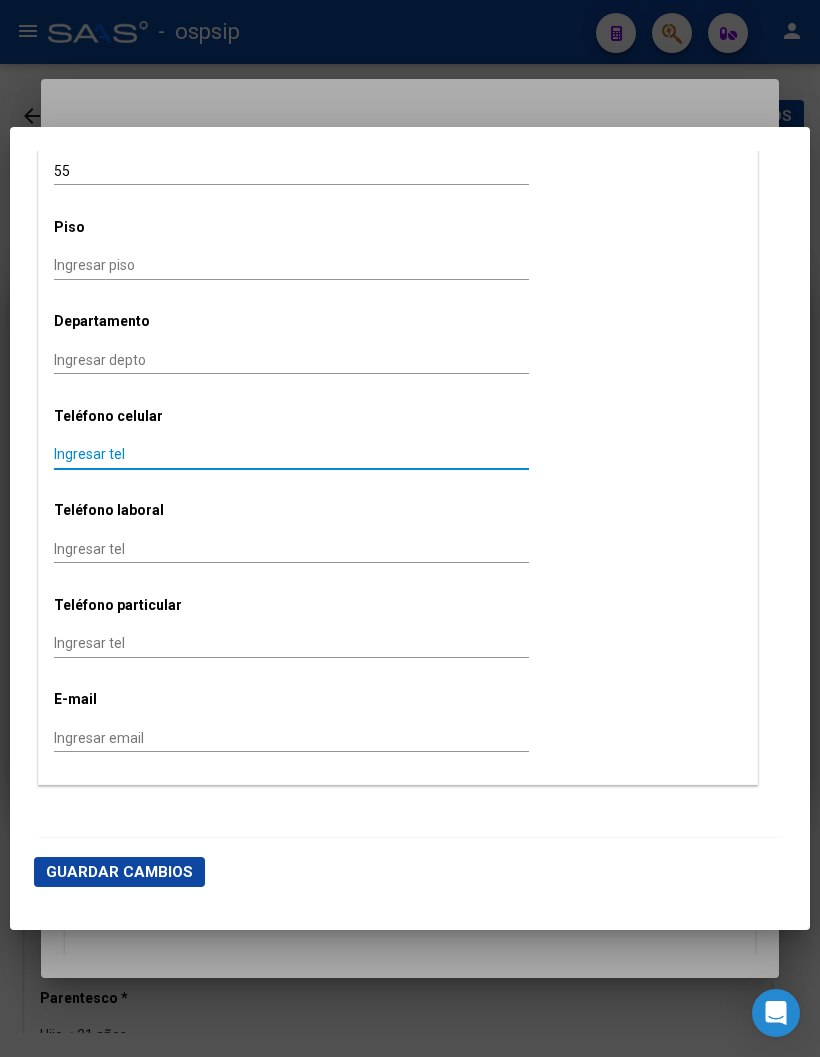 click on "Ingresar tel" at bounding box center [291, 454] 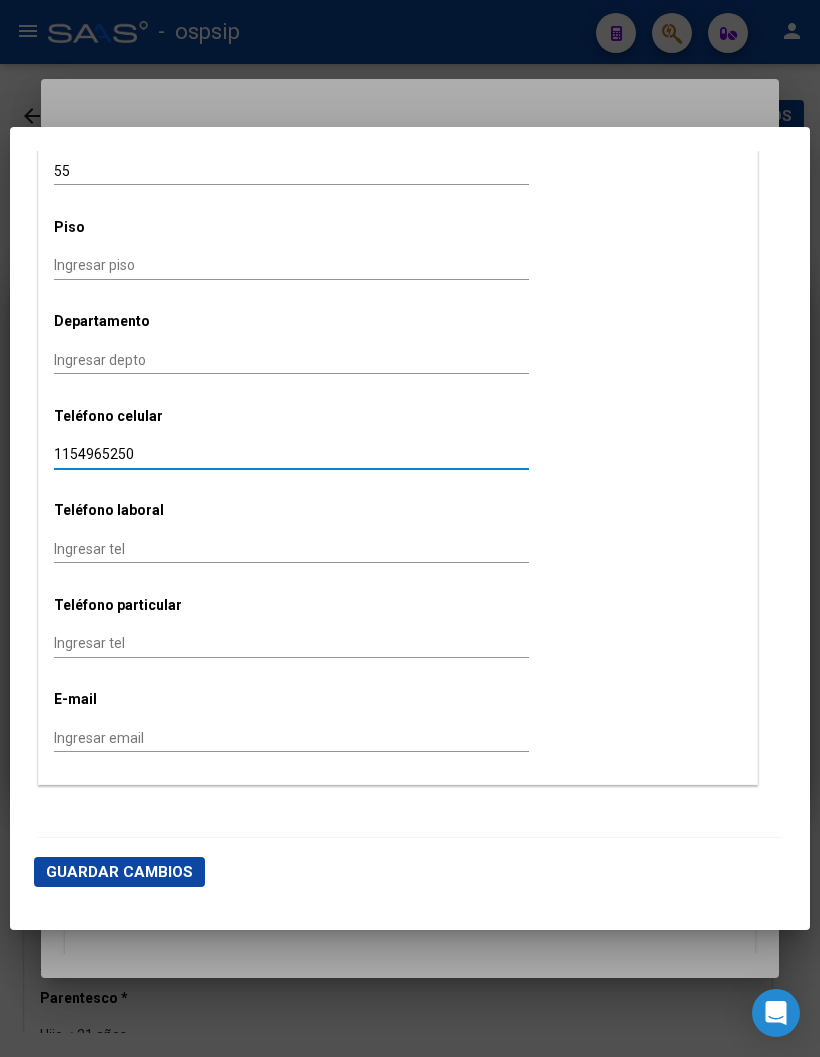 type on "1154965250" 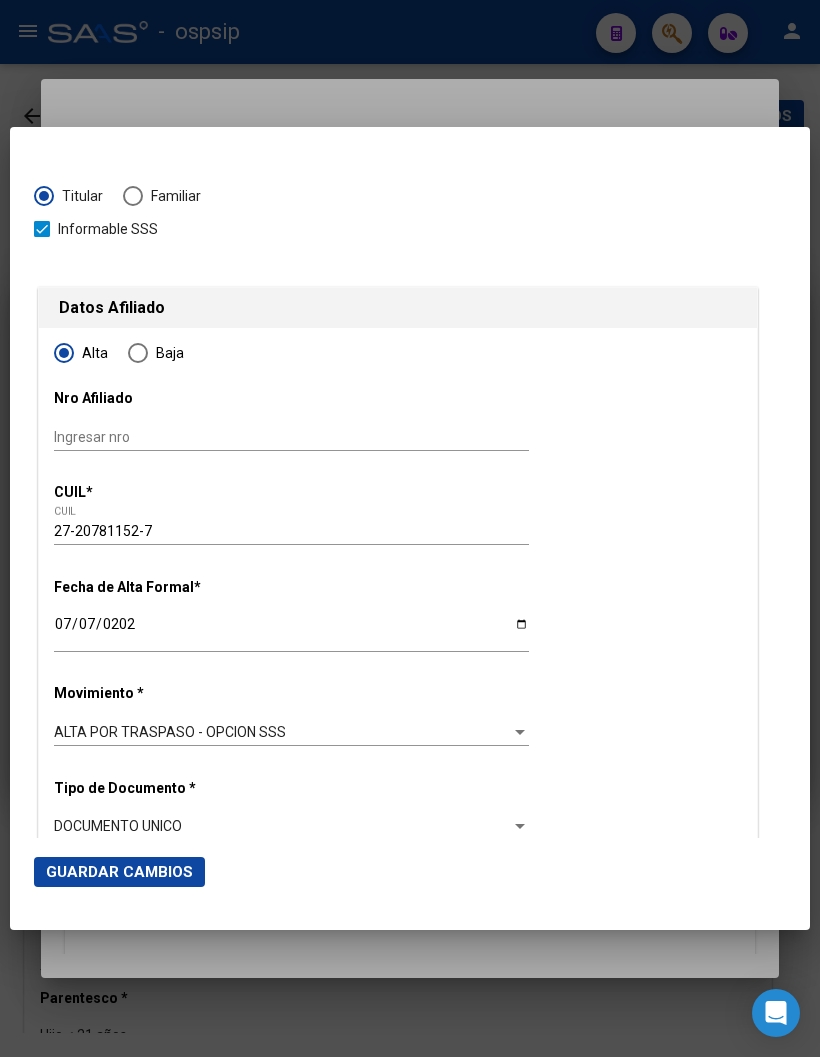 scroll, scrollTop: 0, scrollLeft: 0, axis: both 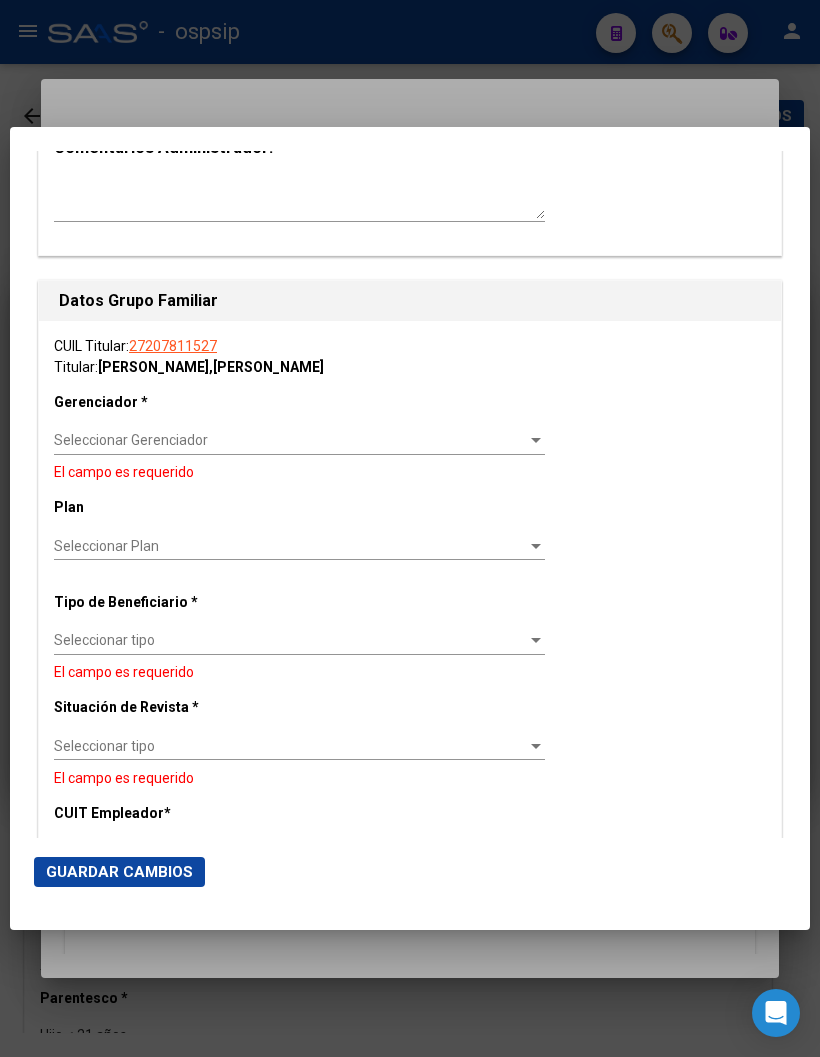 click at bounding box center (536, 440) 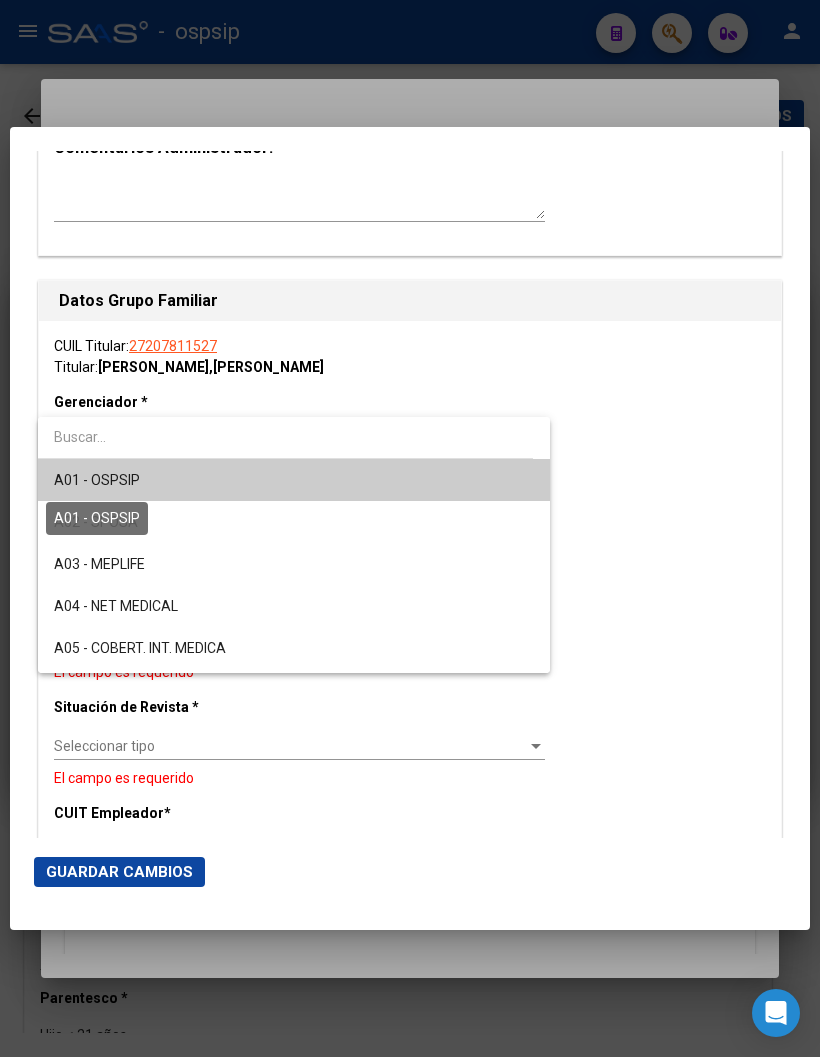 click on "A01 - OSPSIP" at bounding box center [97, 480] 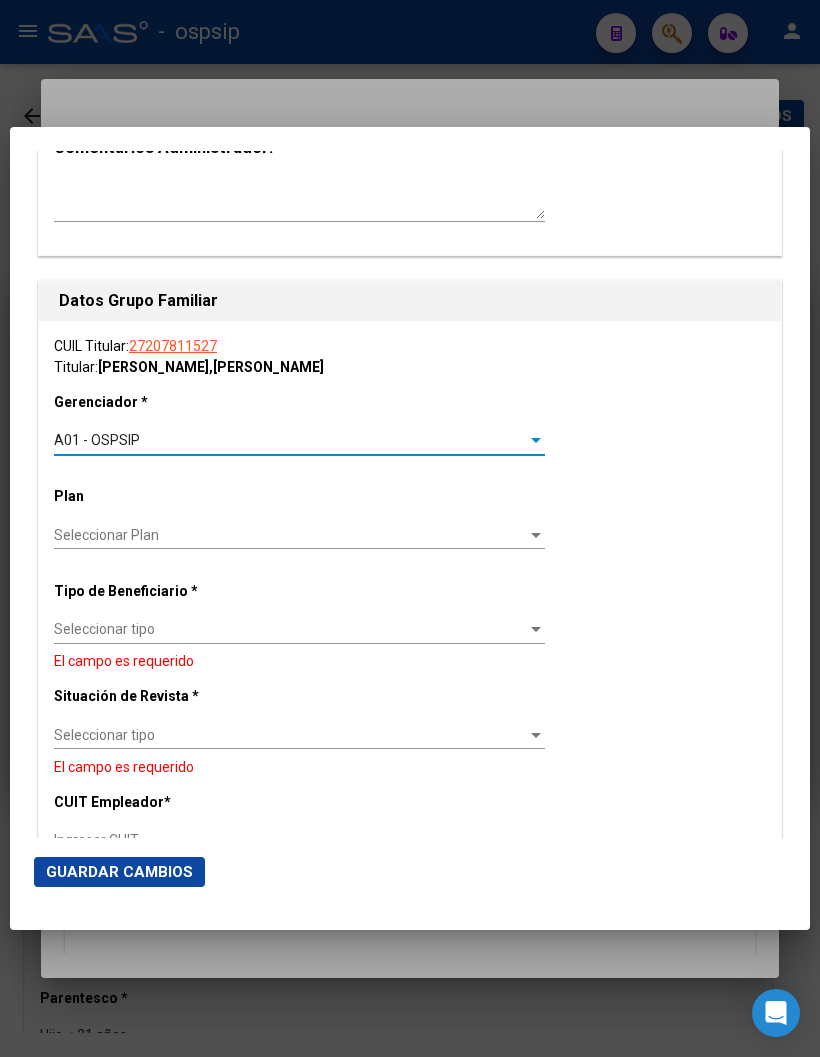 click on "Seleccionar tipo" at bounding box center [290, 629] 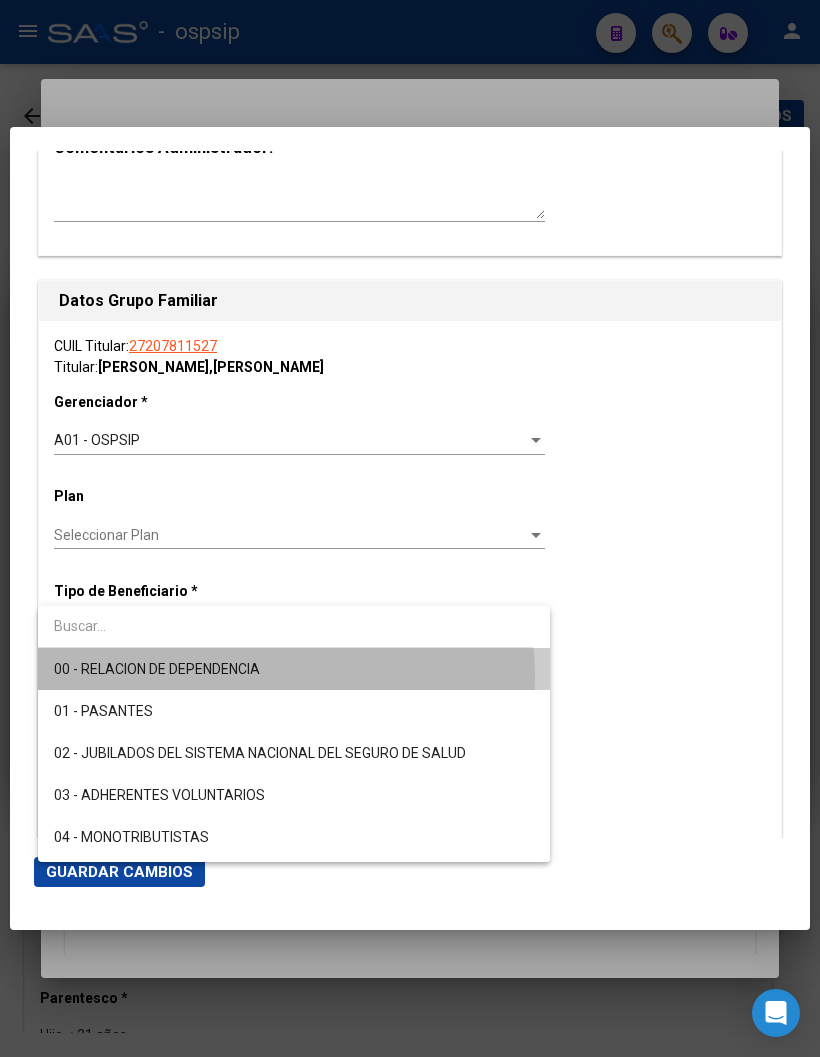 click on "00 - RELACION DE DEPENDENCIA" at bounding box center (294, 669) 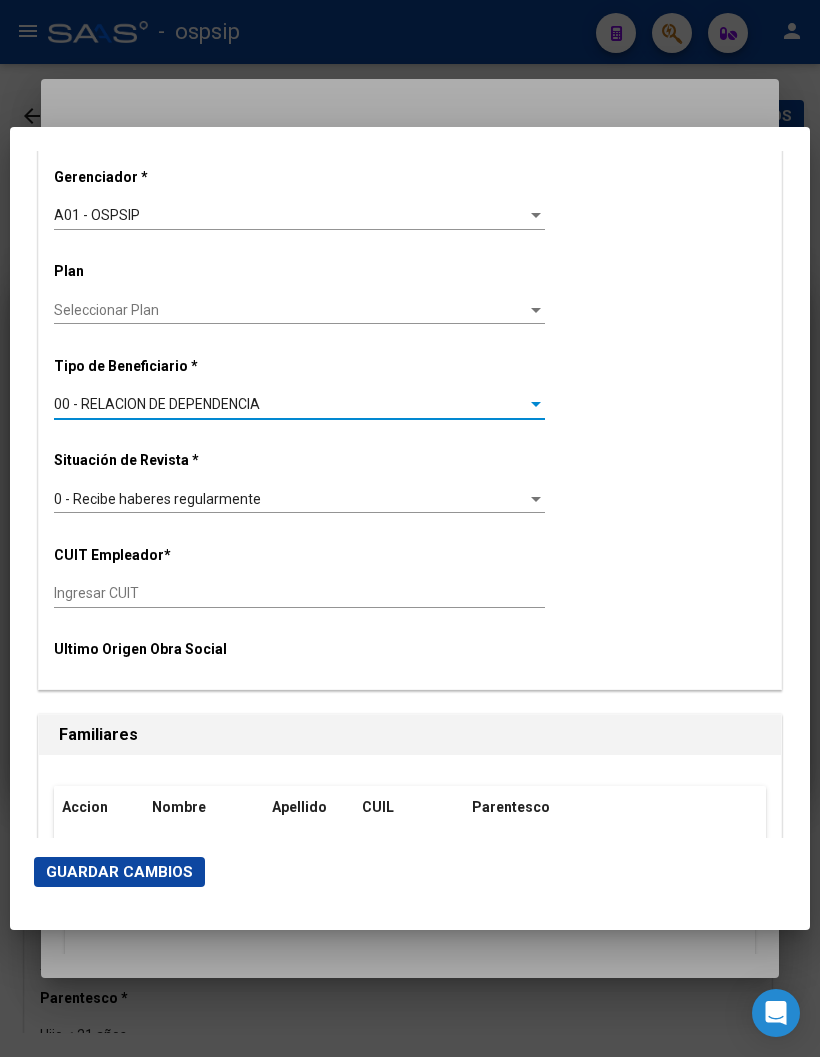 scroll, scrollTop: 3450, scrollLeft: 0, axis: vertical 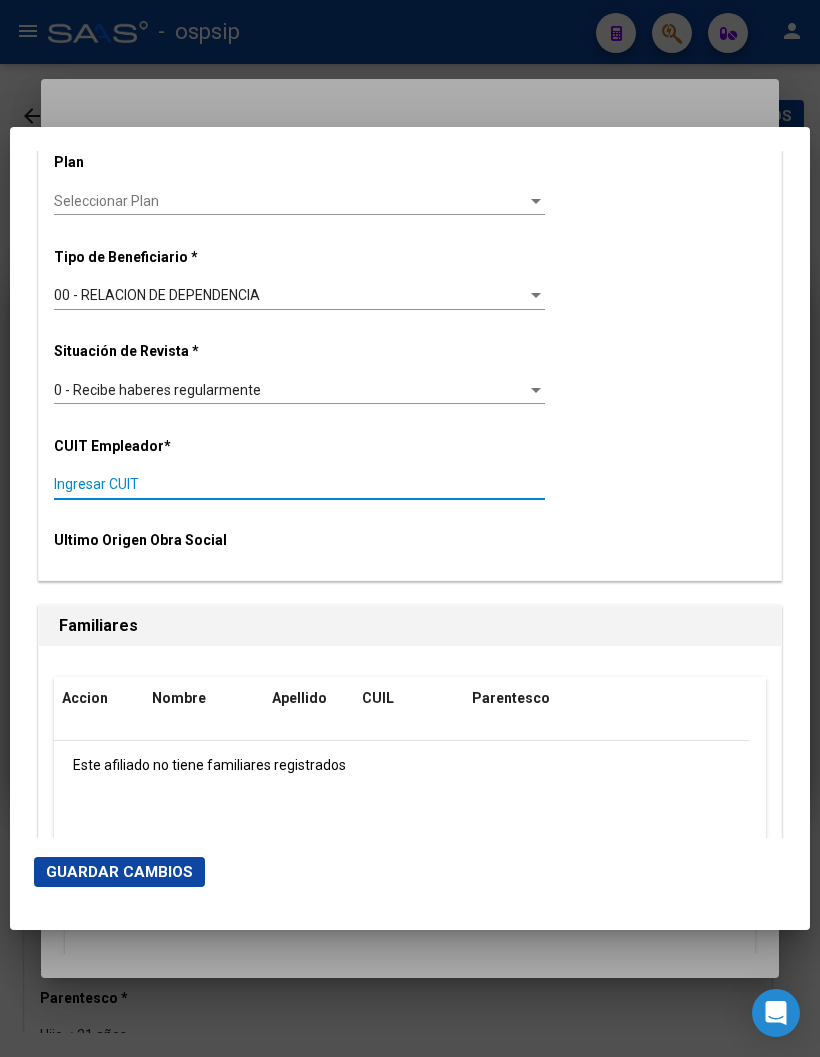 click on "Ingresar CUIT" at bounding box center (299, 484) 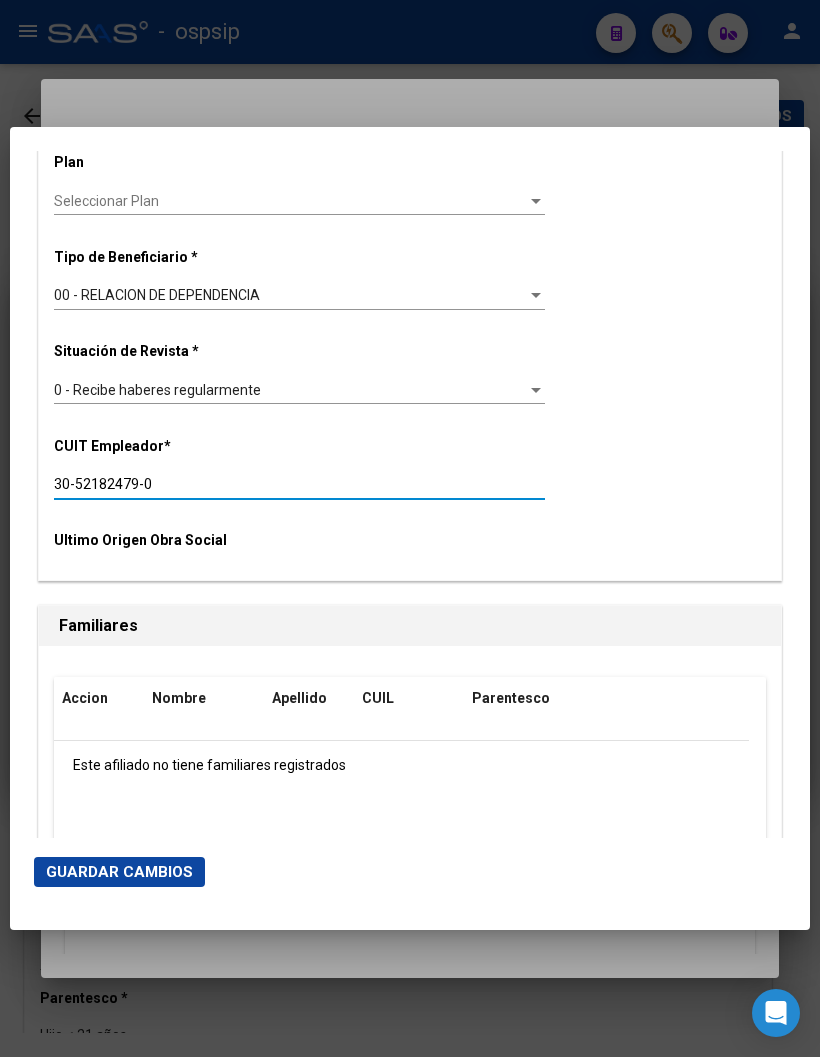 type on "30-52182479-0" 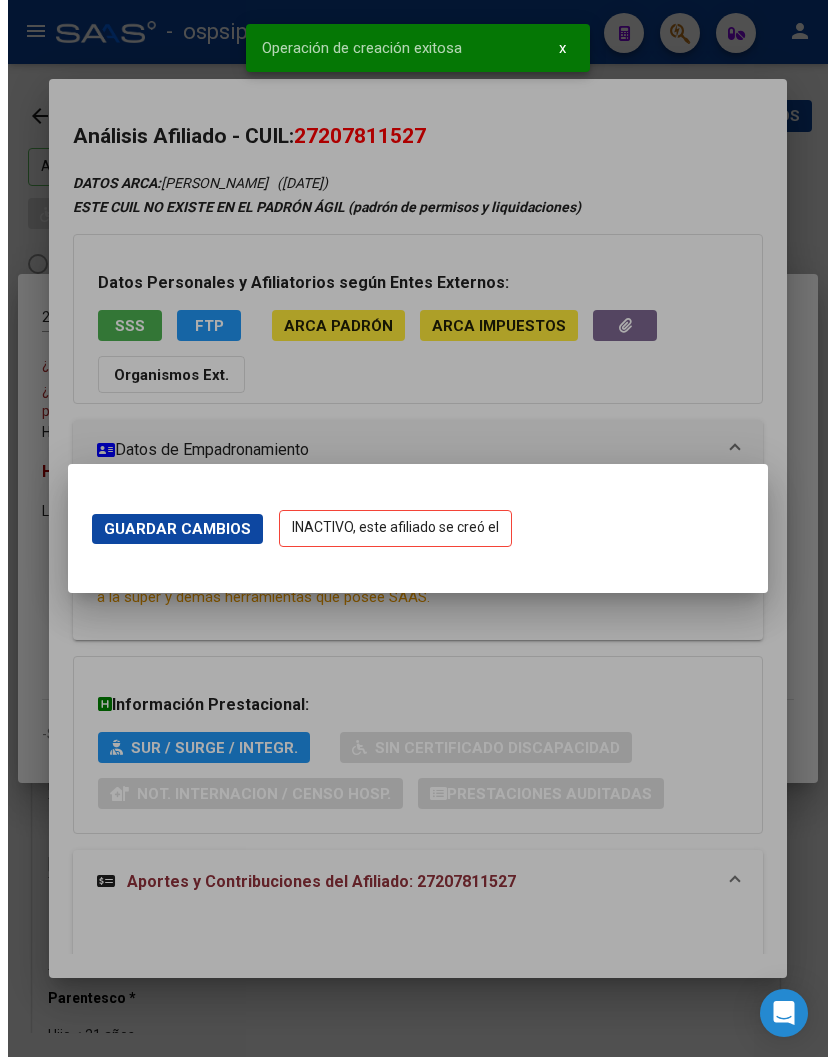 scroll, scrollTop: 0, scrollLeft: 0, axis: both 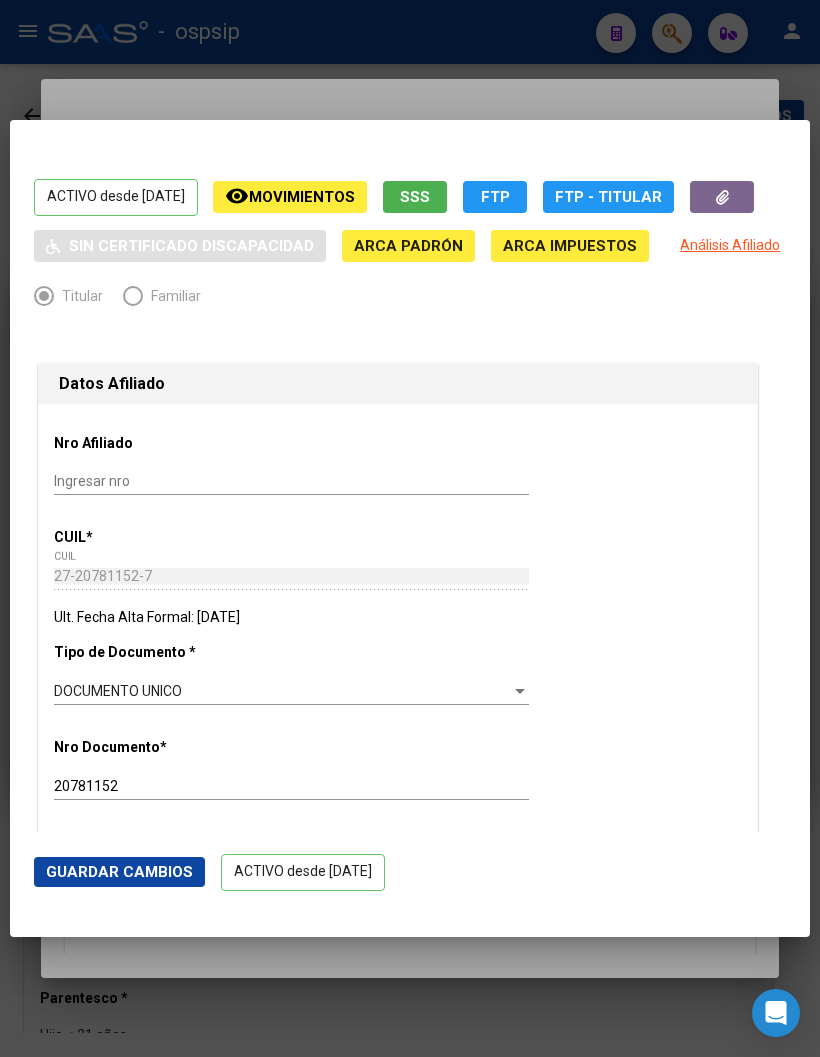 click at bounding box center [410, 528] 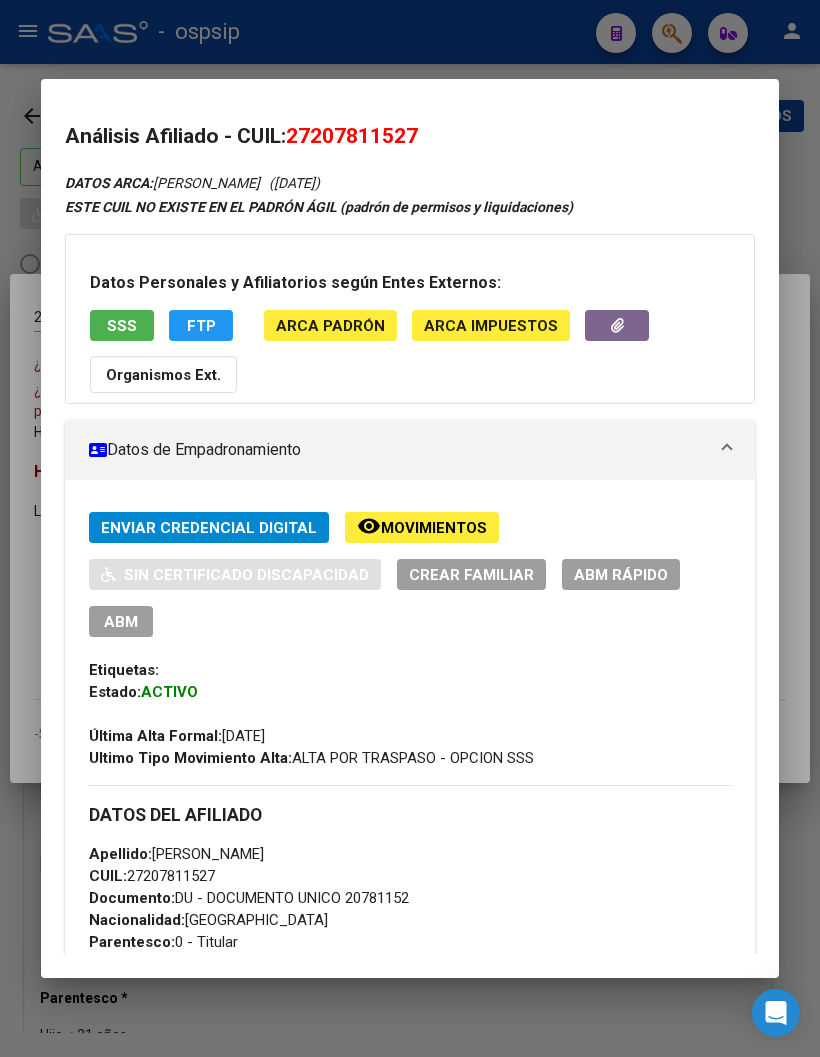 click at bounding box center [410, 528] 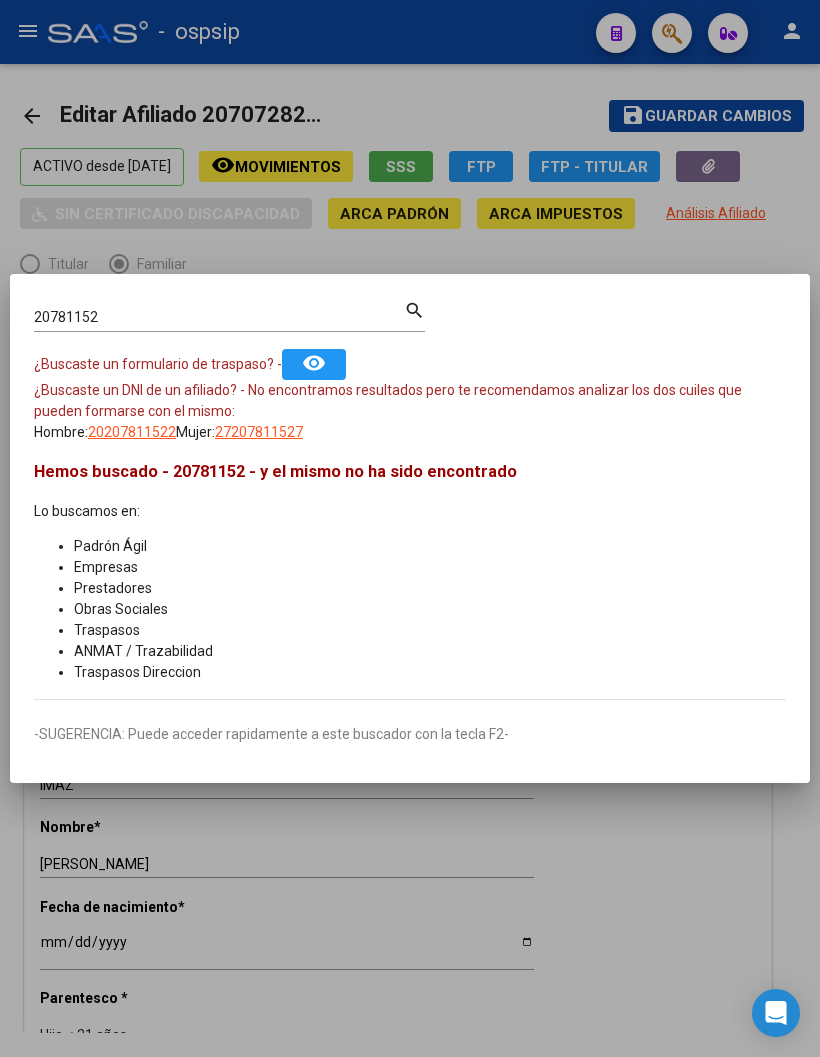 click at bounding box center (410, 528) 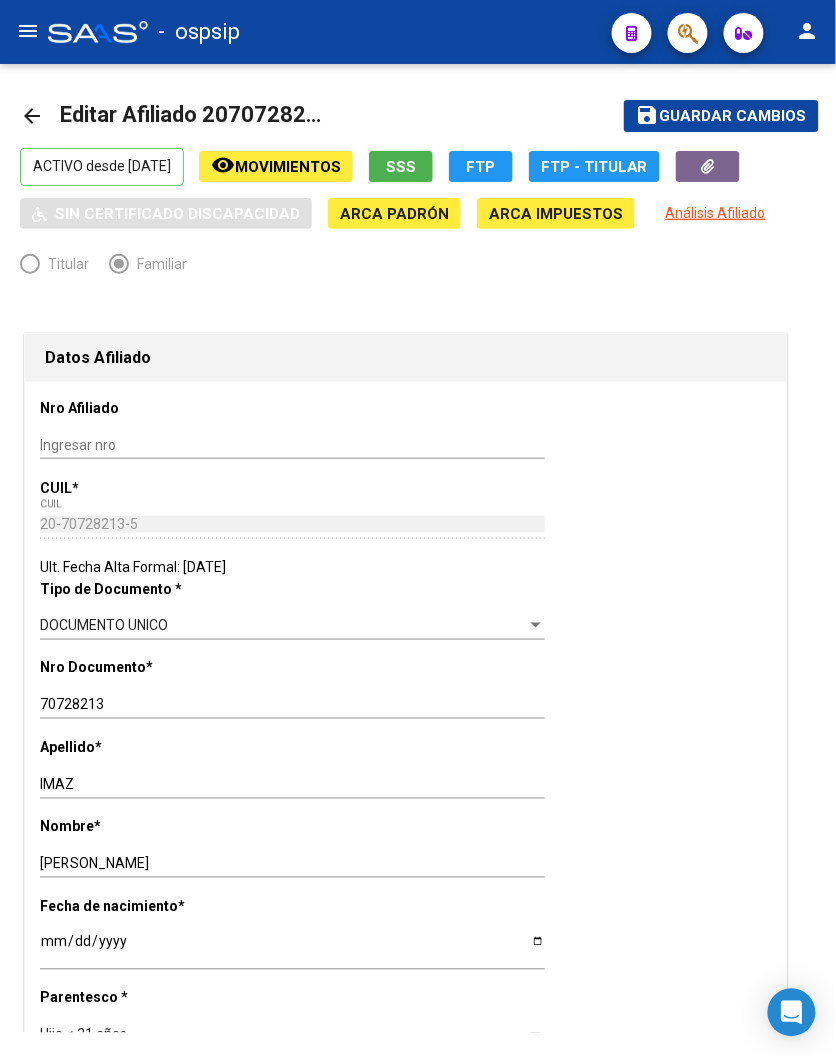 scroll, scrollTop: 0, scrollLeft: 4, axis: horizontal 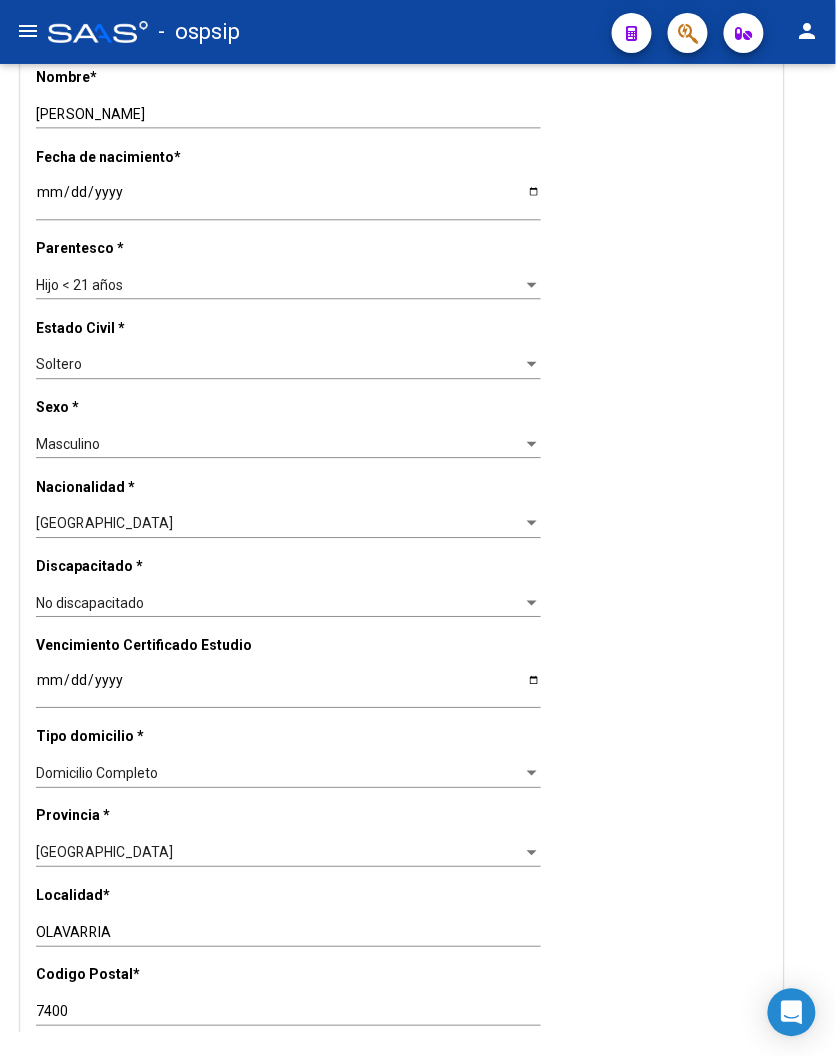 drag, startPoint x: 217, startPoint y: 681, endPoint x: 222, endPoint y: 668, distance: 13.928389 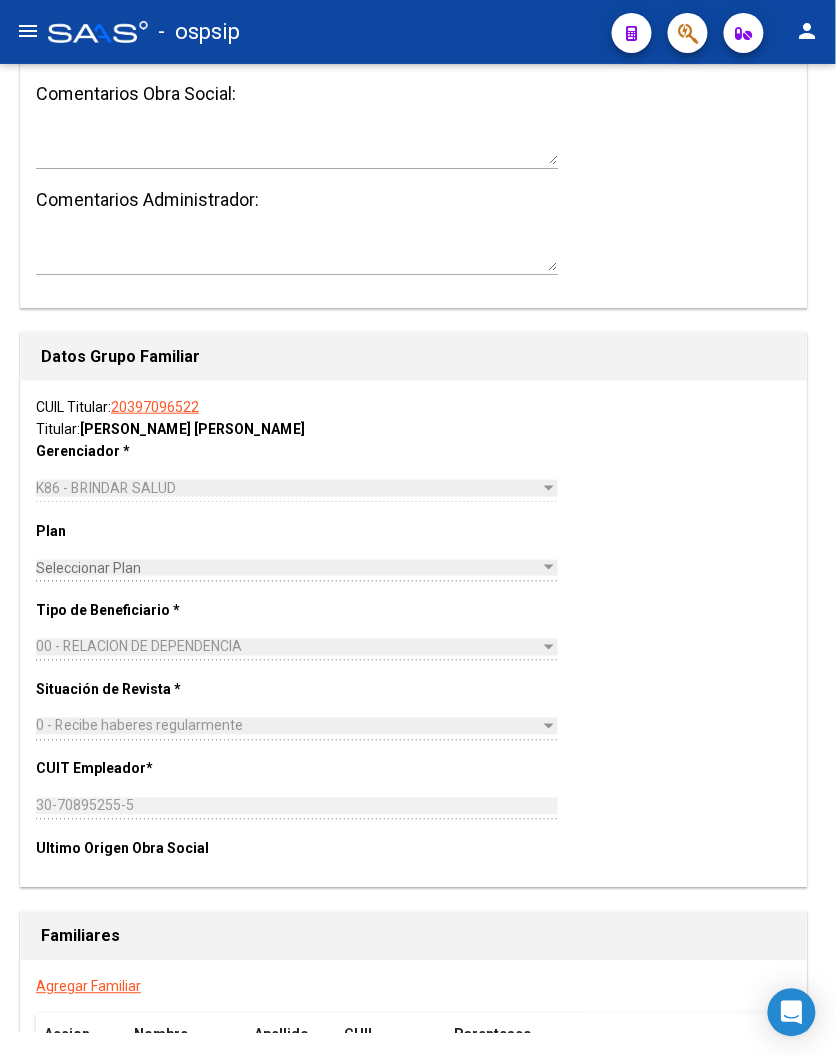 scroll, scrollTop: 2888, scrollLeft: 4, axis: both 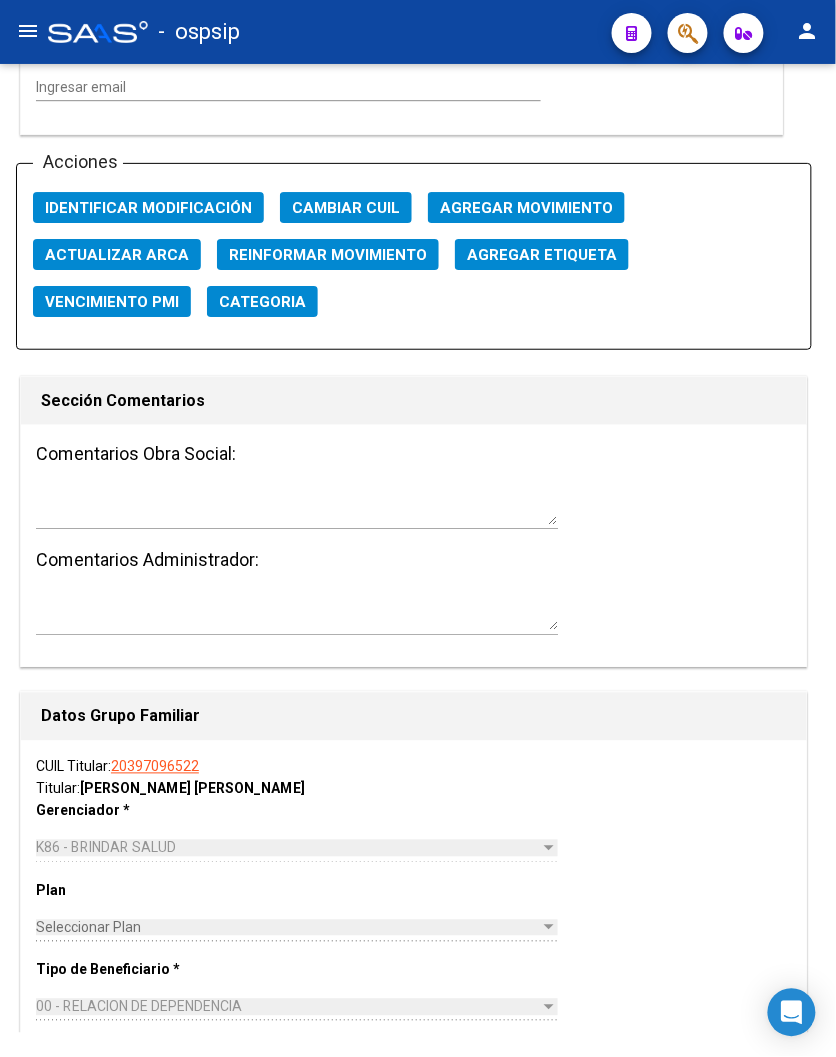 drag, startPoint x: 360, startPoint y: 538, endPoint x: 373, endPoint y: 521, distance: 21.400934 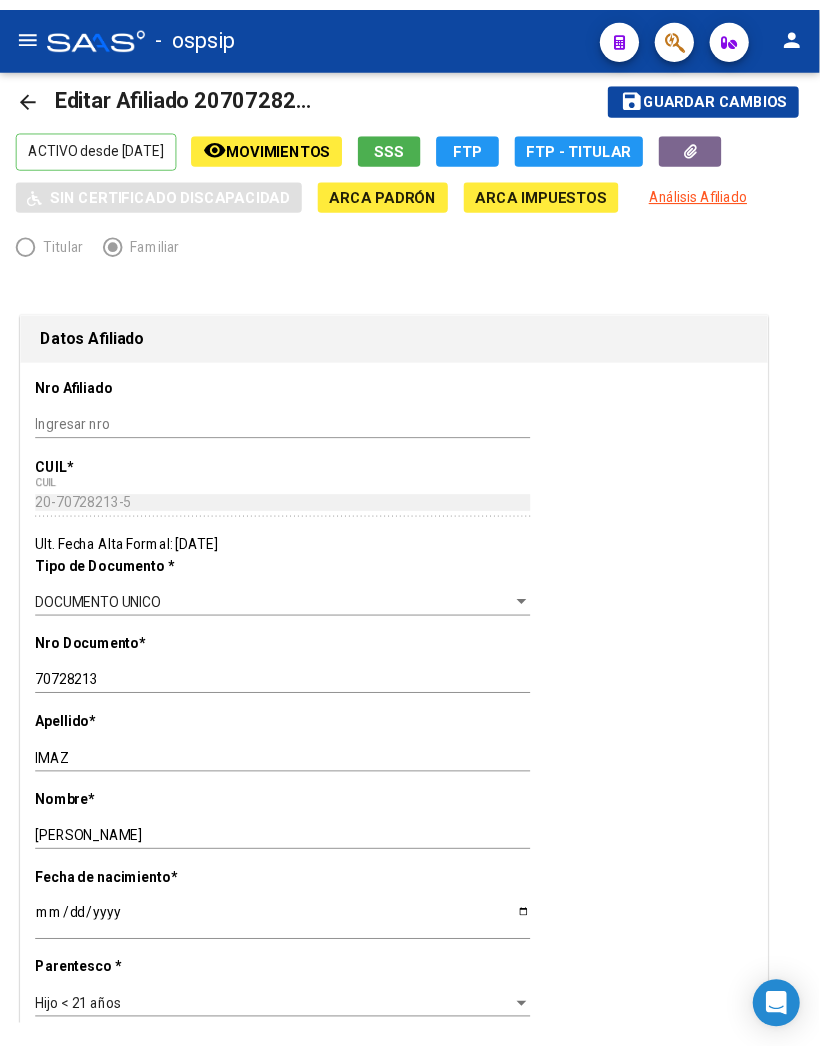scroll, scrollTop: 0, scrollLeft: 4, axis: horizontal 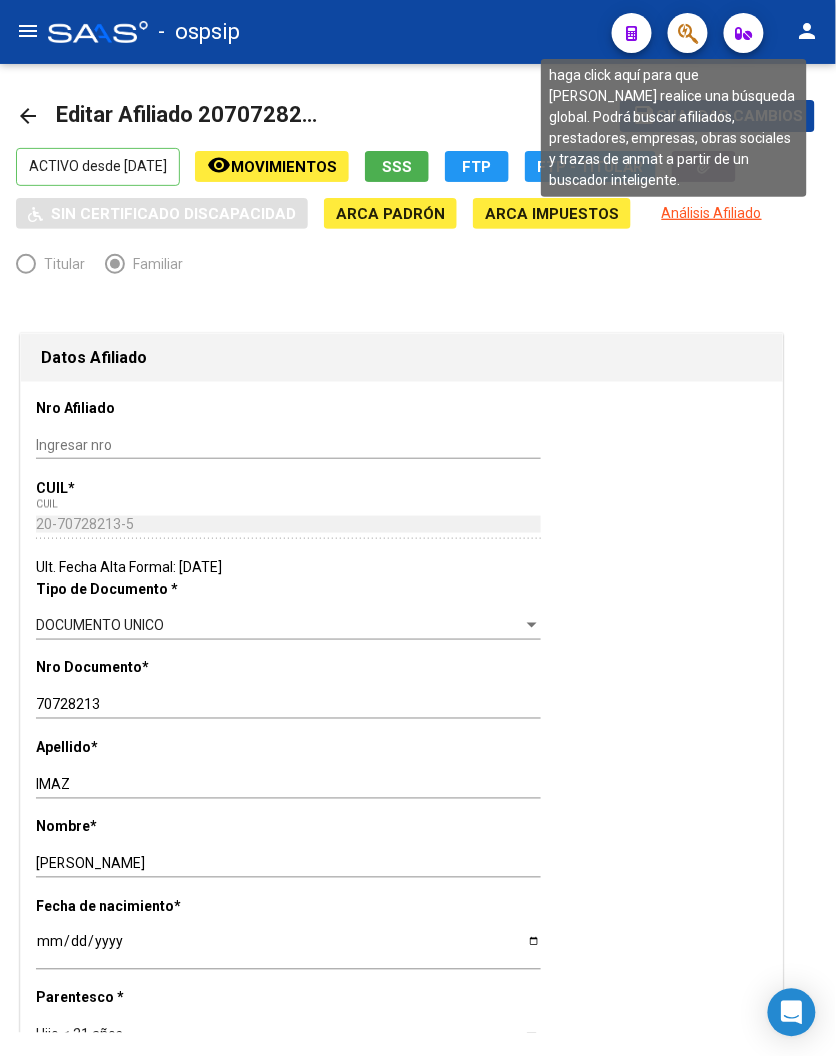 click 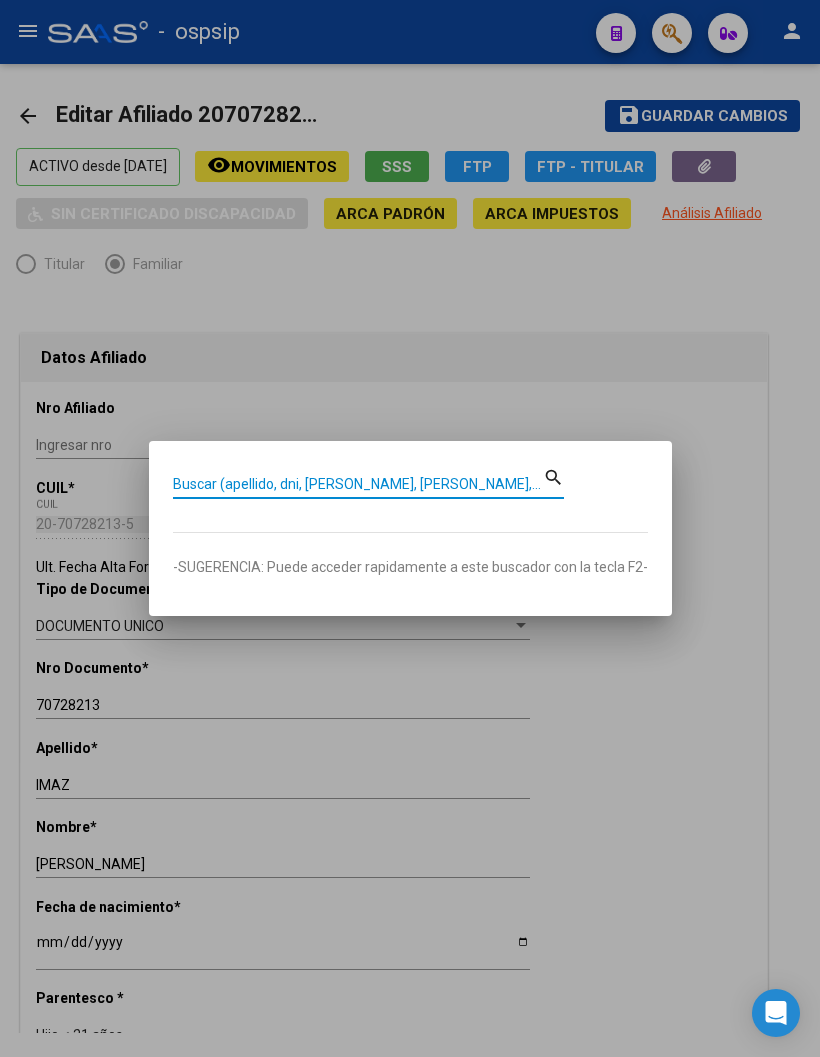 click on "Buscar (apellido, dni, [PERSON_NAME], [PERSON_NAME], cuit, obra social)" at bounding box center (358, 484) 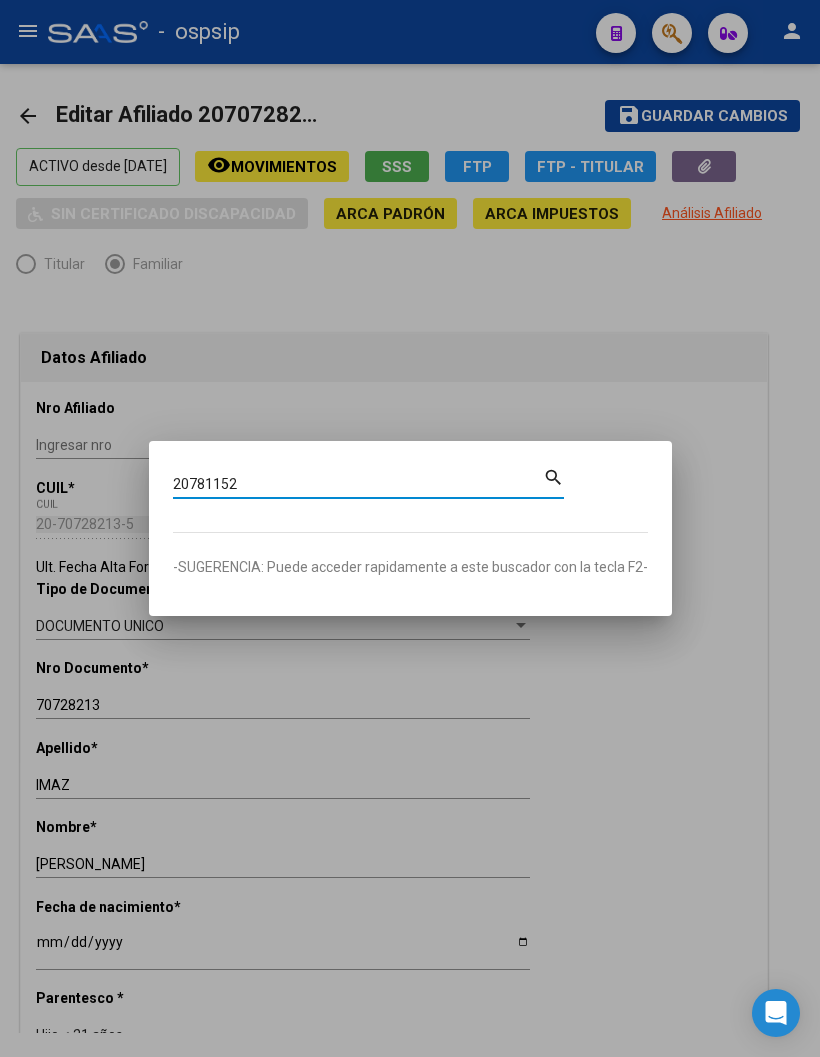 type on "20781152" 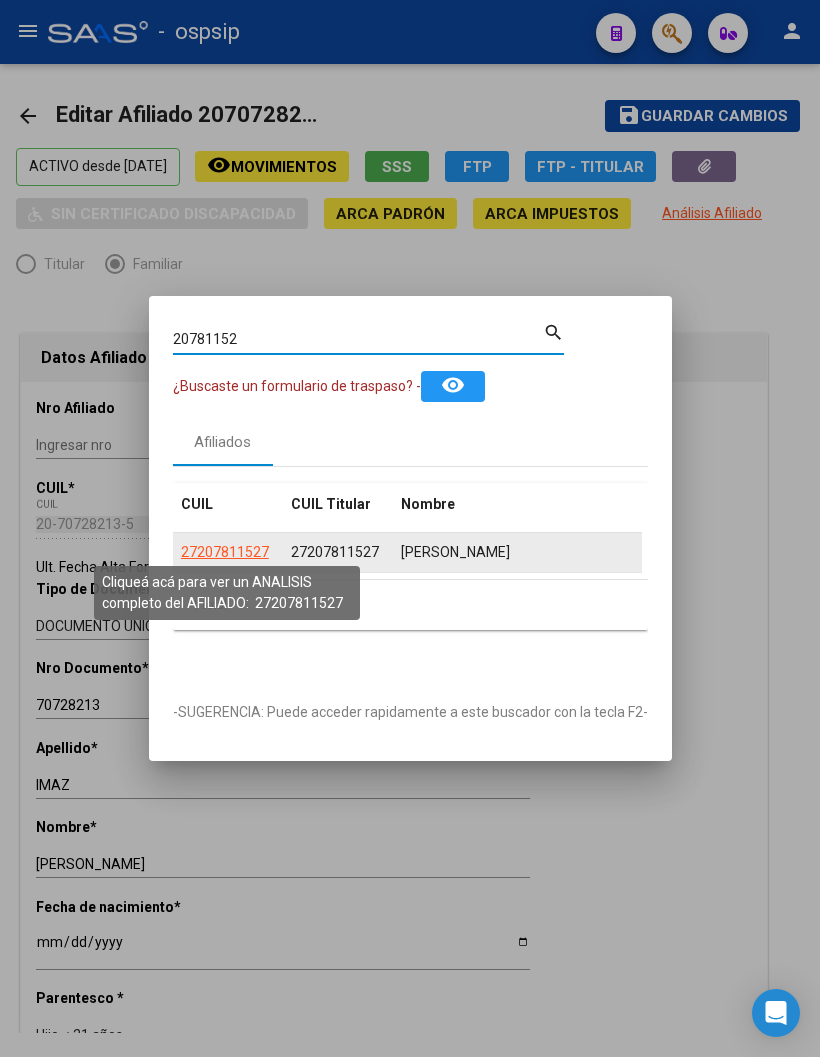 click on "27207811527" 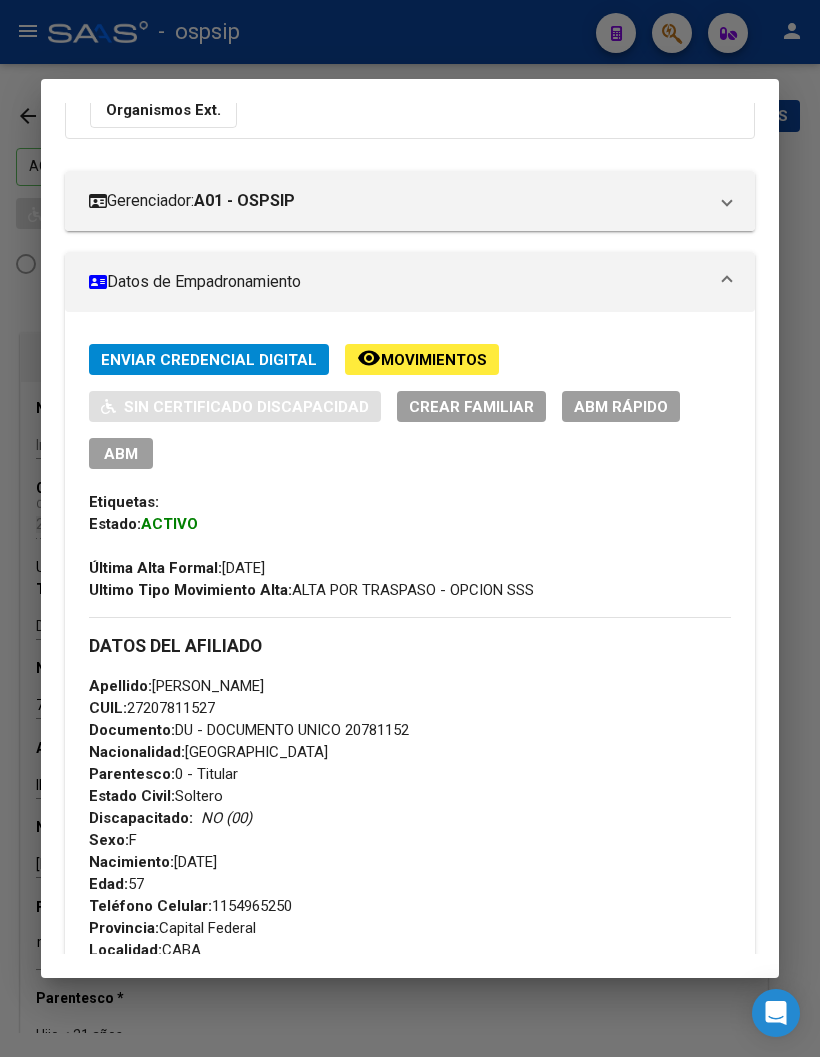 scroll, scrollTop: 555, scrollLeft: 0, axis: vertical 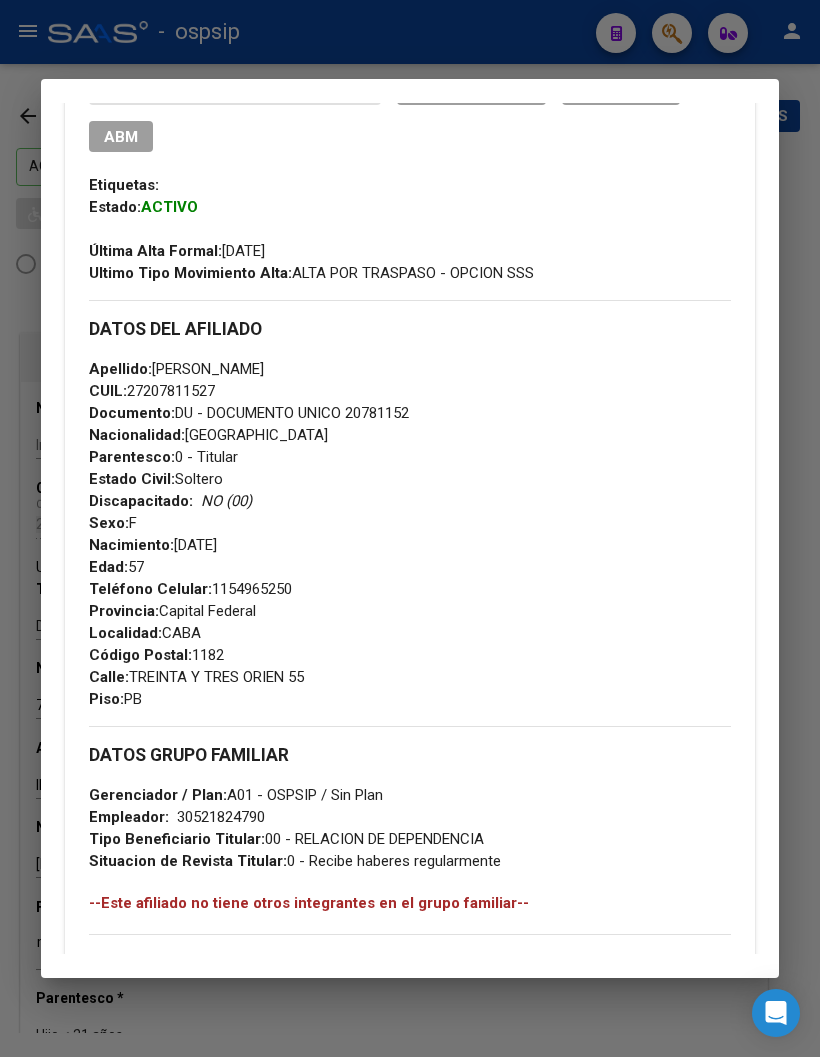 click on "Apellido:  ANGELICA FERNANDEZ CUIL:  27207811527 Documento:  DU - DOCUMENTO UNICO 20781152  Nacionalidad:  ARGENTINA Parentesco:  0 - Titular Estado Civil:  Soltero Discapacitado:    NO (00) Sexo:  F Nacimiento:  25/06/1968 Edad:  57" at bounding box center (410, 468) 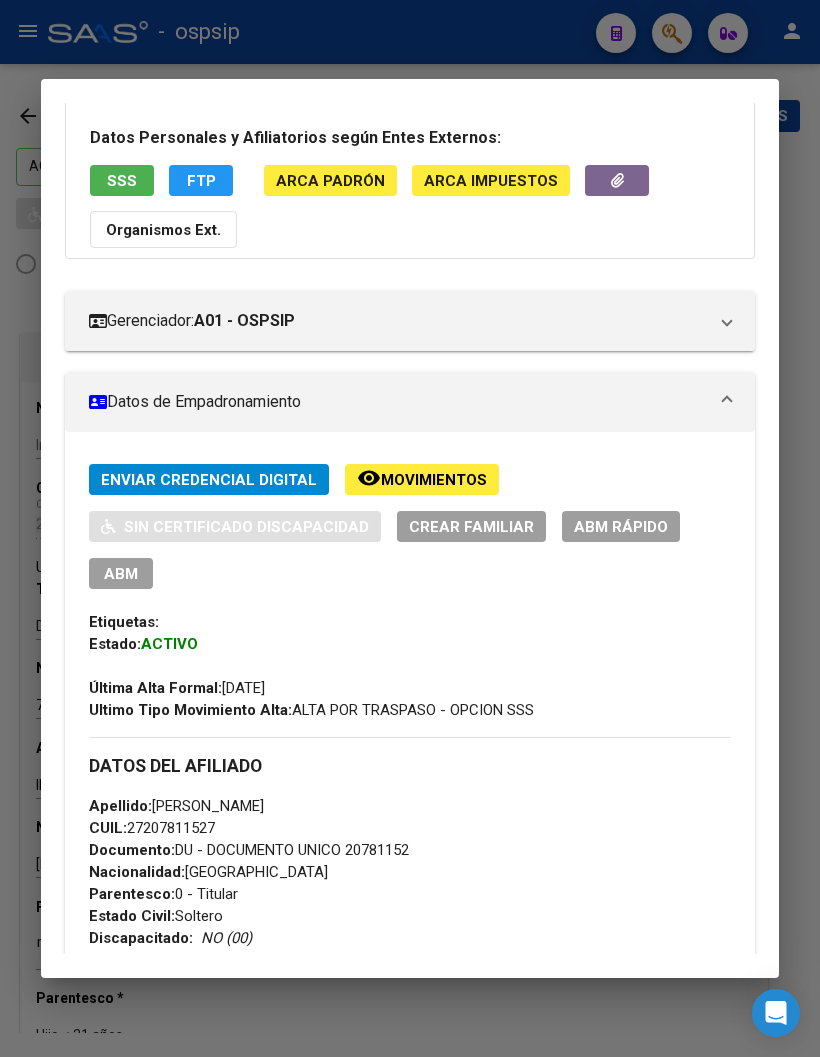 scroll, scrollTop: 0, scrollLeft: 0, axis: both 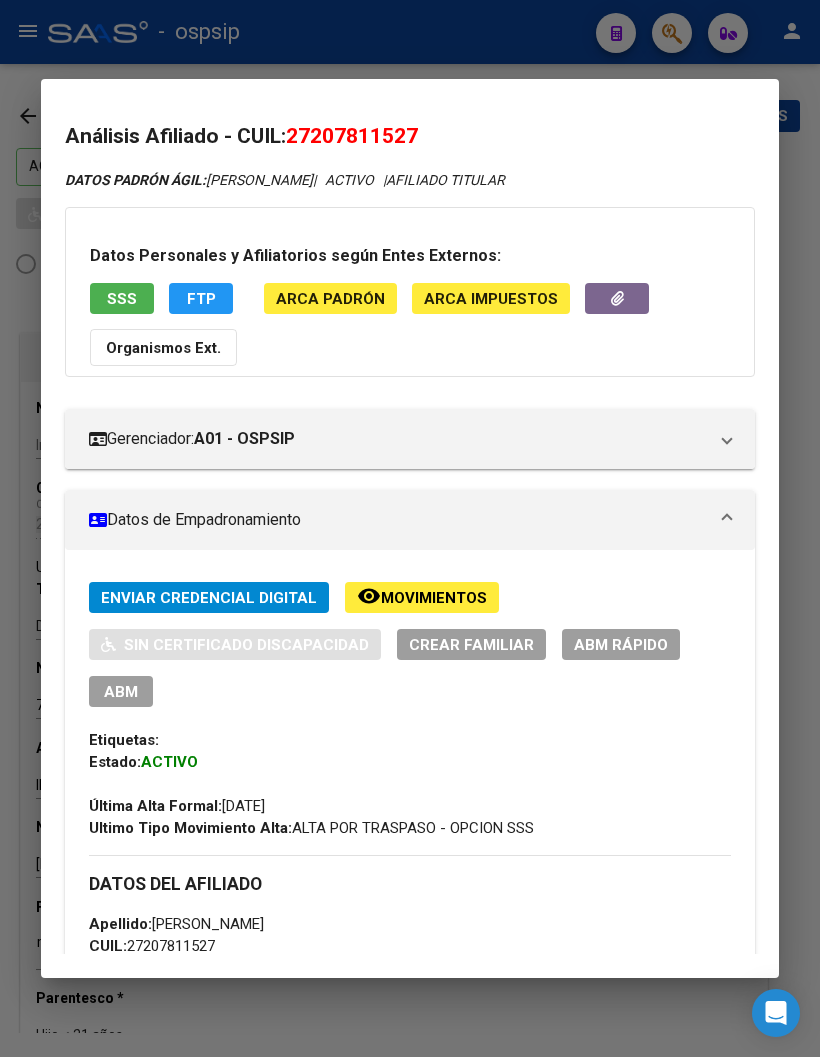 drag, startPoint x: 312, startPoint y: 131, endPoint x: 480, endPoint y: 183, distance: 175.86359 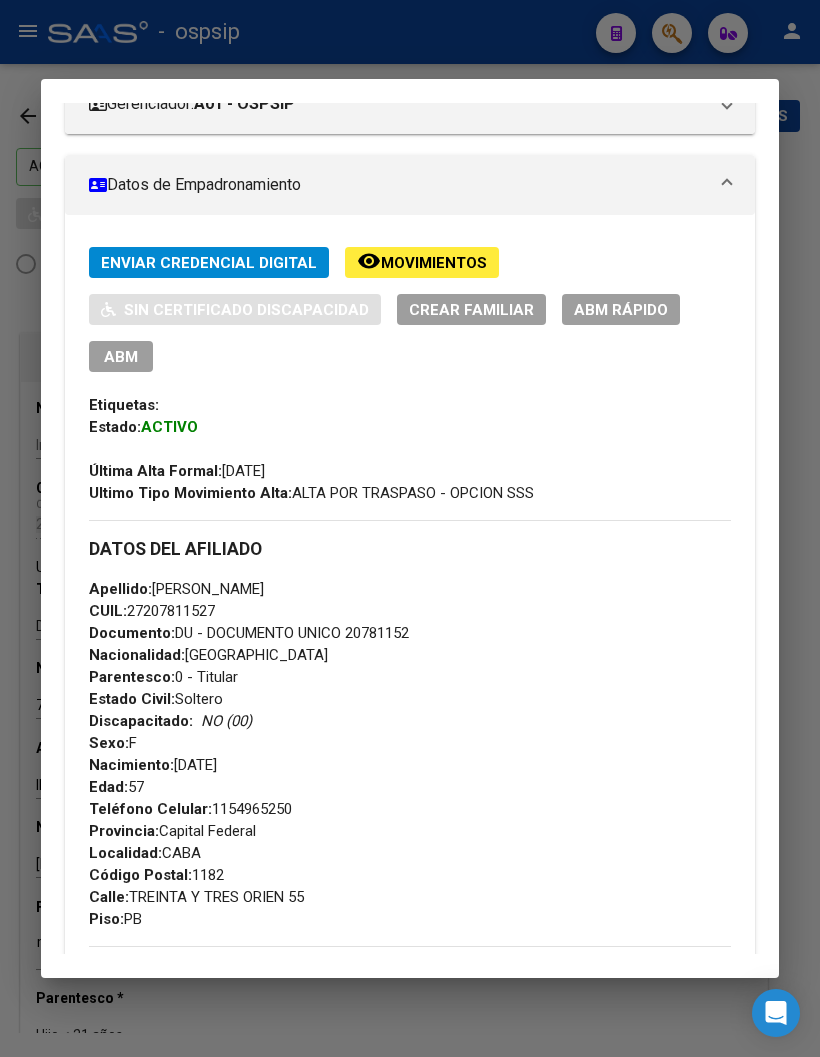 scroll, scrollTop: 333, scrollLeft: 0, axis: vertical 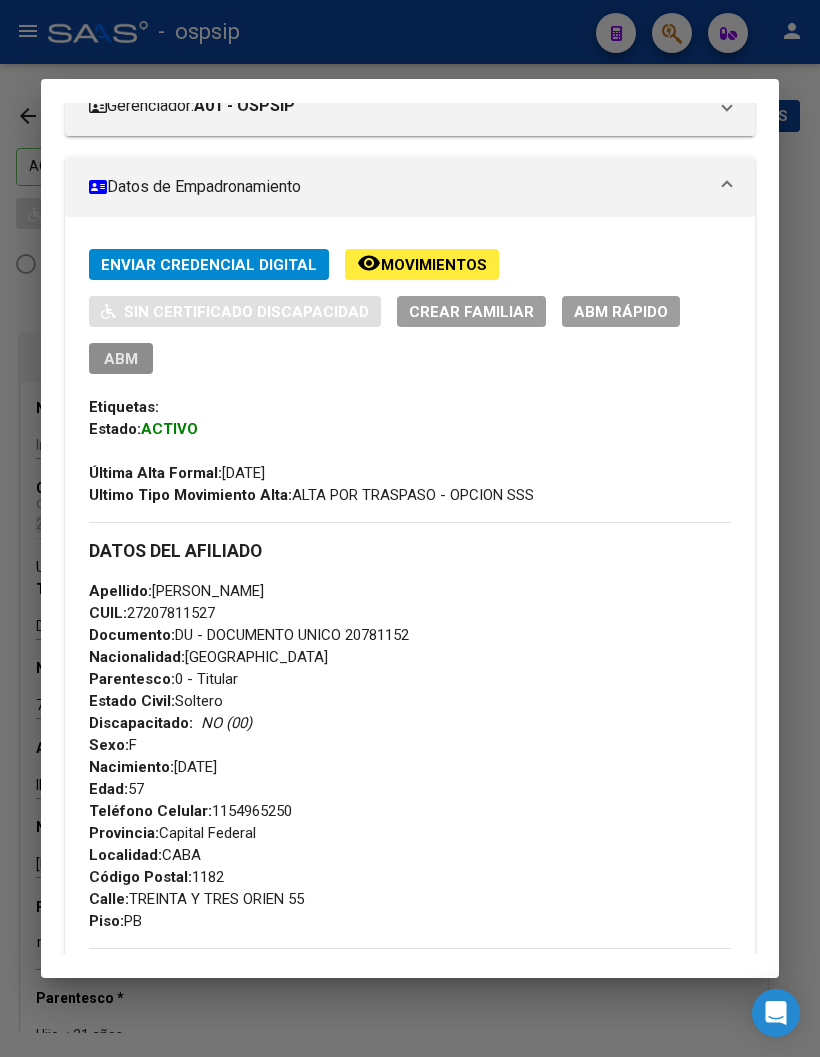 click on "ABM" at bounding box center [121, 358] 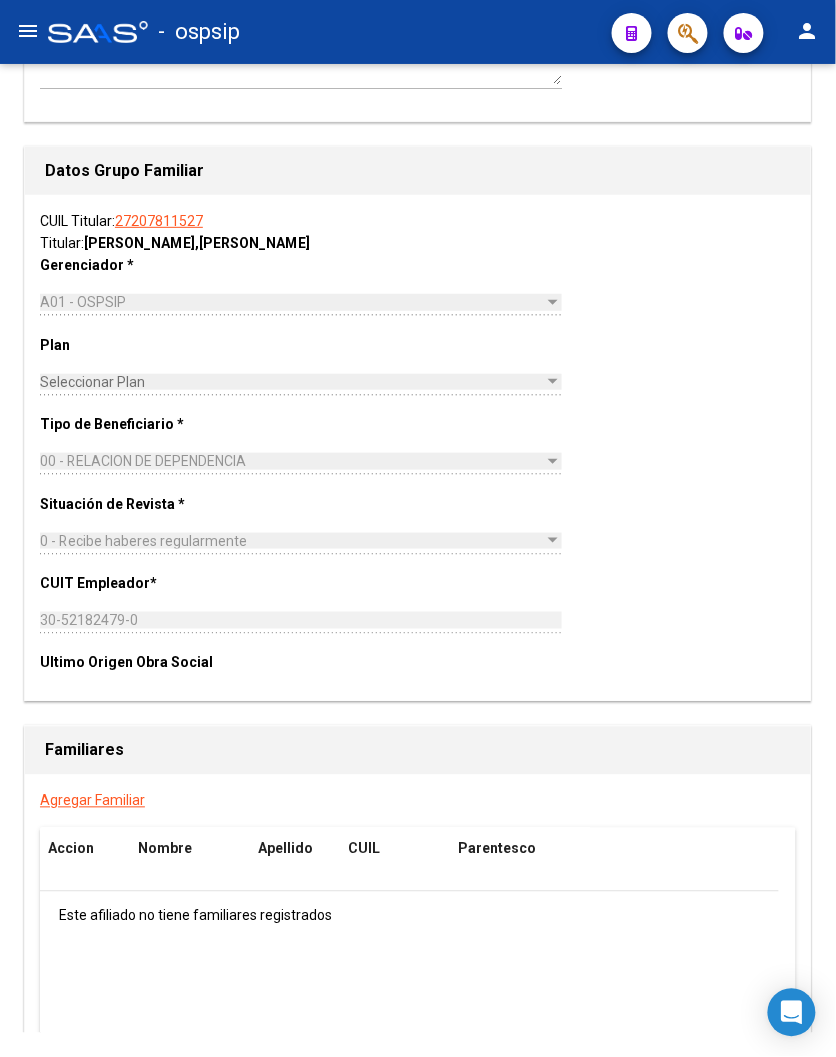 scroll, scrollTop: 3111, scrollLeft: 0, axis: vertical 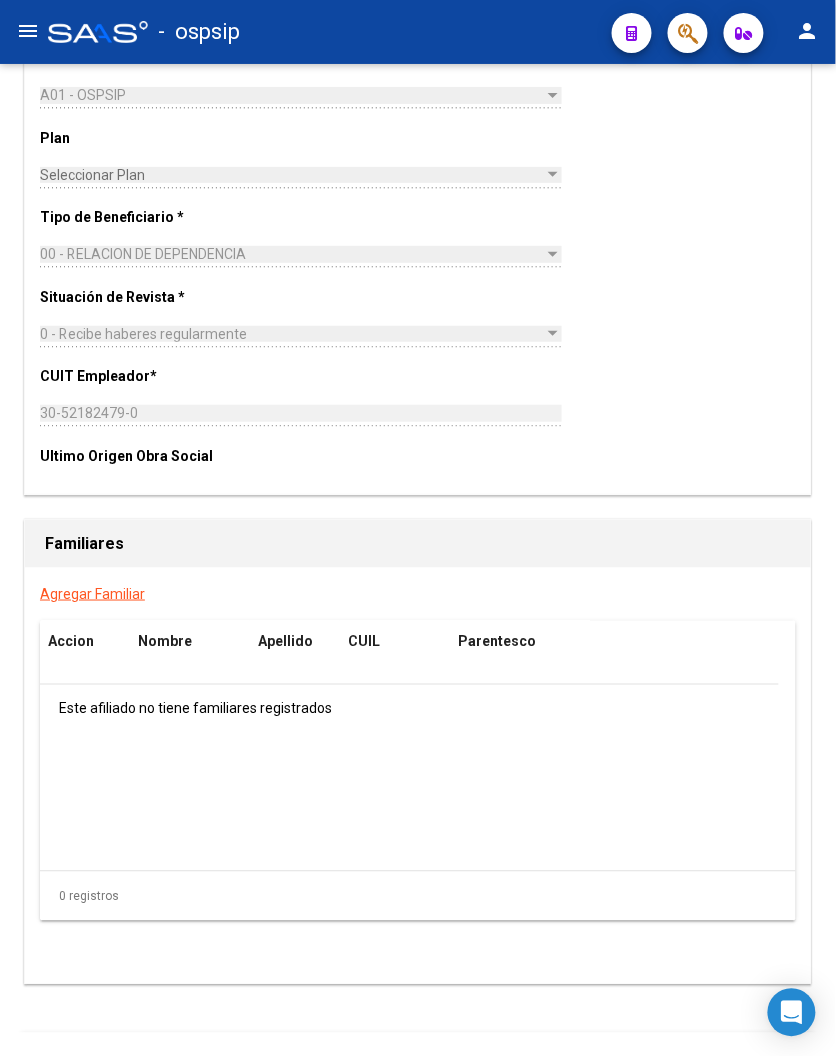 click on "Agregar Familiar" 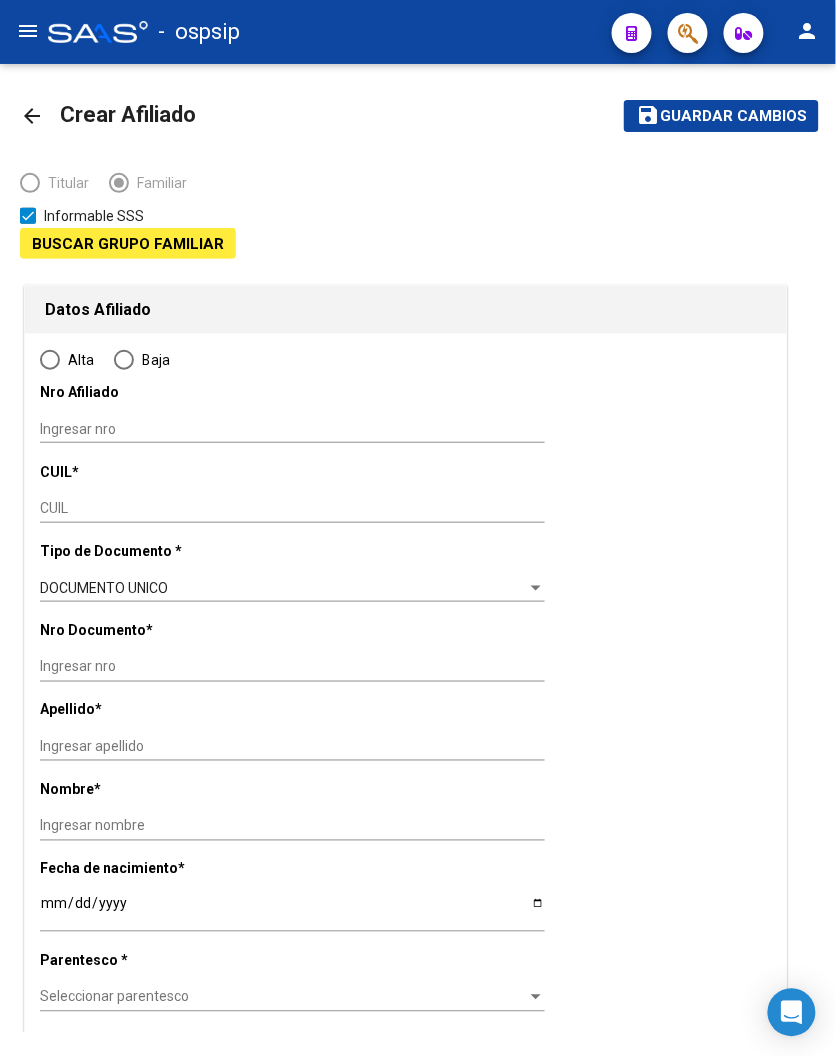 type on "30-52182479-0" 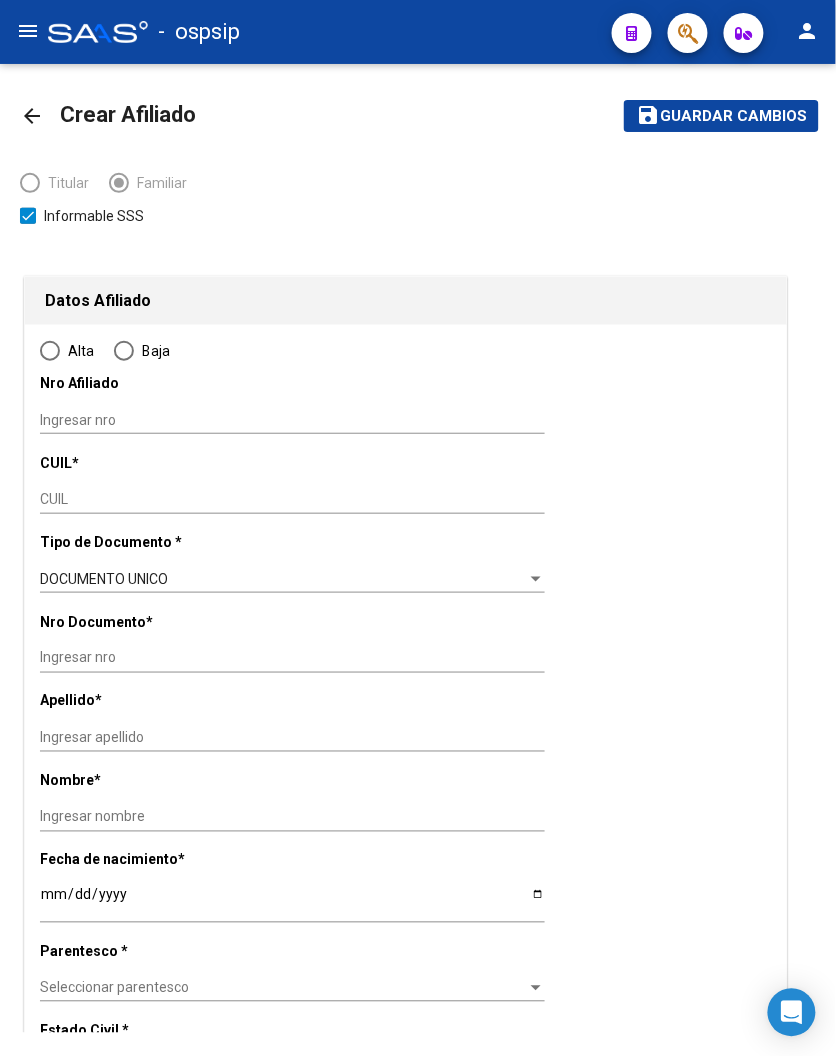 type on "CABA" 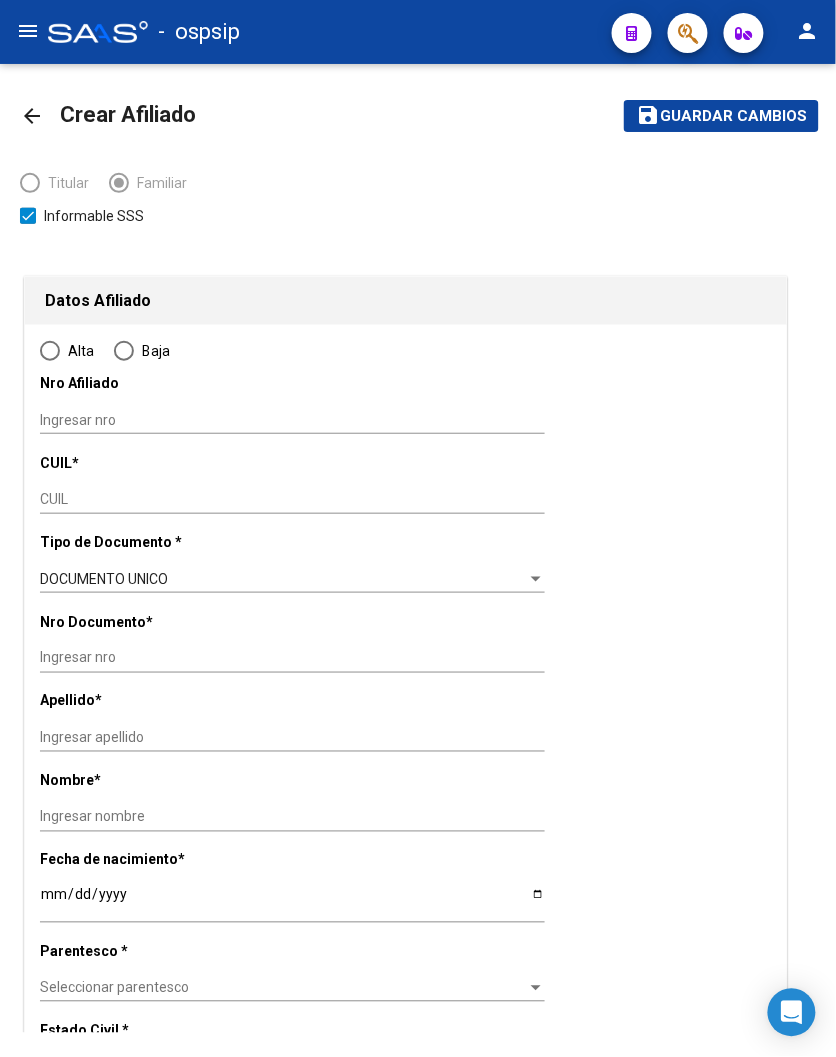 radio on "true" 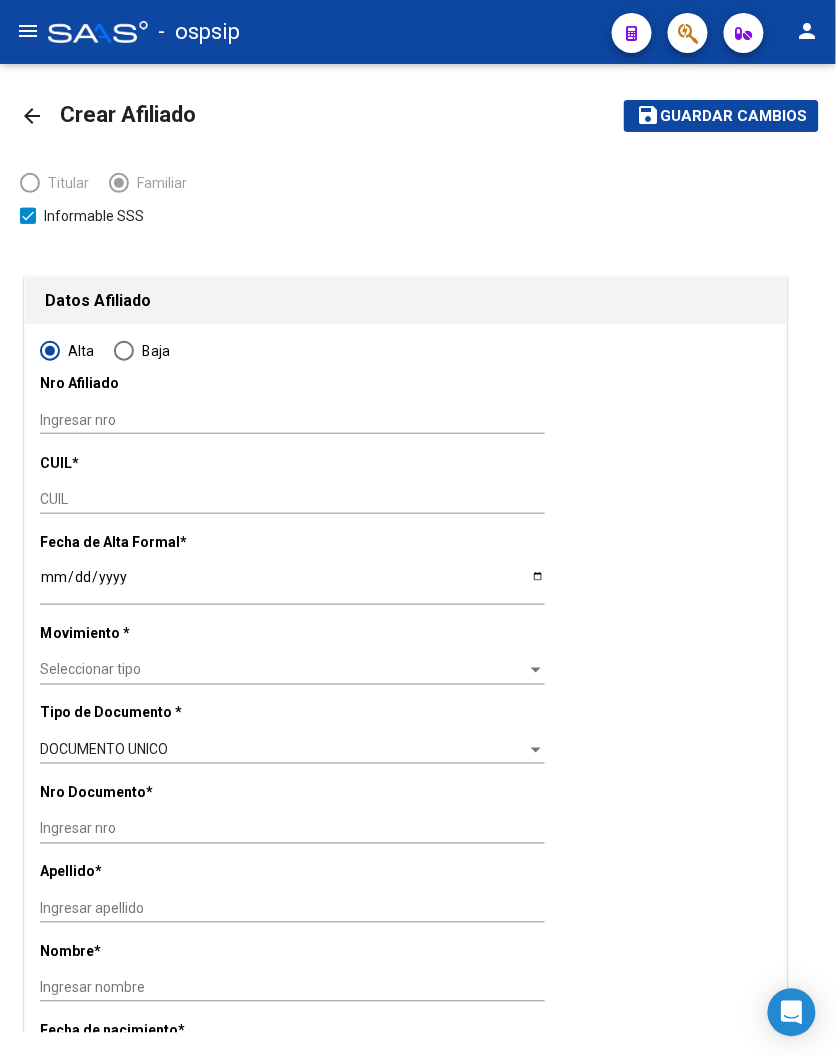 type on "30-52182479-0" 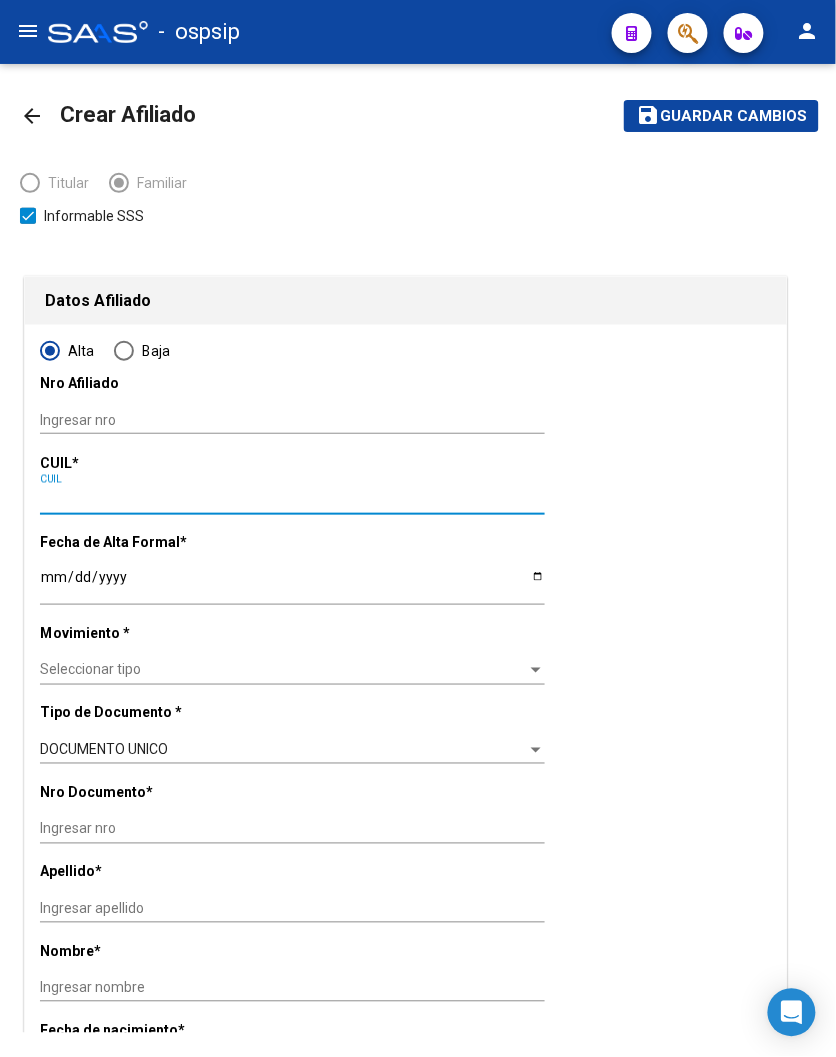 click on "CUIL" at bounding box center [292, 499] 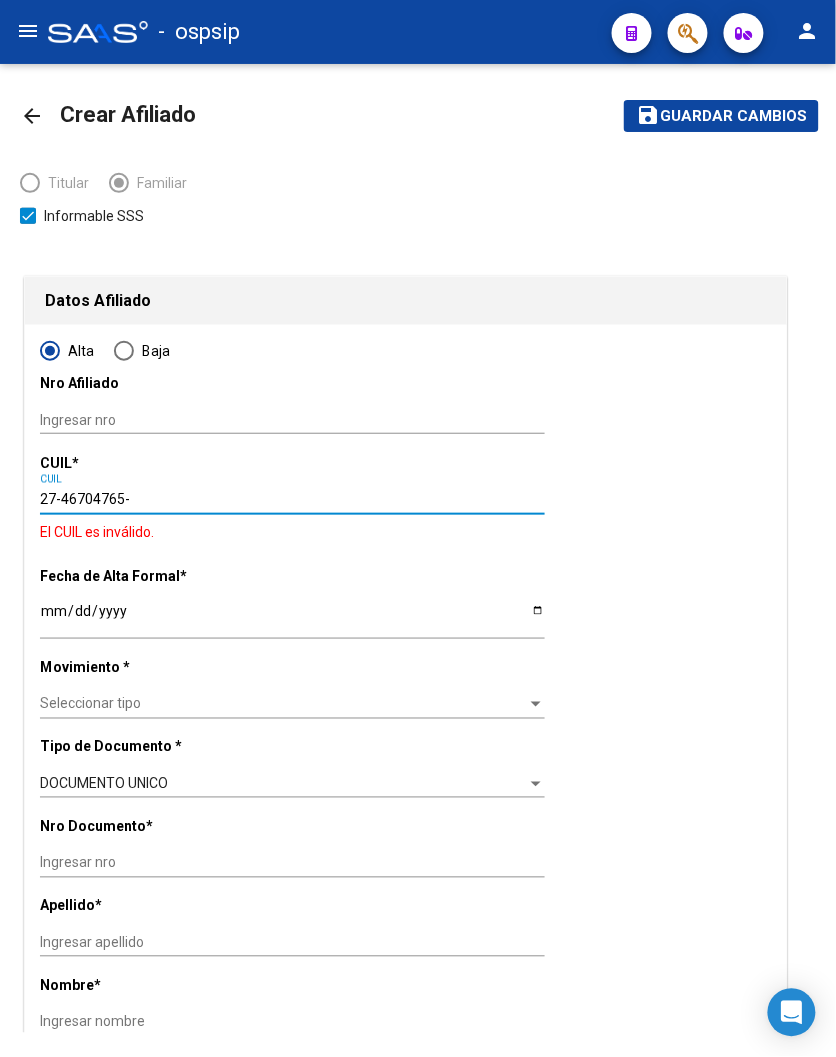 type on "27-46704765-0" 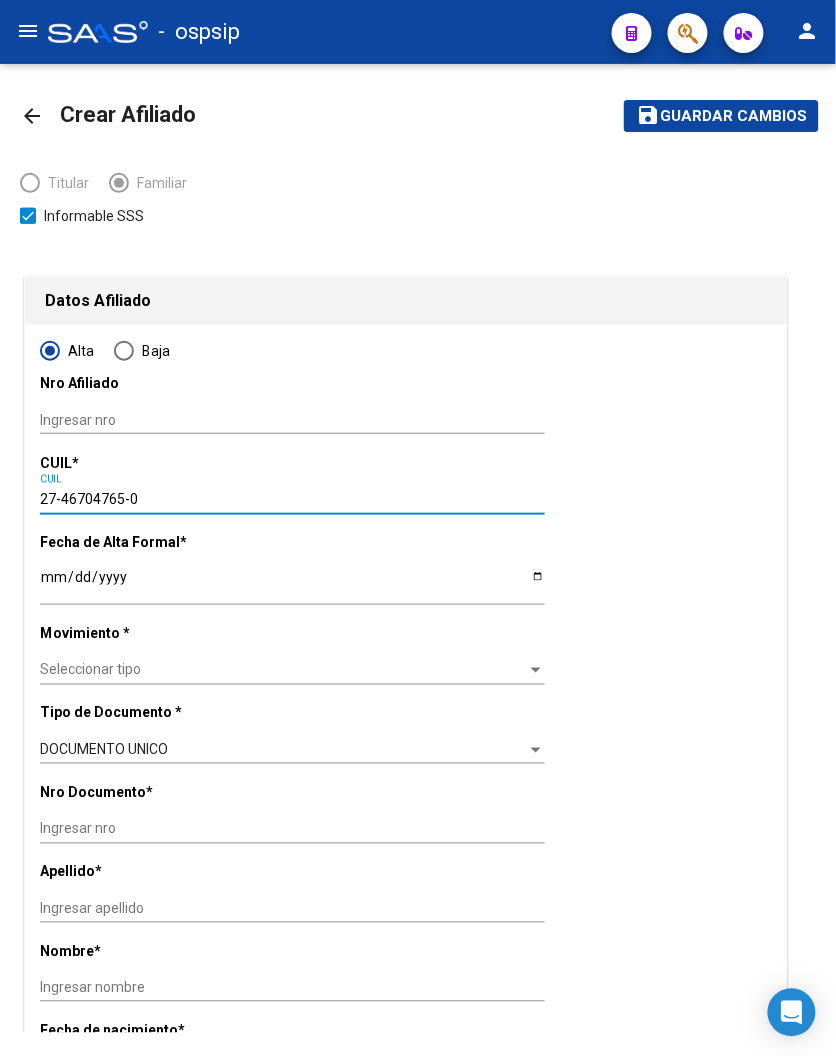 type on "46704765" 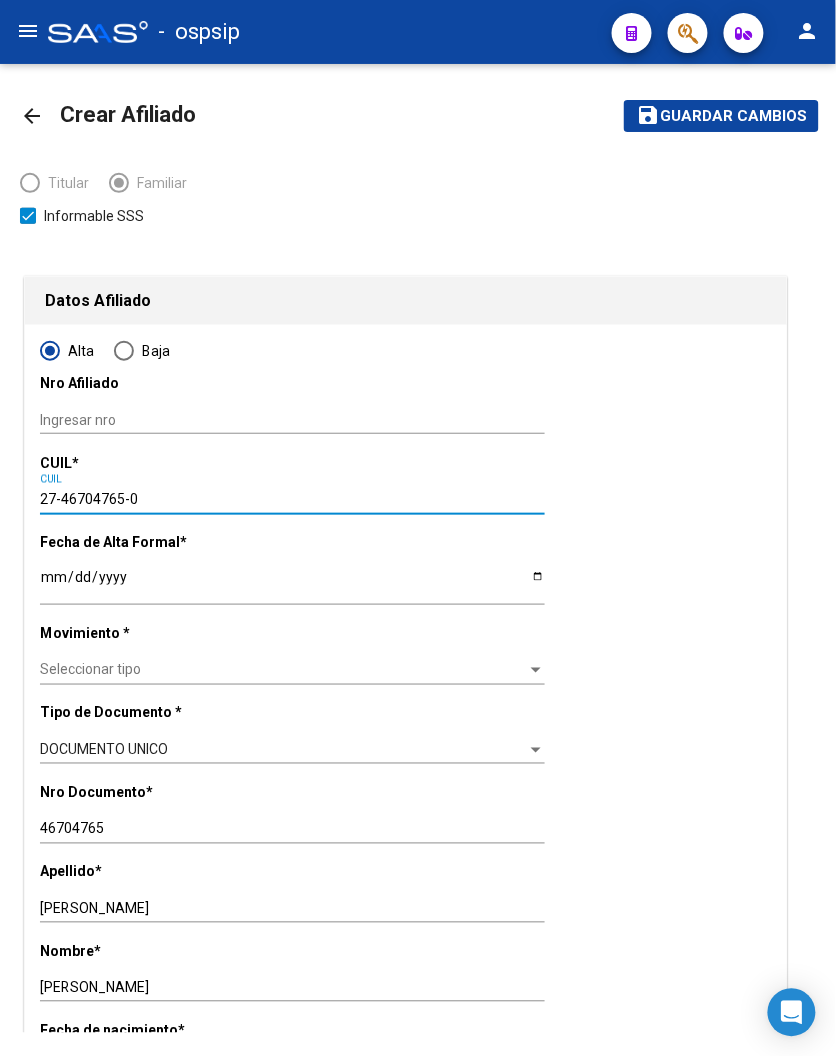 type on "27-46704765-0" 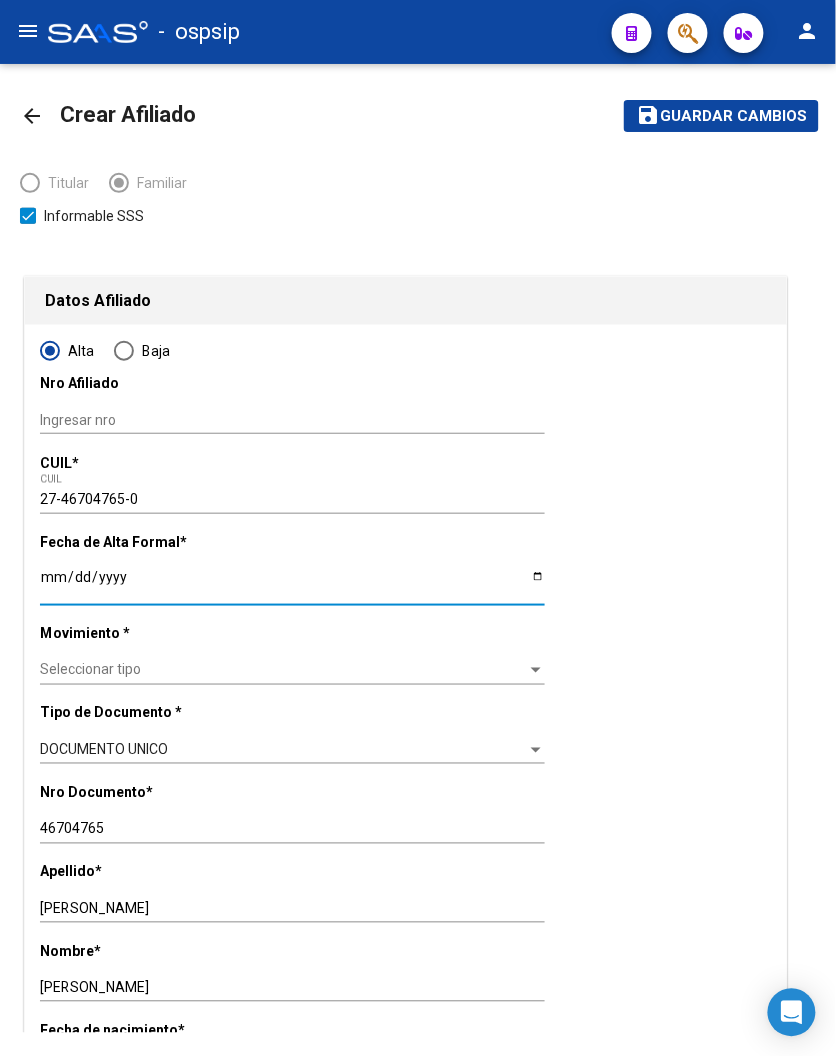 click on "Ingresar fecha" at bounding box center (292, 584) 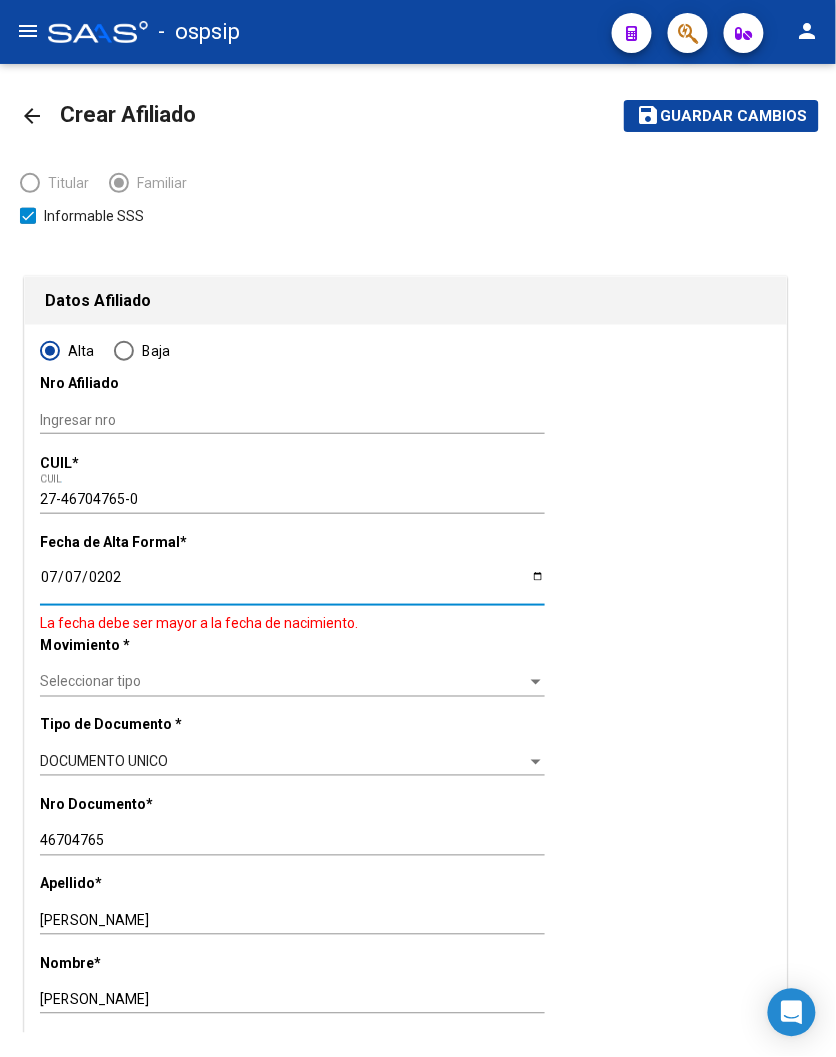 type on "[DATE]" 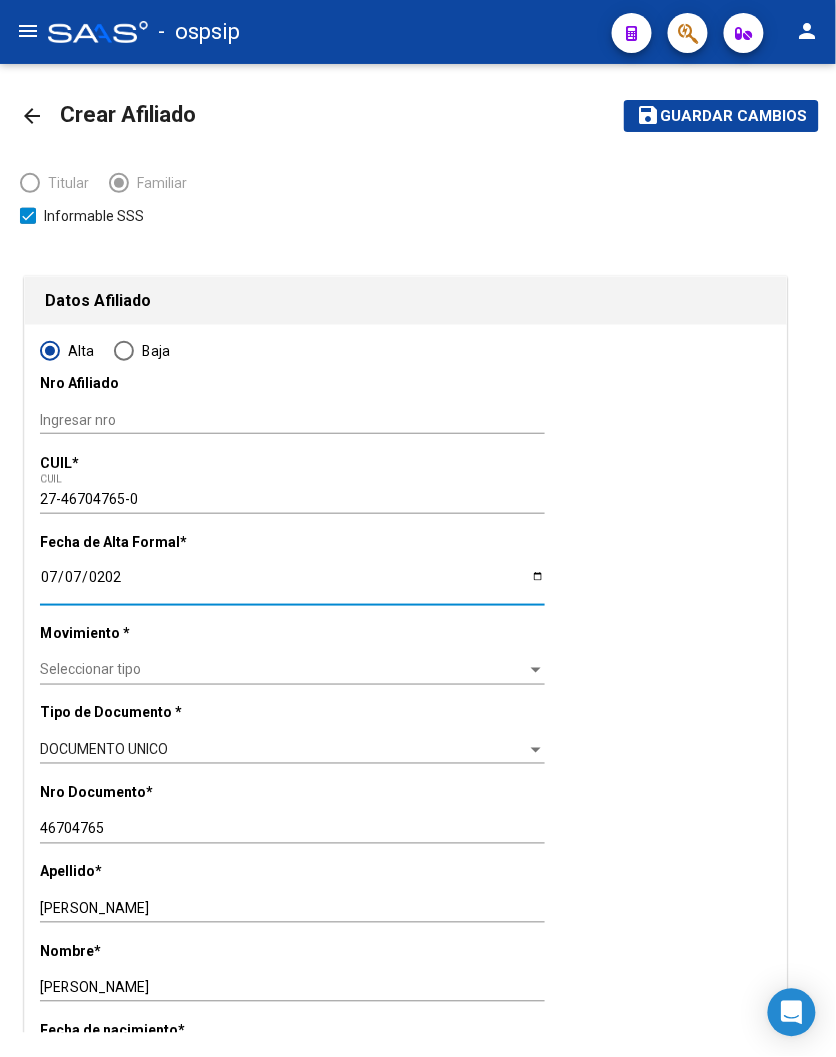 click on "Seleccionar tipo" at bounding box center (283, 670) 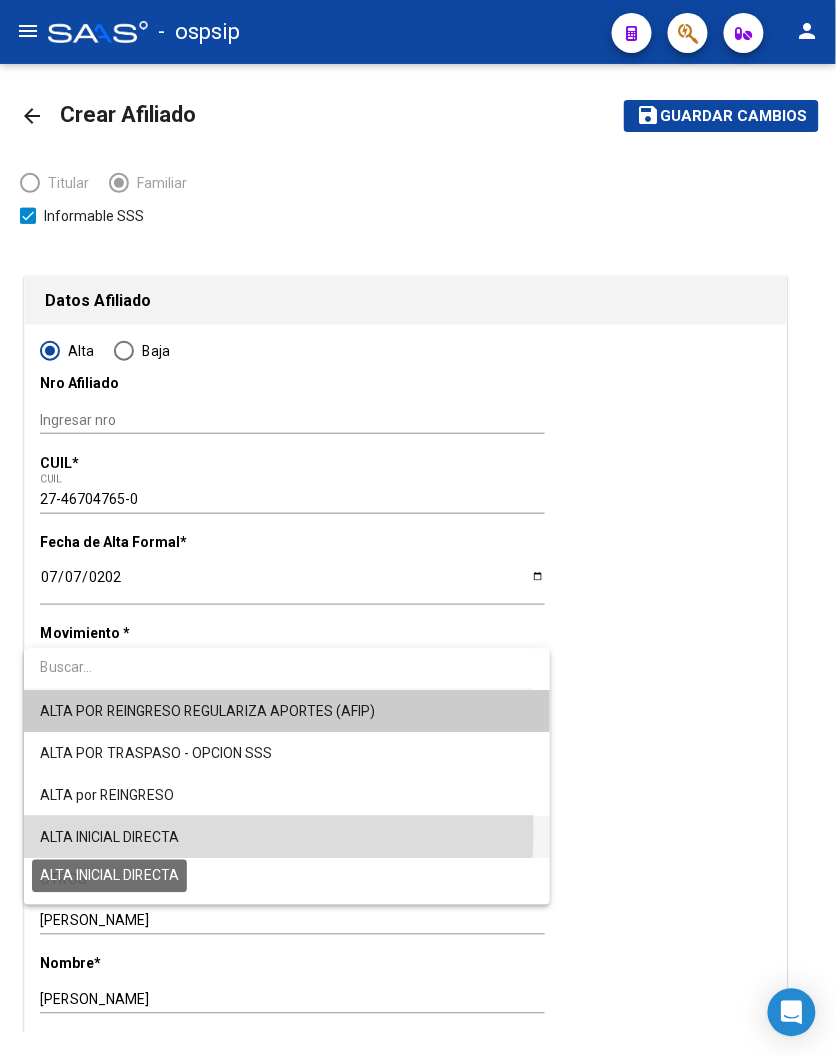 click on "ALTA INICIAL DIRECTA" at bounding box center (109, 838) 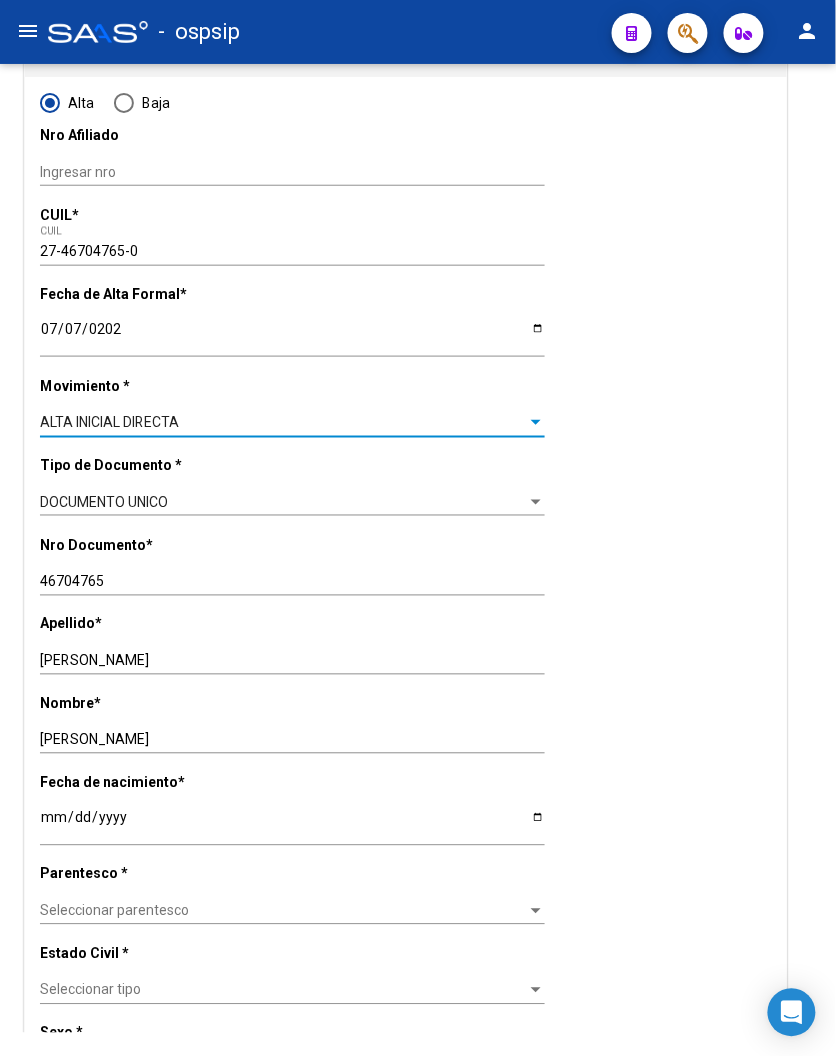 scroll, scrollTop: 444, scrollLeft: 0, axis: vertical 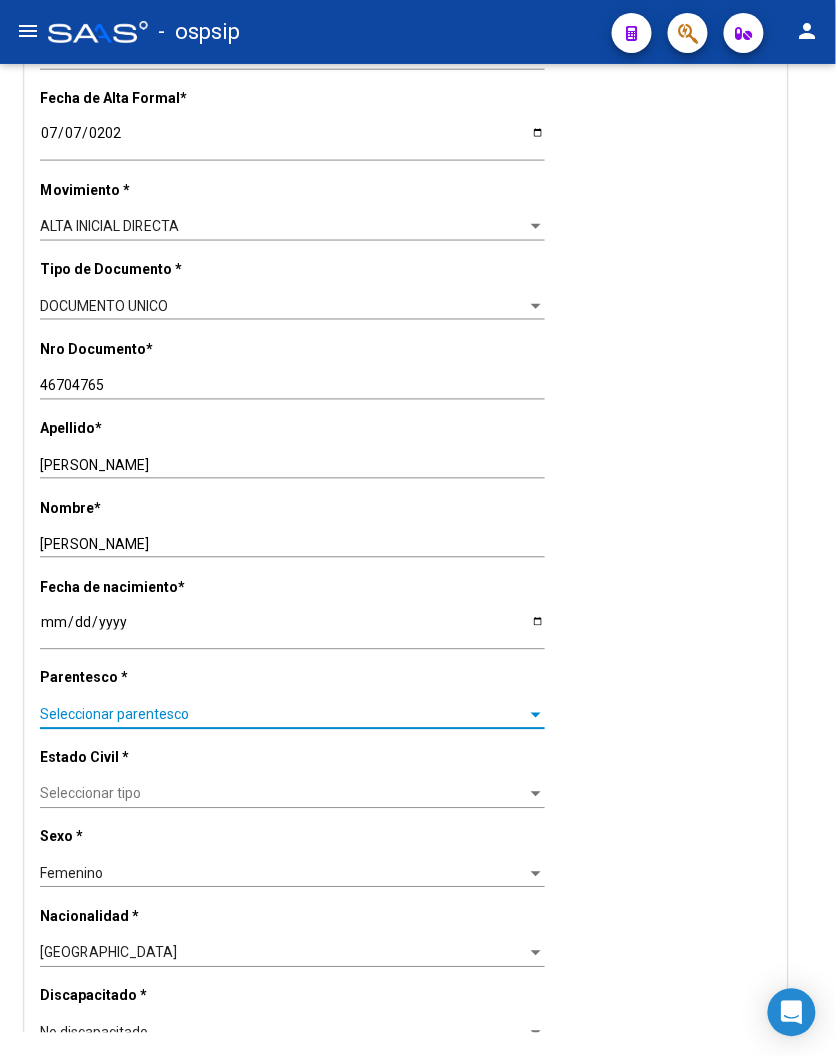 click on "Seleccionar parentesco" at bounding box center (283, 715) 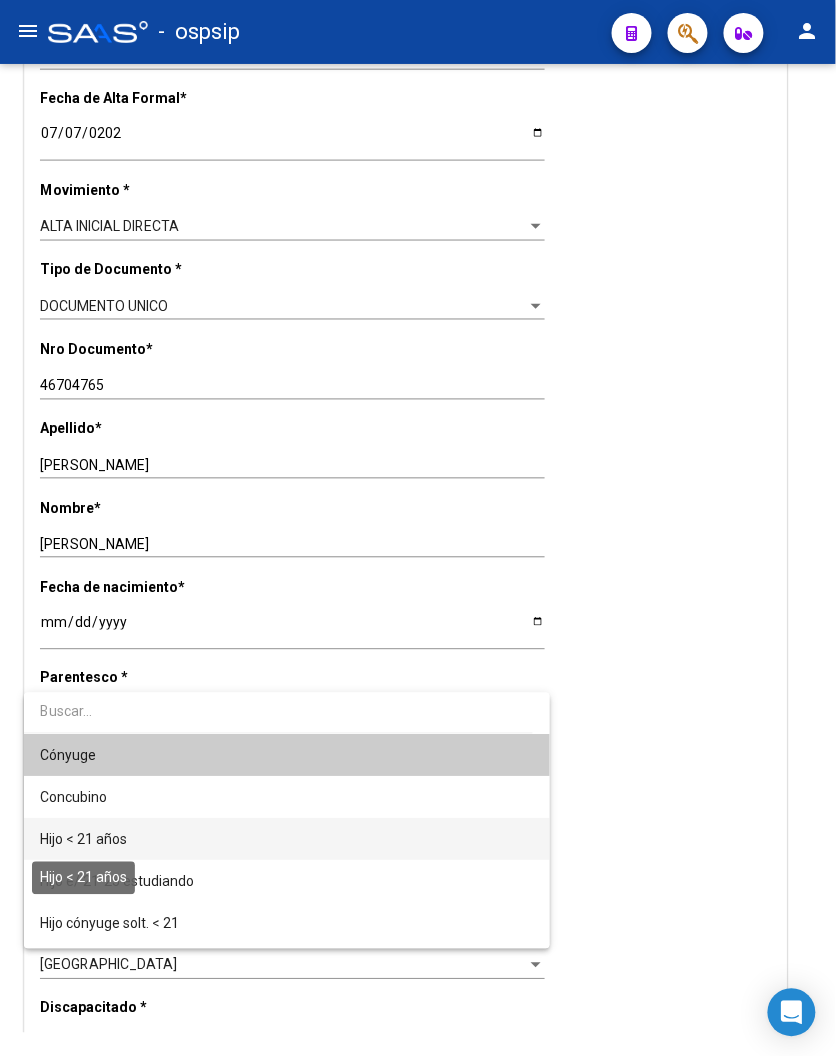 click on "Hijo < 21 años" at bounding box center [83, 840] 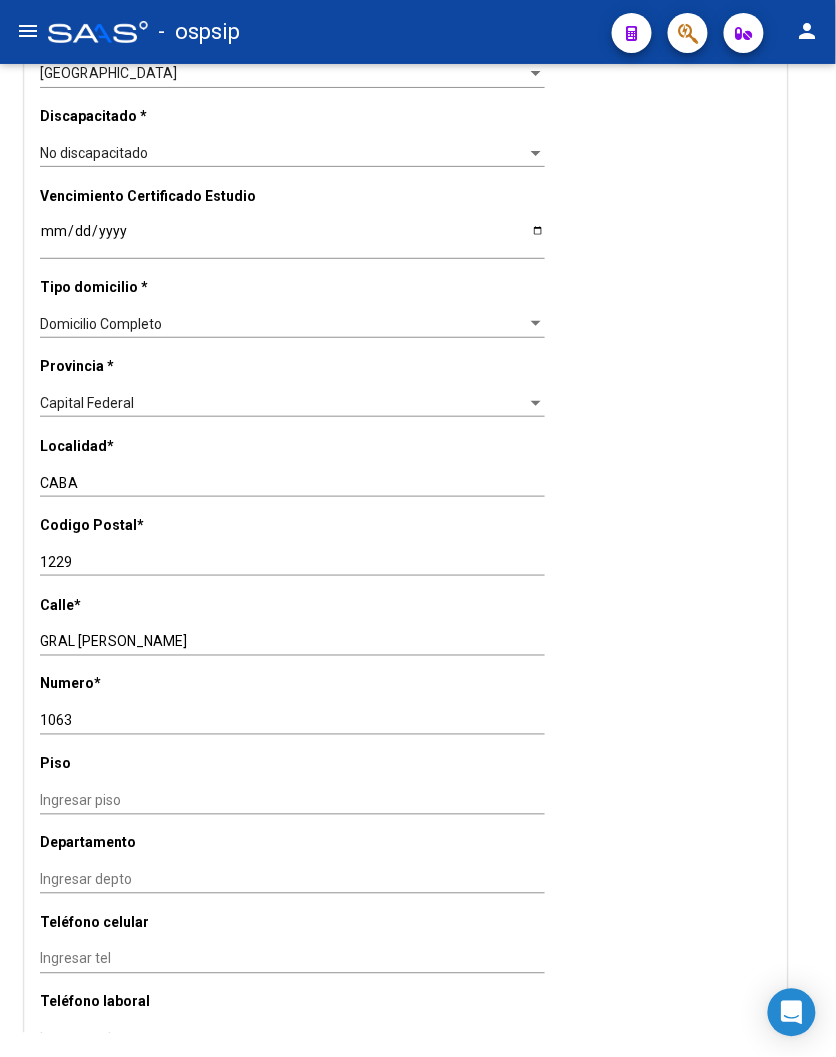 scroll, scrollTop: 1333, scrollLeft: 0, axis: vertical 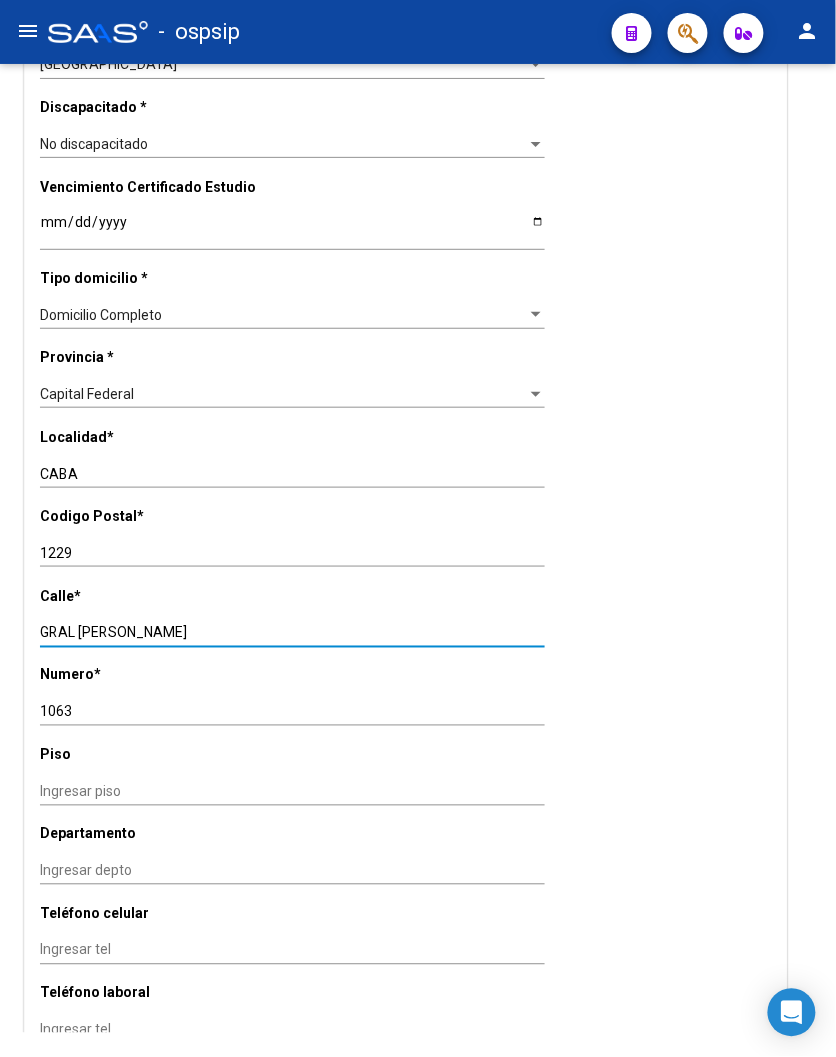 click on "GRAL CORNELIO SAAVED" at bounding box center [292, 633] 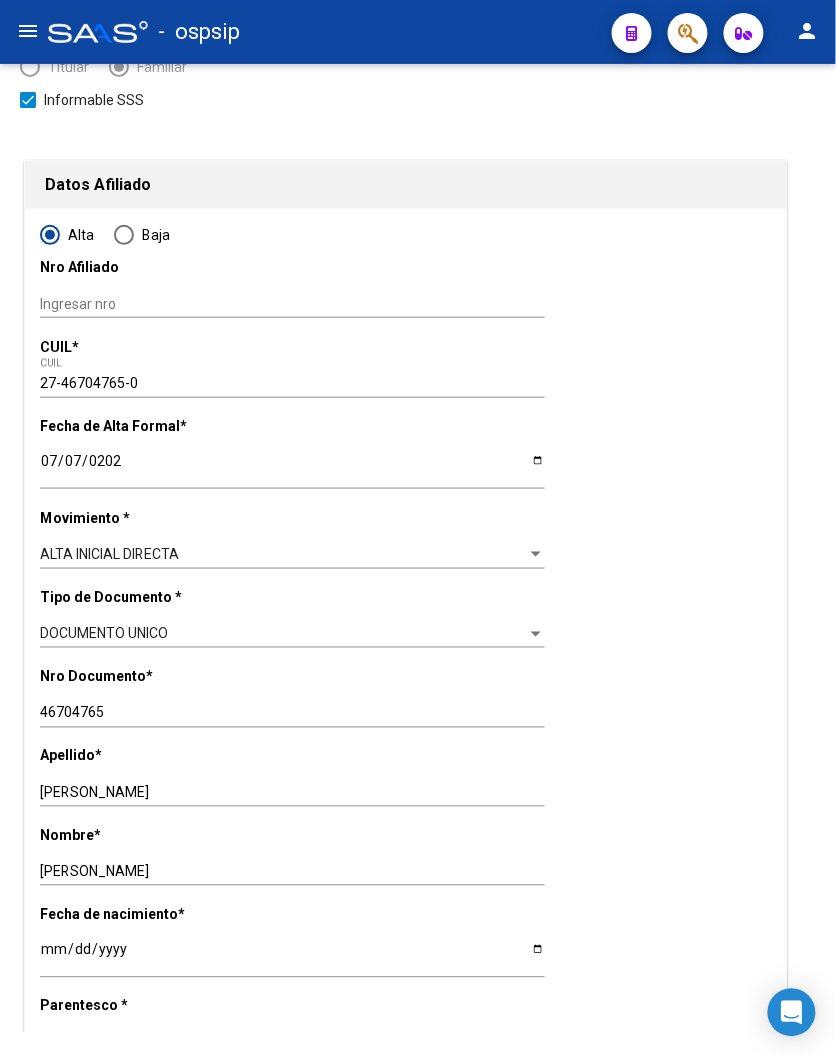 scroll, scrollTop: 0, scrollLeft: 0, axis: both 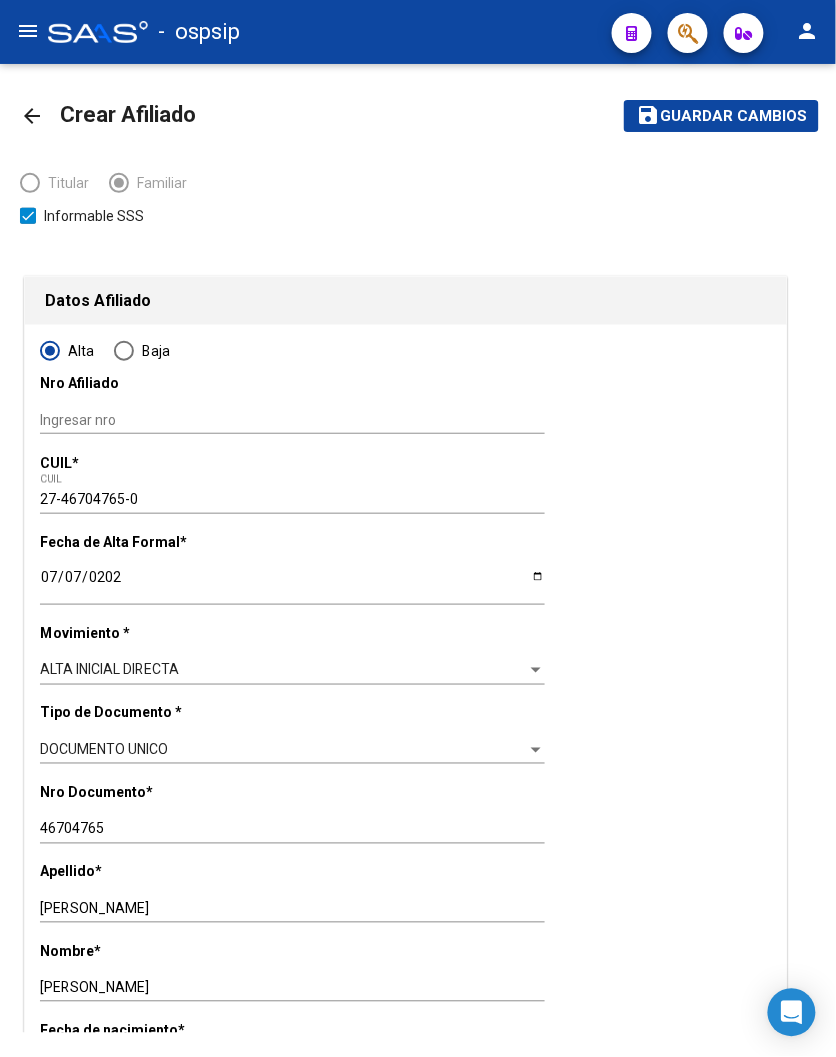 type on "GRAL CORNELIO SAAVEDRA" 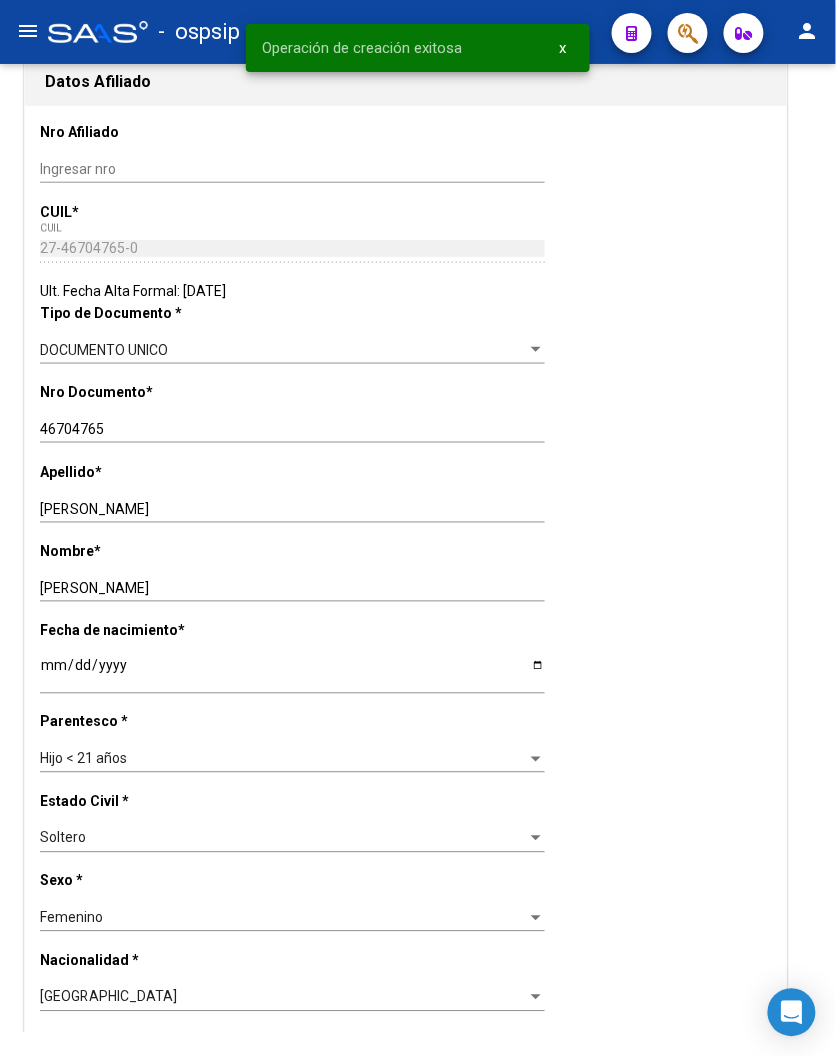 radio on "true" 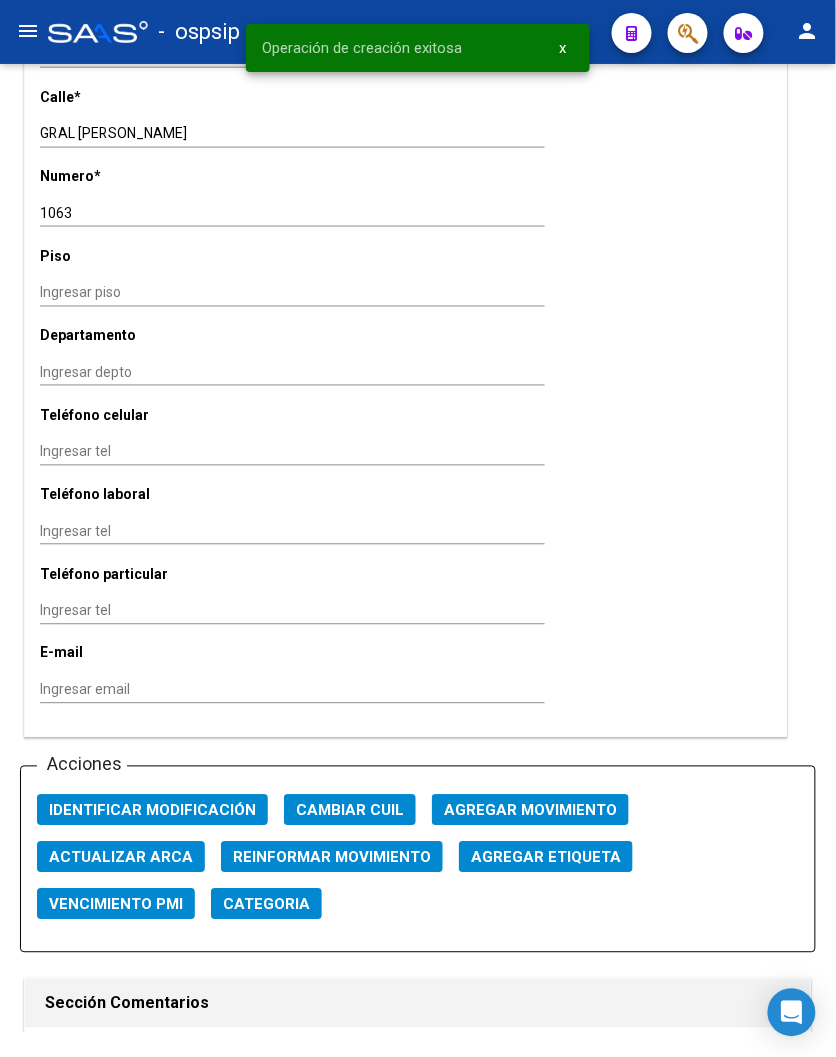 scroll, scrollTop: 2000, scrollLeft: 0, axis: vertical 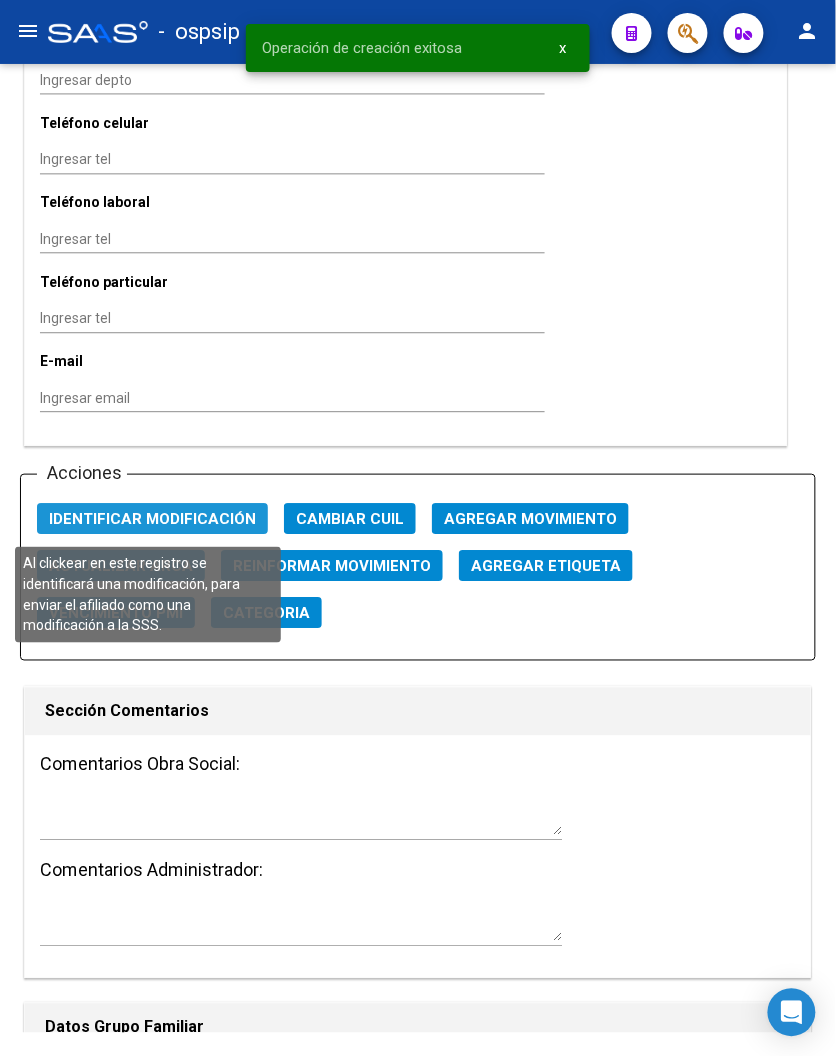 click on "Identificar Modificación" 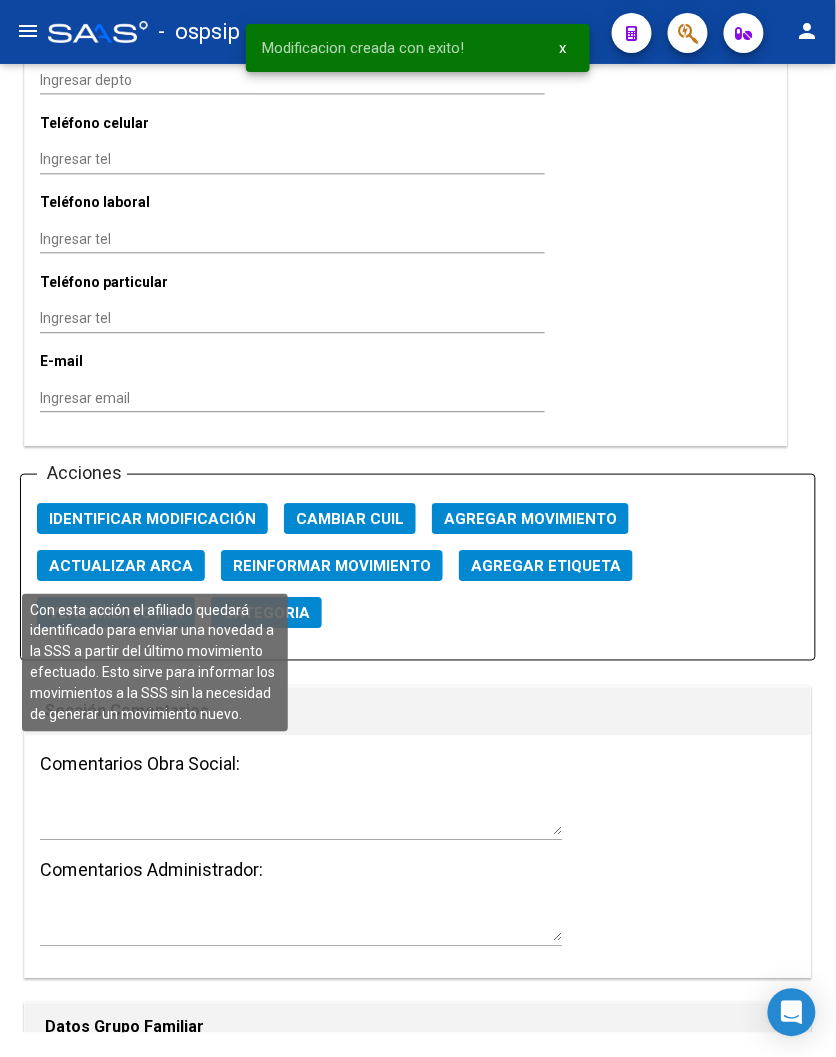 click on "Reinformar Movimiento" 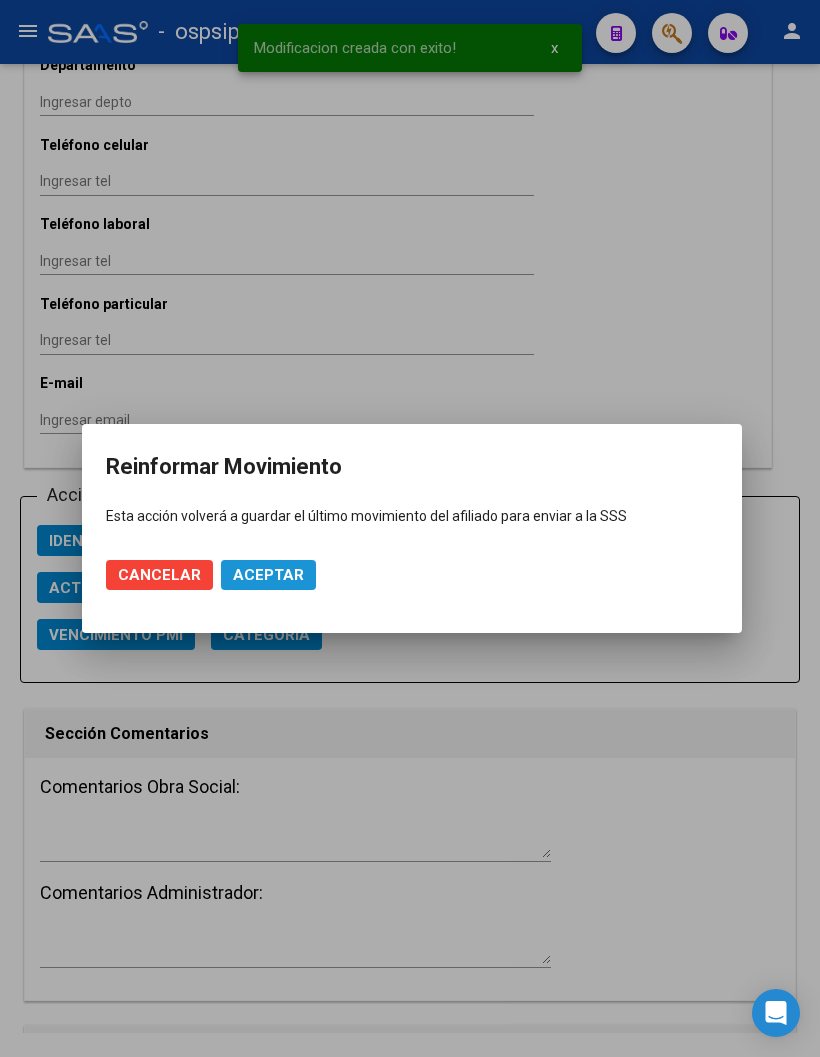 click on "Aceptar" at bounding box center [268, 575] 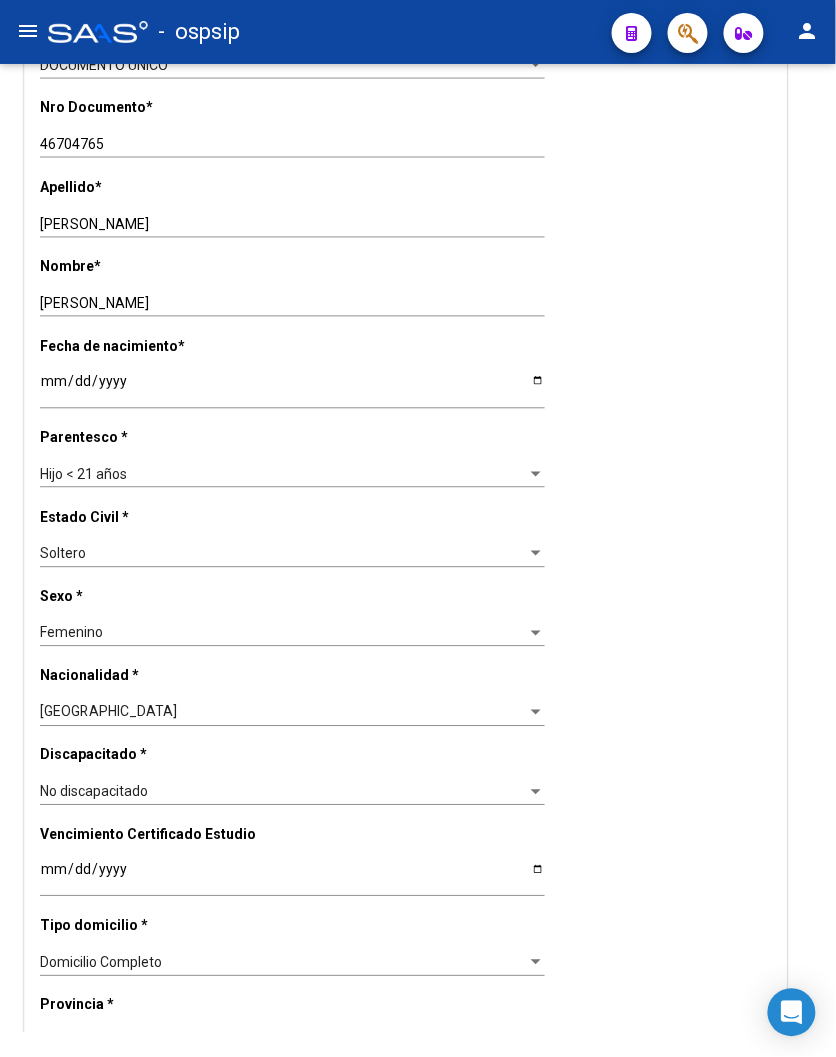 scroll, scrollTop: 555, scrollLeft: 0, axis: vertical 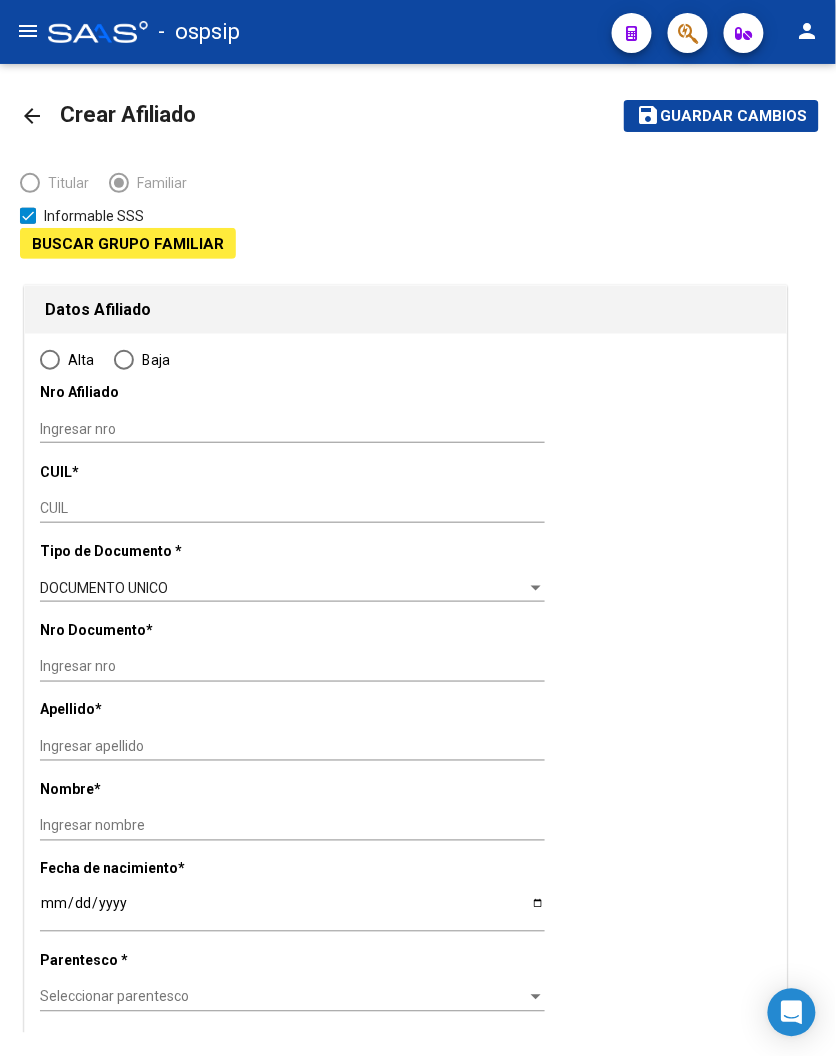 type on "30-52182479-0" 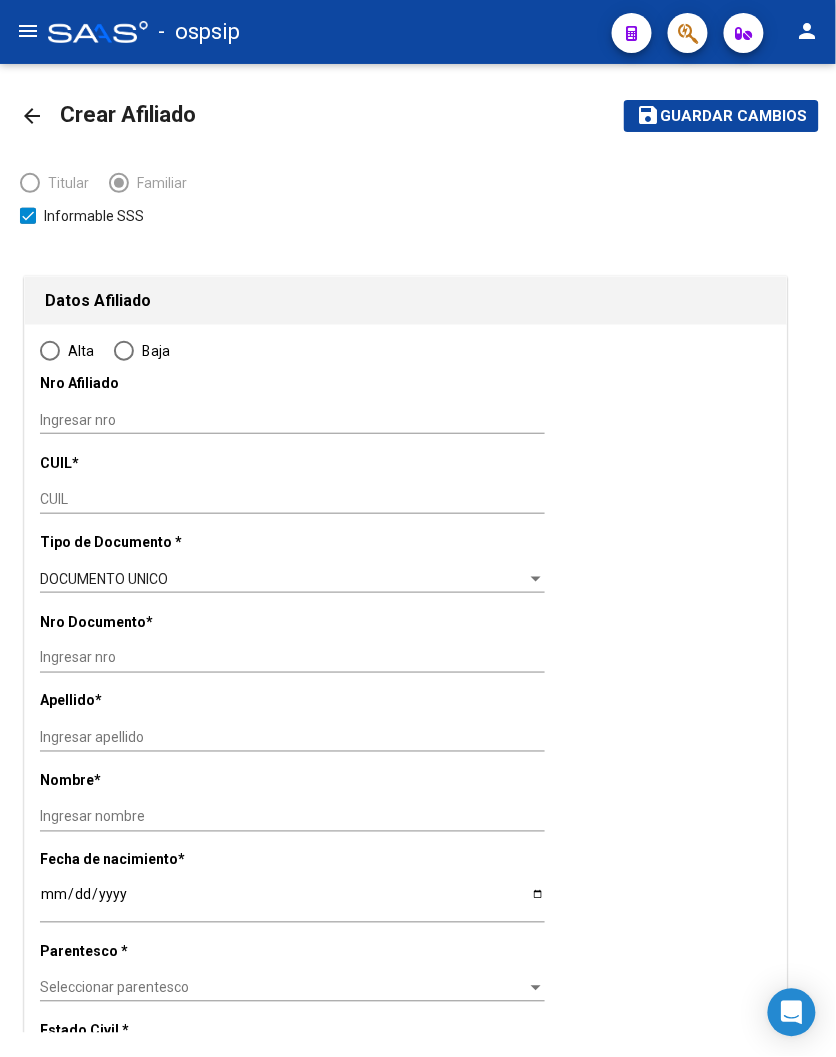 type on "CABA" 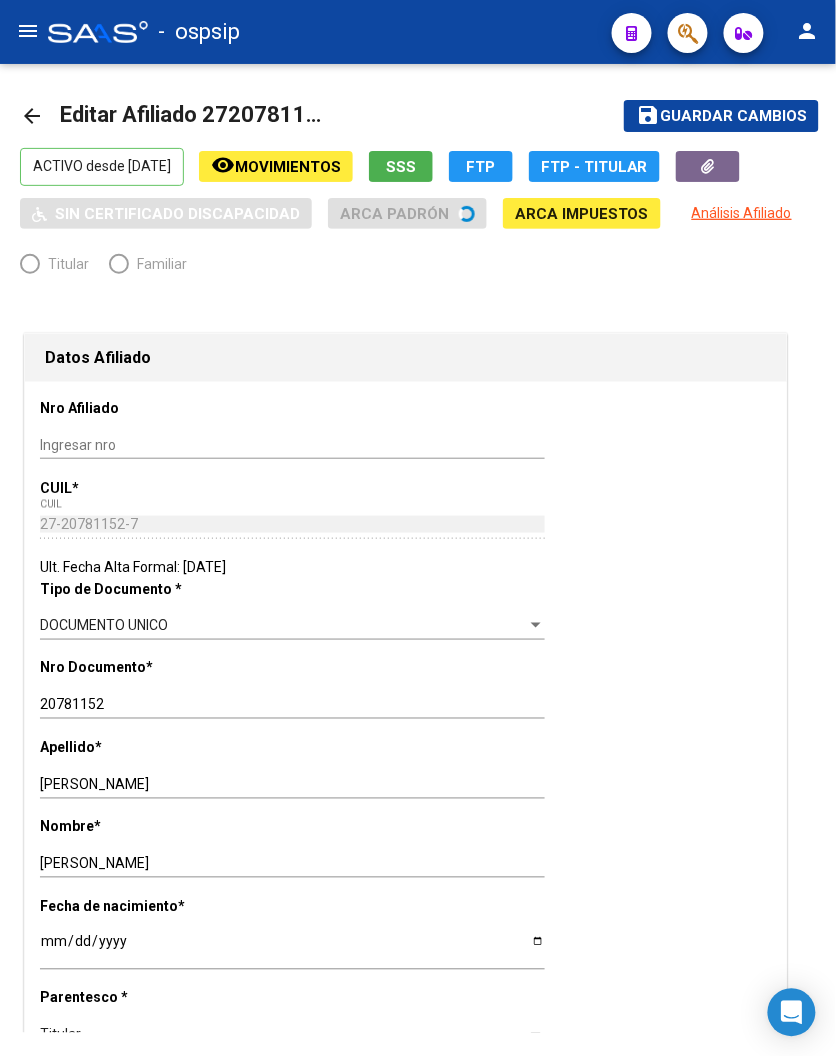 radio on "true" 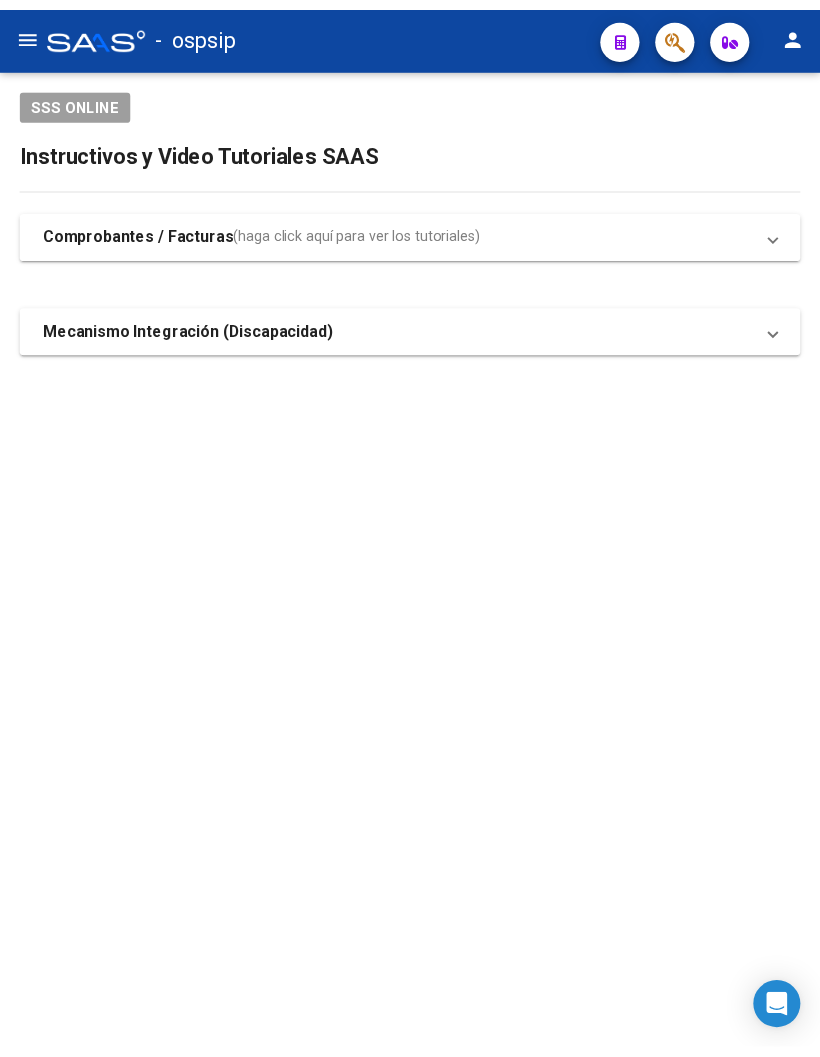 scroll, scrollTop: 0, scrollLeft: 0, axis: both 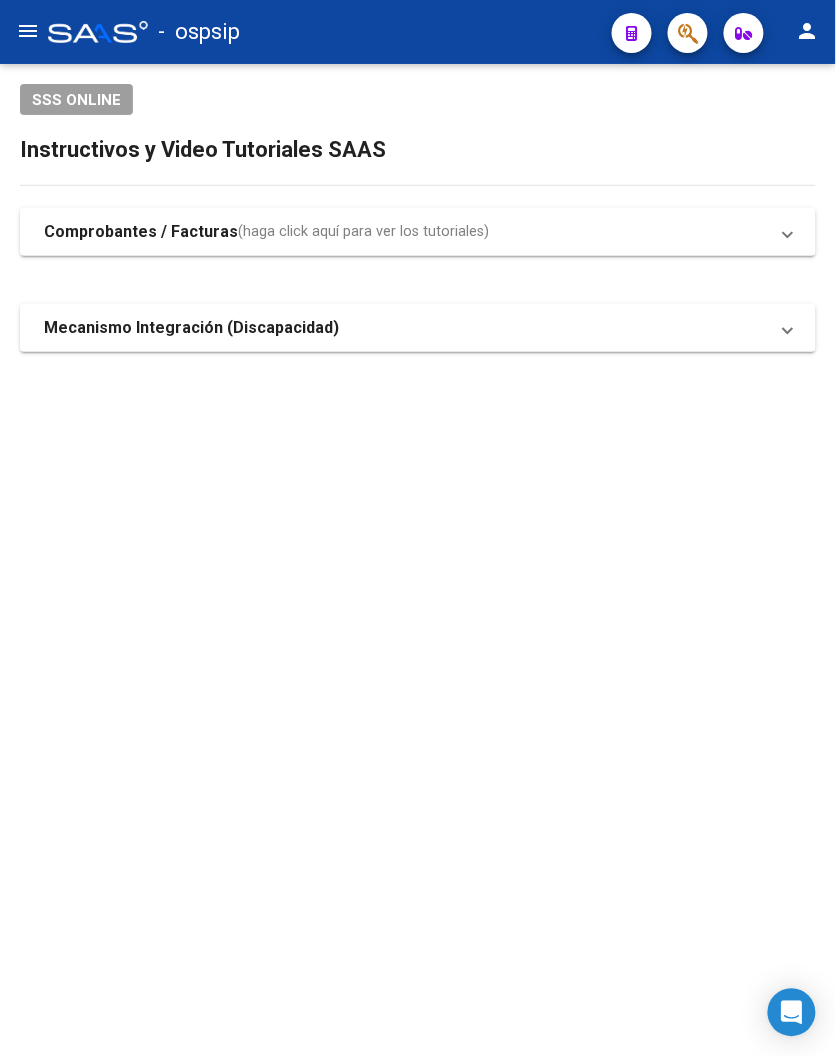 click 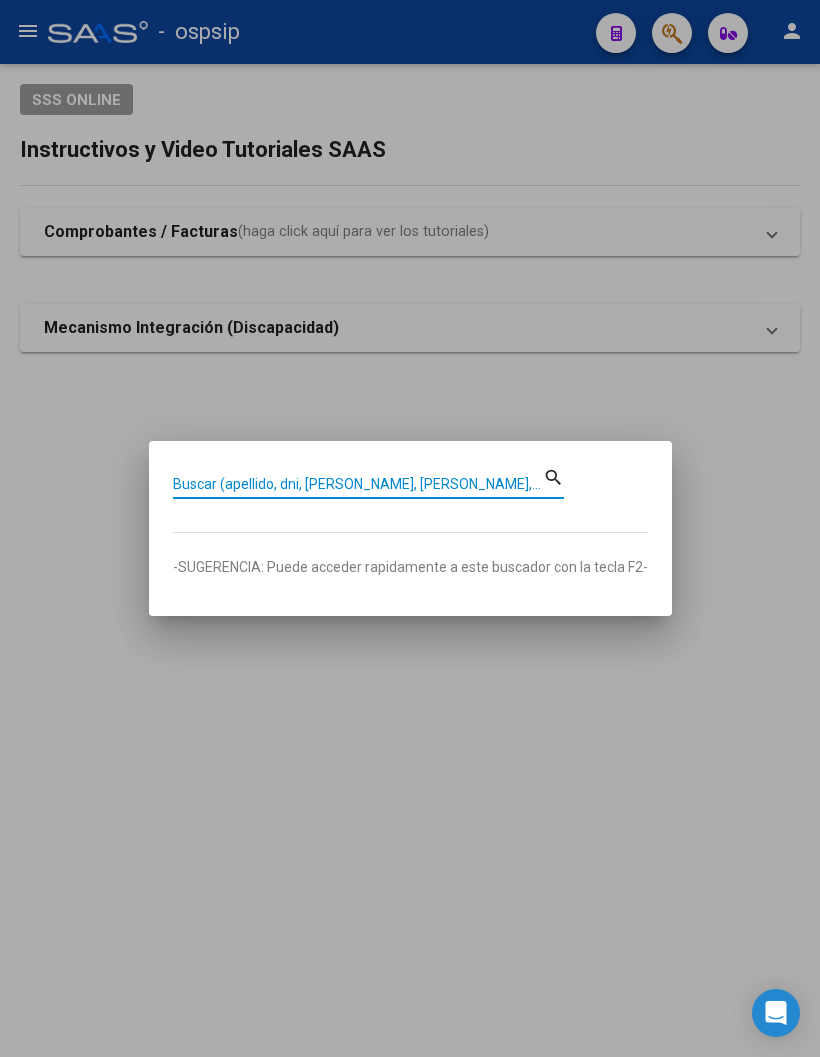 click on "Buscar (apellido, dni, [PERSON_NAME], [PERSON_NAME], cuit, obra social)" at bounding box center [358, 484] 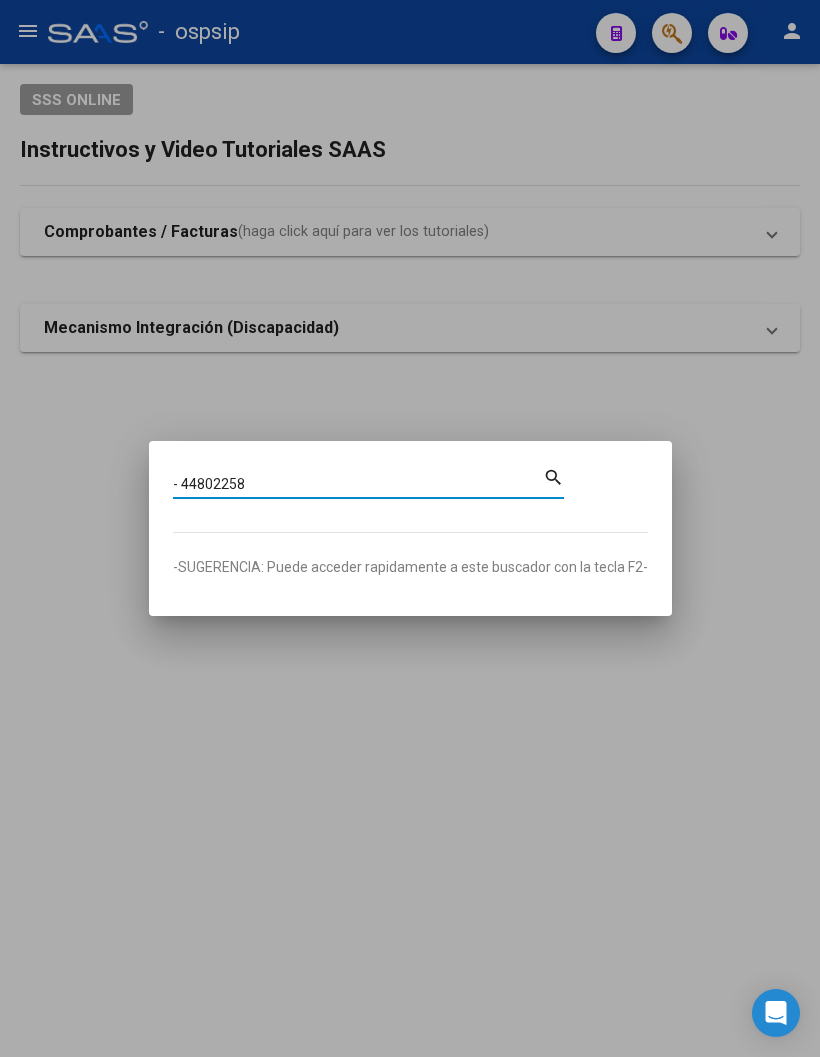 click on "- 44802258" at bounding box center [358, 484] 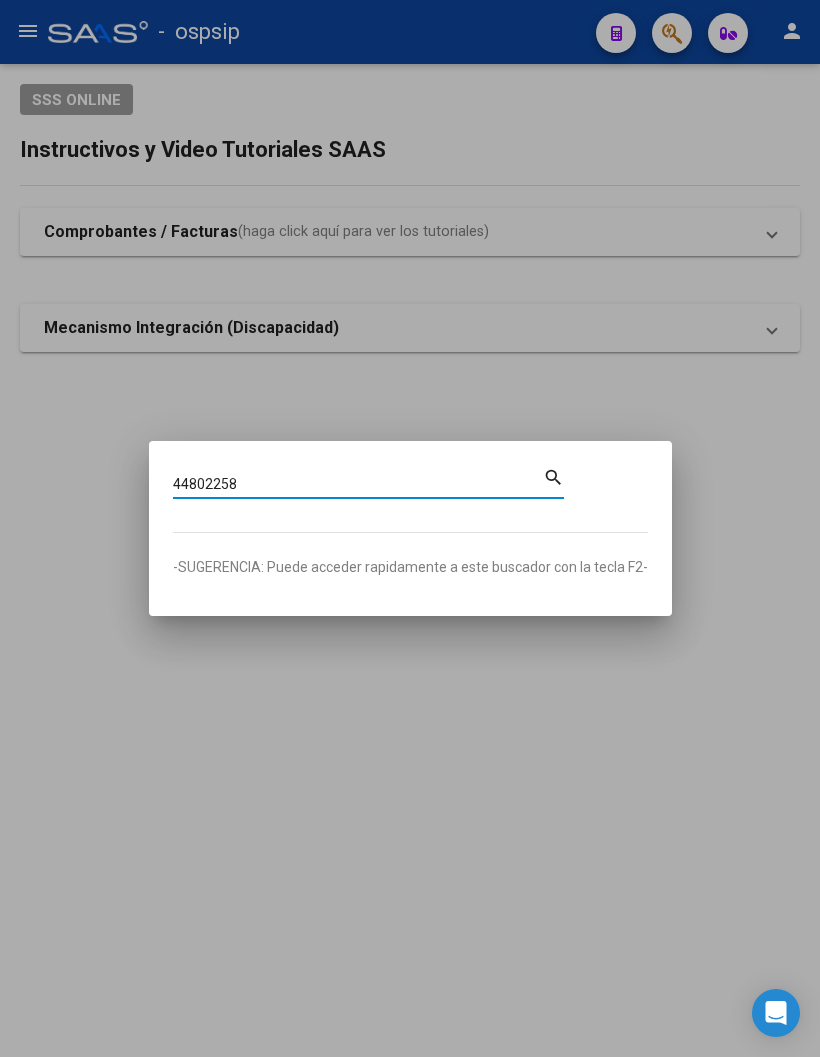 type on "44802258" 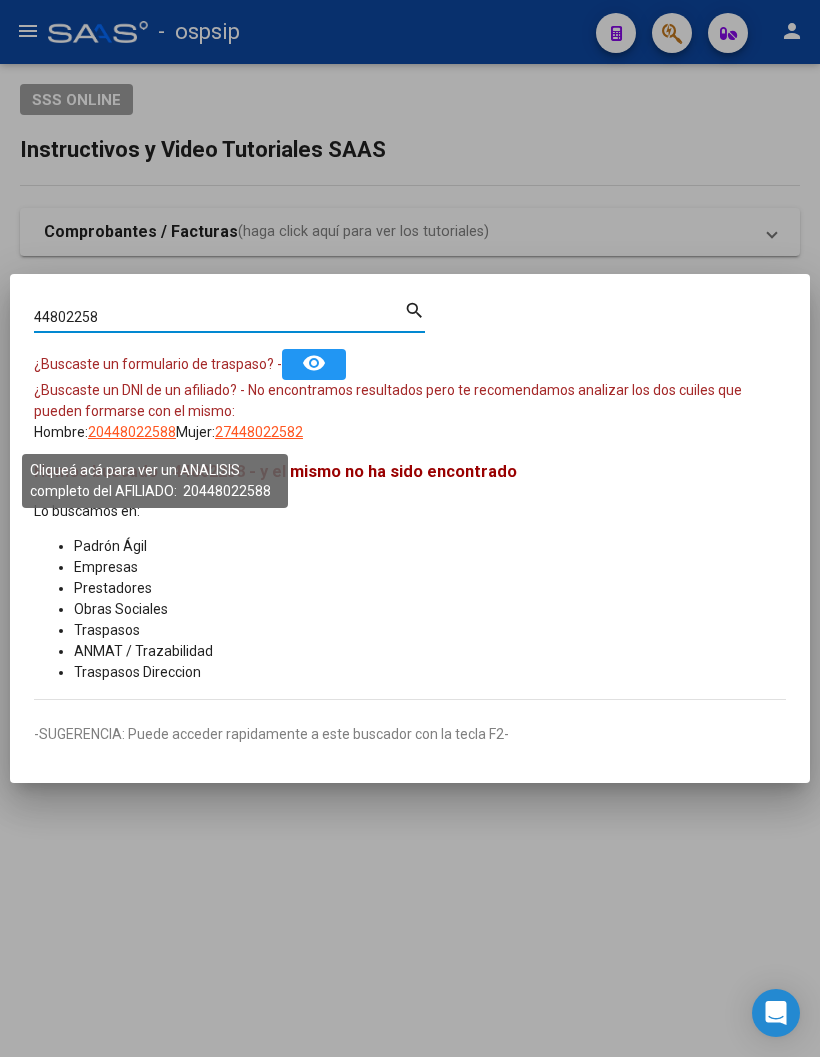 click on "20448022588" at bounding box center [132, 432] 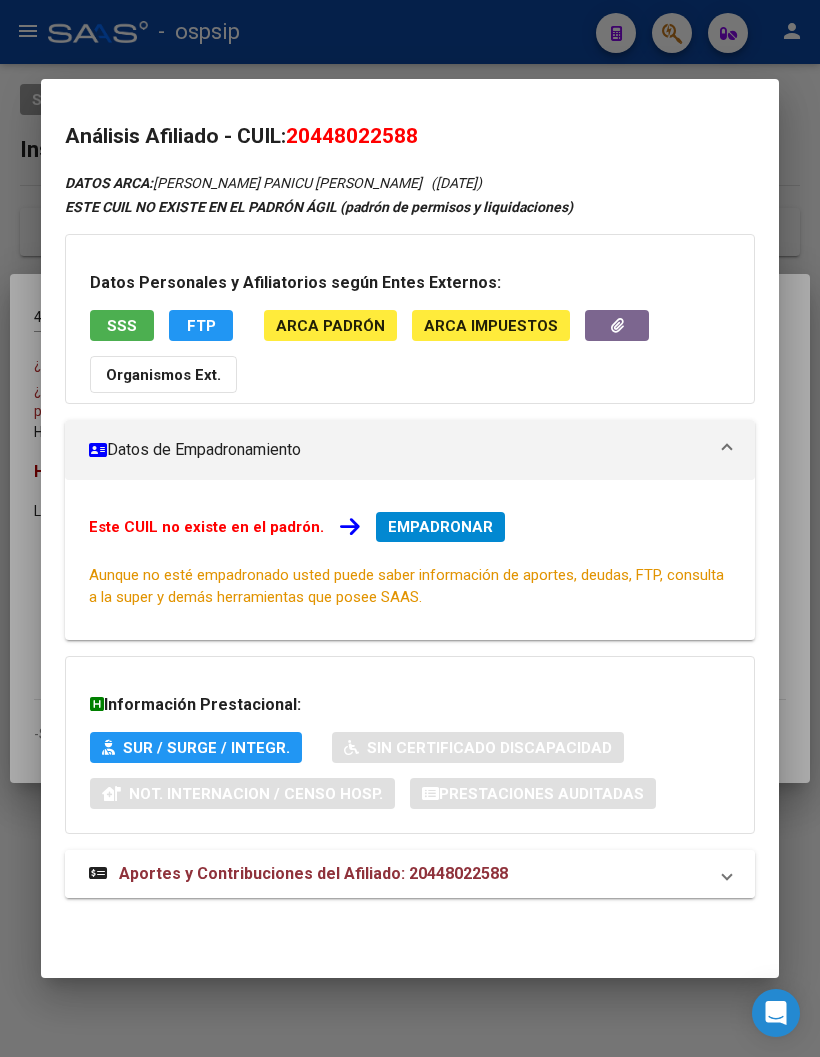 click on "Aportes y Contribuciones del Afiliado: 20448022588" at bounding box center (313, 873) 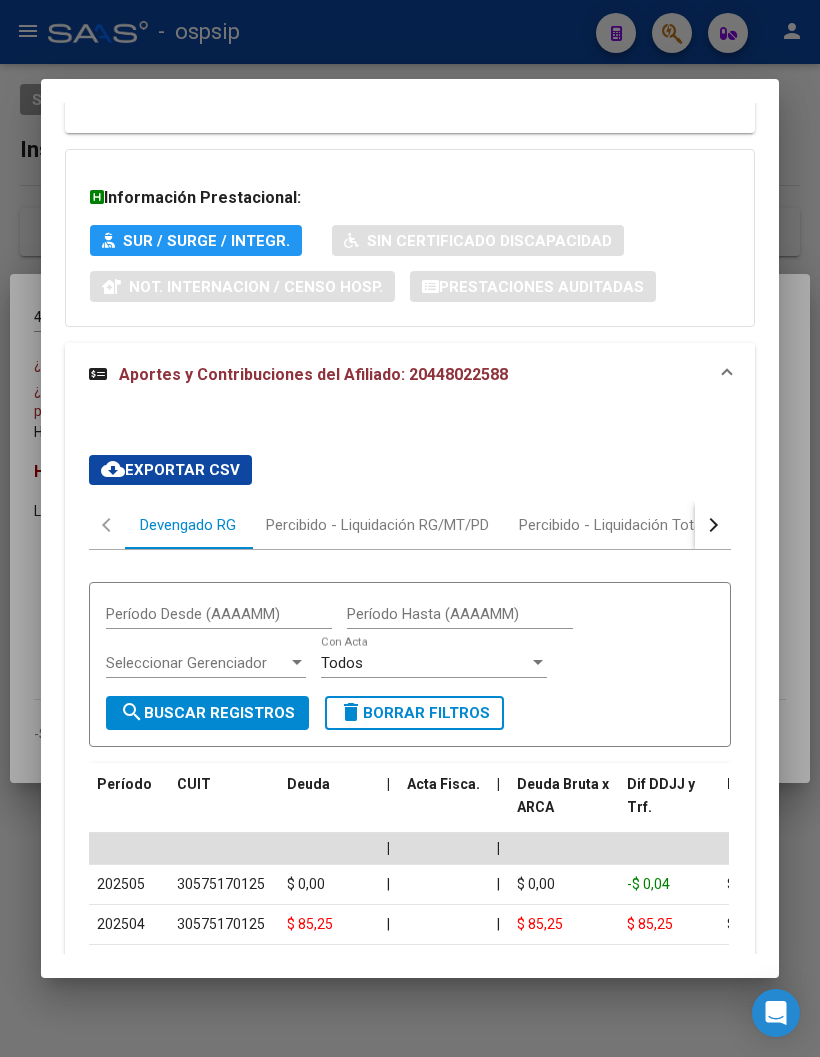 scroll, scrollTop: 547, scrollLeft: 0, axis: vertical 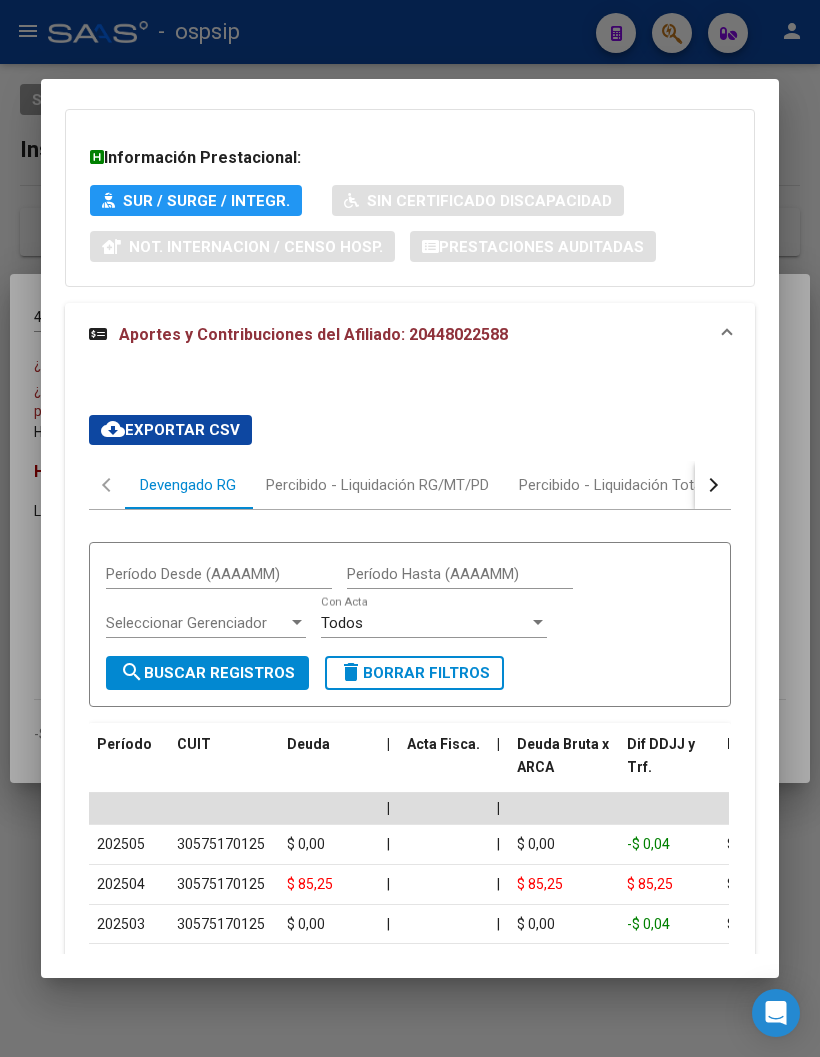 click at bounding box center [713, 485] 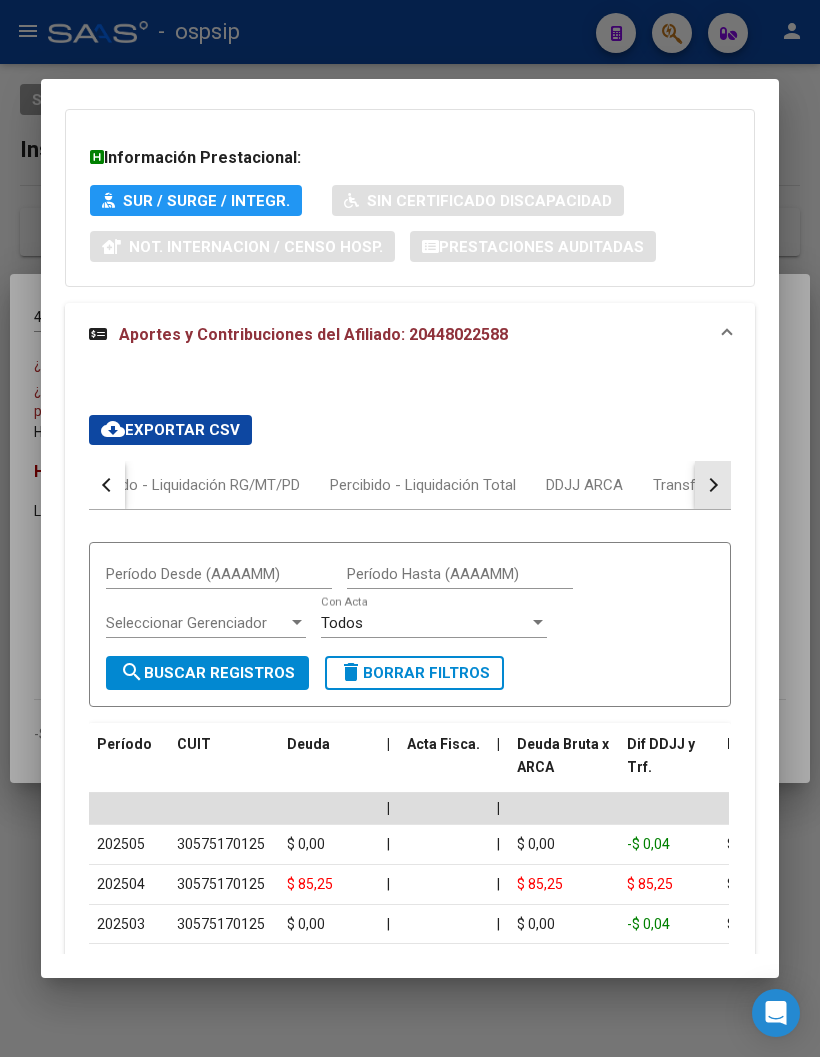 click at bounding box center (713, 485) 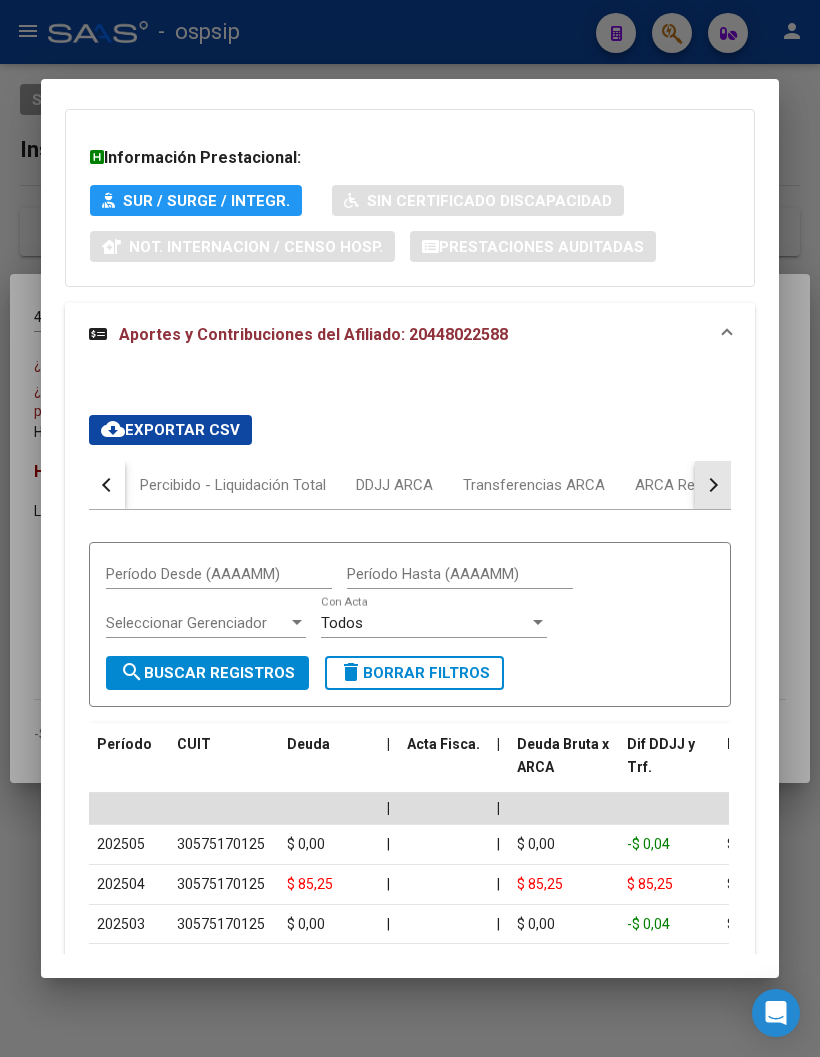 click at bounding box center (713, 485) 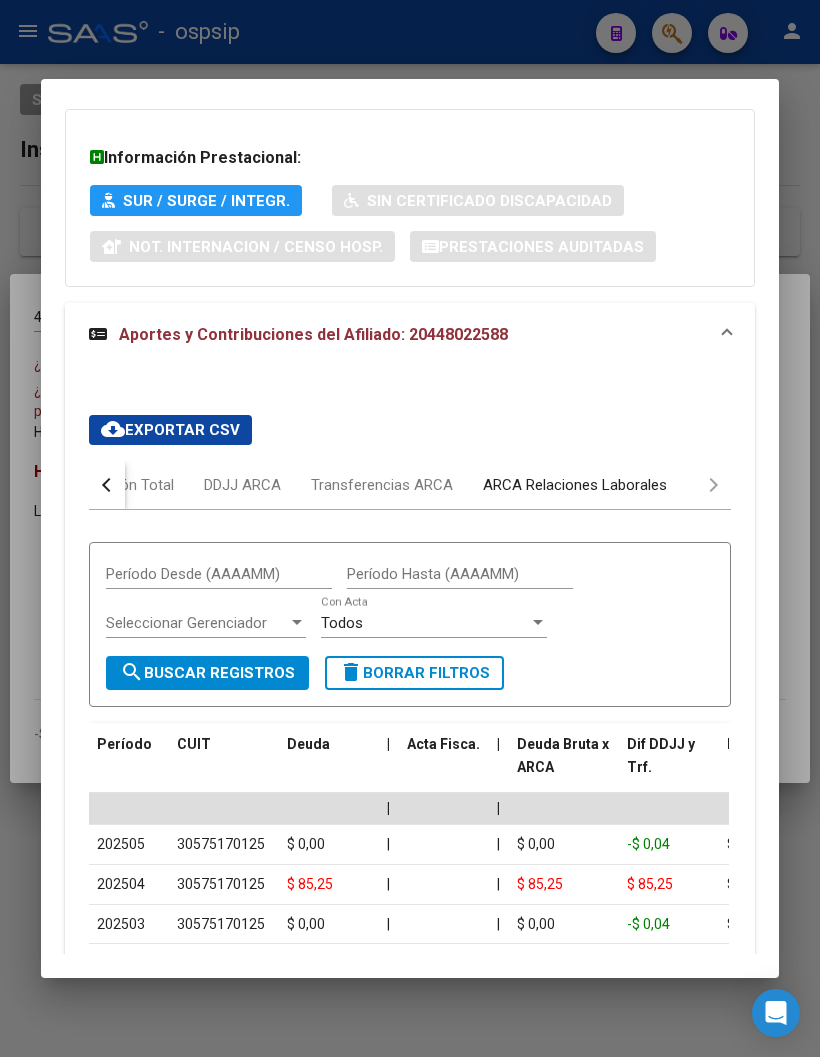 click on "ARCA Relaciones Laborales" at bounding box center (575, 485) 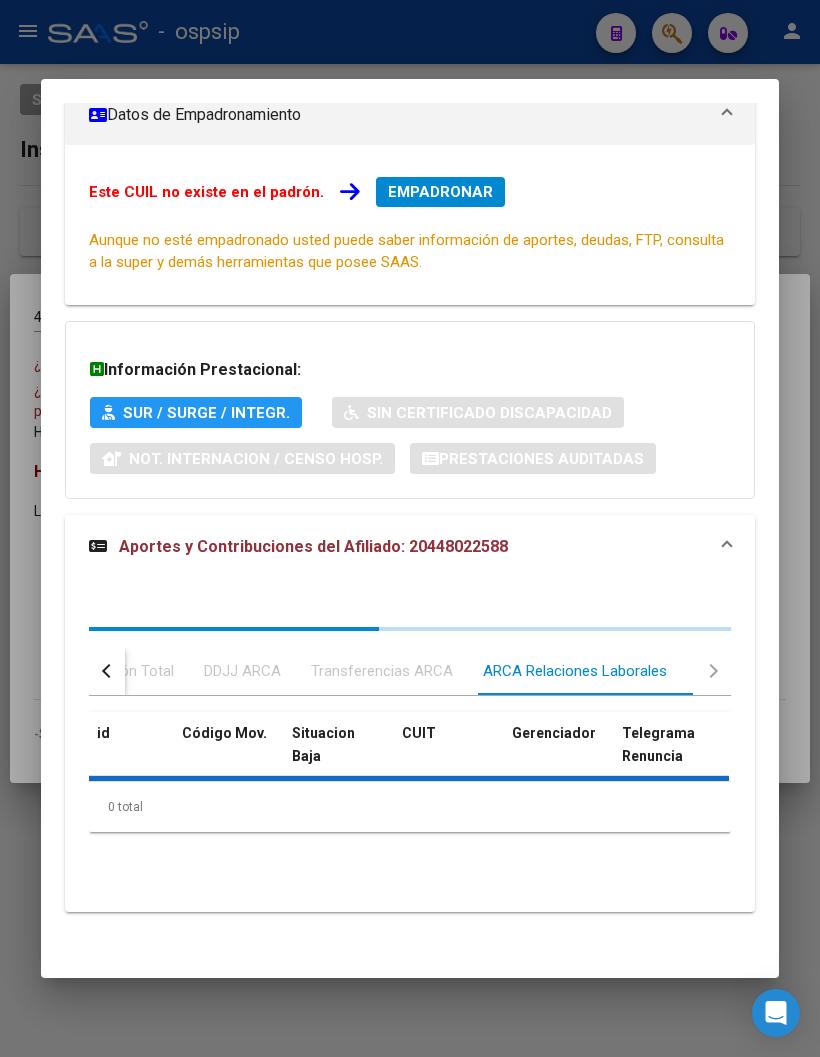 scroll, scrollTop: 430, scrollLeft: 0, axis: vertical 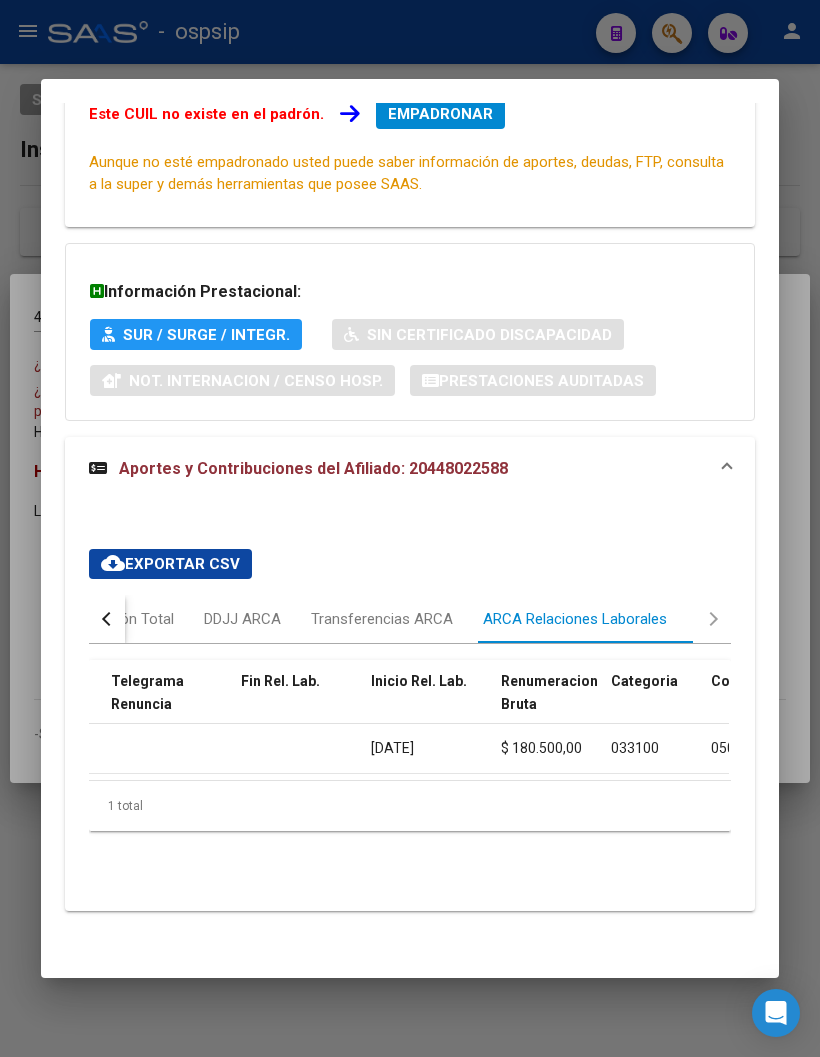 click at bounding box center (410, 528) 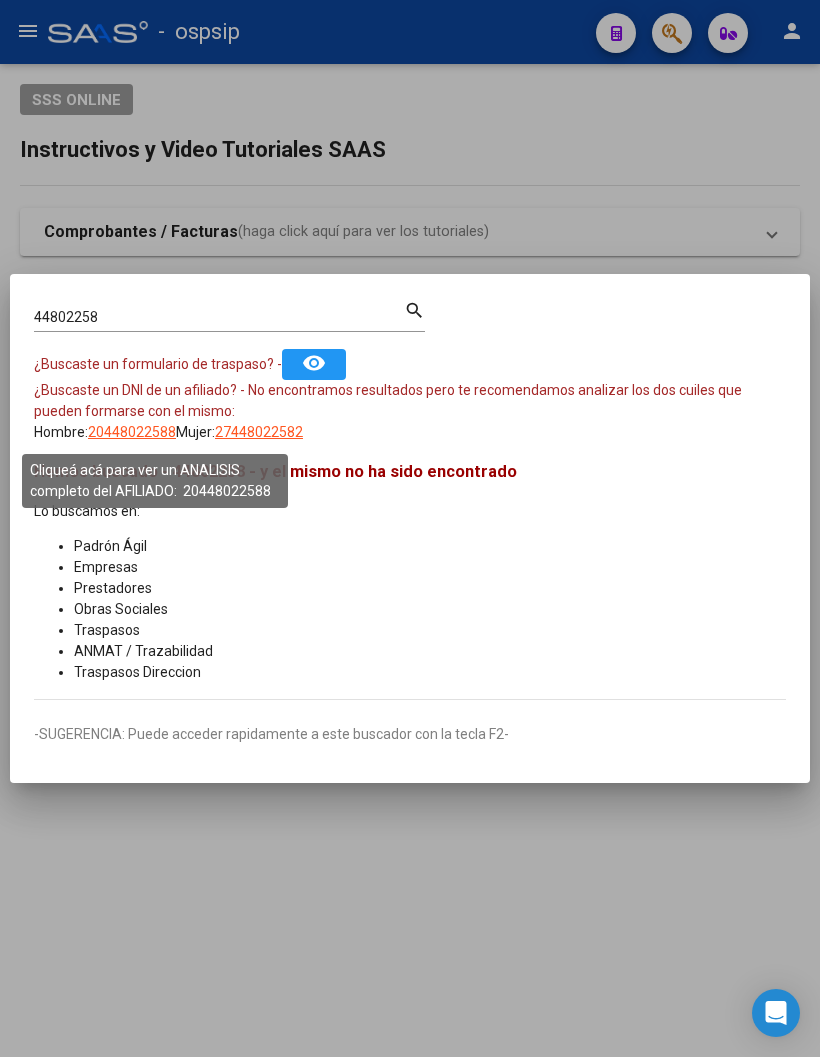 click on "20448022588" at bounding box center (132, 432) 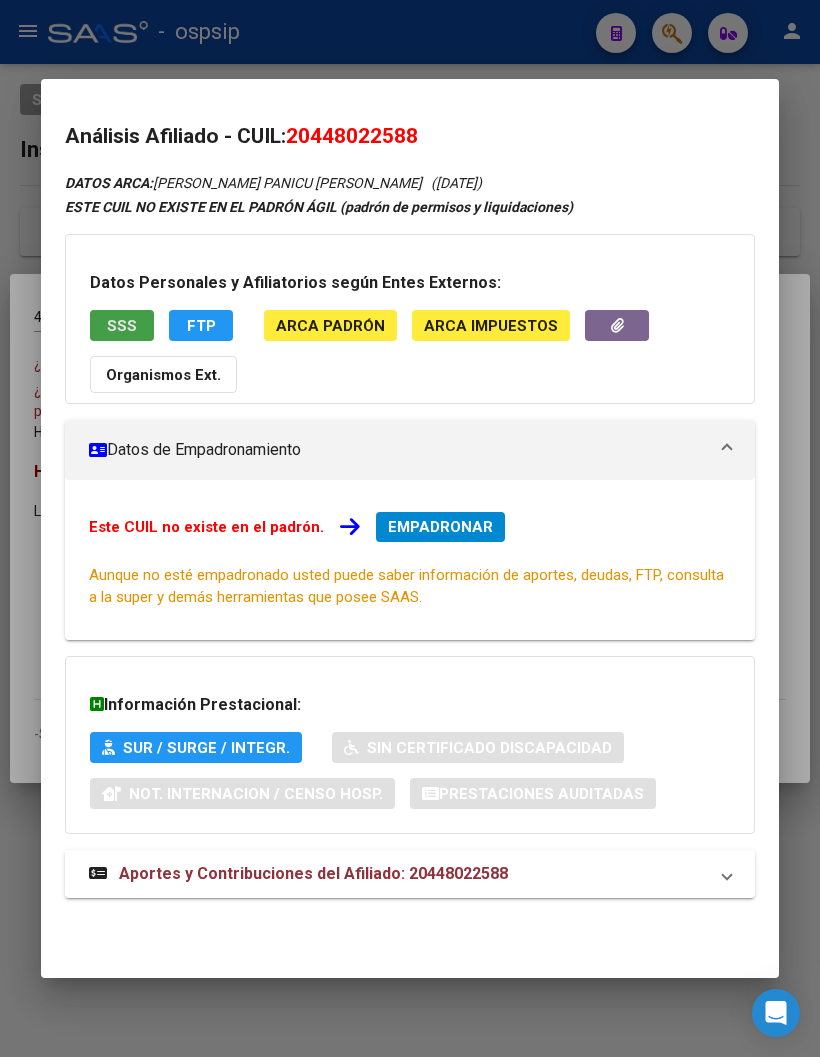 click on "SSS" at bounding box center (122, 326) 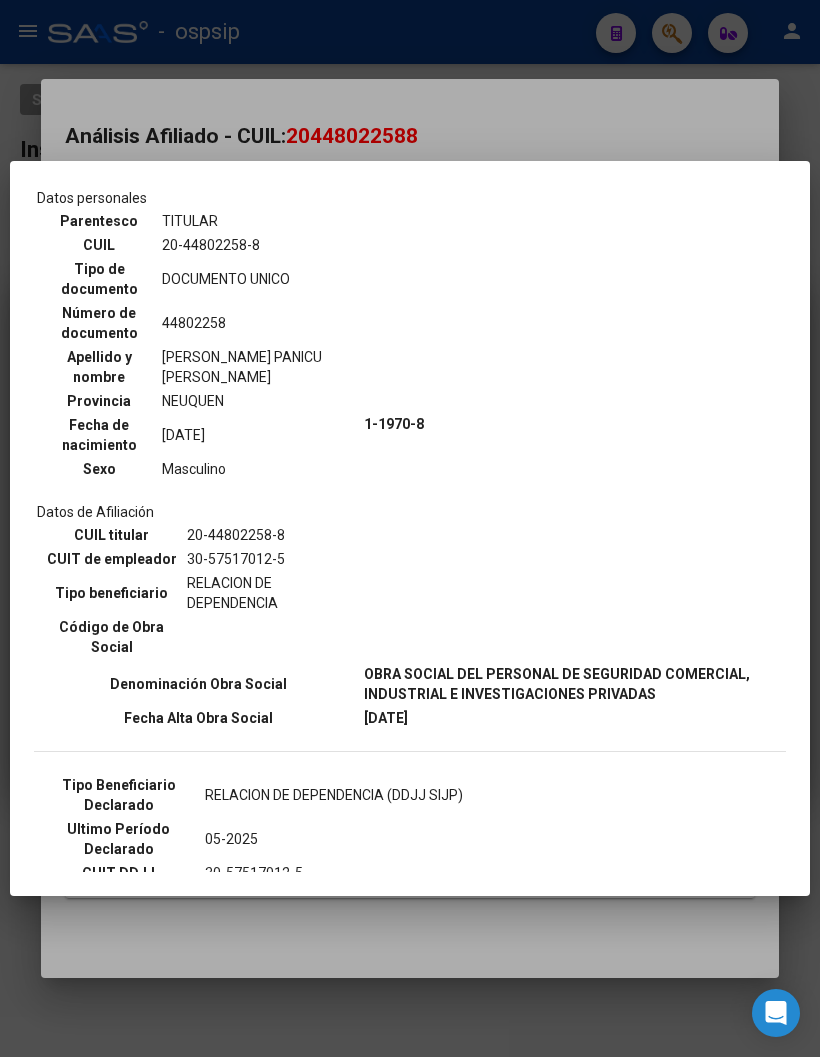 scroll, scrollTop: 176, scrollLeft: 0, axis: vertical 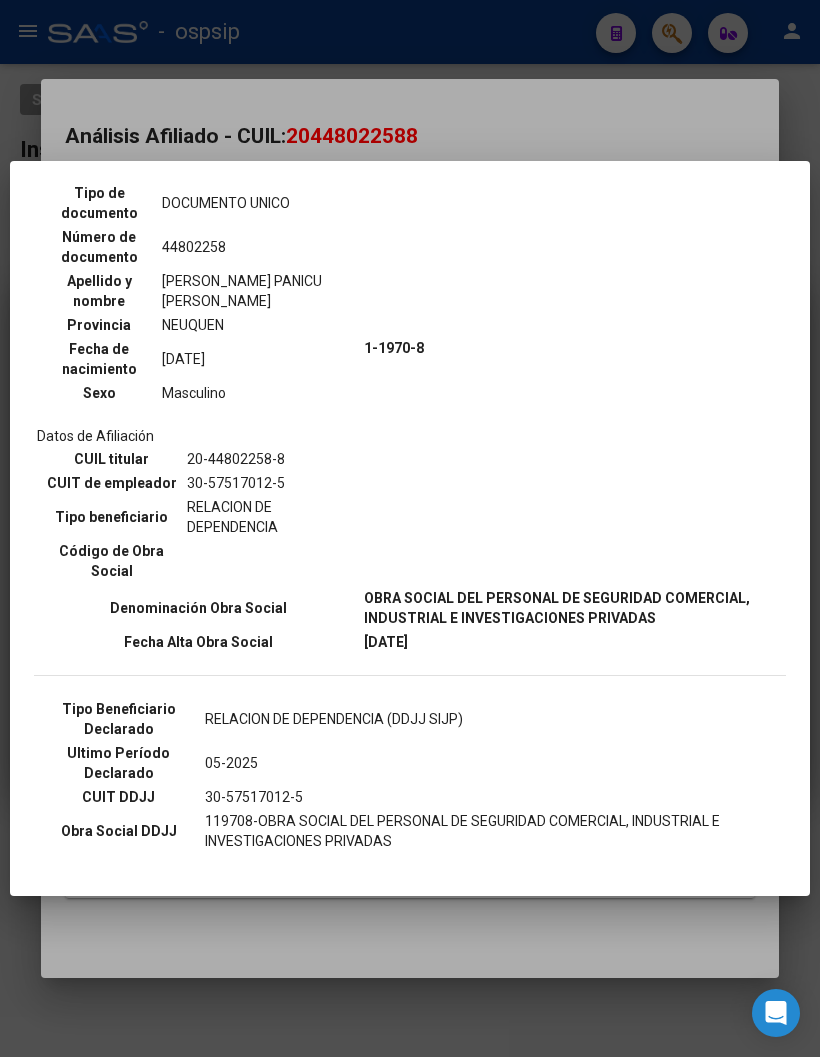 click at bounding box center [410, 528] 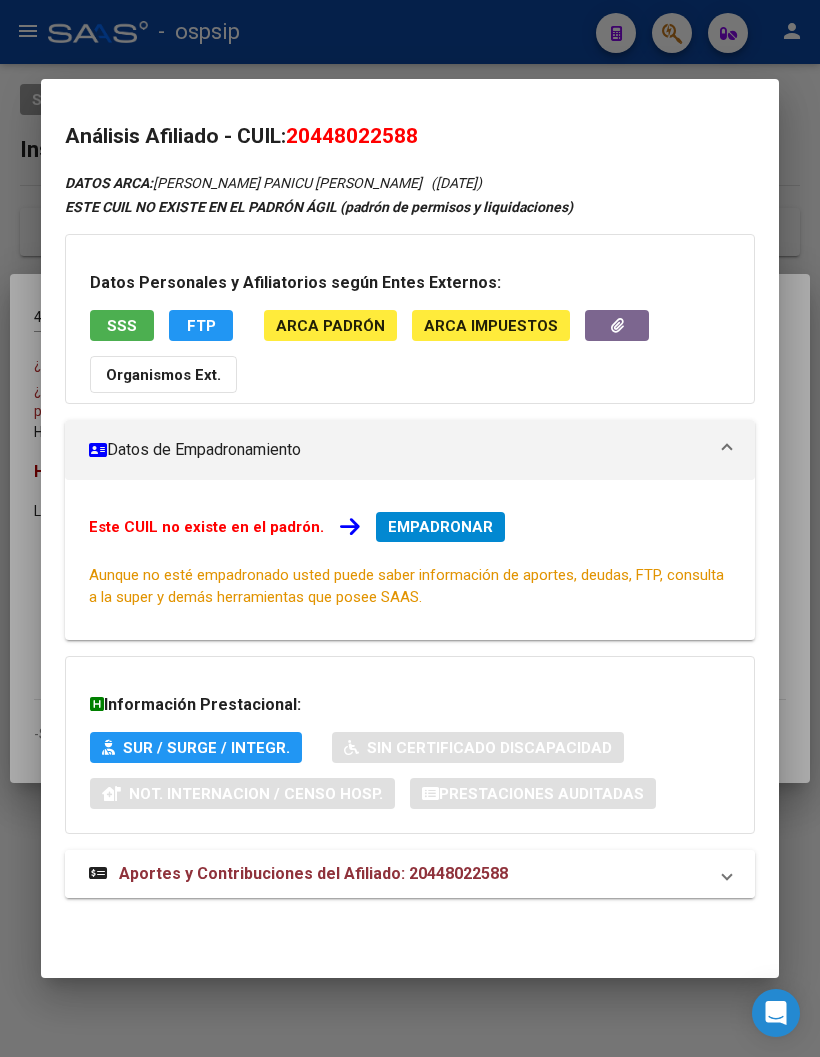 click on "Aportes y Contribuciones del Afiliado: 20448022588" at bounding box center (313, 873) 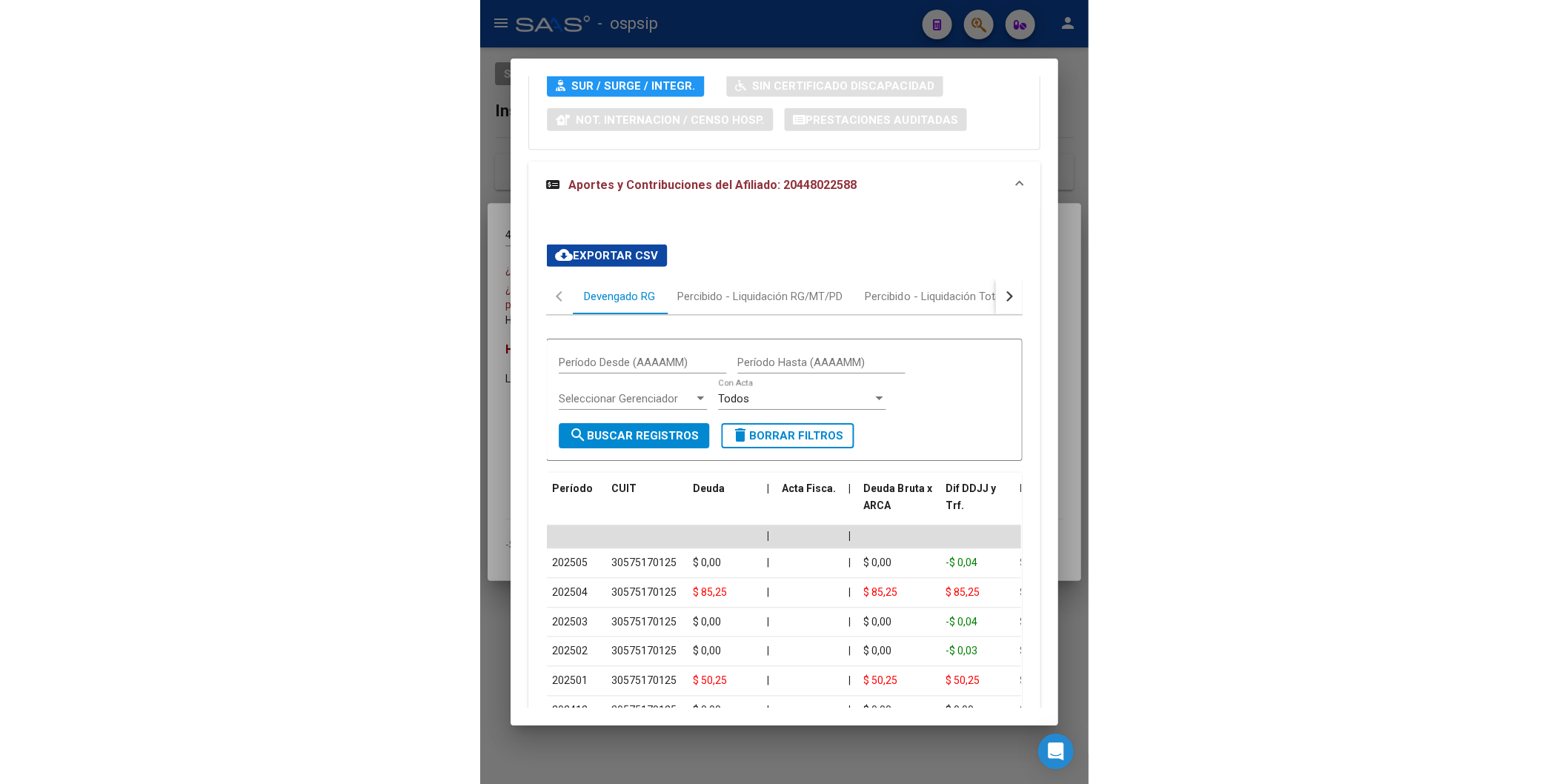 scroll, scrollTop: 405, scrollLeft: 0, axis: vertical 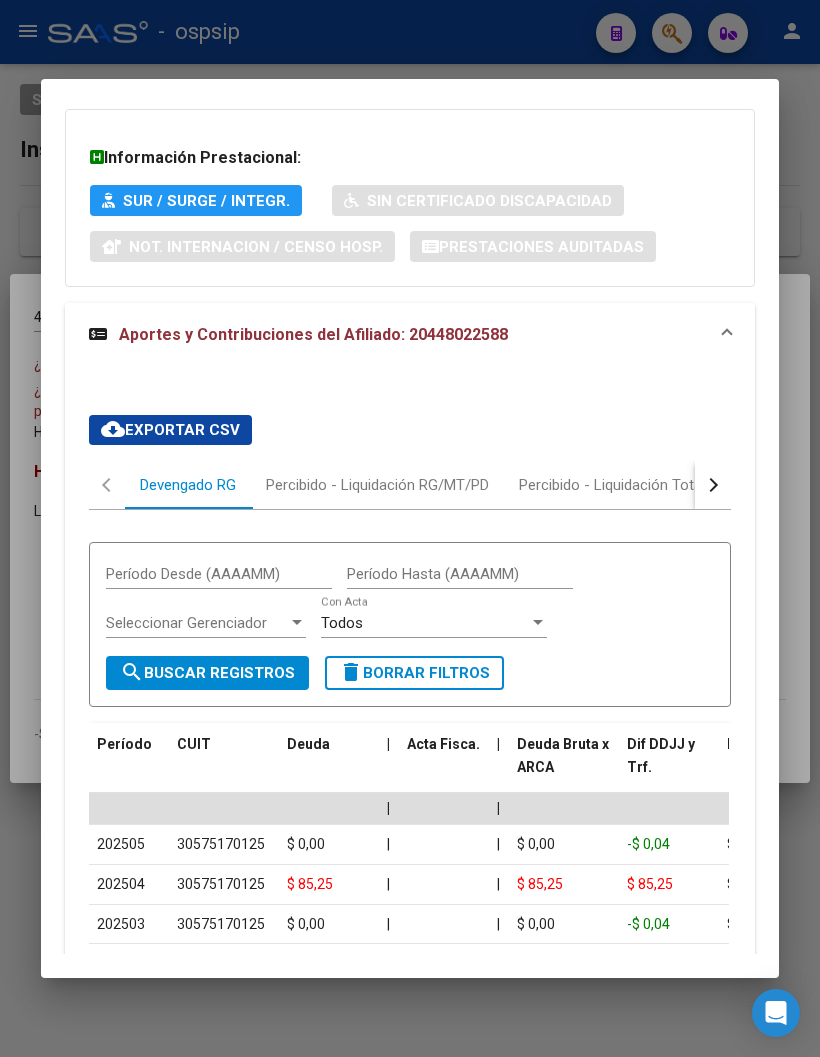 click at bounding box center [410, 528] 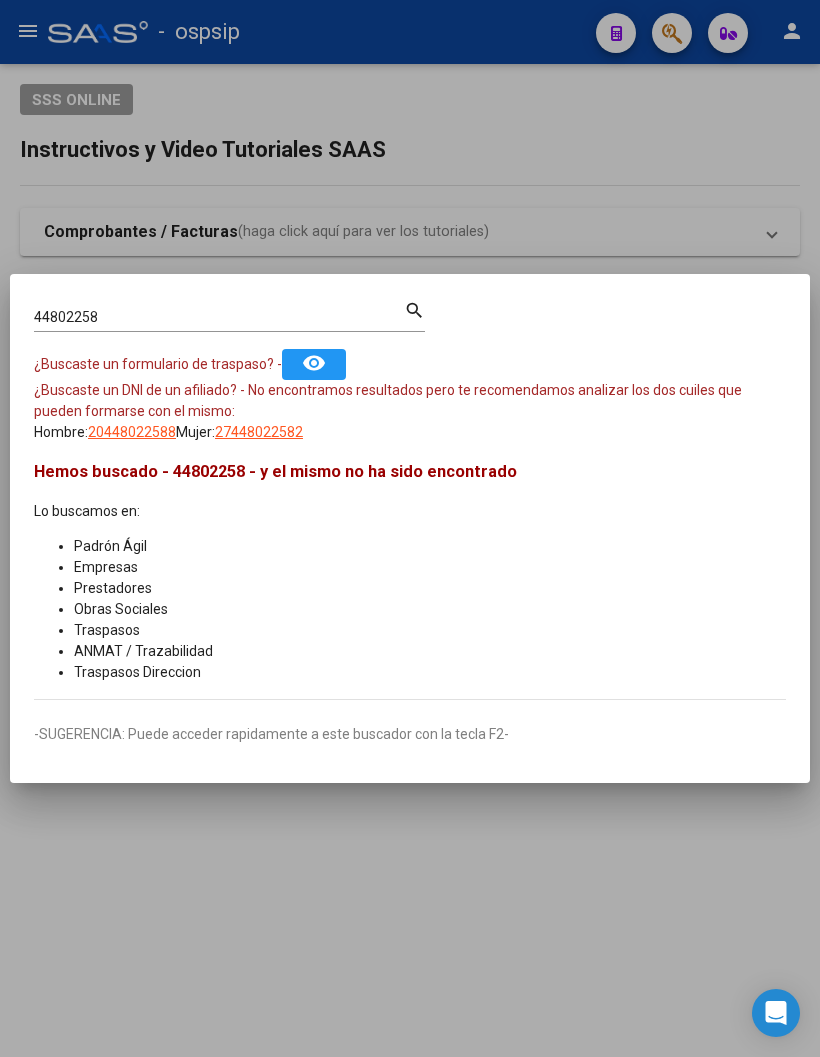 click at bounding box center (410, 528) 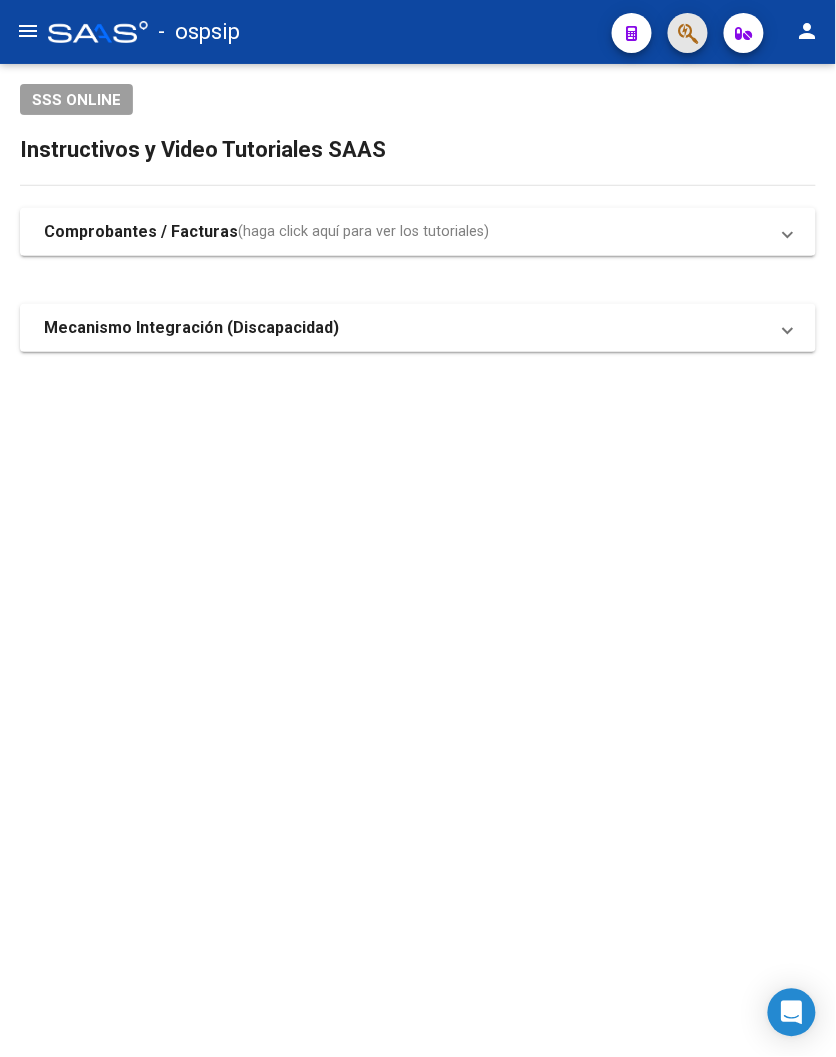 click 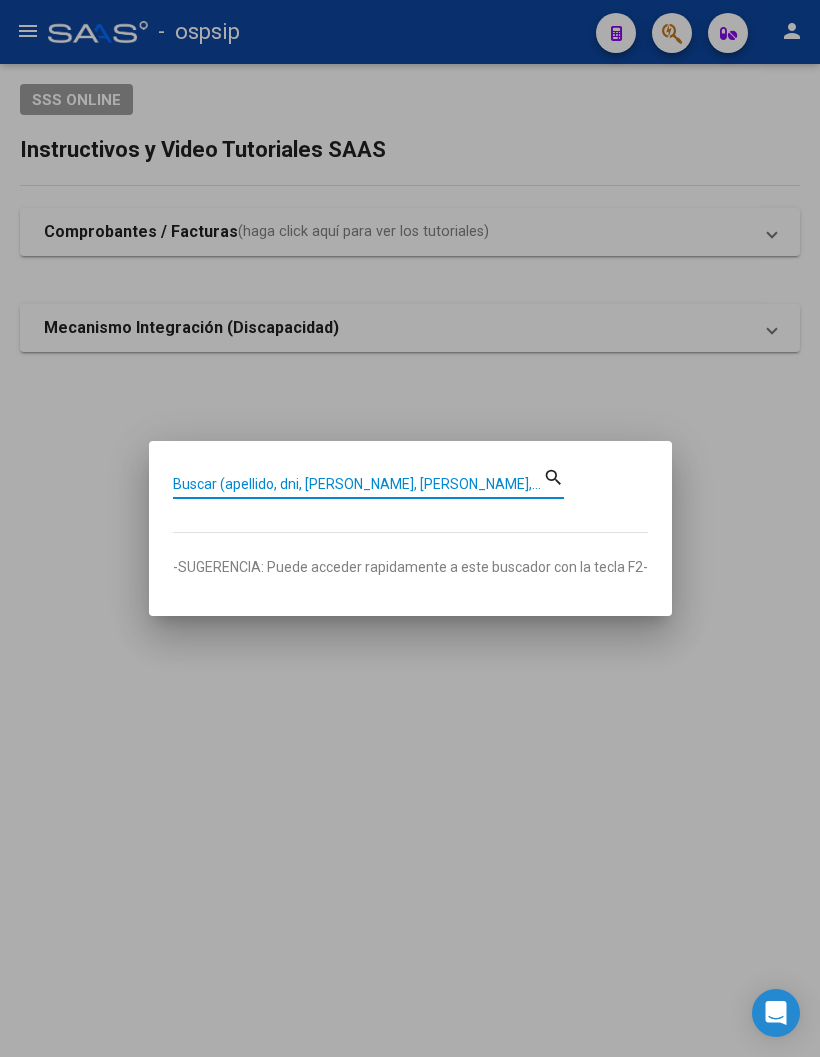 click on "Buscar (apellido, dni, [PERSON_NAME], [PERSON_NAME], cuit, obra social)" at bounding box center (358, 484) 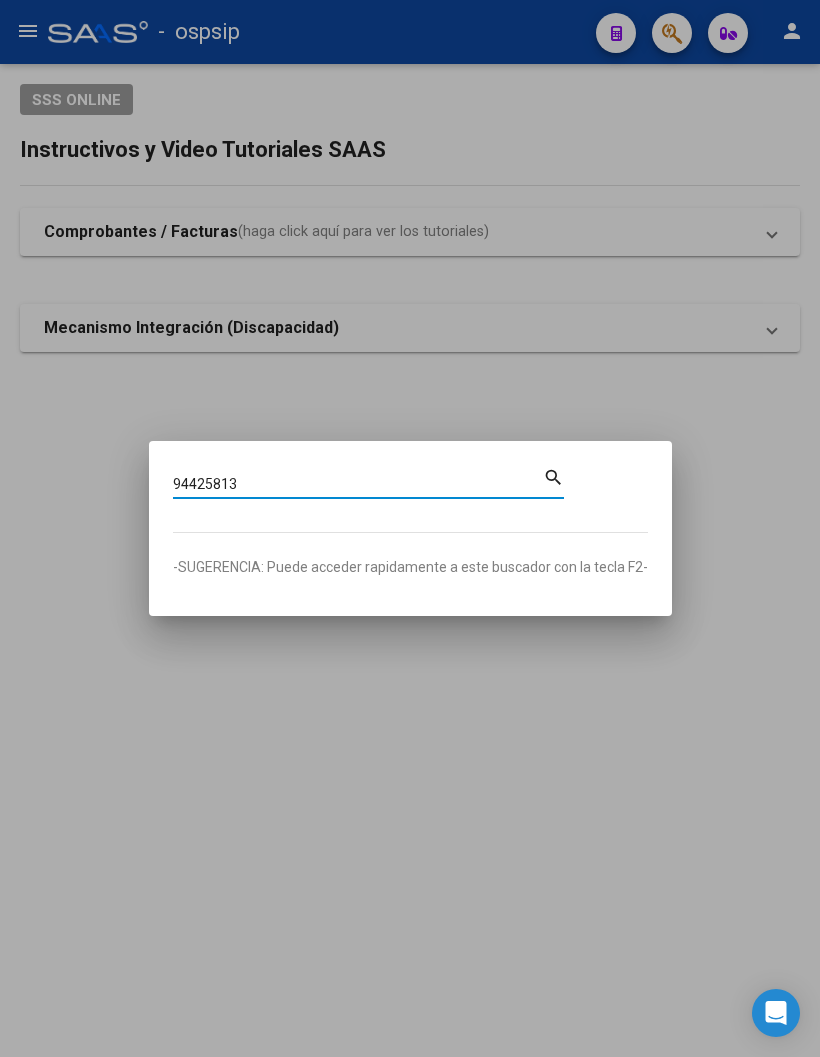 type on "94425813" 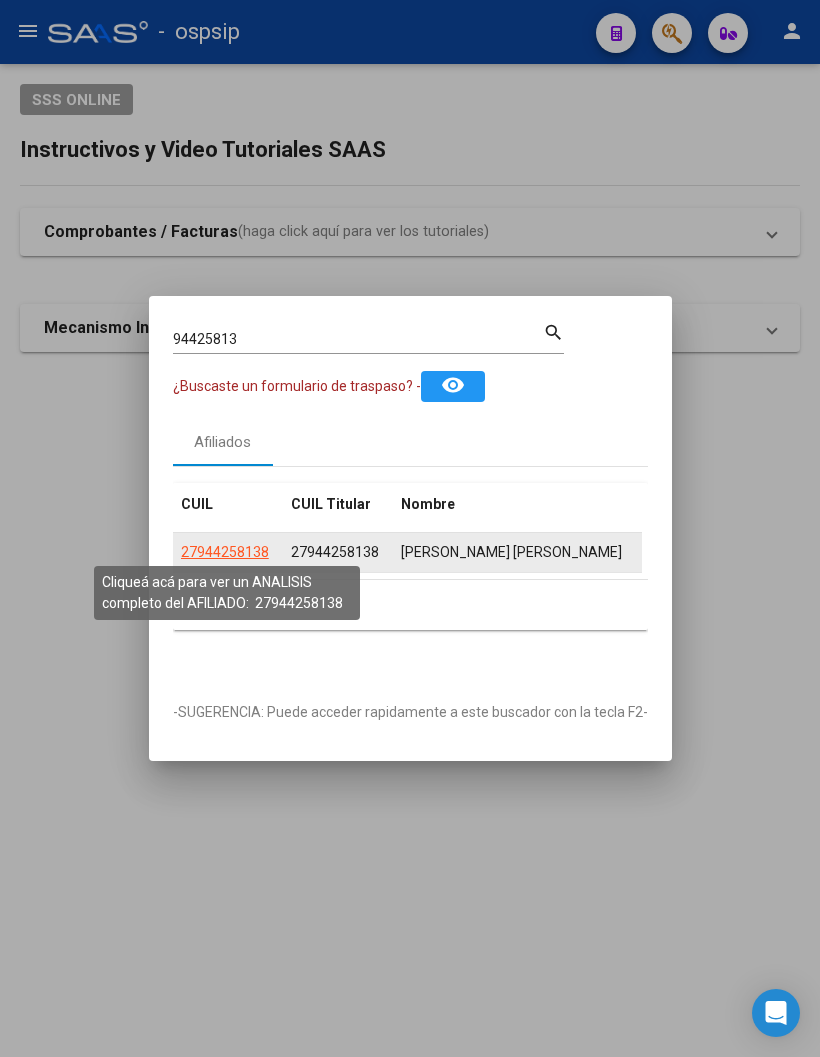 click on "27944258138" 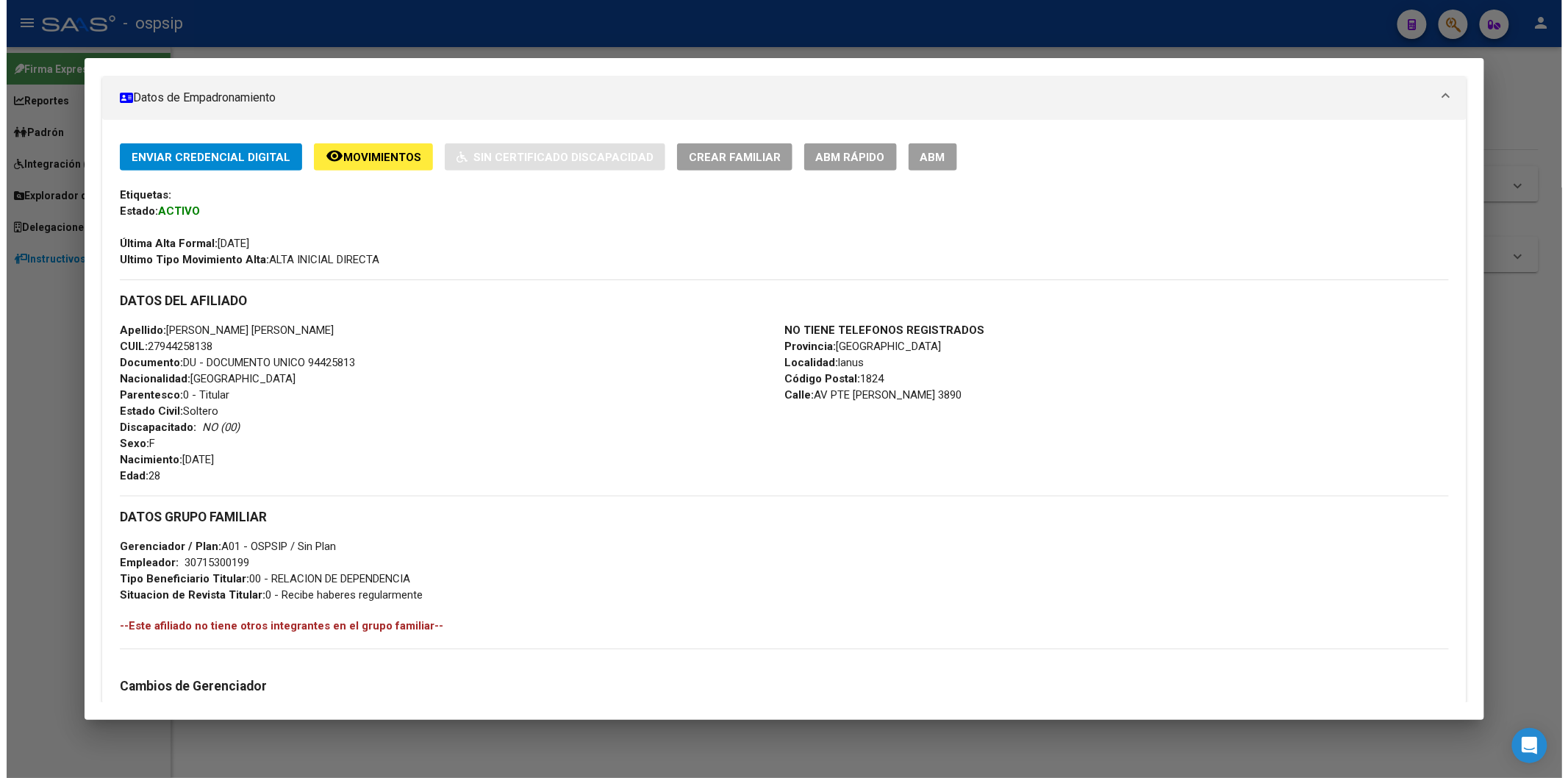 scroll, scrollTop: 163, scrollLeft: 0, axis: vertical 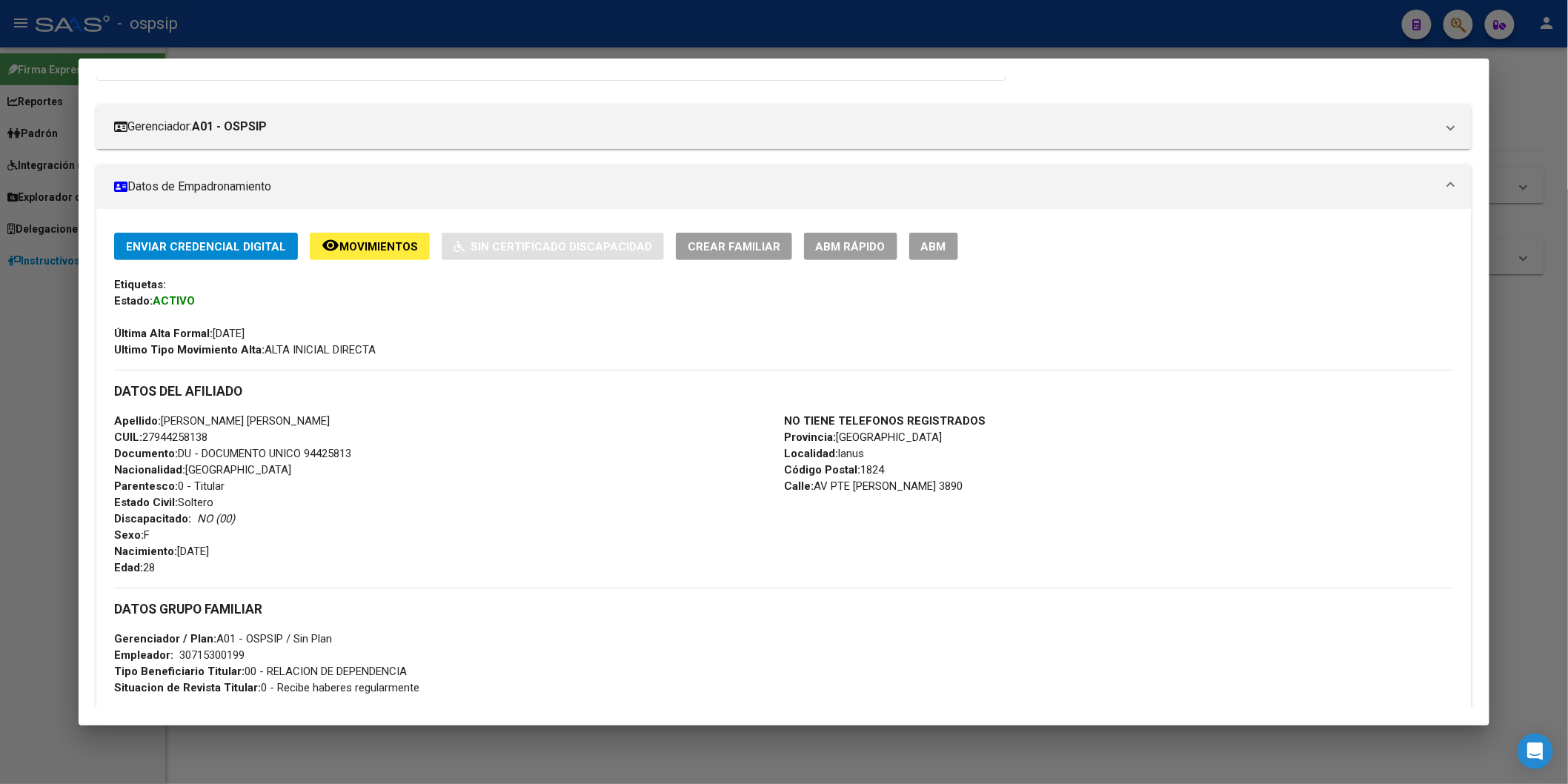 click on "ABM" at bounding box center [934, 247] 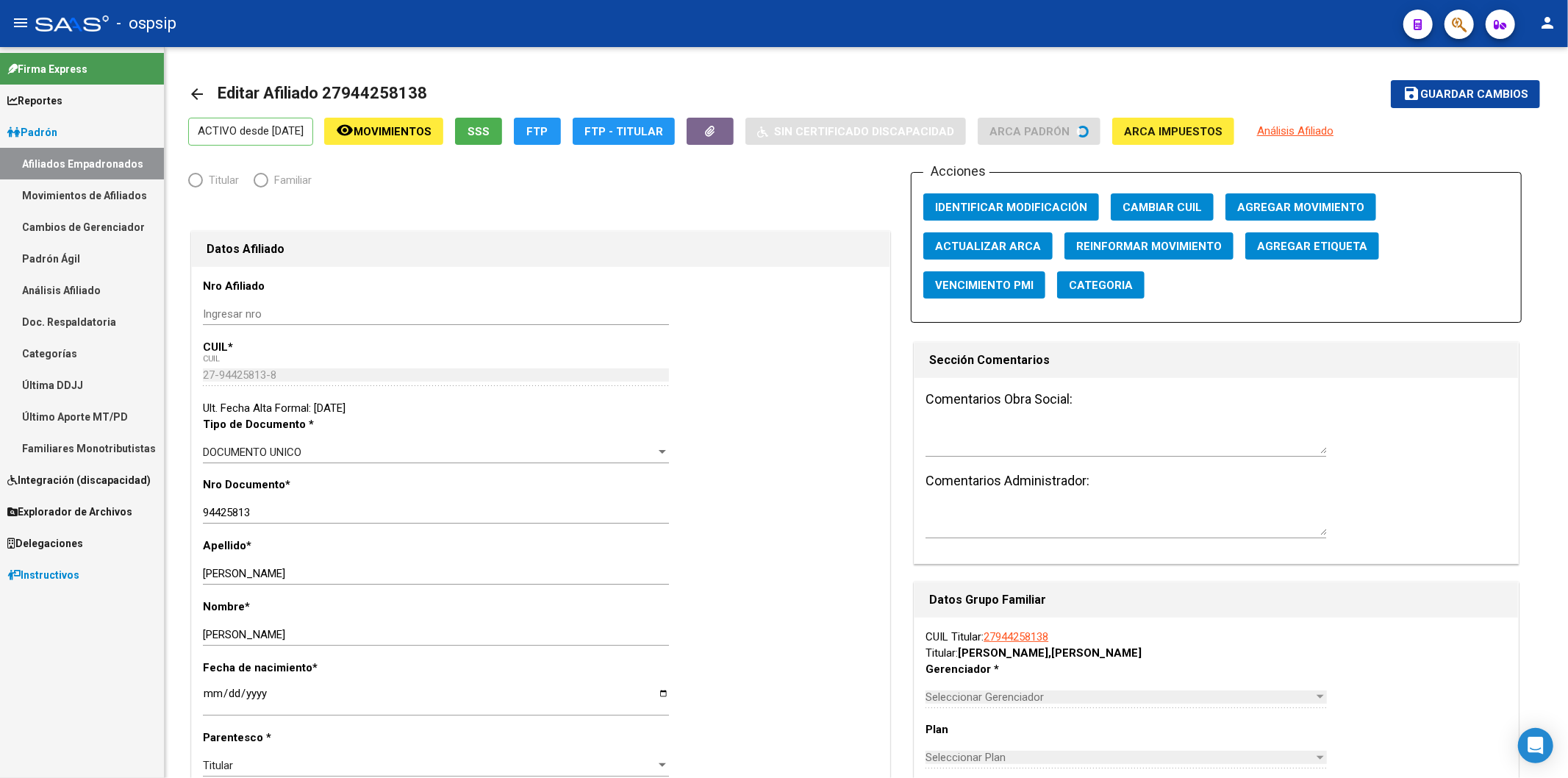 radio on "true" 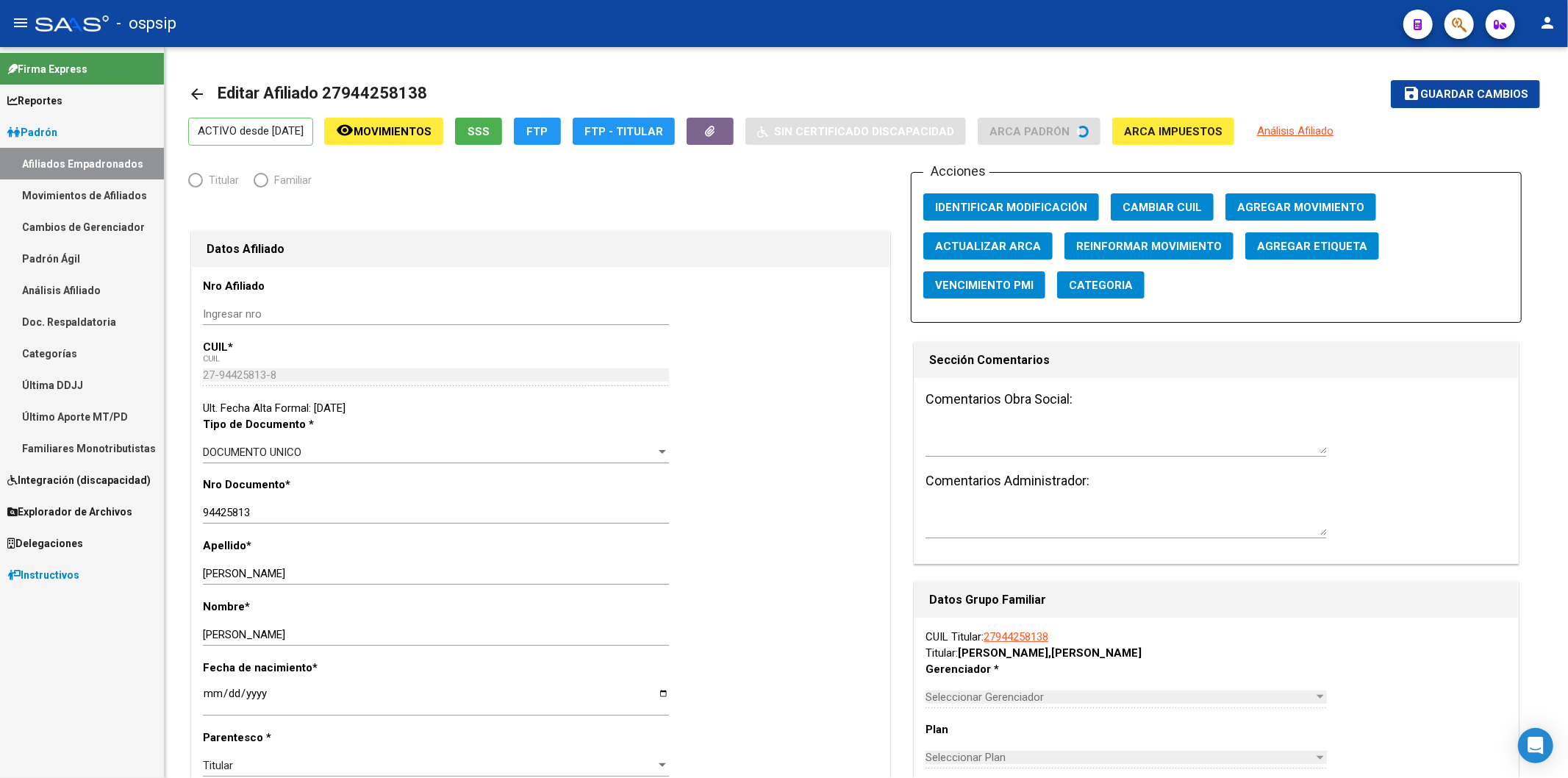 type on "30-71530019-9" 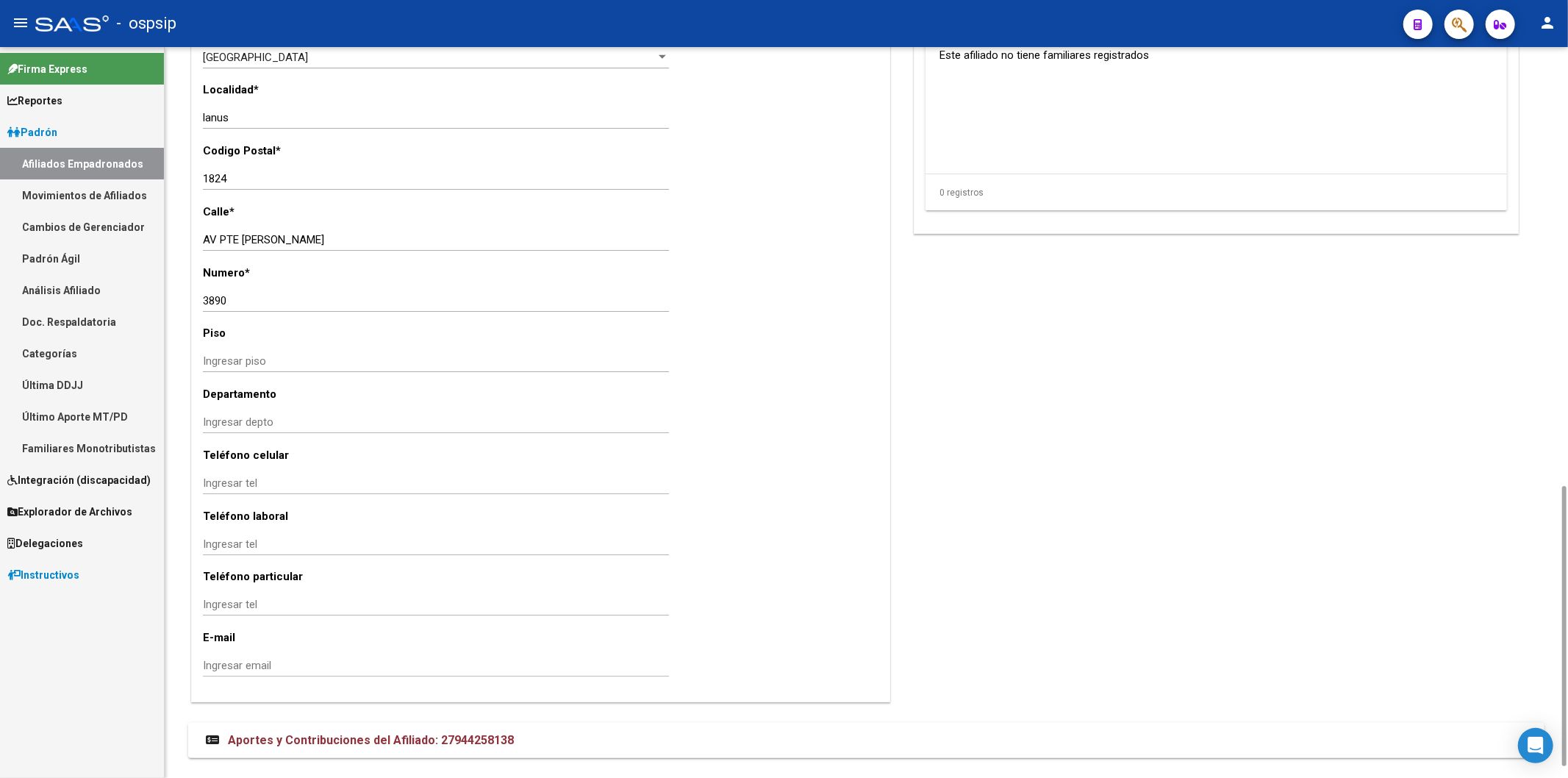 scroll, scrollTop: 1175, scrollLeft: 0, axis: vertical 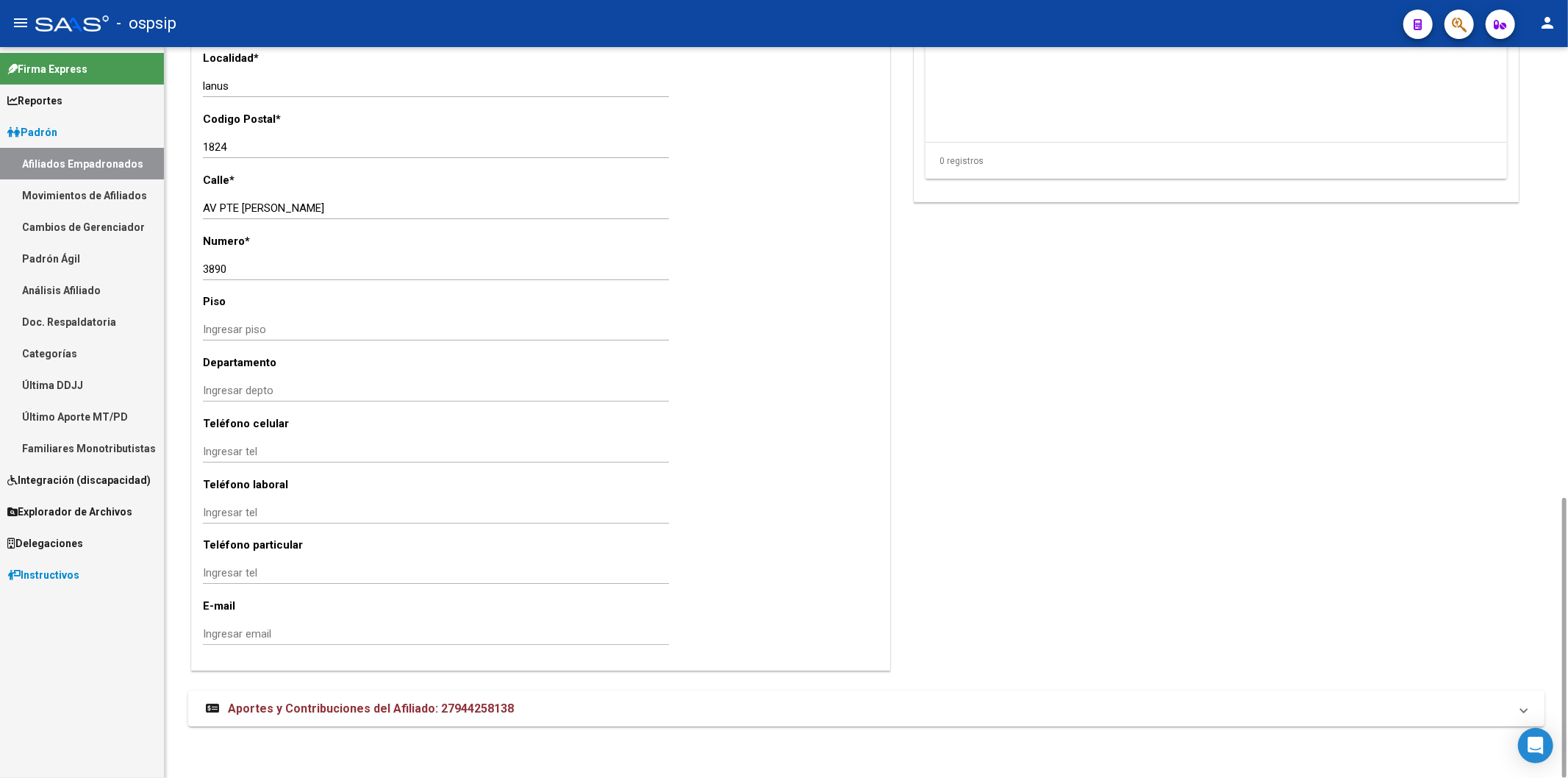 click on "Aportes y Contribuciones del Afiliado: 27944258138" at bounding box center (370, 708) 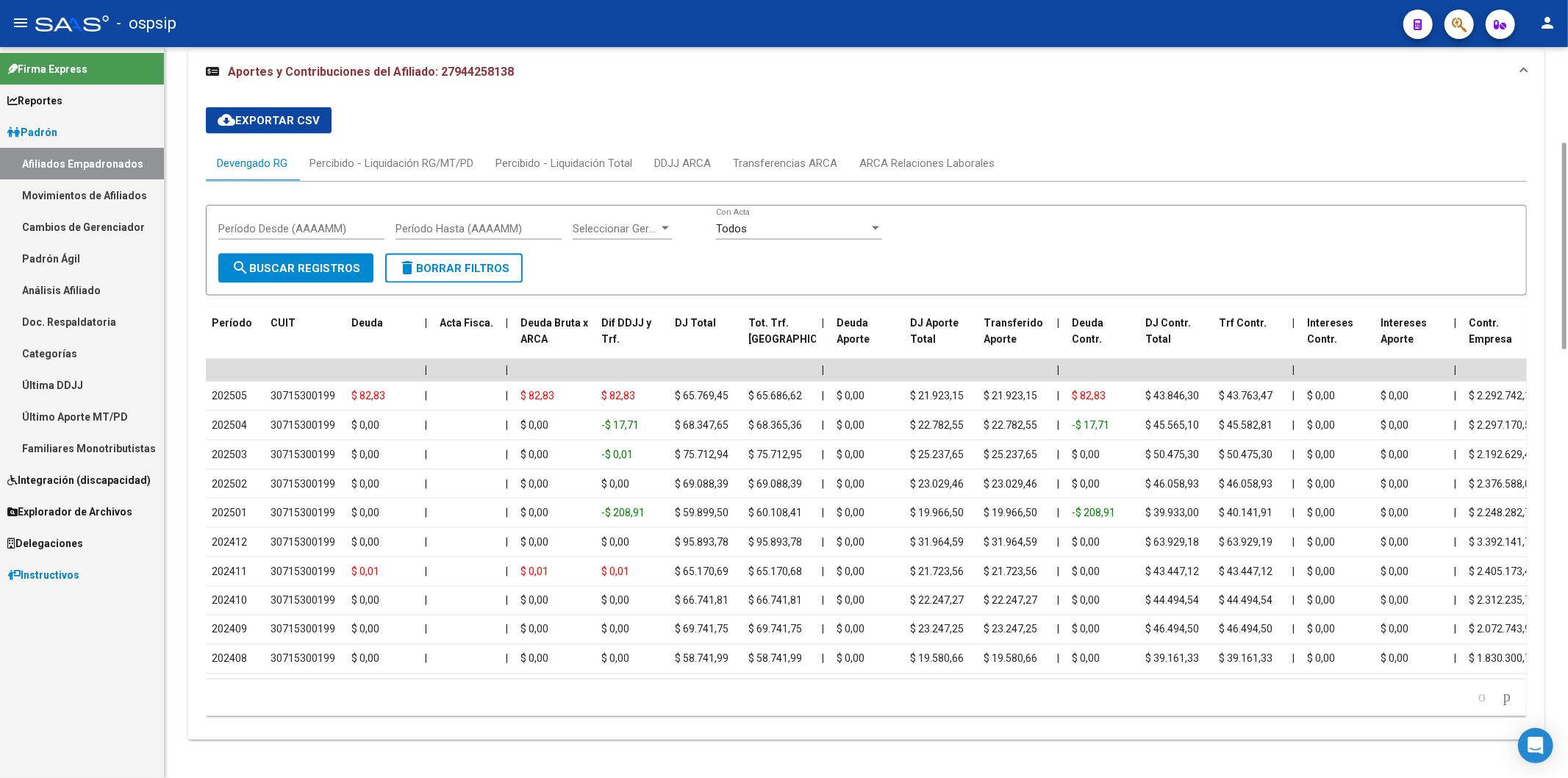 scroll, scrollTop: 1491, scrollLeft: 0, axis: vertical 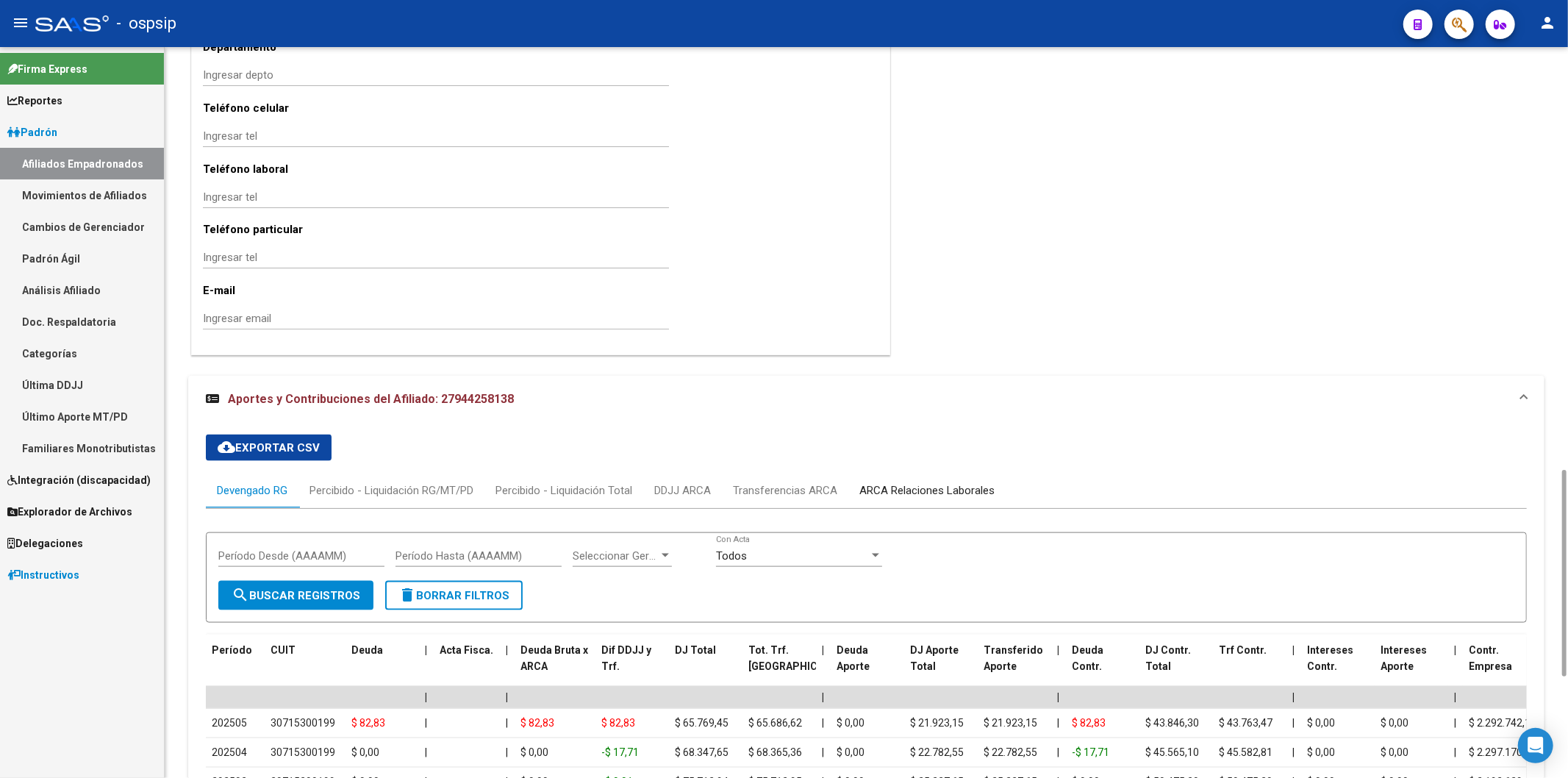 click on "ARCA Relaciones Laborales" at bounding box center (927, 490) 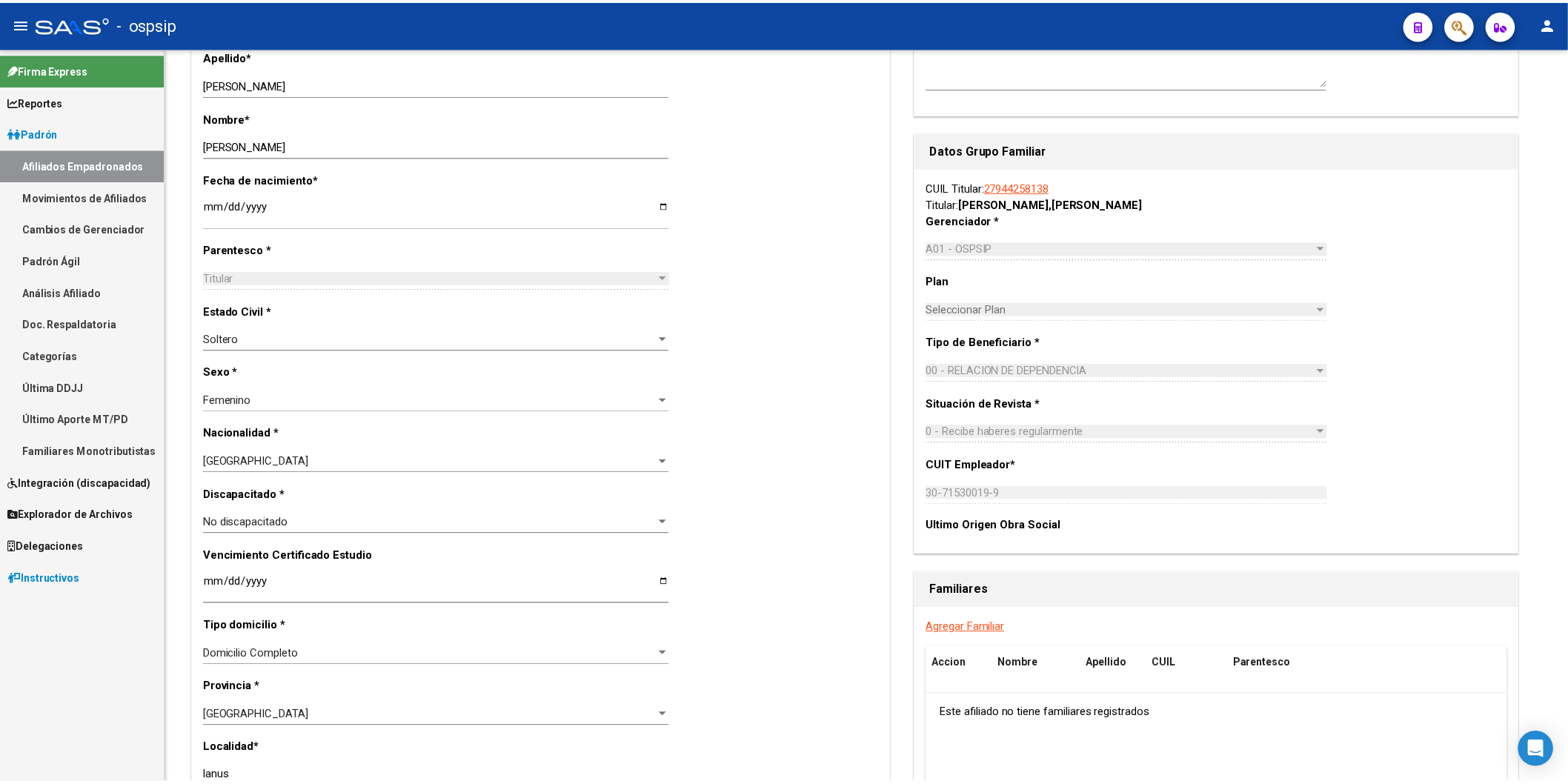 scroll, scrollTop: 0, scrollLeft: 0, axis: both 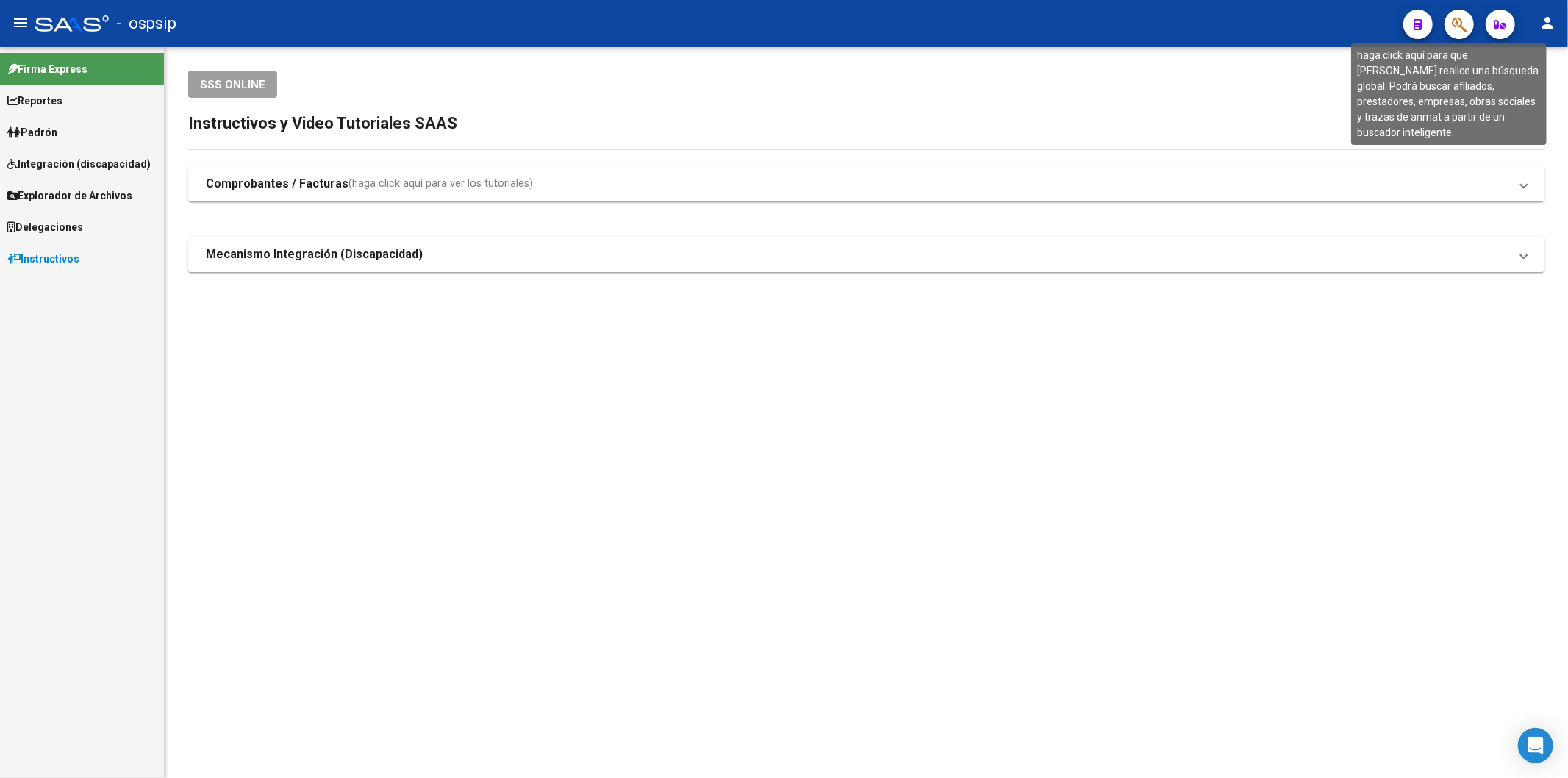 click 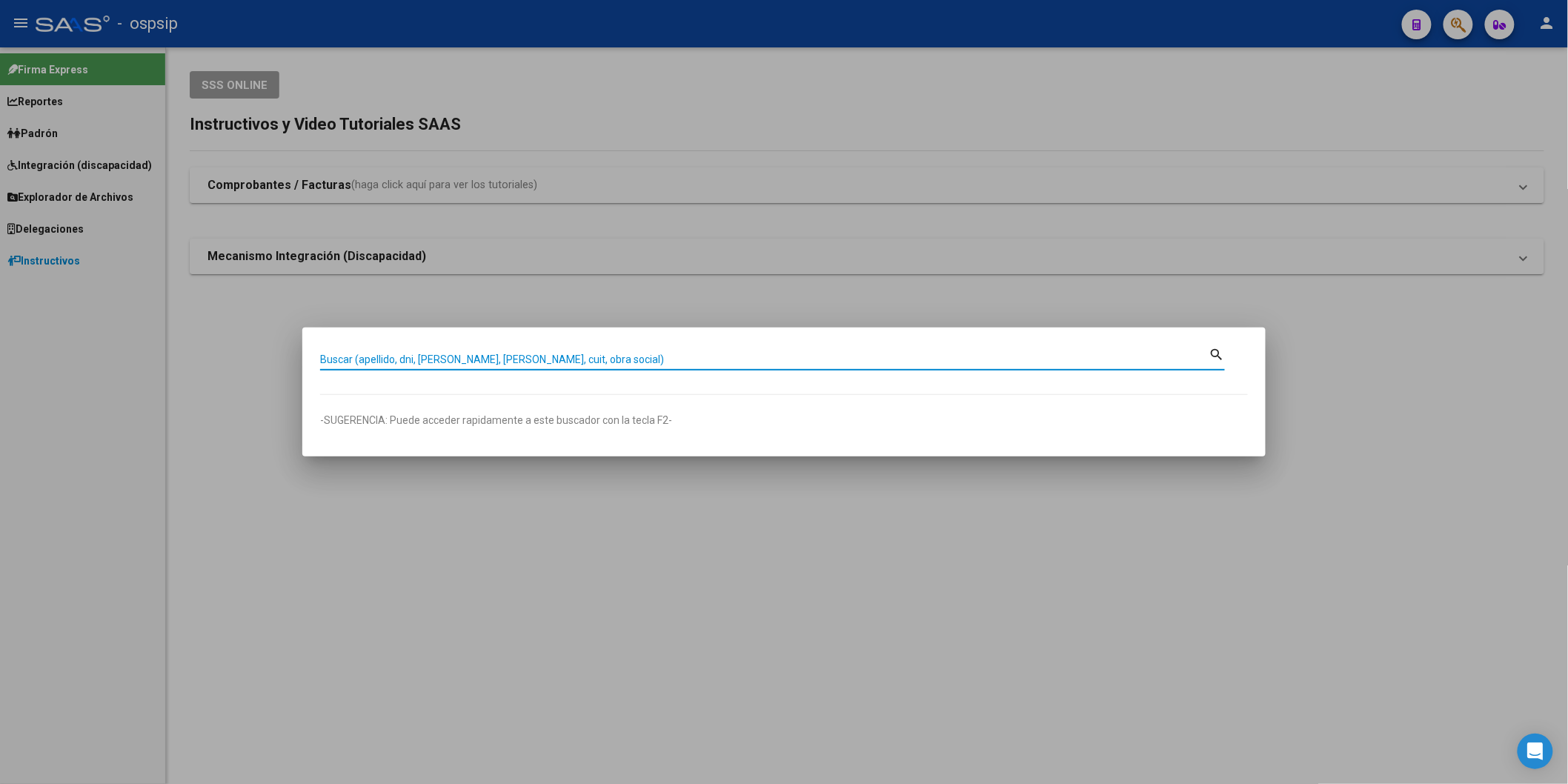 click on "Buscar (apellido, dni, [PERSON_NAME], [PERSON_NAME], cuit, obra social)" at bounding box center (765, 359) 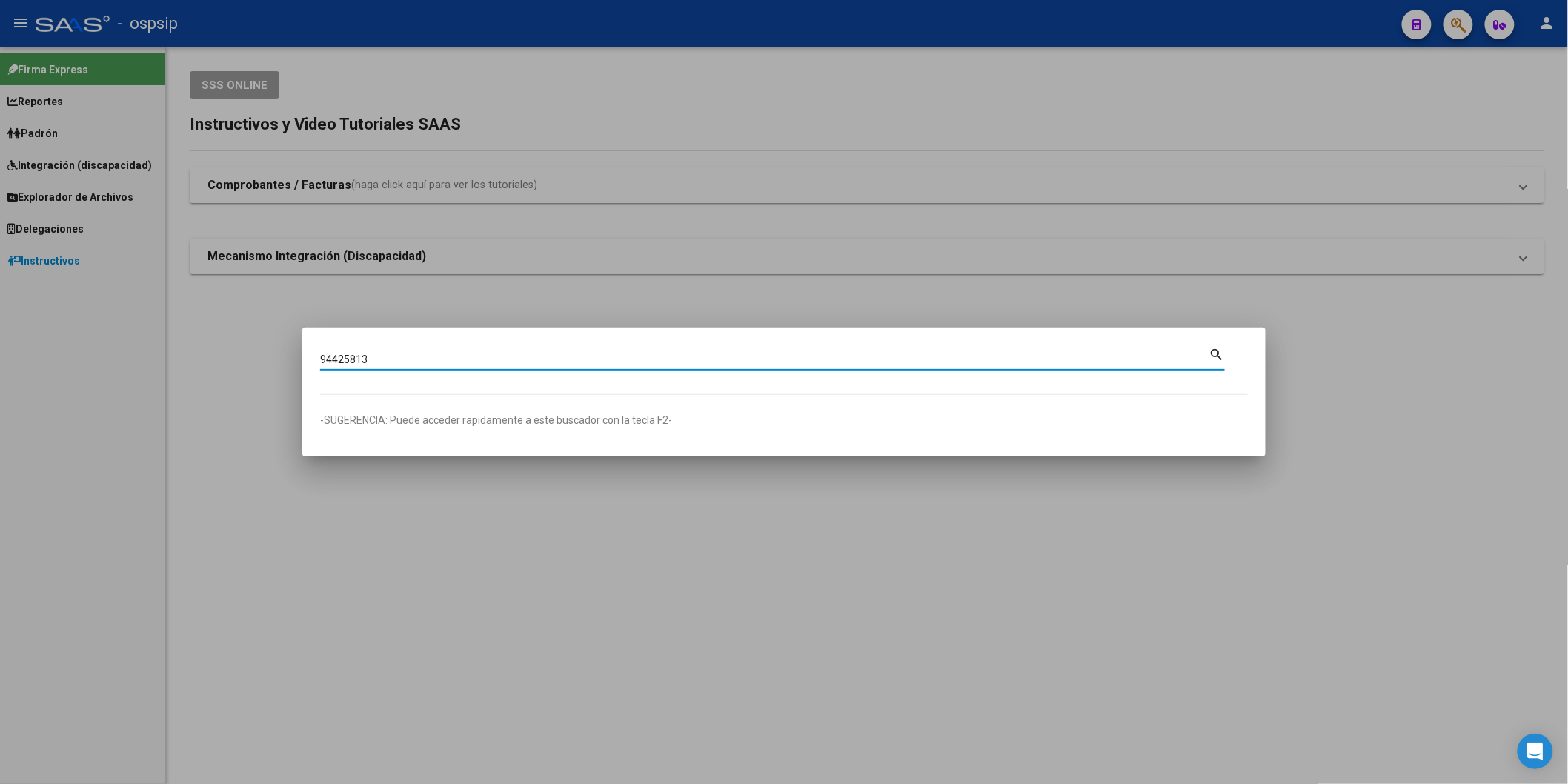 type on "94425813" 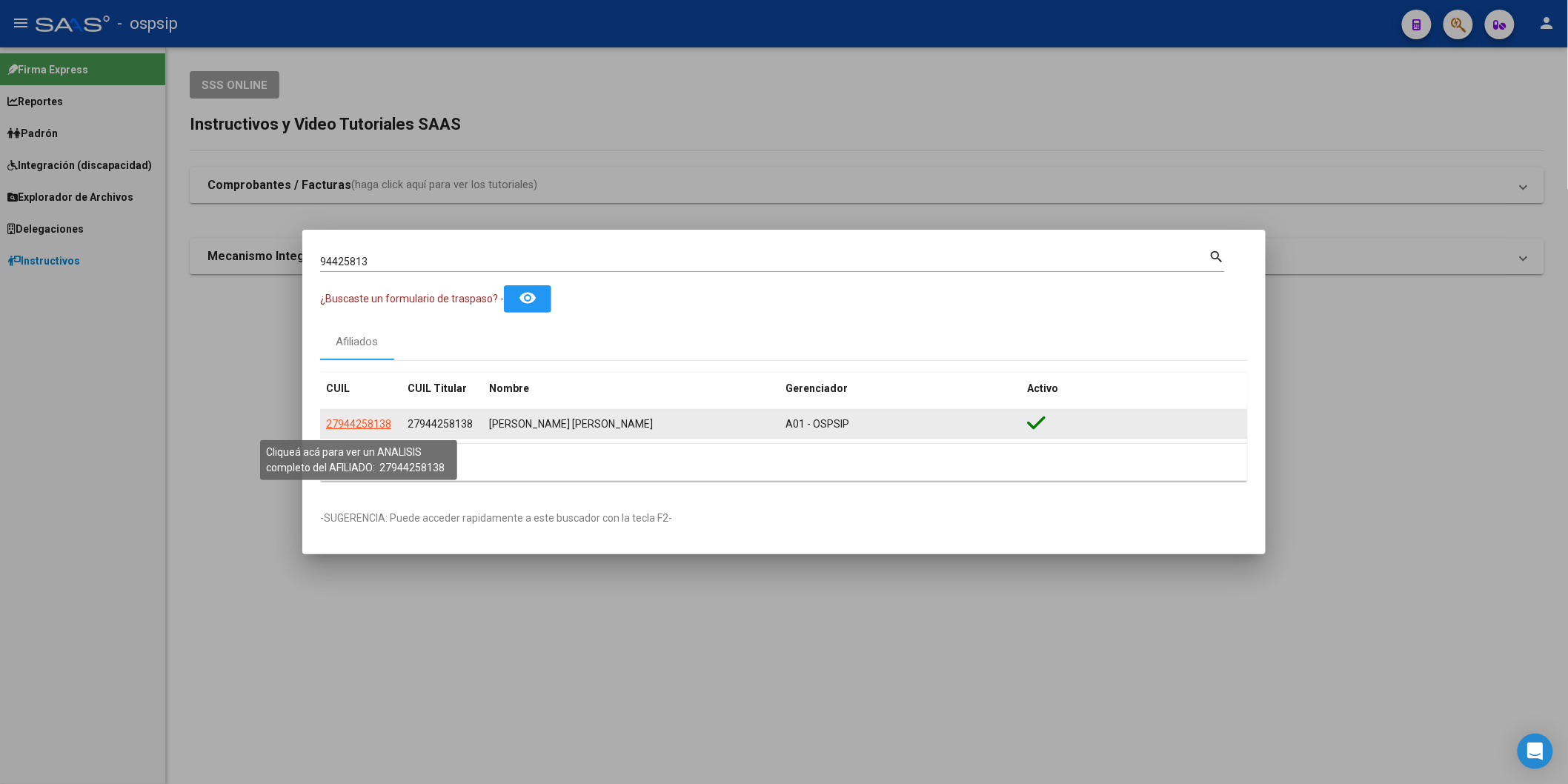 click on "27944258138" 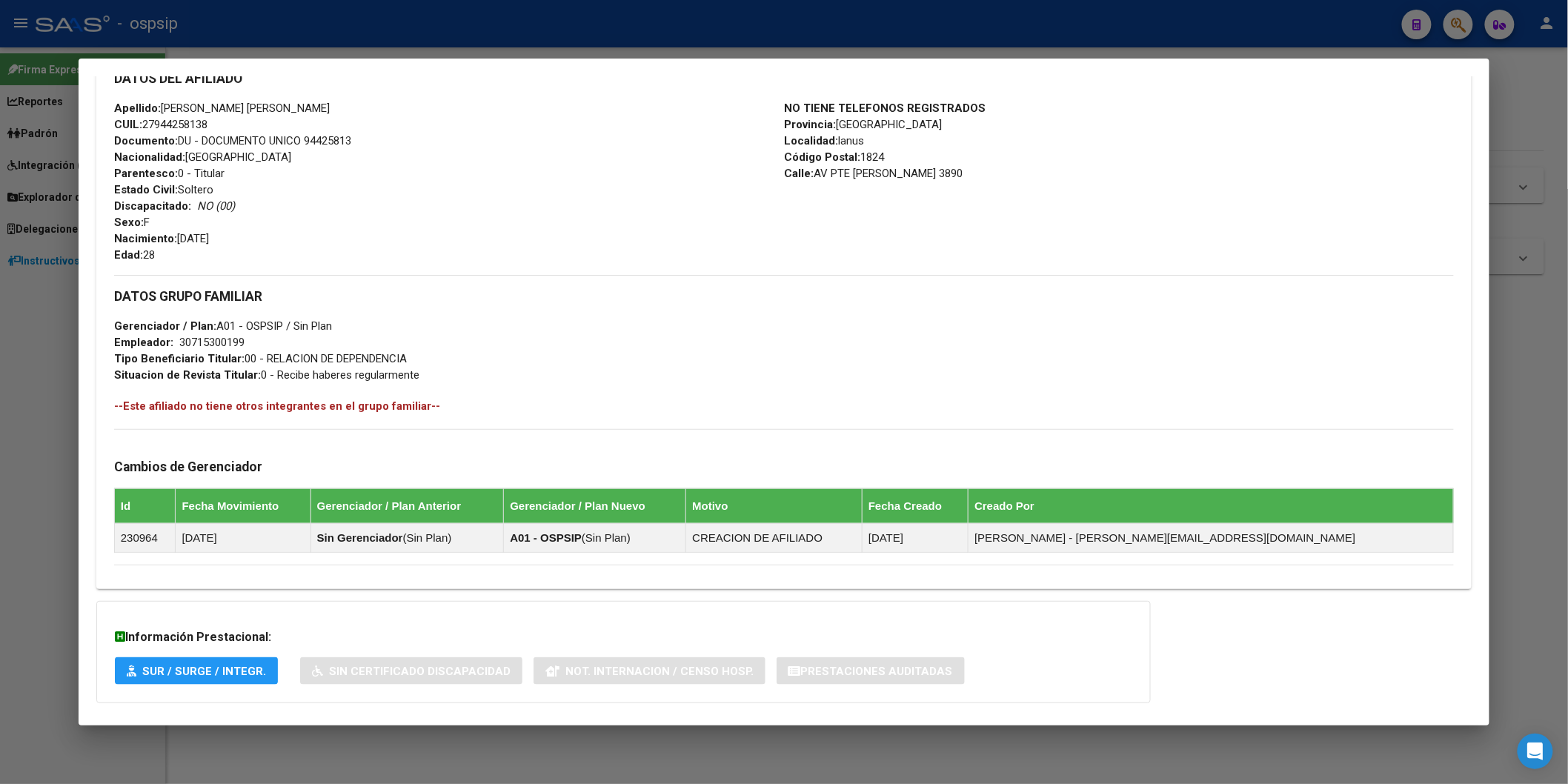 scroll, scrollTop: 552, scrollLeft: 0, axis: vertical 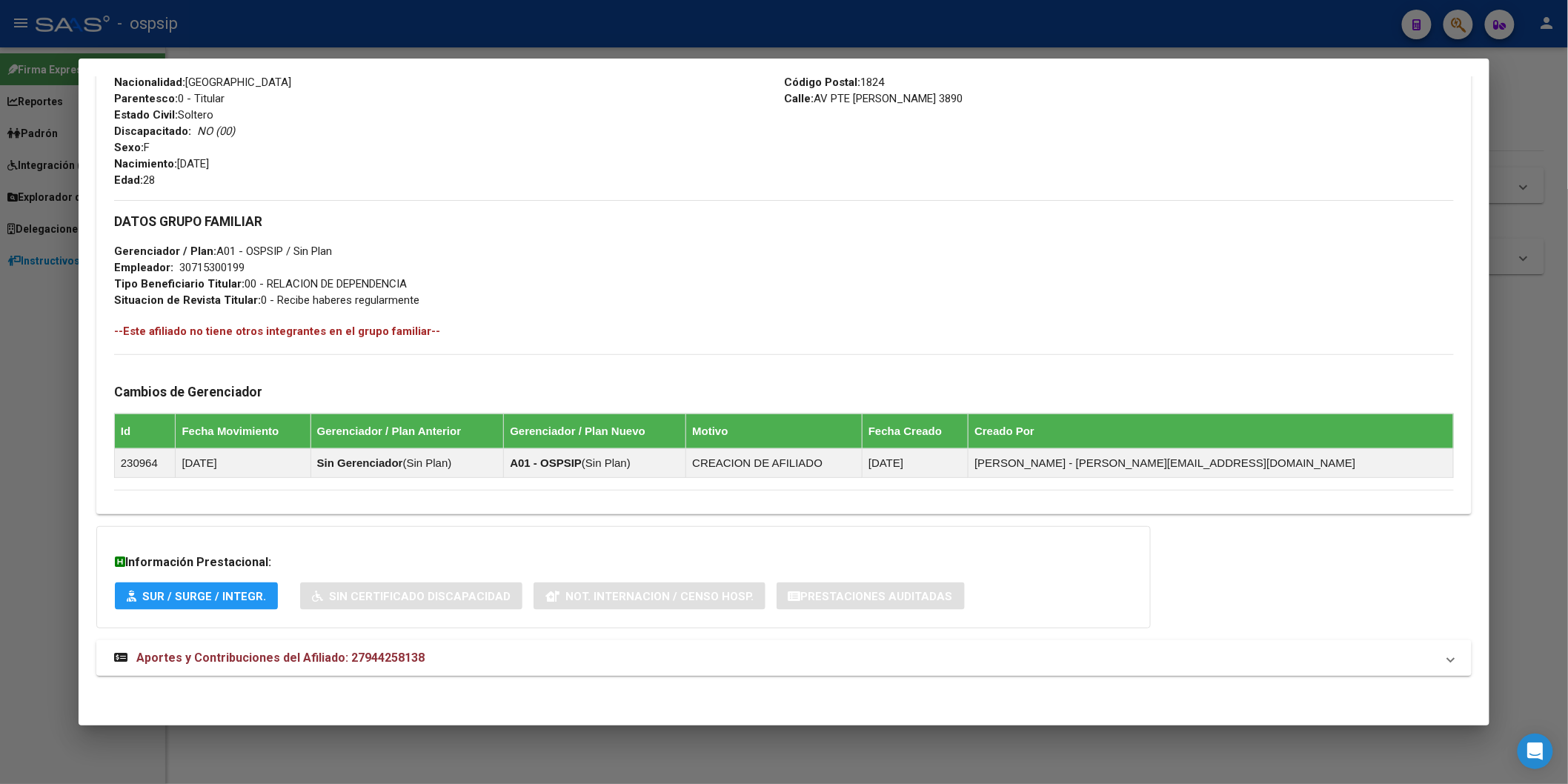 click on "Aportes y Contribuciones del Afiliado: 27944258138" at bounding box center (280, 657) 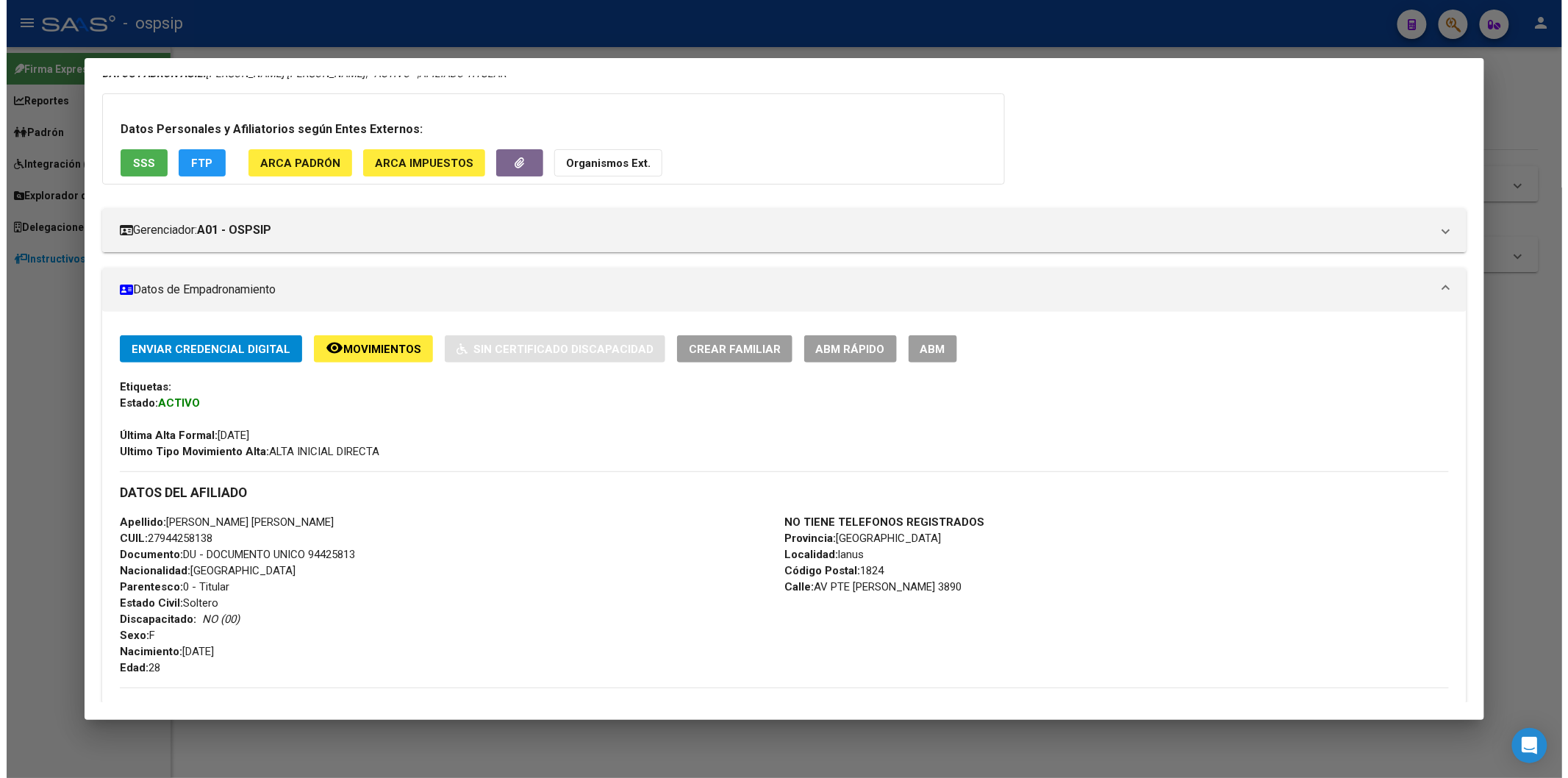 scroll, scrollTop: 57, scrollLeft: 0, axis: vertical 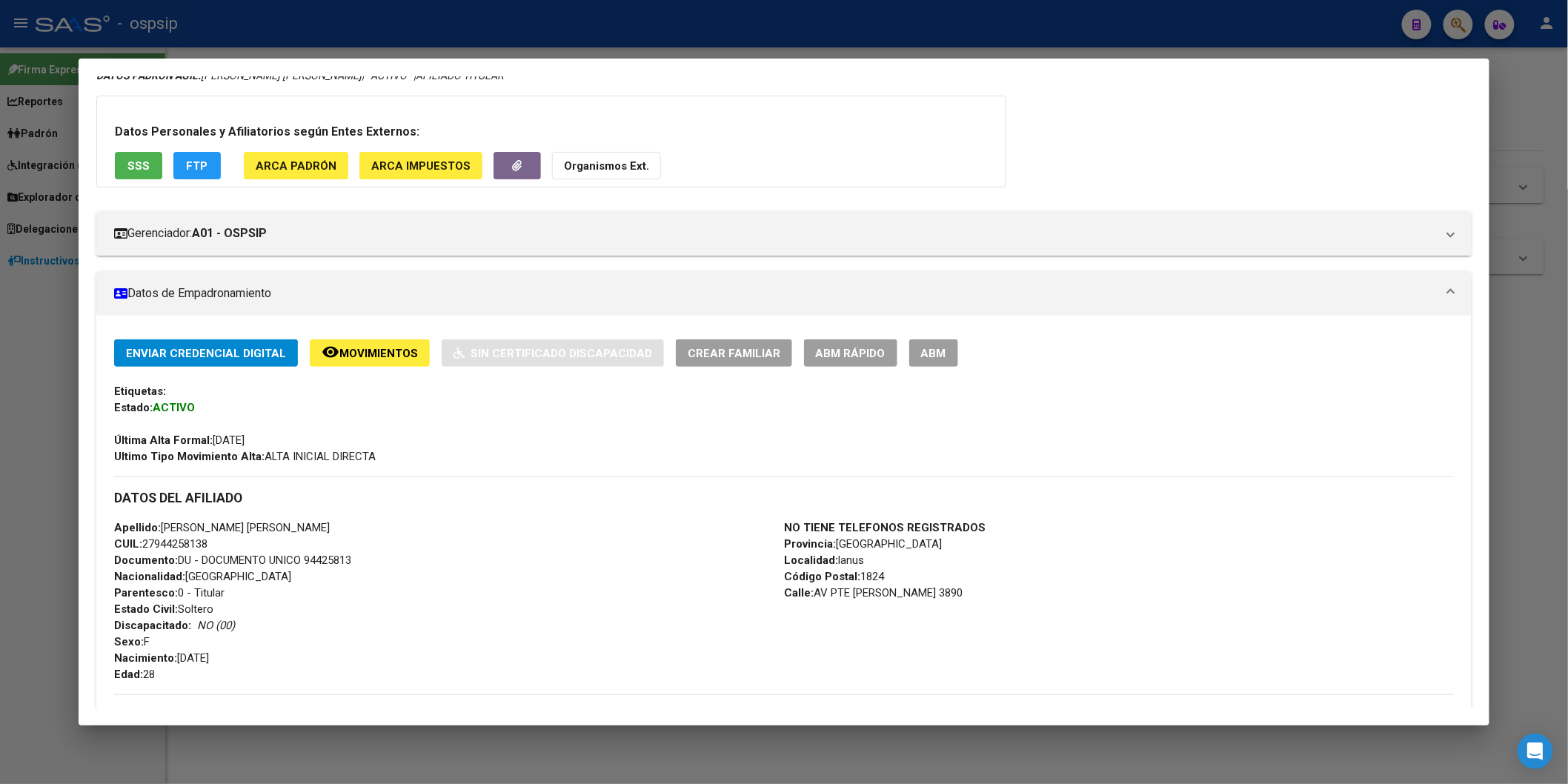click on "ABM" at bounding box center [934, 353] 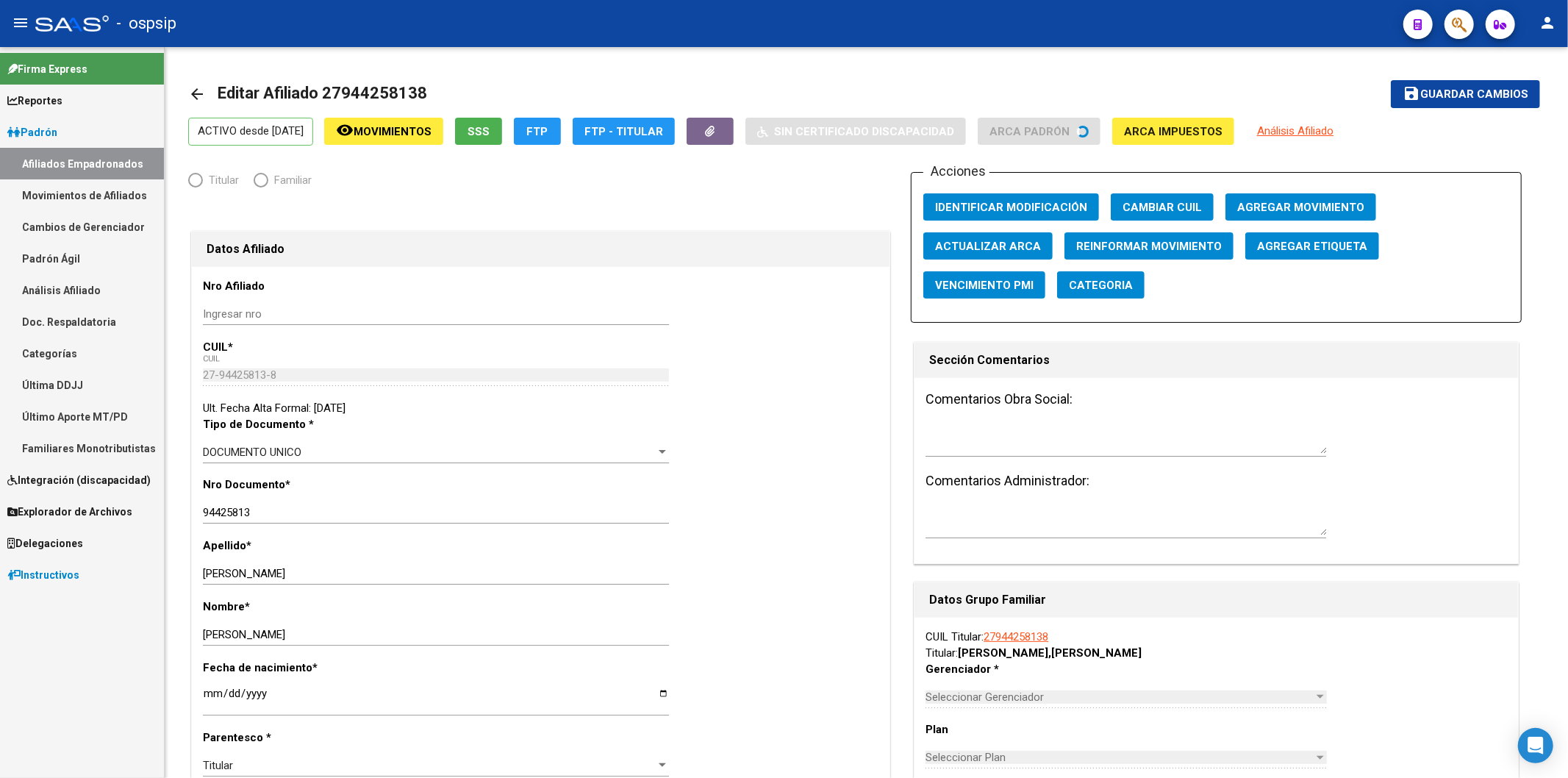 radio on "true" 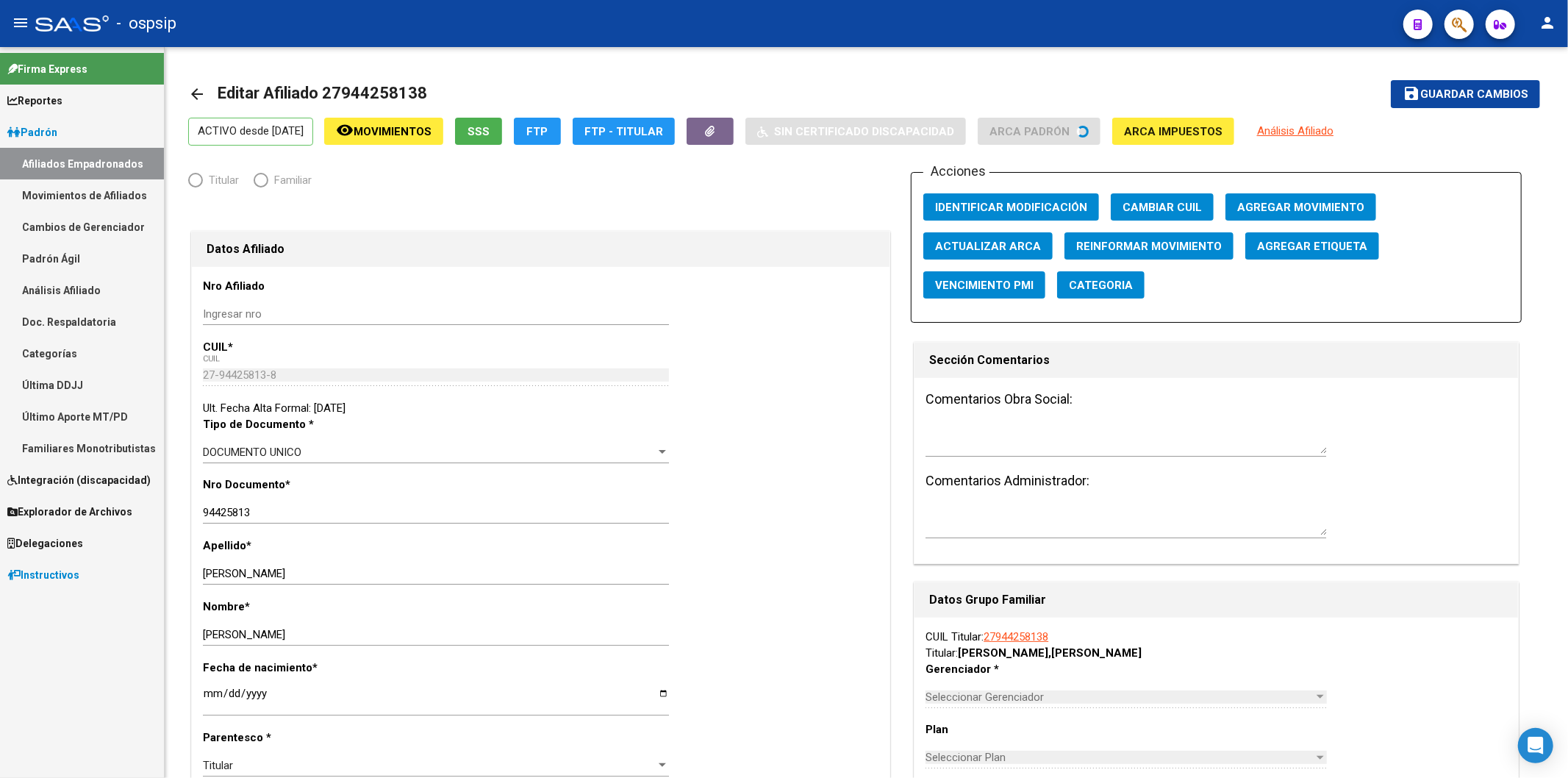 type on "30-71530019-9" 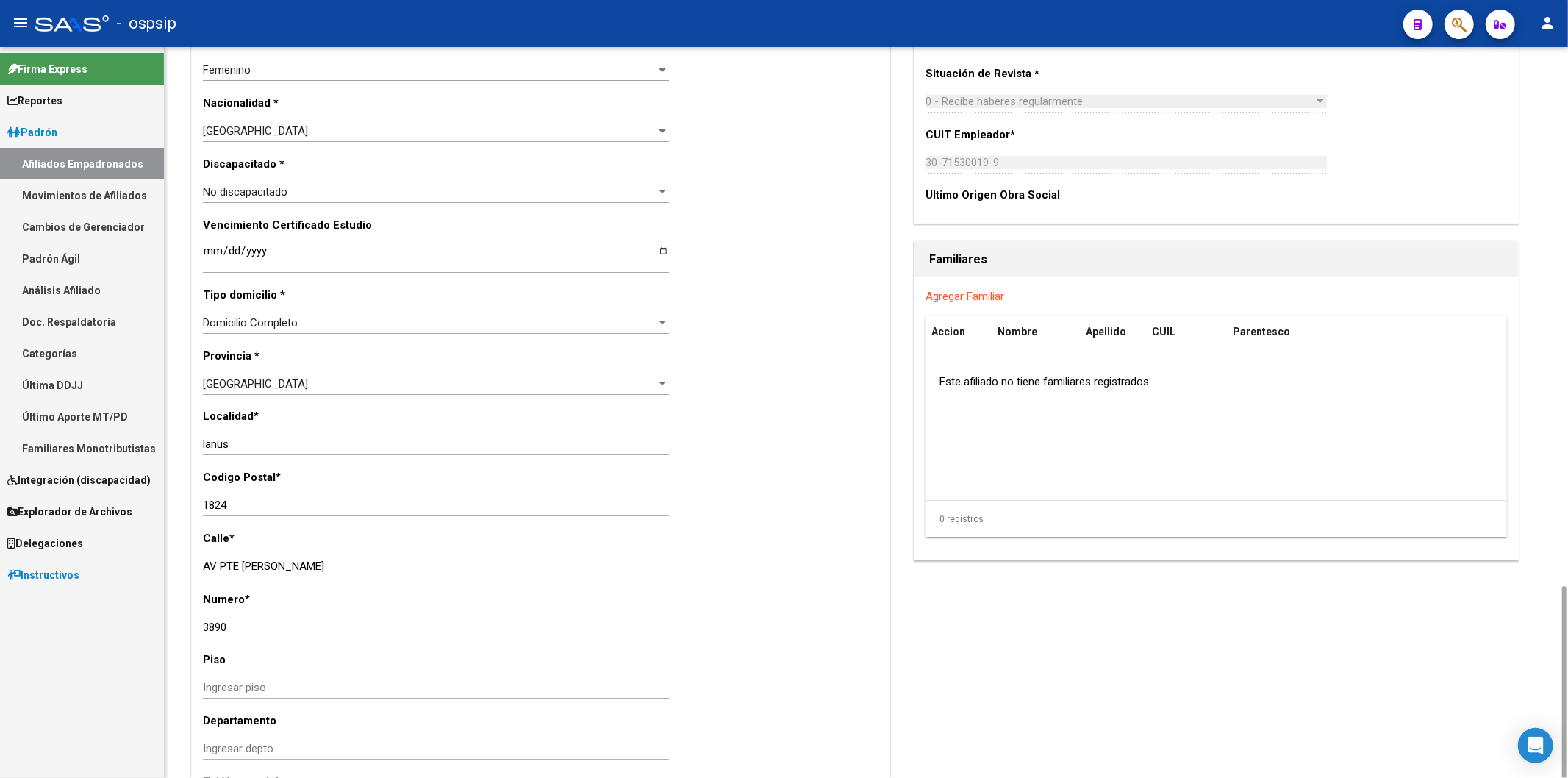 scroll, scrollTop: 980, scrollLeft: 0, axis: vertical 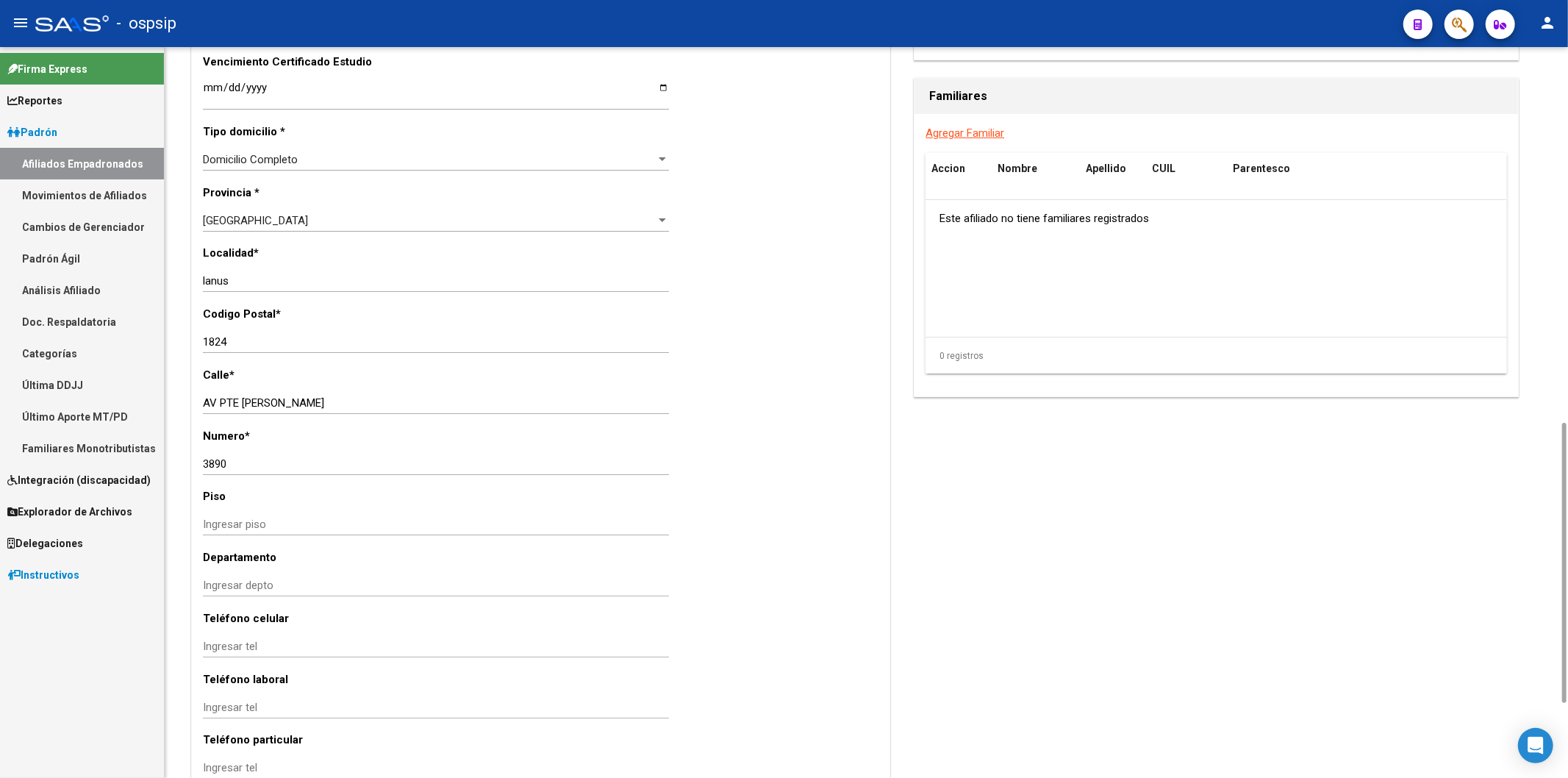 click on "Agregar Familiar Accion Nombre Apellido CUIL Parentesco Este afiliado no tiene familiares registrados  0 registros   1" 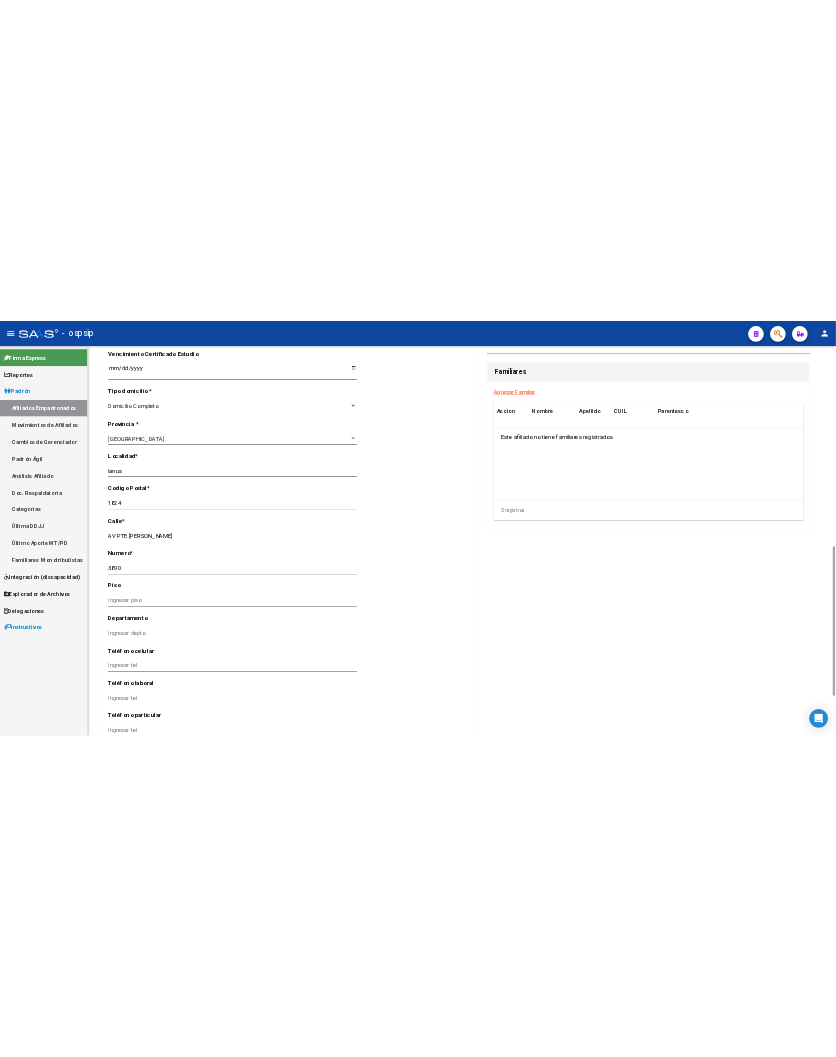 scroll, scrollTop: 0, scrollLeft: 0, axis: both 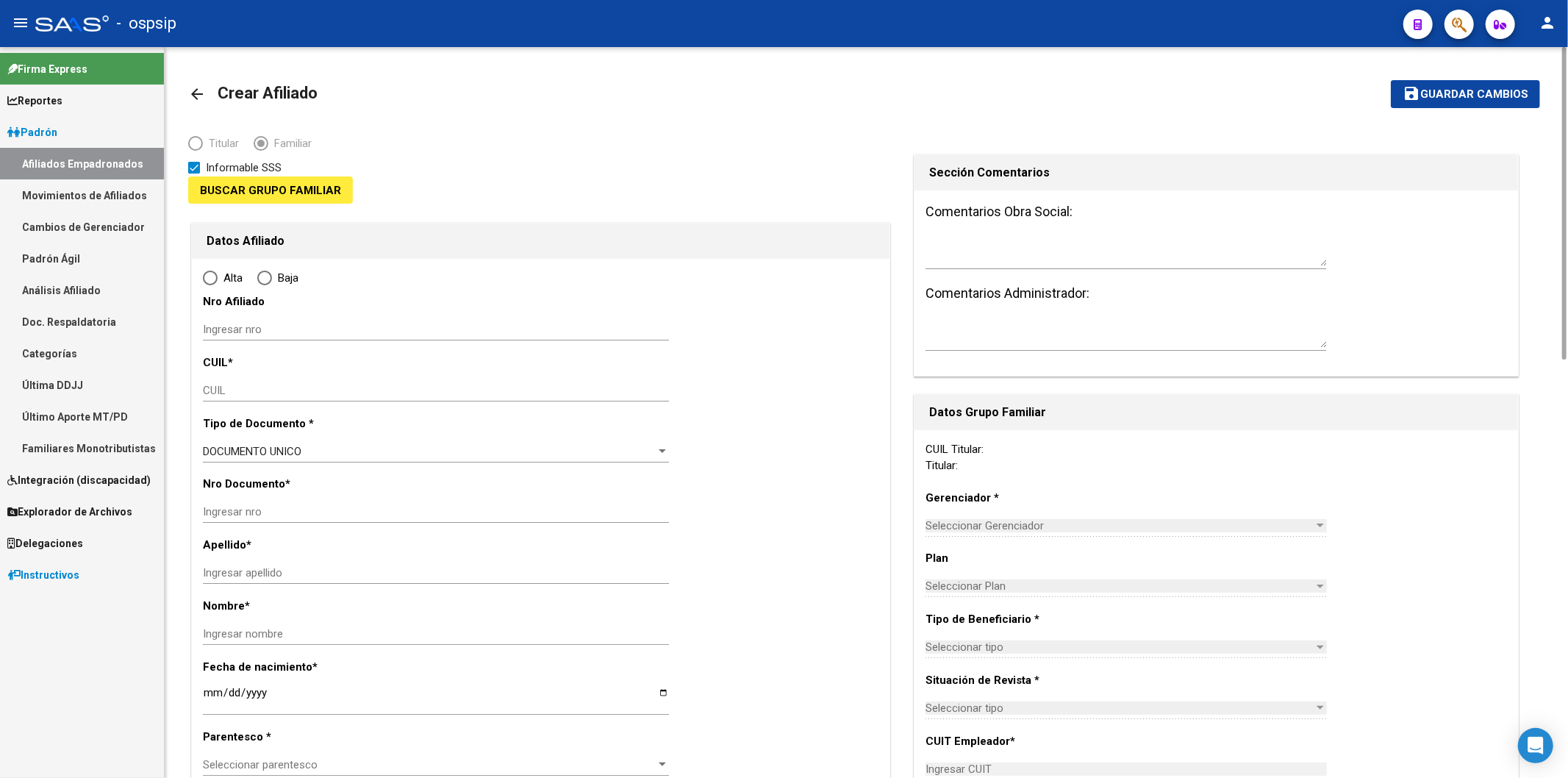 type on "30-71530019-9" 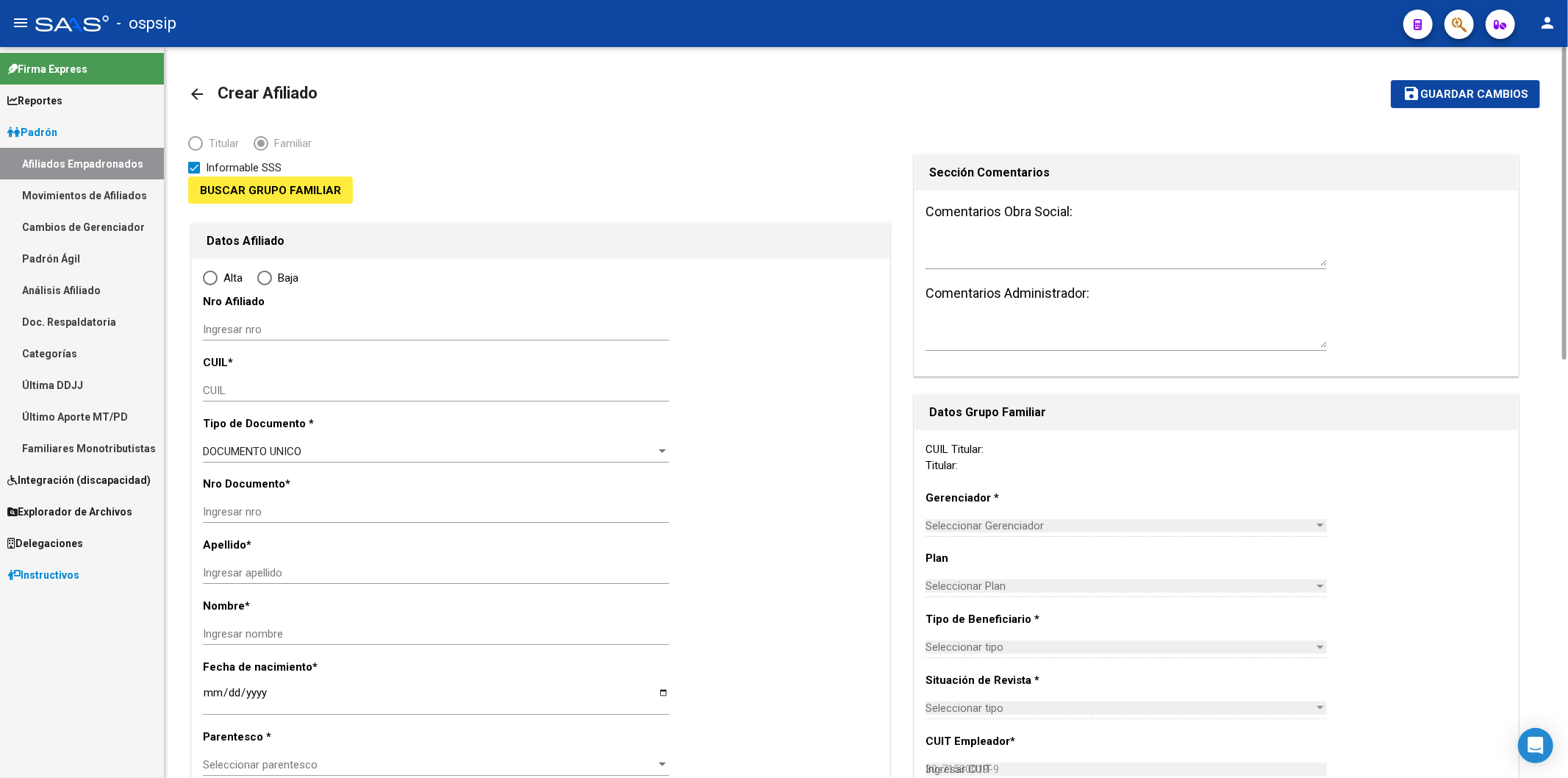 type on "lanus" 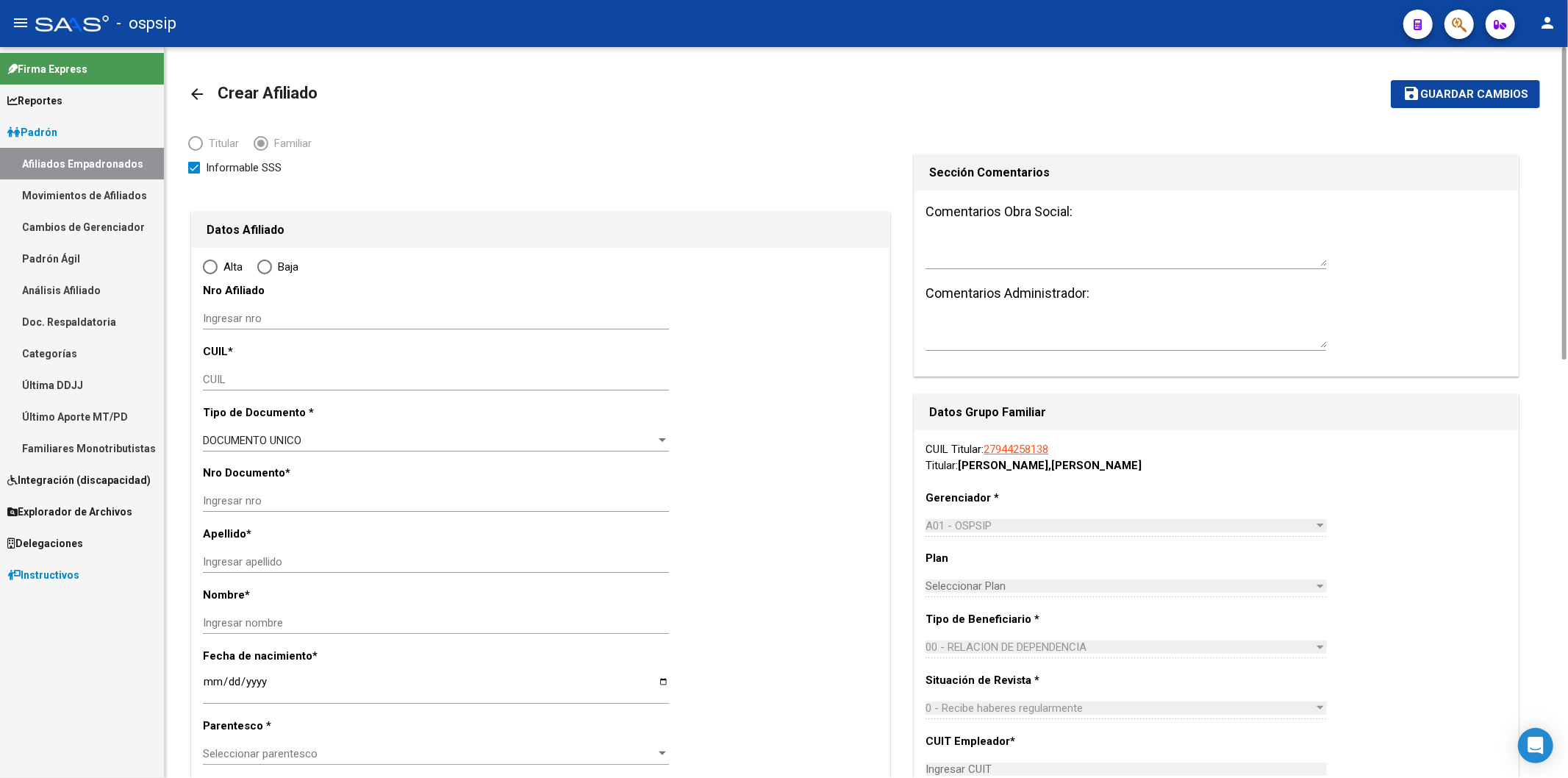 radio on "true" 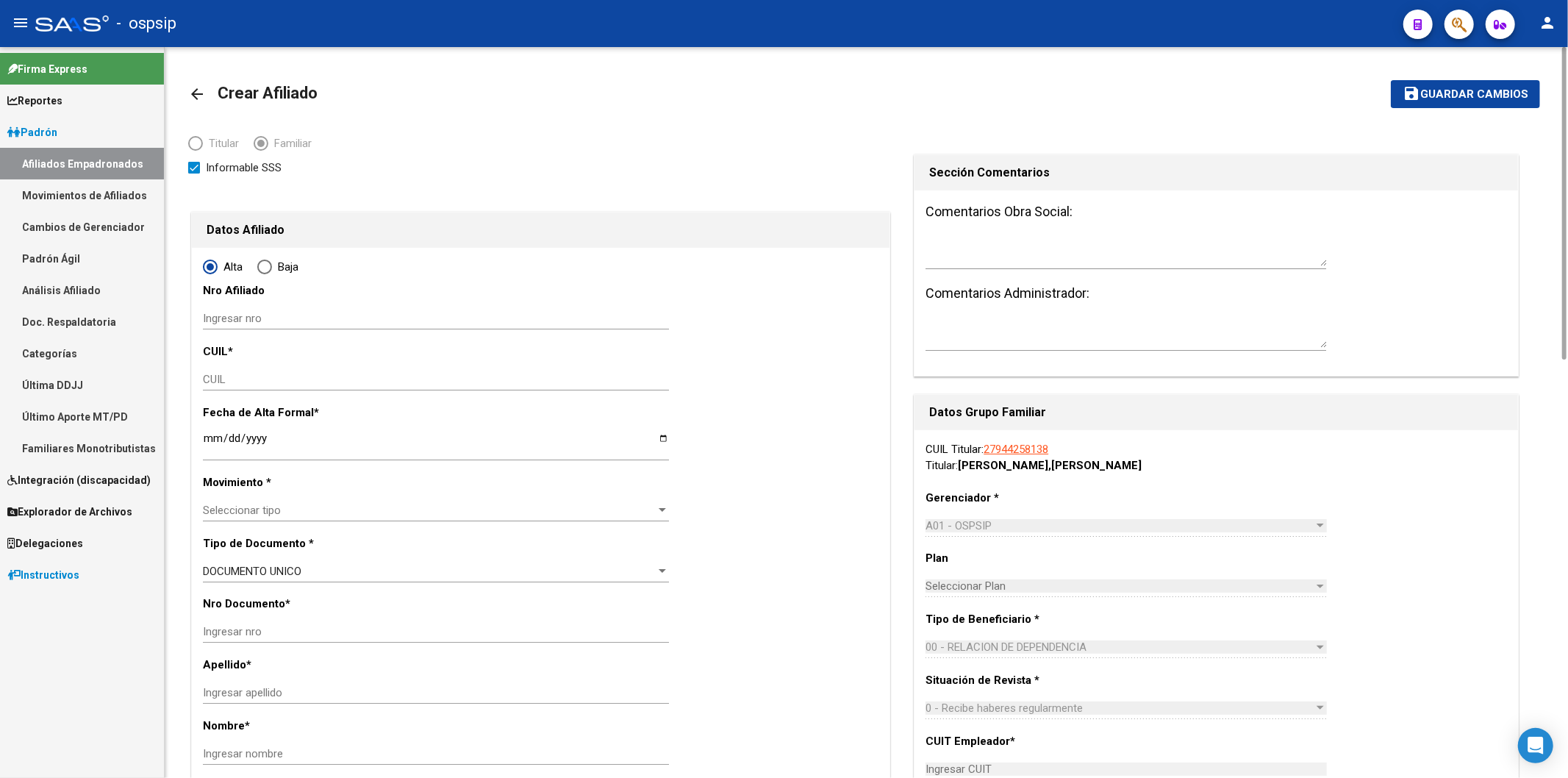 type on "30-71530019-9" 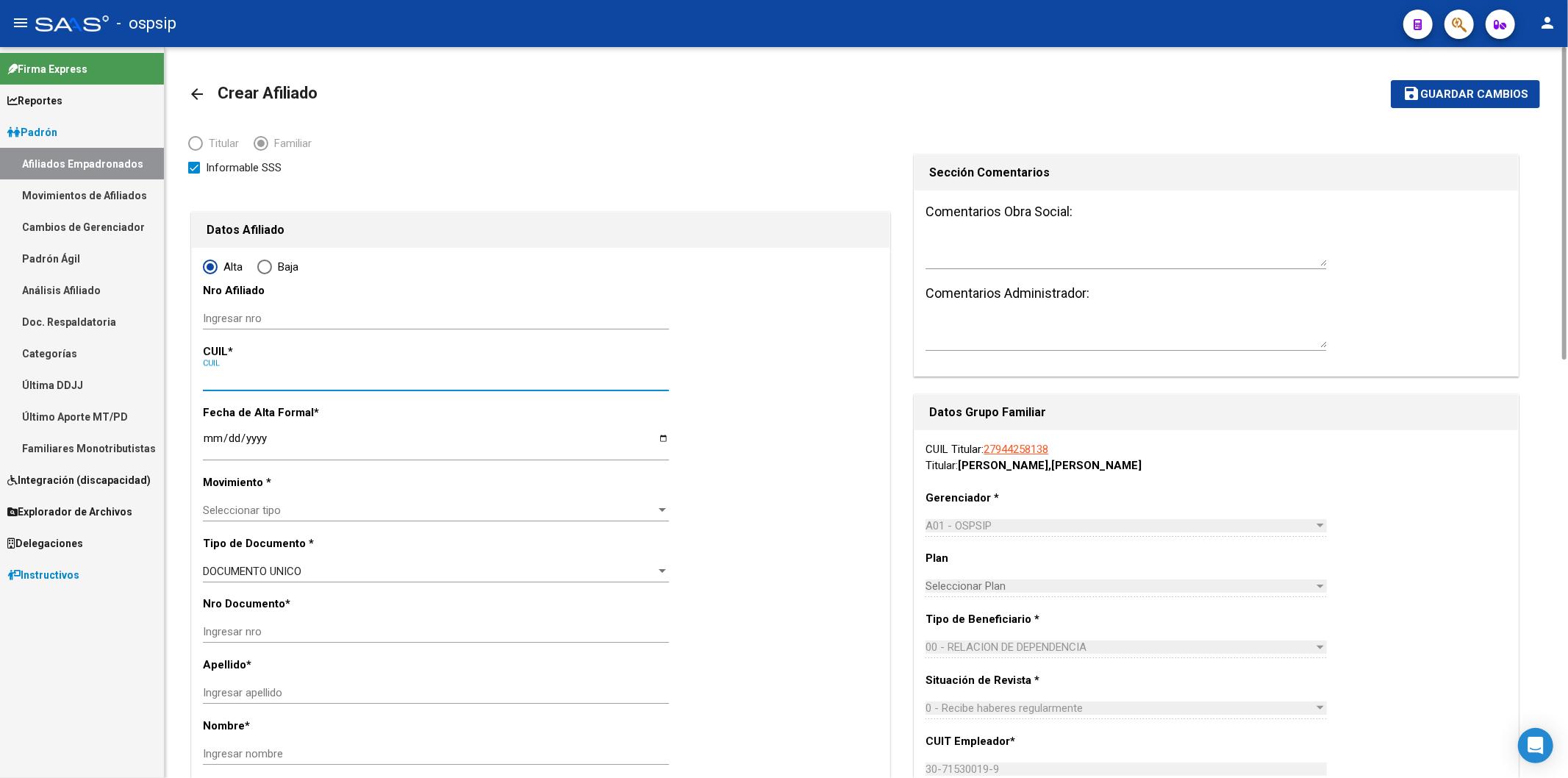 click on "CUIL" at bounding box center (436, 379) 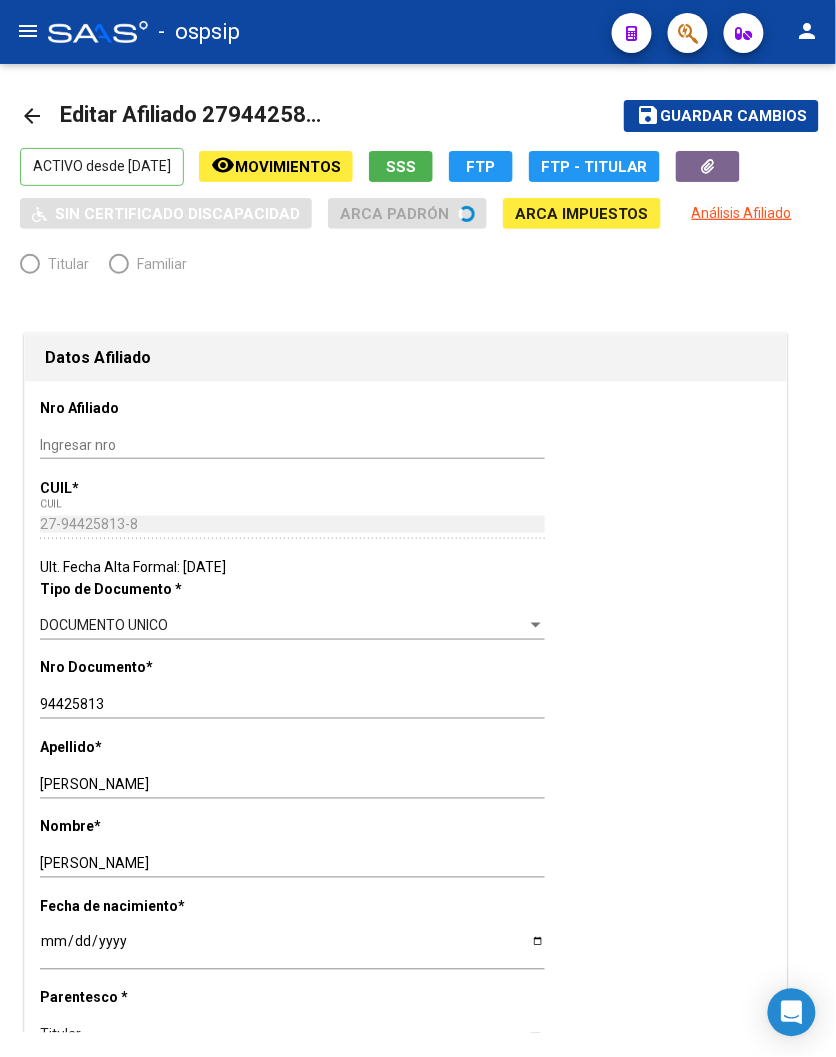 radio on "true" 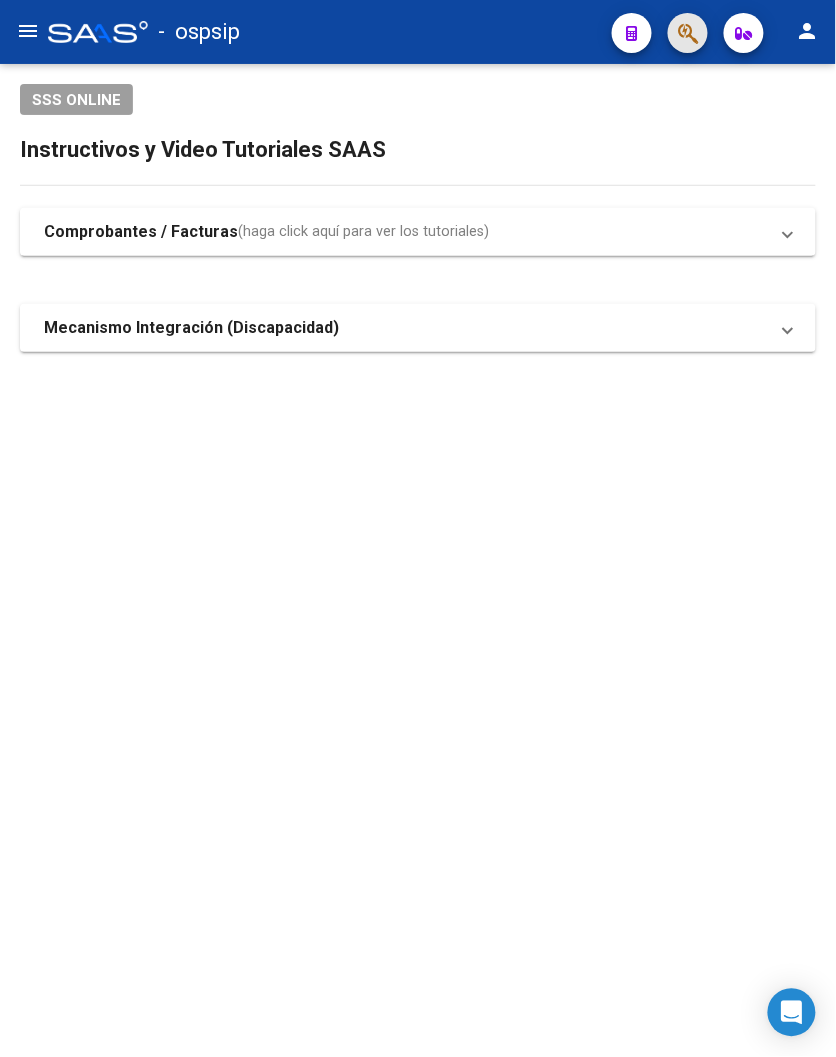 click 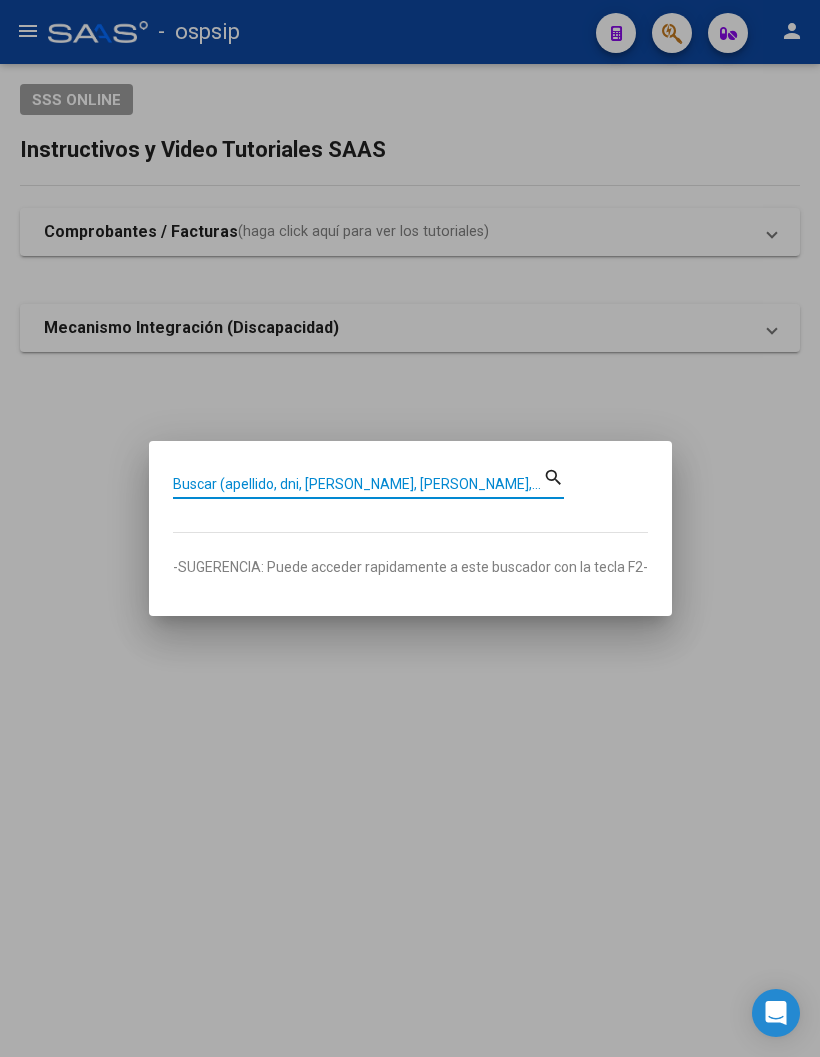click on "Buscar (apellido, dni, [PERSON_NAME], [PERSON_NAME], cuit, obra social)" at bounding box center (358, 484) 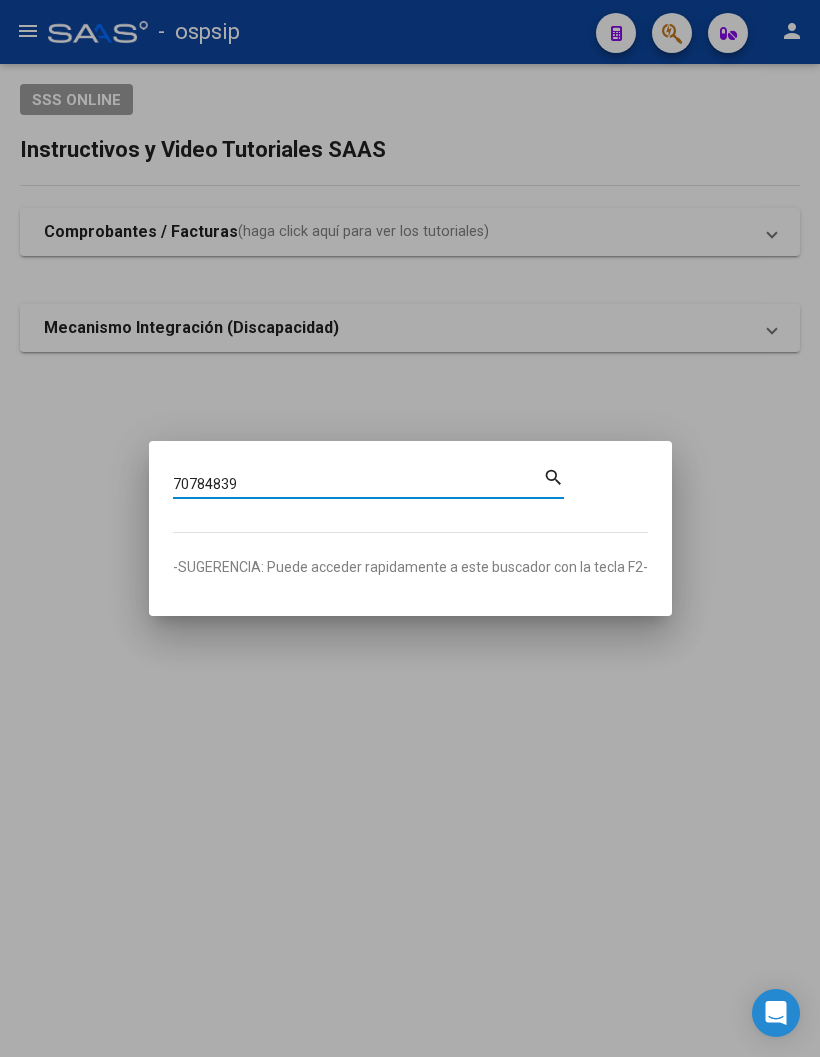 type on "70784839" 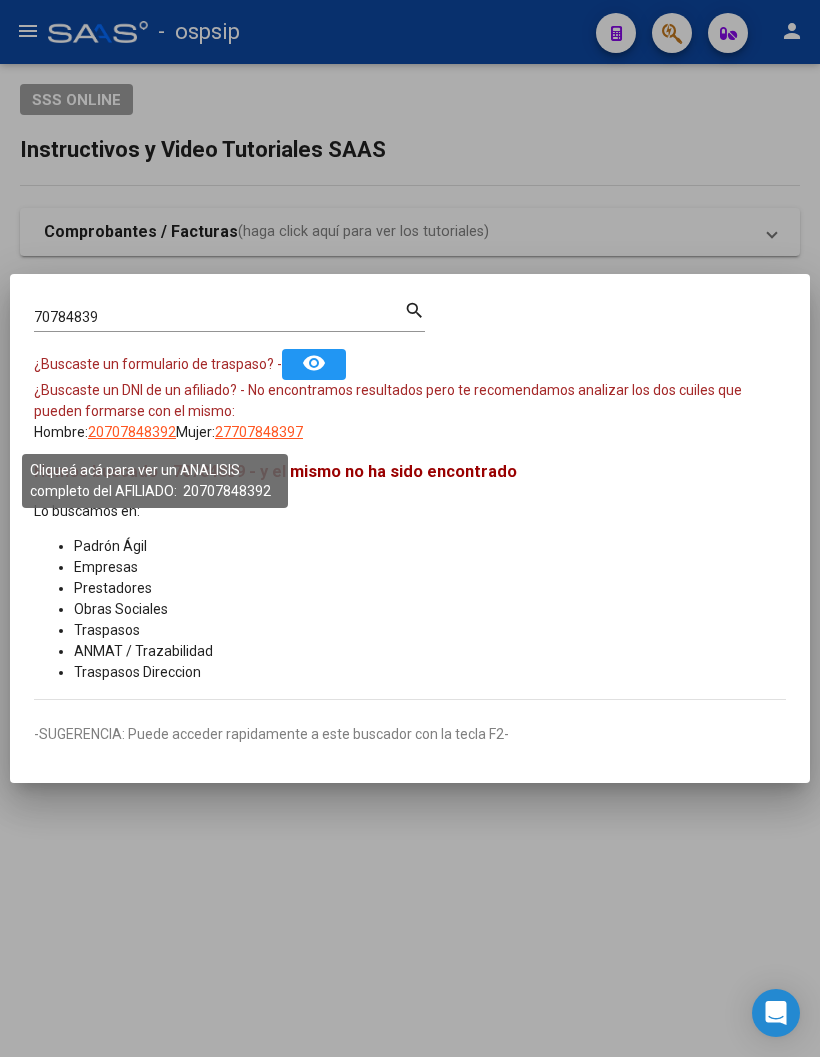click on "20707848392" at bounding box center (132, 432) 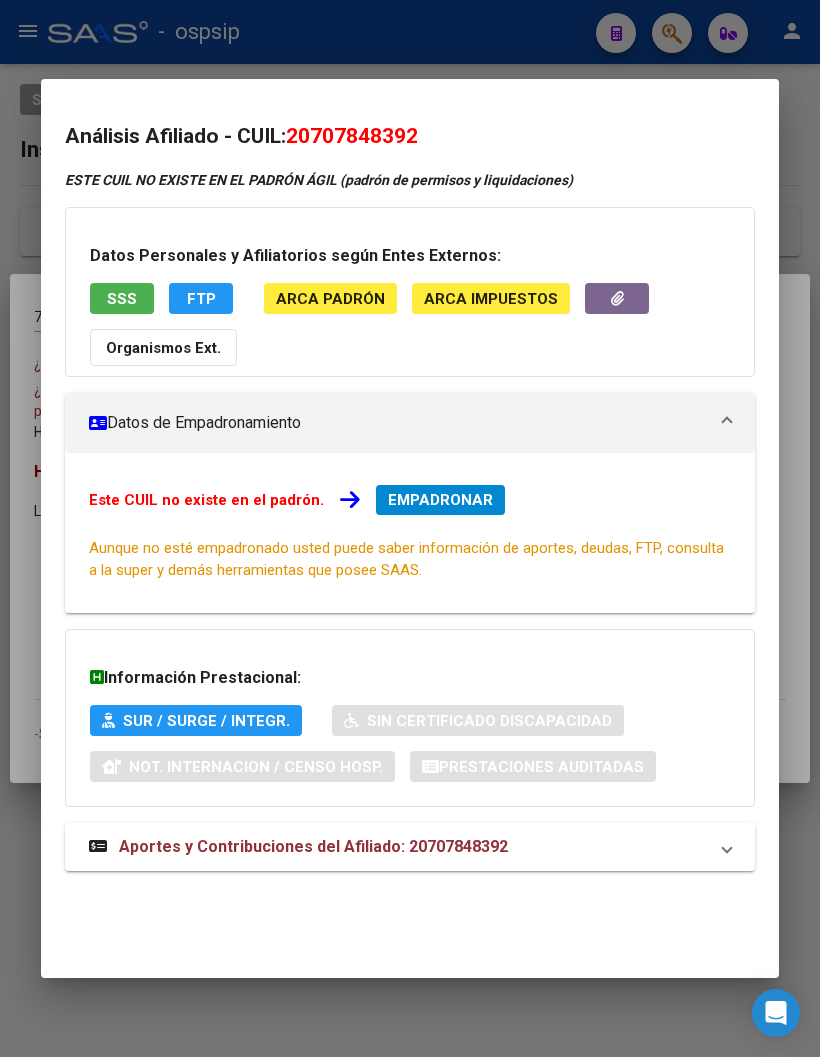 drag, startPoint x: 313, startPoint y: 135, endPoint x: 406, endPoint y: 121, distance: 94.04786 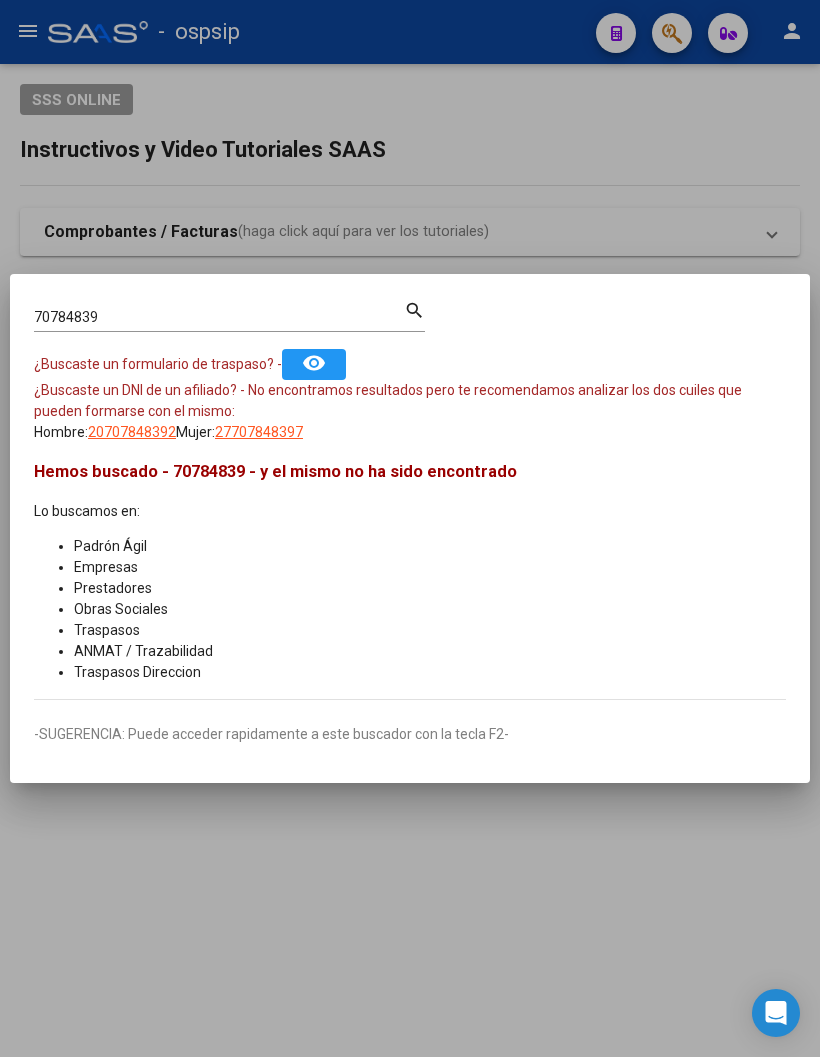 click at bounding box center (410, 528) 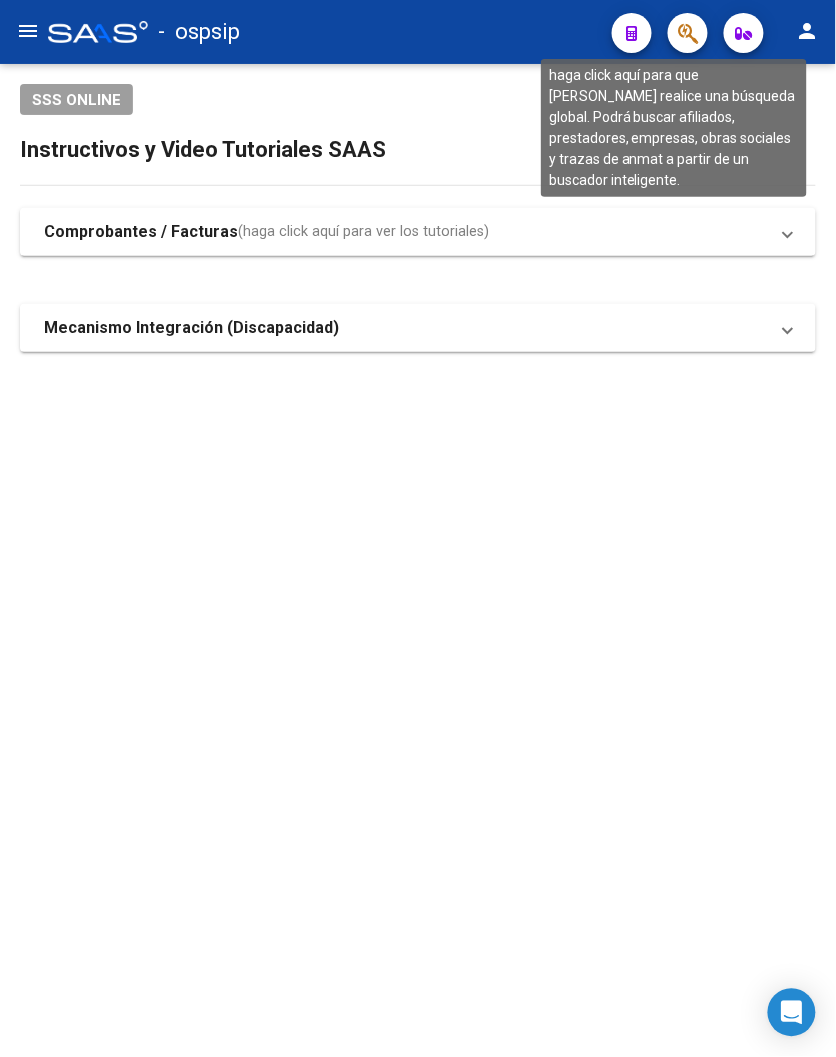 click 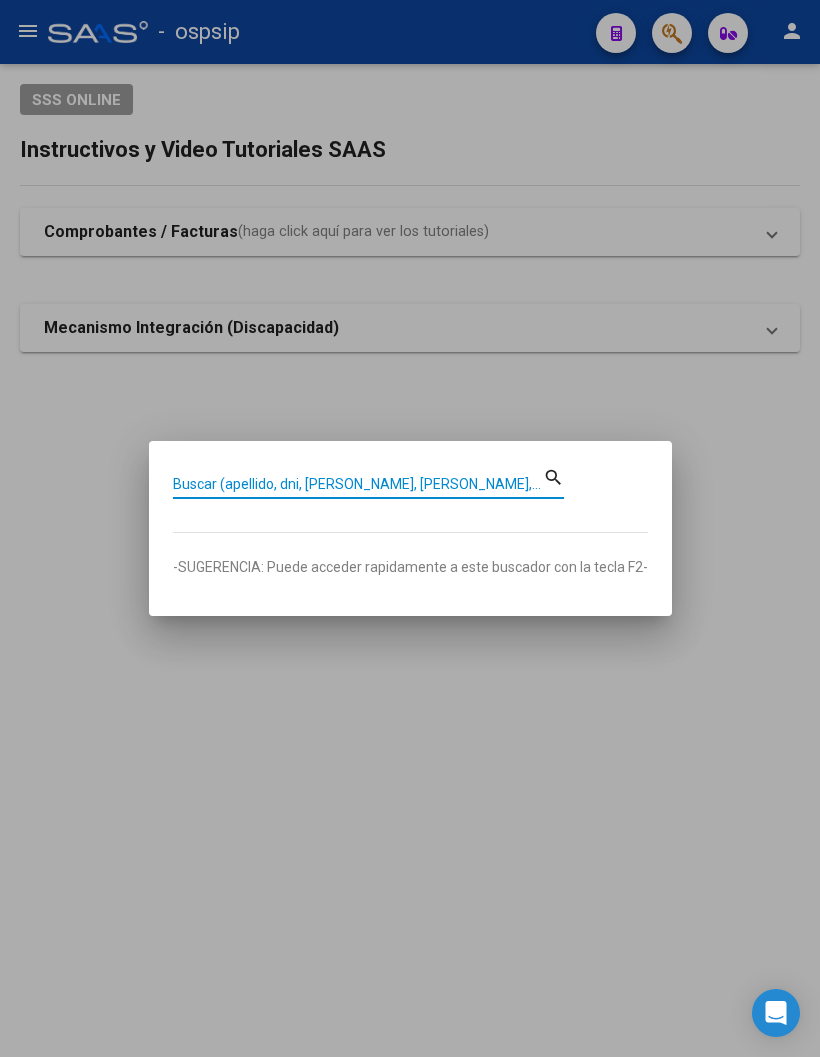 click on "Buscar (apellido, dni, [PERSON_NAME], [PERSON_NAME], cuit, obra social)" at bounding box center (358, 484) 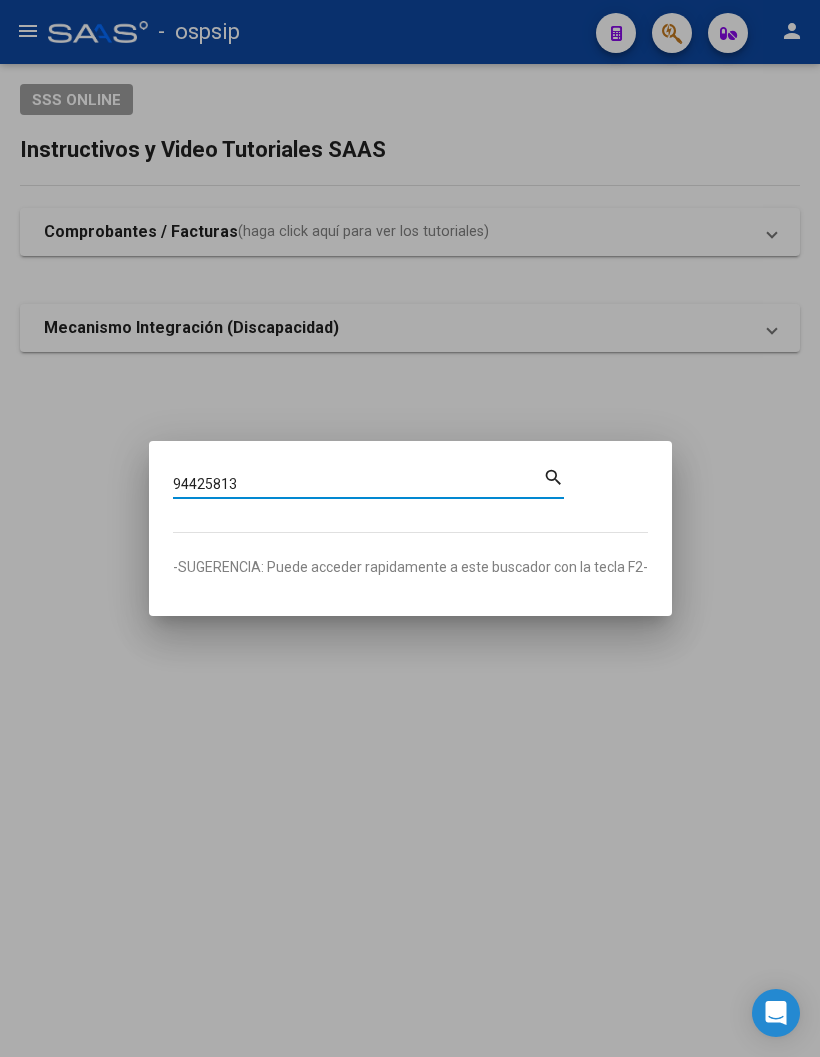 type on "94425813" 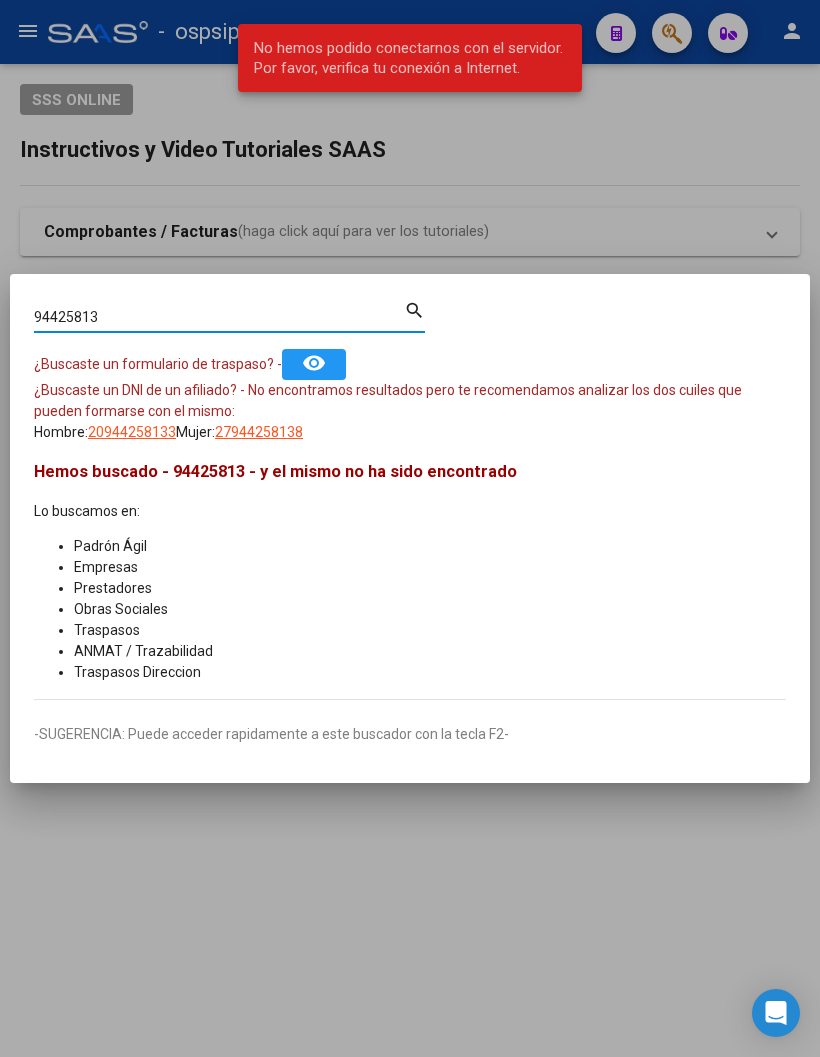 click at bounding box center (410, 528) 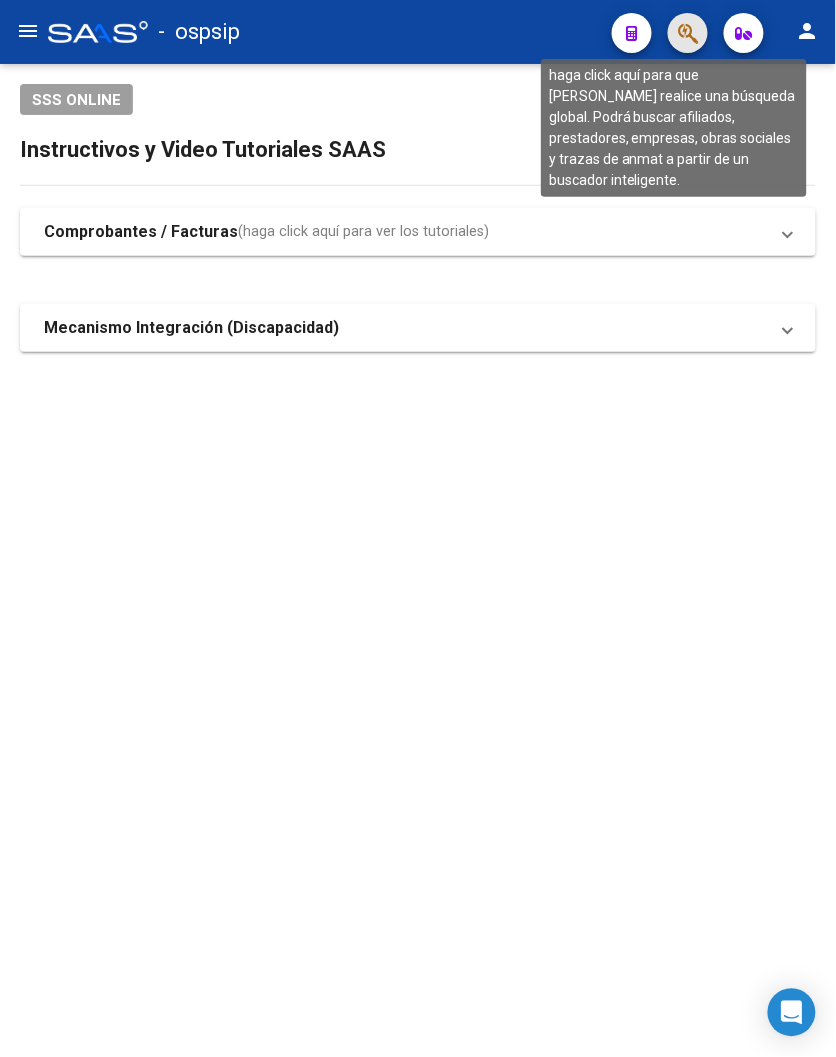 click 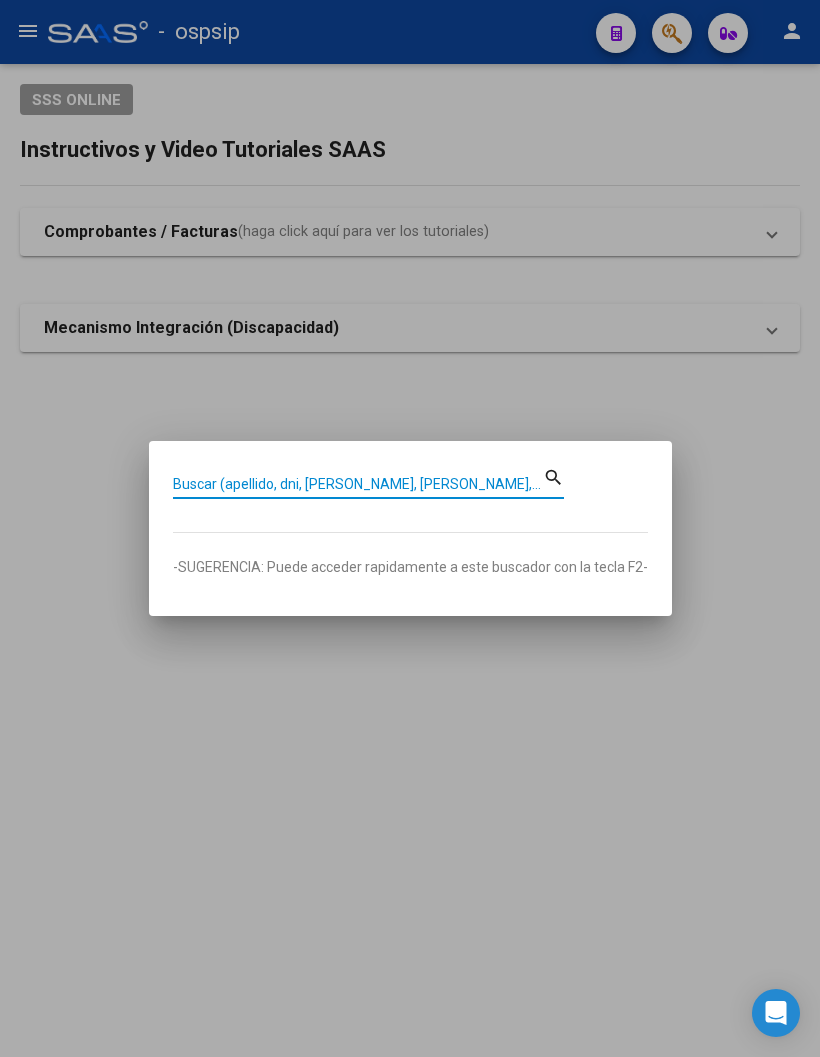 click on "Buscar (apellido, dni, [PERSON_NAME], [PERSON_NAME], cuit, obra social)" at bounding box center [358, 484] 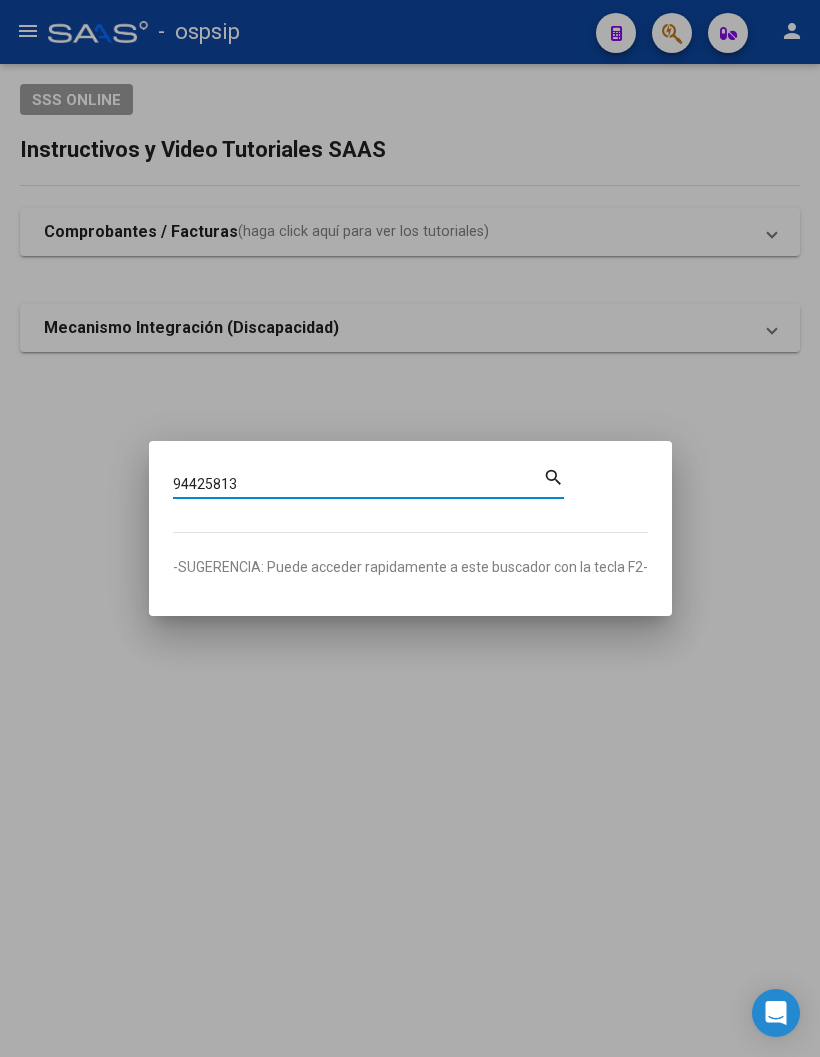 type on "94425813" 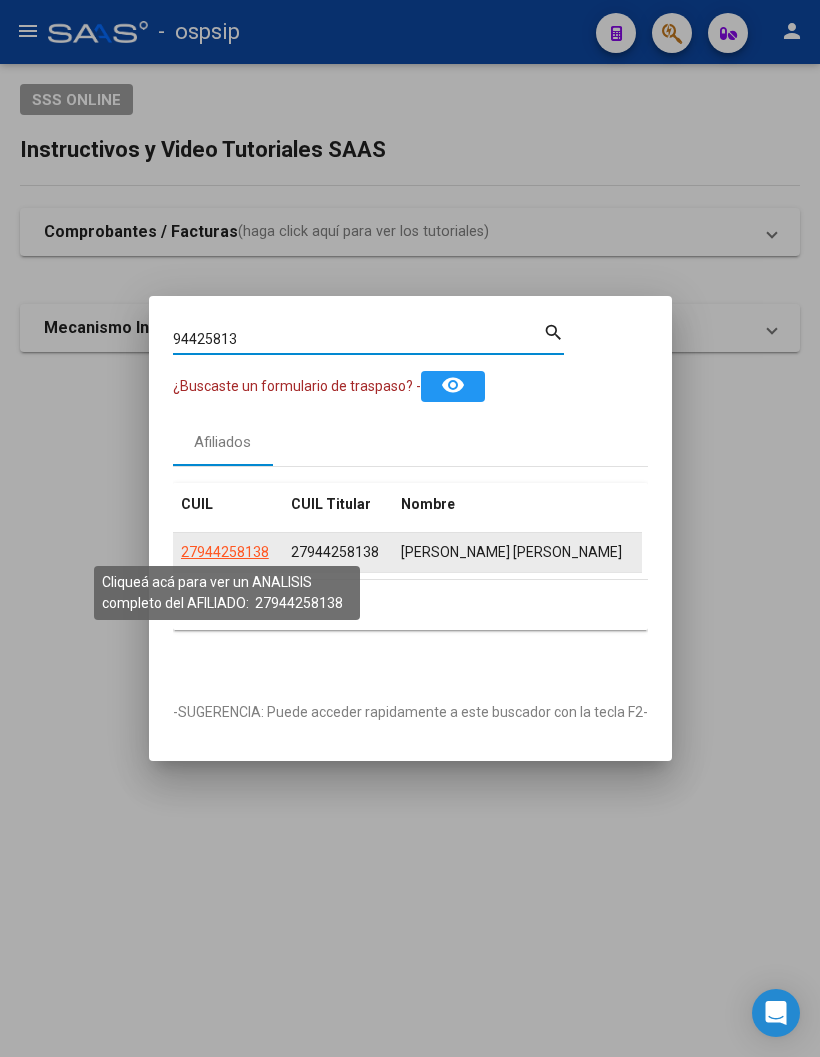 click on "27944258138" 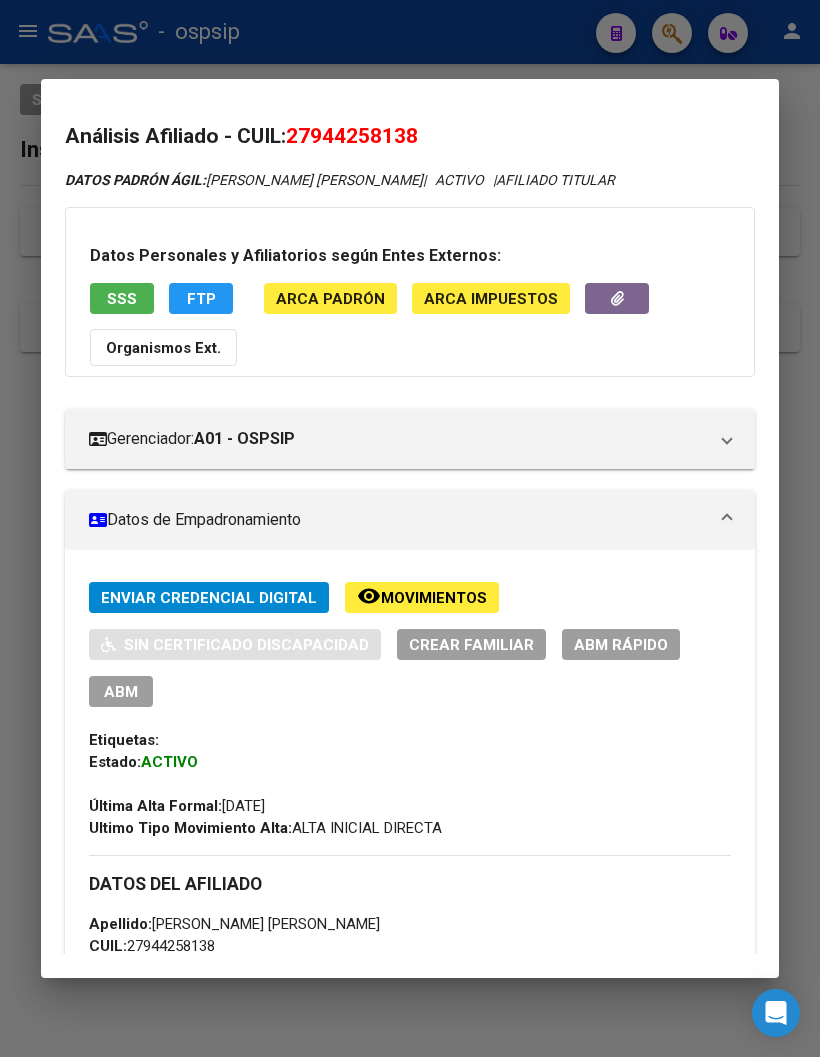 click on "ABM" at bounding box center (121, 692) 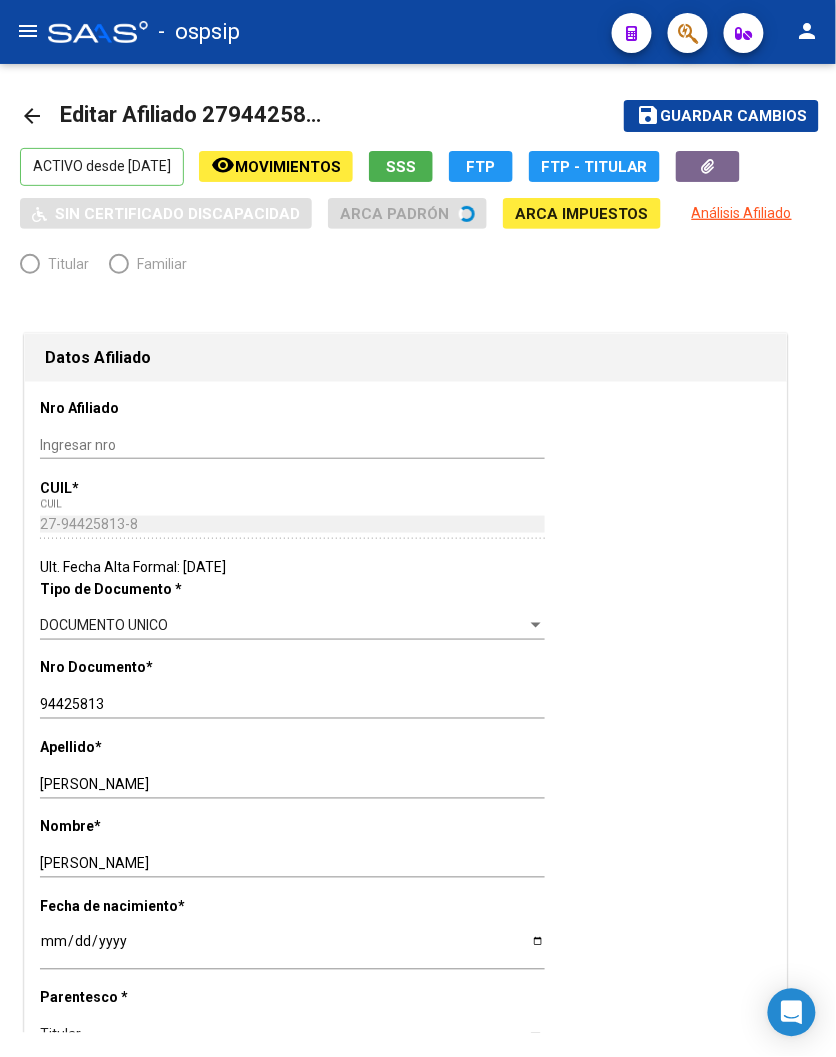 radio on "true" 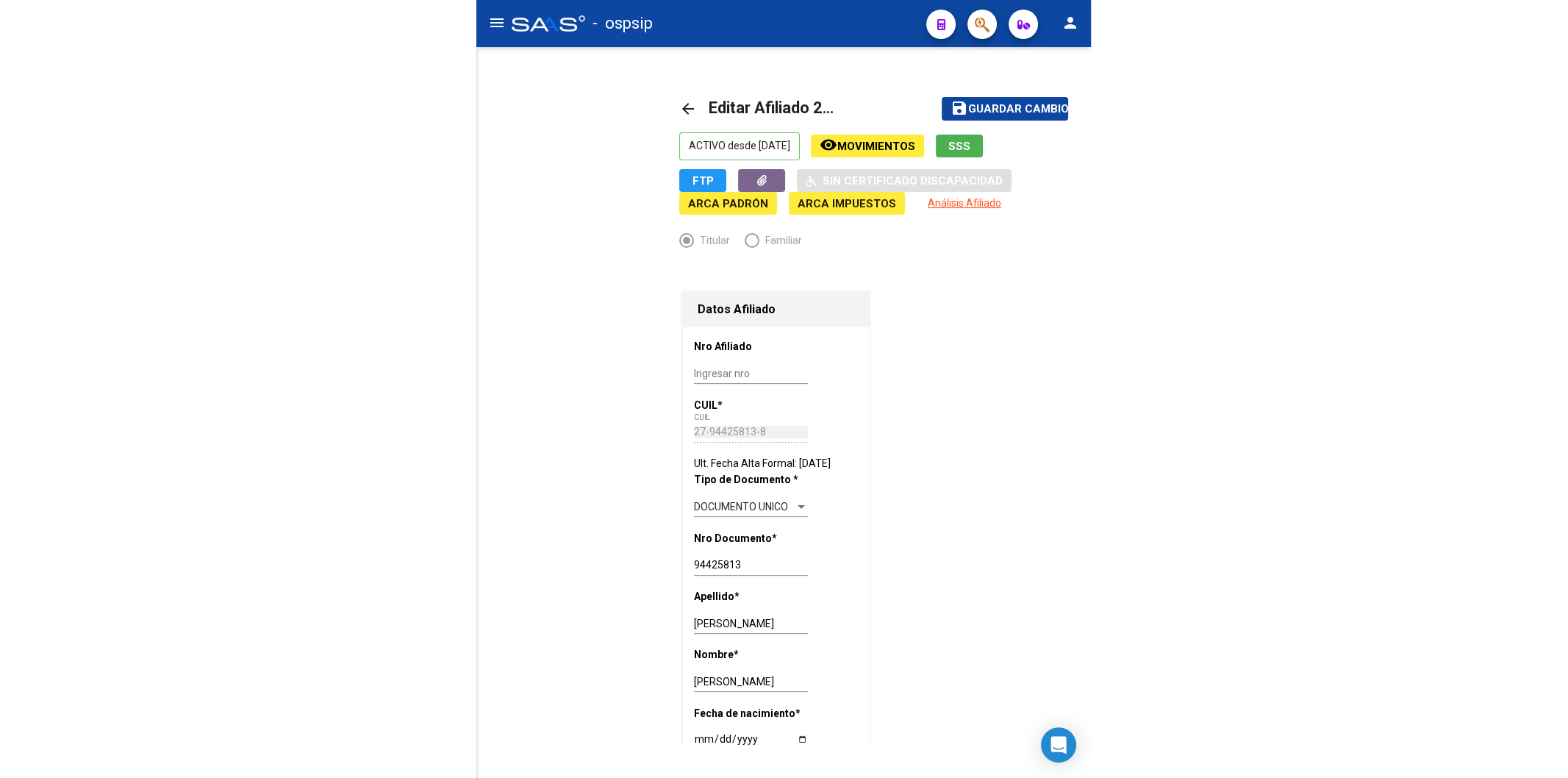 scroll, scrollTop: 0, scrollLeft: 0, axis: both 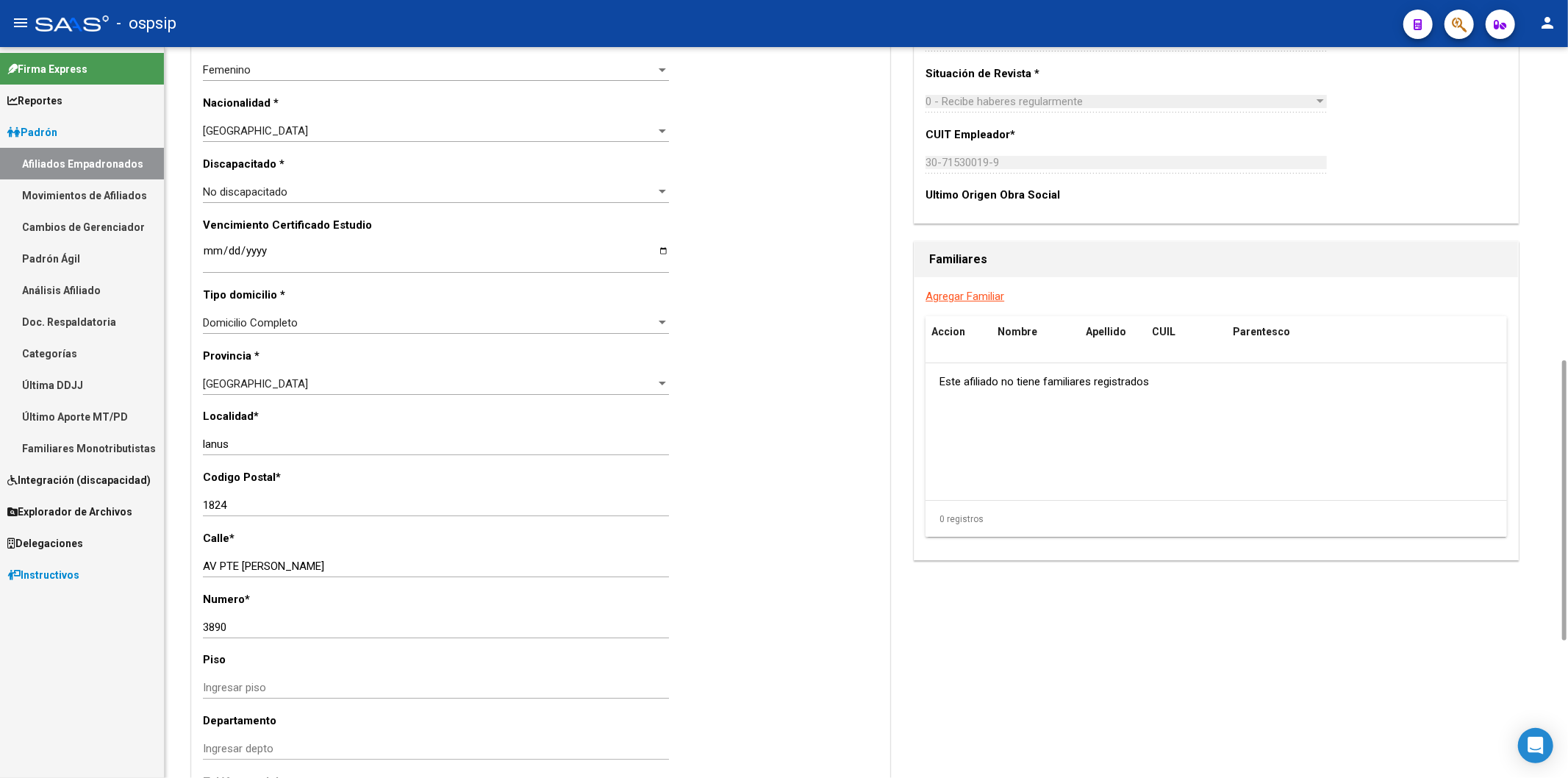 click on "Agregar Familiar" 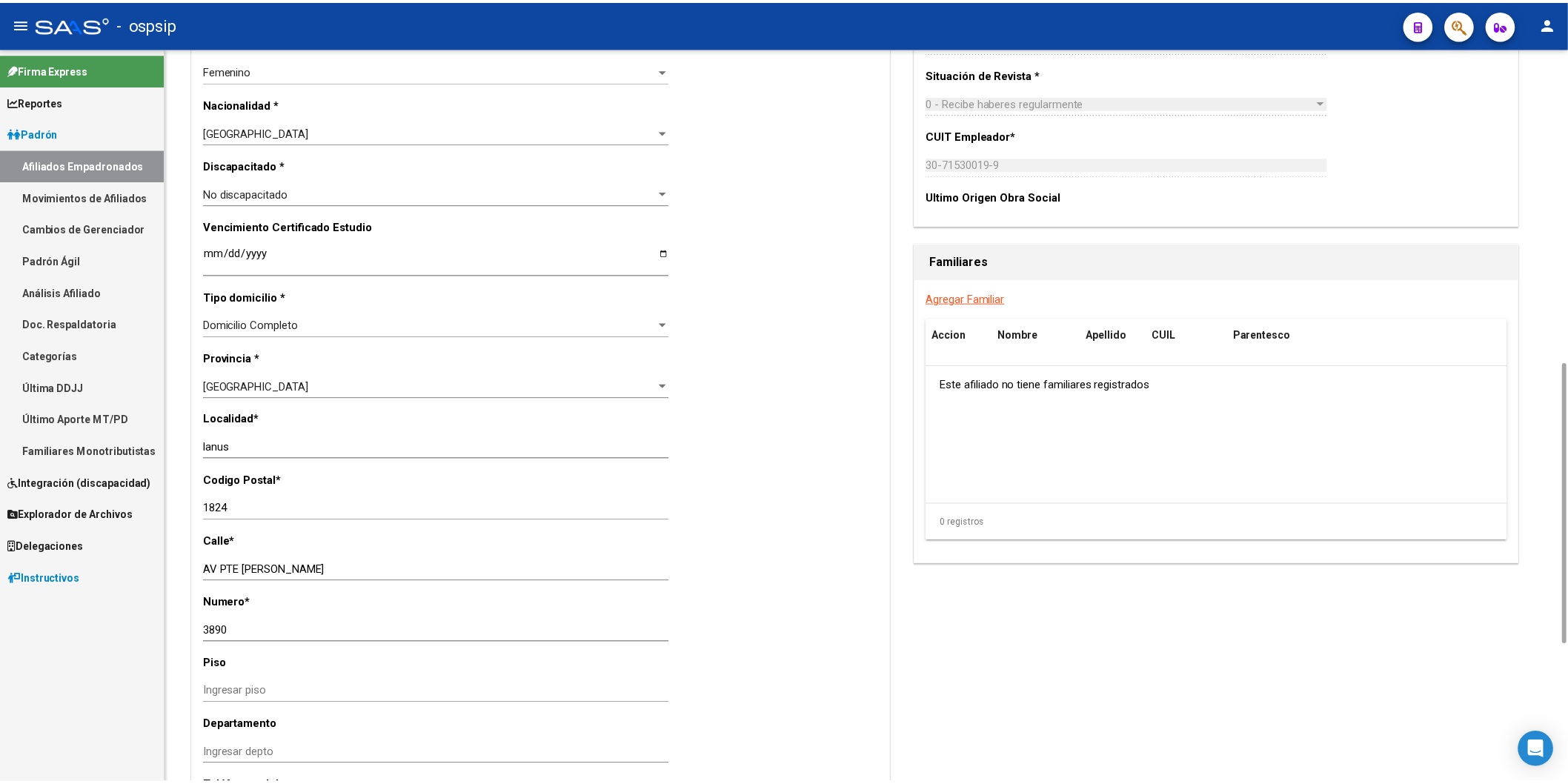 scroll, scrollTop: 0, scrollLeft: 0, axis: both 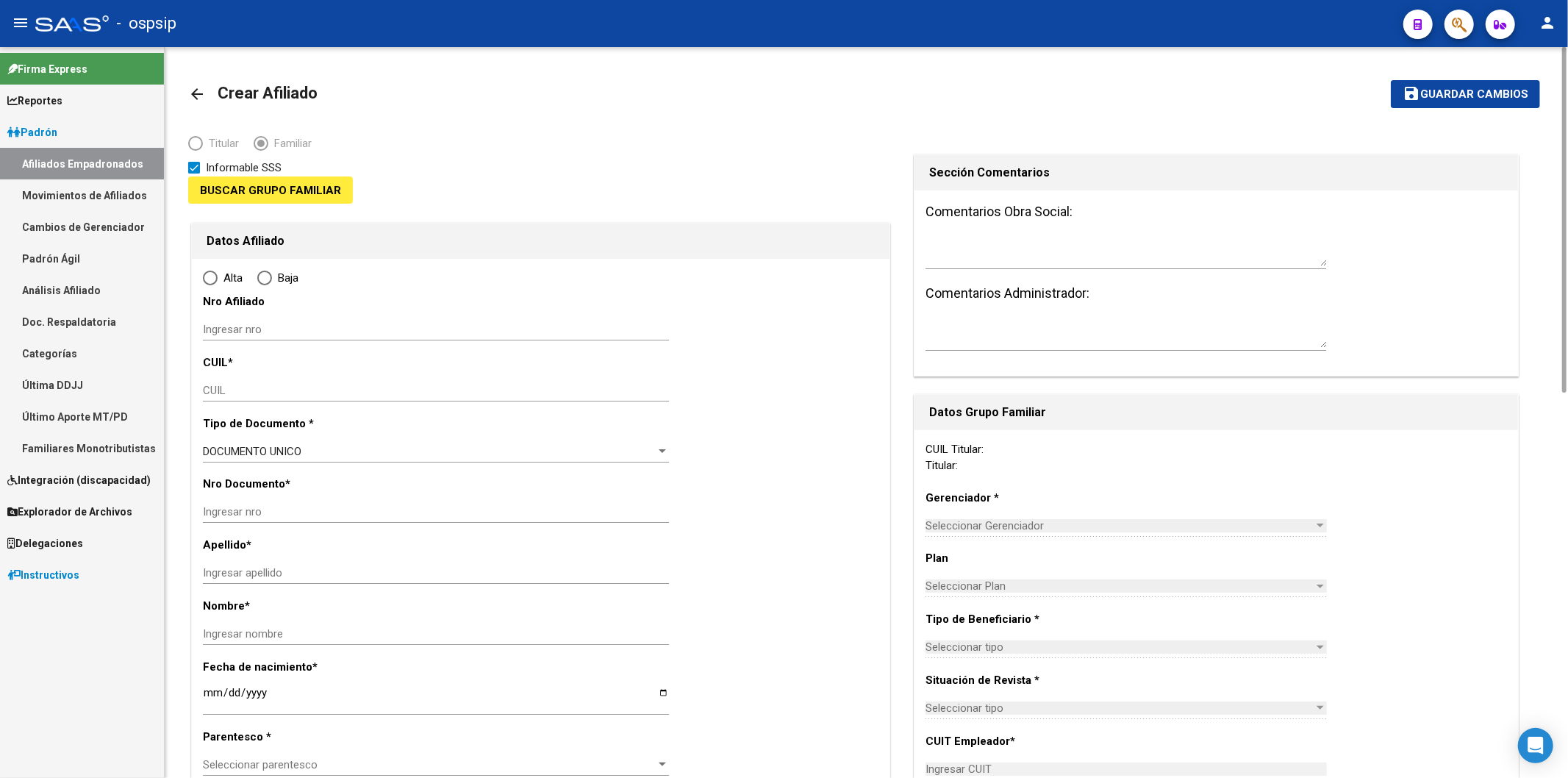 type on "30-71530019-9" 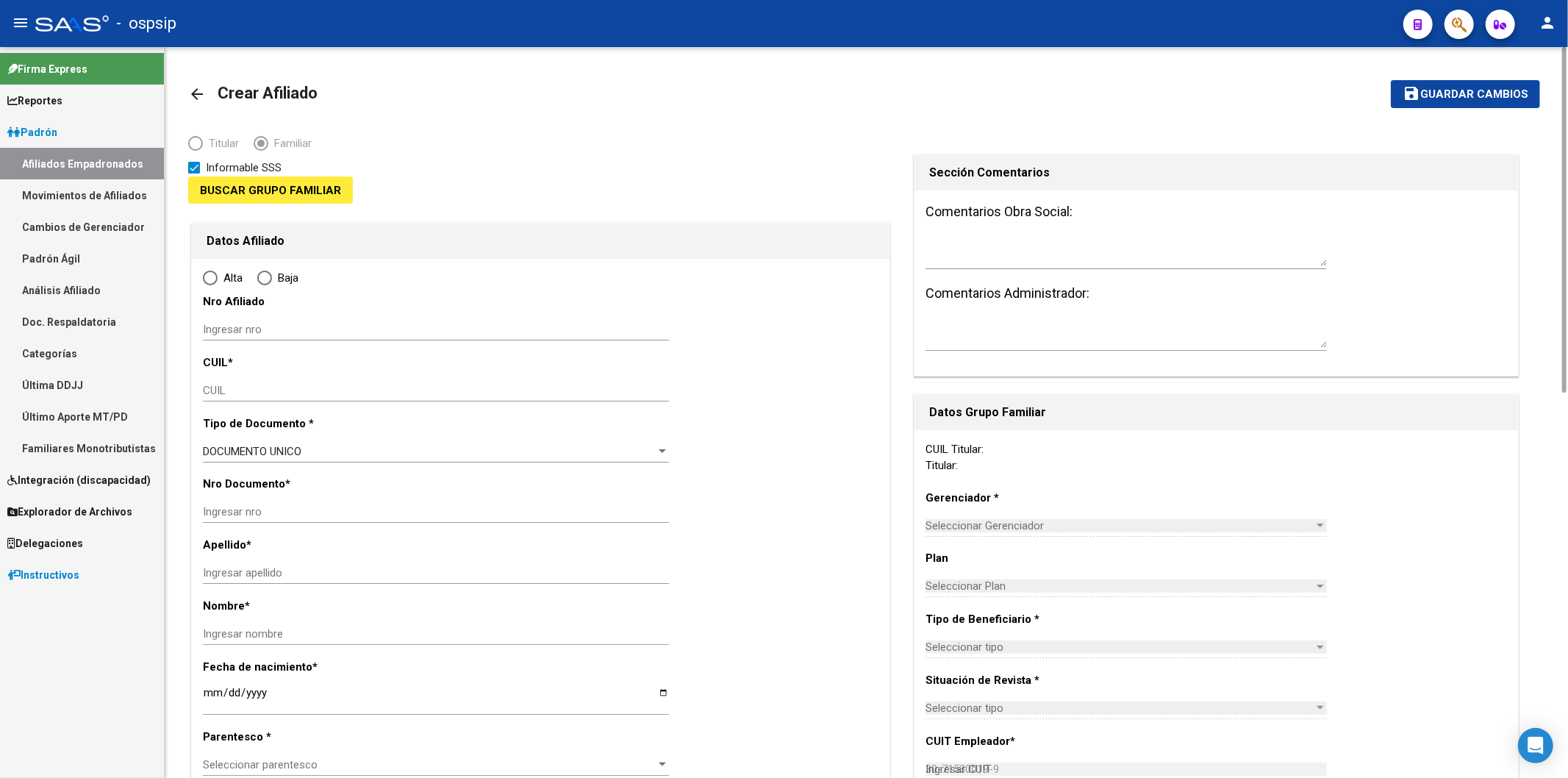 type on "lanus" 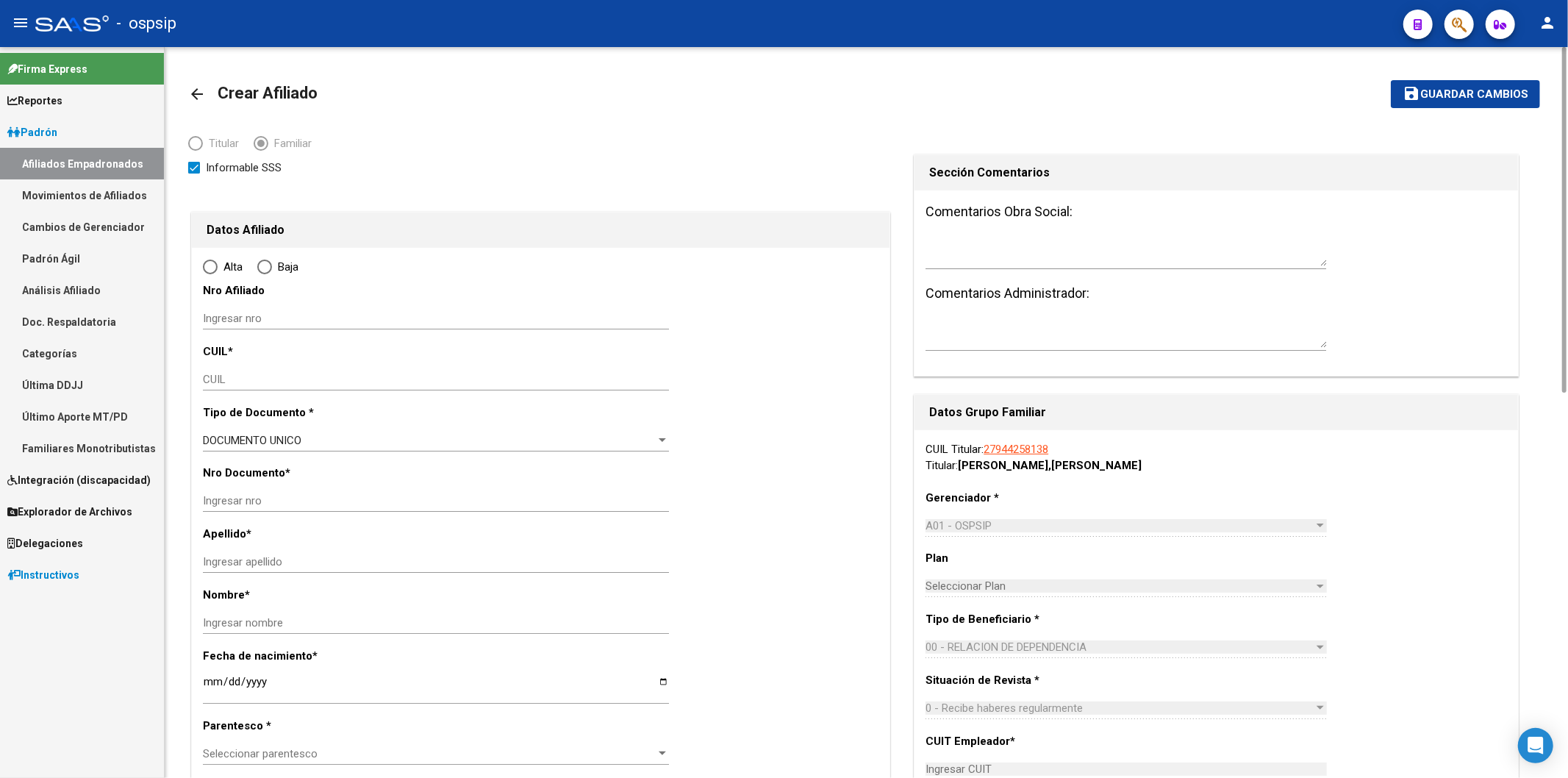 radio on "true" 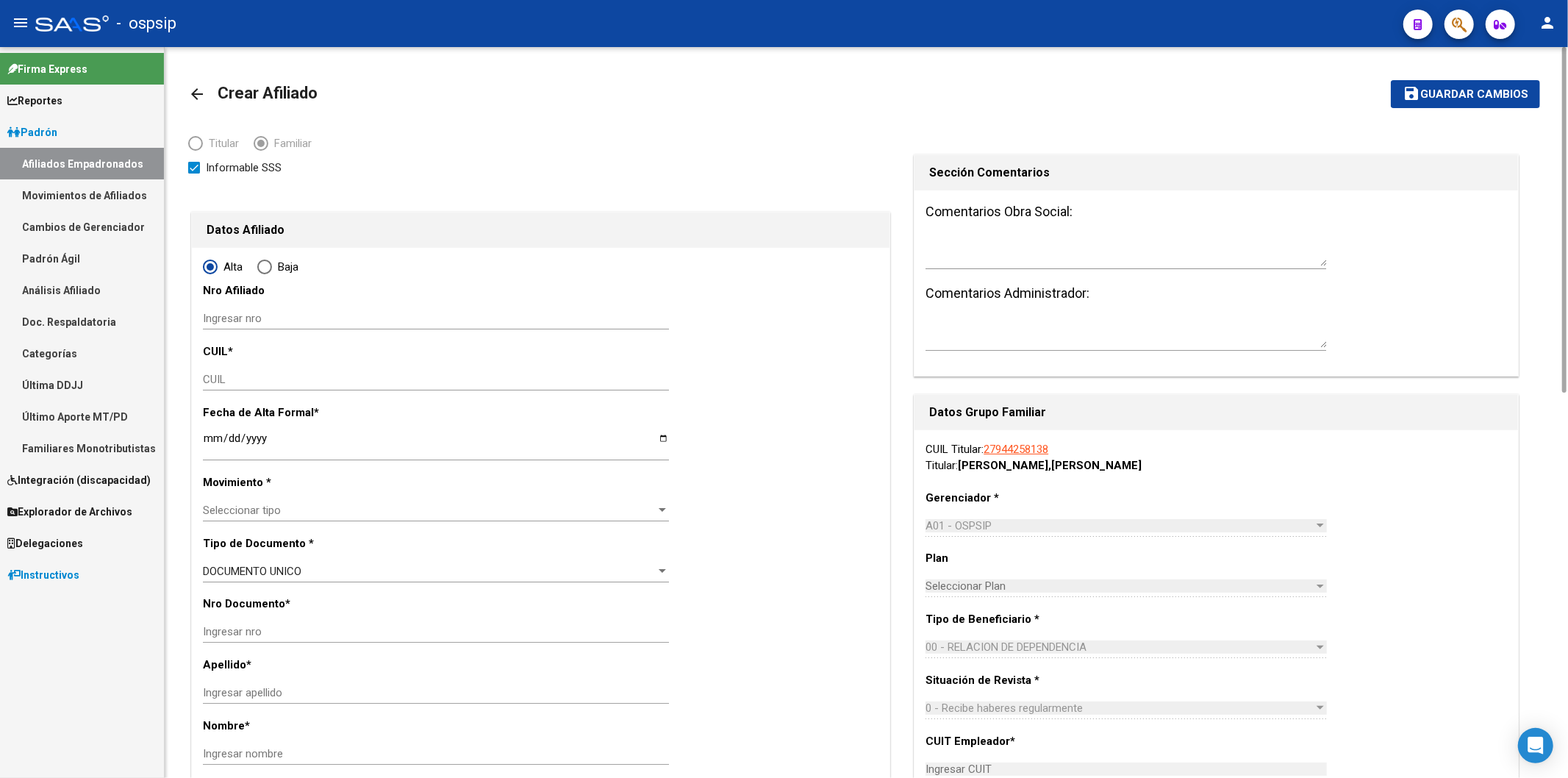 type on "30-71530019-9" 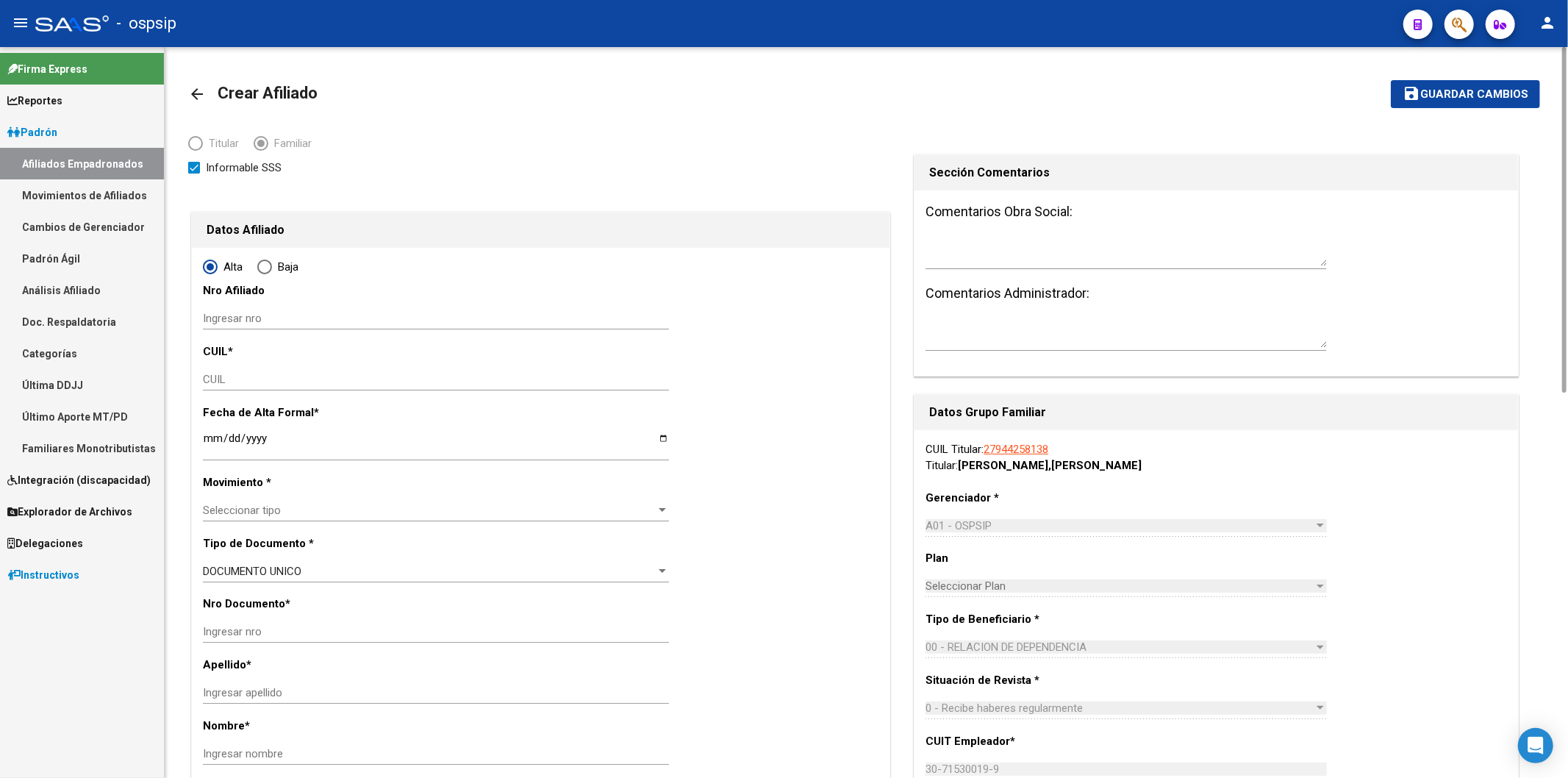 click on "CUIL" at bounding box center [436, 379] 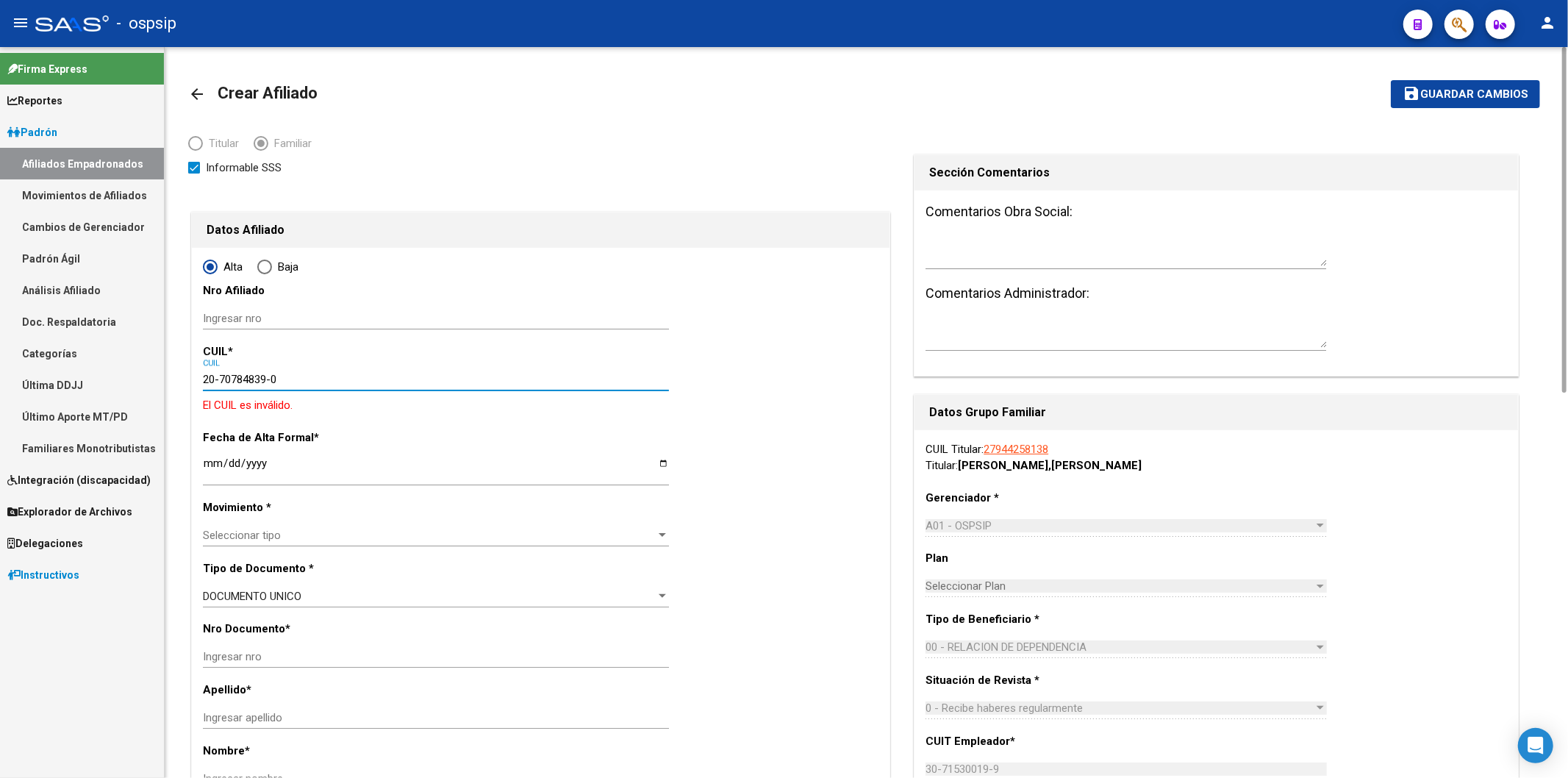 click on "20-70784839-0" at bounding box center [436, 379] 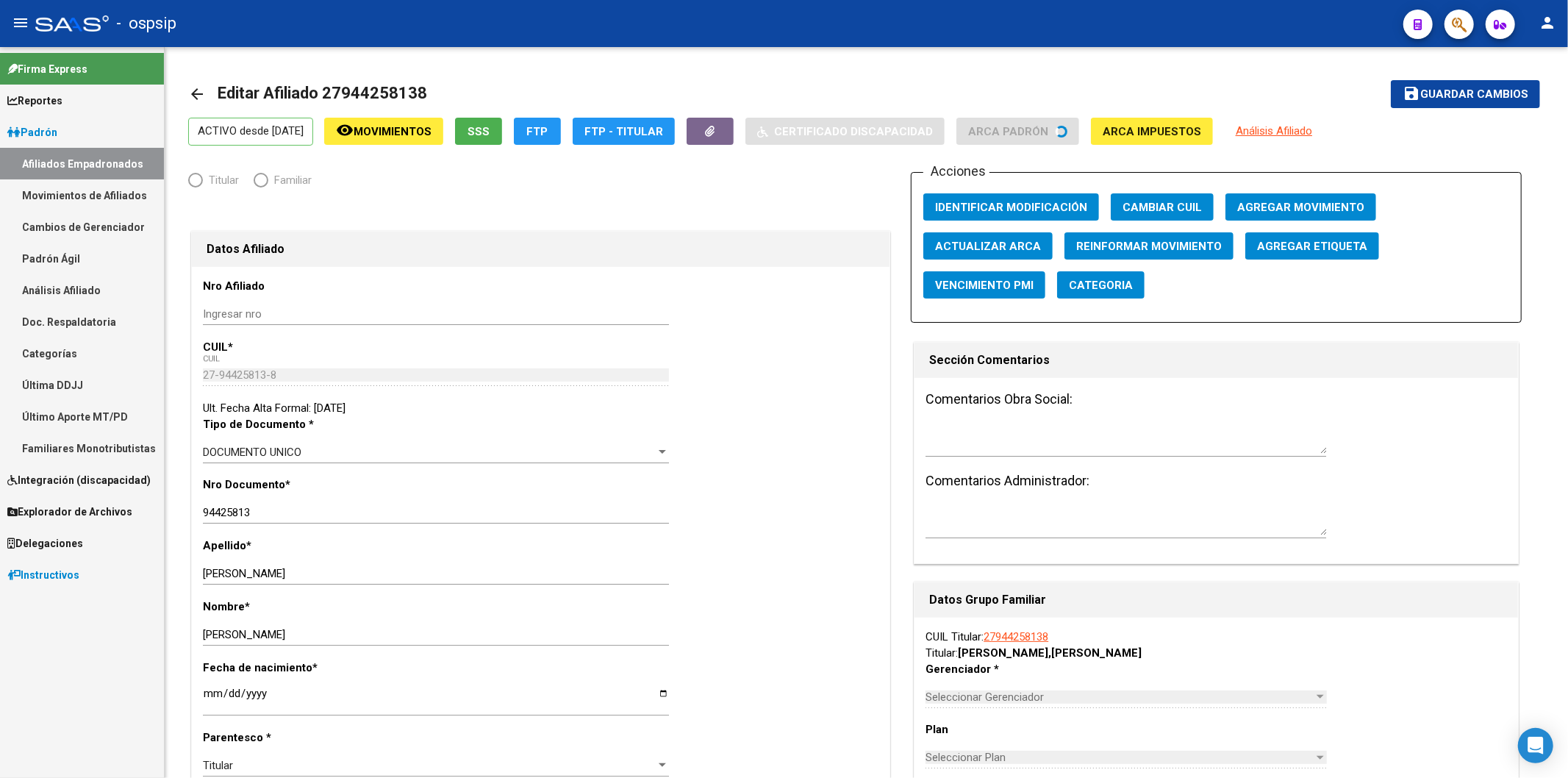 radio on "true" 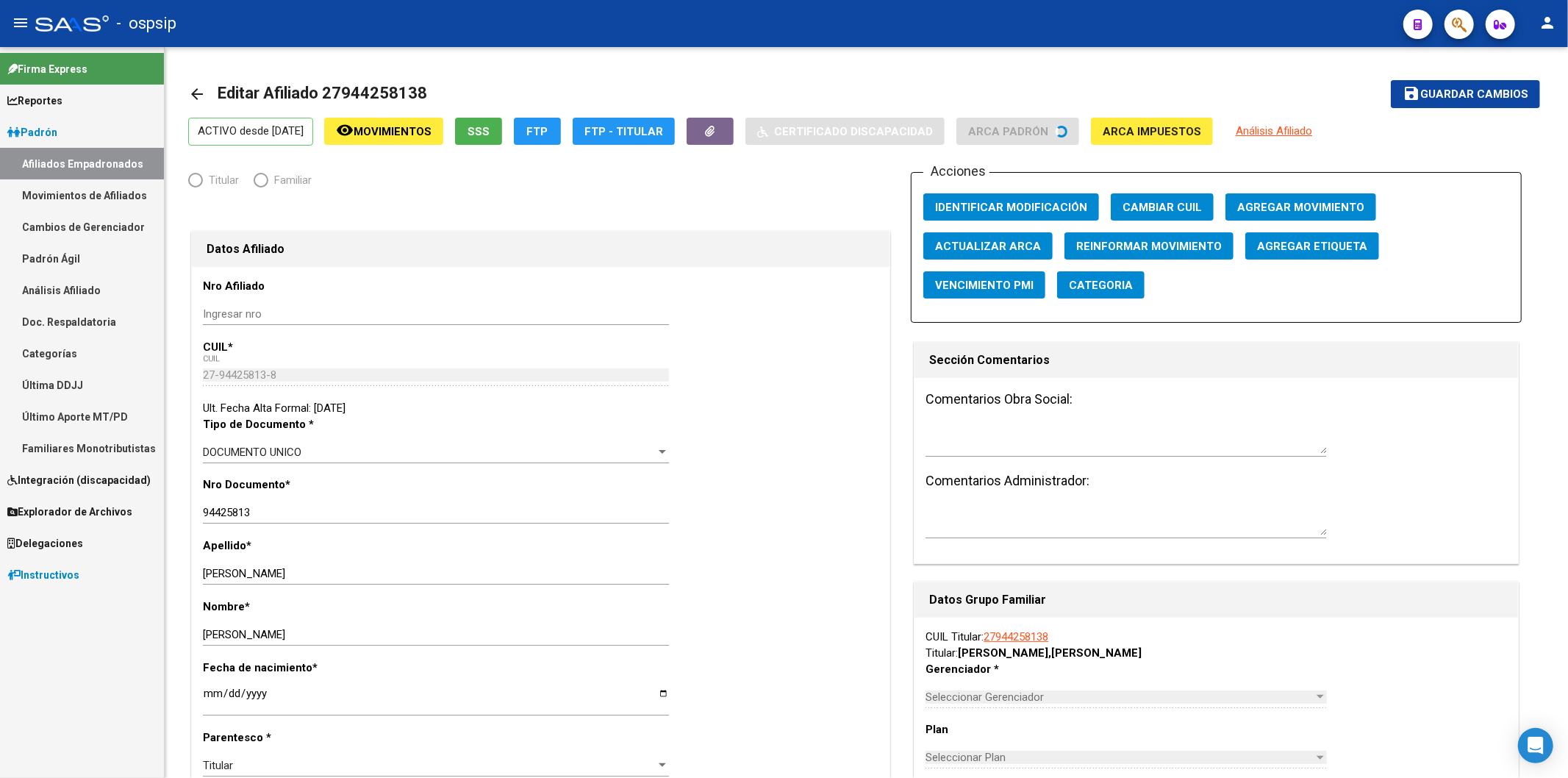 type on "30-71530019-9" 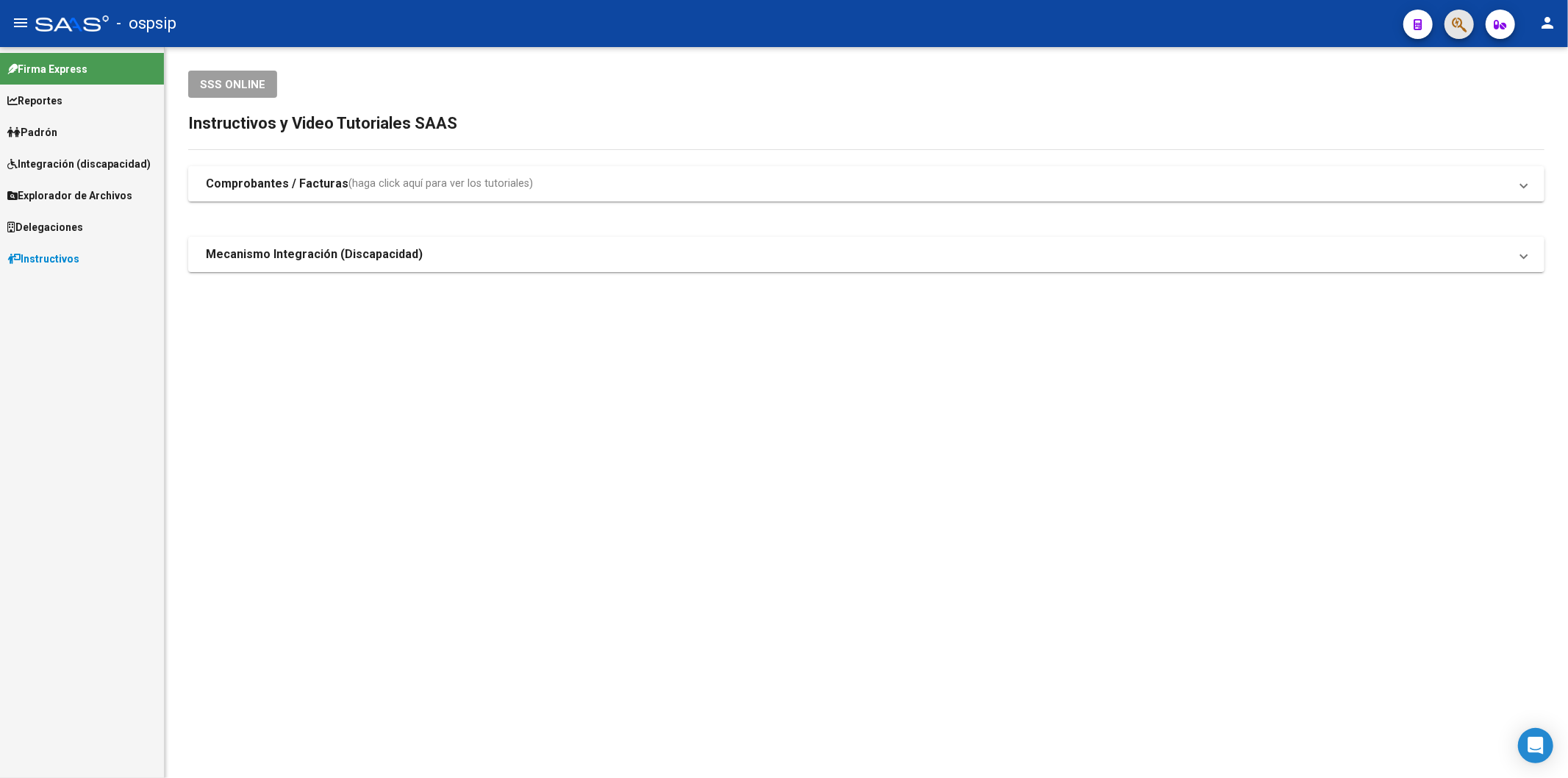 click 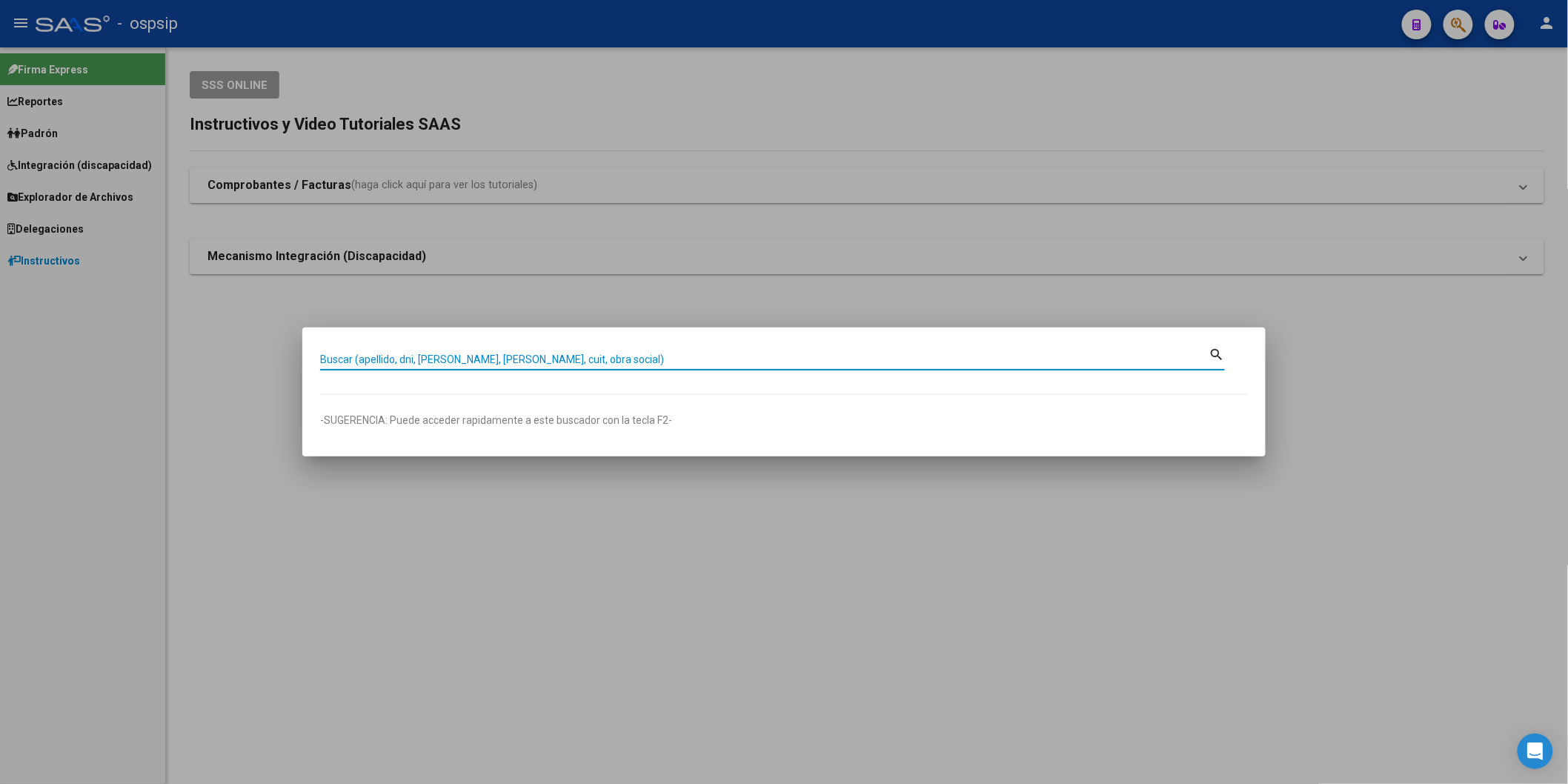 click on "Buscar (apellido, dni, [PERSON_NAME], [PERSON_NAME], cuit, obra social)" at bounding box center (765, 359) 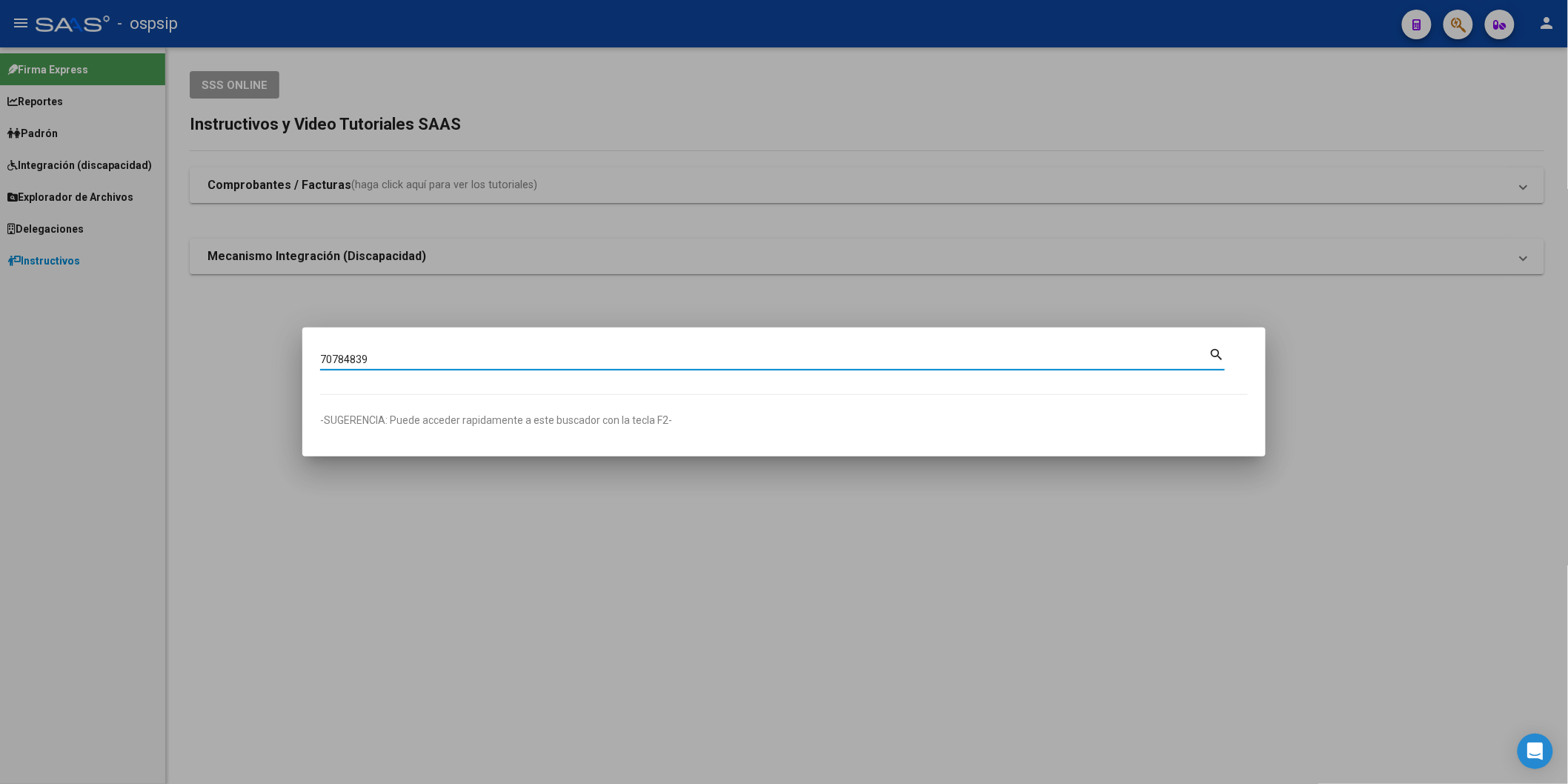 type on "70784839" 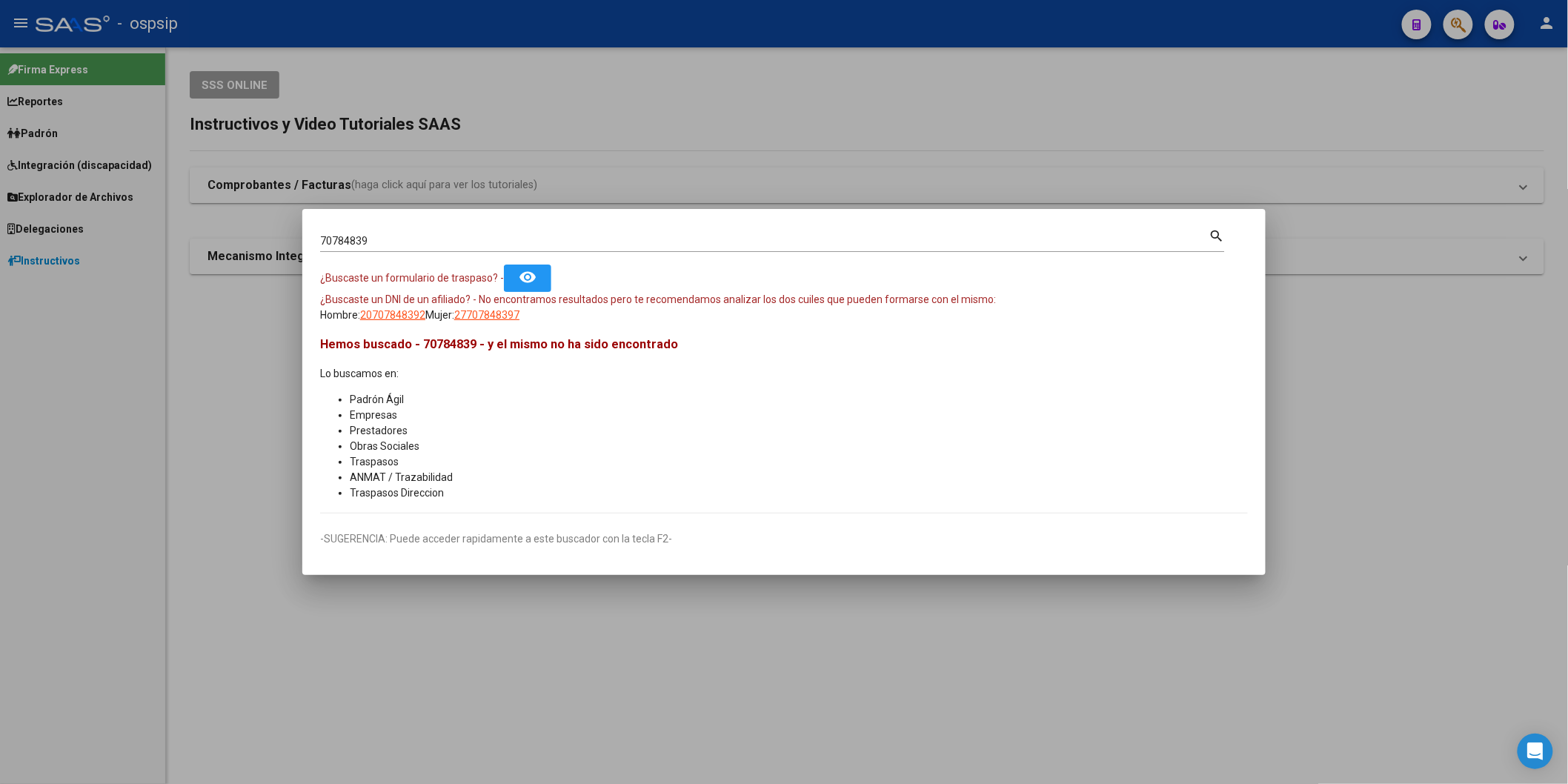 click at bounding box center (784, 392) 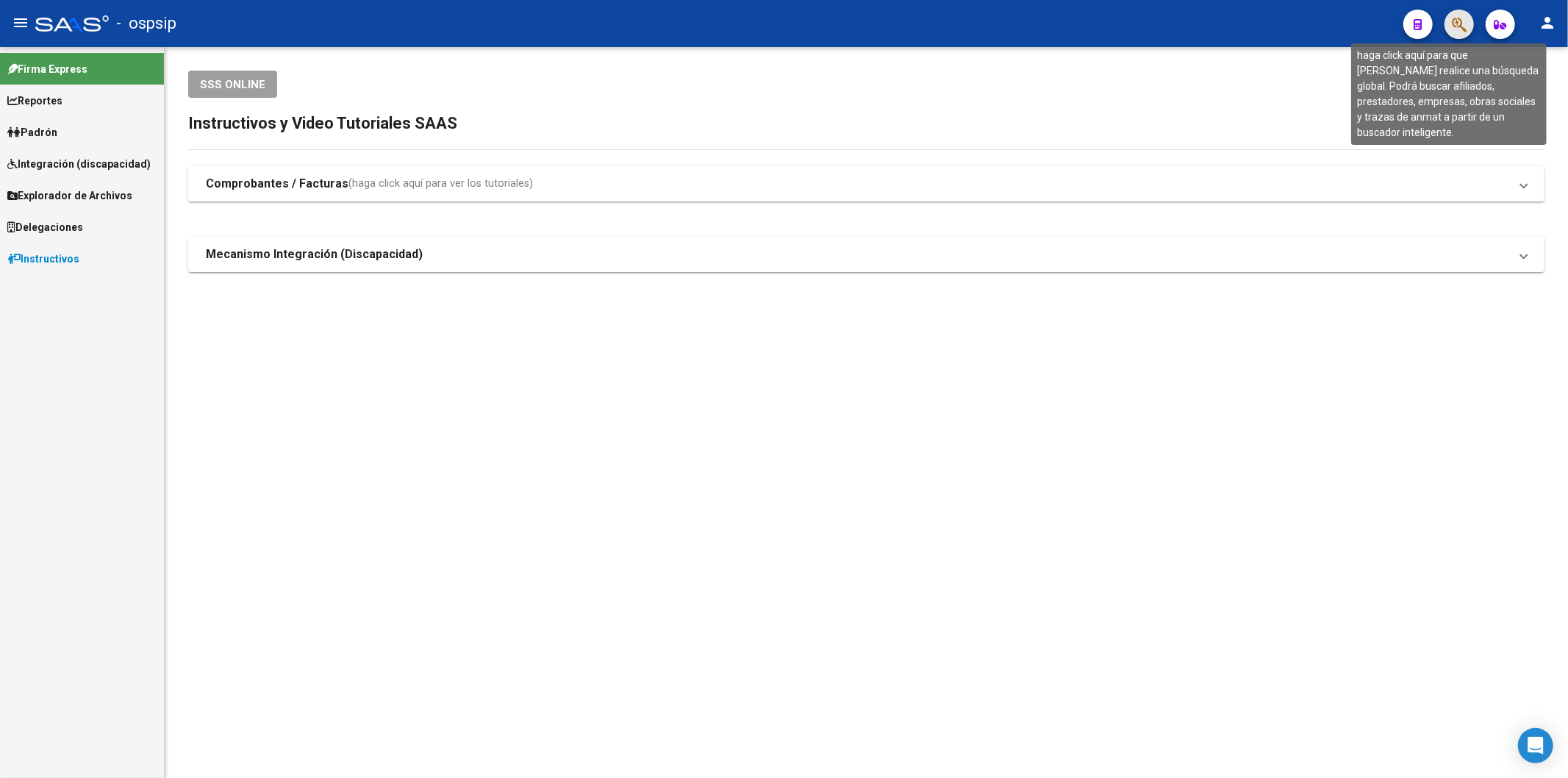click 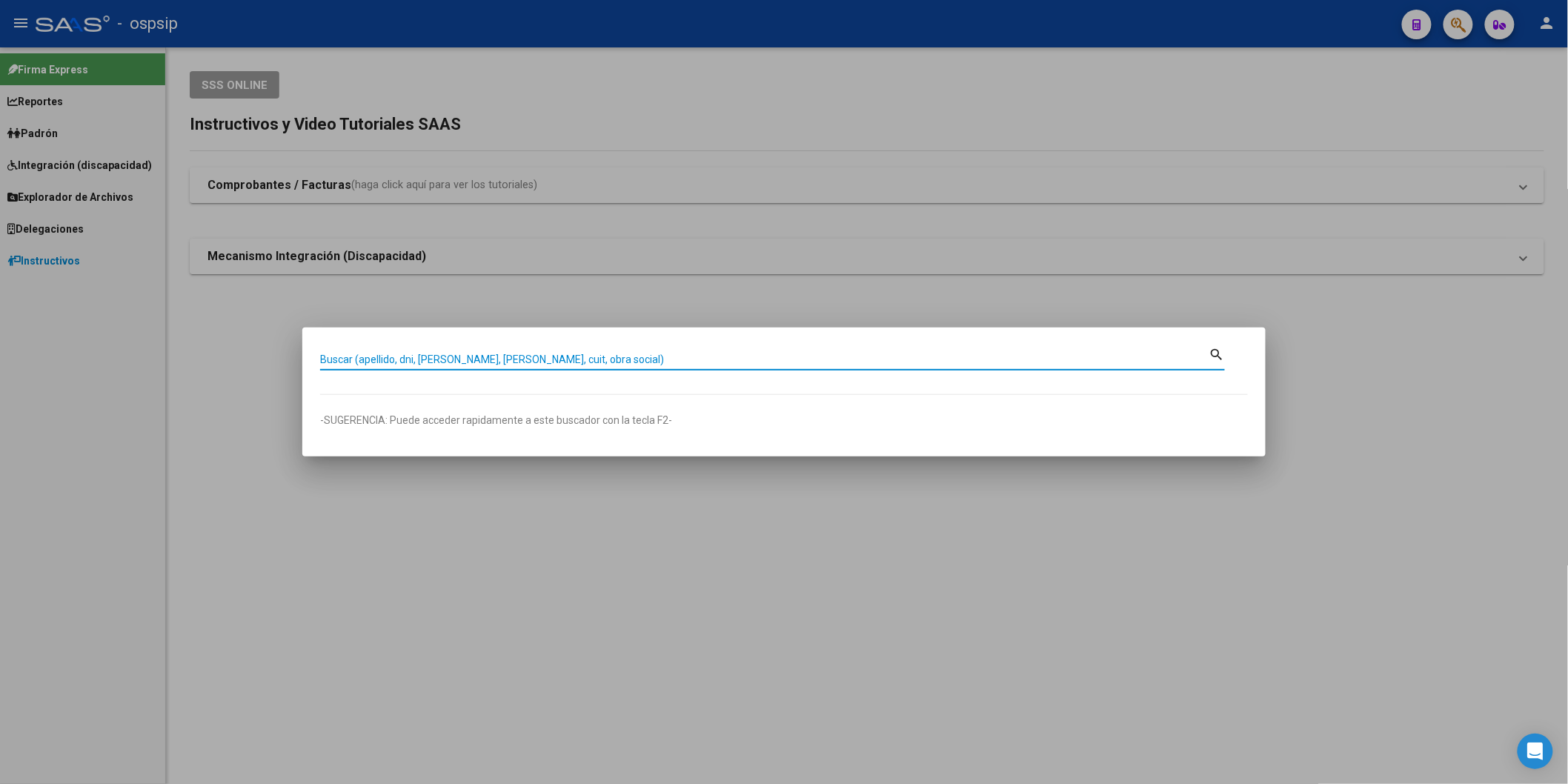 click on "Buscar (apellido, dni, [PERSON_NAME], [PERSON_NAME], cuit, obra social)" at bounding box center [765, 359] 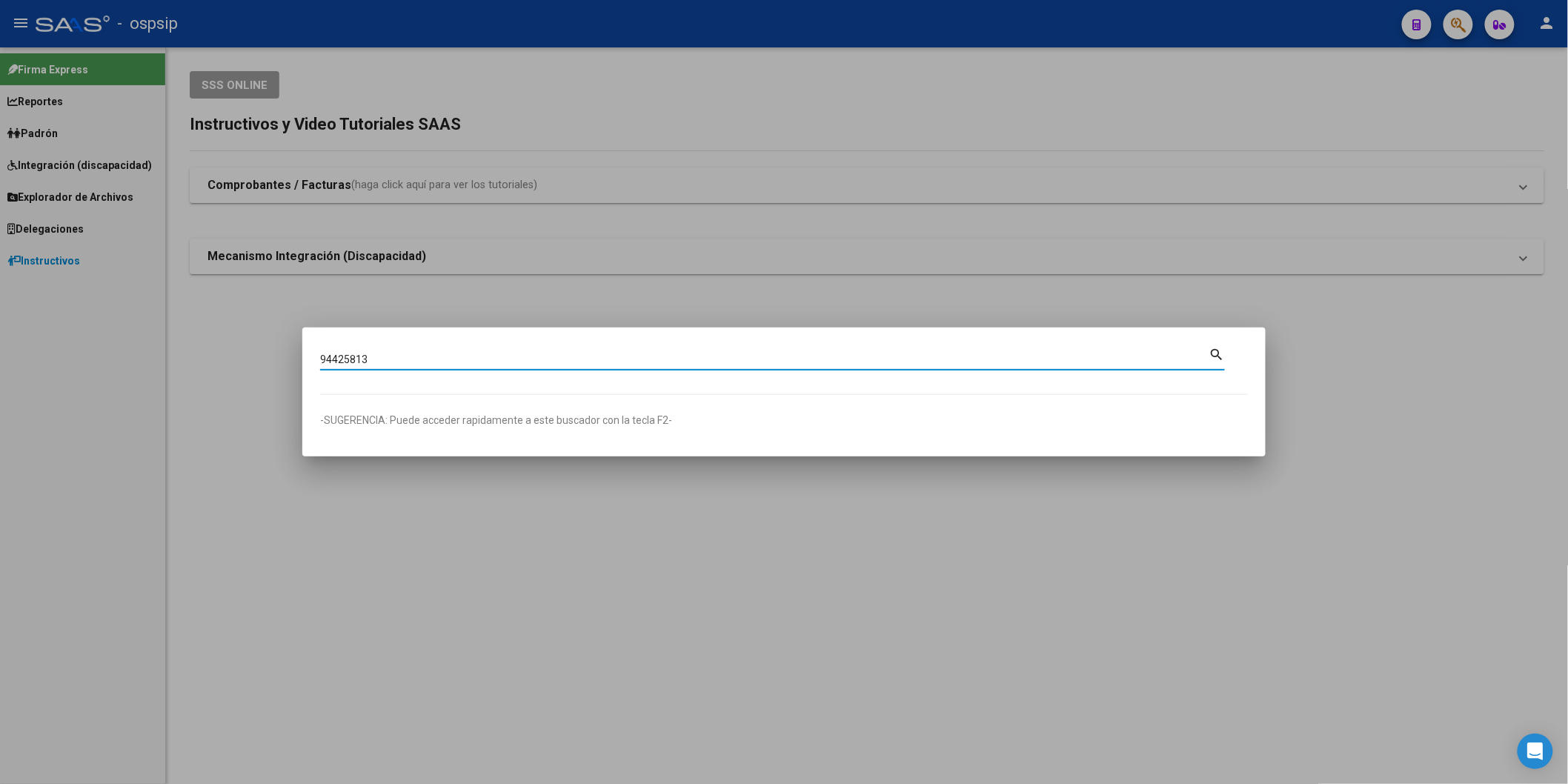 type on "94425813" 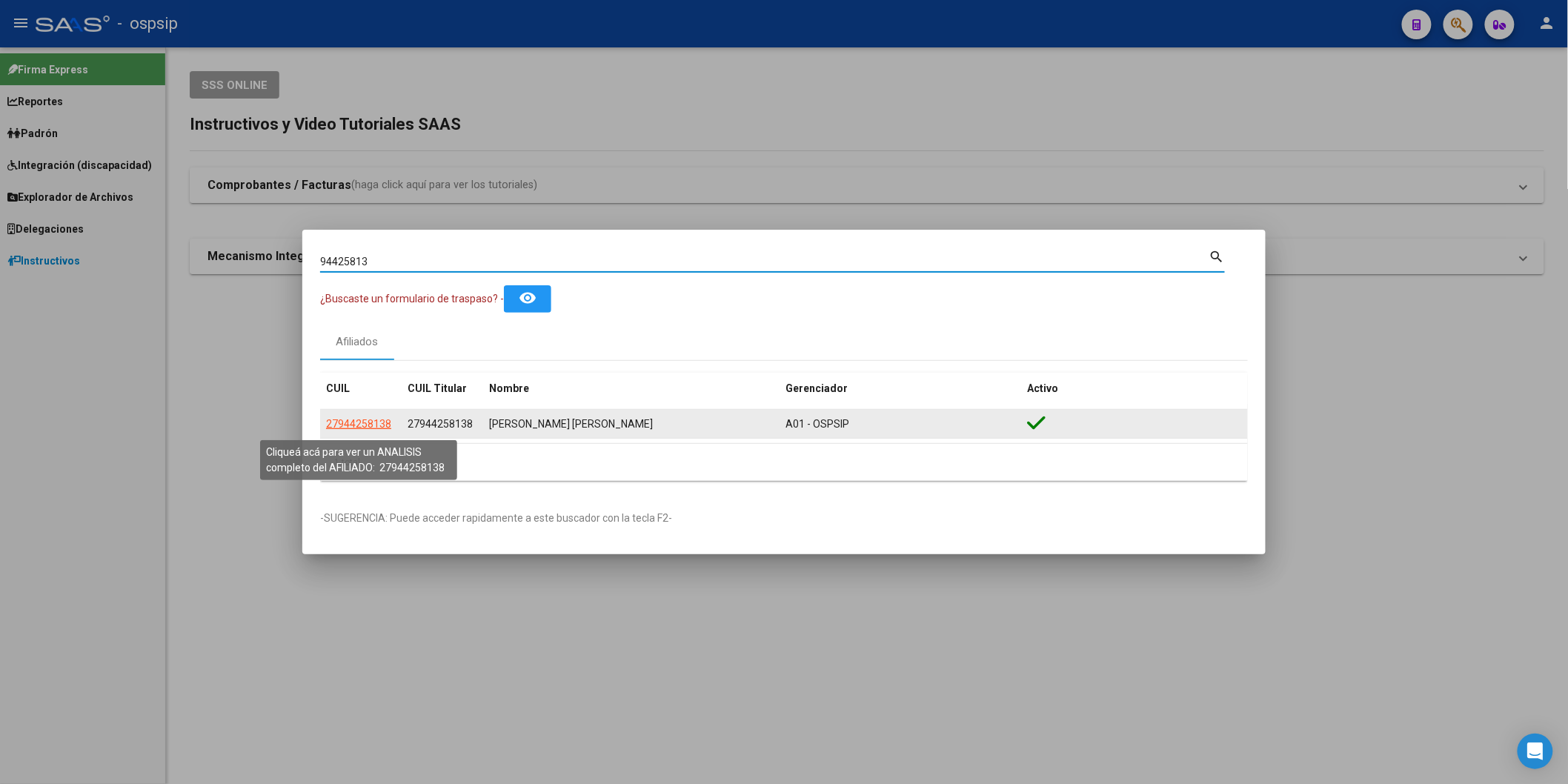 click on "27944258138" 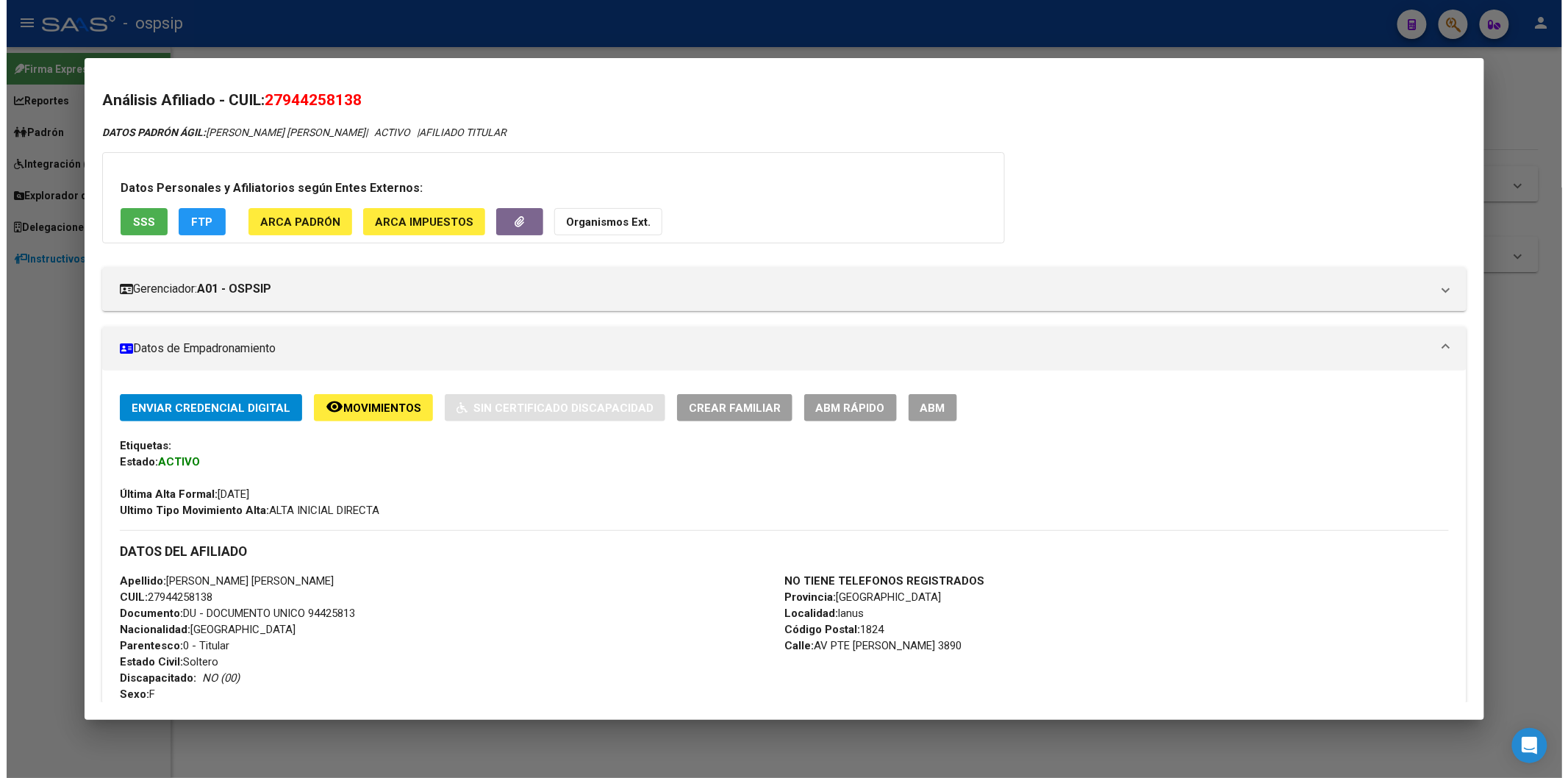 scroll, scrollTop: 163, scrollLeft: 0, axis: vertical 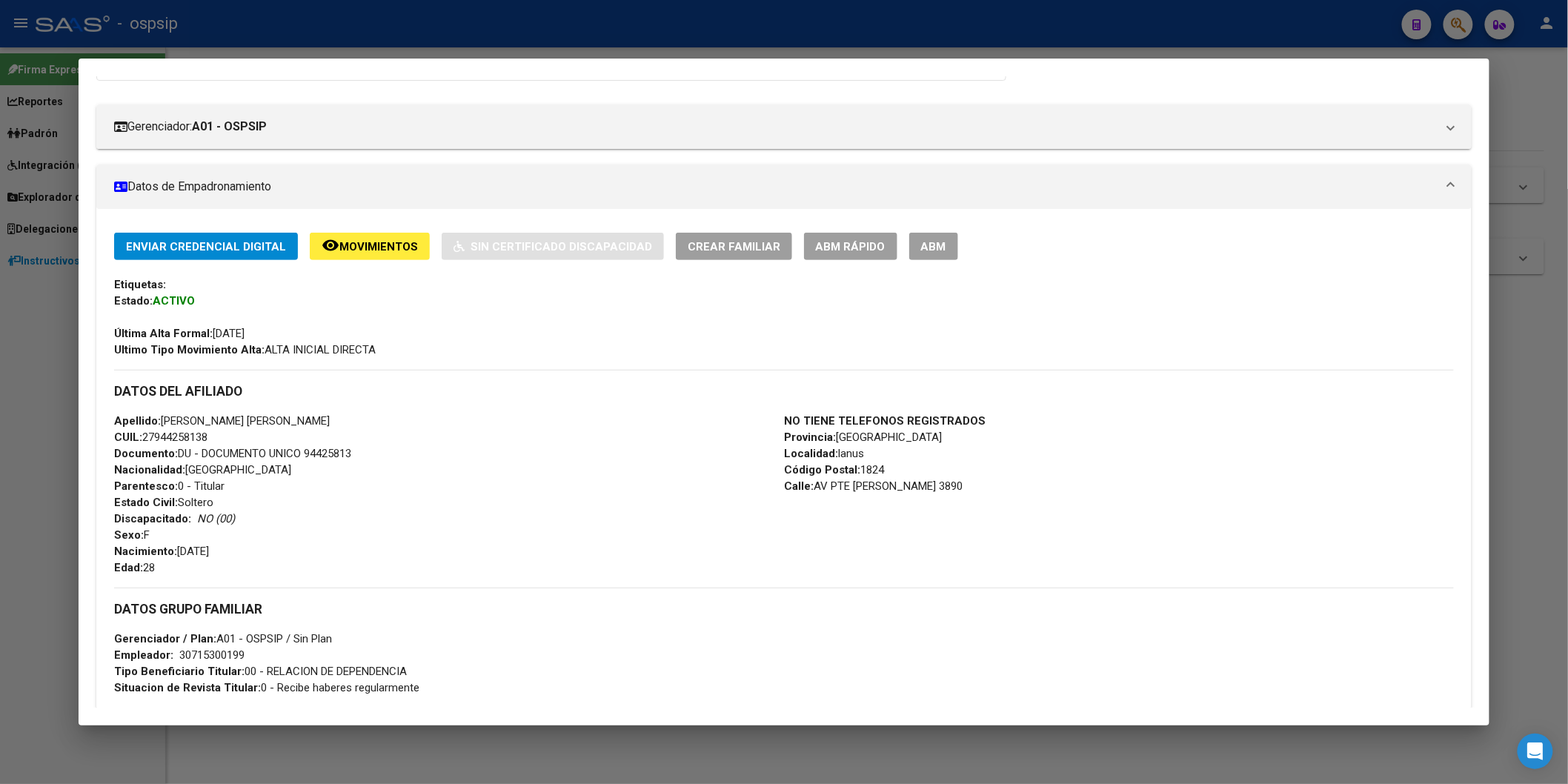drag, startPoint x: 917, startPoint y: 252, endPoint x: 935, endPoint y: 269, distance: 24.758837 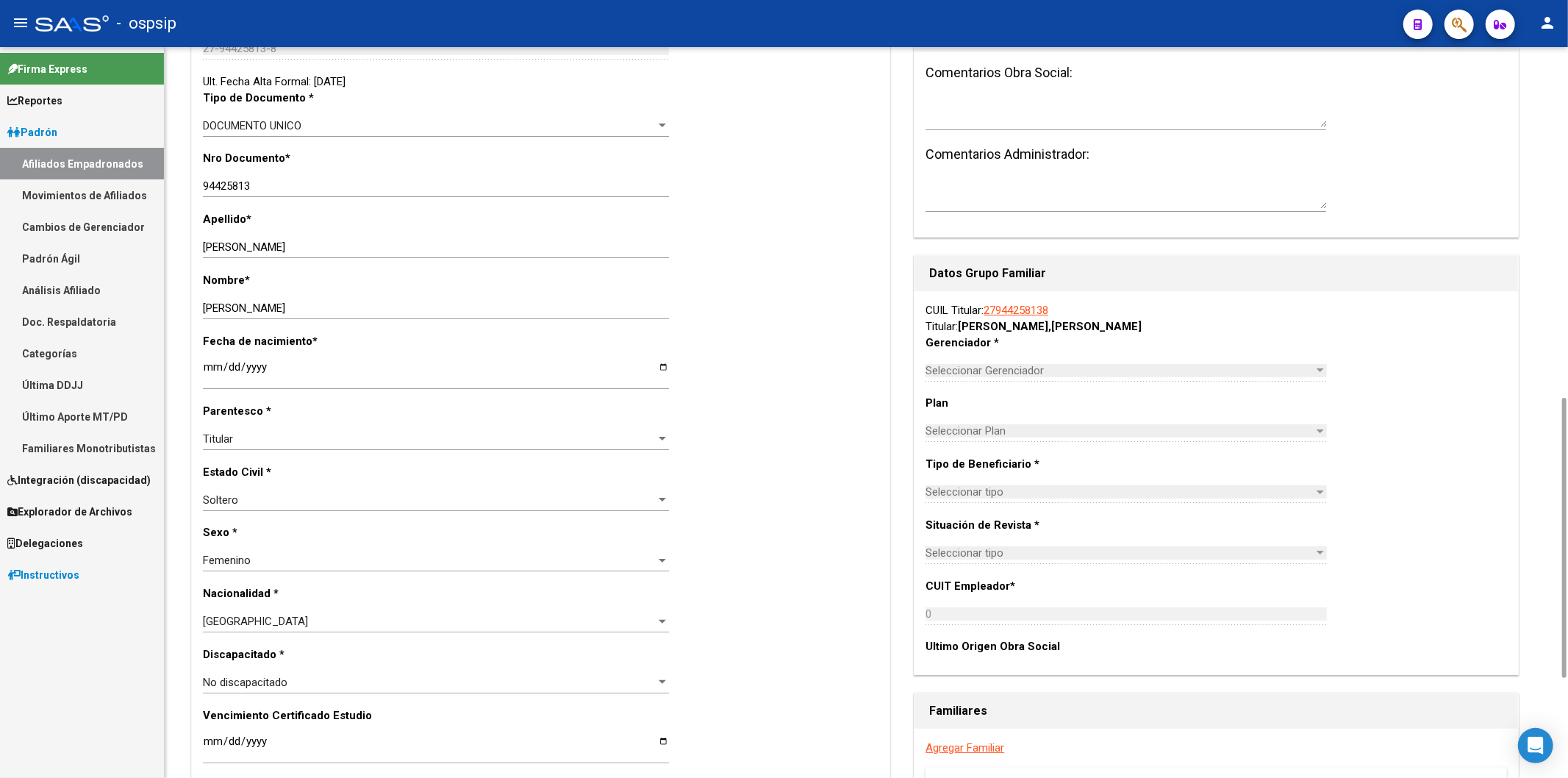 radio on "true" 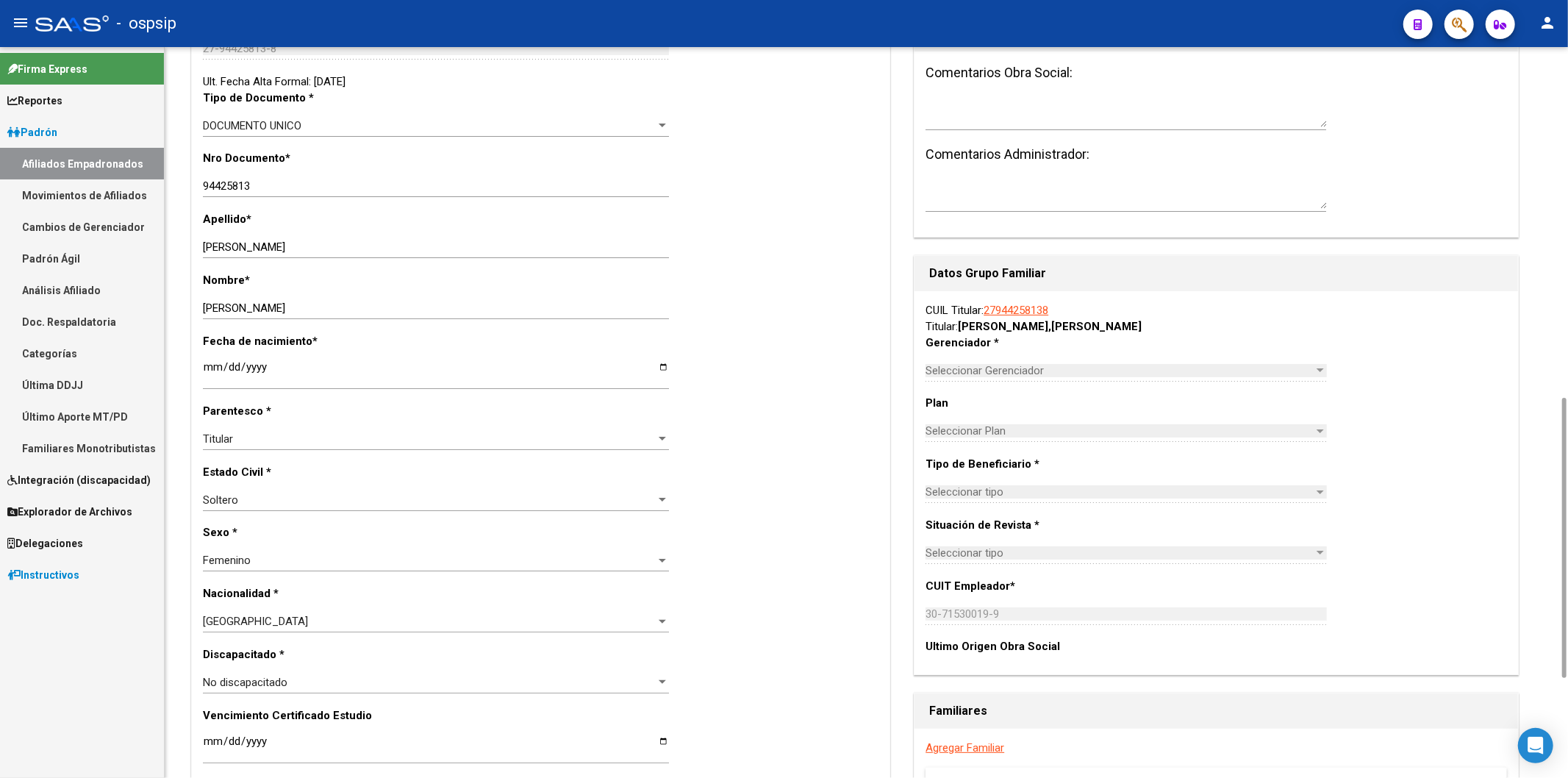 scroll, scrollTop: 817, scrollLeft: 0, axis: vertical 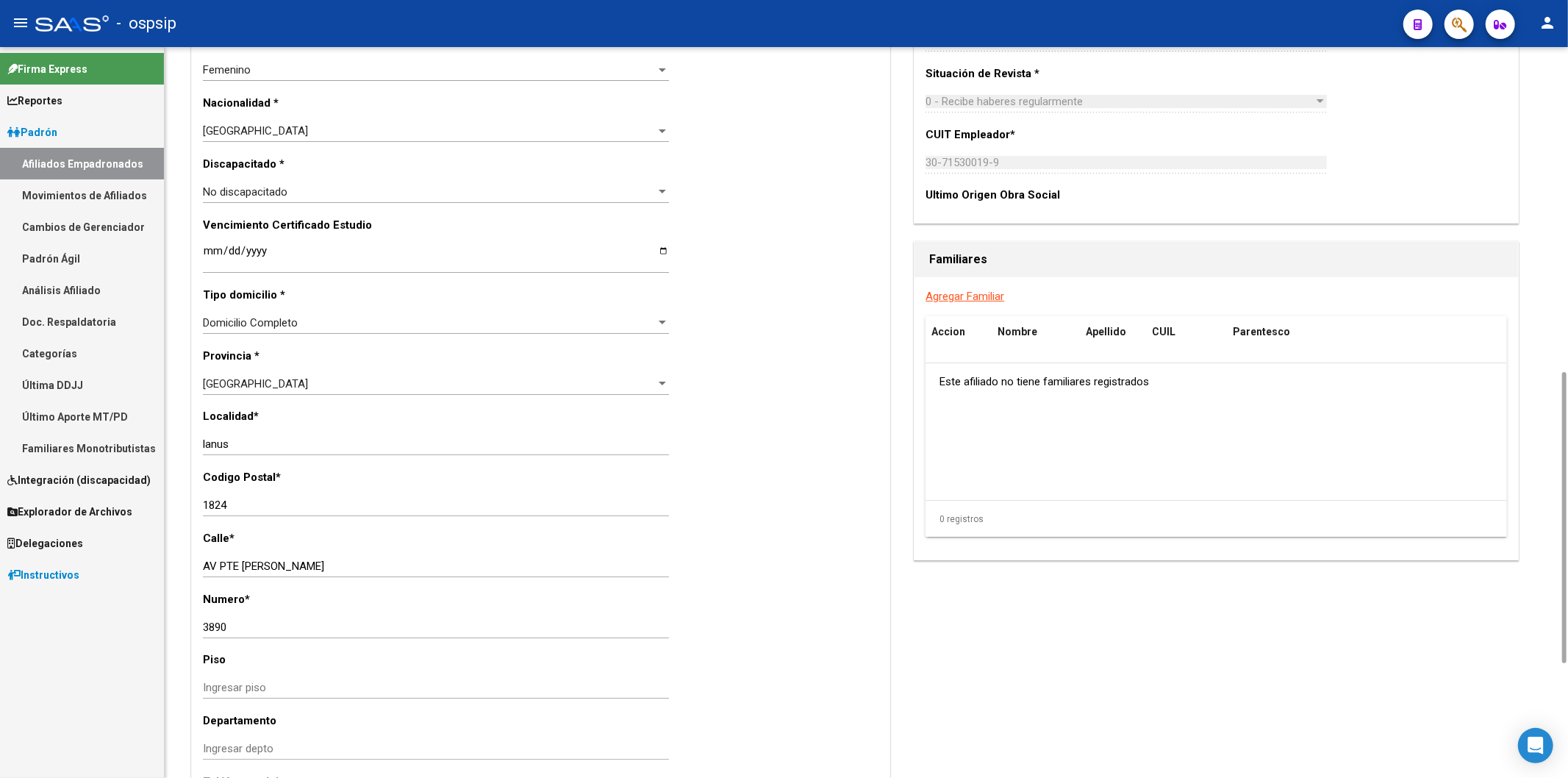 click on "Agregar Familiar" 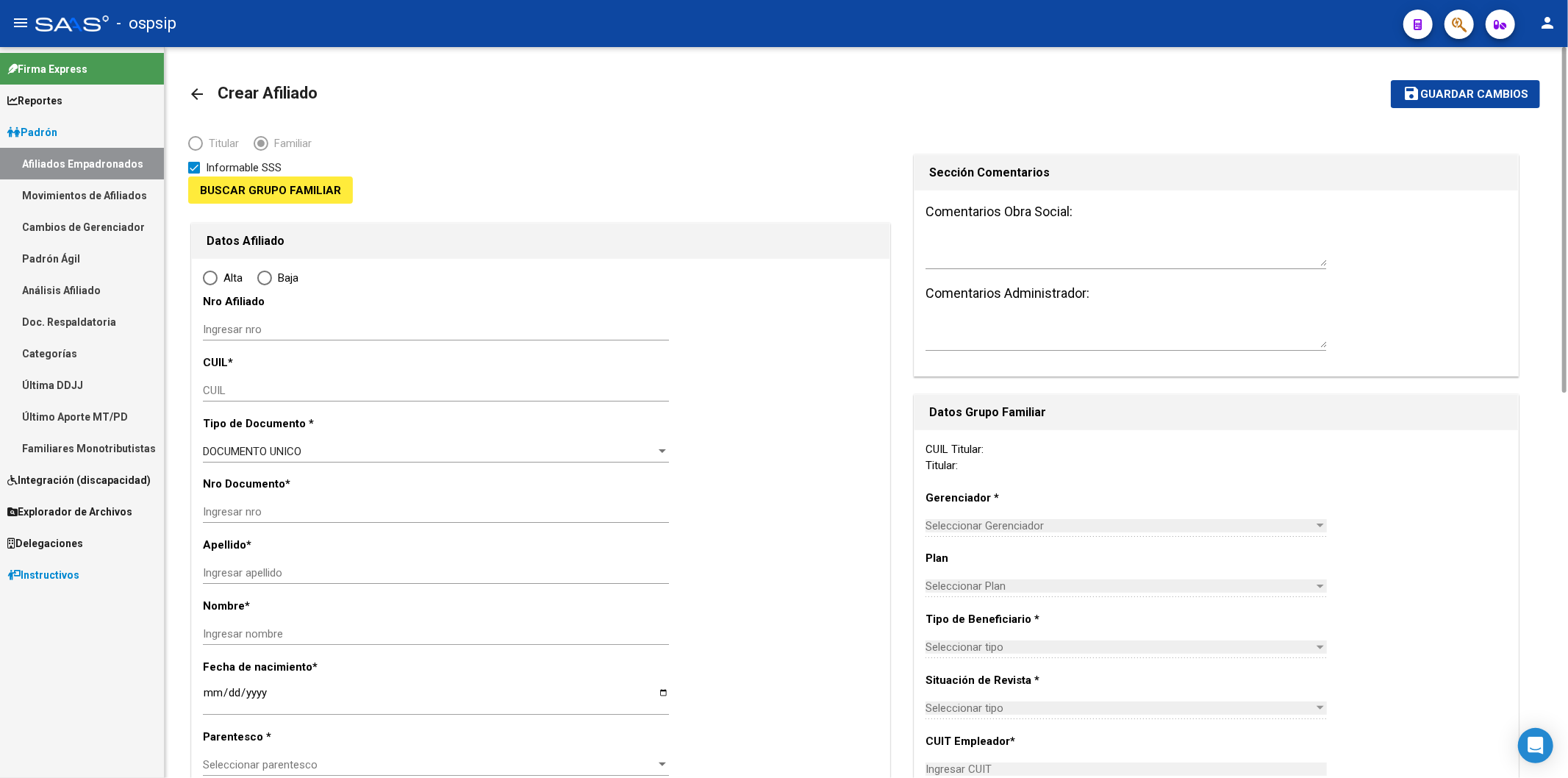 type on "30-71530019-9" 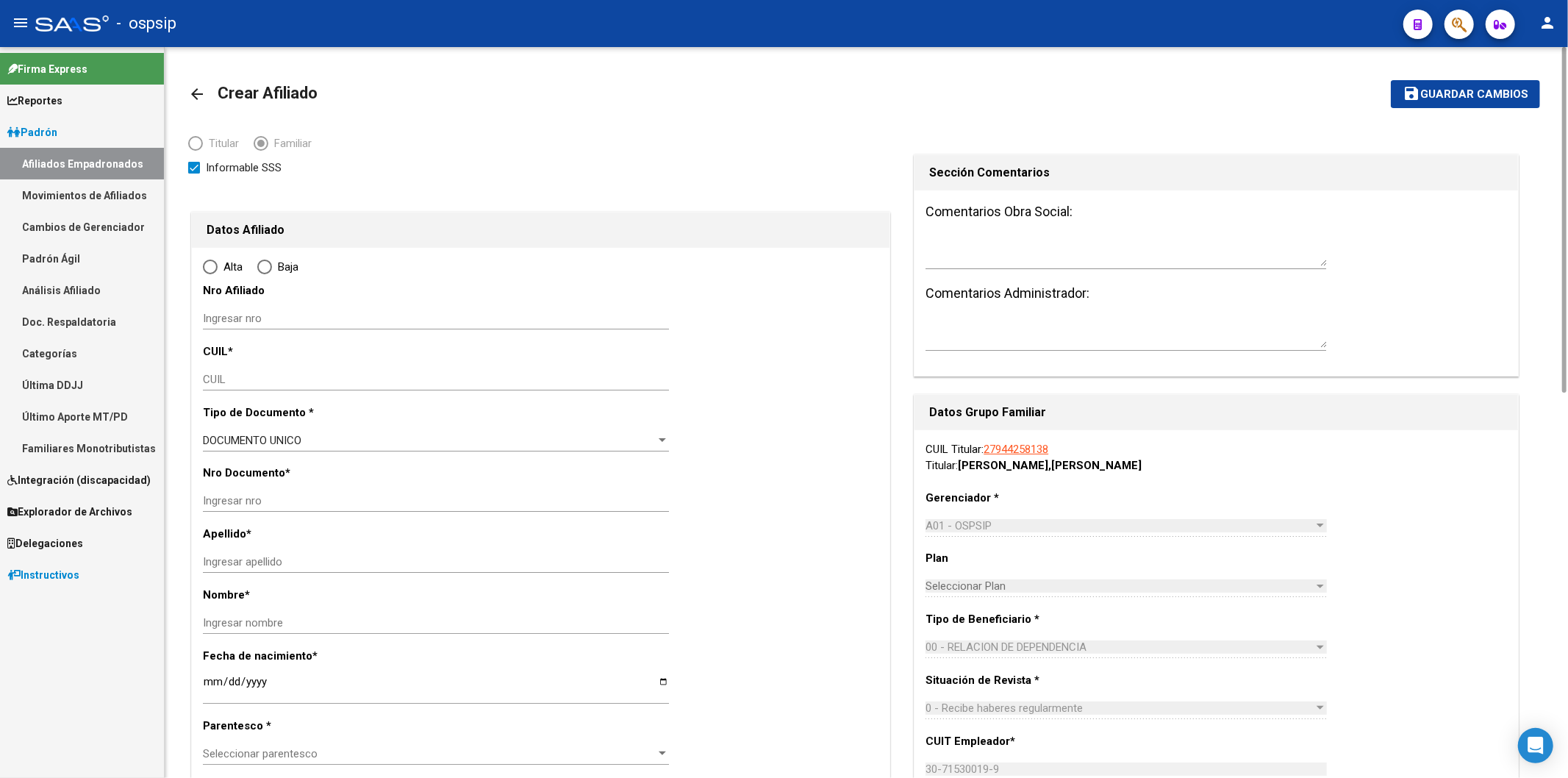 type on "lanus" 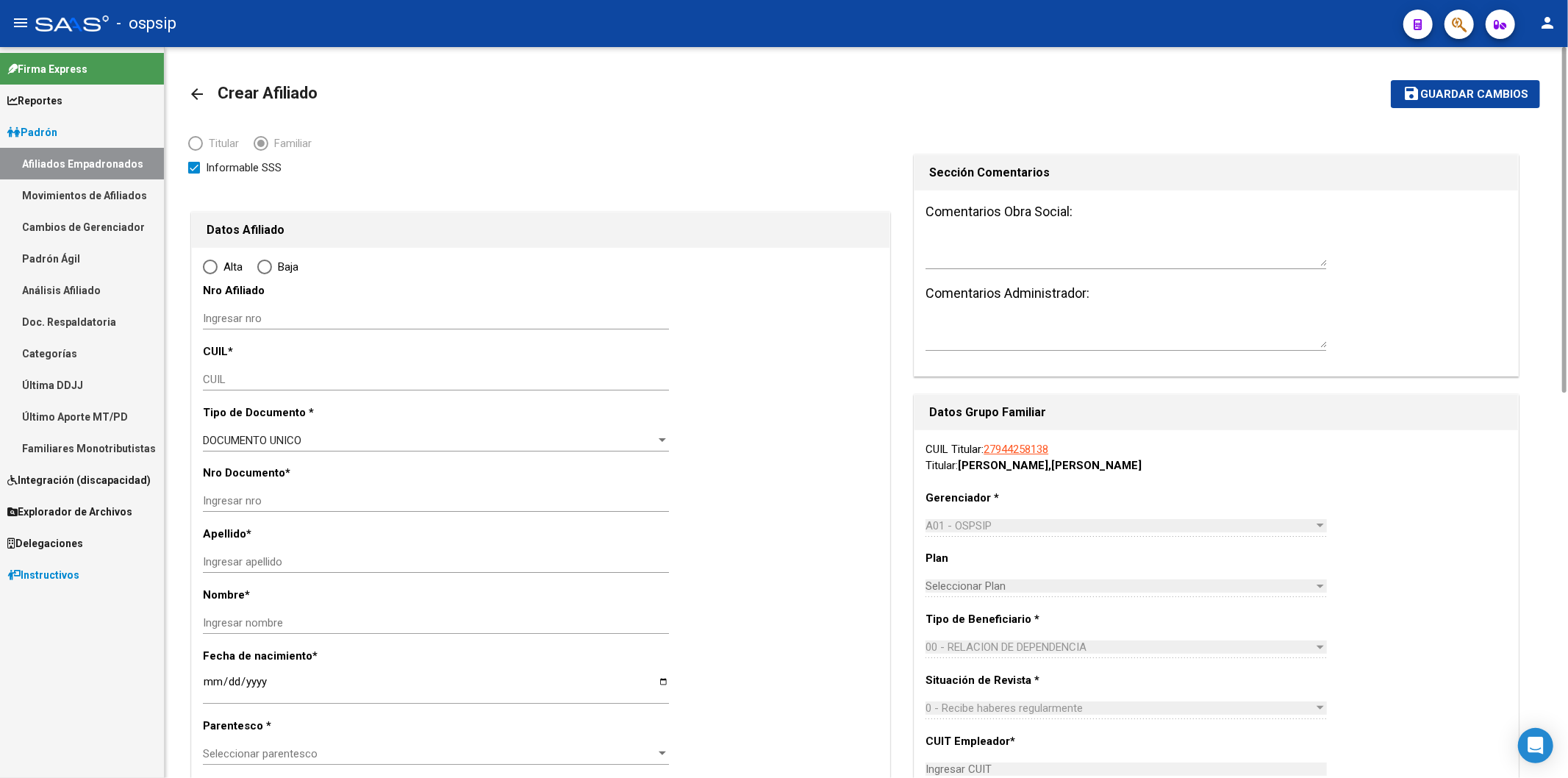 radio on "true" 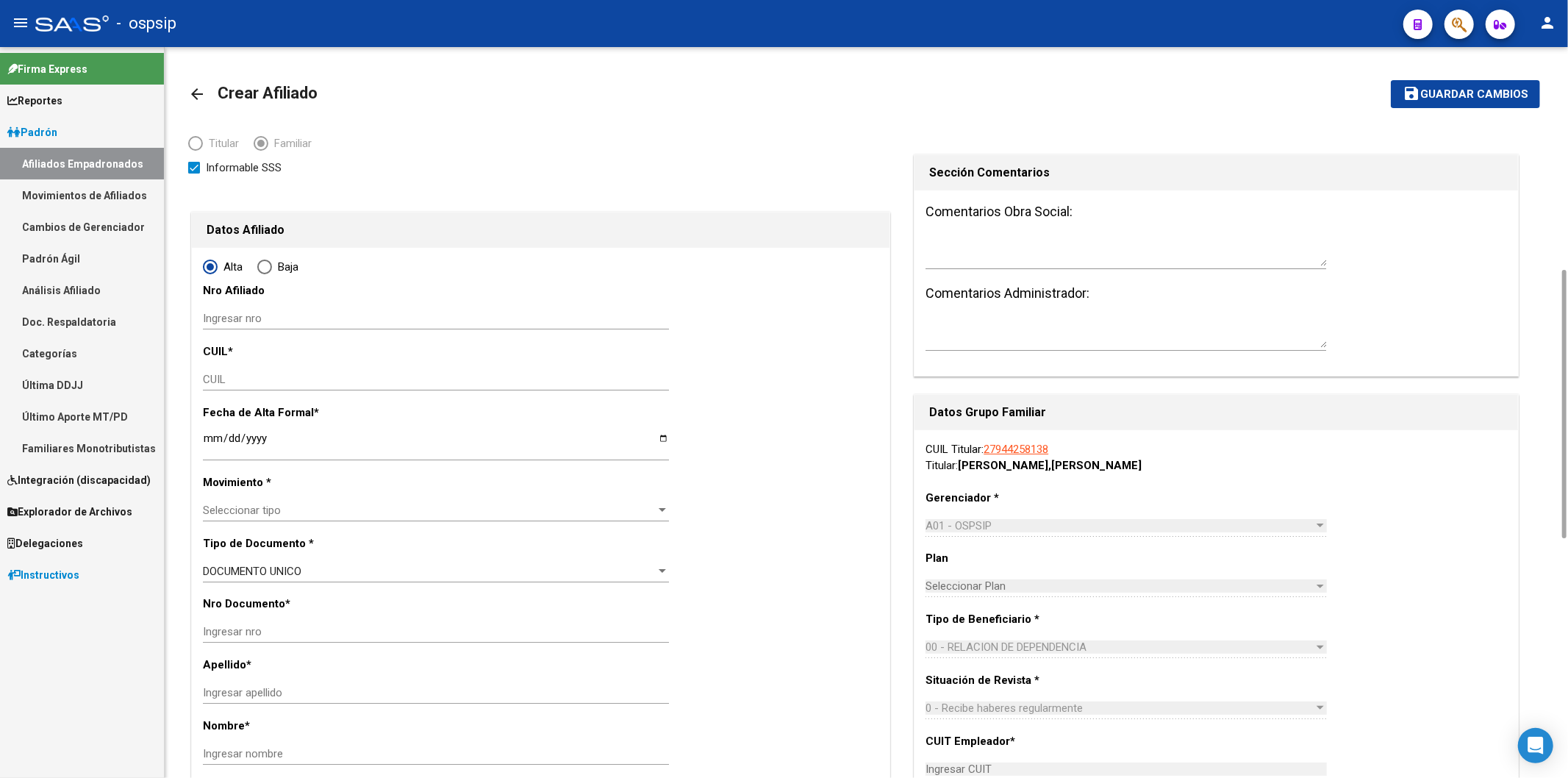 scroll, scrollTop: 163, scrollLeft: 0, axis: vertical 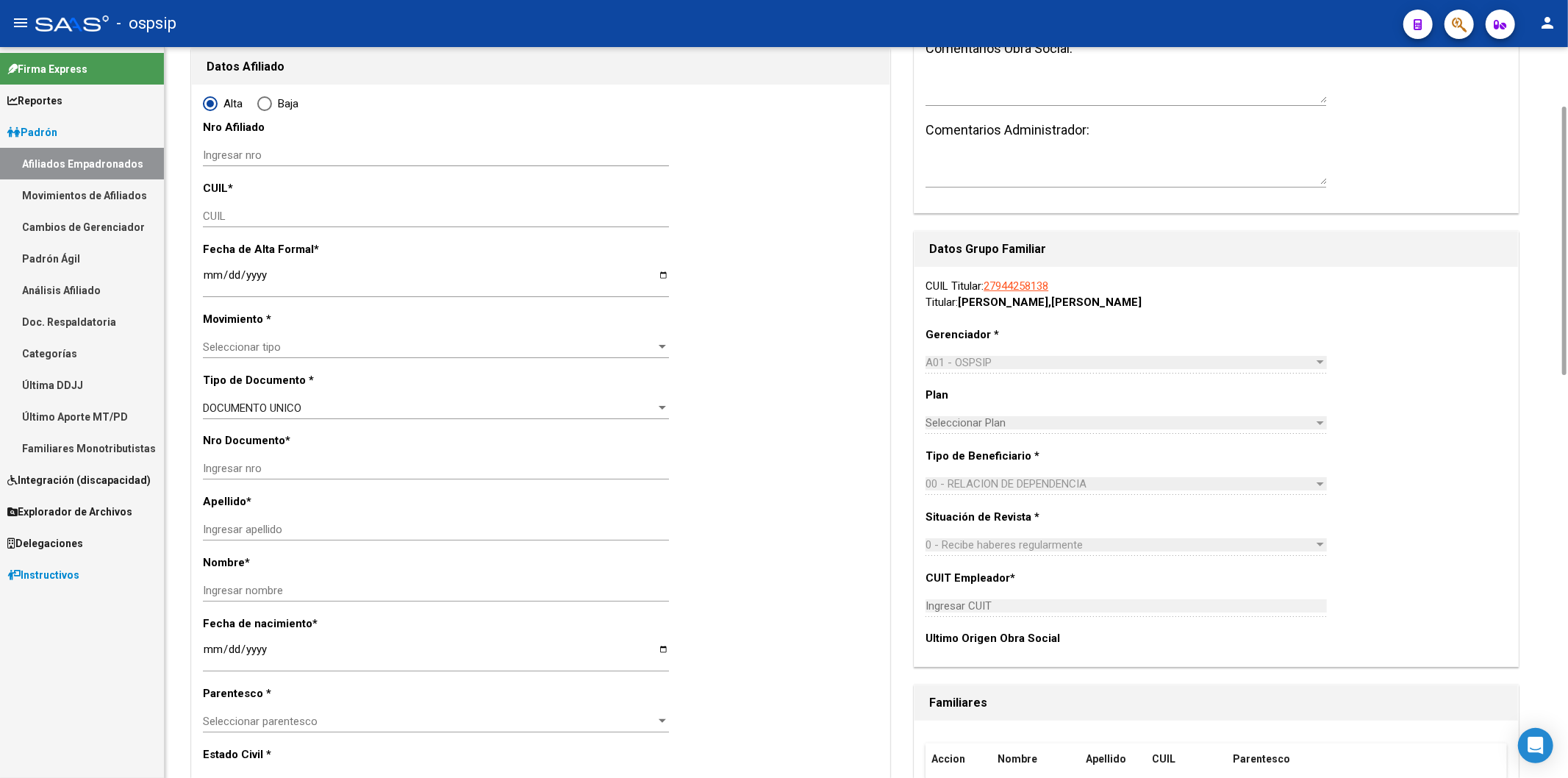 type on "30-71530019-9" 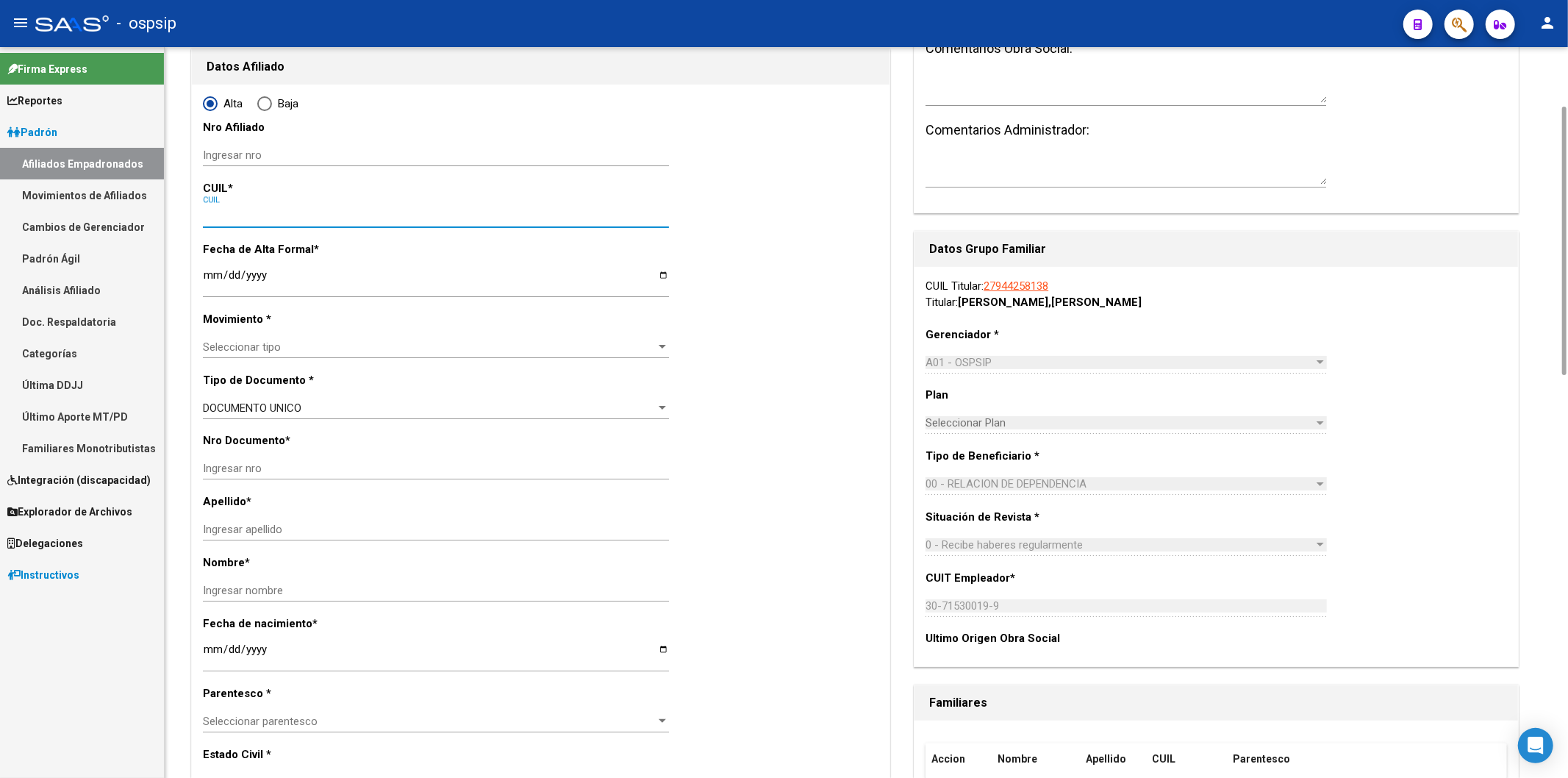 click on "CUIL" at bounding box center [436, 216] 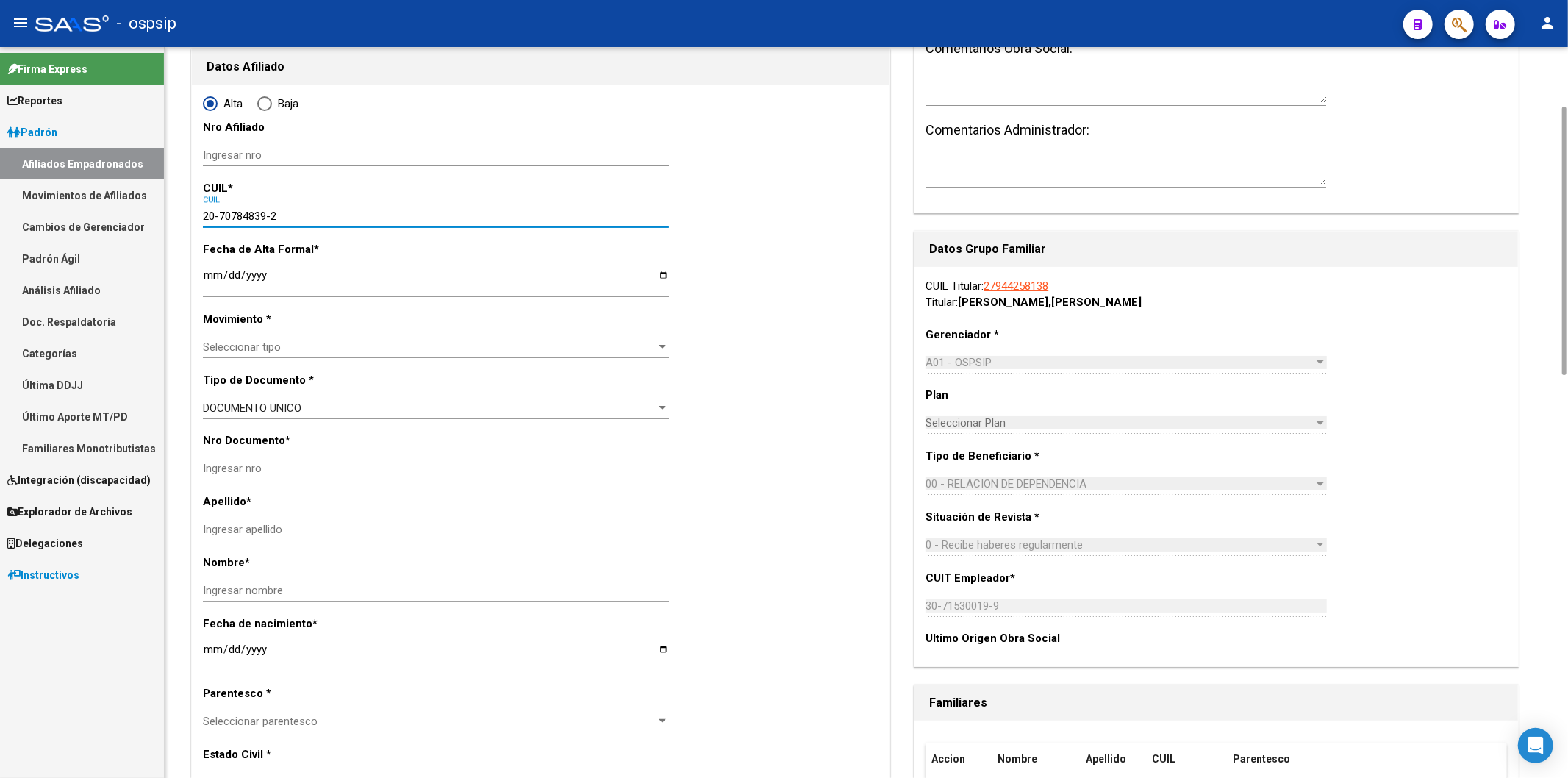 type on "20-70784839-2" 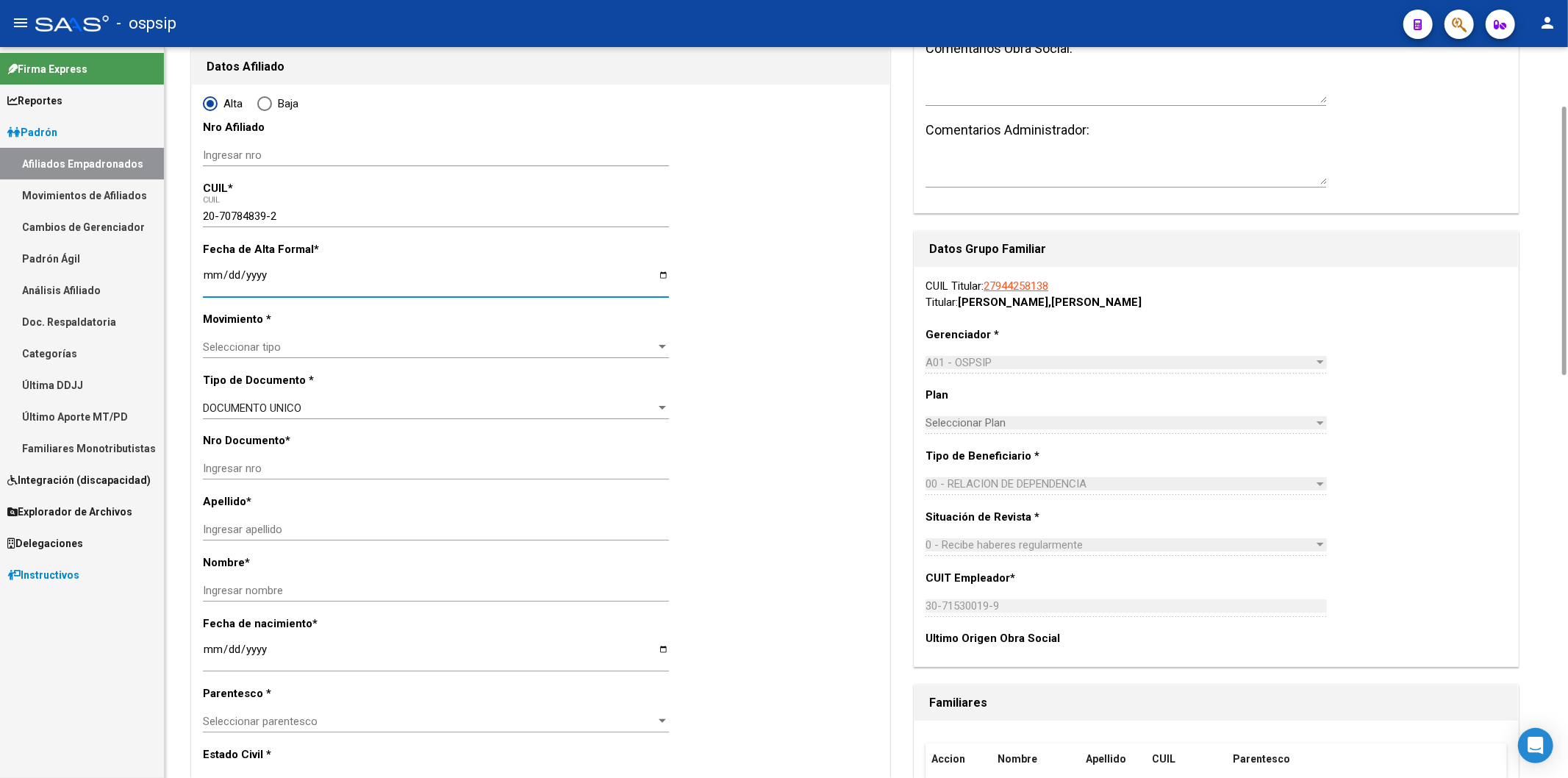 click on "Ingresar fecha" at bounding box center (436, 281) 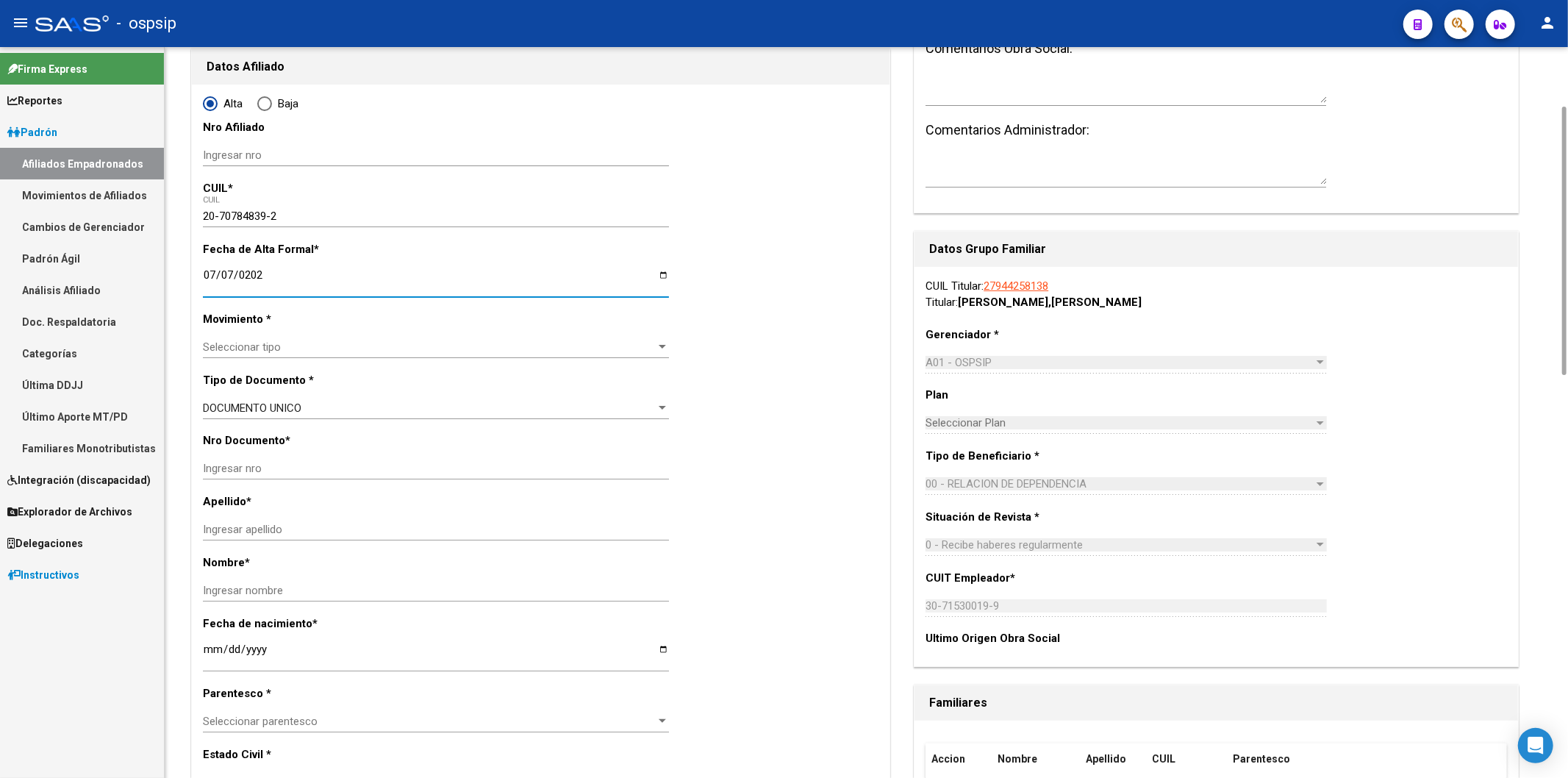 type on "[DATE]" 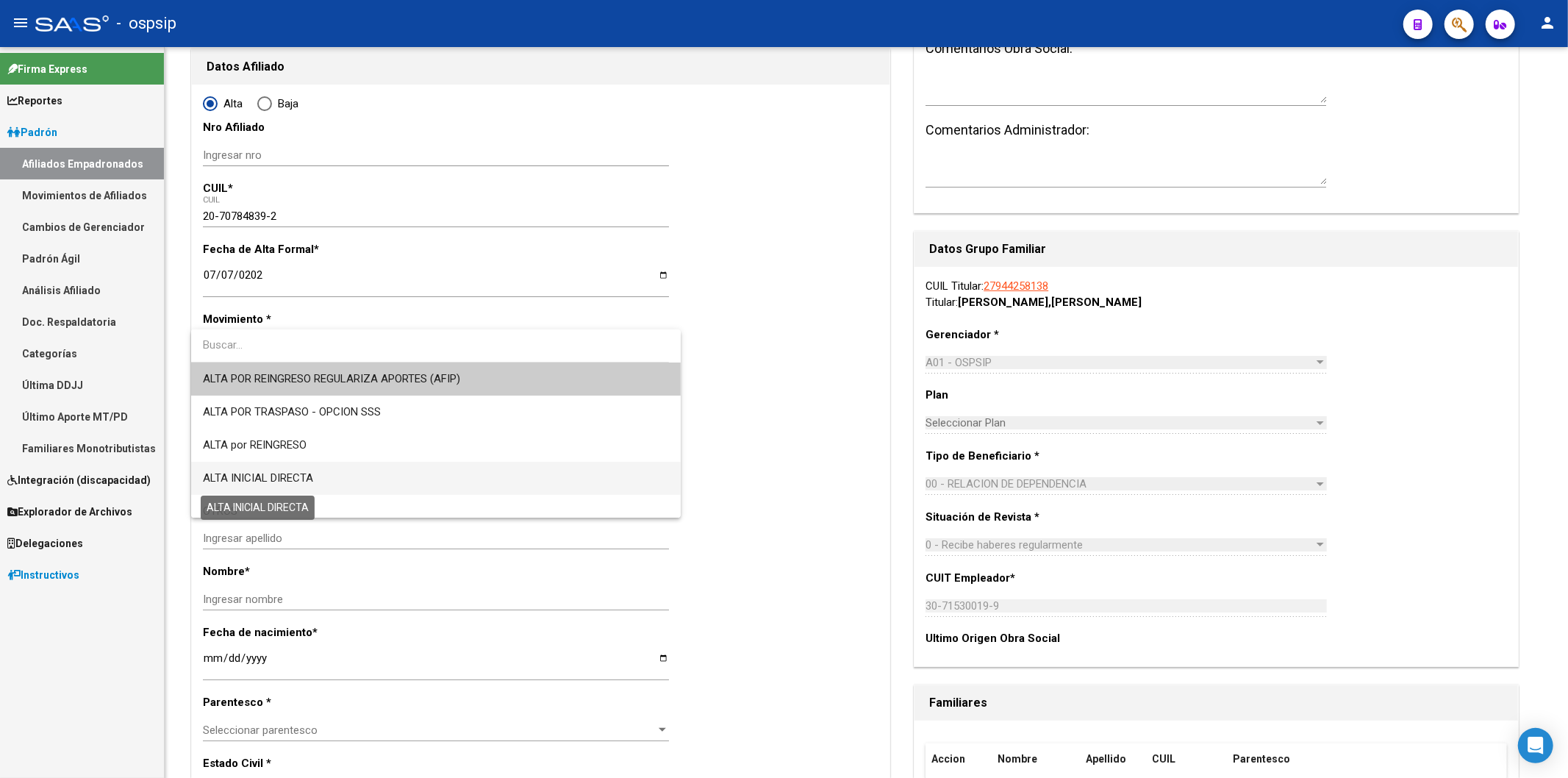 click on "ALTA INICIAL DIRECTA" at bounding box center (258, 478) 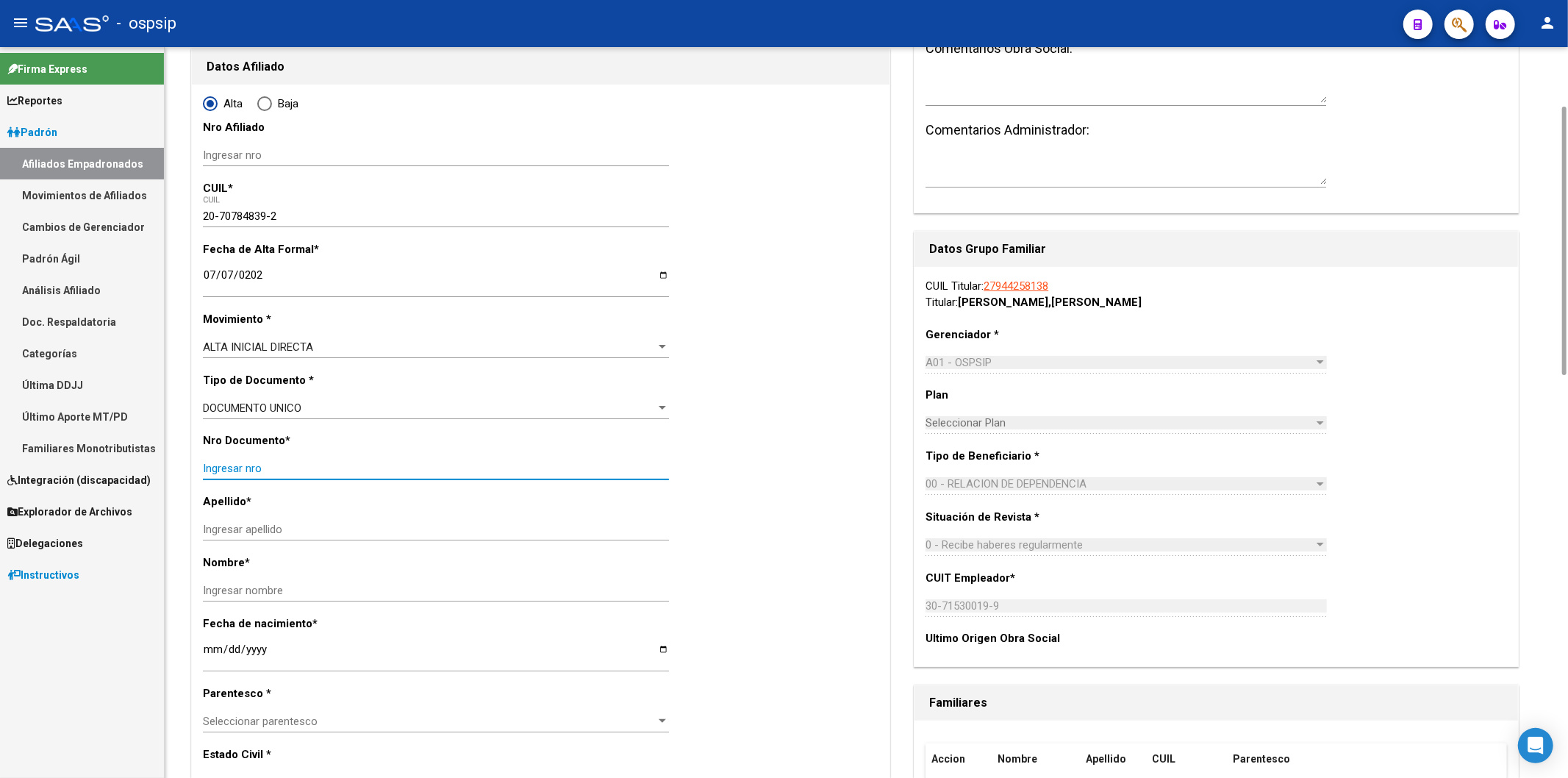 click on "Ingresar nro" at bounding box center [436, 468] 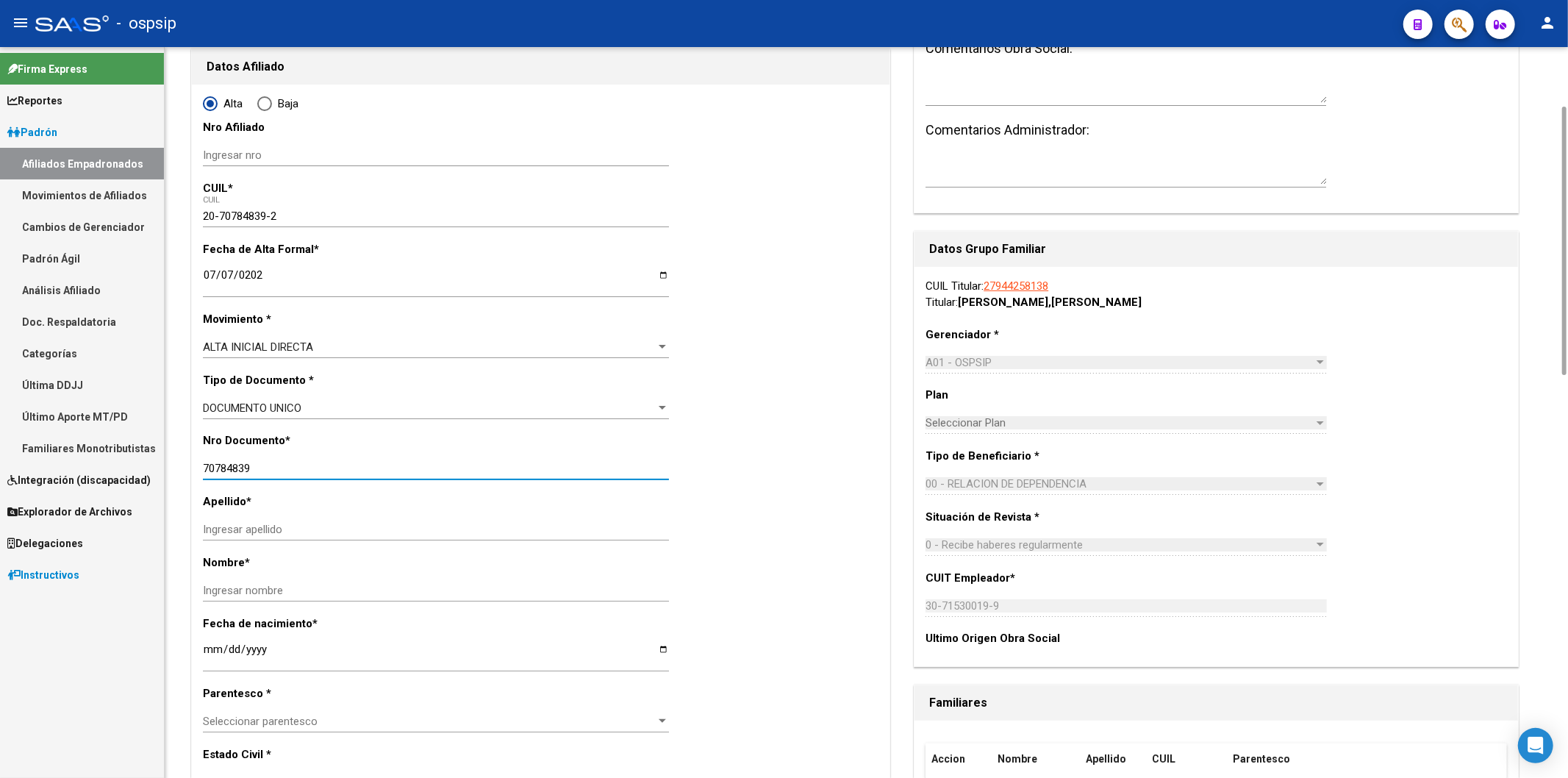 type on "70784839" 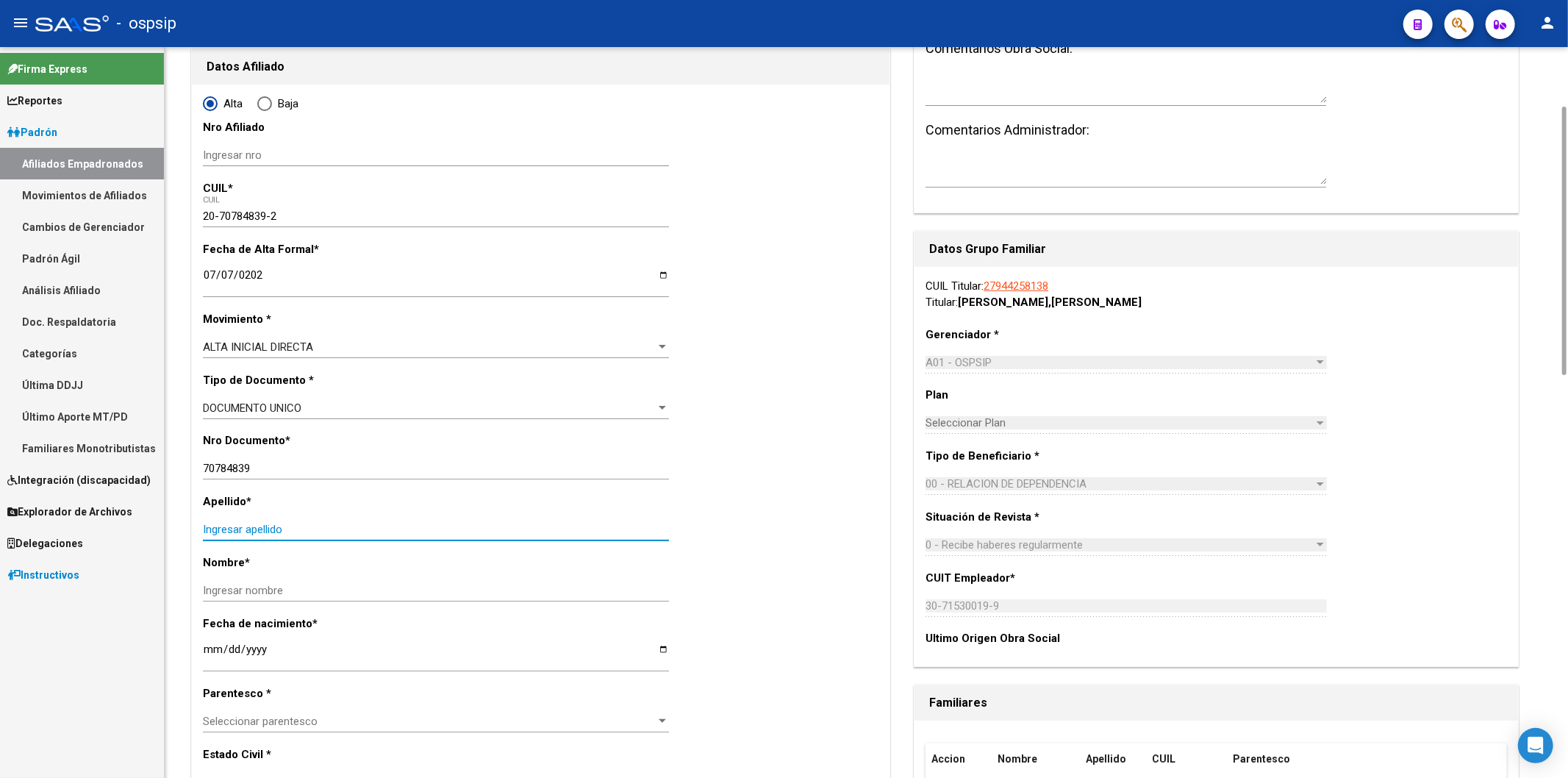 click on "Ingresar apellido" at bounding box center [436, 529] 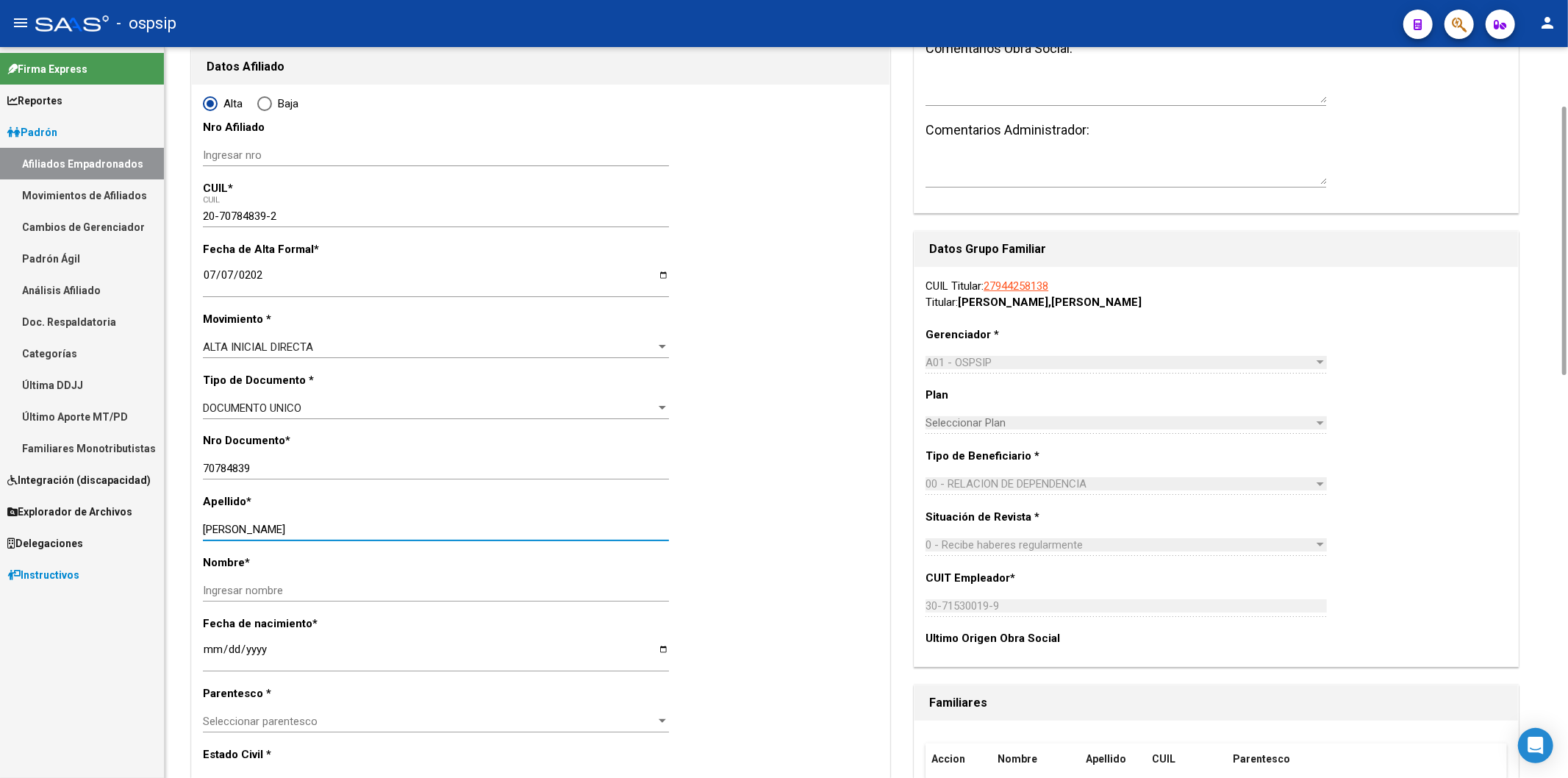 type on "[PERSON_NAME]" 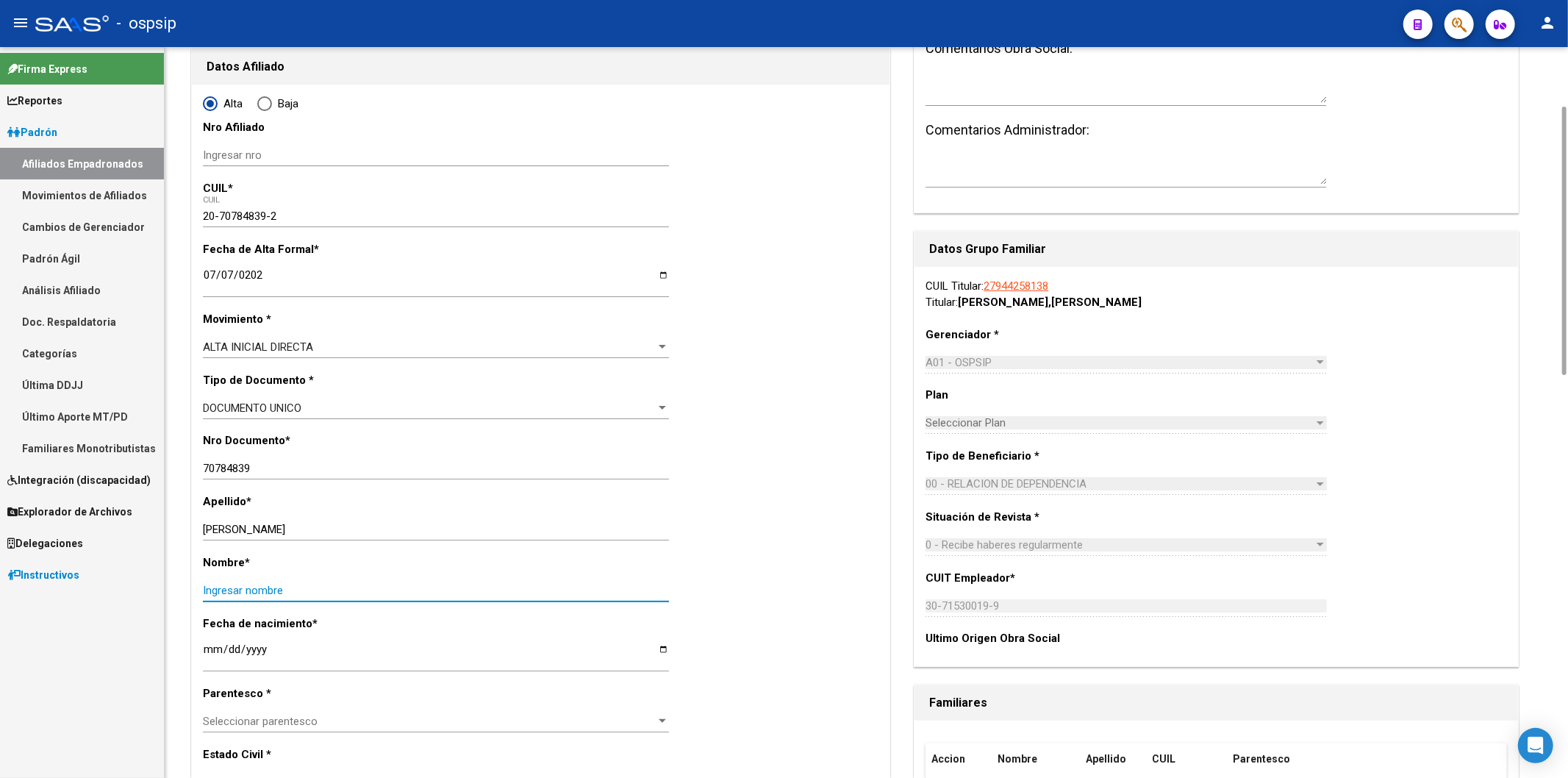 click on "Ingresar nombre" at bounding box center (436, 590) 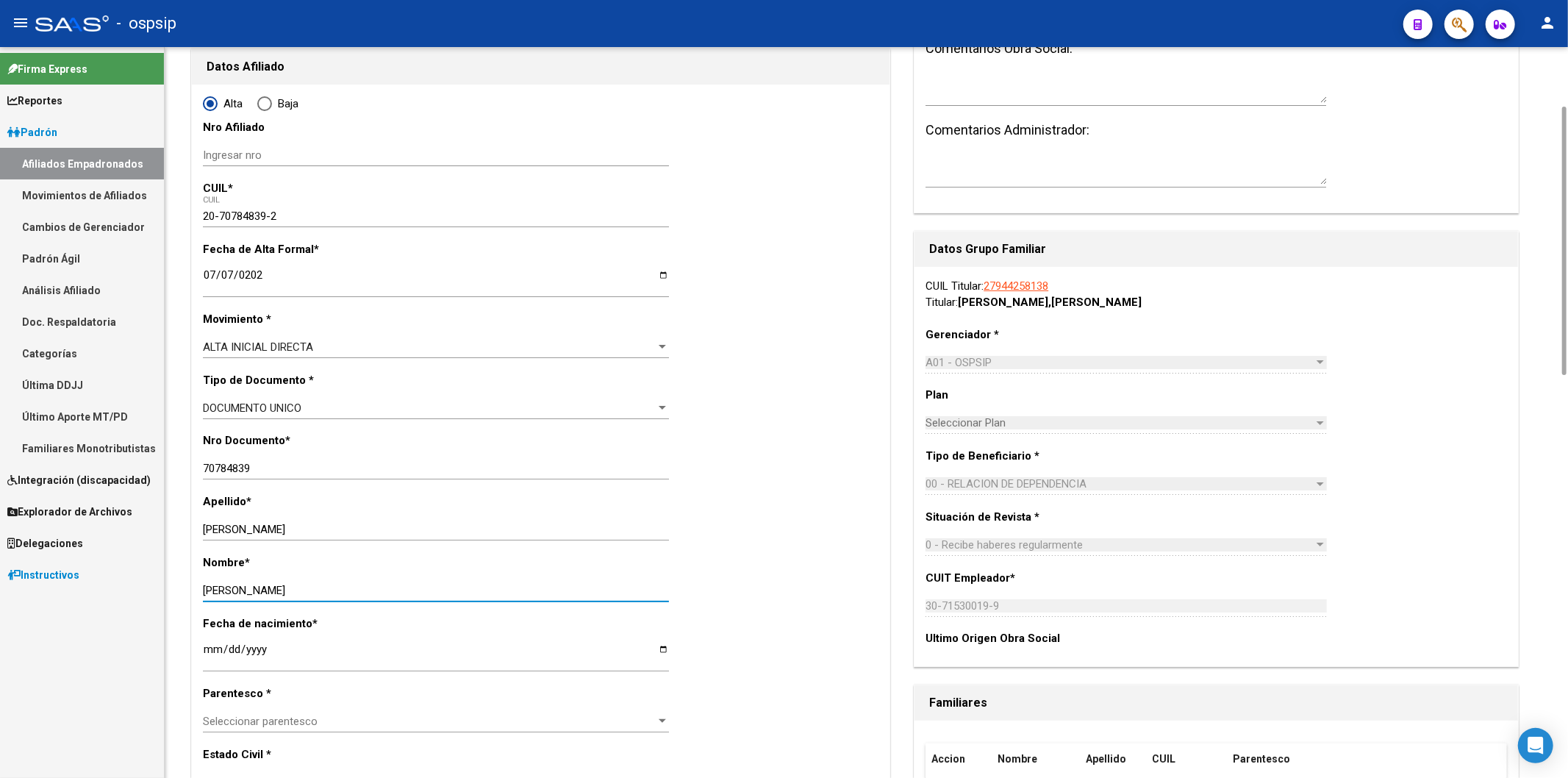 type on "[PERSON_NAME]" 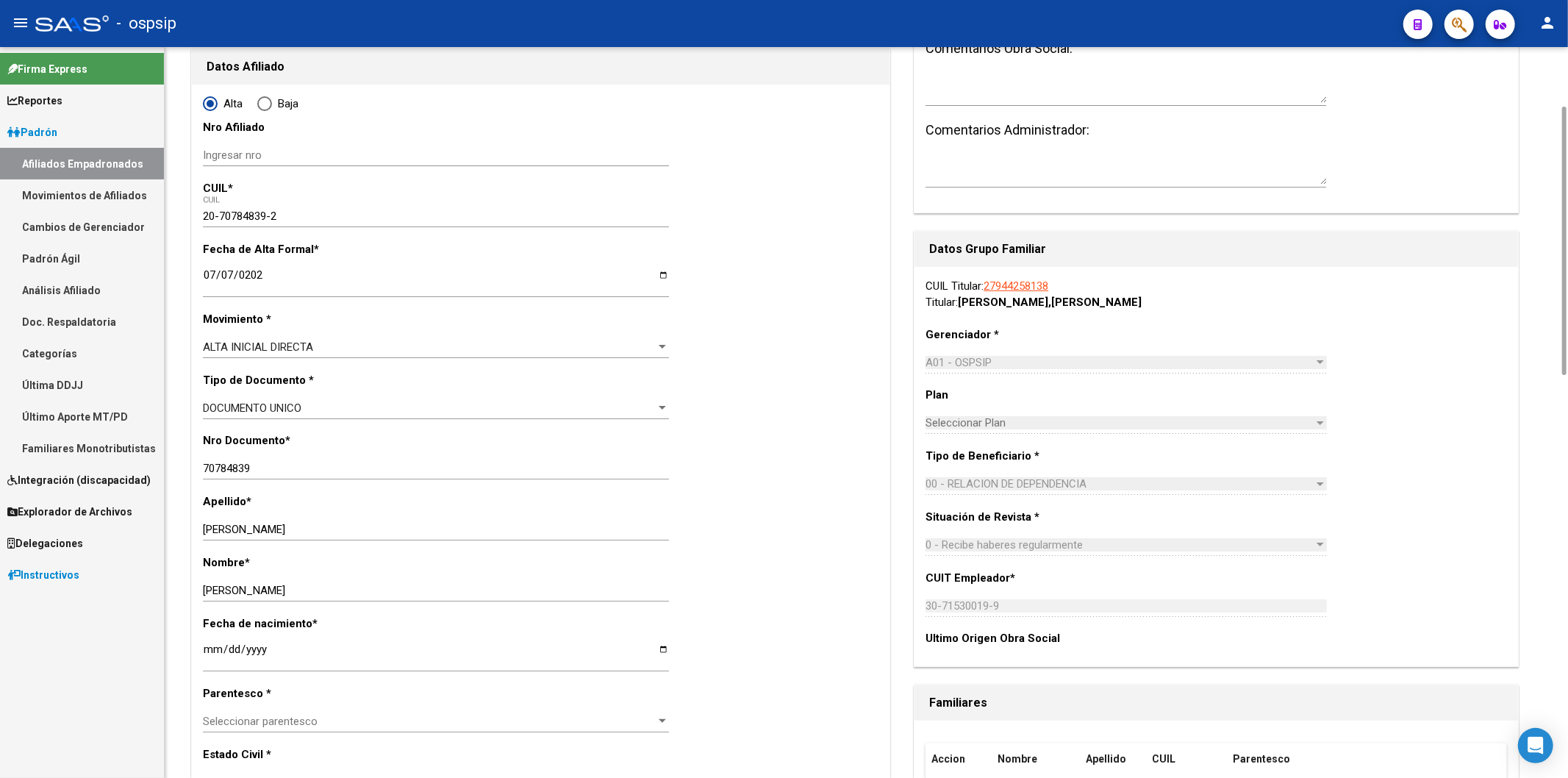 click on "Fecha de nacimiento  *" 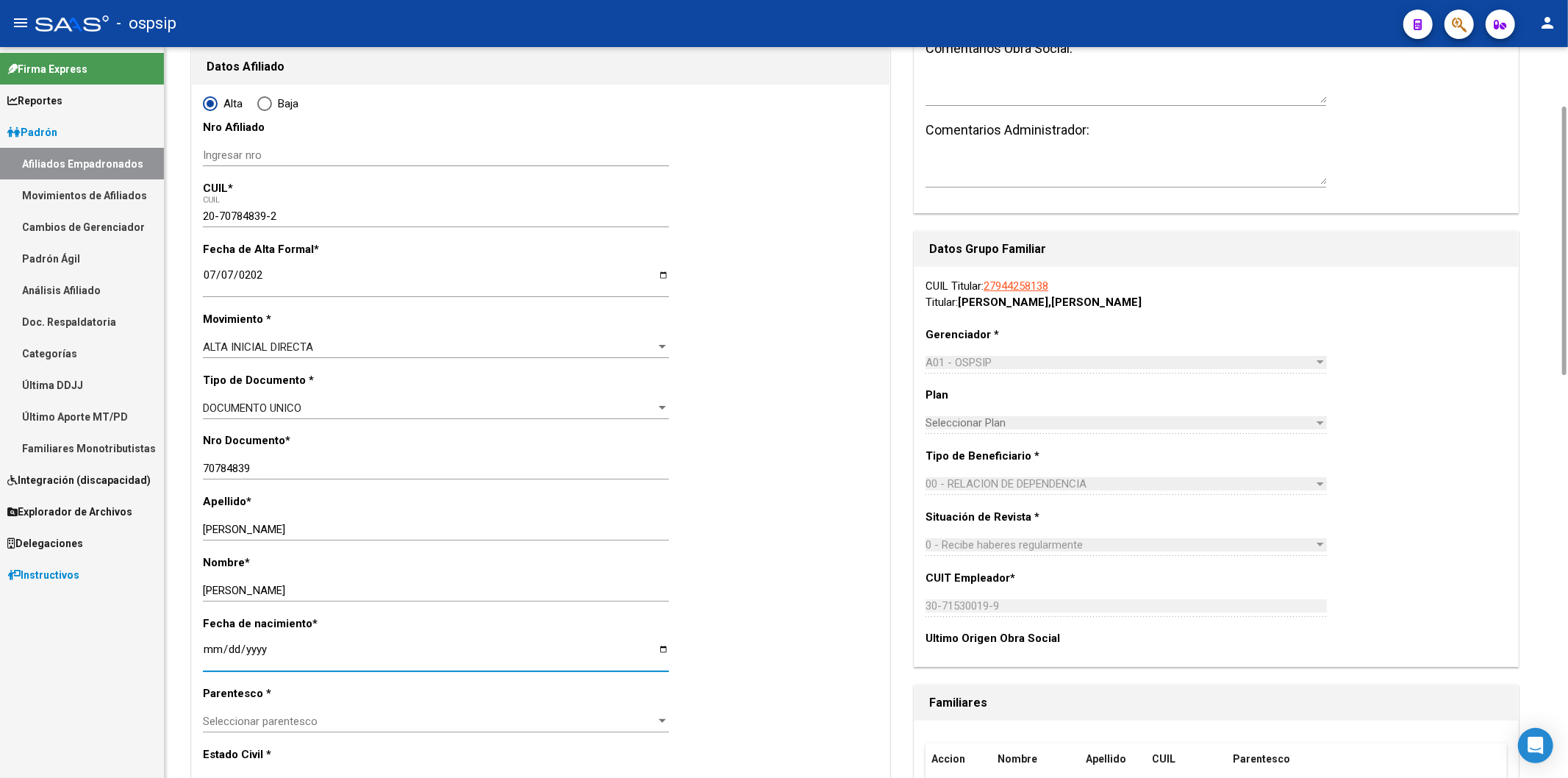 click on "Ingresar fecha" at bounding box center [436, 655] 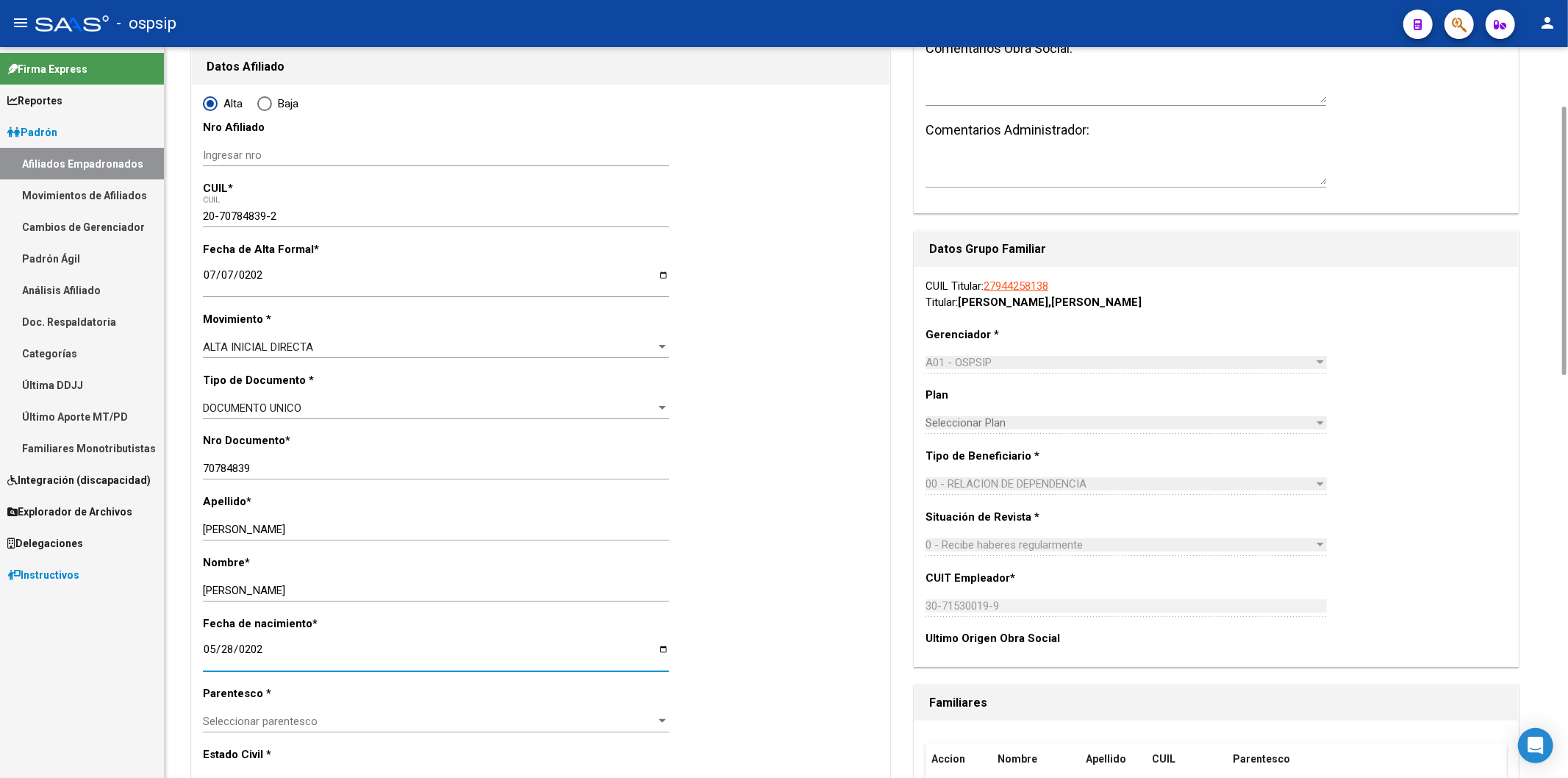 type on "[DATE]" 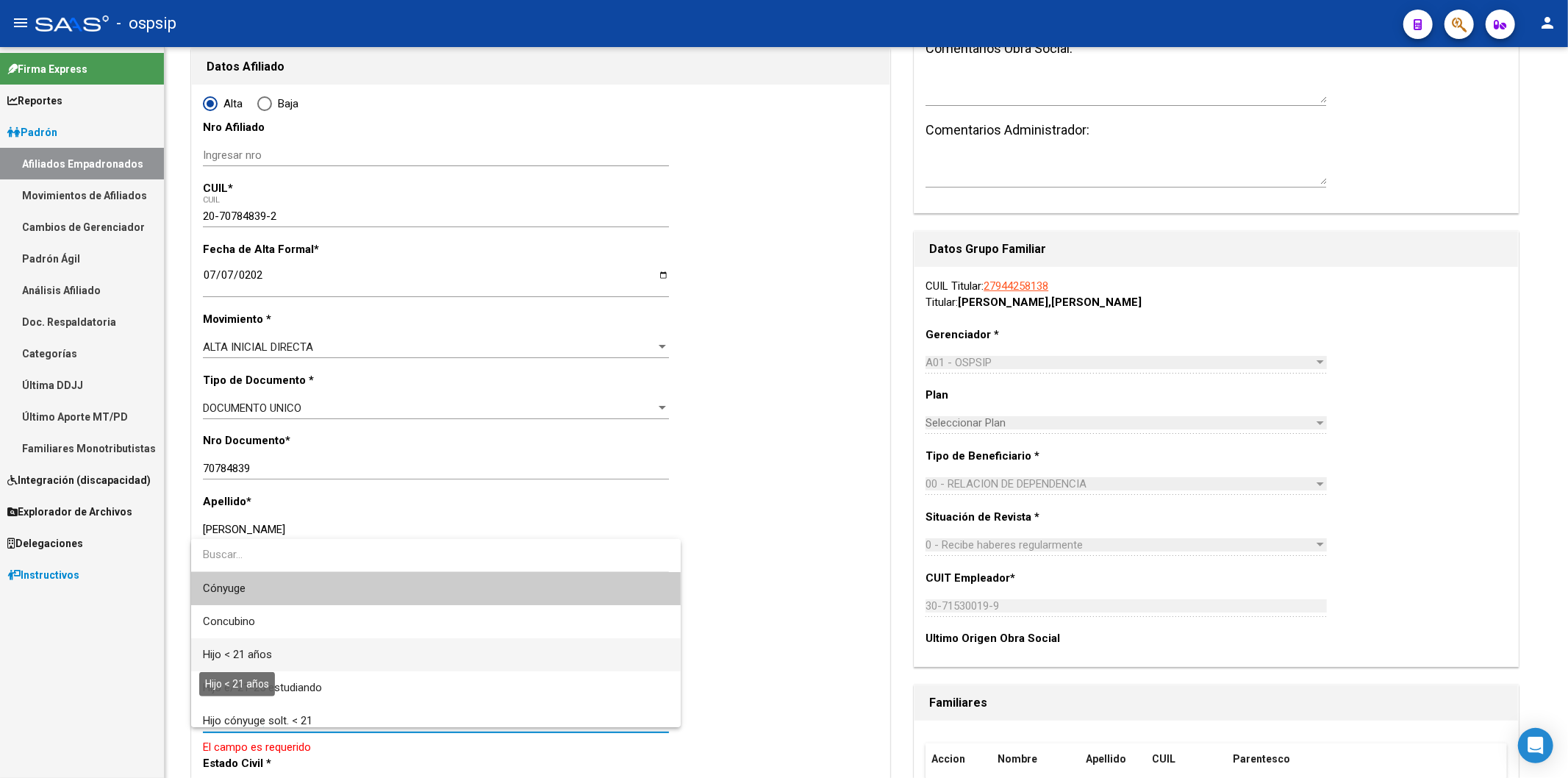click on "Hijo < 21 años" at bounding box center (237, 654) 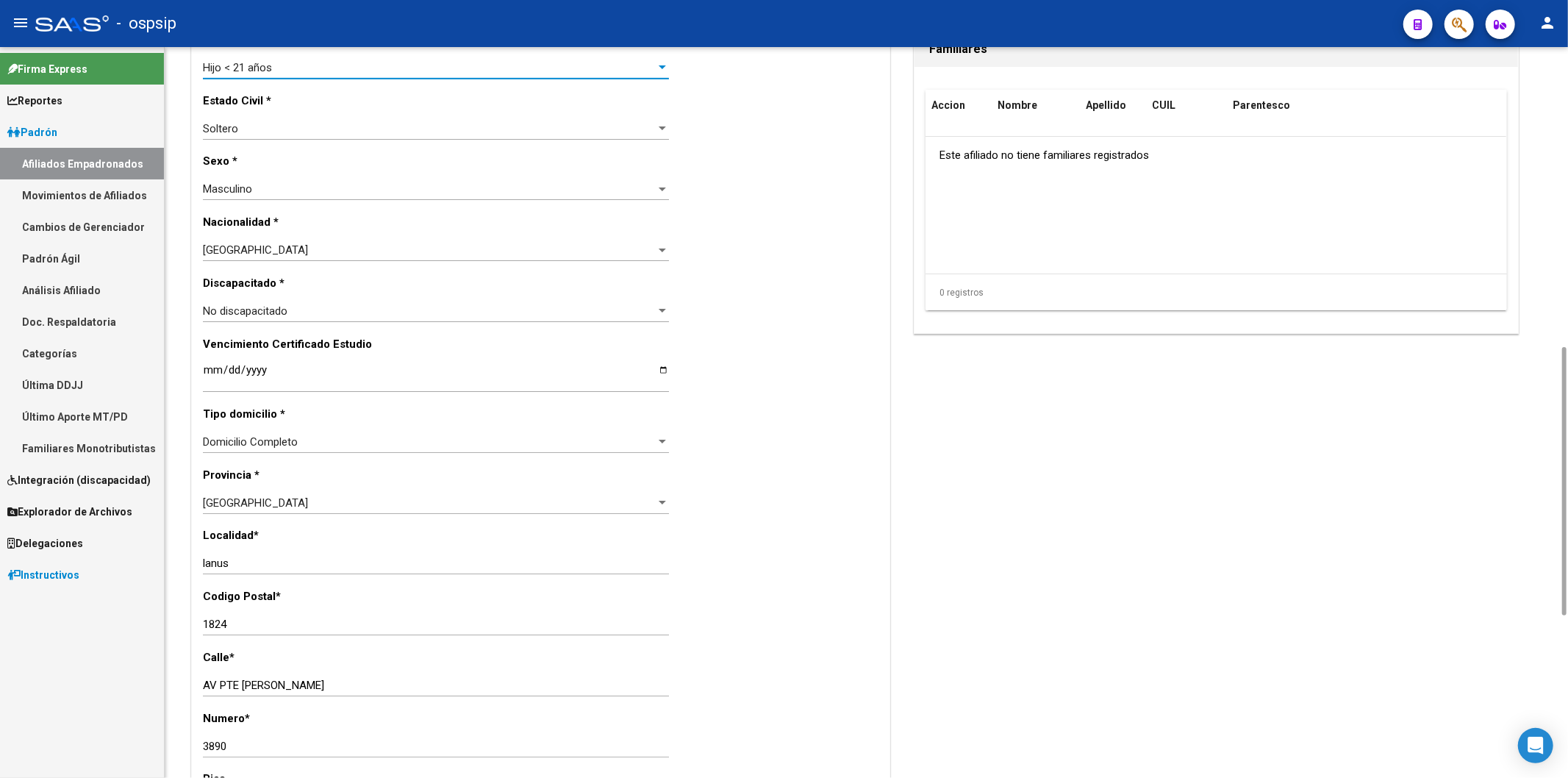 scroll, scrollTop: 653, scrollLeft: 0, axis: vertical 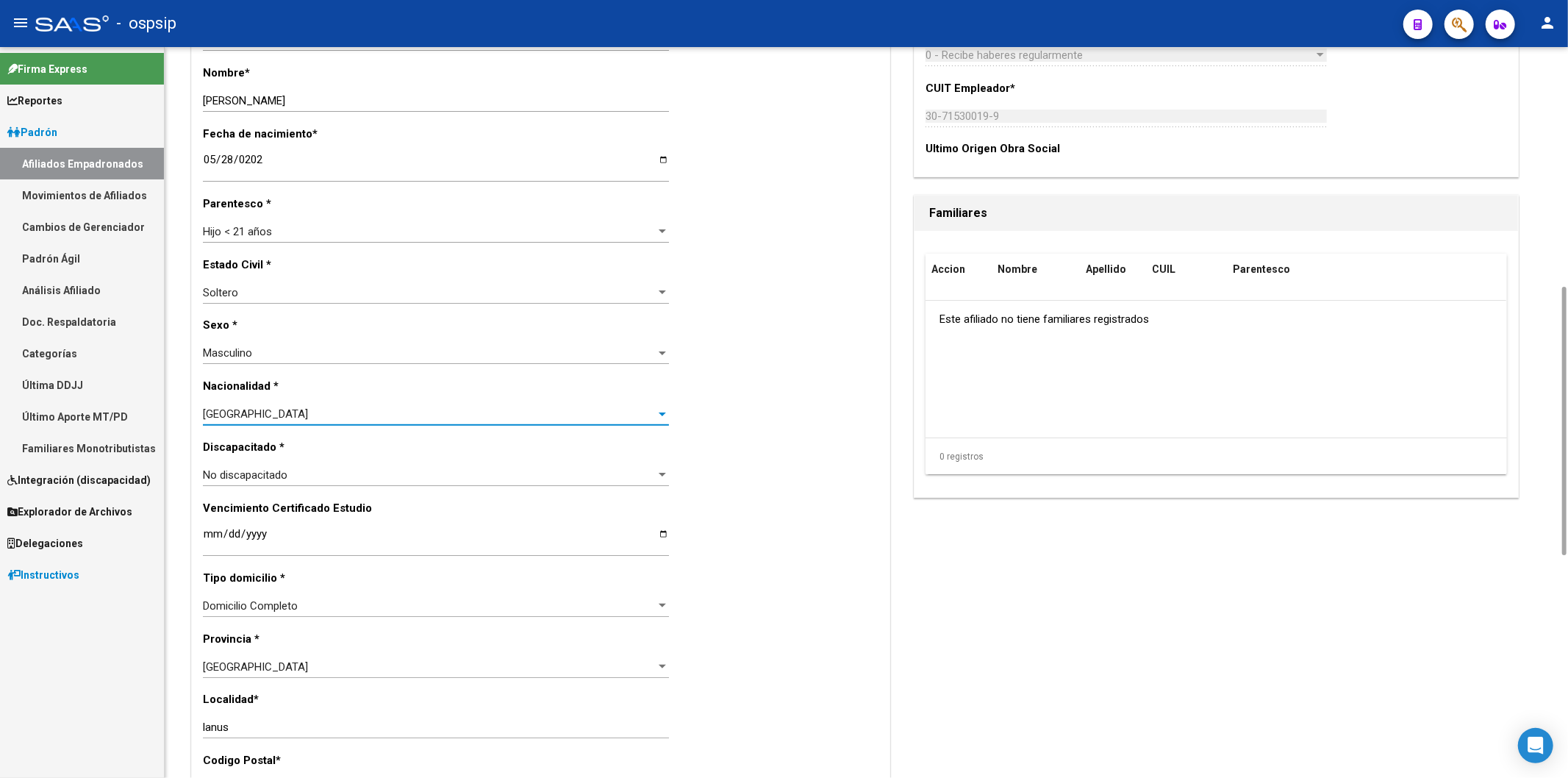 click on "[GEOGRAPHIC_DATA]" at bounding box center [429, 414] 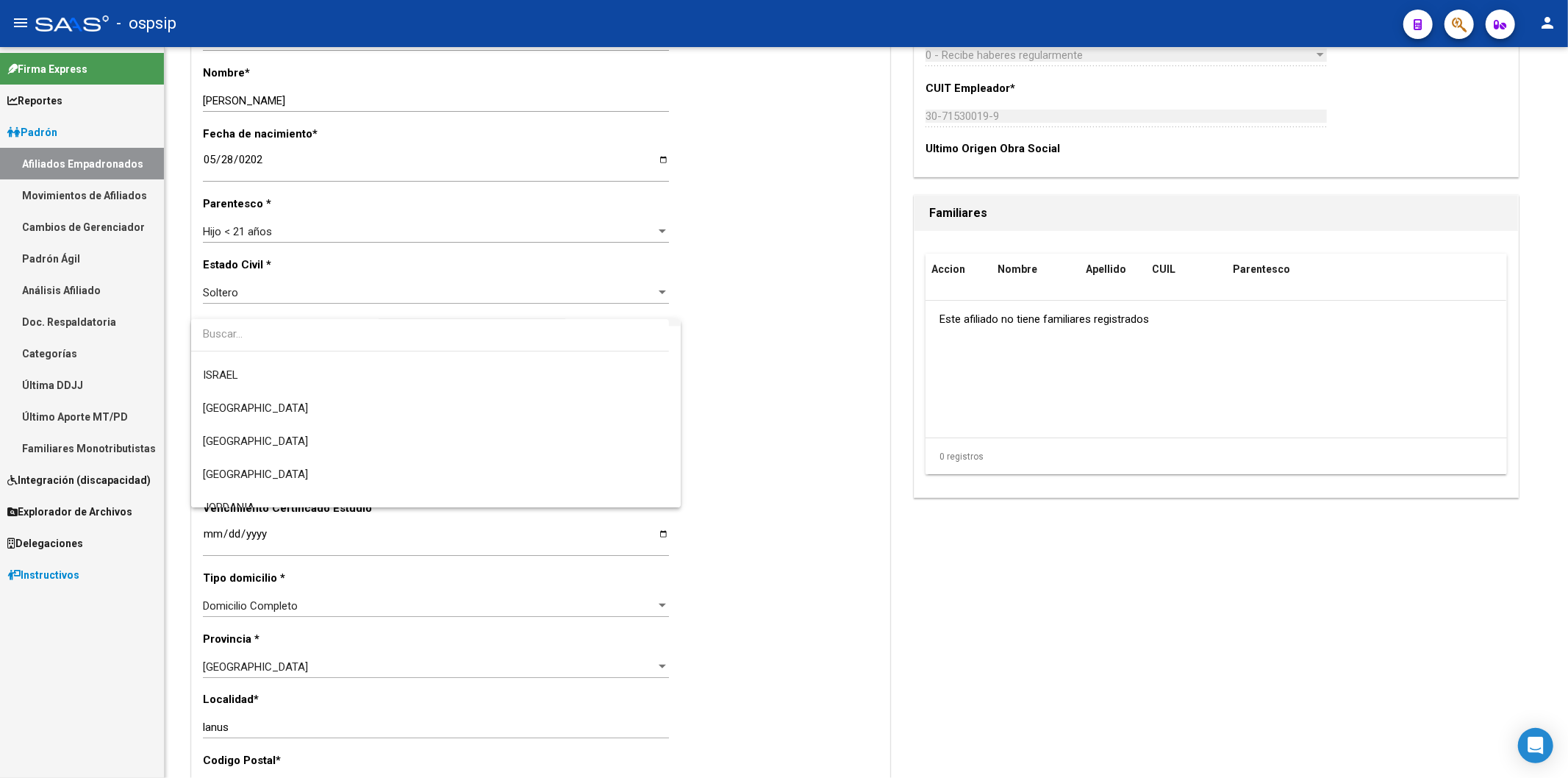 scroll, scrollTop: 2390, scrollLeft: 0, axis: vertical 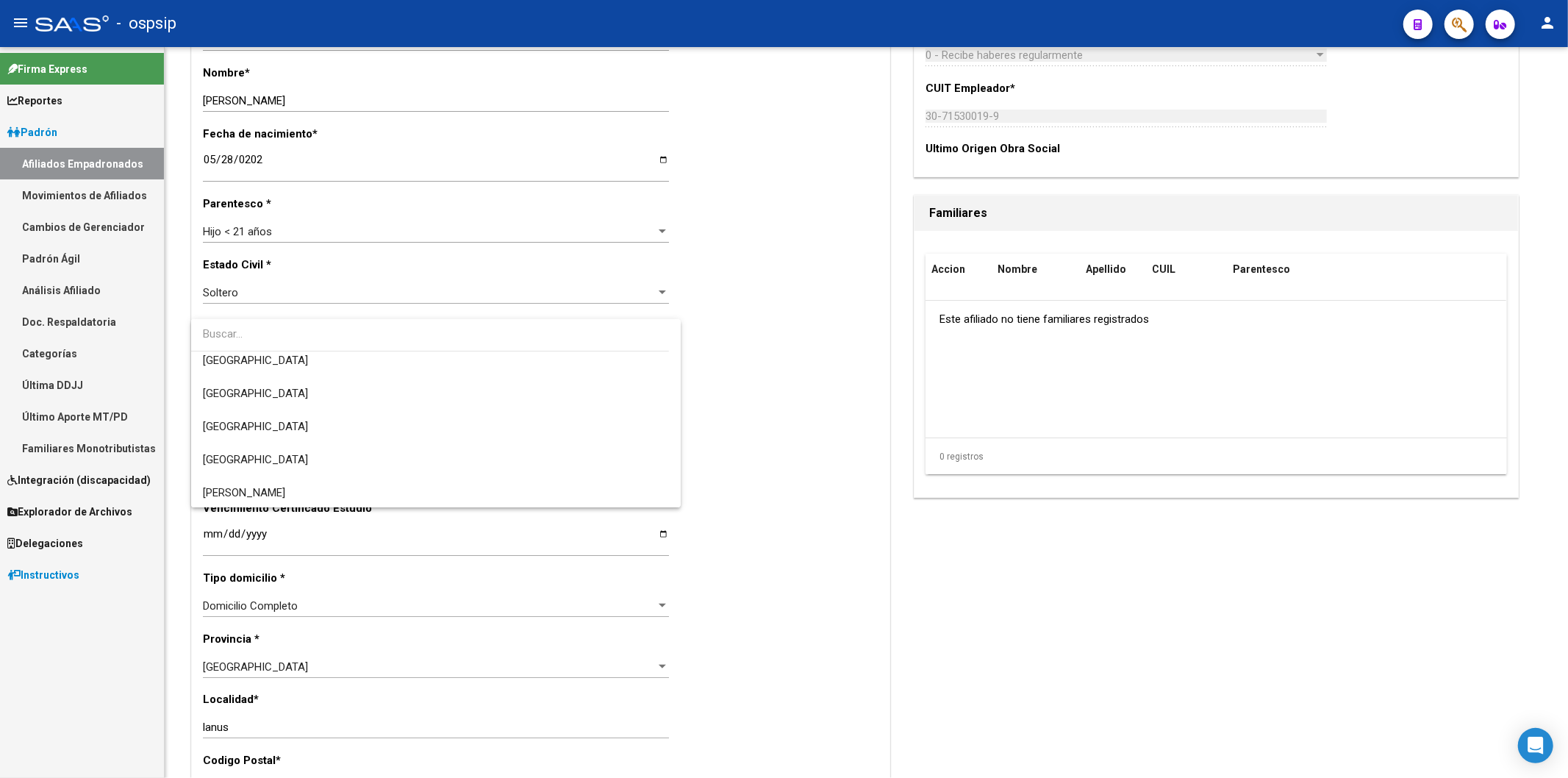 click at bounding box center [430, 334] 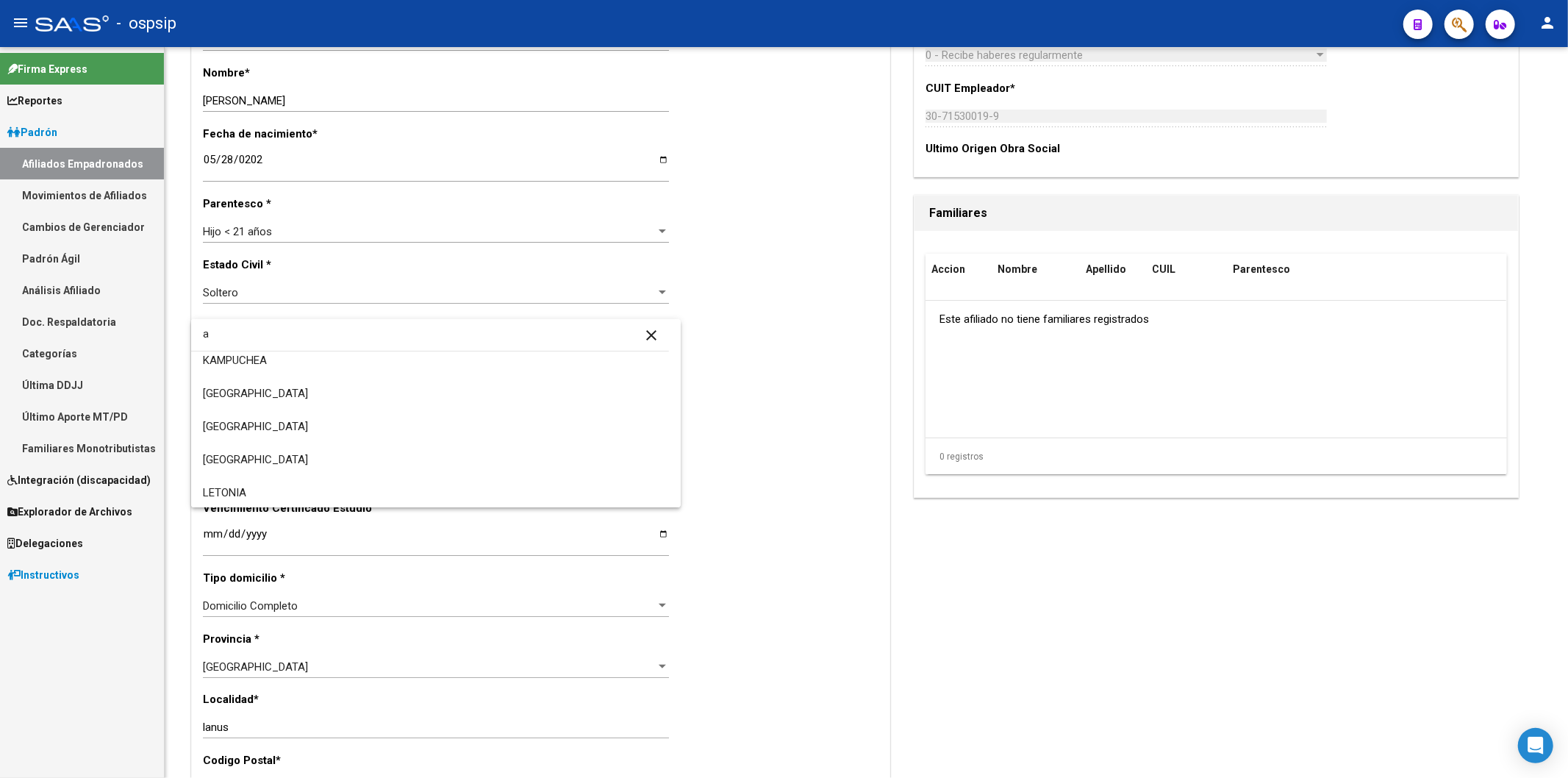 scroll, scrollTop: 0, scrollLeft: 0, axis: both 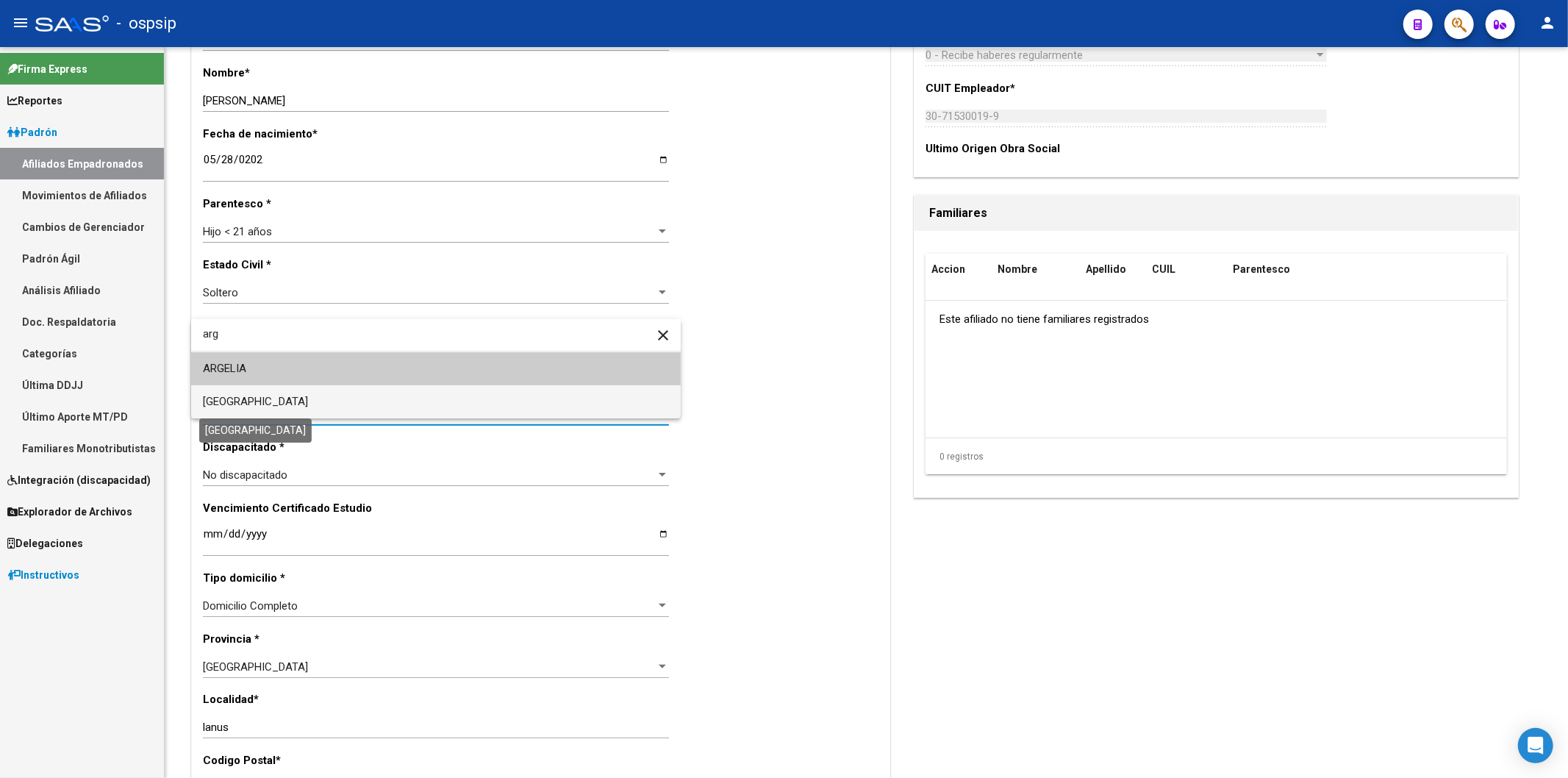 type on "arg" 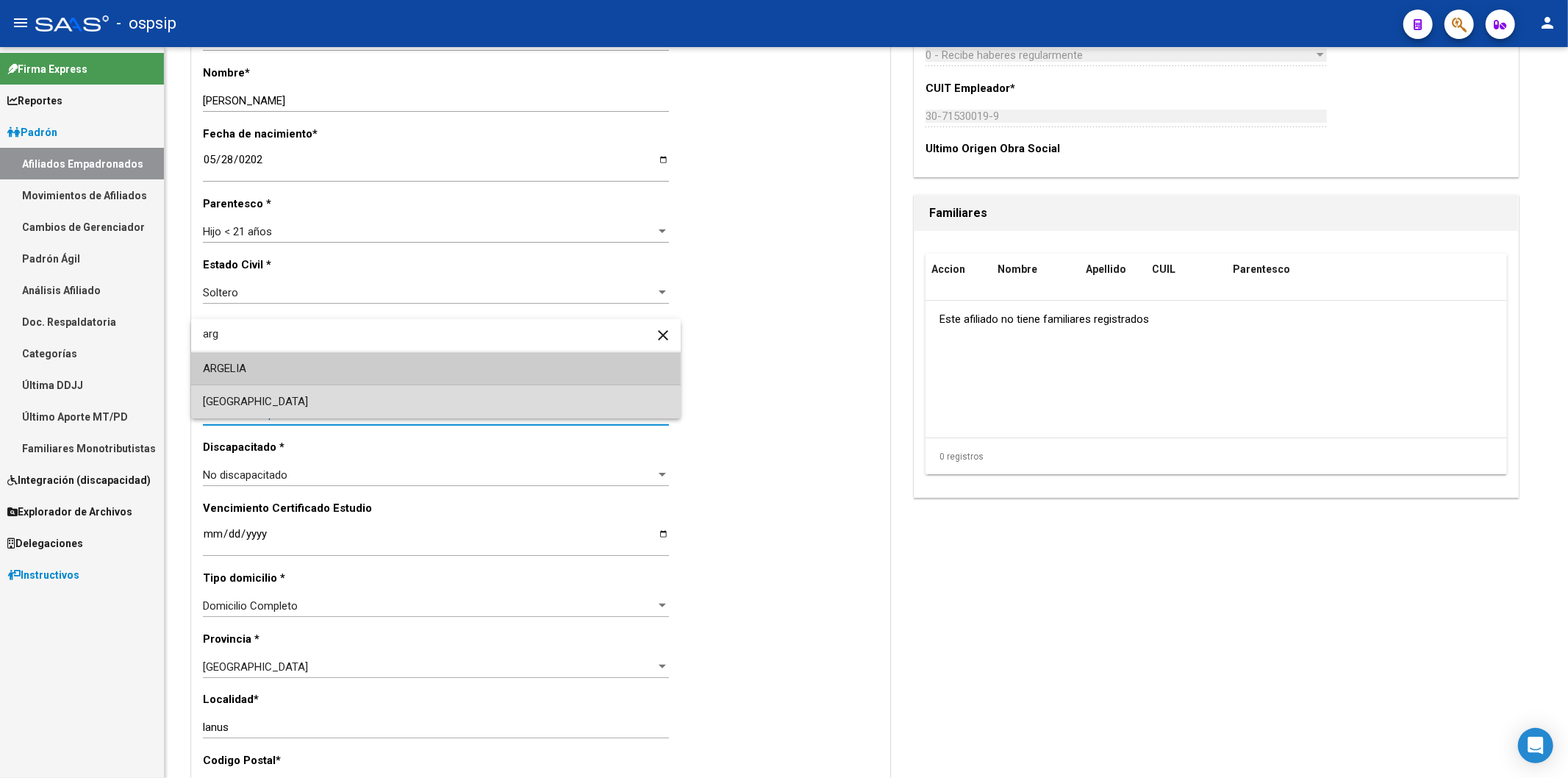 click on "[GEOGRAPHIC_DATA]" at bounding box center [436, 402] 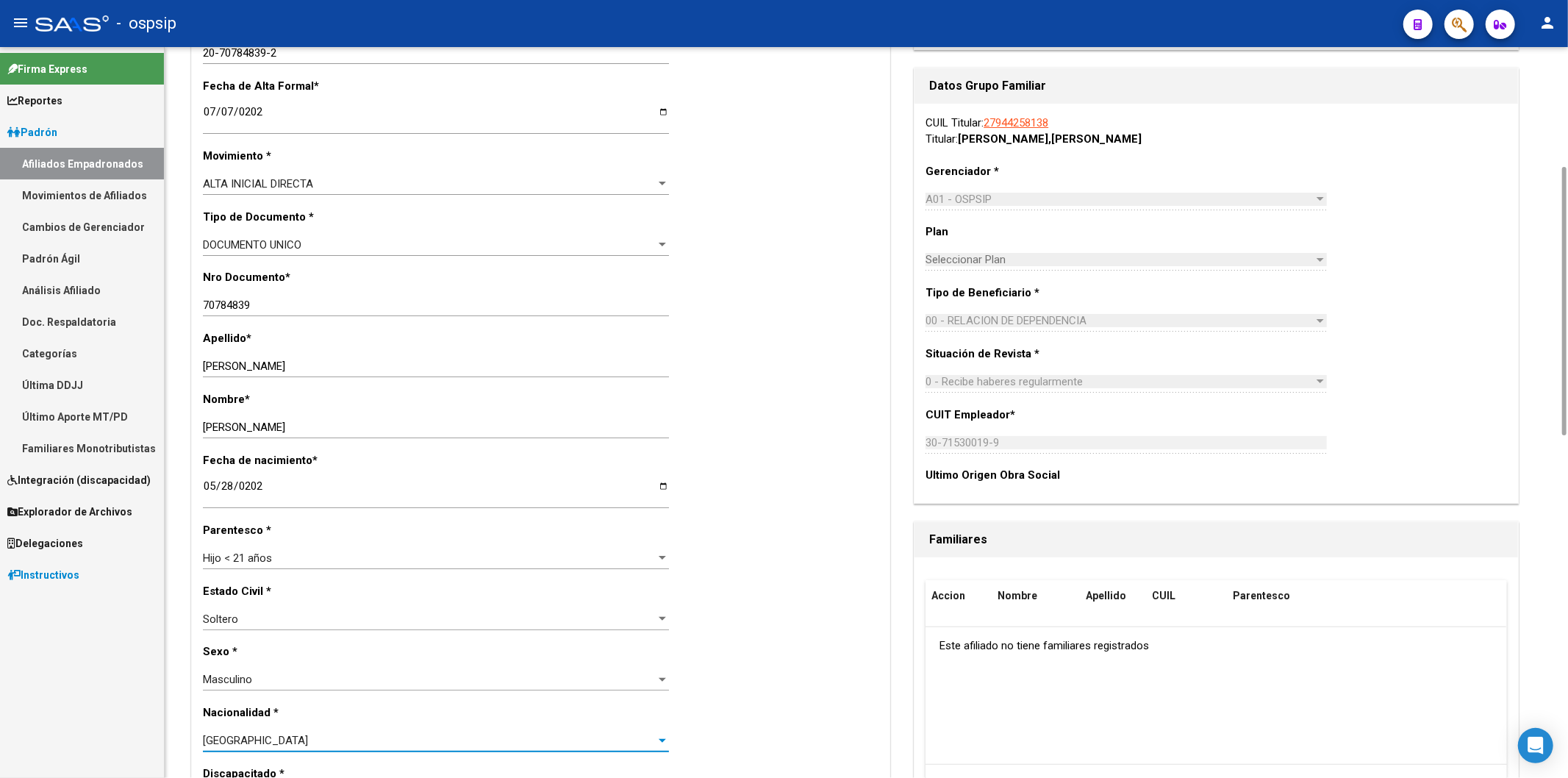 scroll, scrollTop: 0, scrollLeft: 0, axis: both 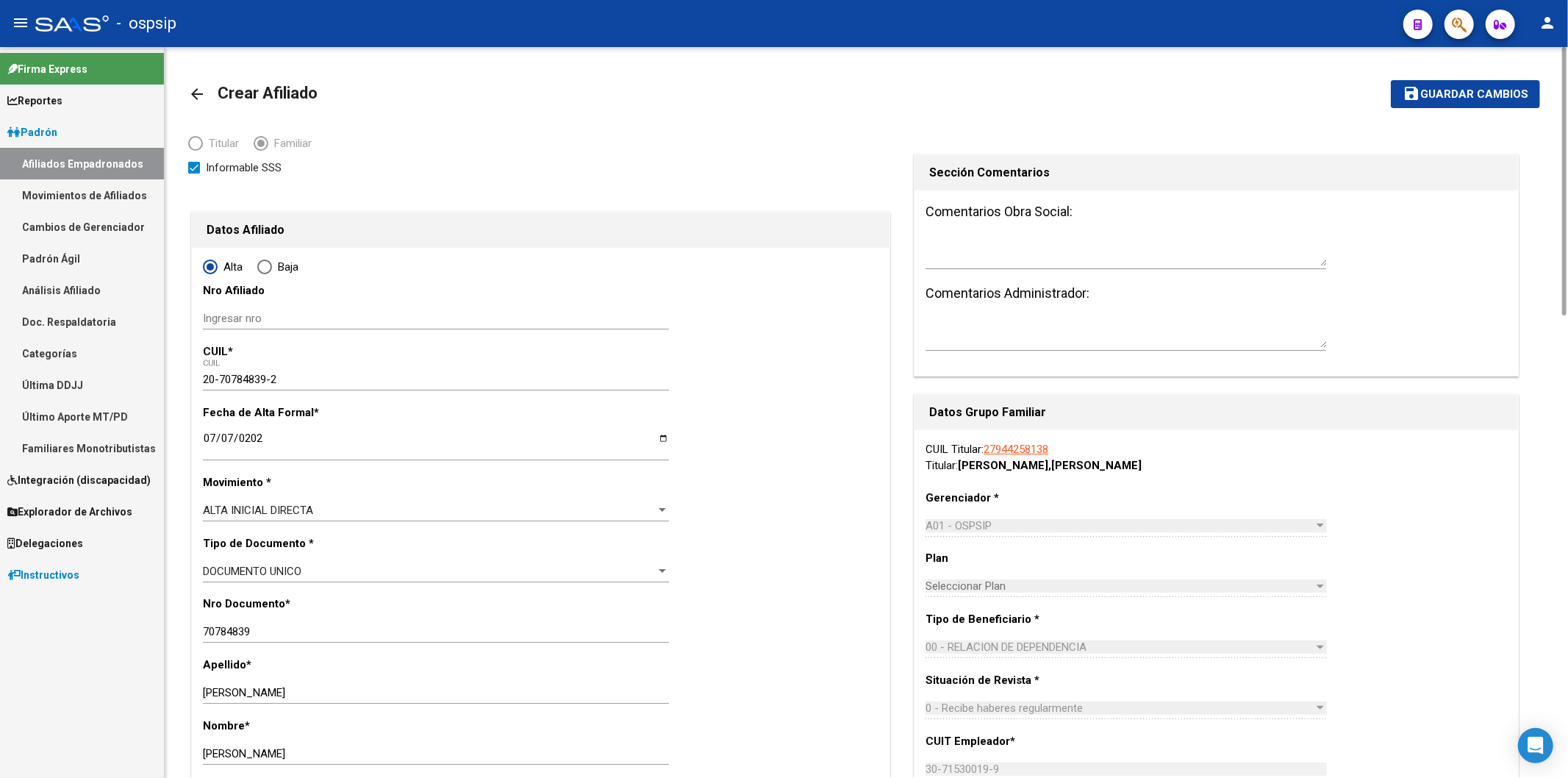 click on "save Guardar cambios" 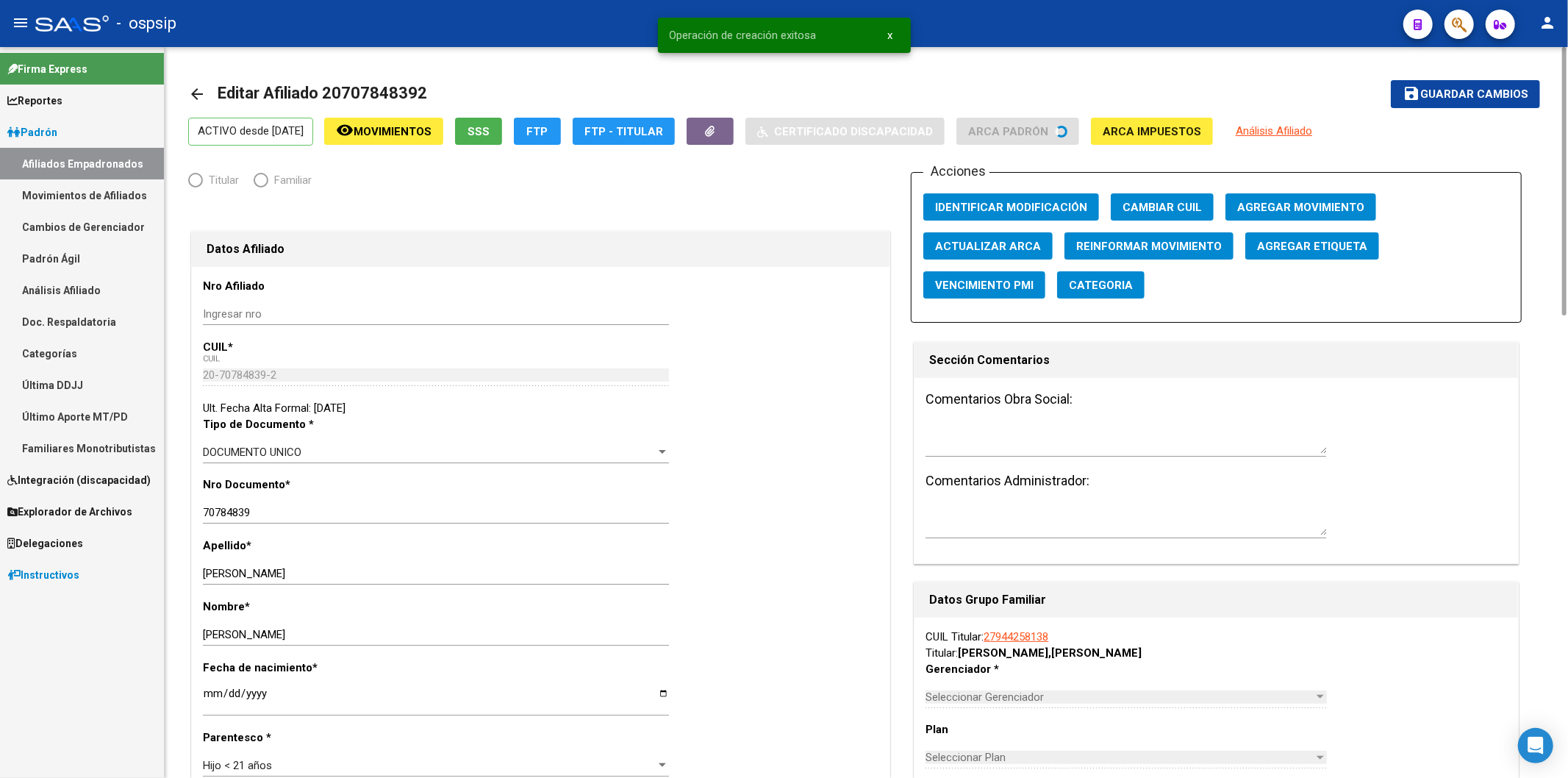 radio on "true" 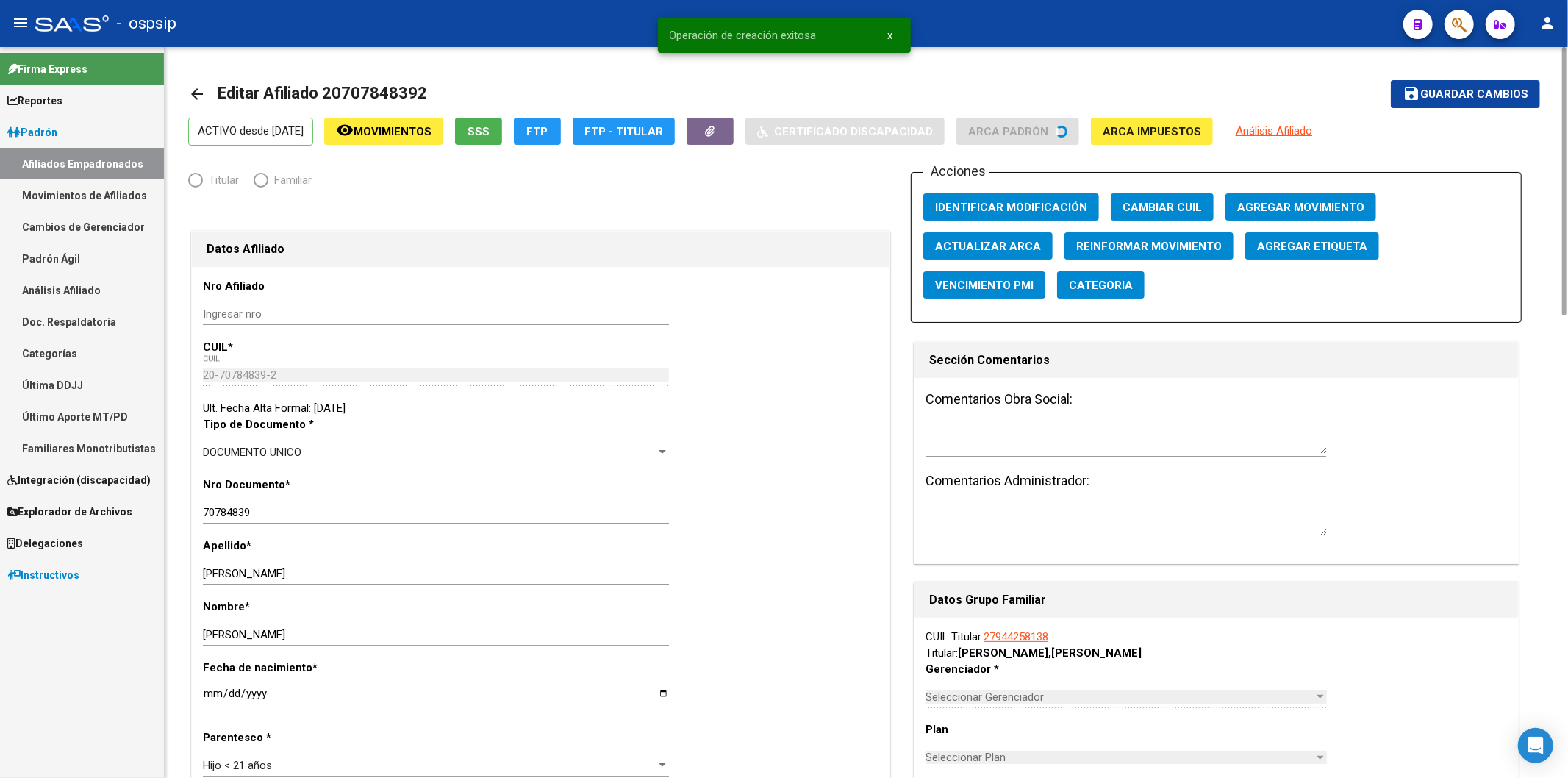 type on "30-71530019-9" 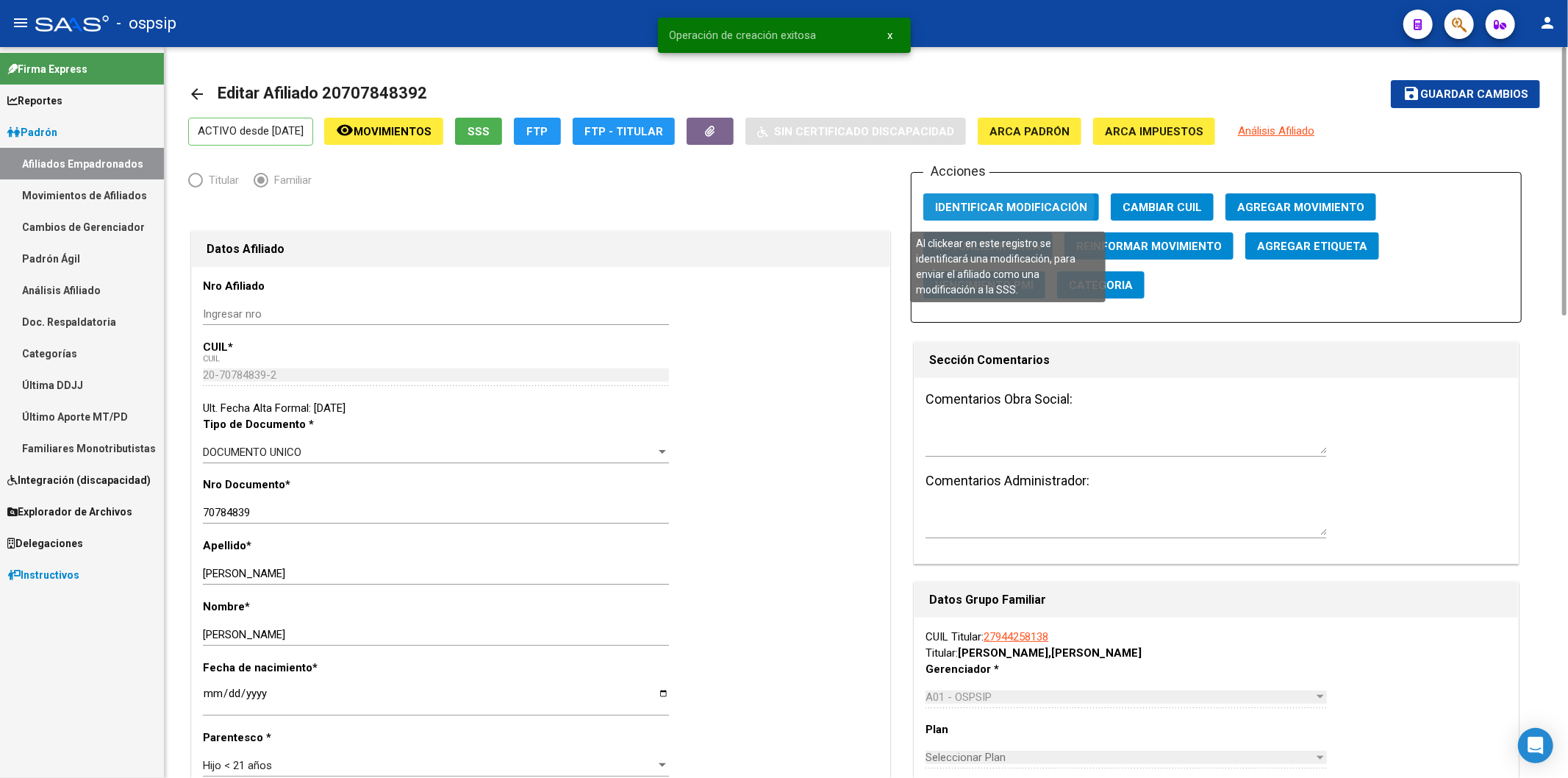 click on "Identificar Modificación" 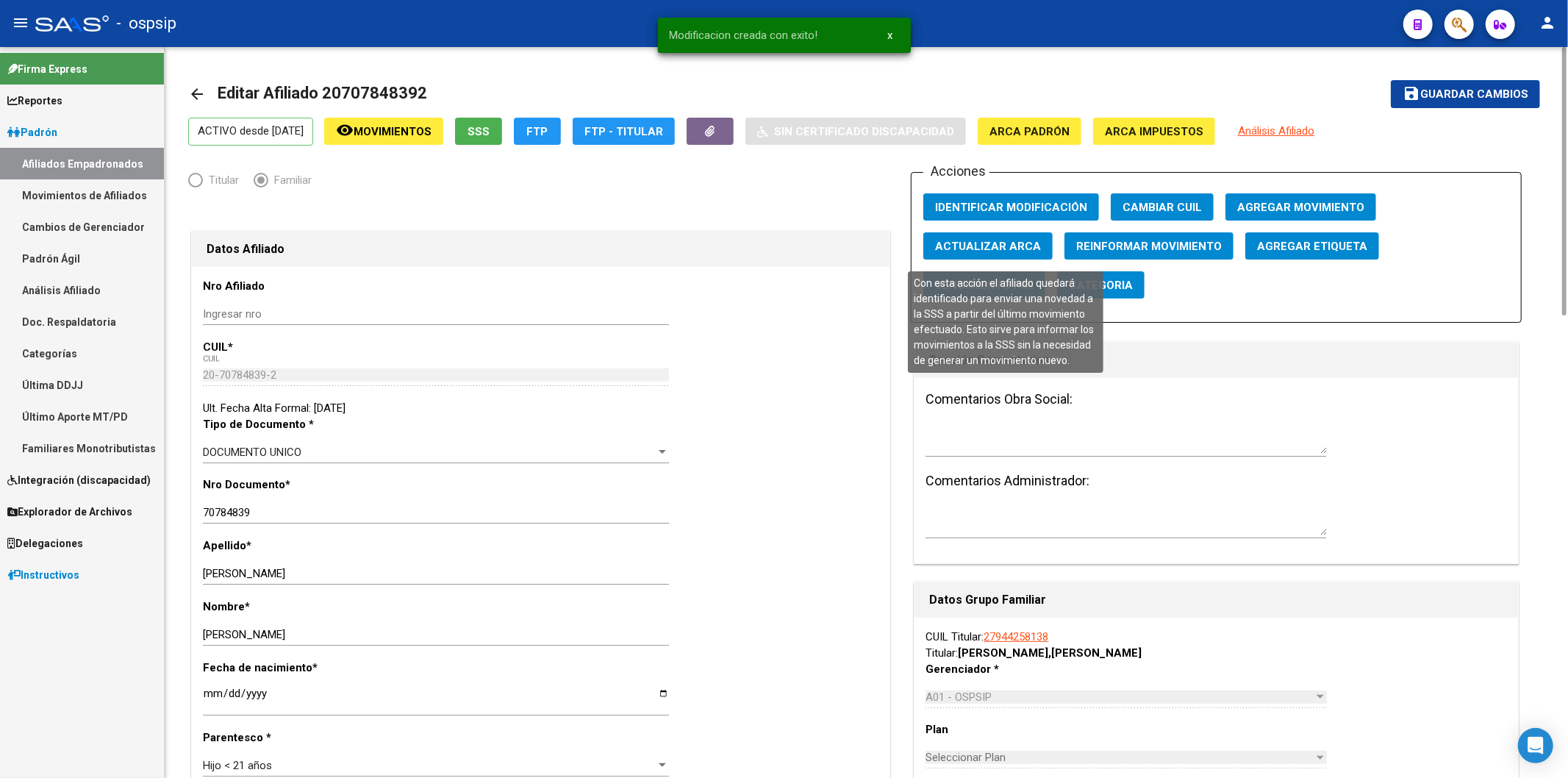 click on "Reinformar Movimiento" 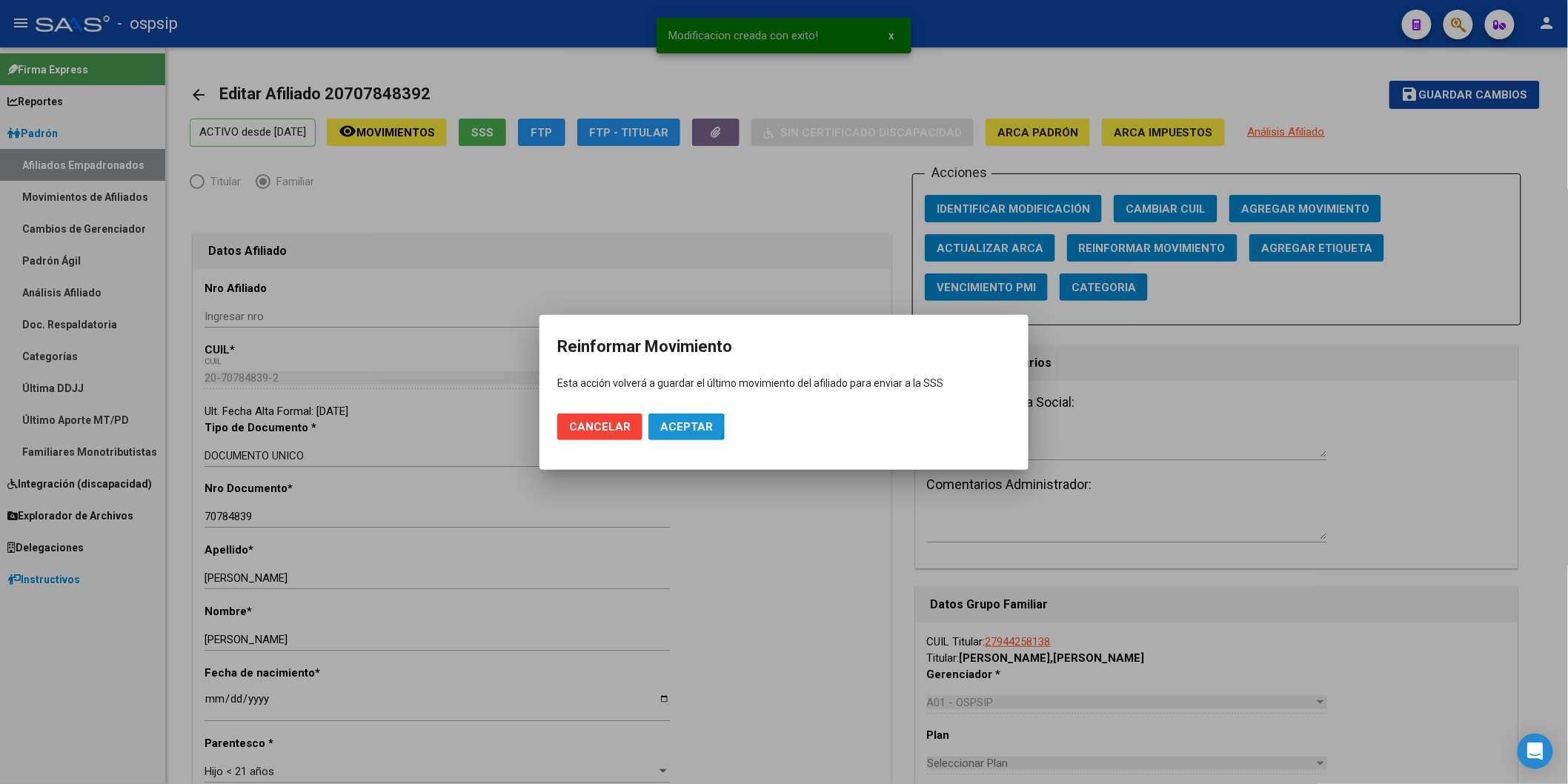 click on "Aceptar" at bounding box center (686, 427) 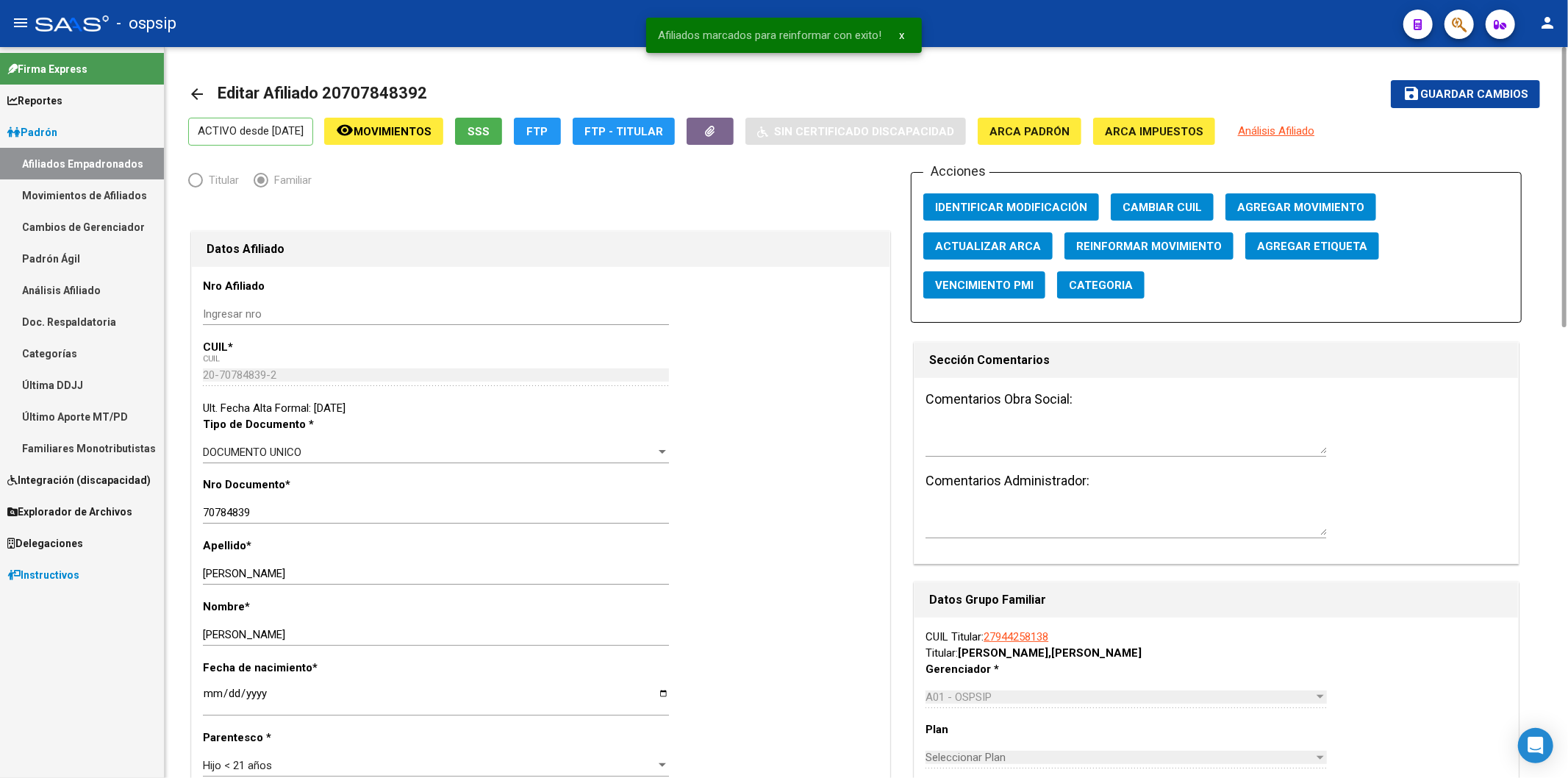 drag, startPoint x: 343, startPoint y: 89, endPoint x: 415, endPoint y: 85, distance: 72.111 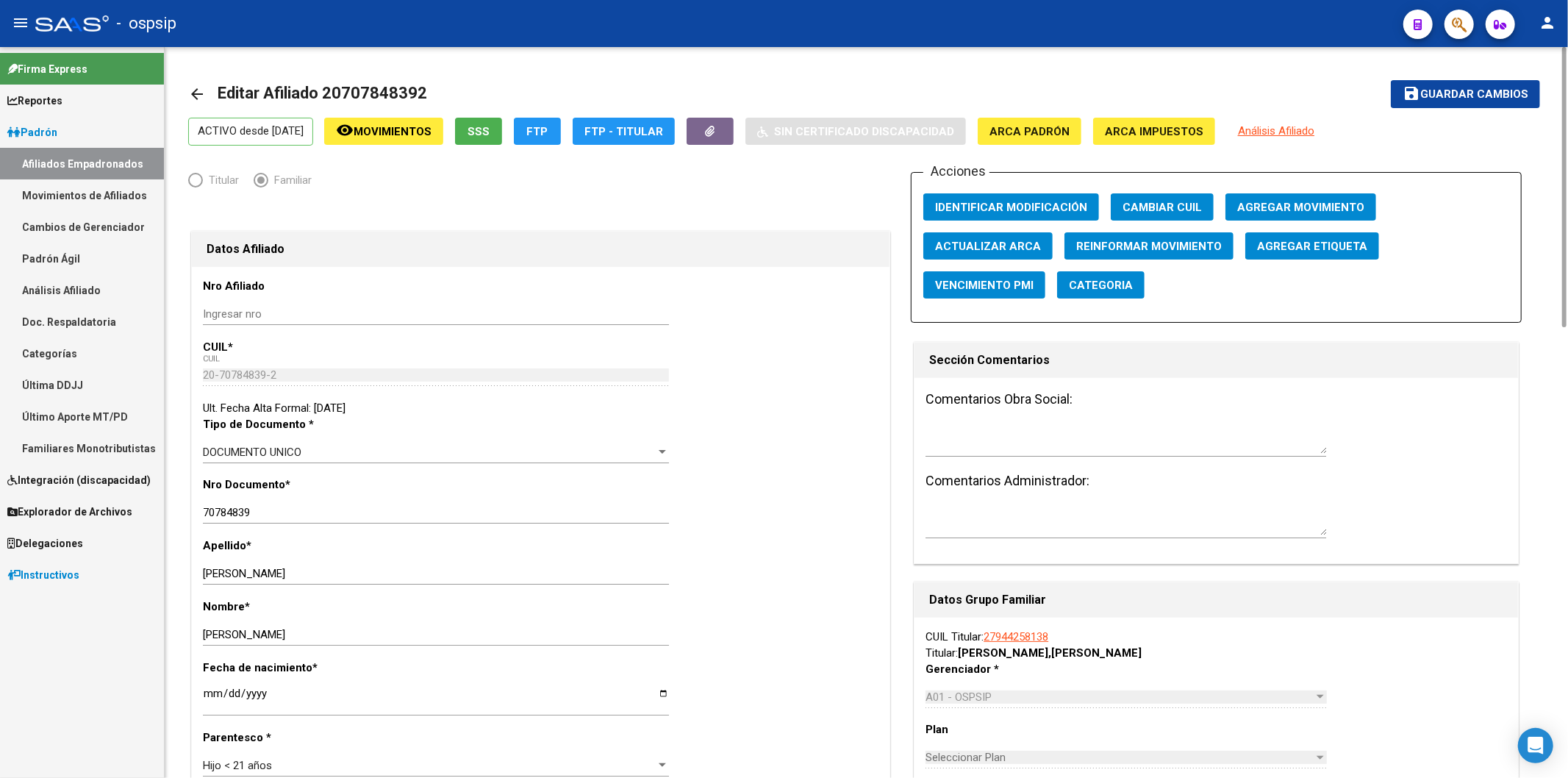 copy on "70784839" 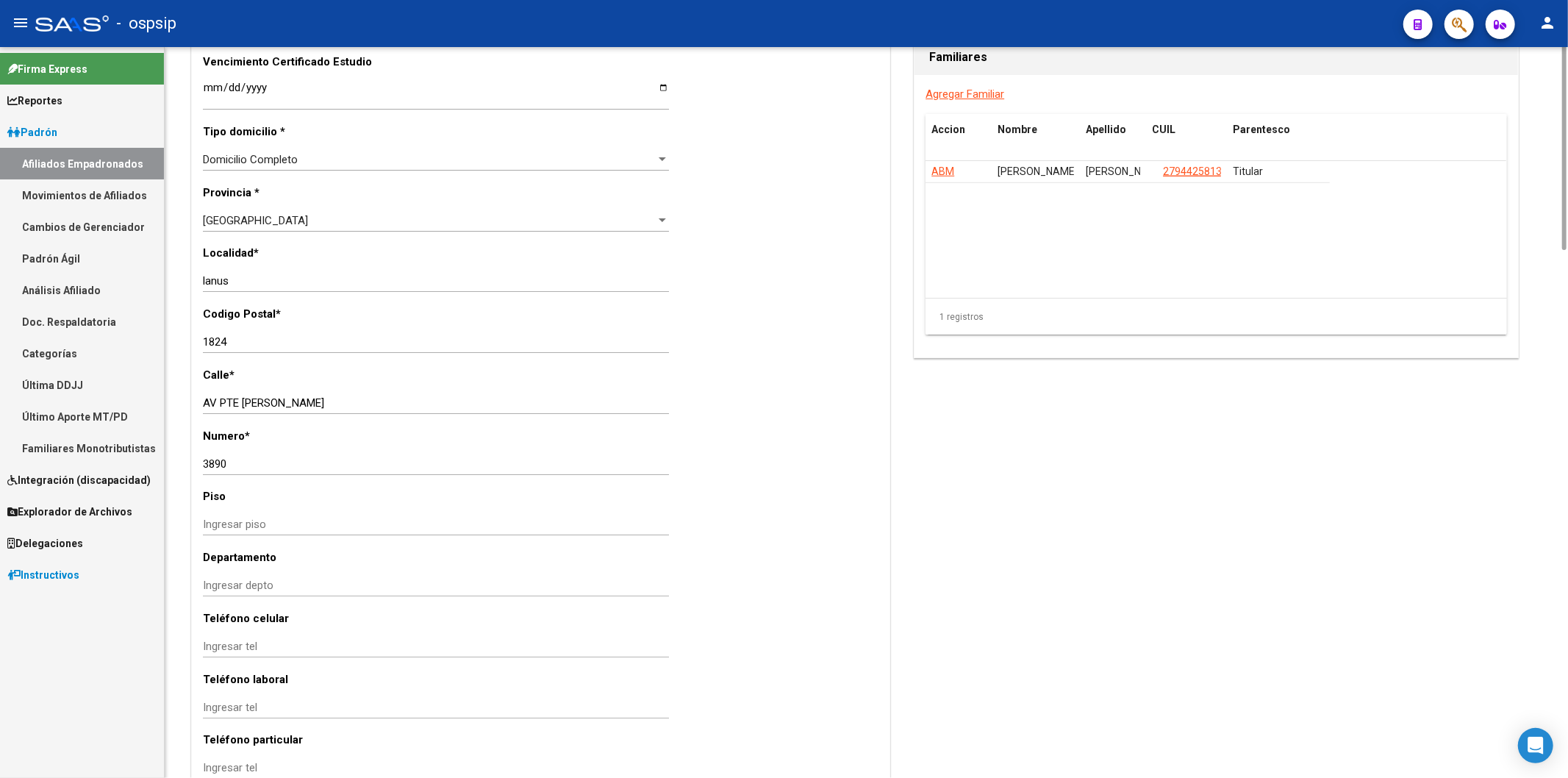 scroll, scrollTop: 653, scrollLeft: 0, axis: vertical 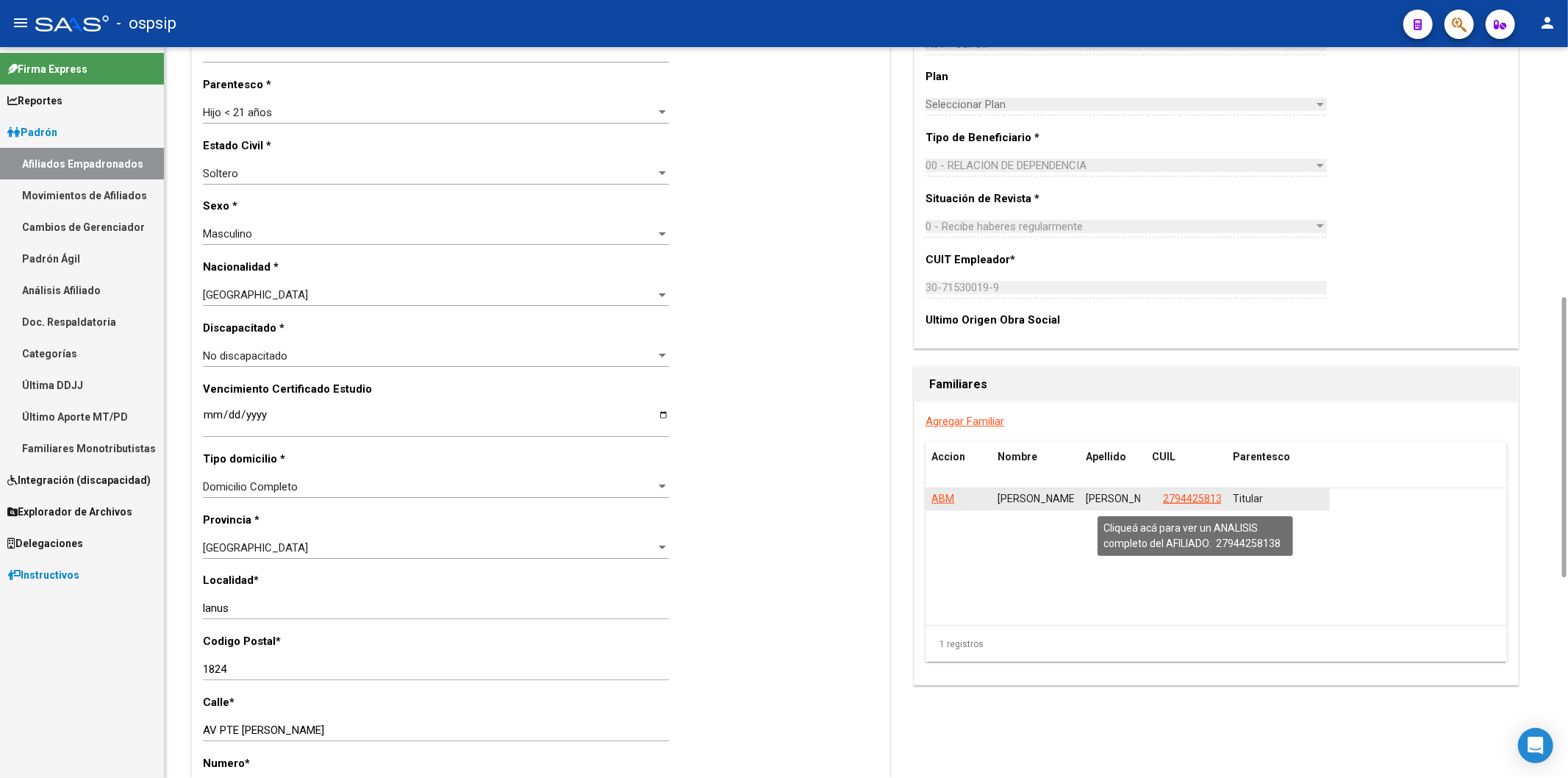 click on "27944258138" 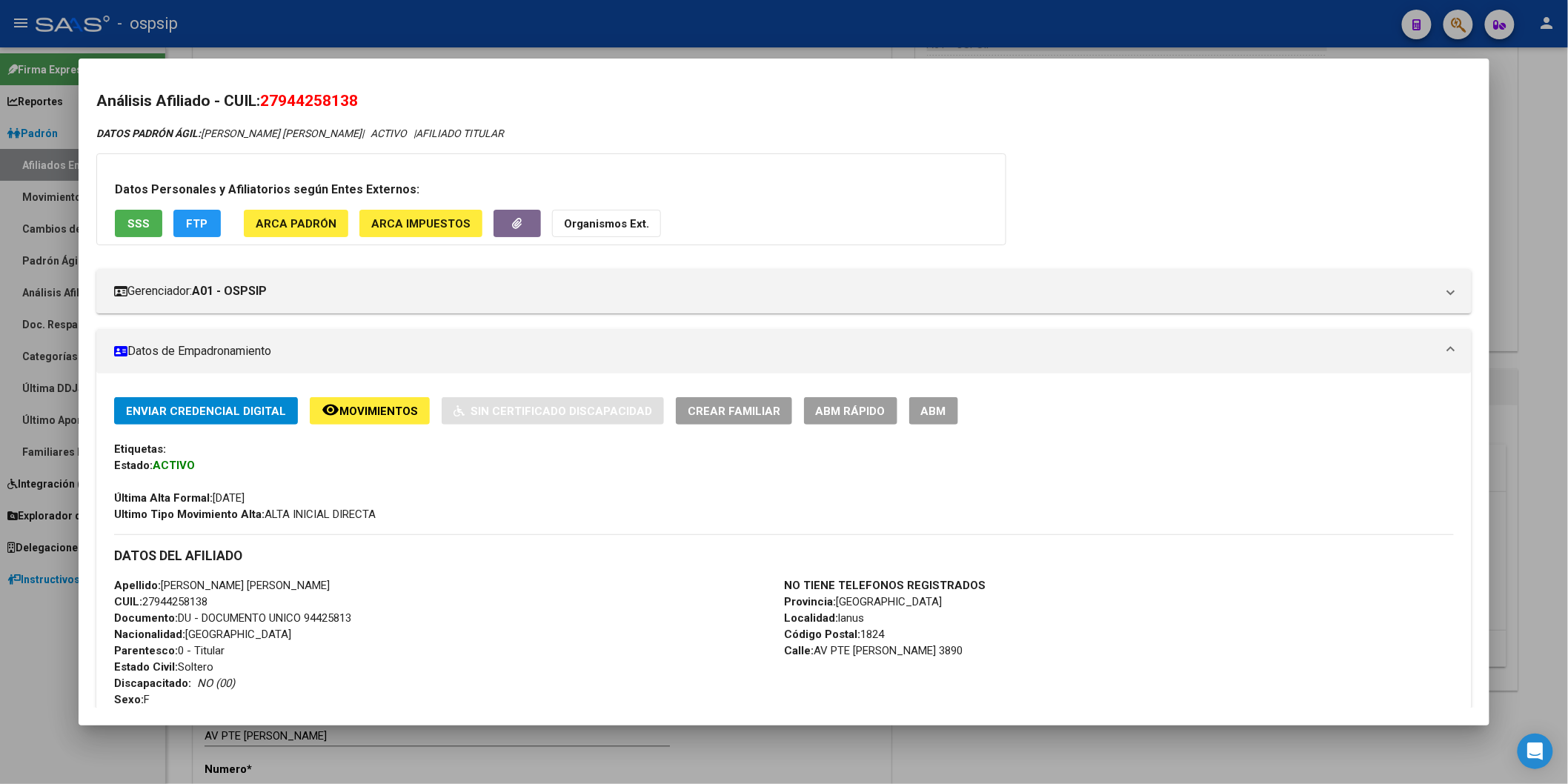 drag, startPoint x: 277, startPoint y: 93, endPoint x: 353, endPoint y: 100, distance: 76.321688 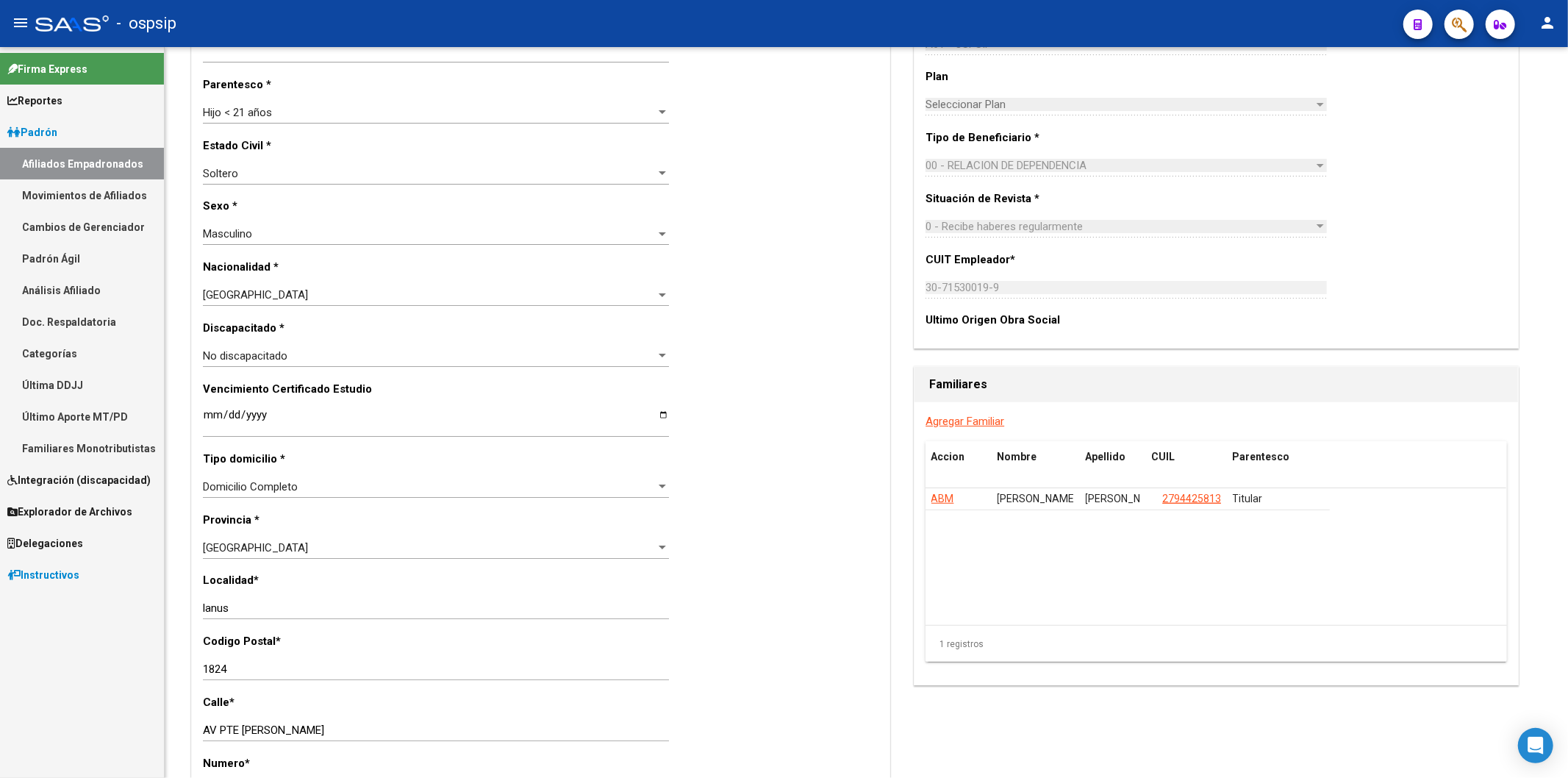 click on "-   ospsip" 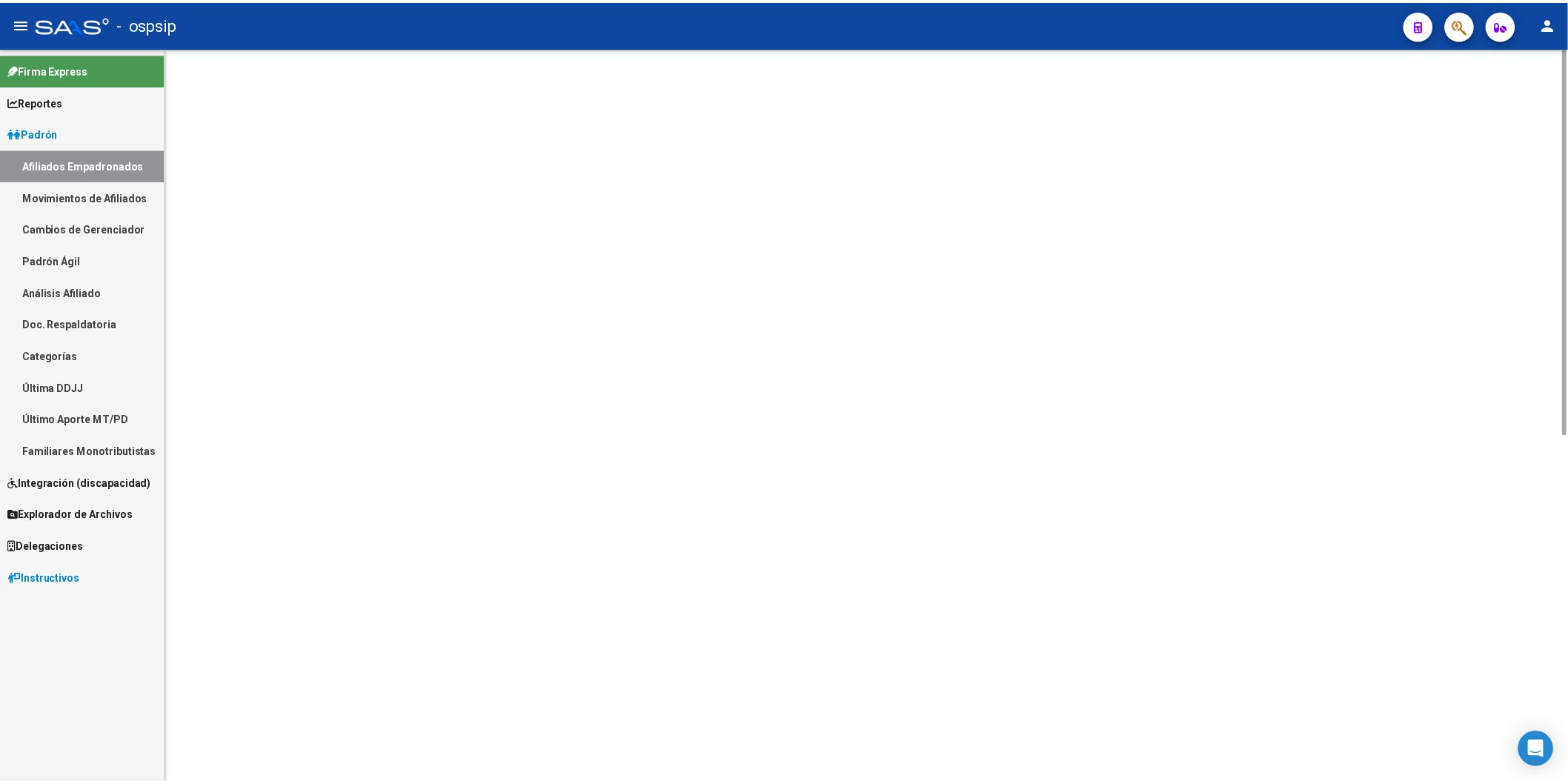 scroll, scrollTop: 0, scrollLeft: 0, axis: both 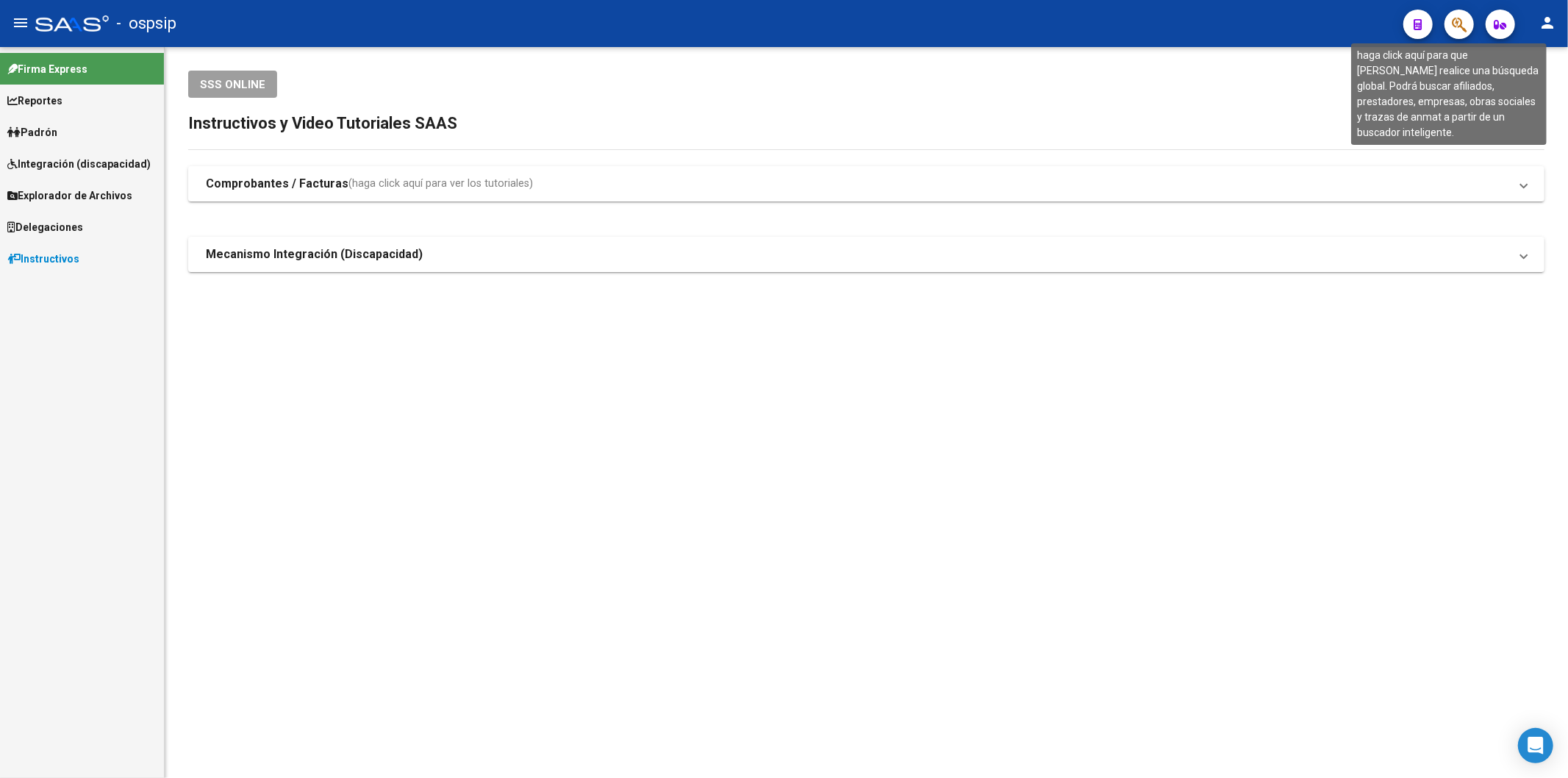 click 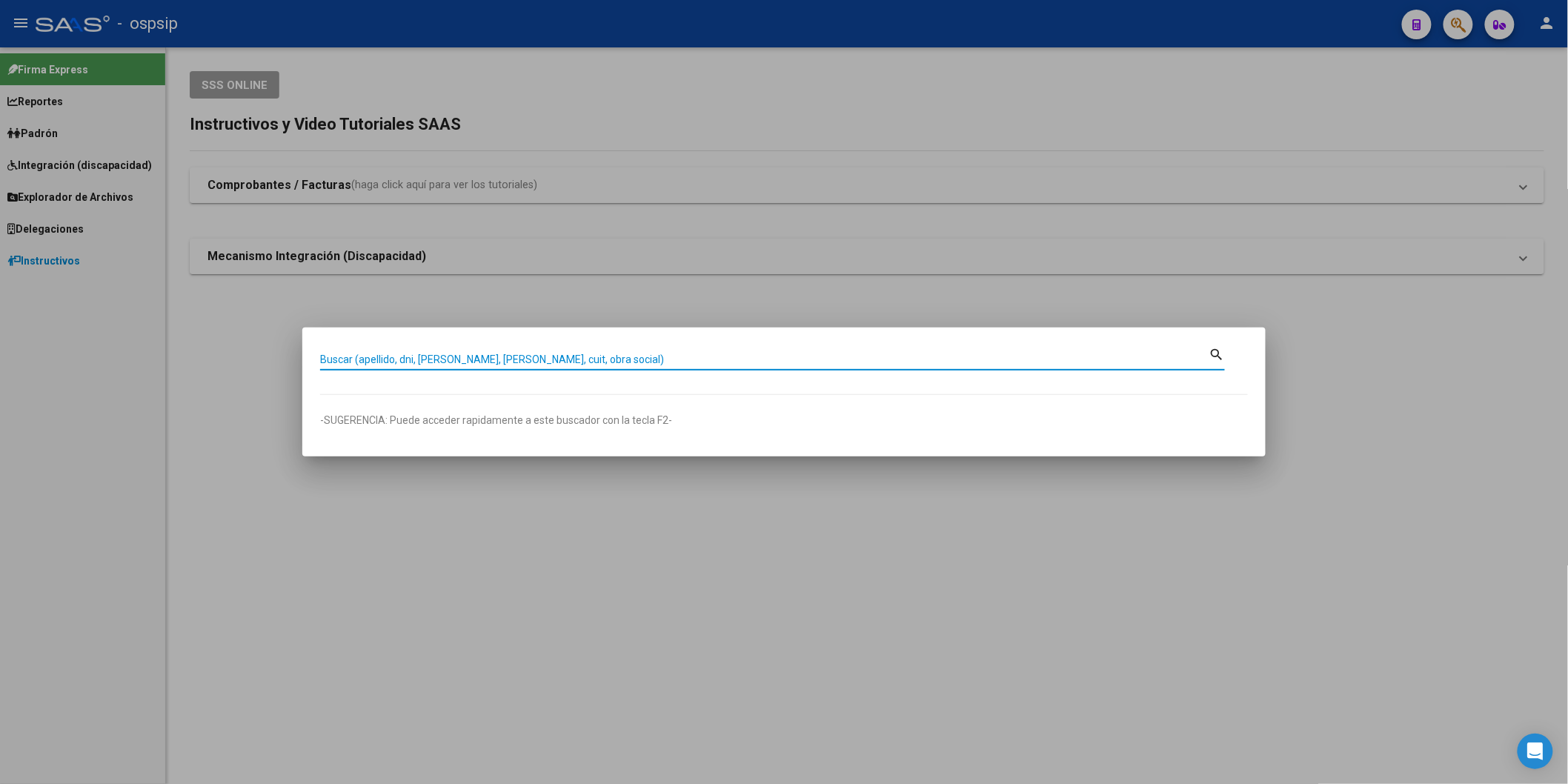 click on "Buscar (apellido, dni, [PERSON_NAME], [PERSON_NAME], cuit, obra social)" at bounding box center [765, 359] 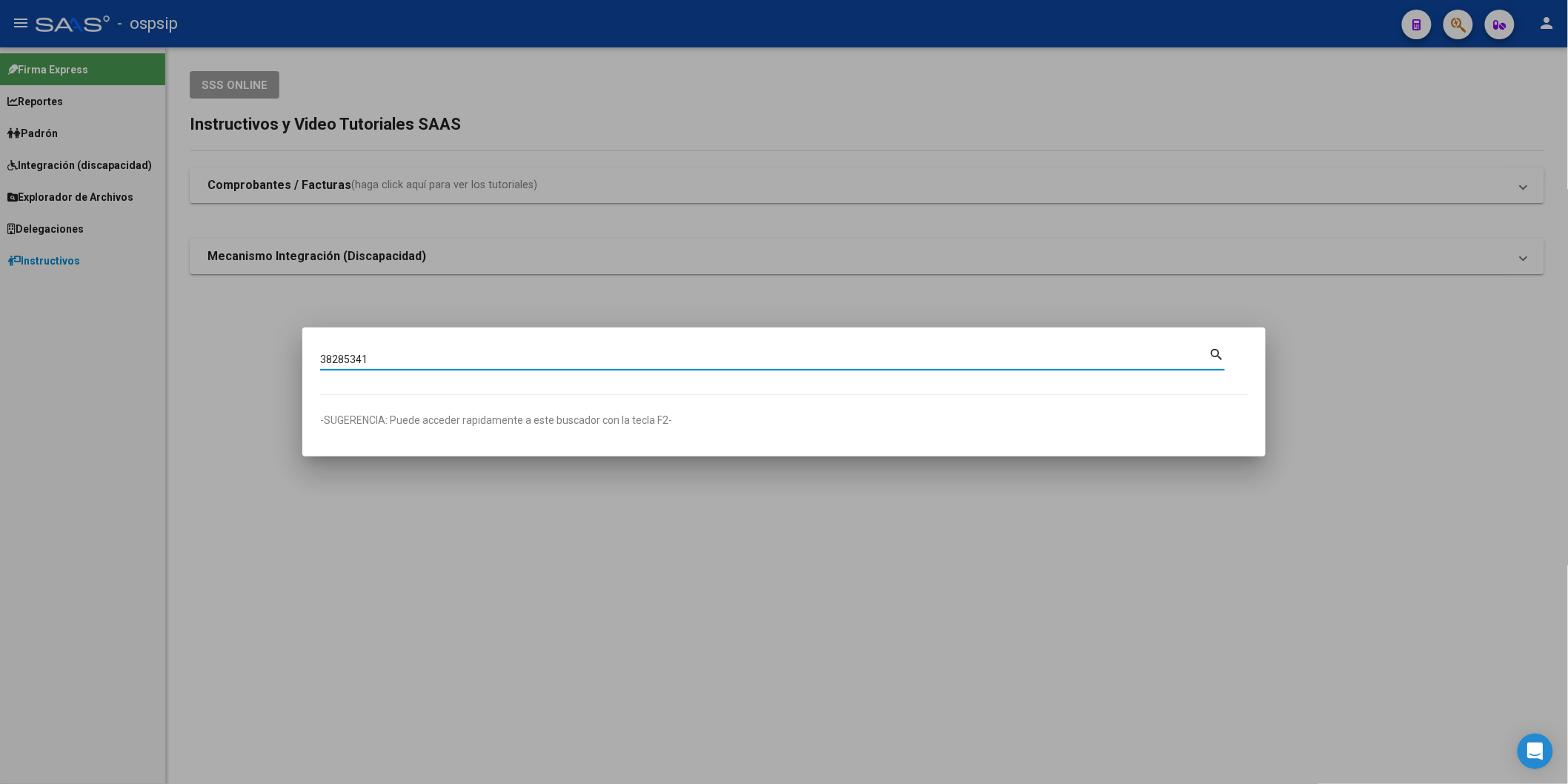type on "38285341" 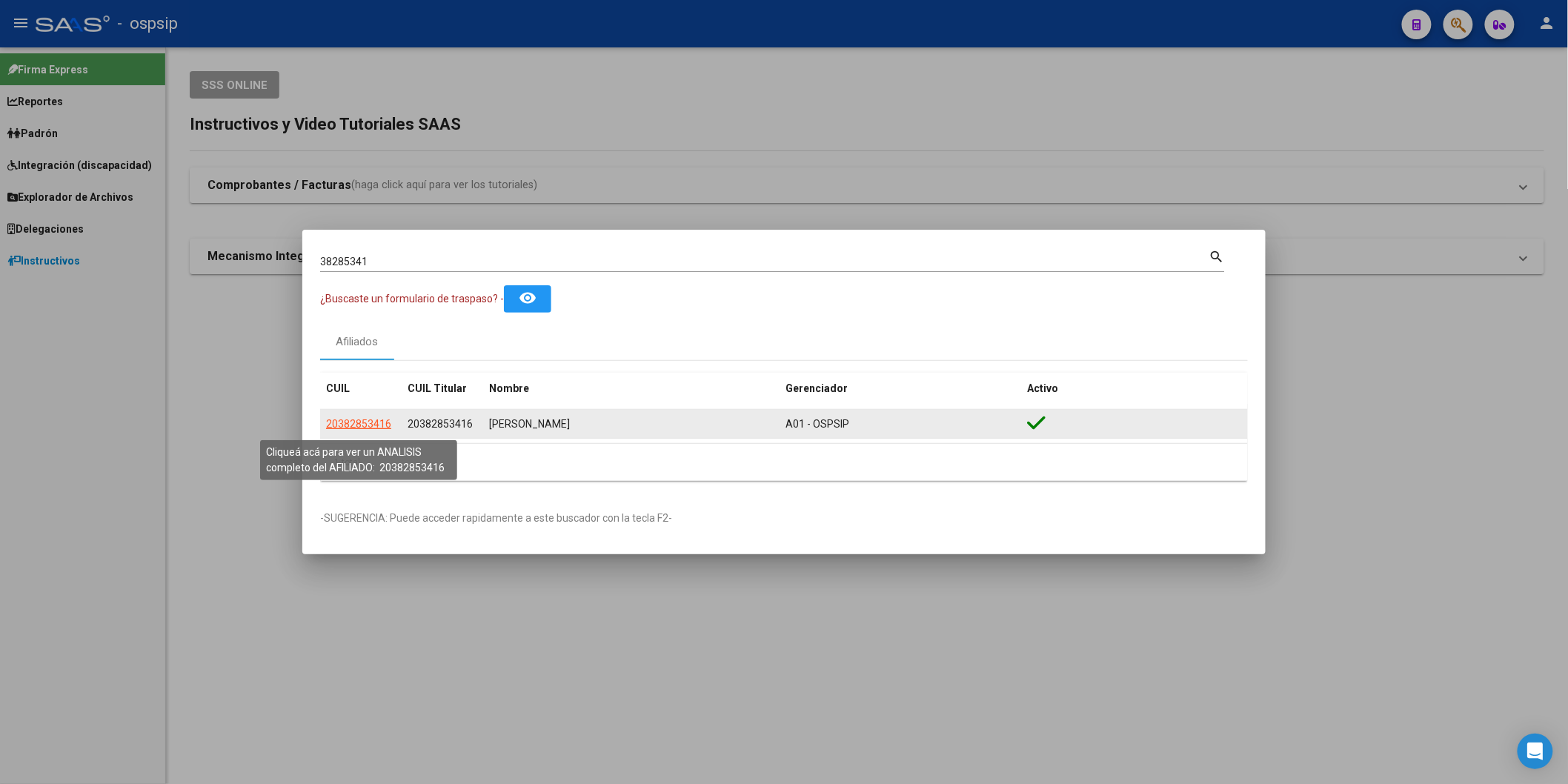 click on "20382853416" 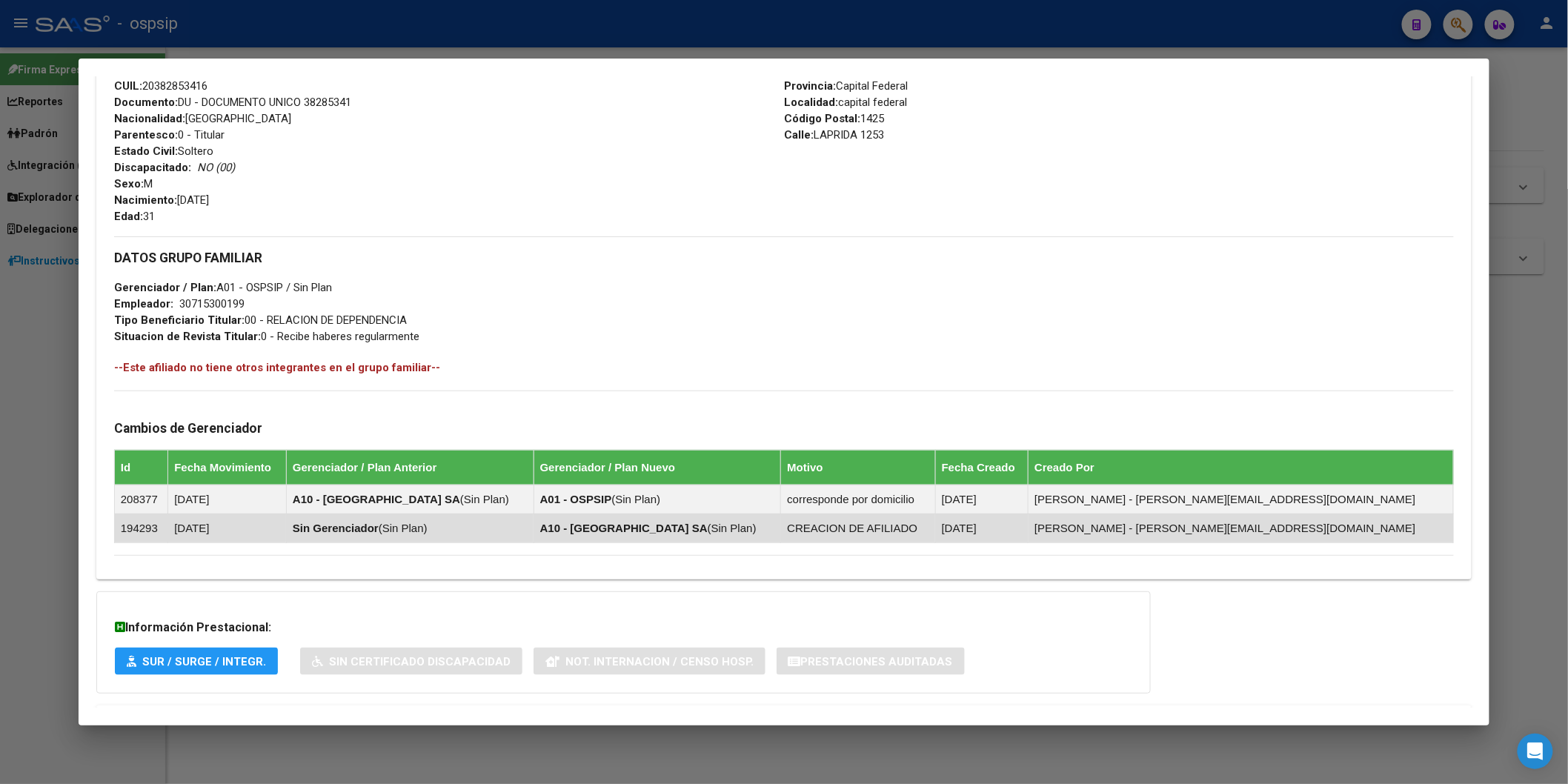 scroll, scrollTop: 565, scrollLeft: 0, axis: vertical 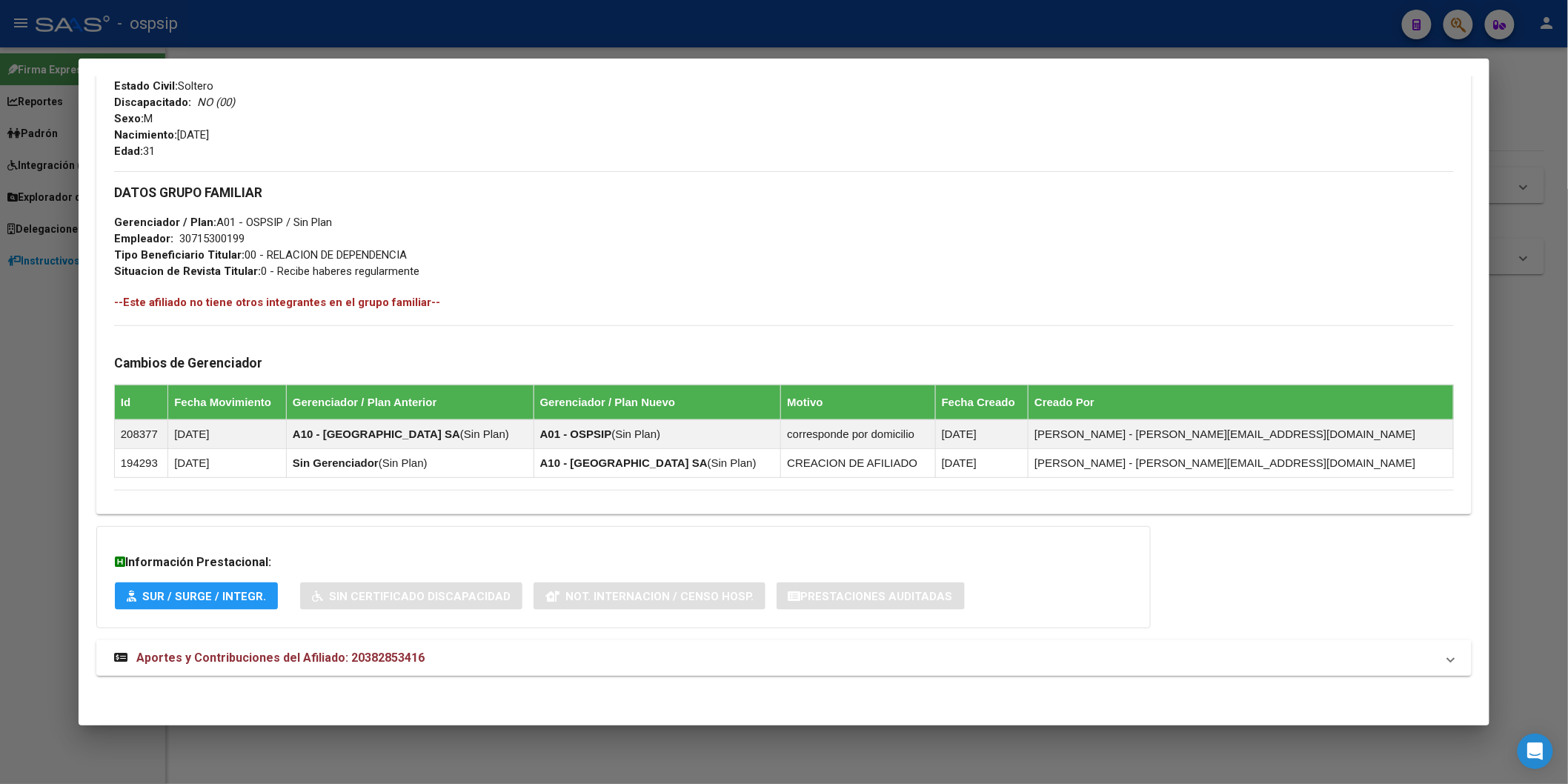 click on "Aportes y Contribuciones del Afiliado: 20382853416" at bounding box center [280, 657] 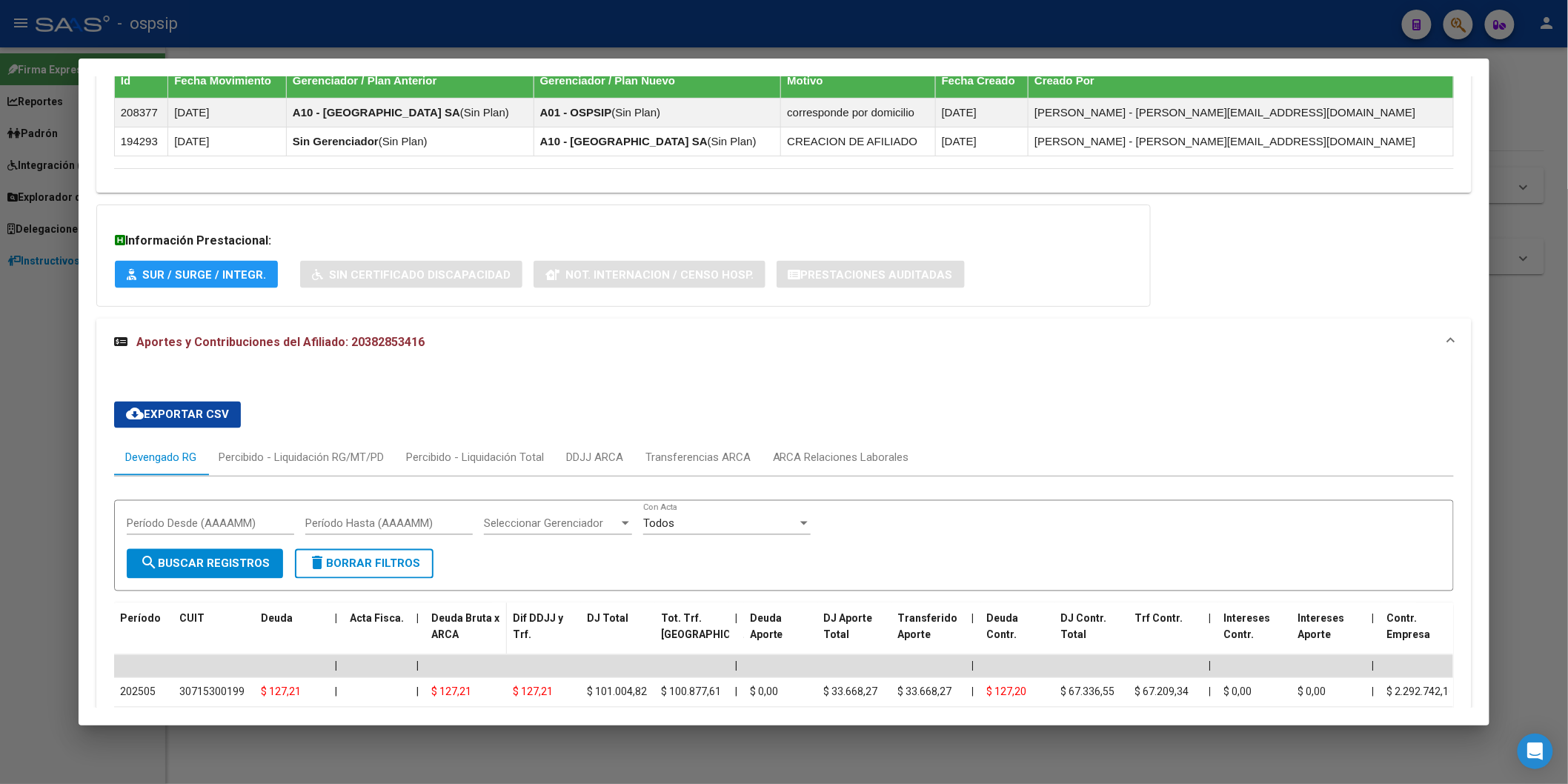 scroll, scrollTop: 981, scrollLeft: 0, axis: vertical 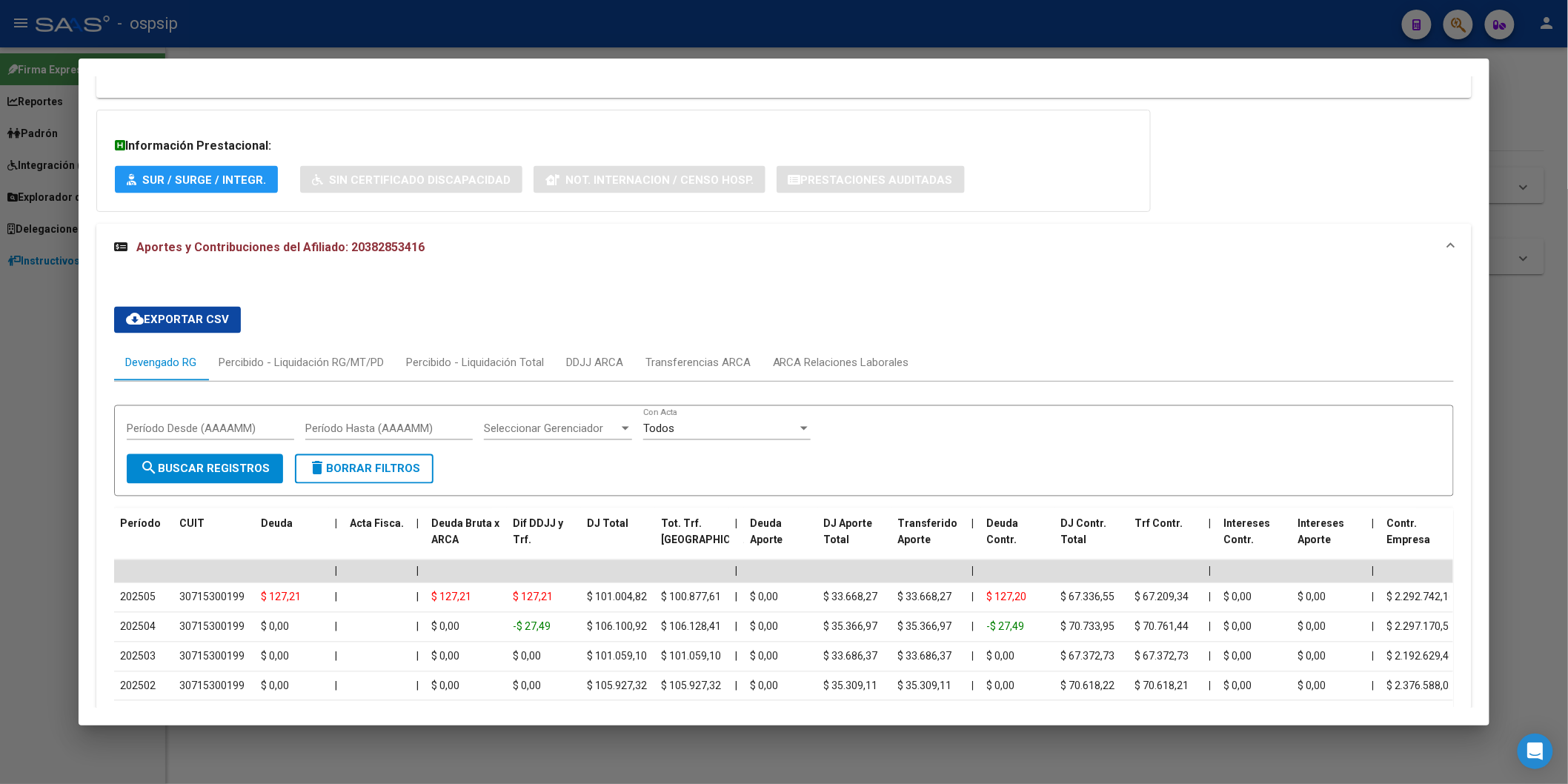 click at bounding box center [784, 392] 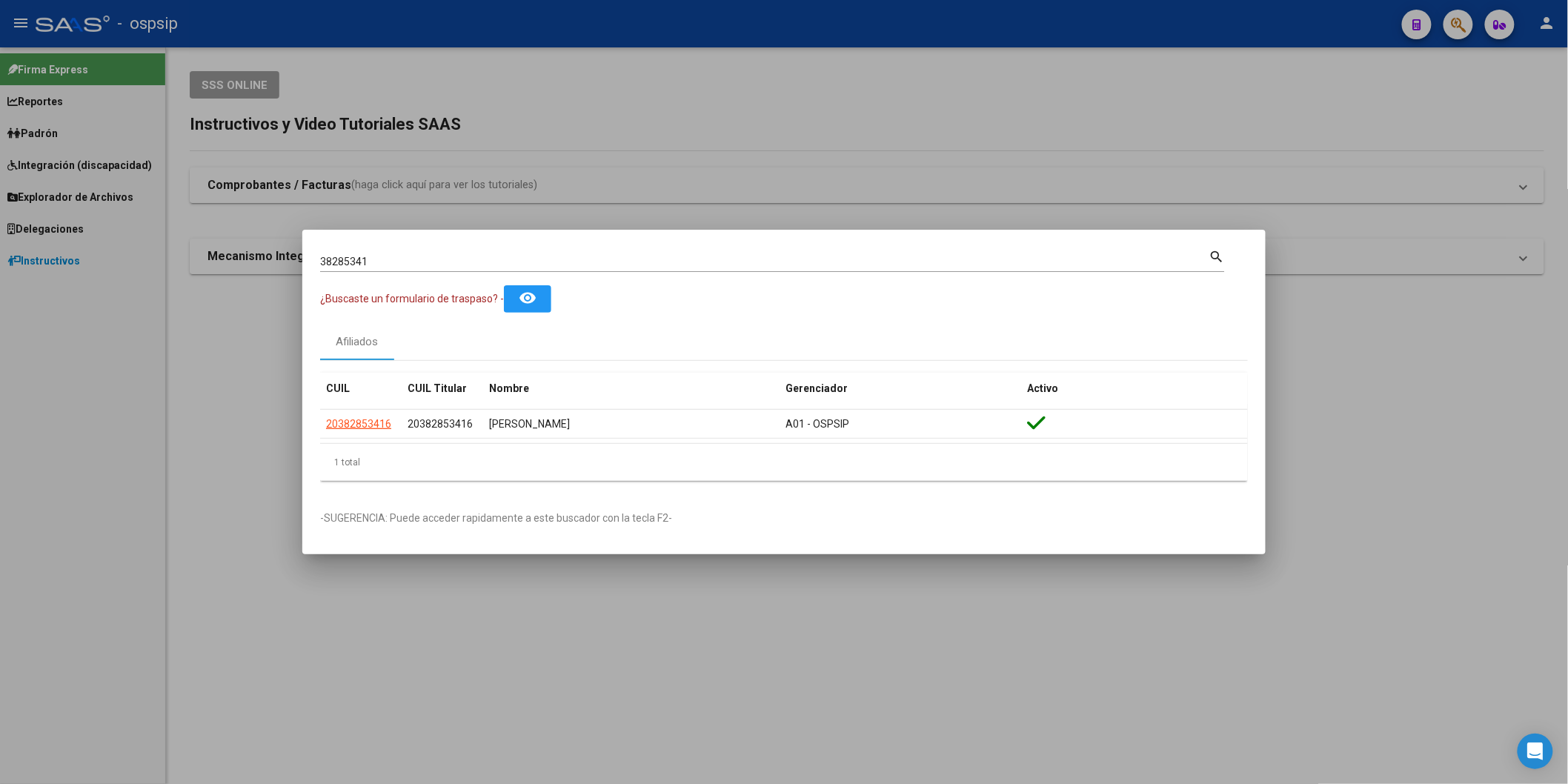 click at bounding box center [784, 392] 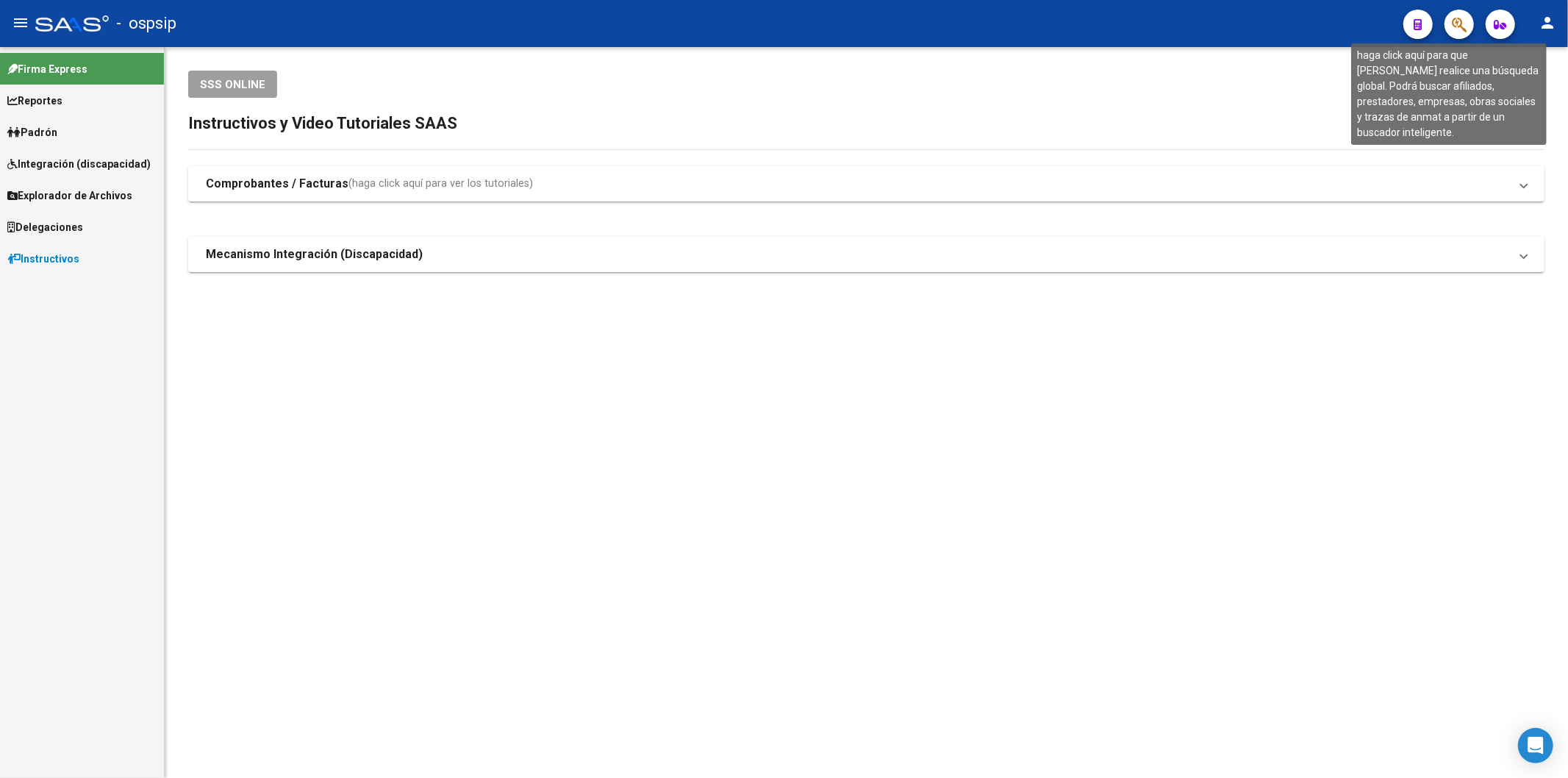 click 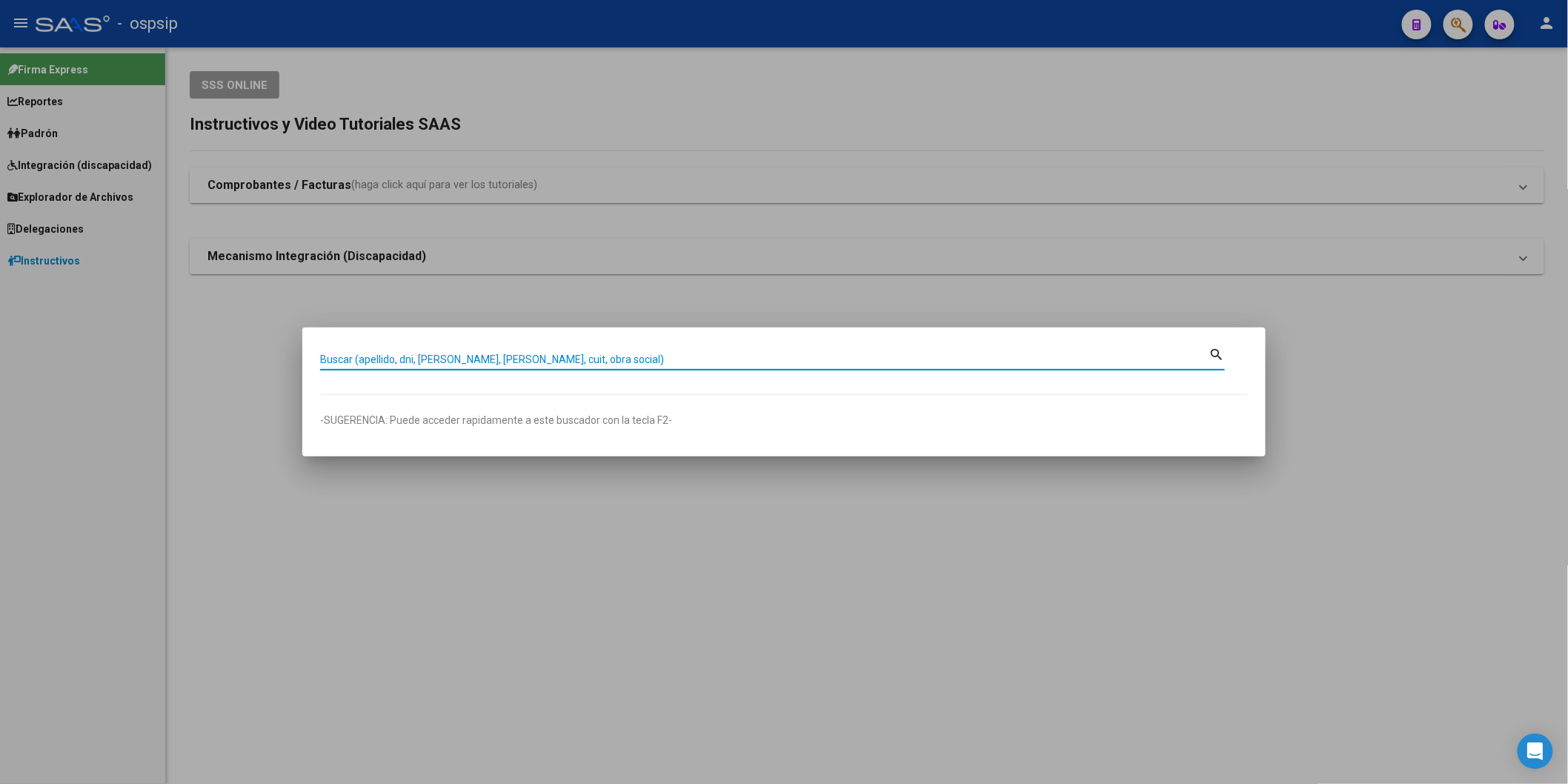 click on "Buscar (apellido, dni, [PERSON_NAME], [PERSON_NAME], cuit, obra social)" at bounding box center (765, 359) 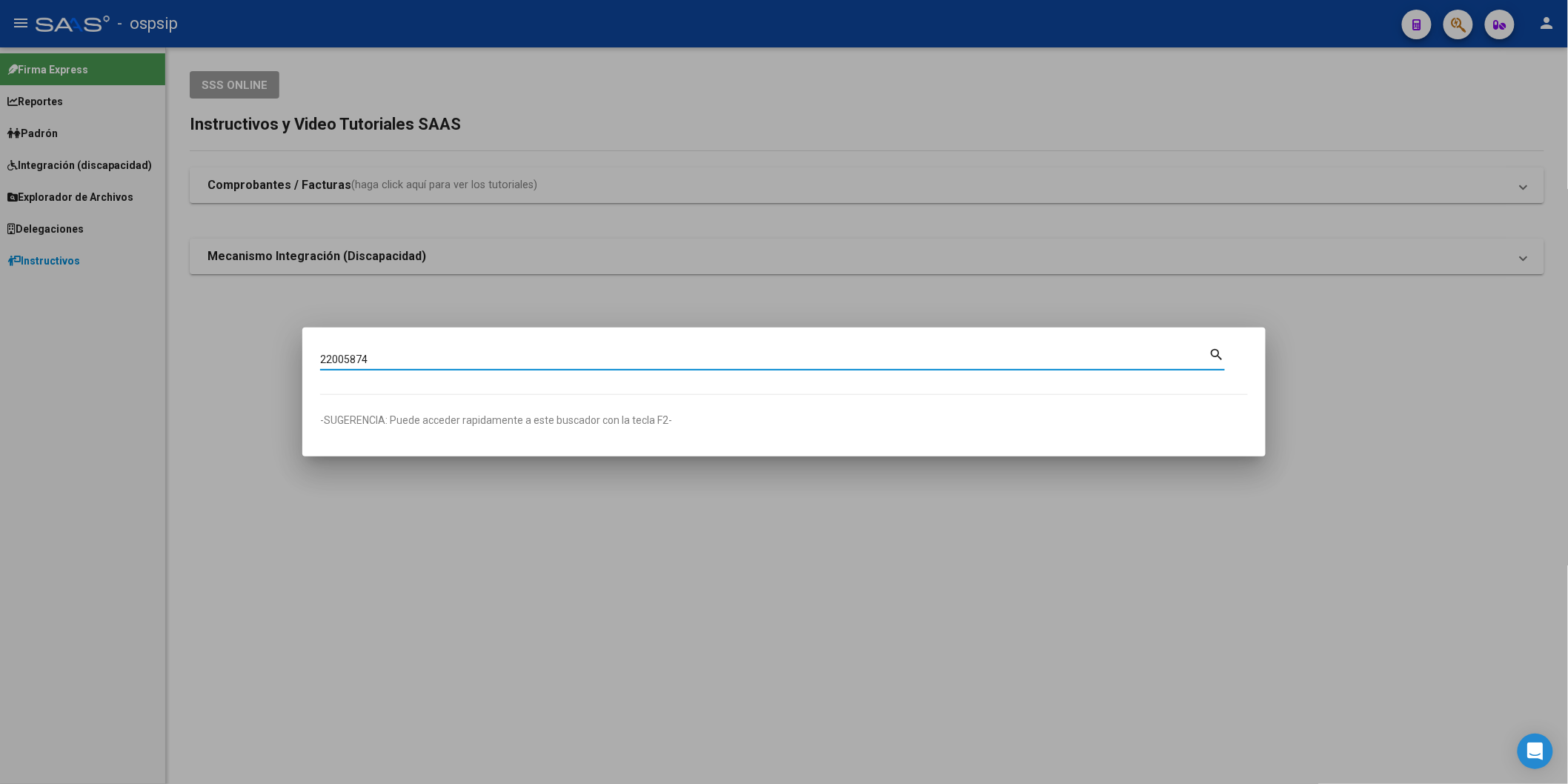 type on "22005874" 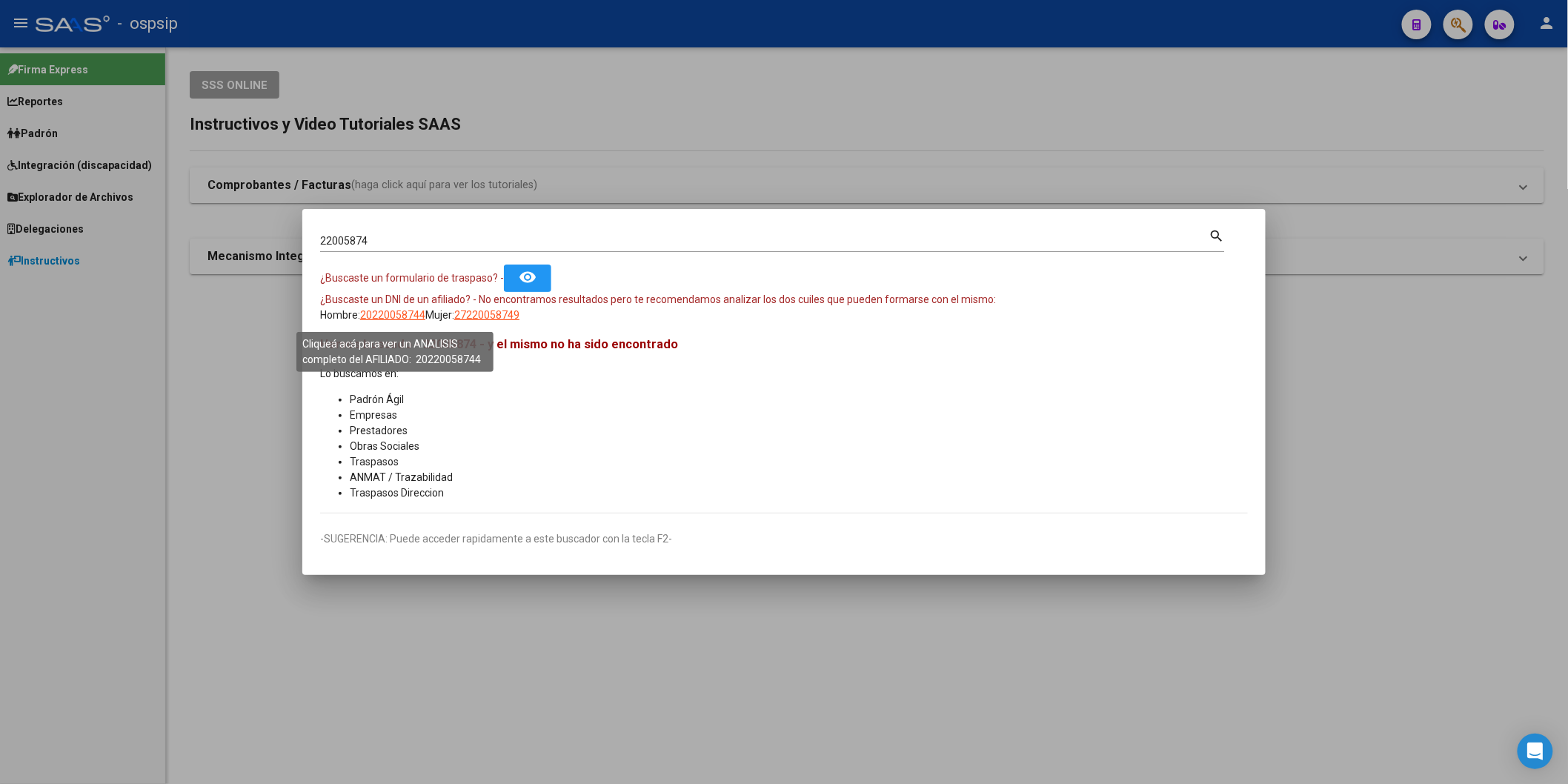 click on "20220058744" at bounding box center [393, 315] 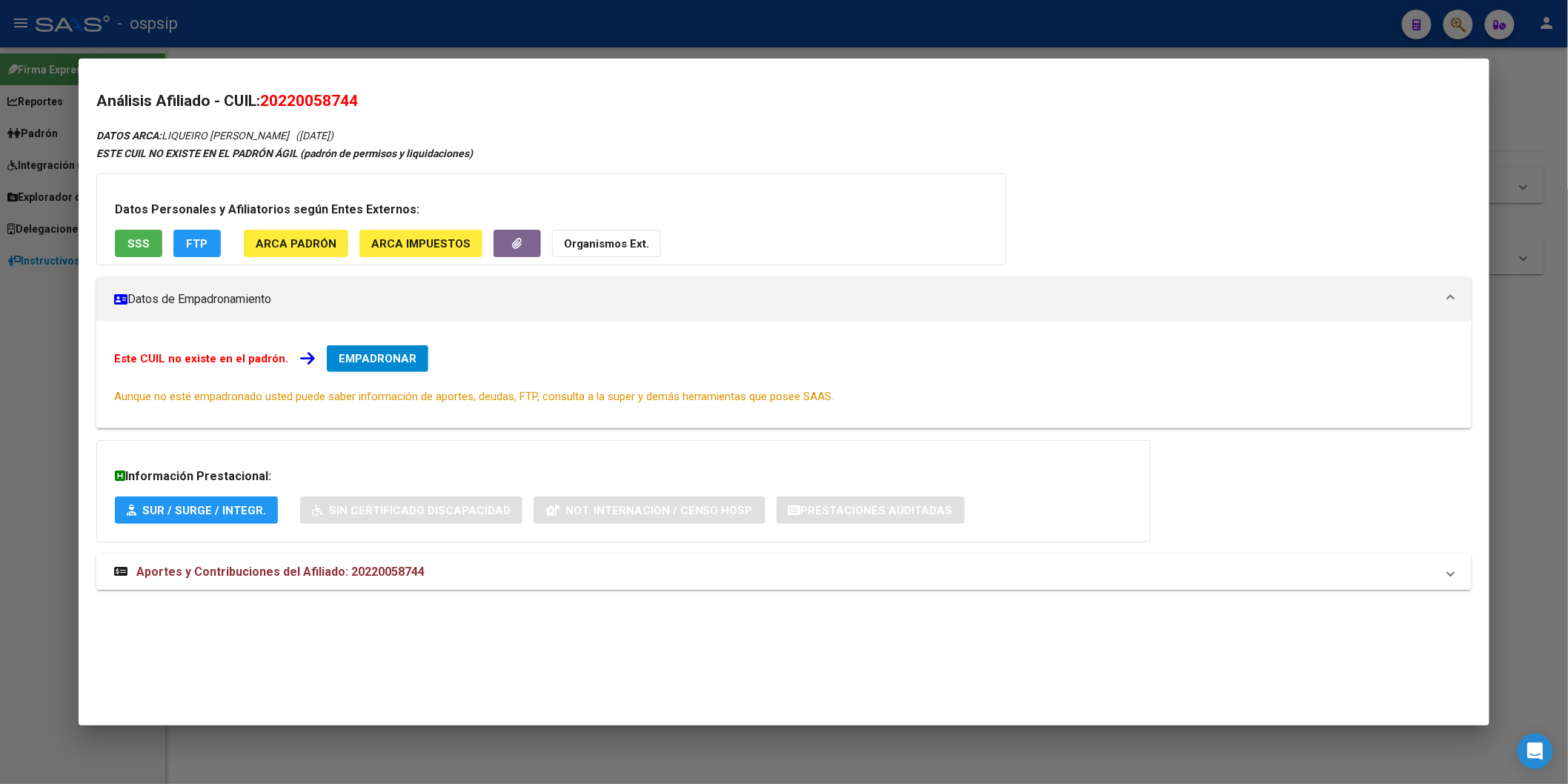 click on "Aportes y Contribuciones del Afiliado: 20220058744" at bounding box center [280, 571] 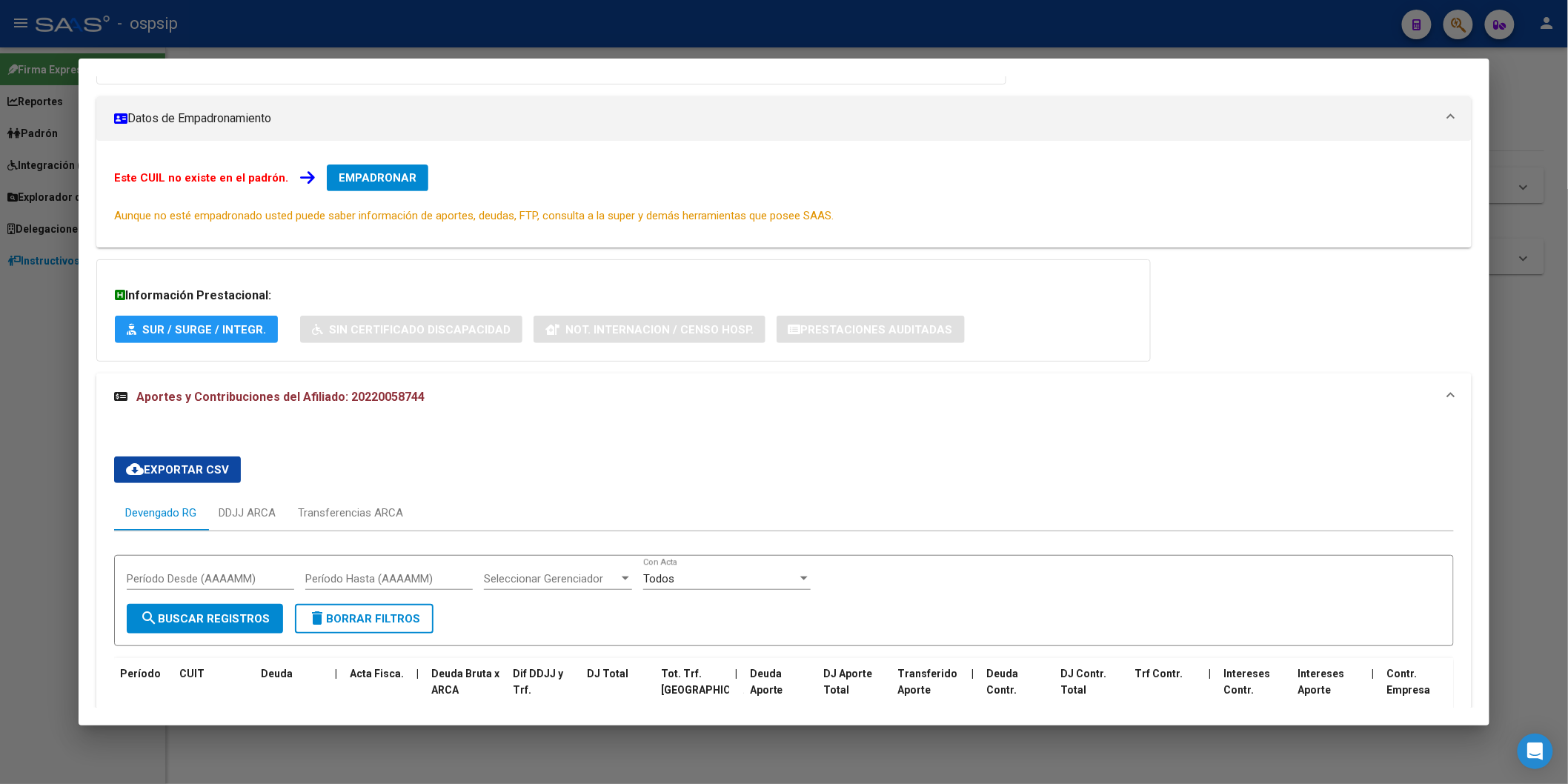 scroll, scrollTop: 1, scrollLeft: 0, axis: vertical 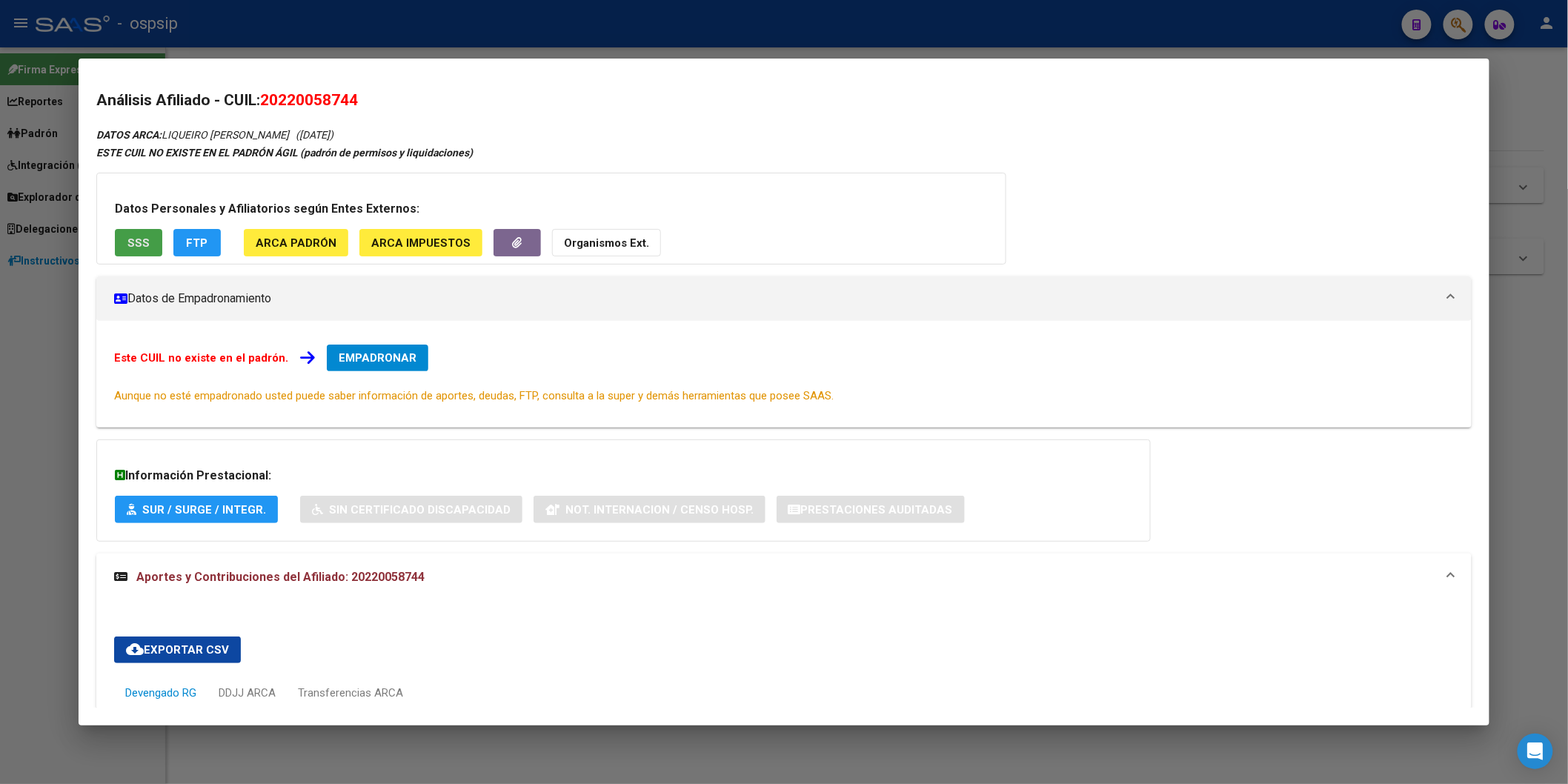 click on "SSS" at bounding box center [139, 242] 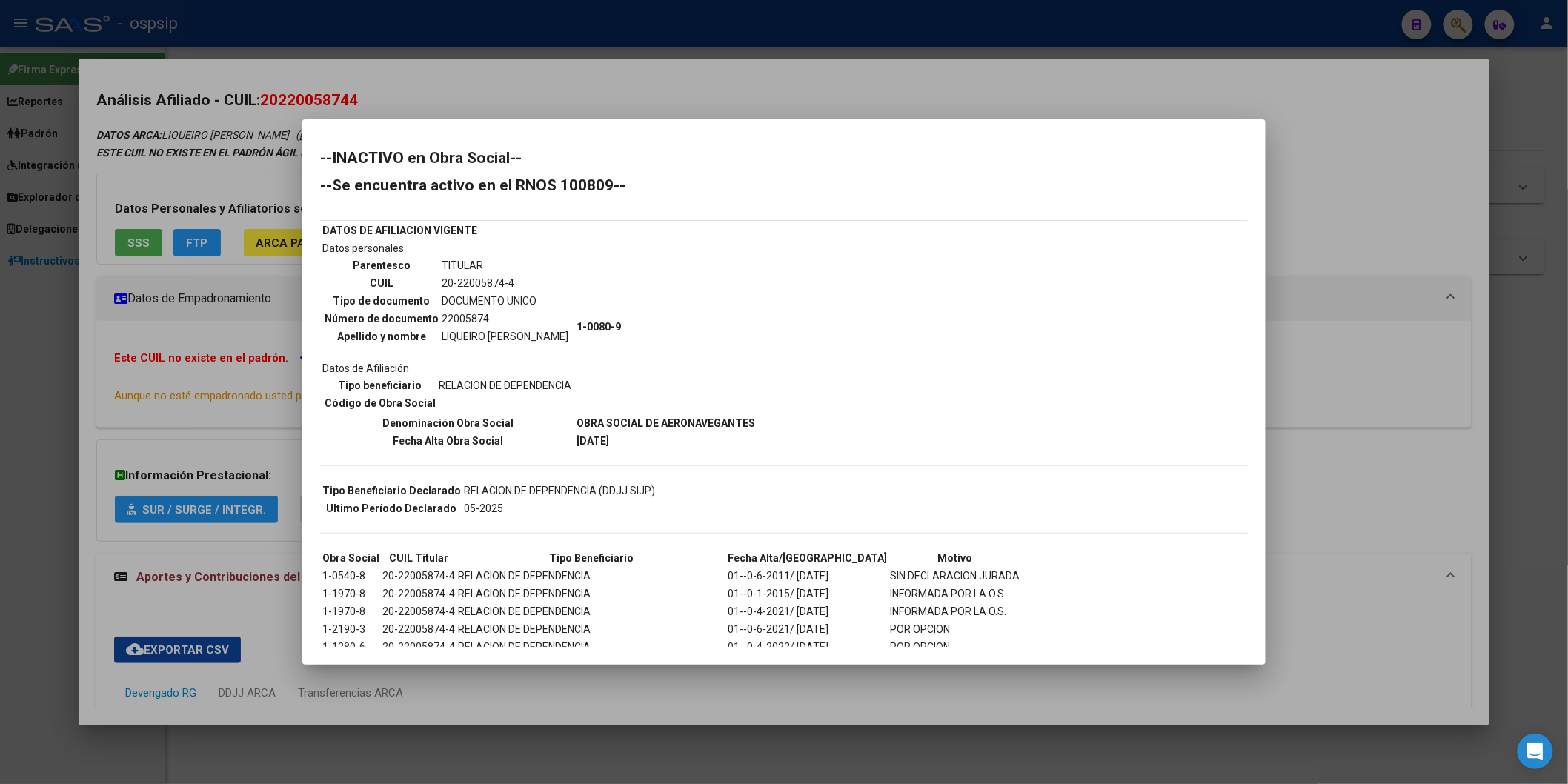 click at bounding box center (784, 392) 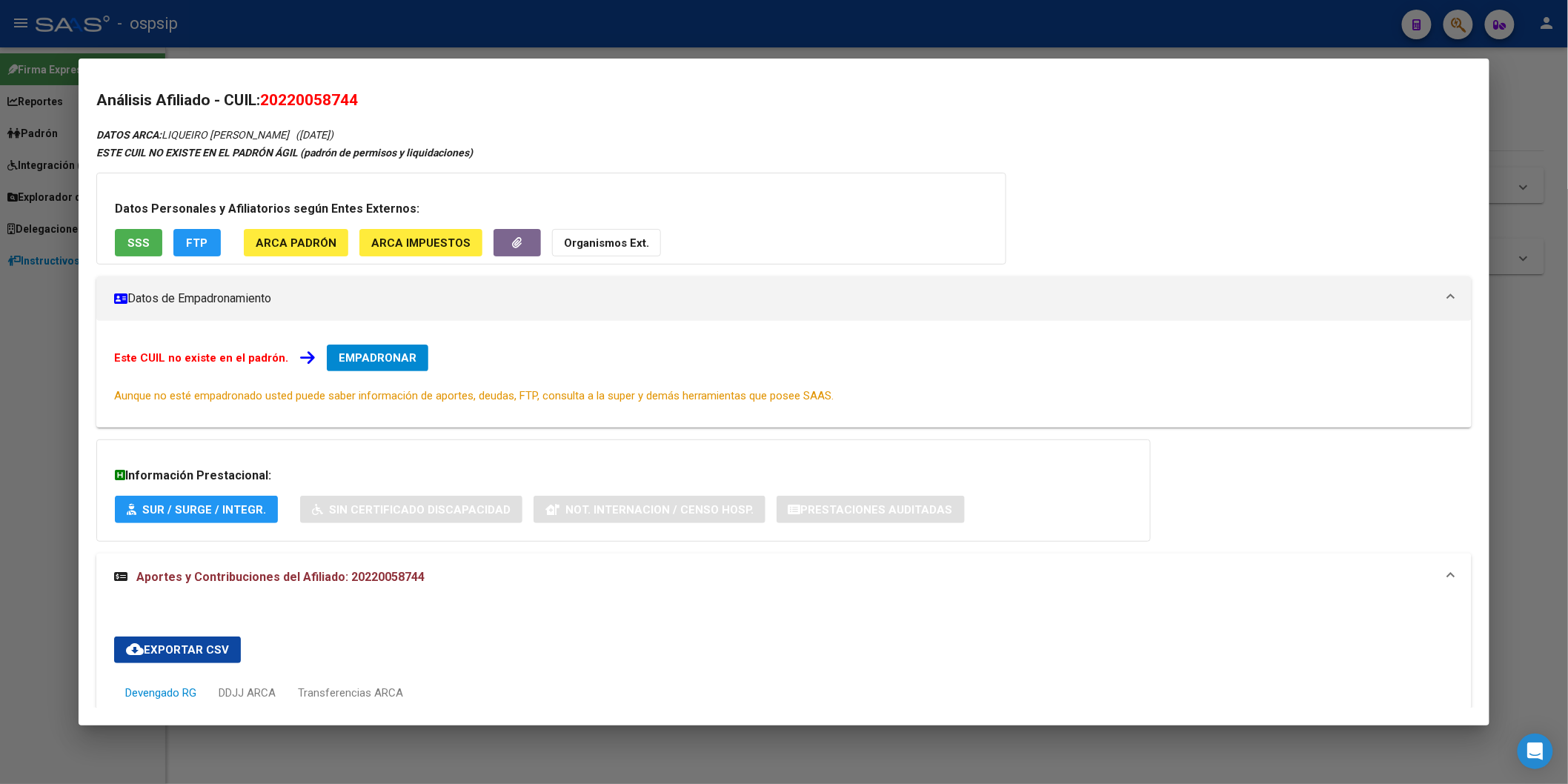 scroll, scrollTop: 0, scrollLeft: 0, axis: both 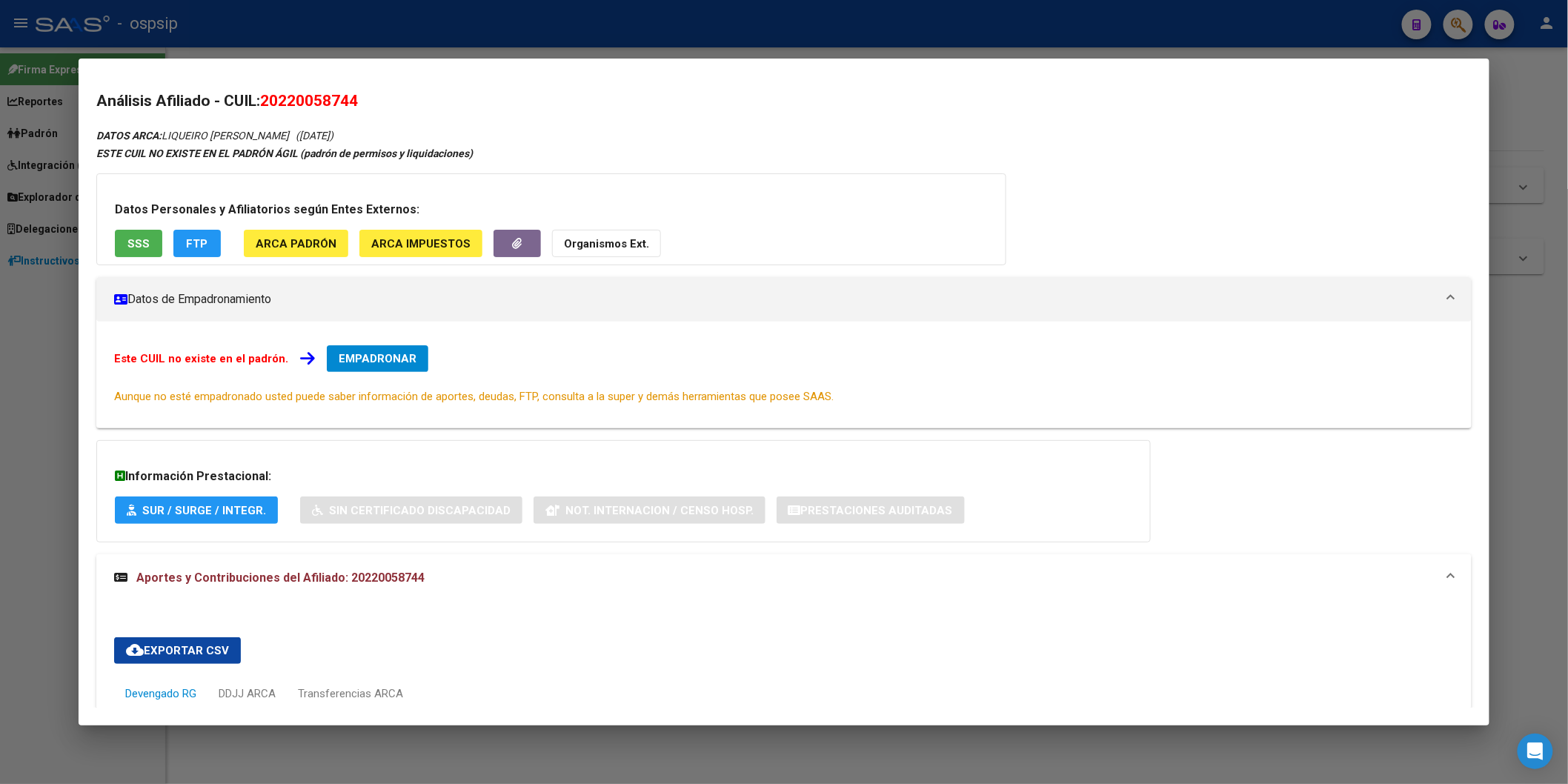 click at bounding box center [784, 392] 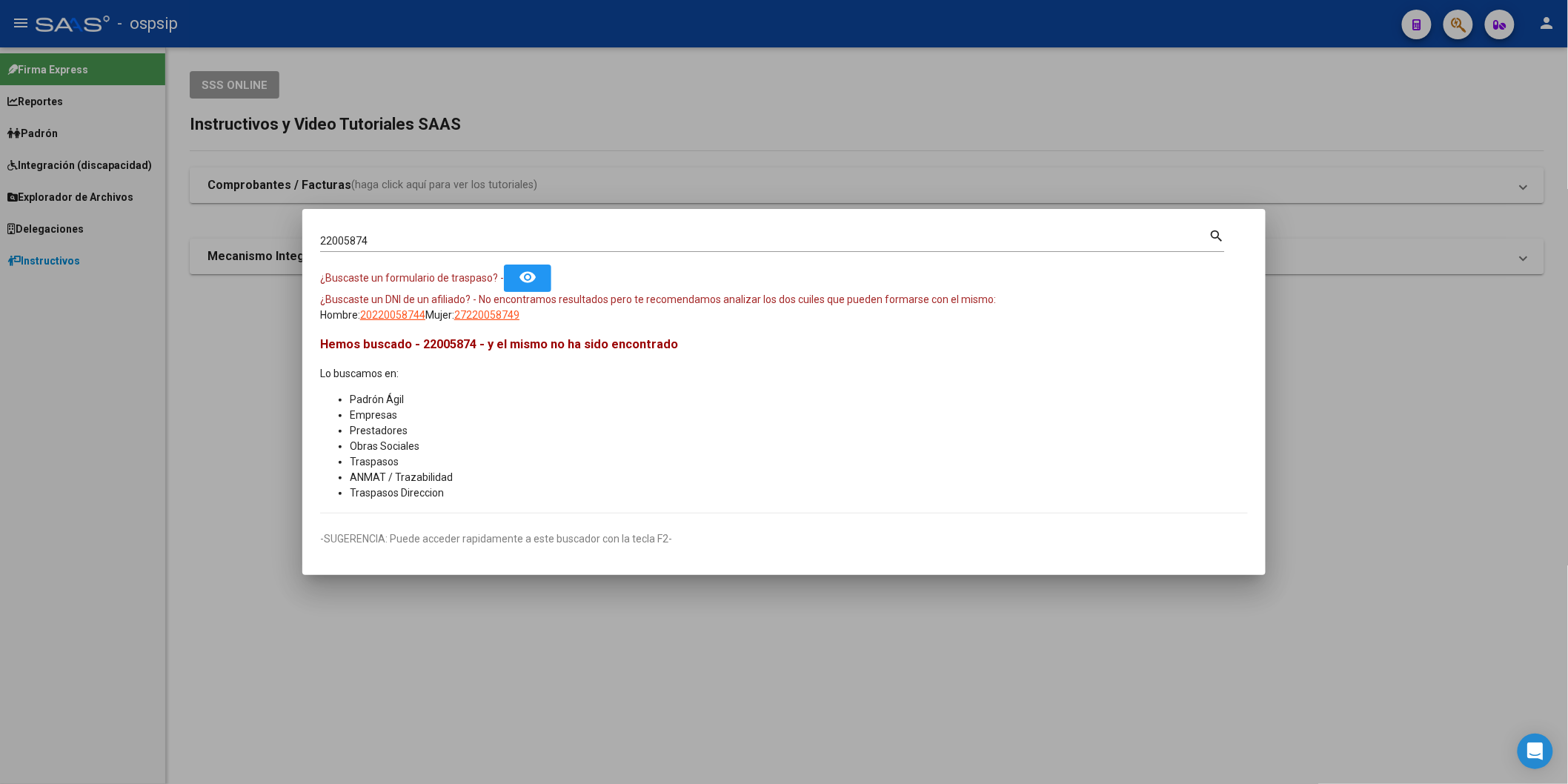 click at bounding box center (784, 392) 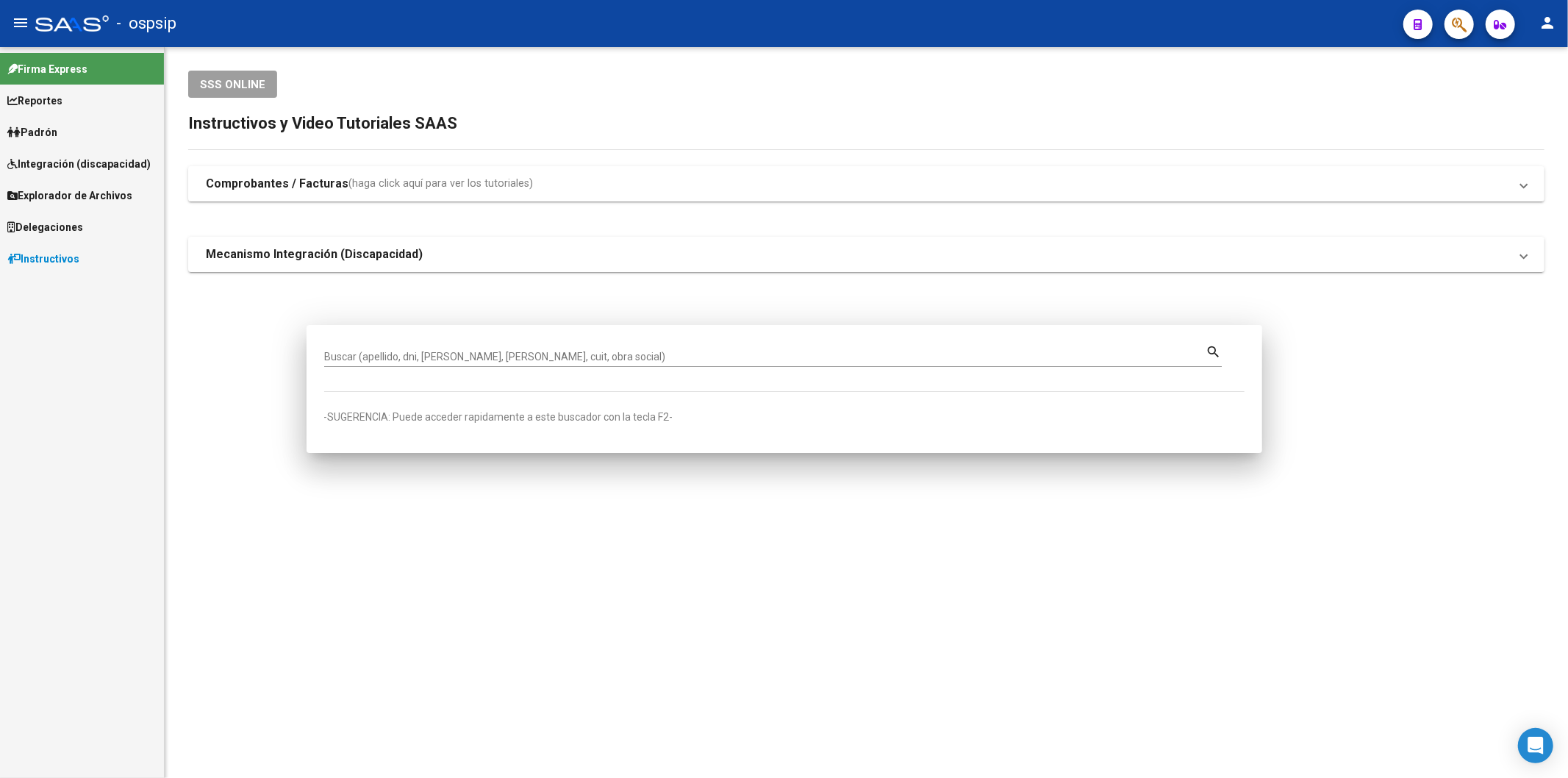 click on "Instructivos y Video Tutoriales SAAS" 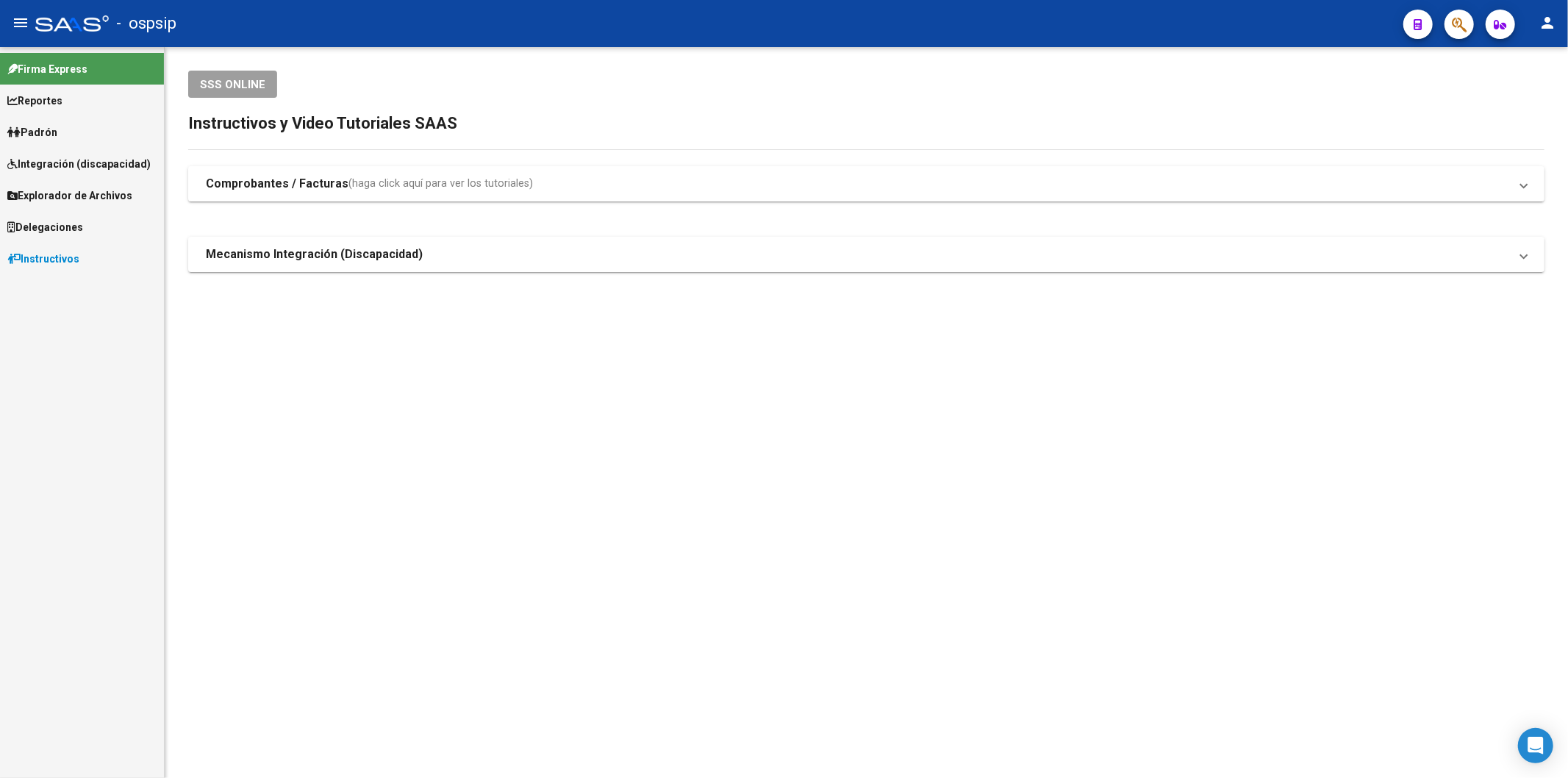click 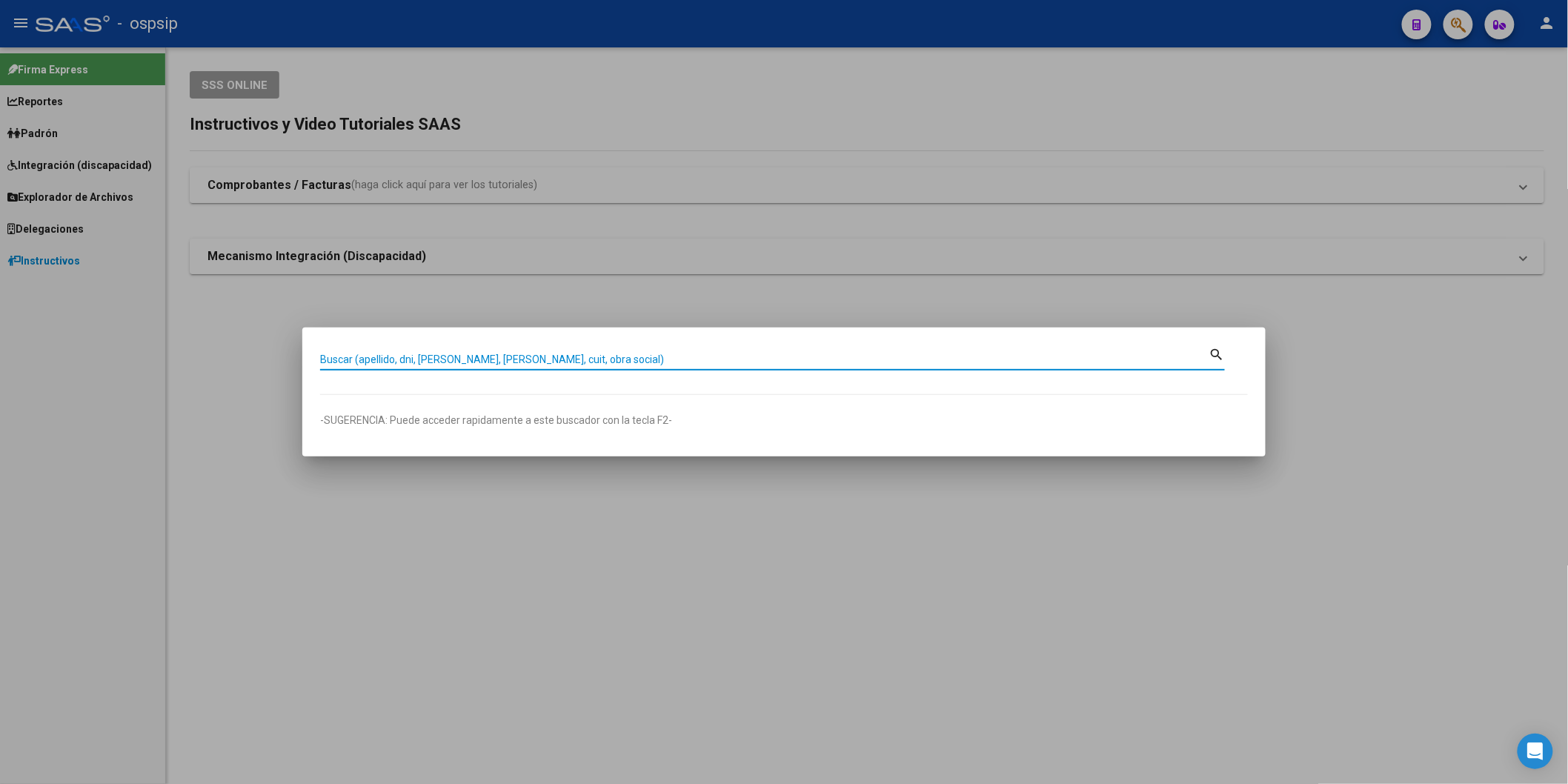 click on "Buscar (apellido, dni, [PERSON_NAME], [PERSON_NAME], cuit, obra social)" at bounding box center [765, 359] 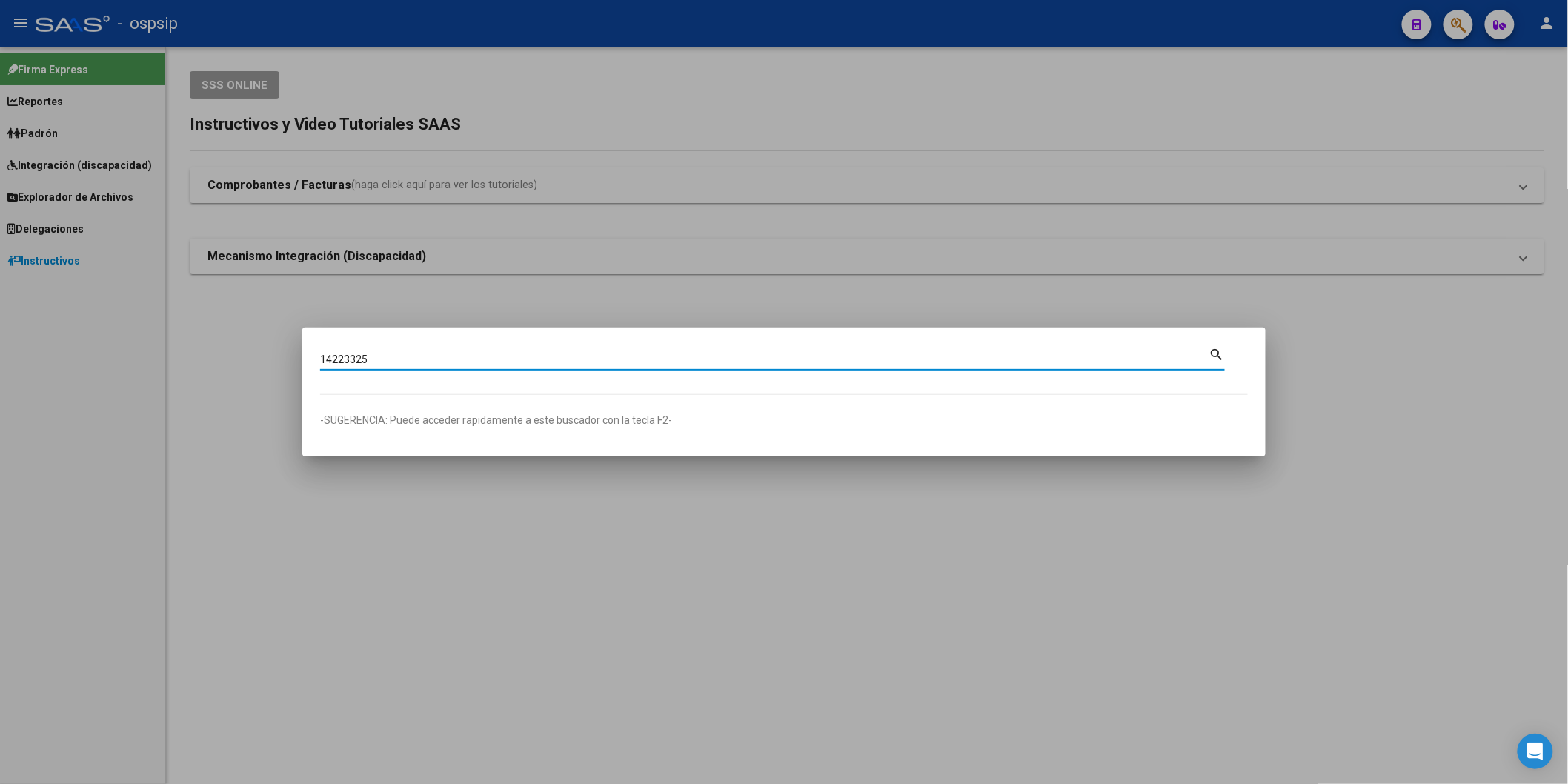 type on "14223325" 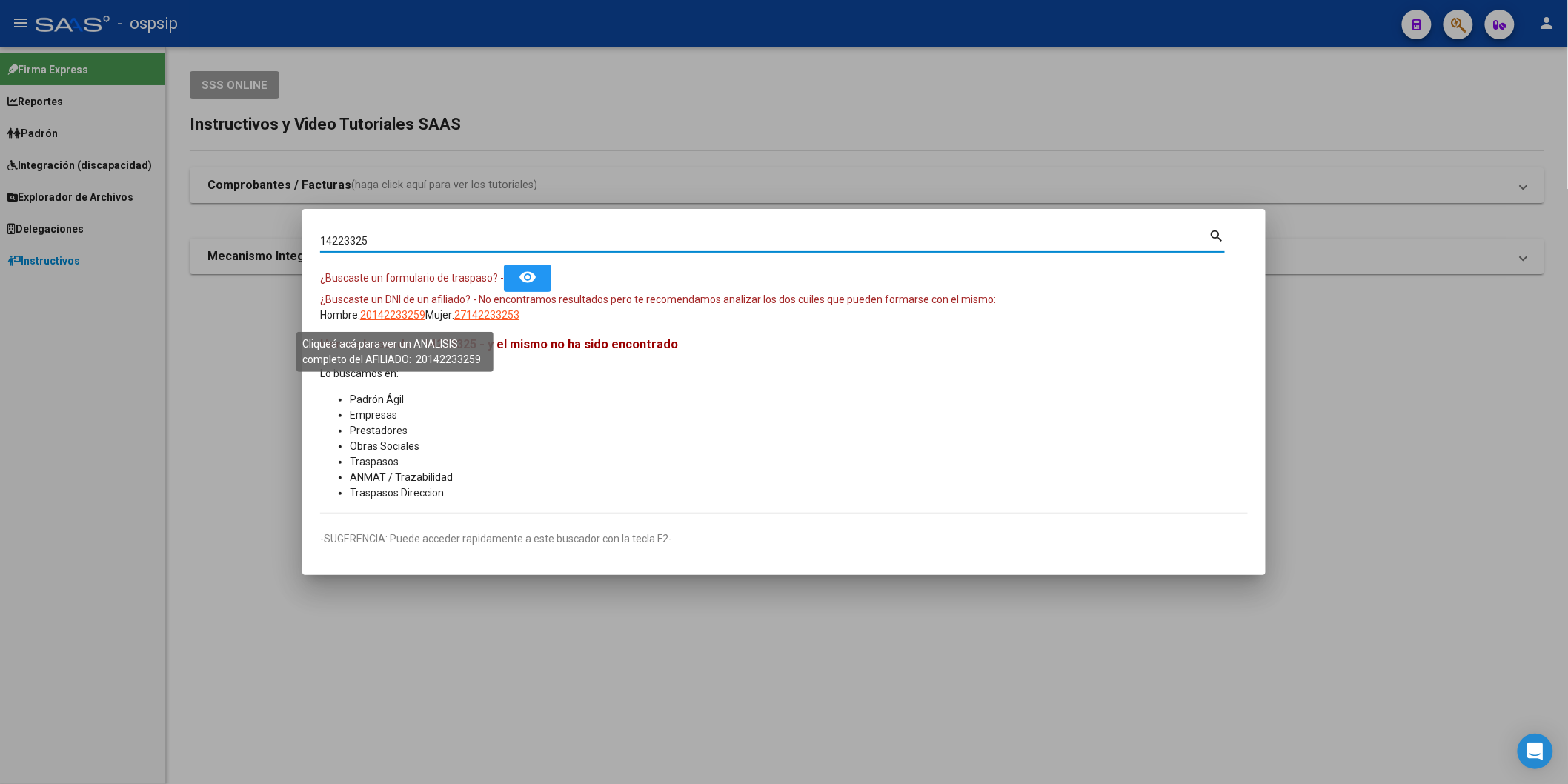 click on "20142233259" at bounding box center [393, 315] 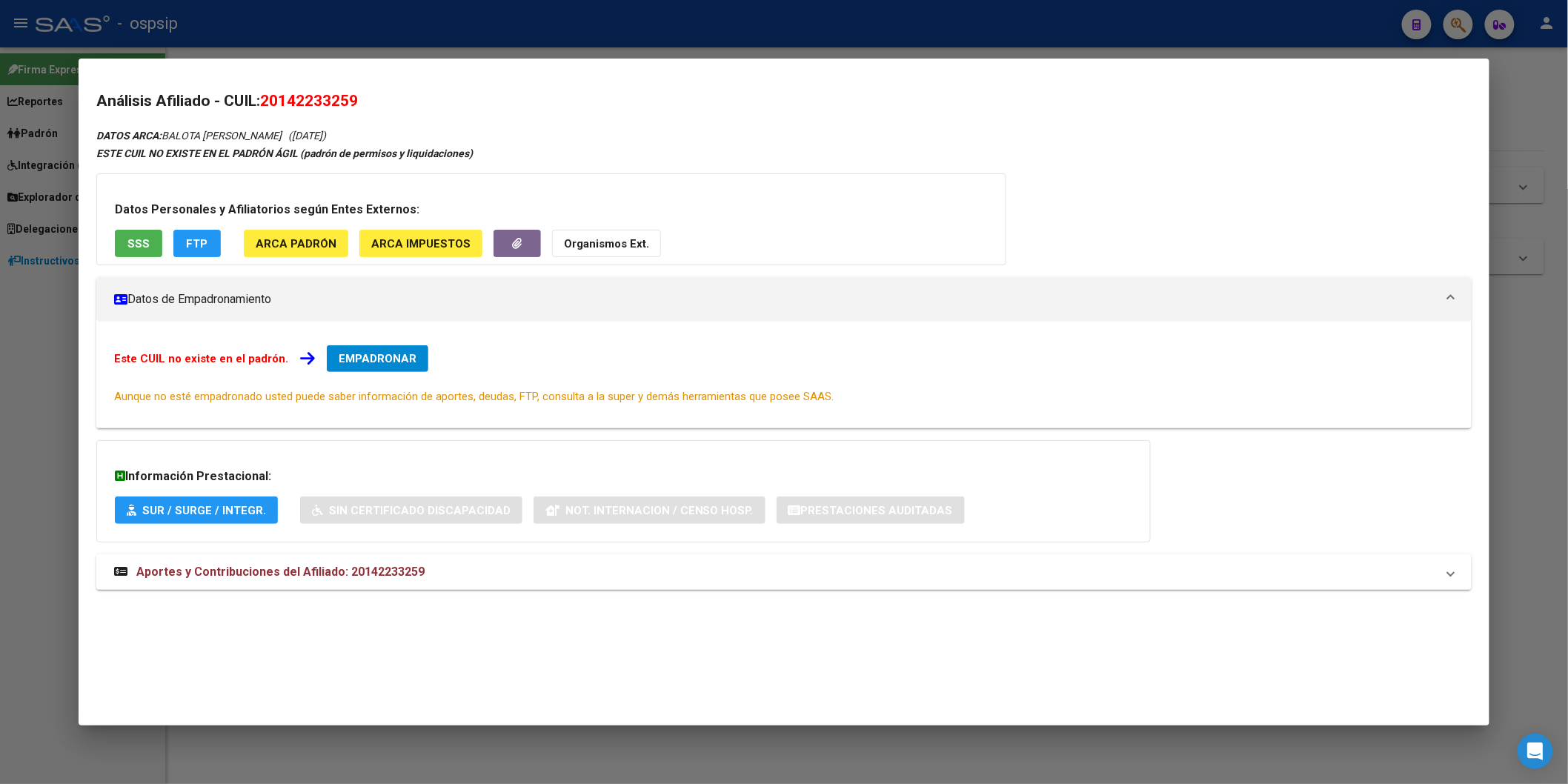 click on "SSS" at bounding box center [139, 243] 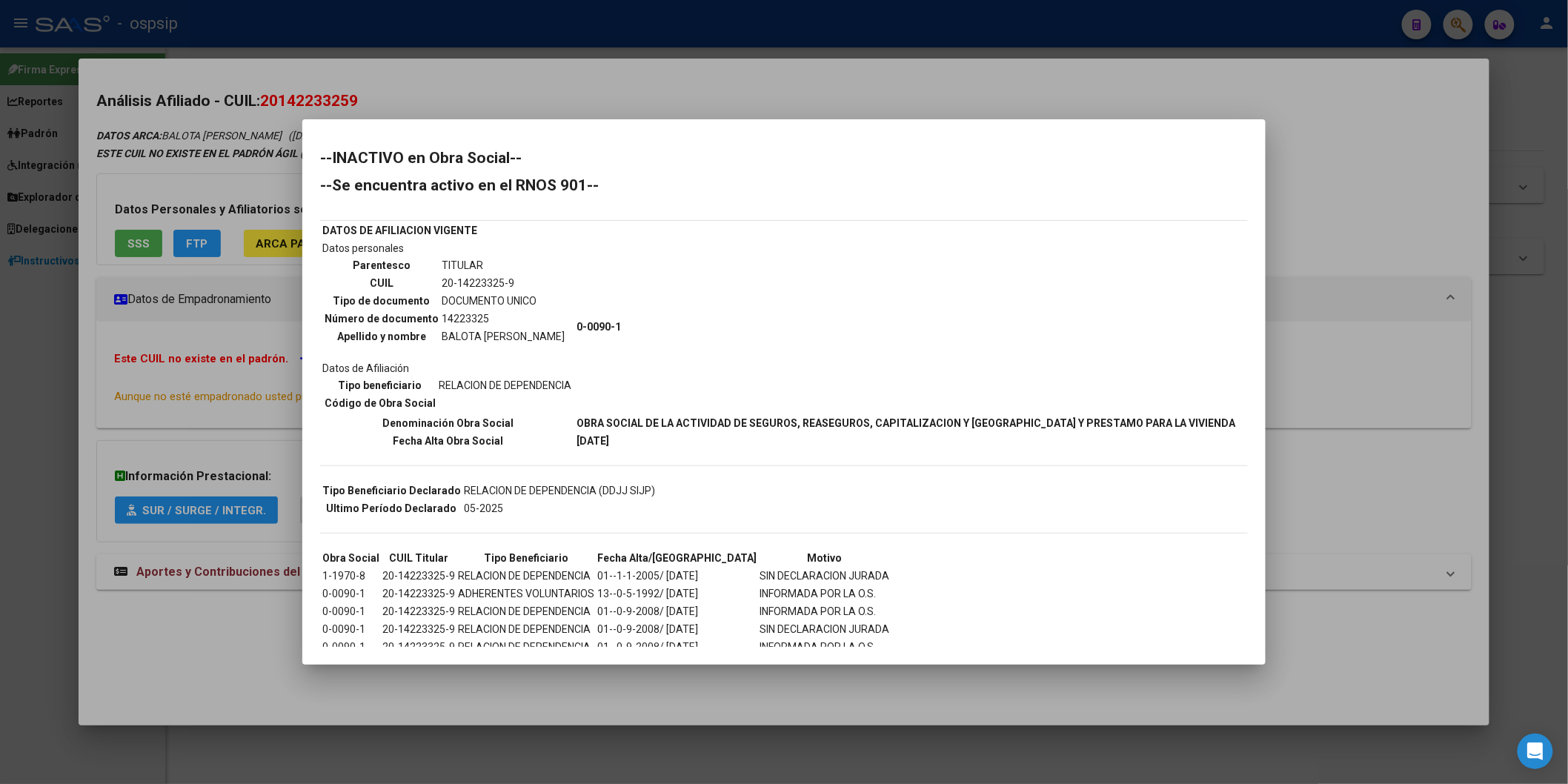 click at bounding box center [784, 392] 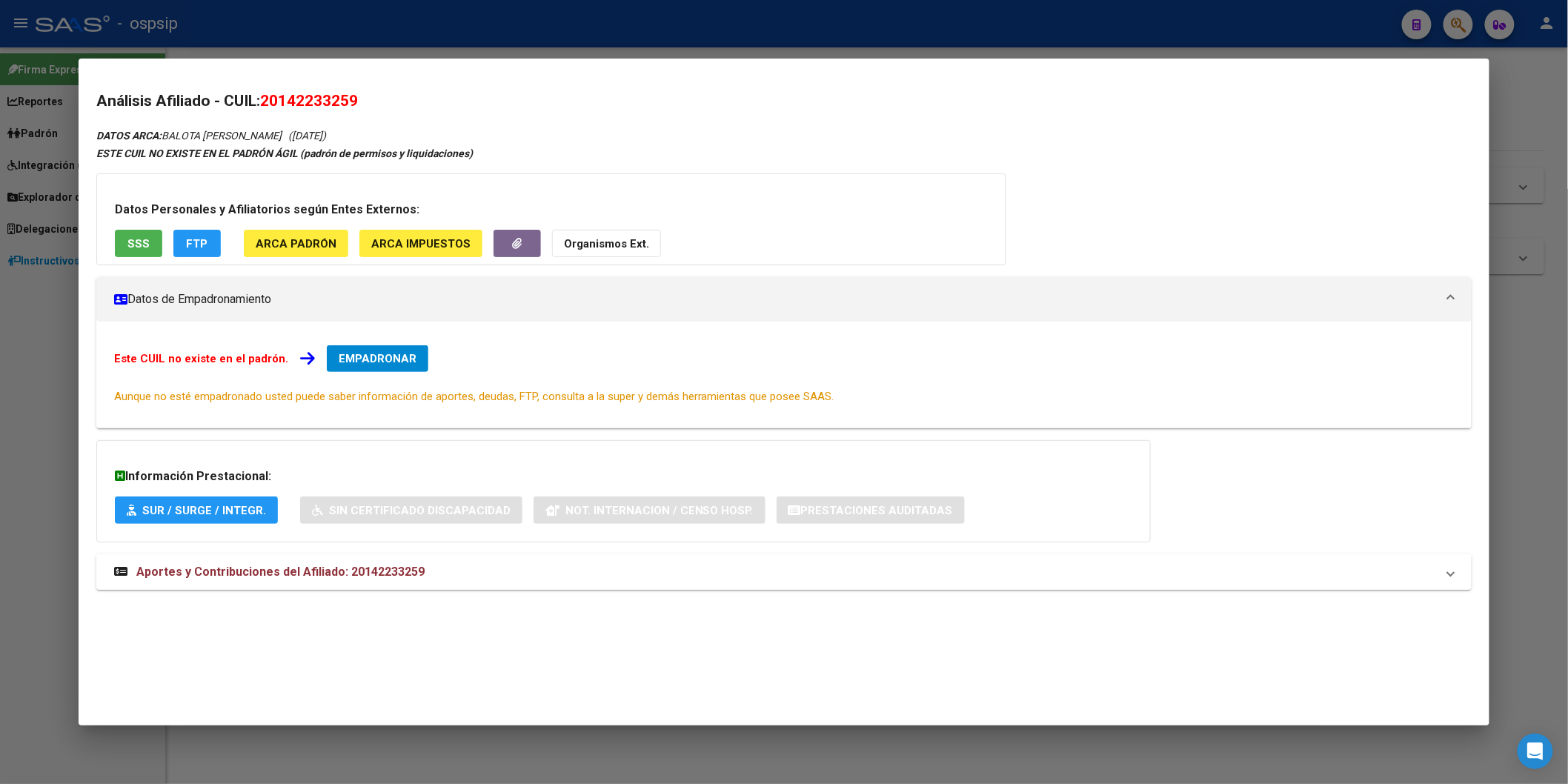click on "Aportes y Contribuciones del Afiliado: 20142233259" at bounding box center [280, 571] 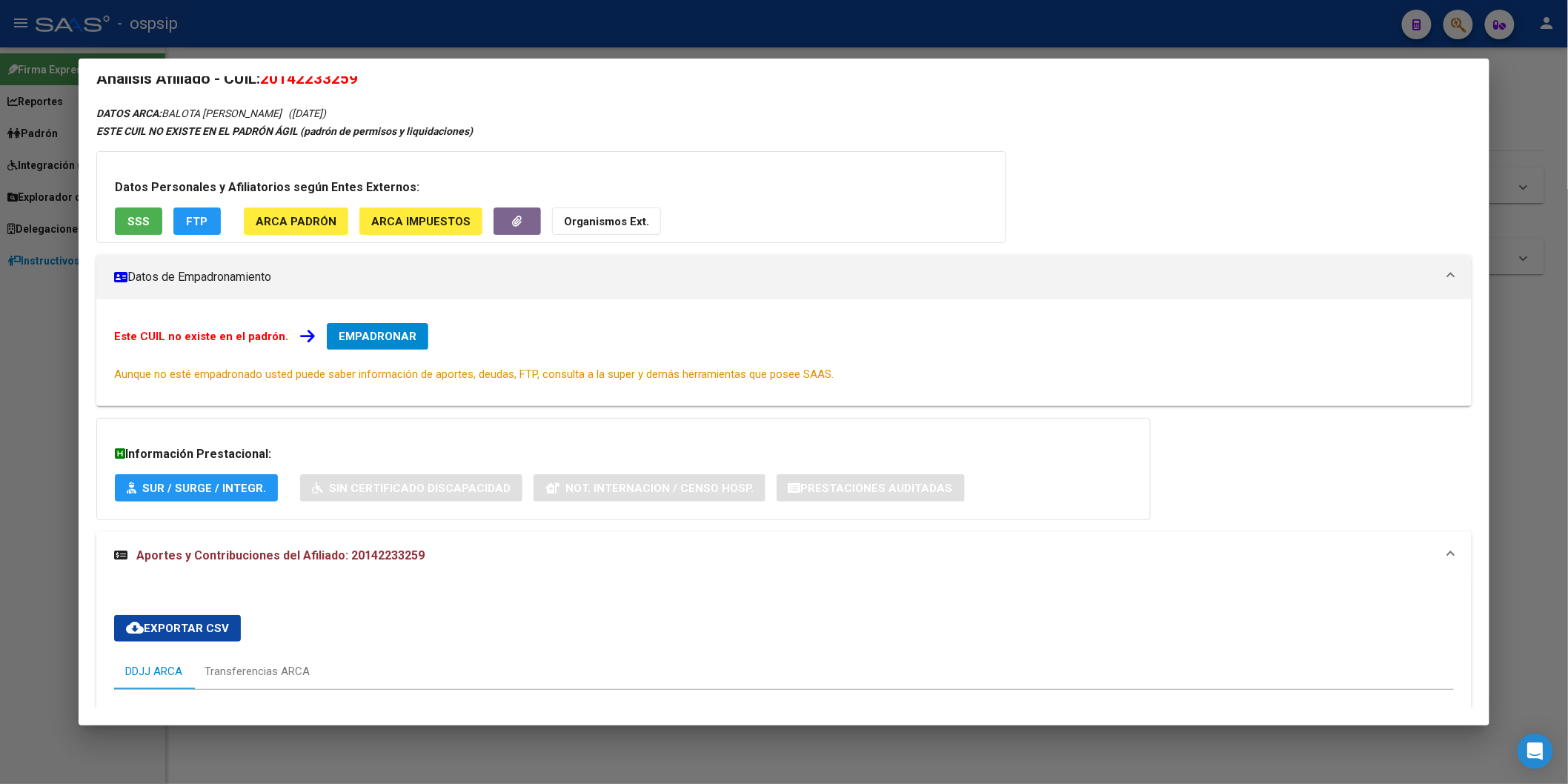 scroll, scrollTop: 0, scrollLeft: 0, axis: both 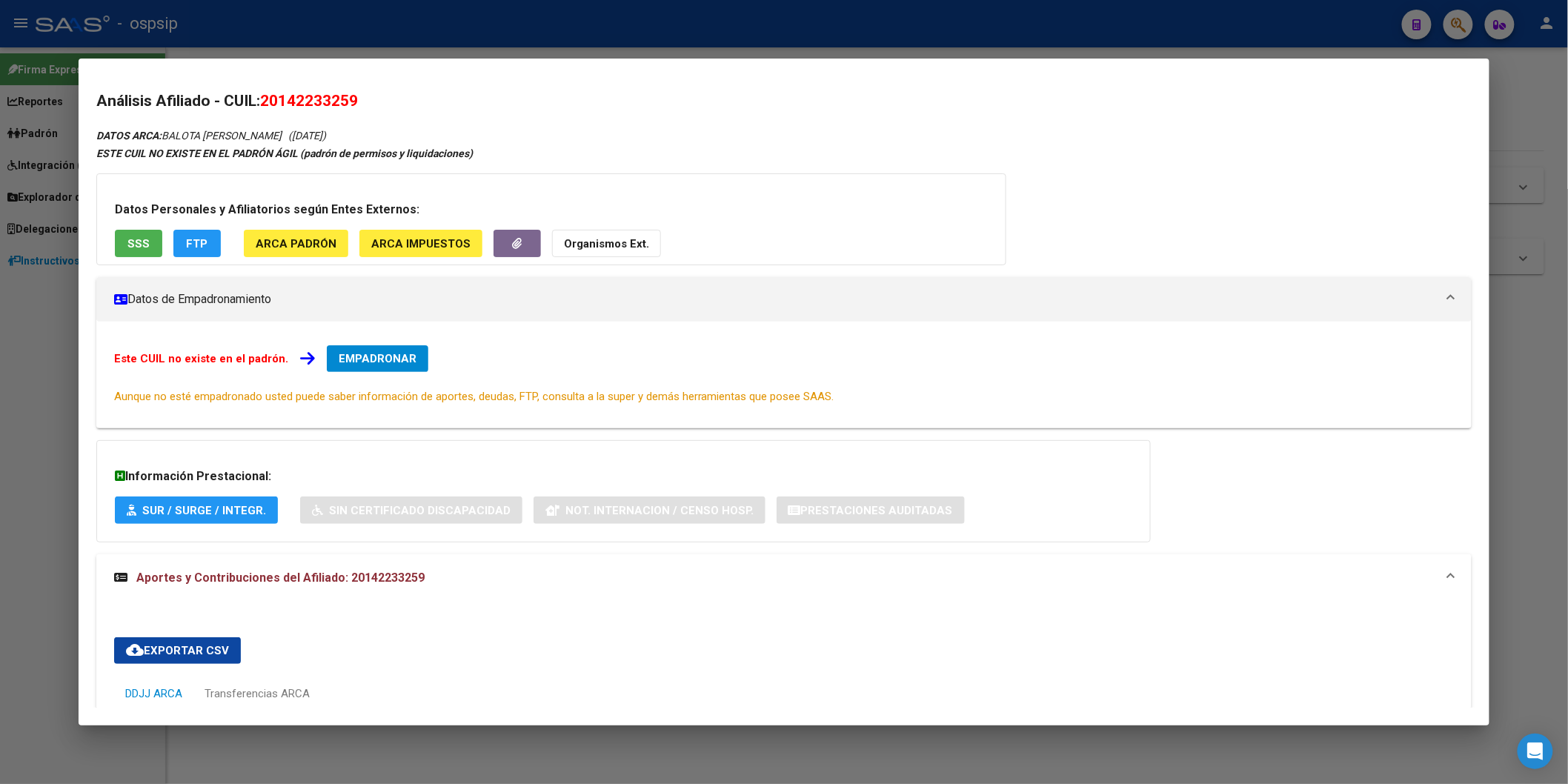 click at bounding box center [784, 392] 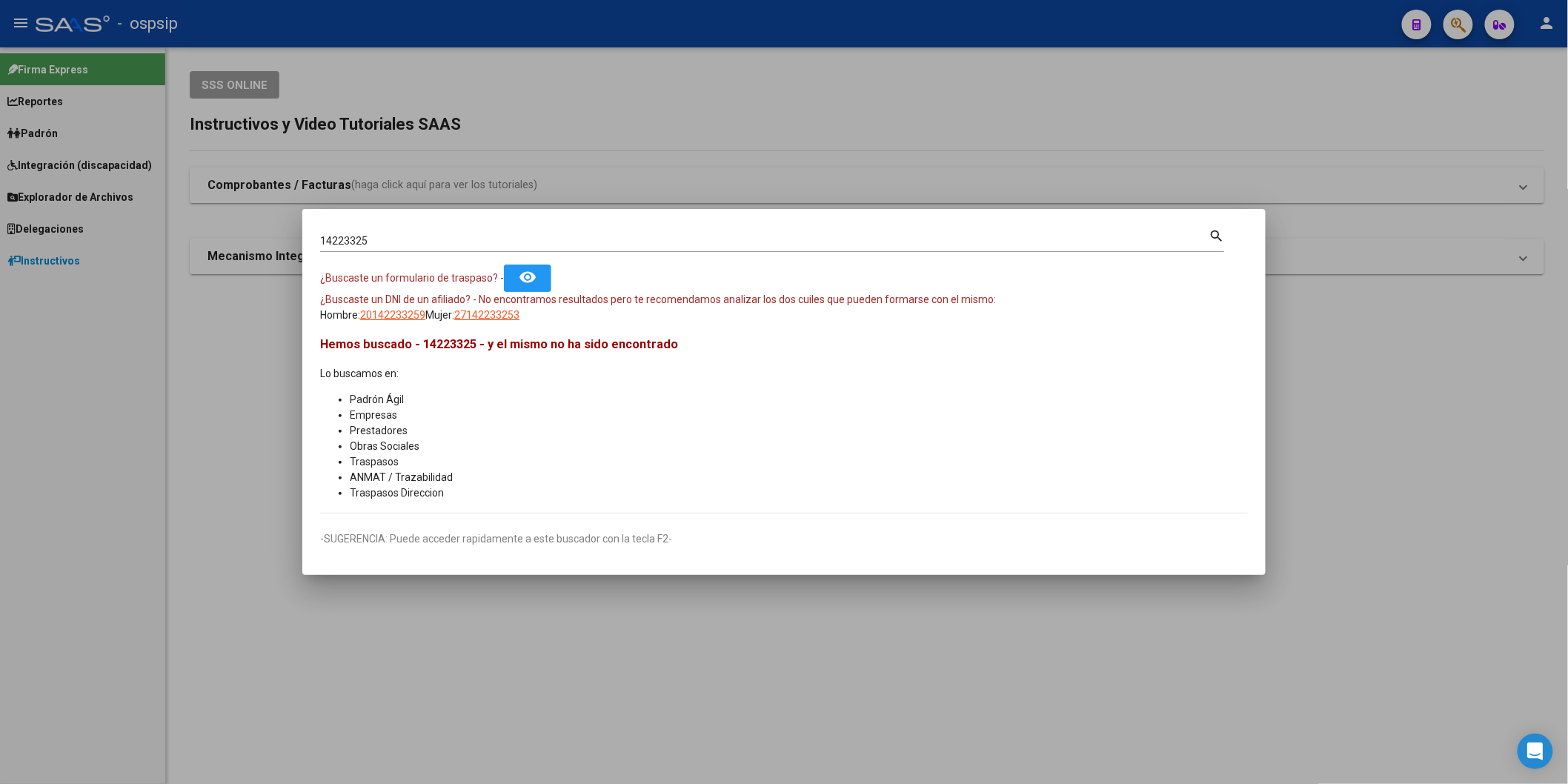 click at bounding box center (784, 392) 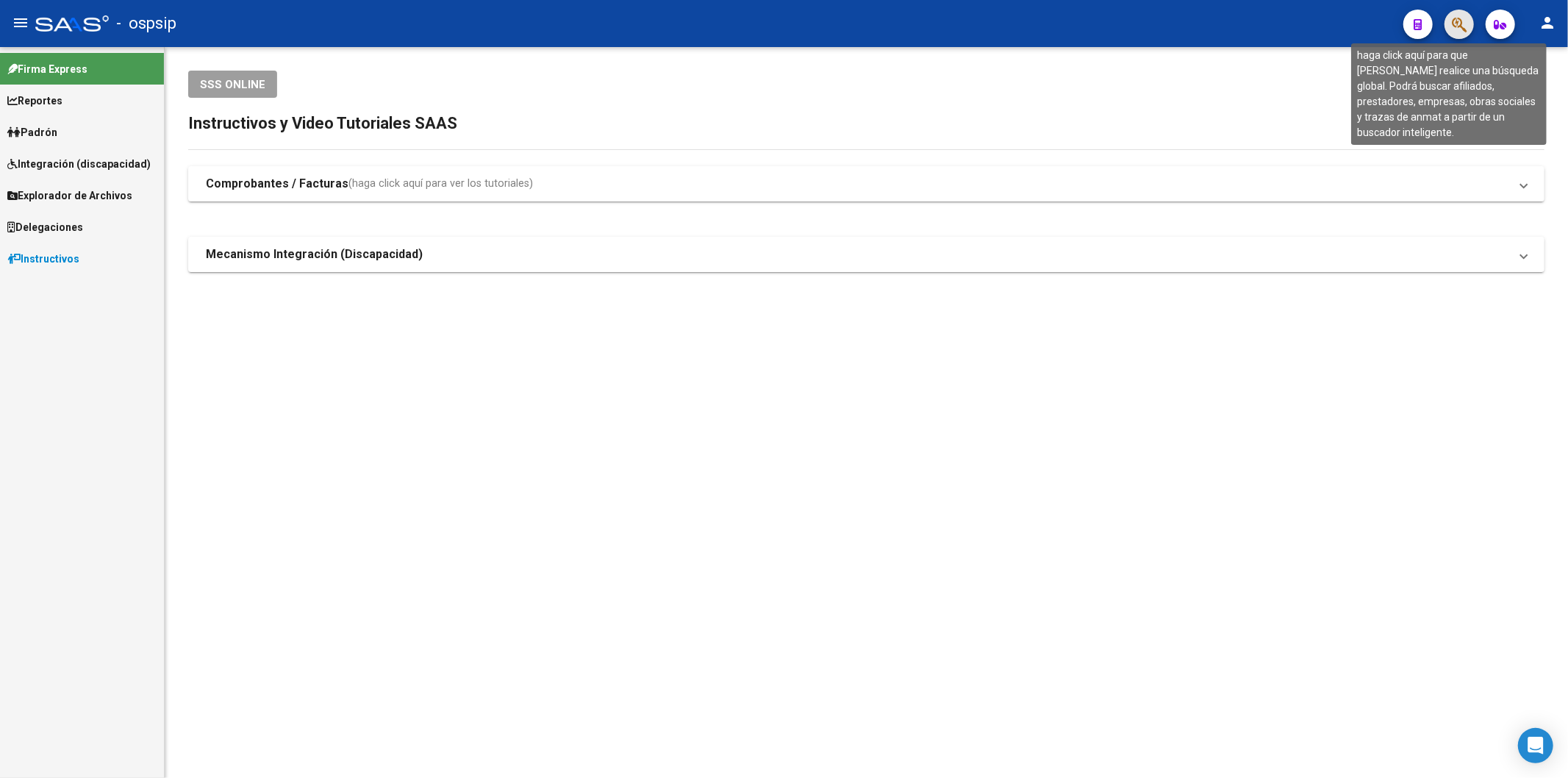 click 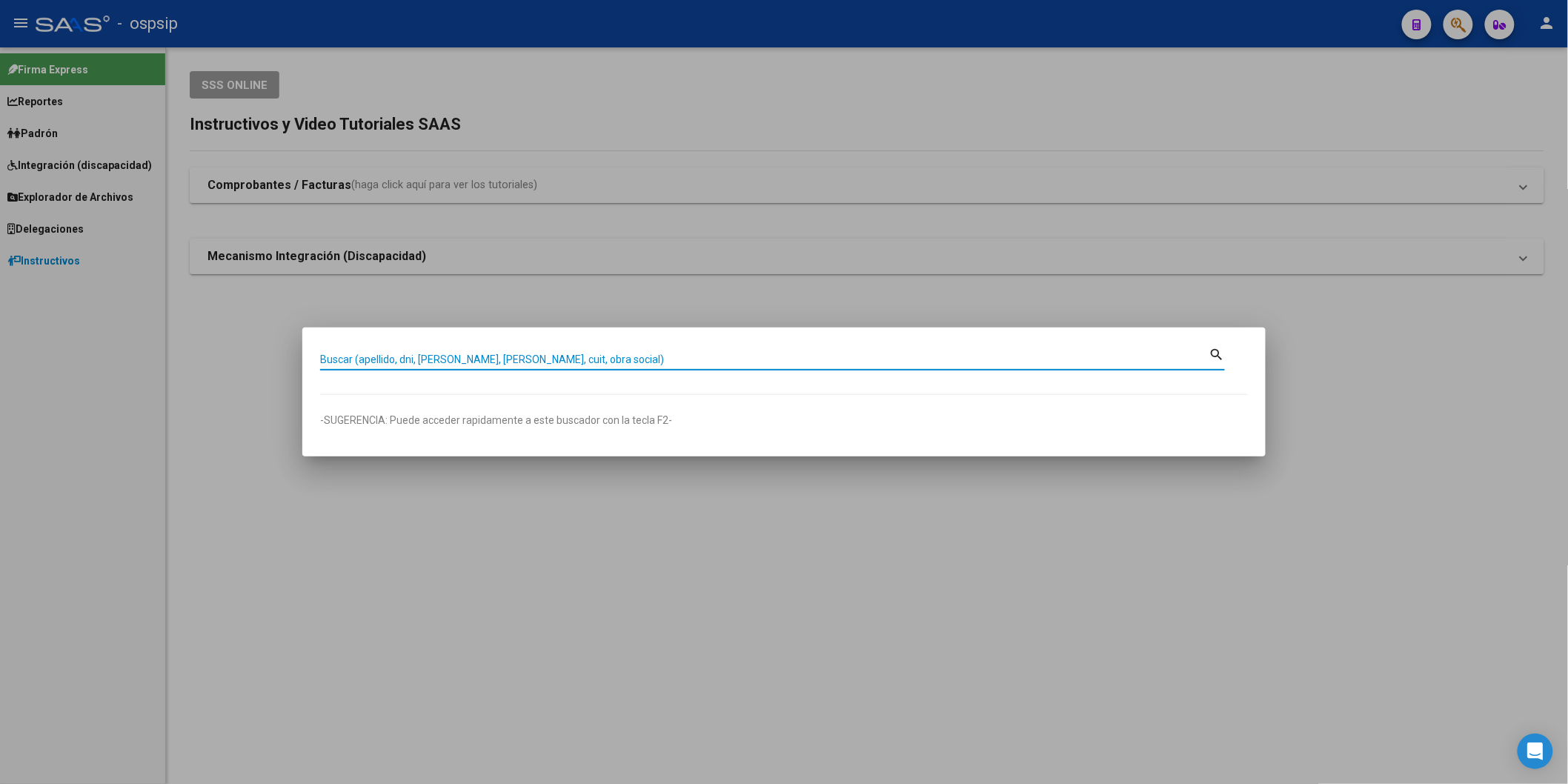 click on "Buscar (apellido, dni, [PERSON_NAME], [PERSON_NAME], cuit, obra social)" at bounding box center [765, 359] 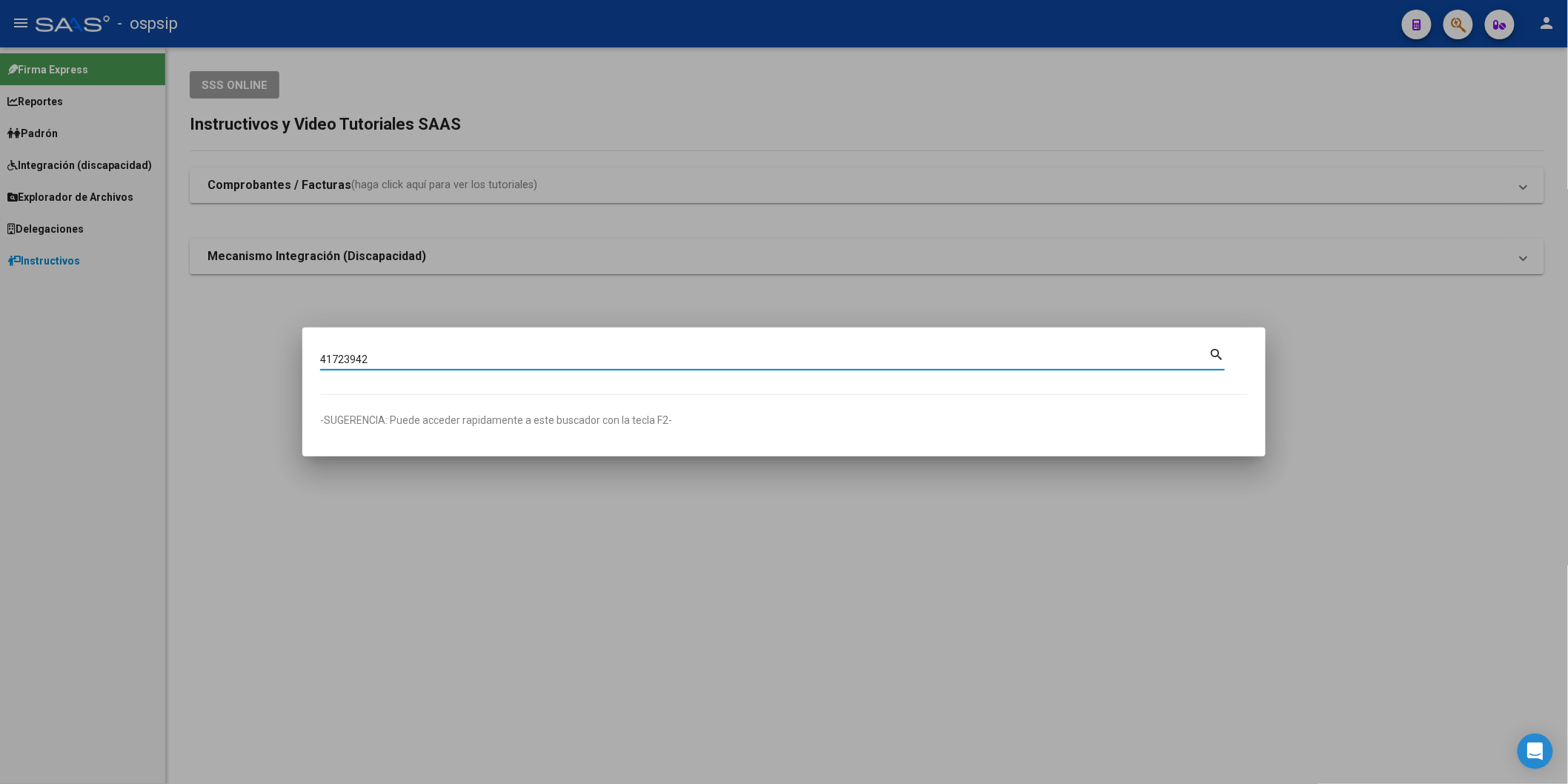 type on "41723942" 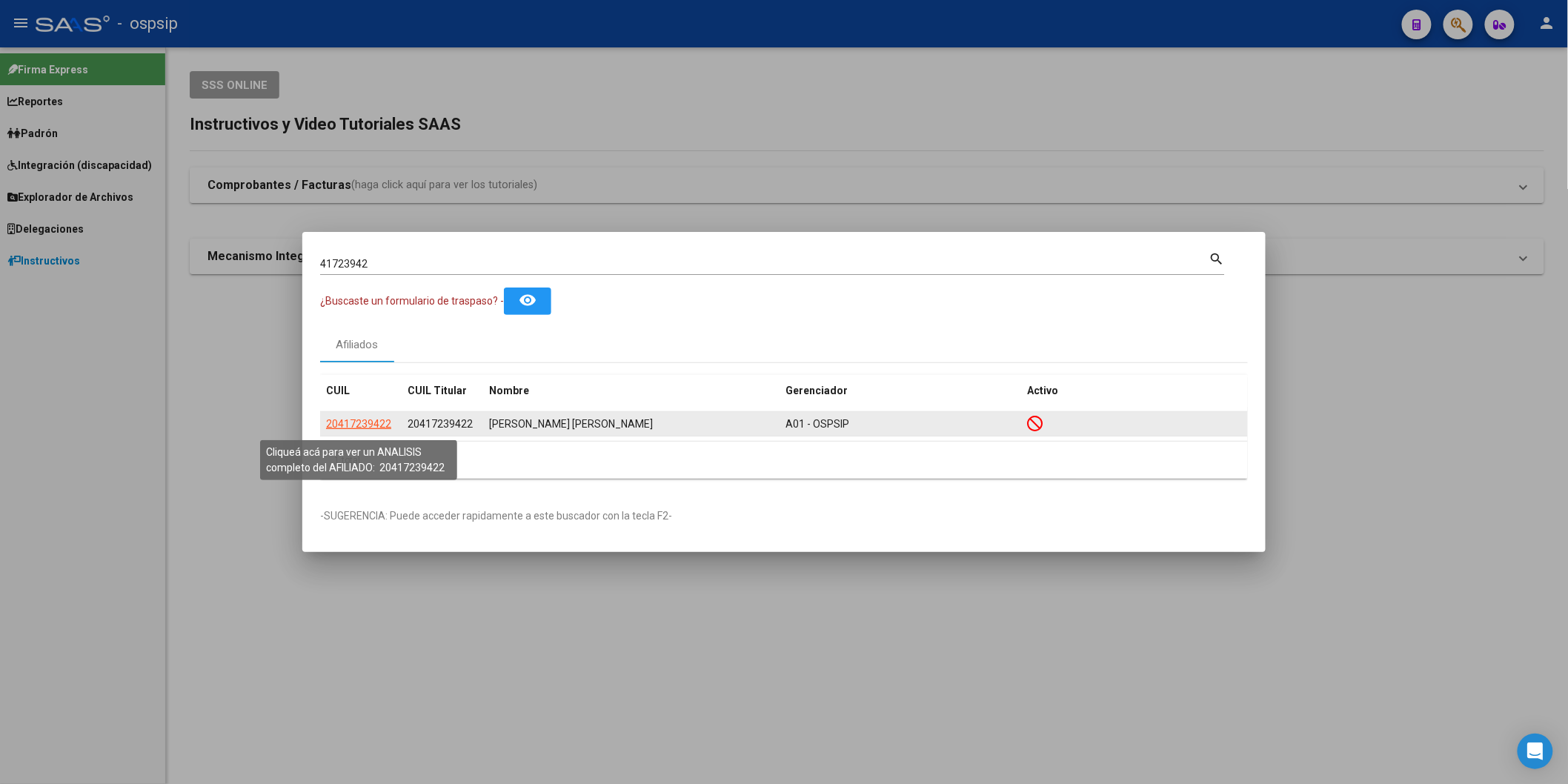 click on "20417239422" 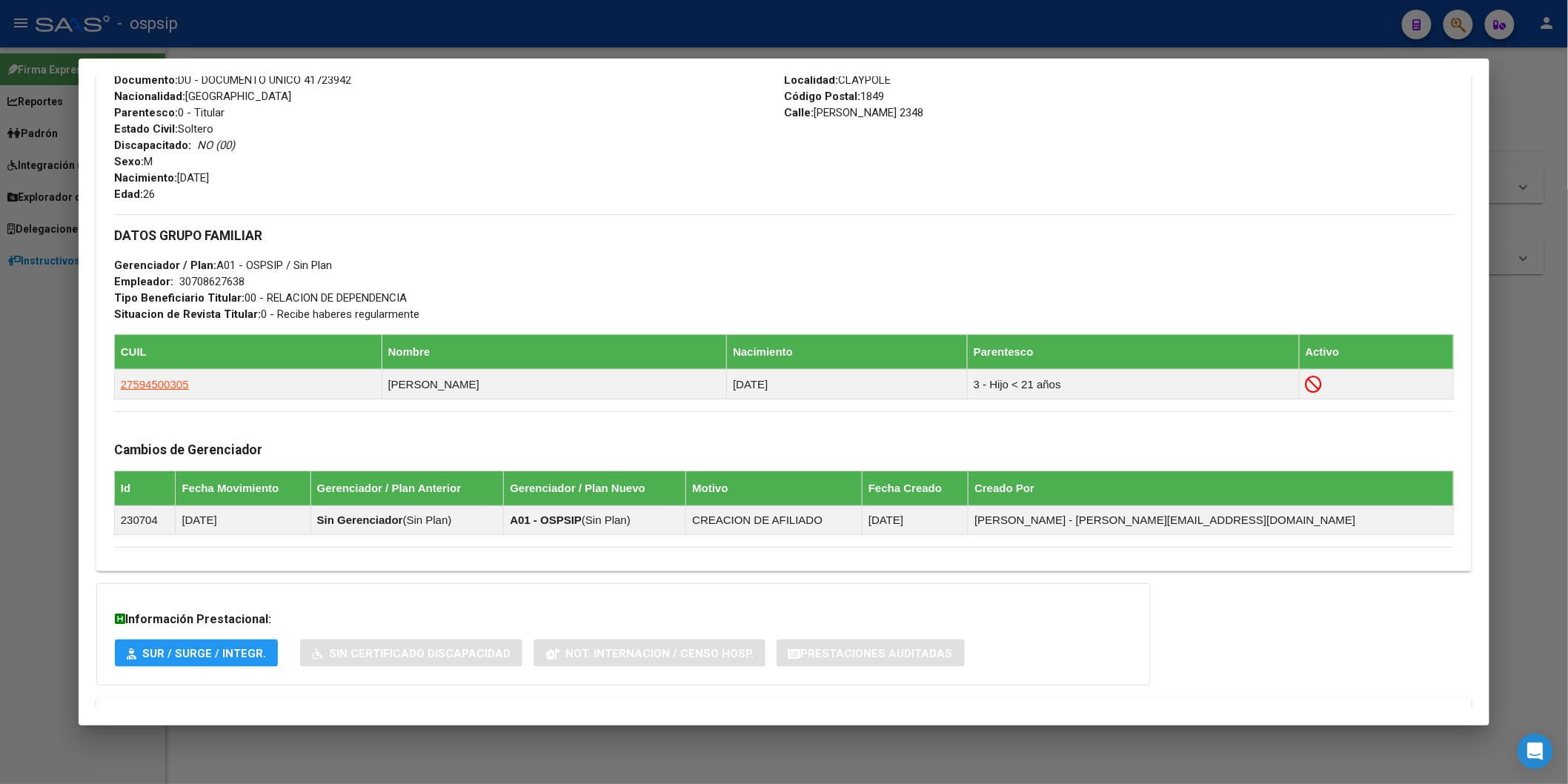 scroll, scrollTop: 628, scrollLeft: 0, axis: vertical 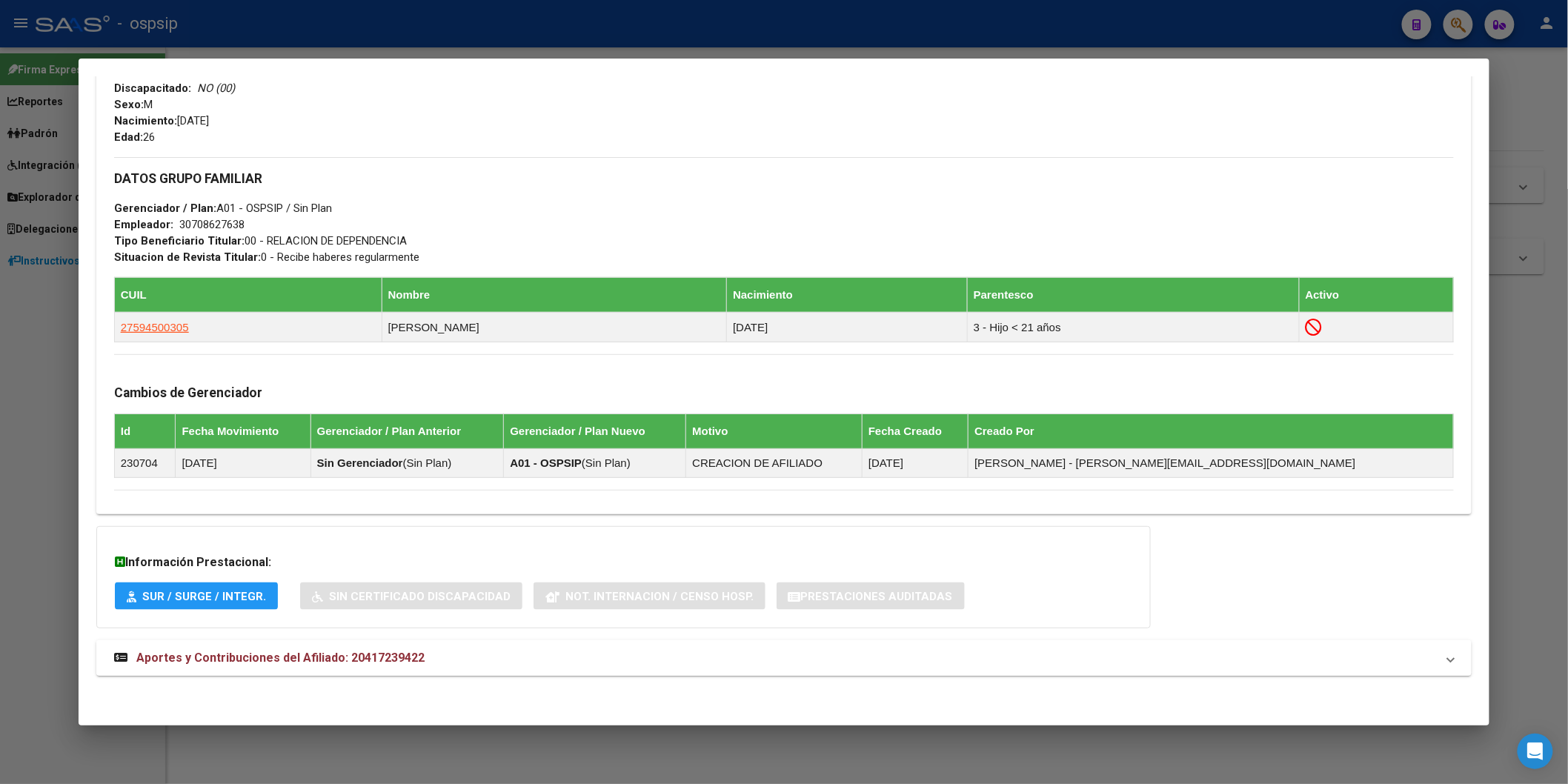 click on "Aportes y Contribuciones del Afiliado: 20417239422" at bounding box center [280, 657] 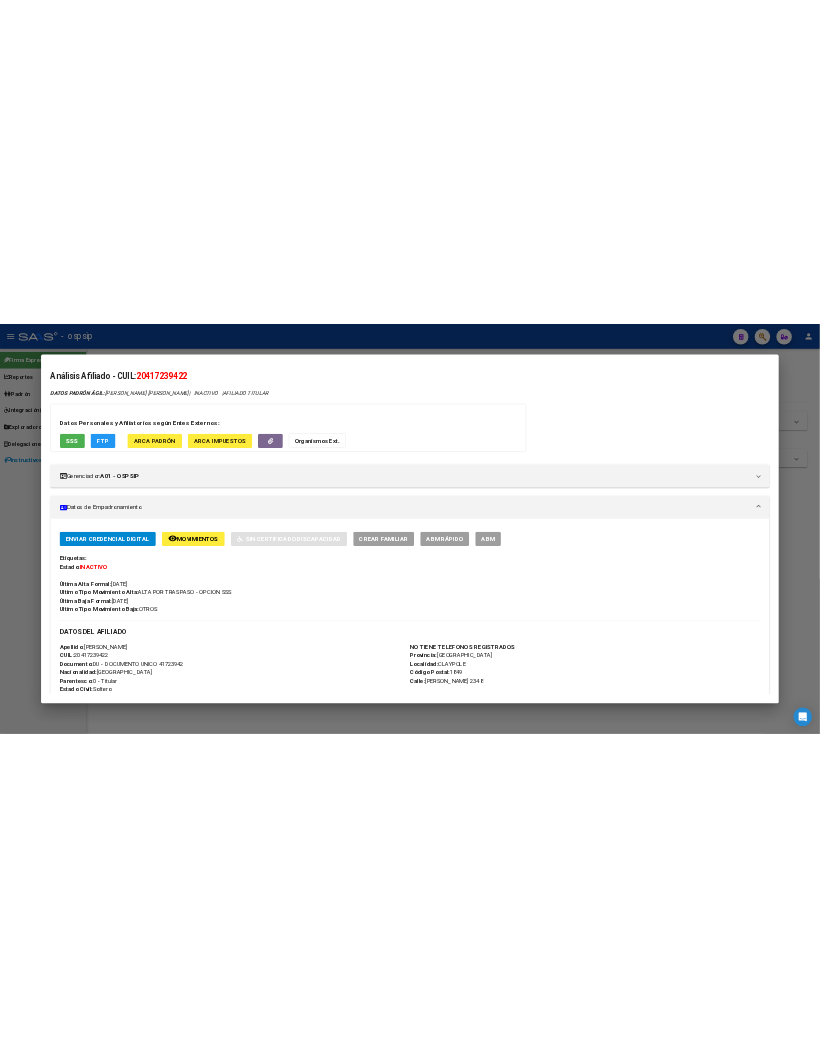 scroll, scrollTop: 0, scrollLeft: 0, axis: both 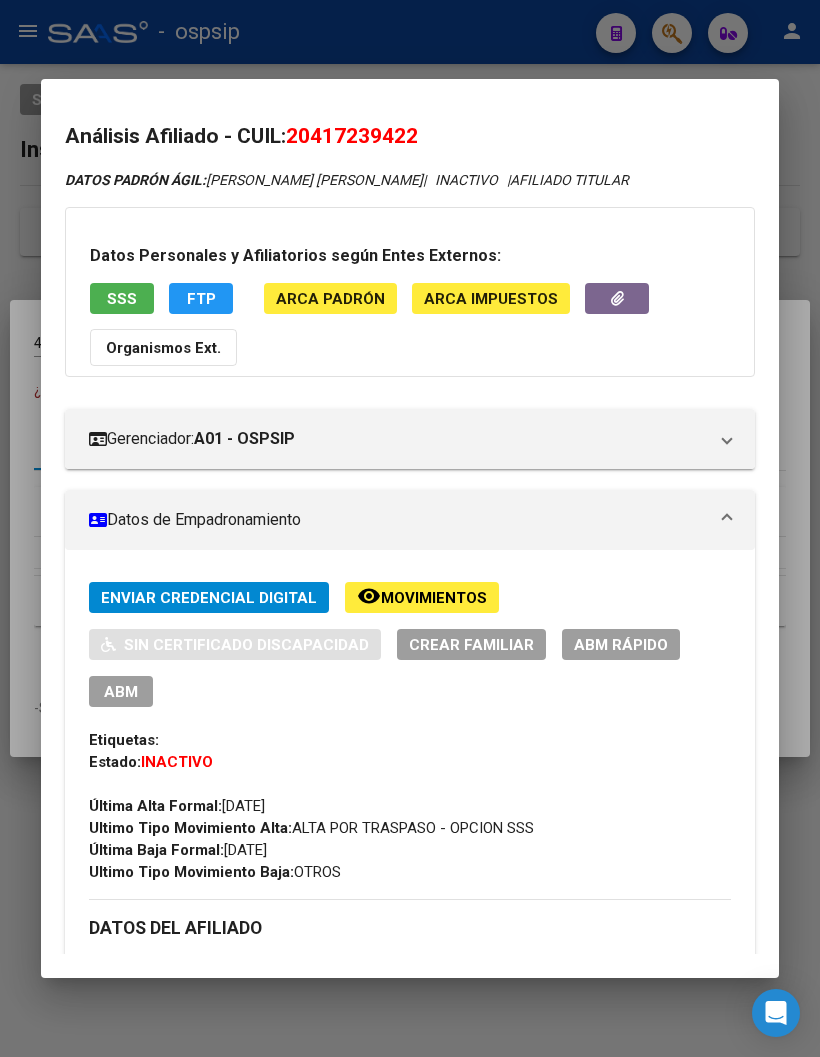 click at bounding box center (410, 528) 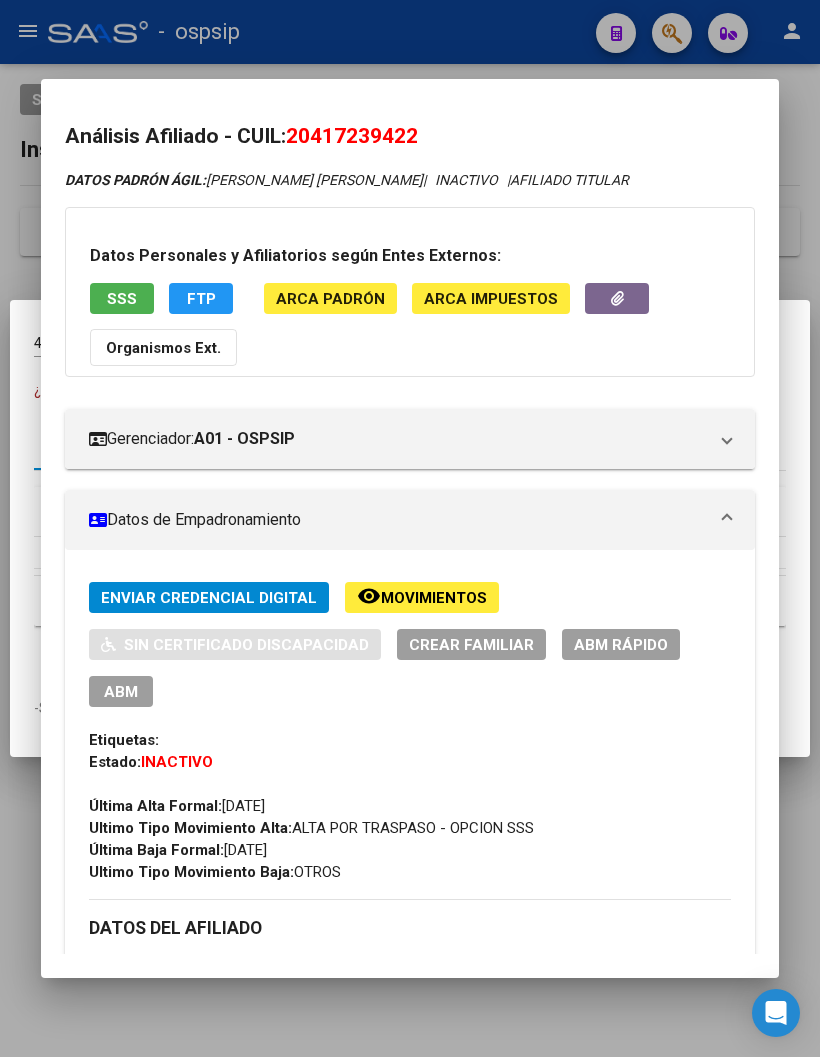 click at bounding box center (410, 528) 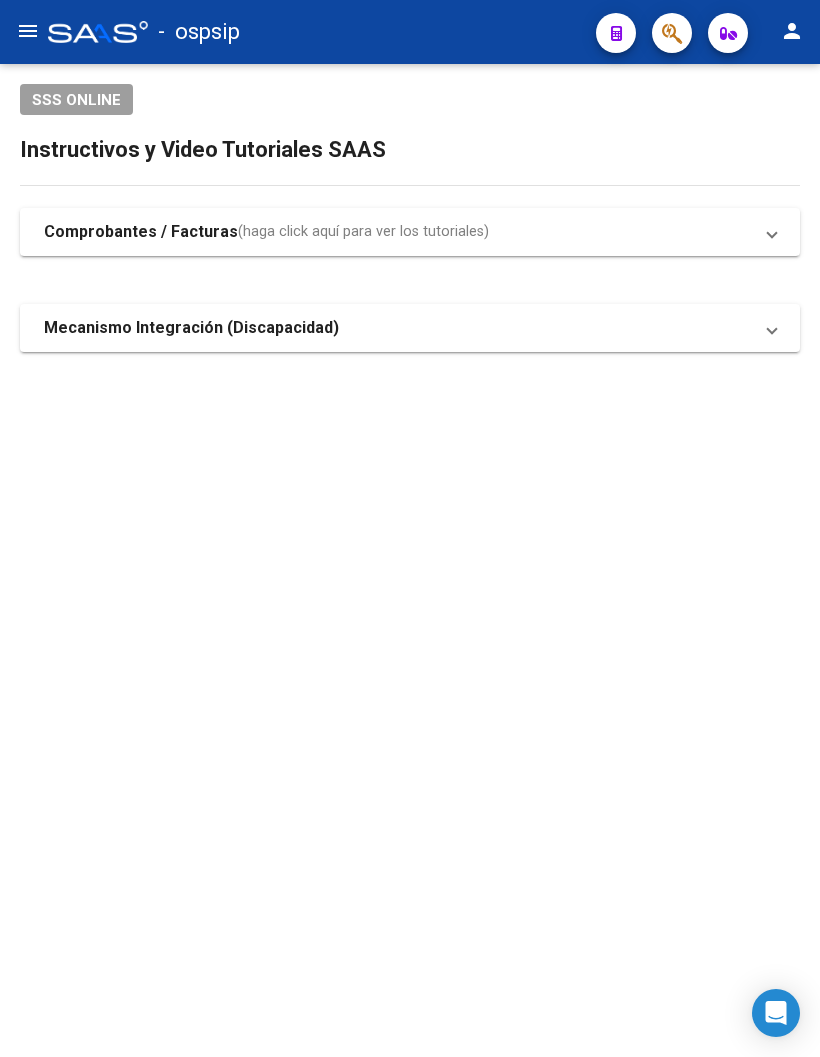 click on "menu -   ospsip  person" 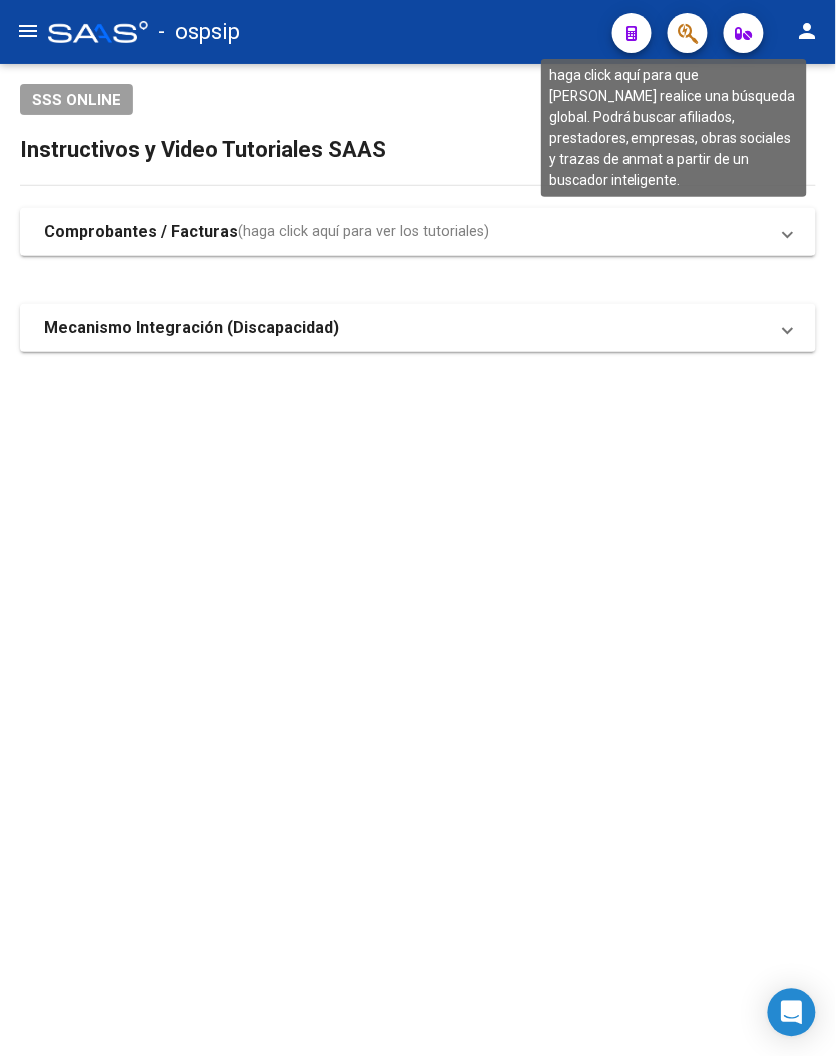 click 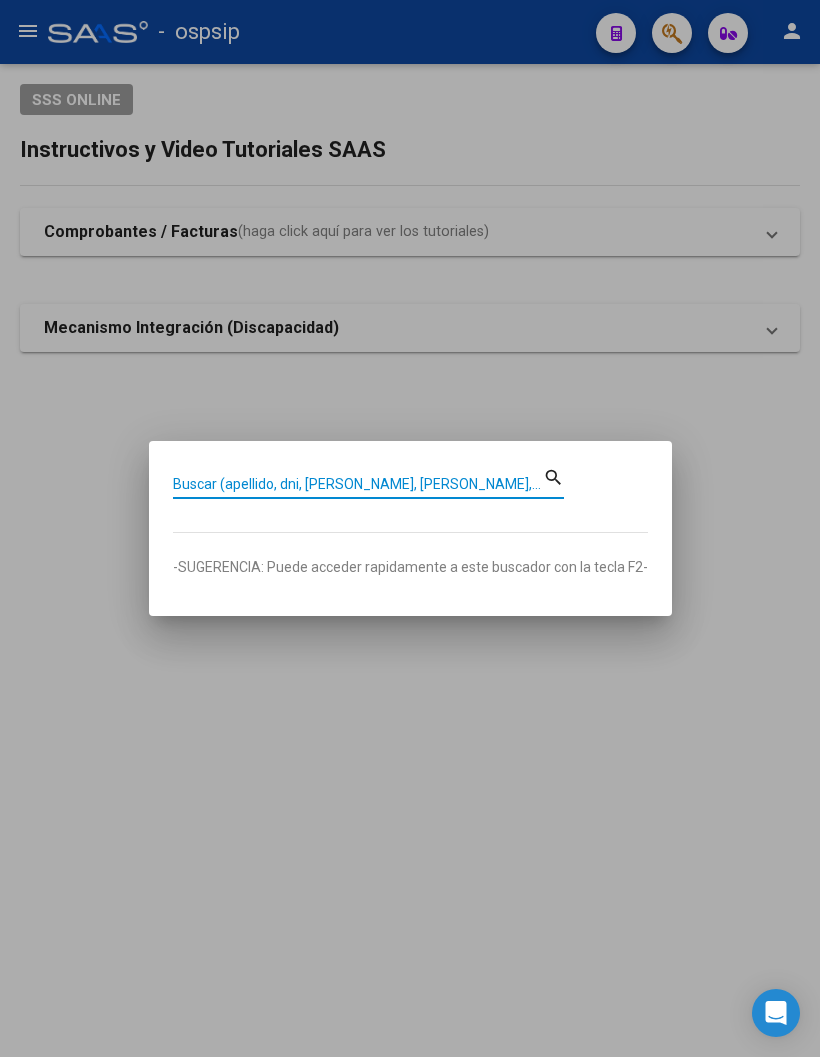 paste on "37676165" 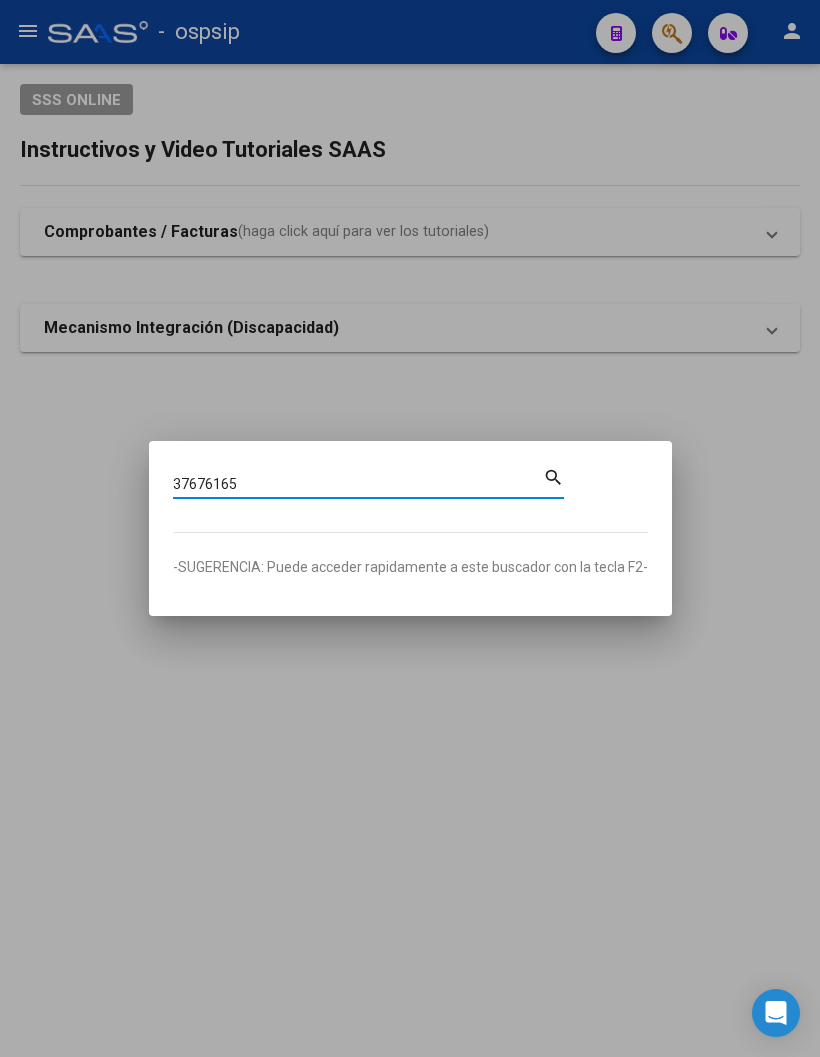 type on "37676165" 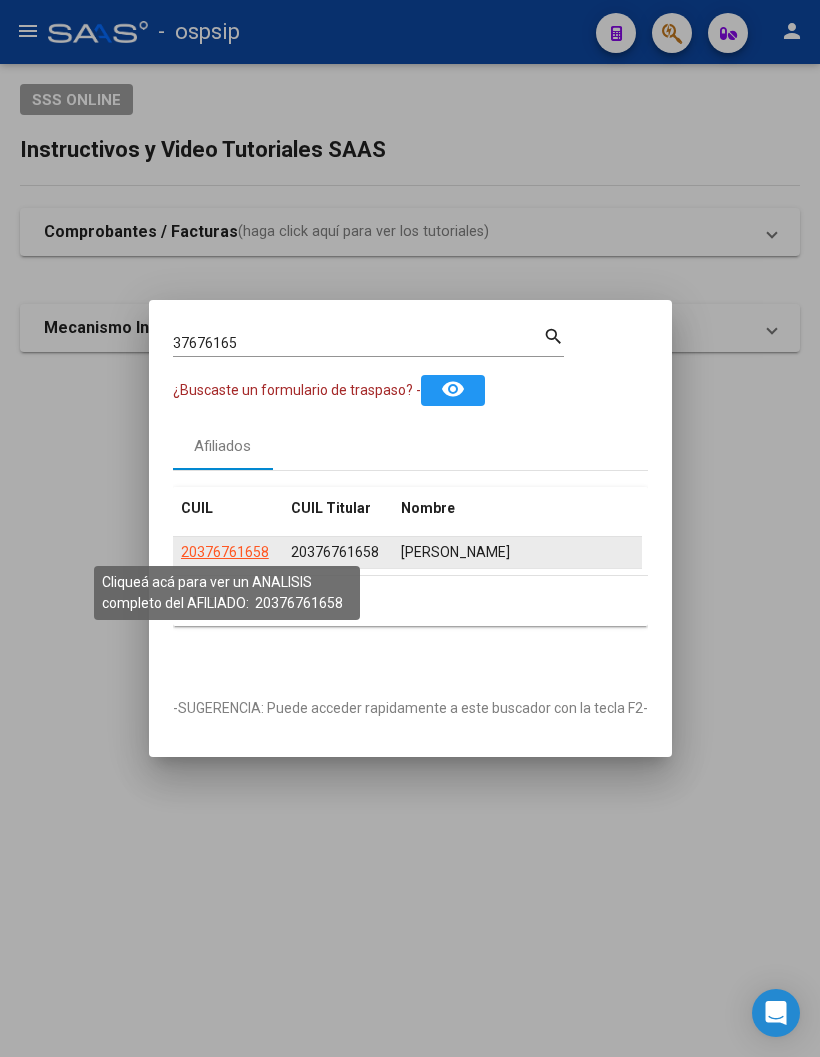 click on "20376761658" 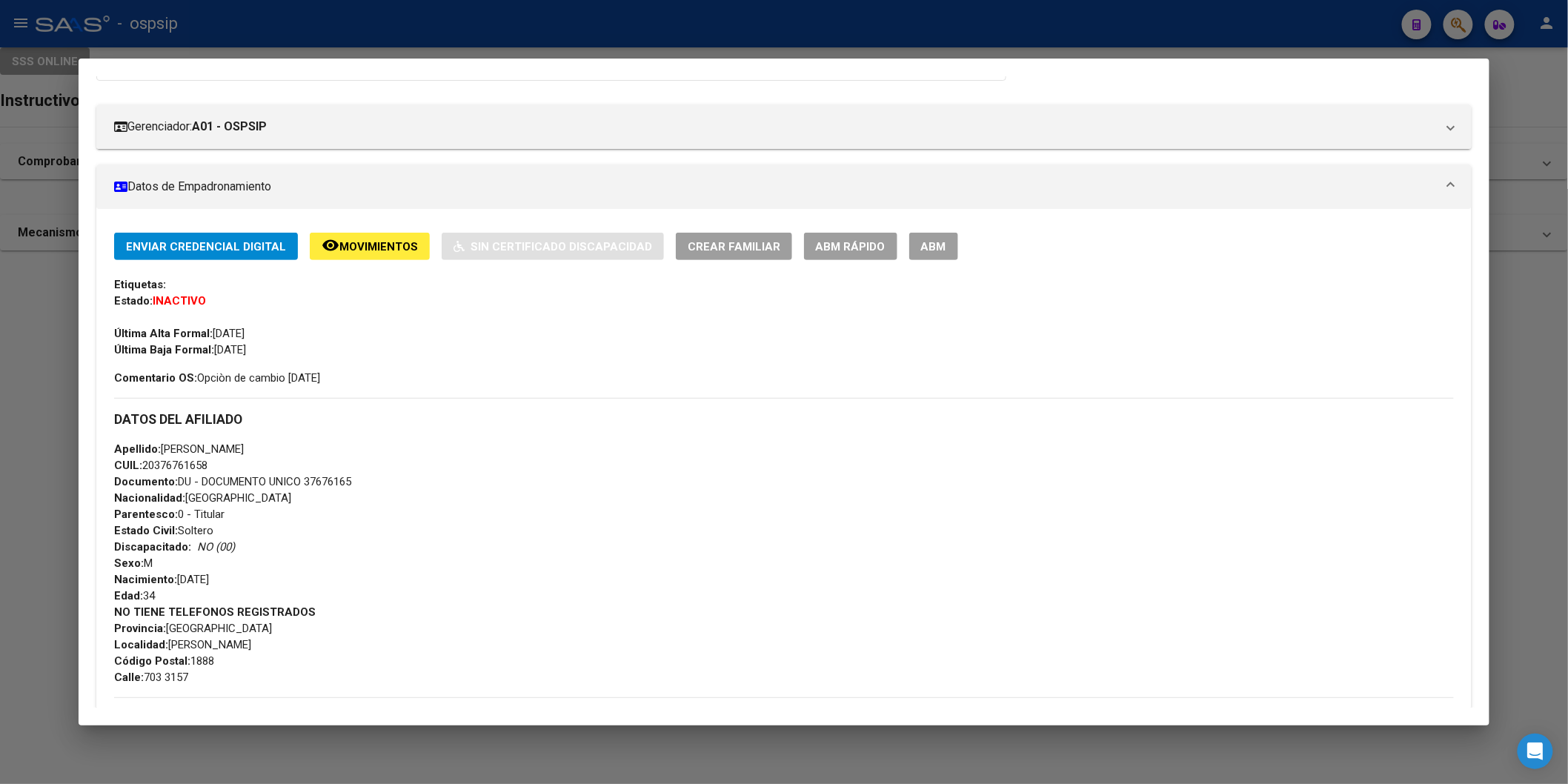 scroll, scrollTop: 130, scrollLeft: 0, axis: vertical 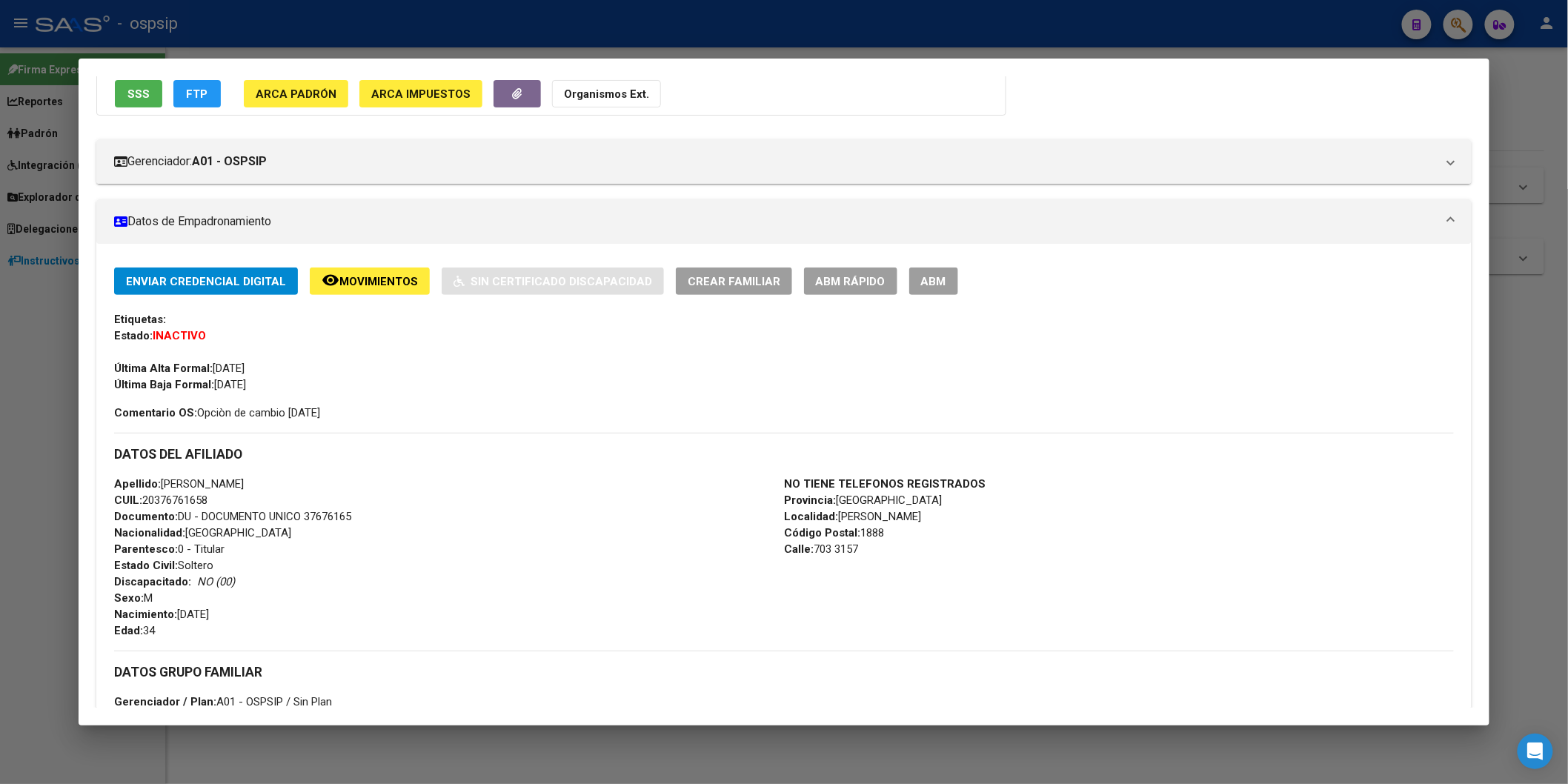 click on "remove_red_eye Movimientos" 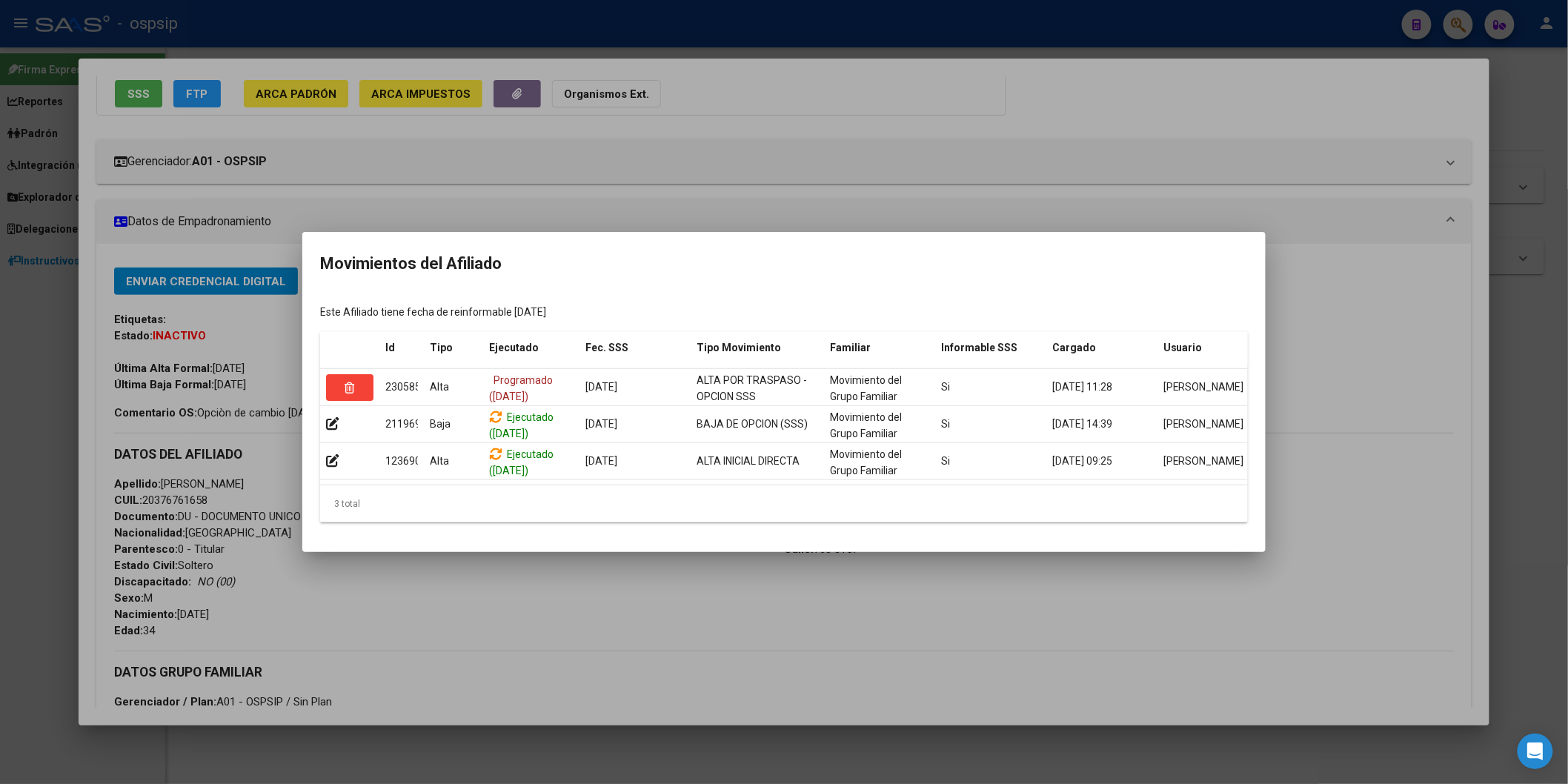 click at bounding box center (784, 392) 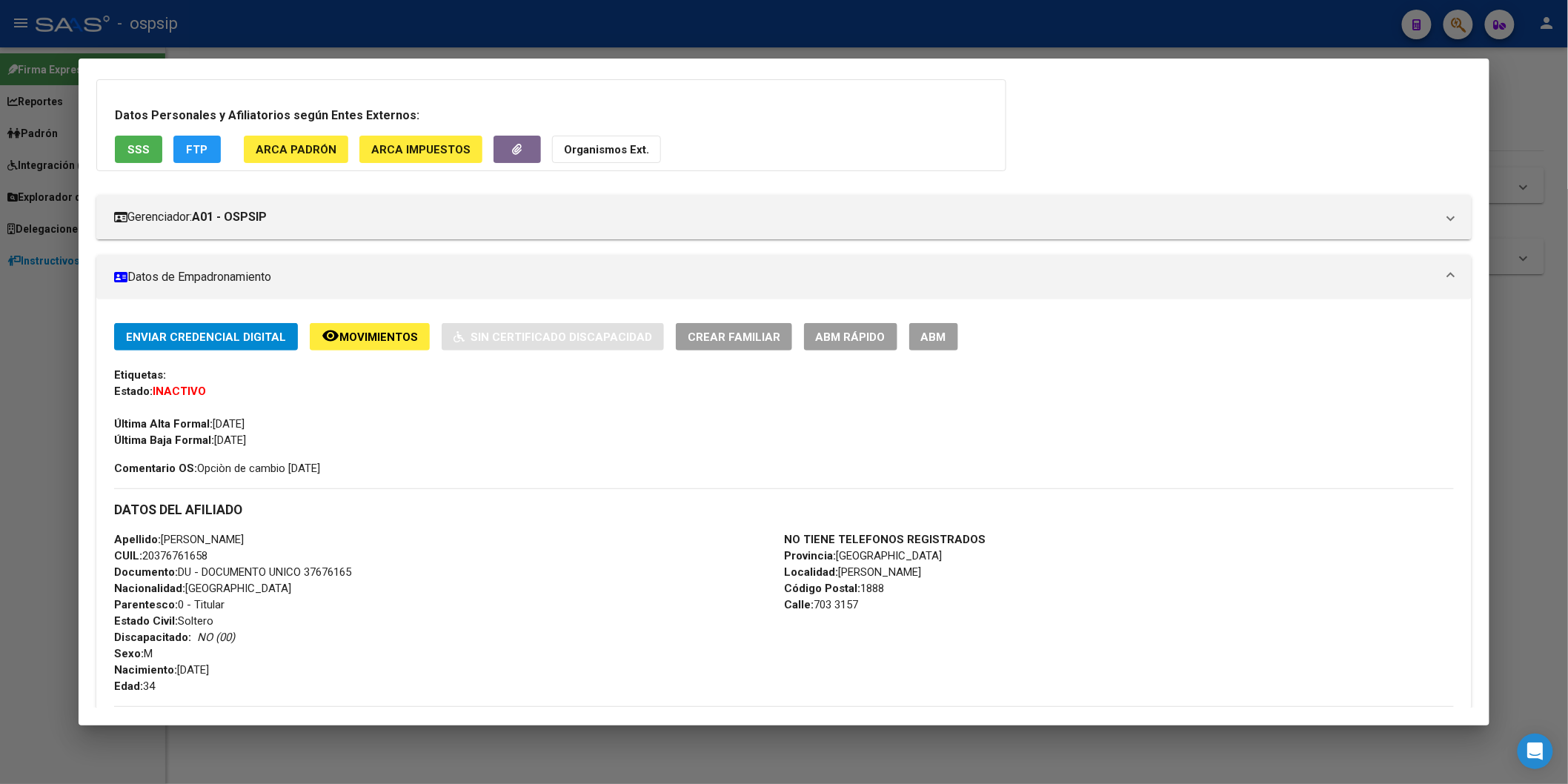 scroll, scrollTop: 47, scrollLeft: 0, axis: vertical 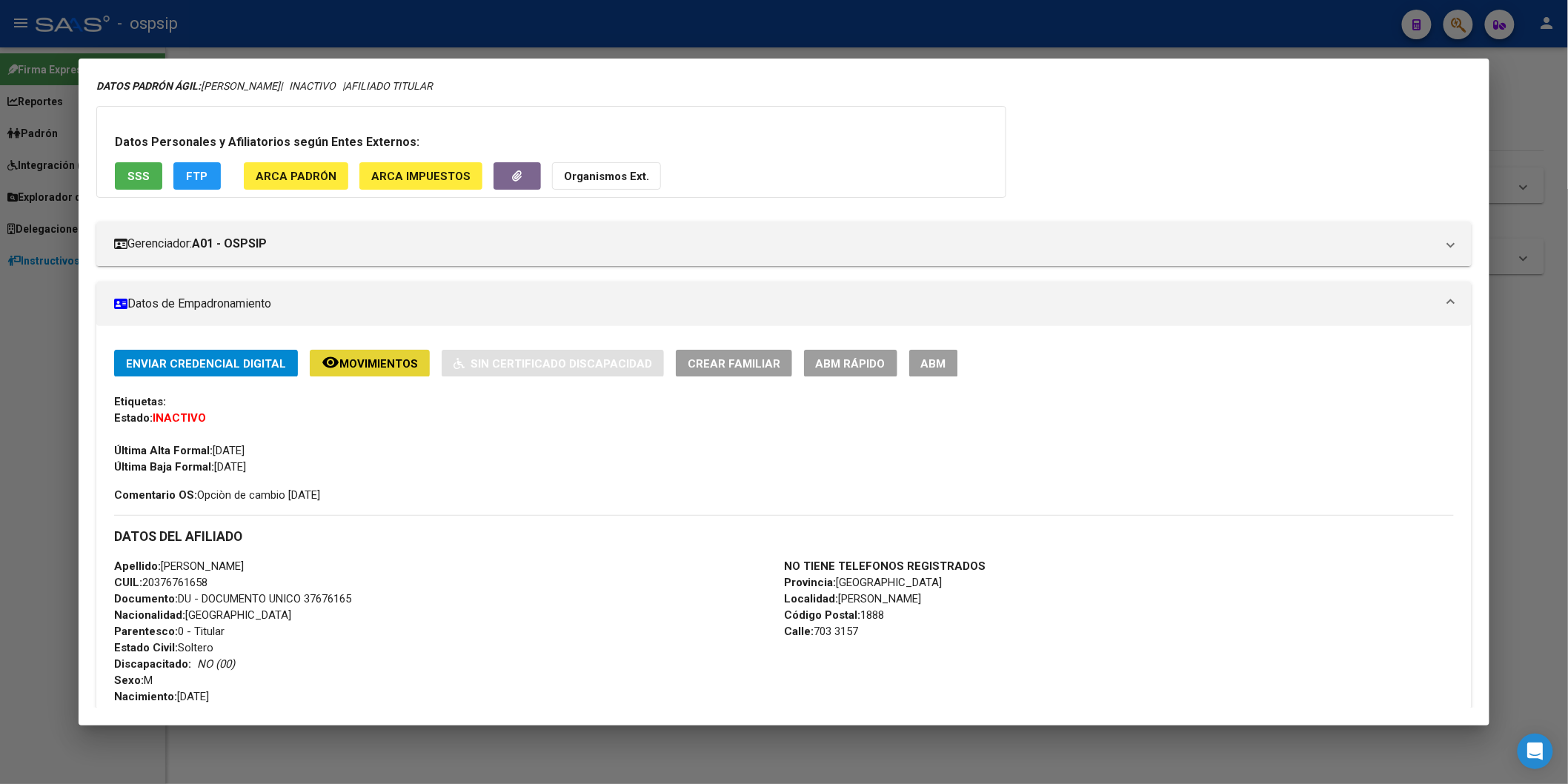 click on "Movimientos" 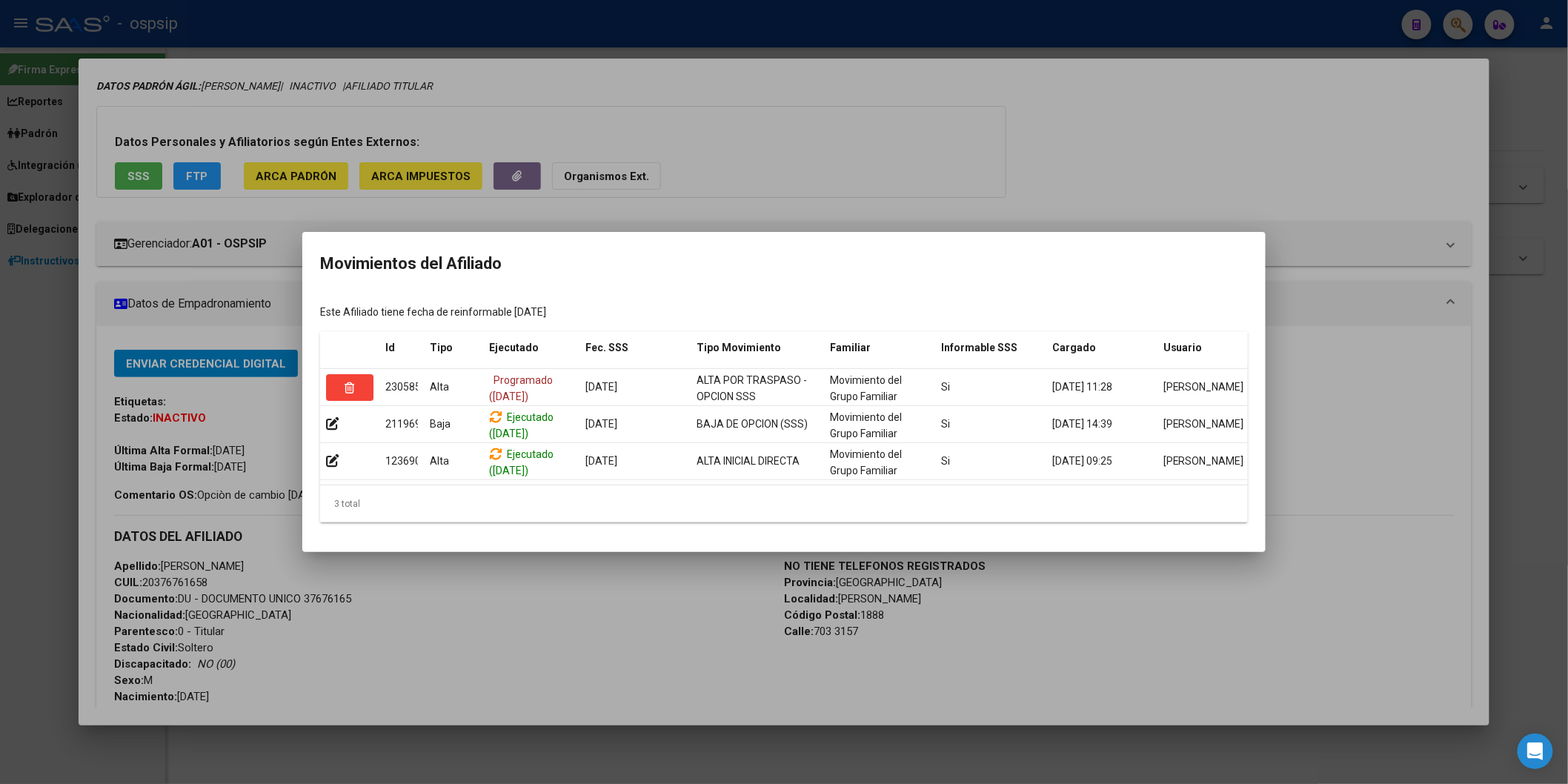 click at bounding box center [784, 392] 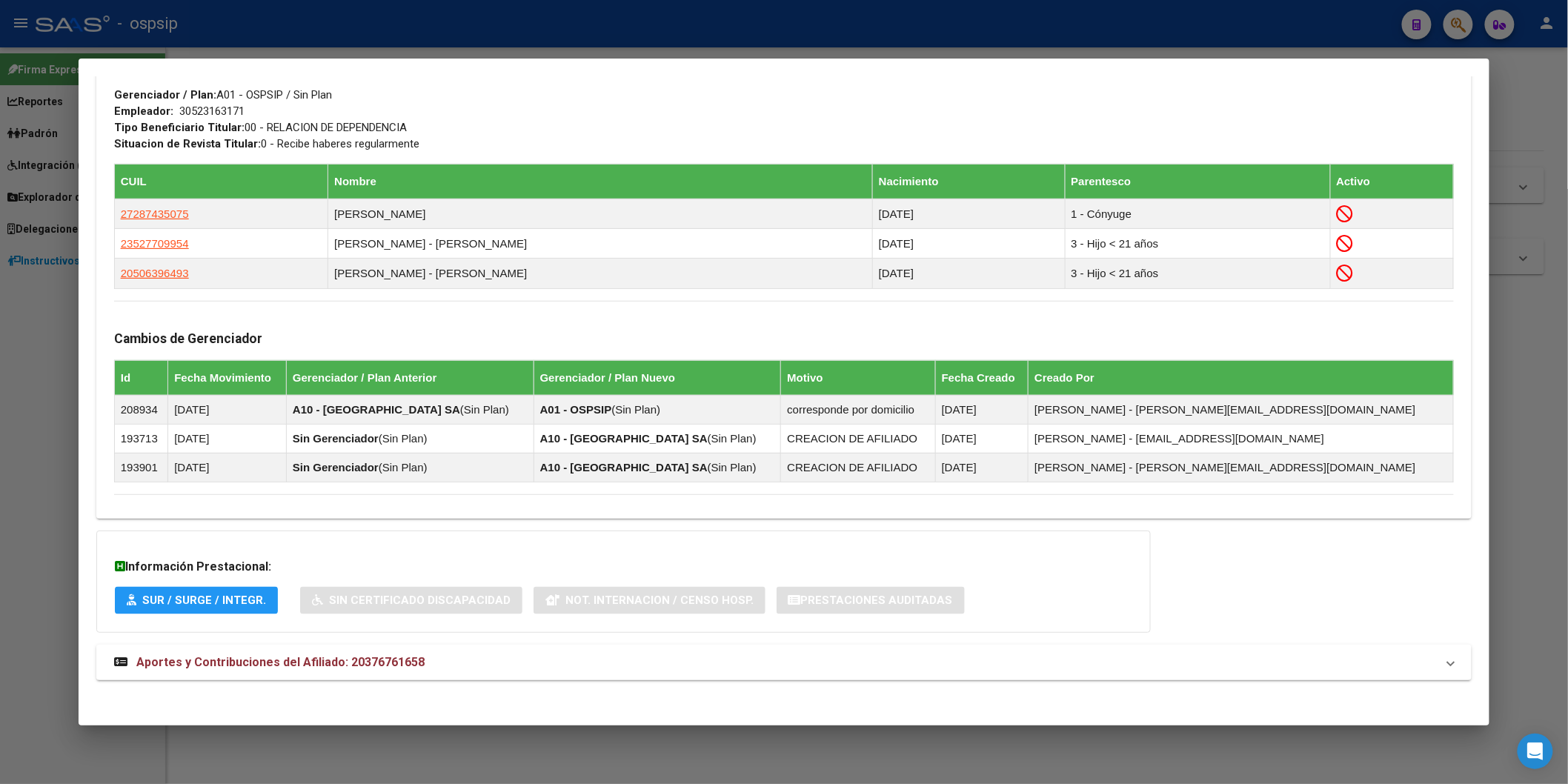 scroll, scrollTop: 743, scrollLeft: 0, axis: vertical 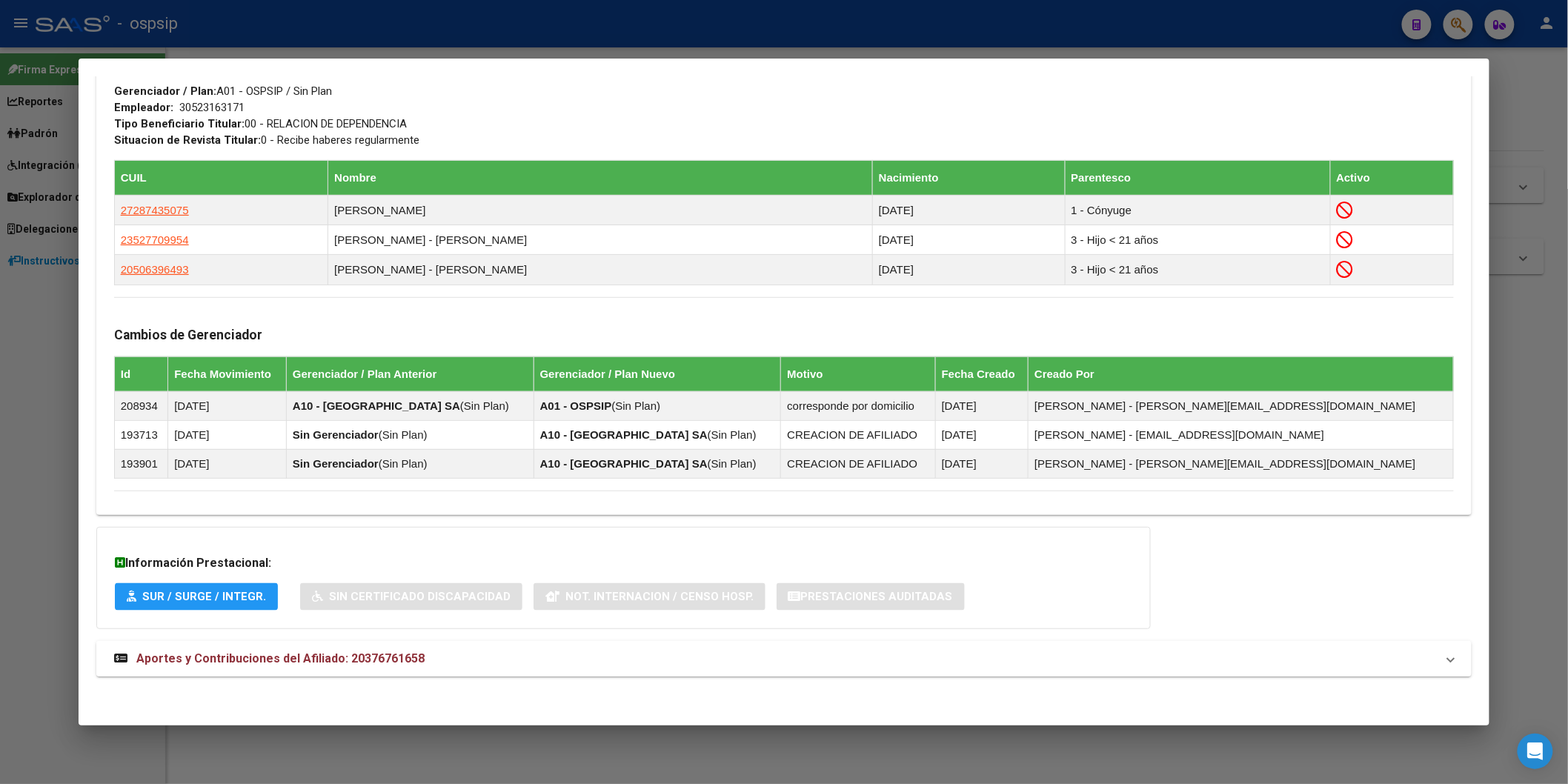 click on "Aportes y Contribuciones del Afiliado: 20376761658" at bounding box center (280, 658) 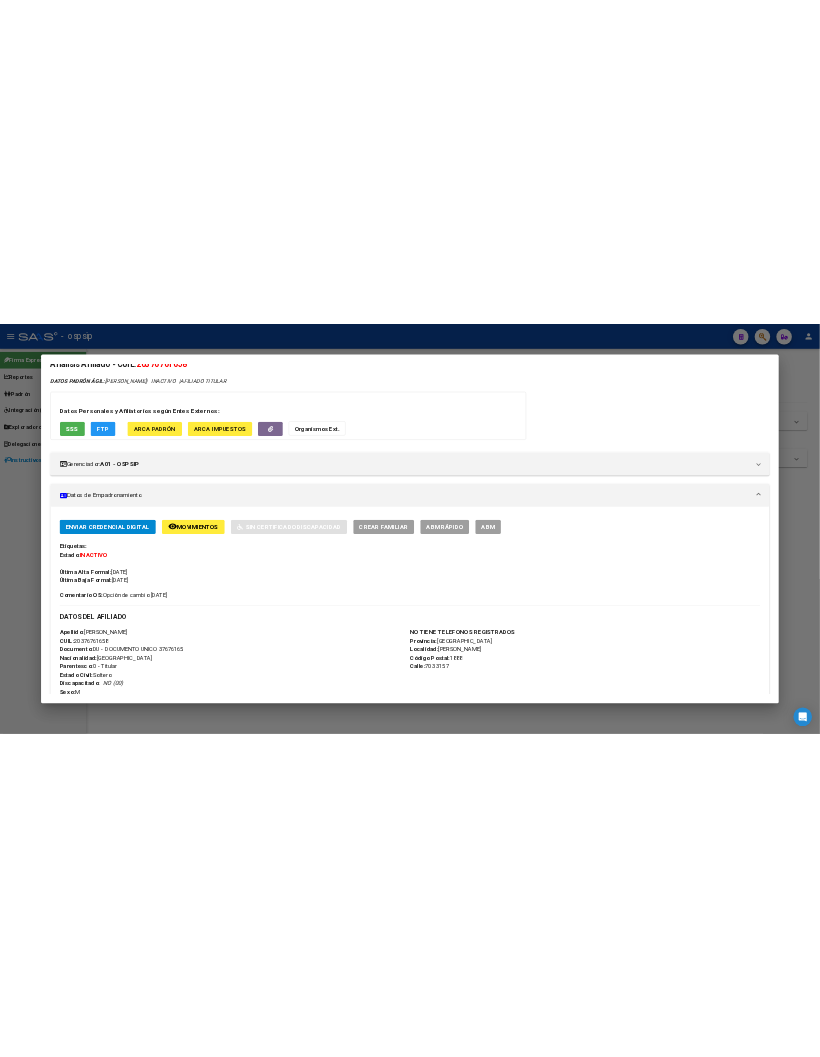 scroll, scrollTop: 0, scrollLeft: 0, axis: both 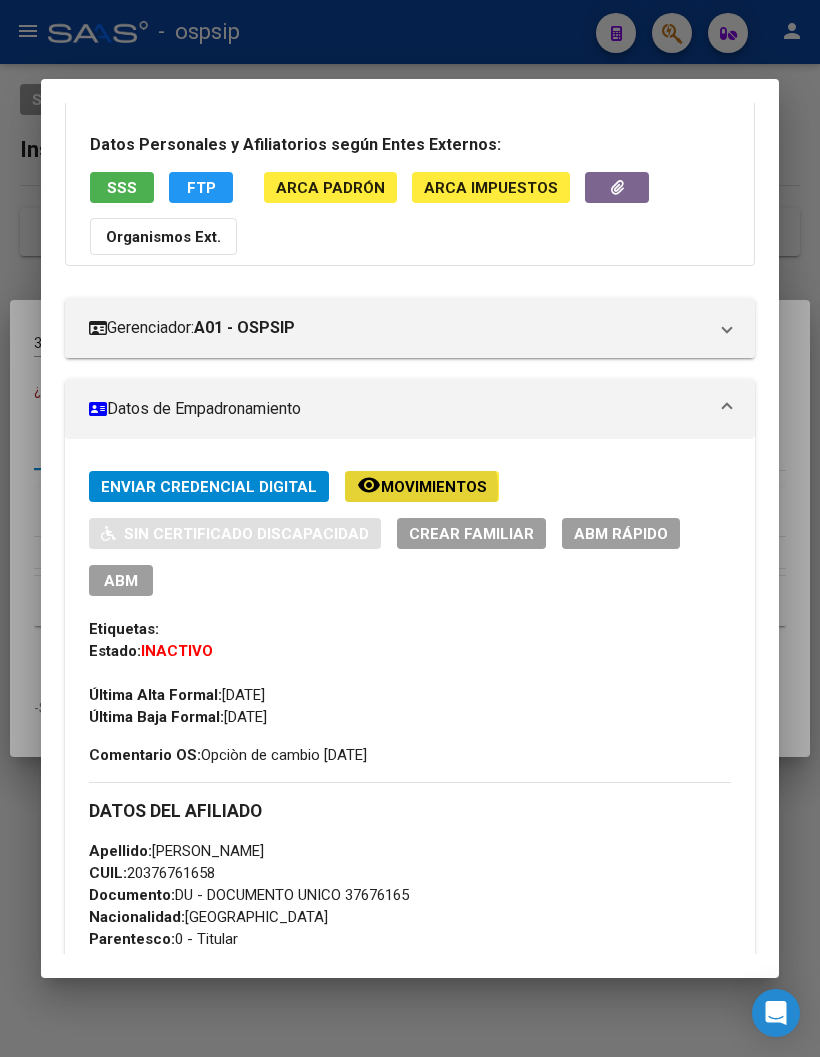 click on "Movimientos" 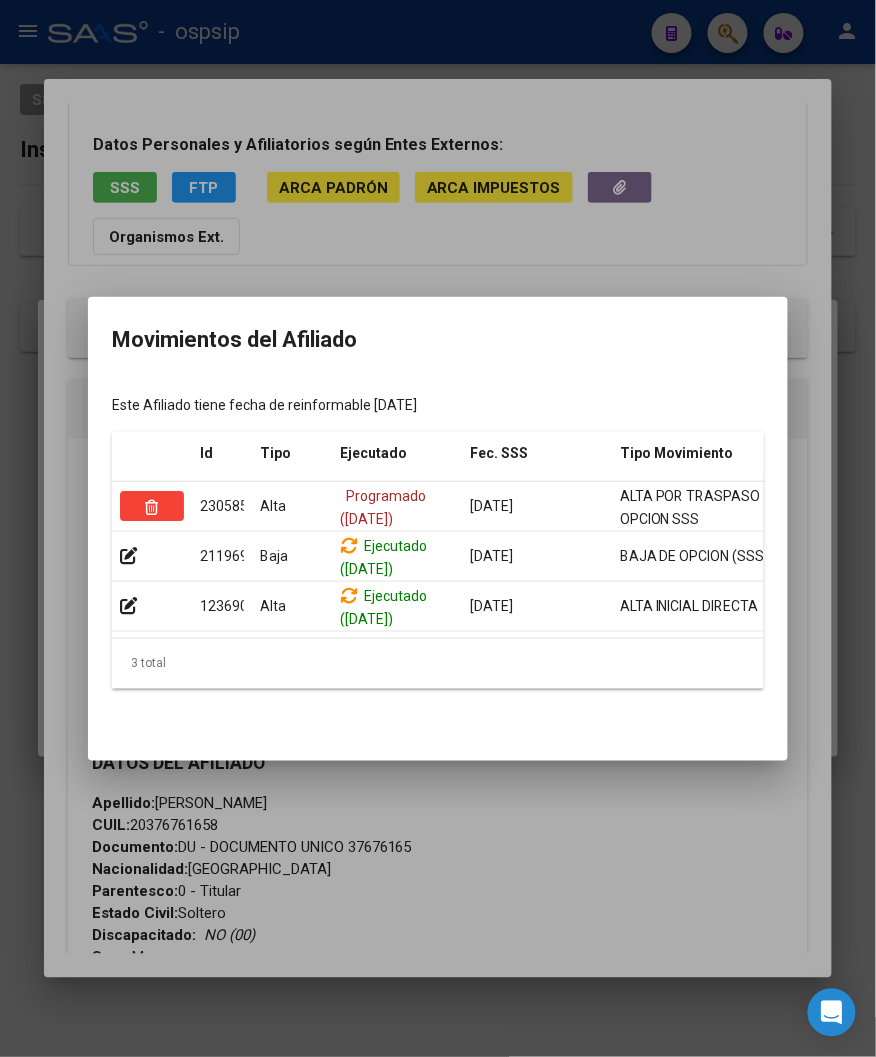 click at bounding box center (438, 528) 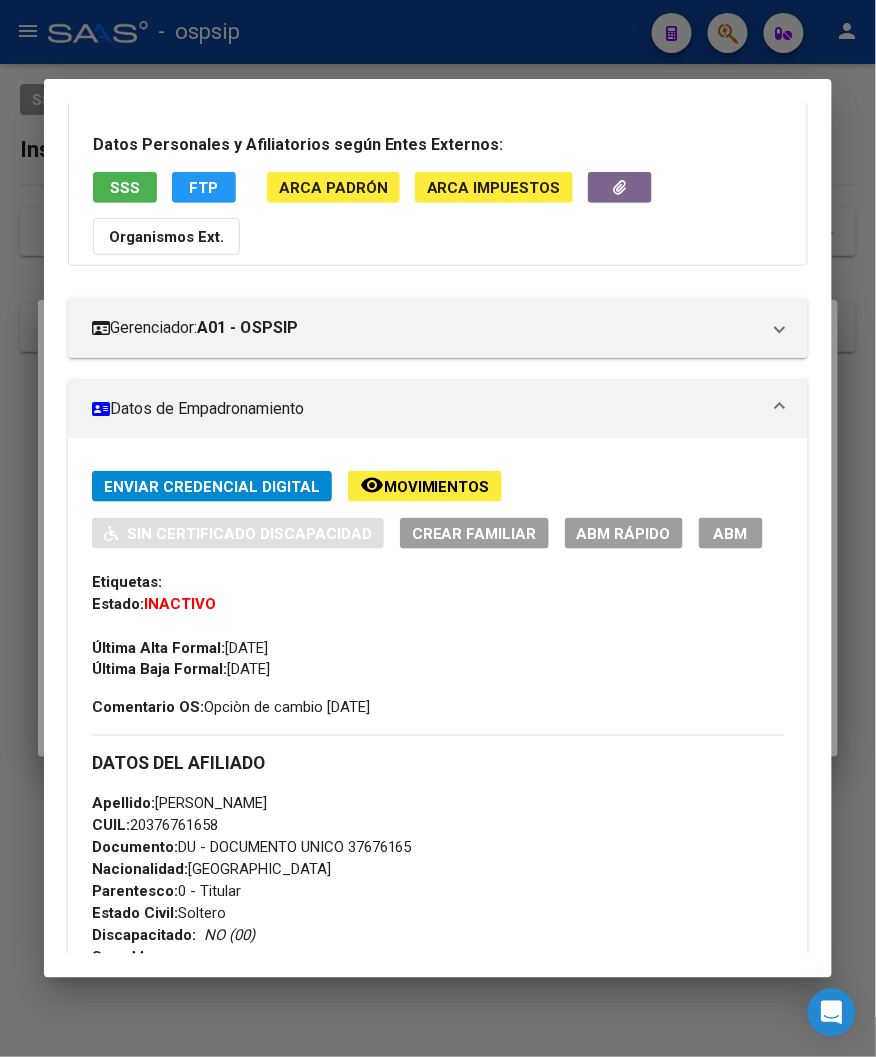 click on "Datos Personales y Afiliatorios según Entes Externos: SSS FTP ARCA Padrón ARCA Impuestos Organismos Ext." at bounding box center (438, 181) 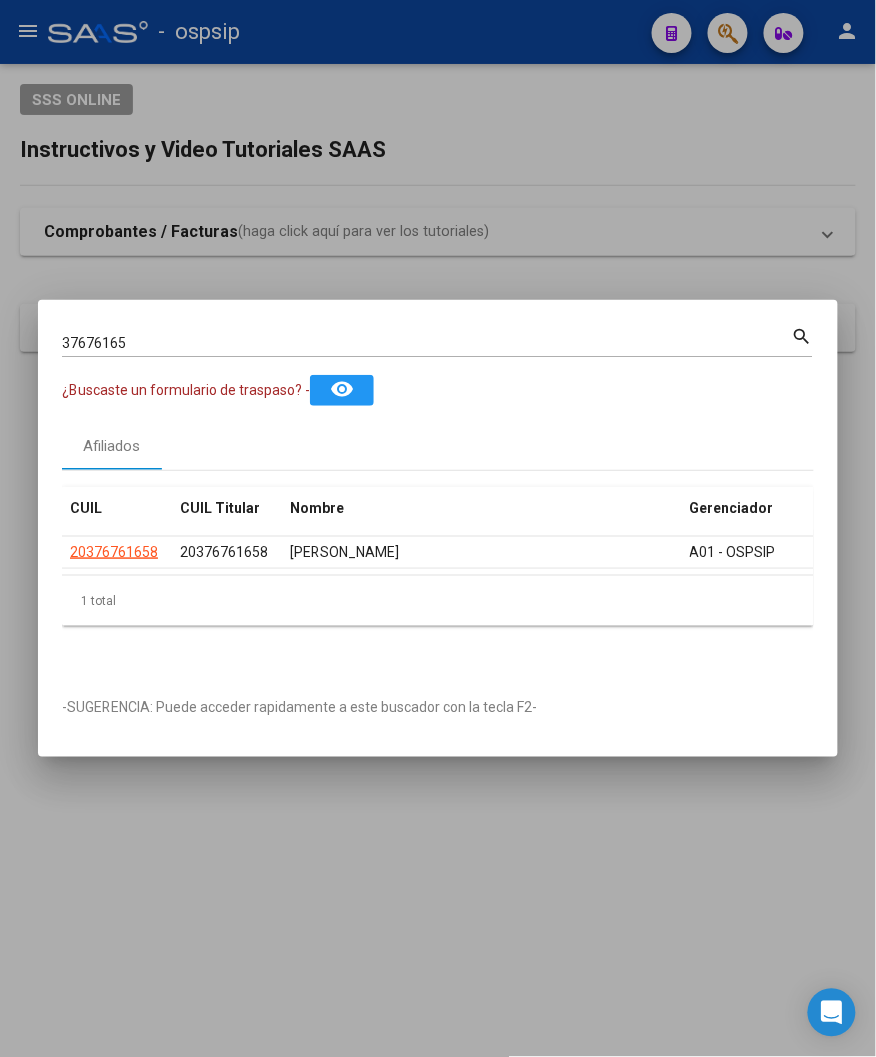click at bounding box center (438, 528) 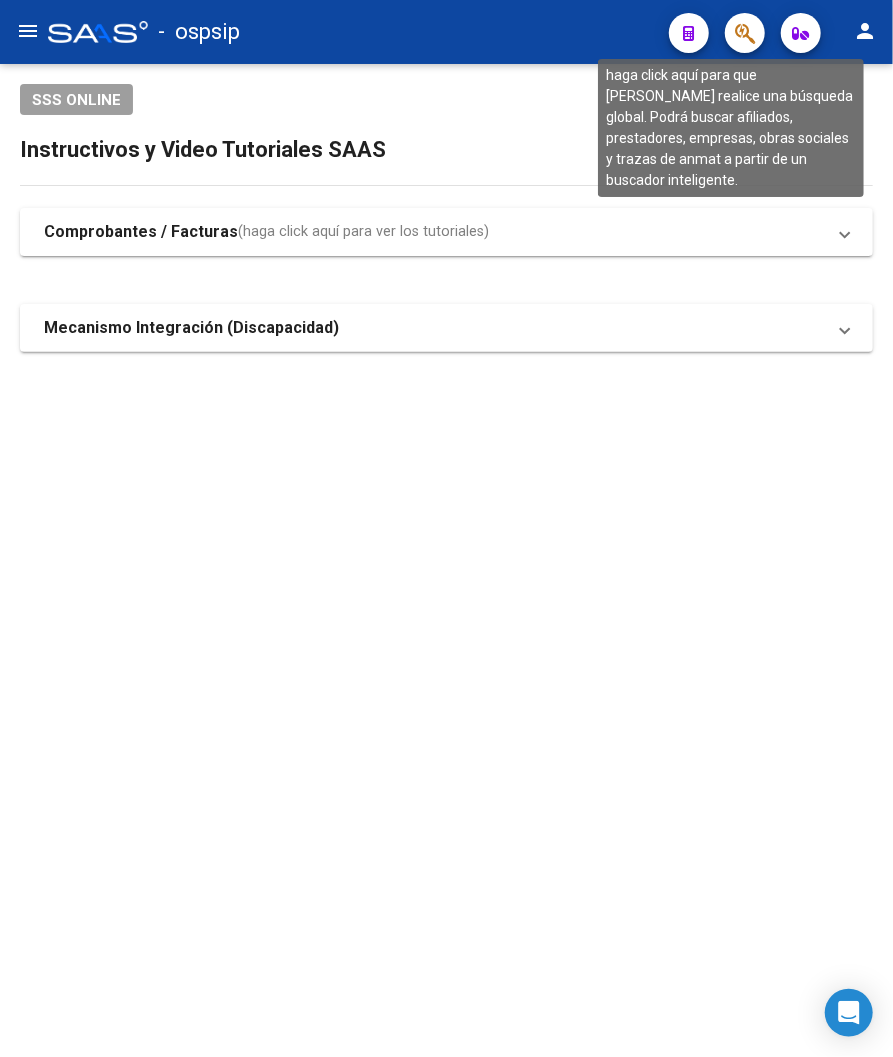 click 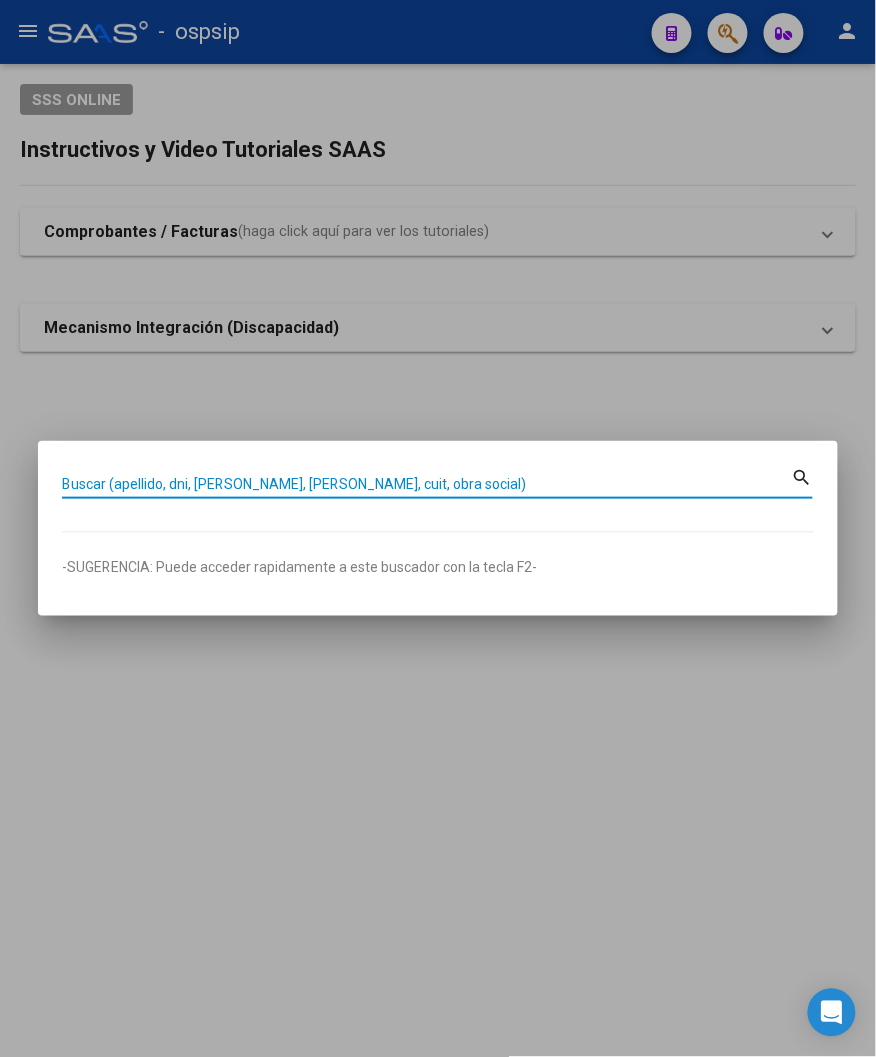 click on "Buscar (apellido, dni, [PERSON_NAME], [PERSON_NAME], cuit, obra social)" at bounding box center [427, 484] 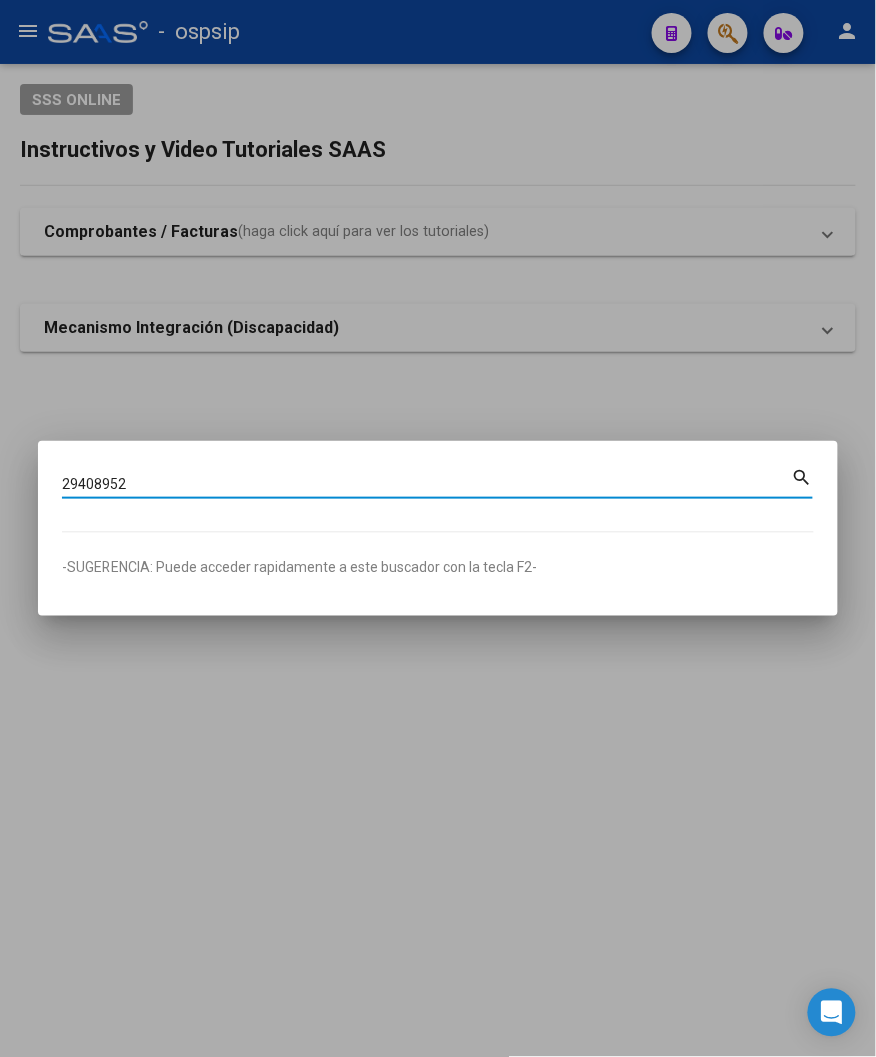 type on "29408952" 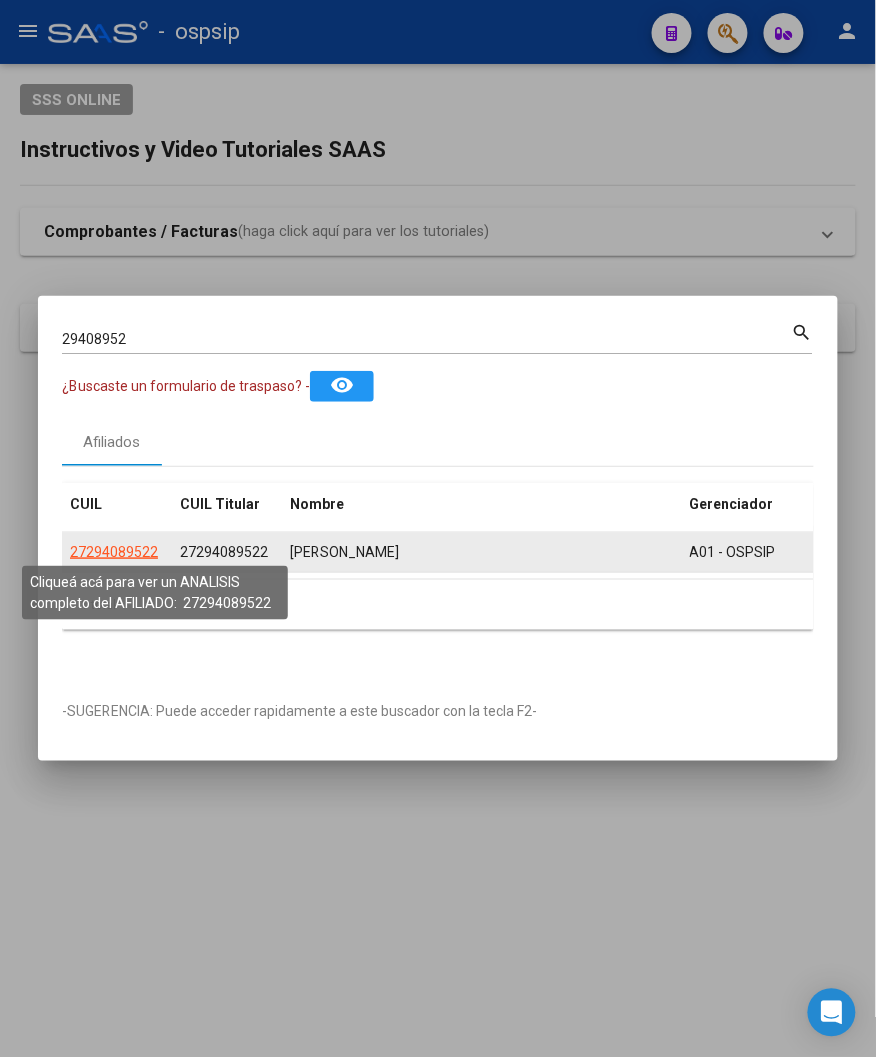 click on "27294089522" 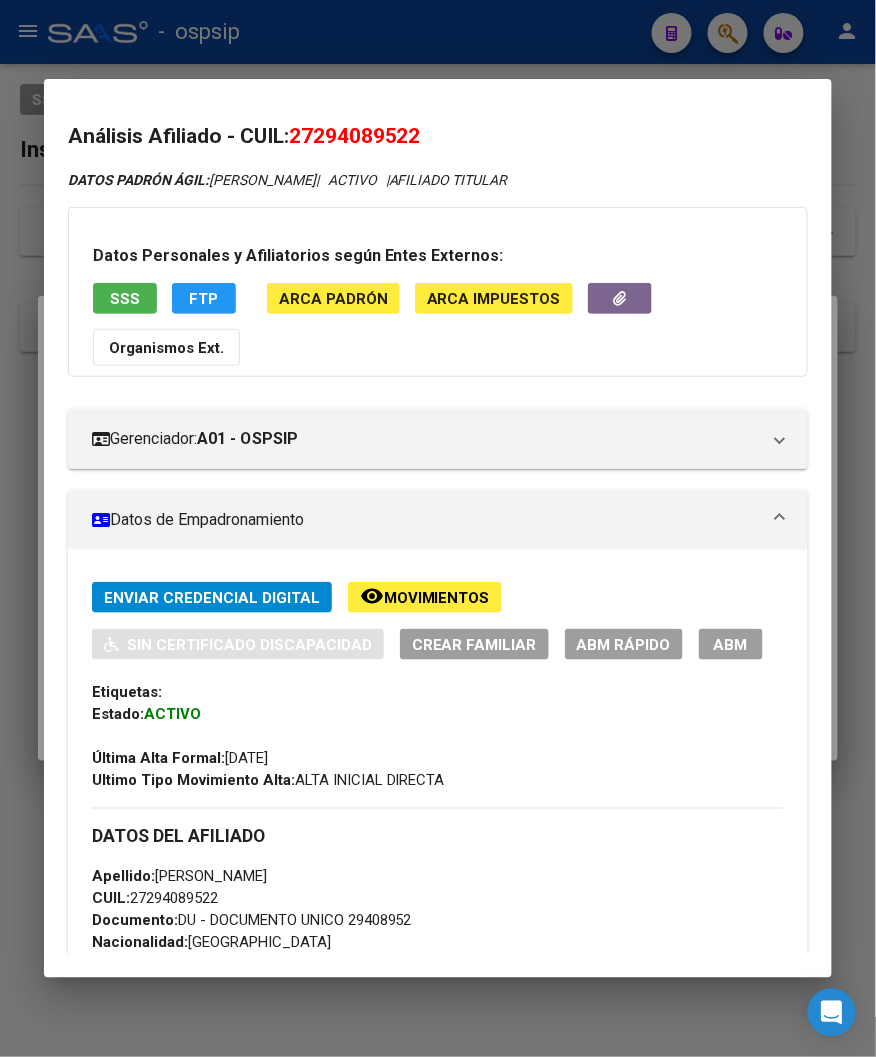 click on "ABM" at bounding box center (731, 645) 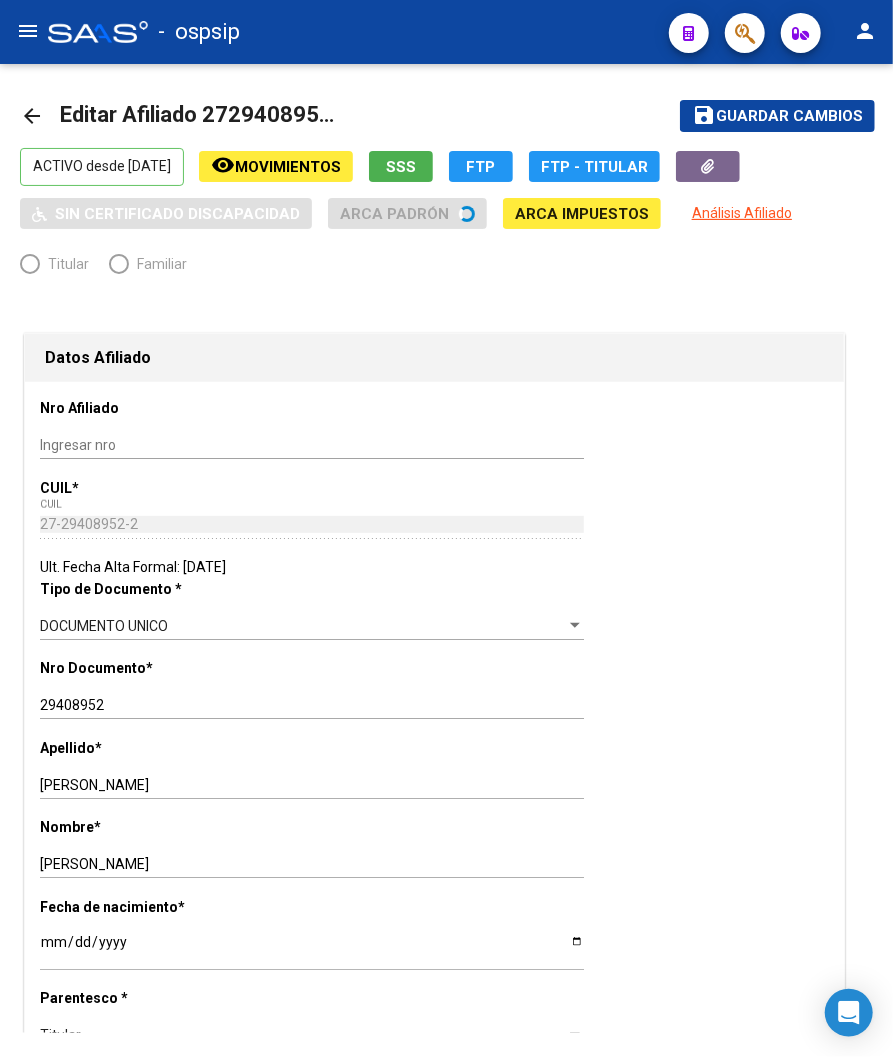 radio on "true" 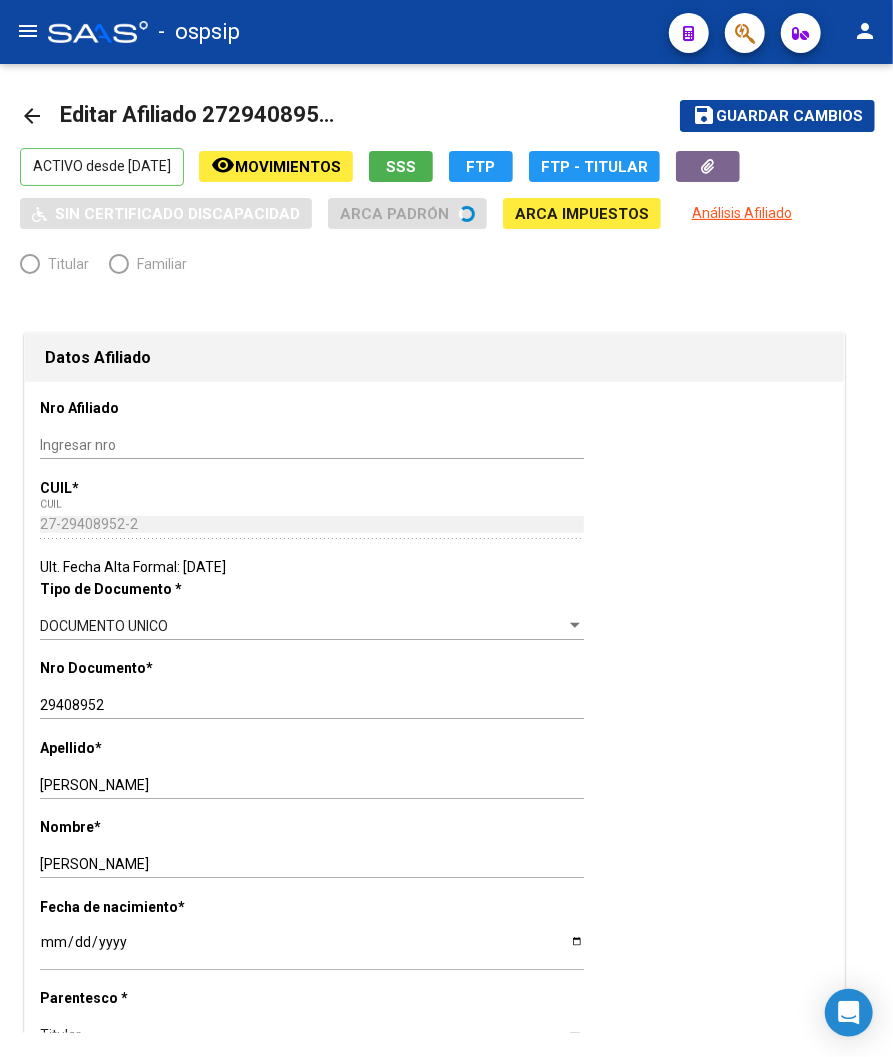 type on "33-71630774-9" 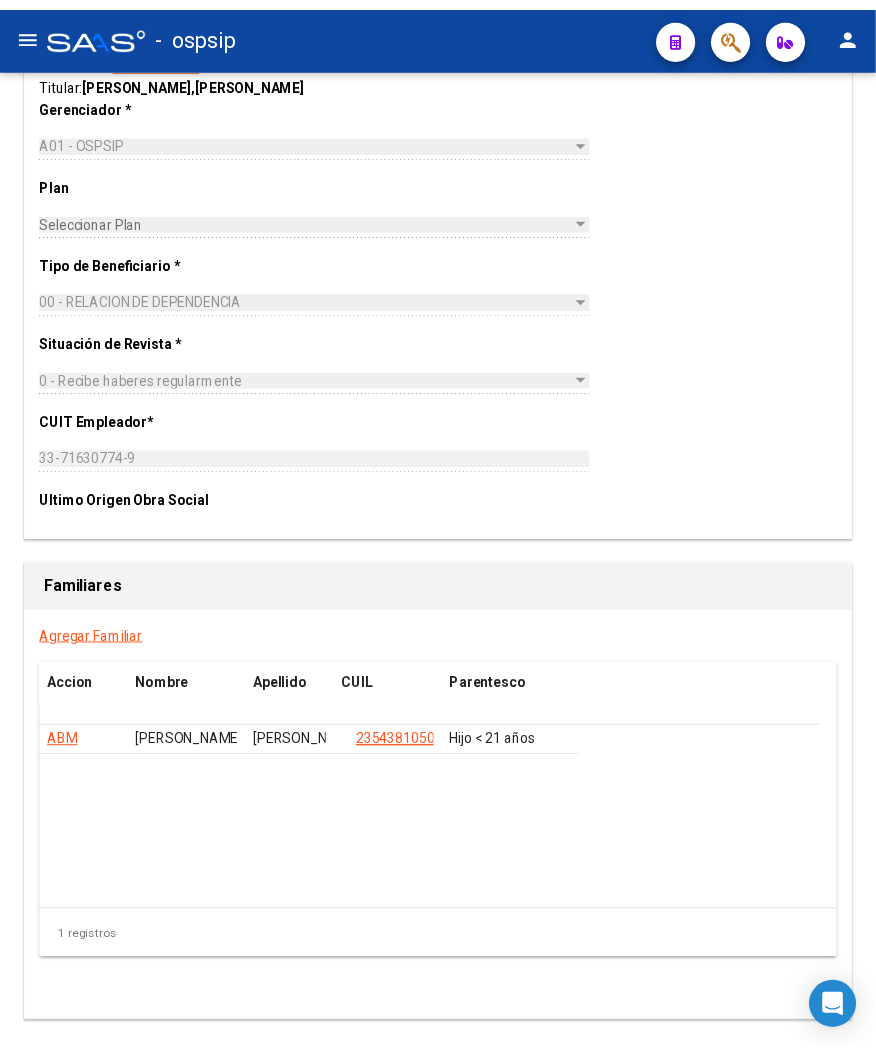 scroll, scrollTop: 3217, scrollLeft: 0, axis: vertical 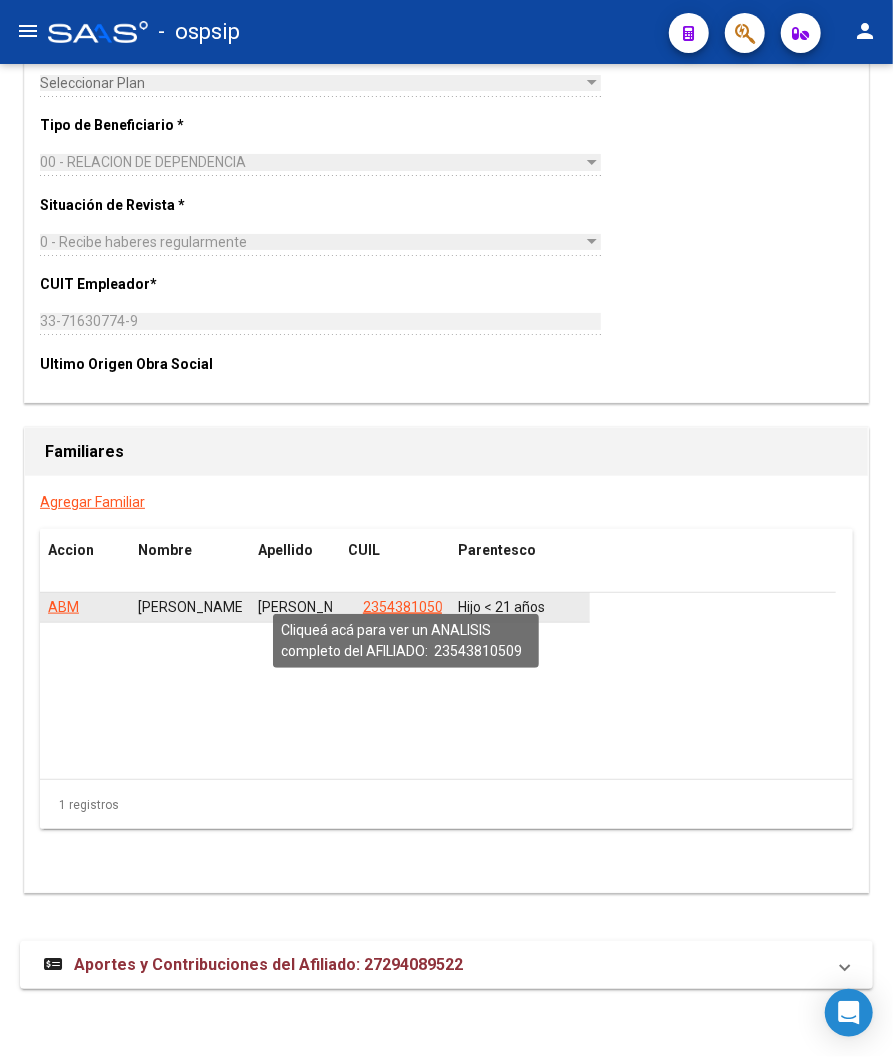 click on "23543810509" 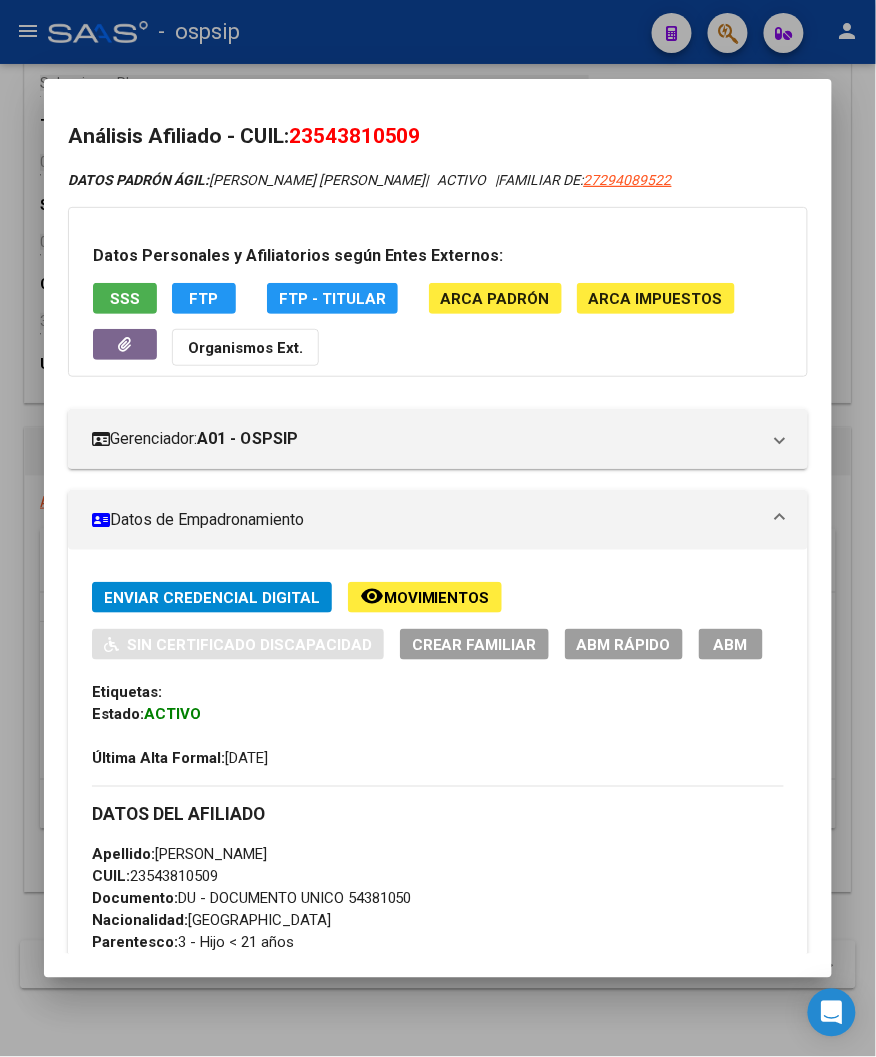 click on "ABM" at bounding box center (731, 644) 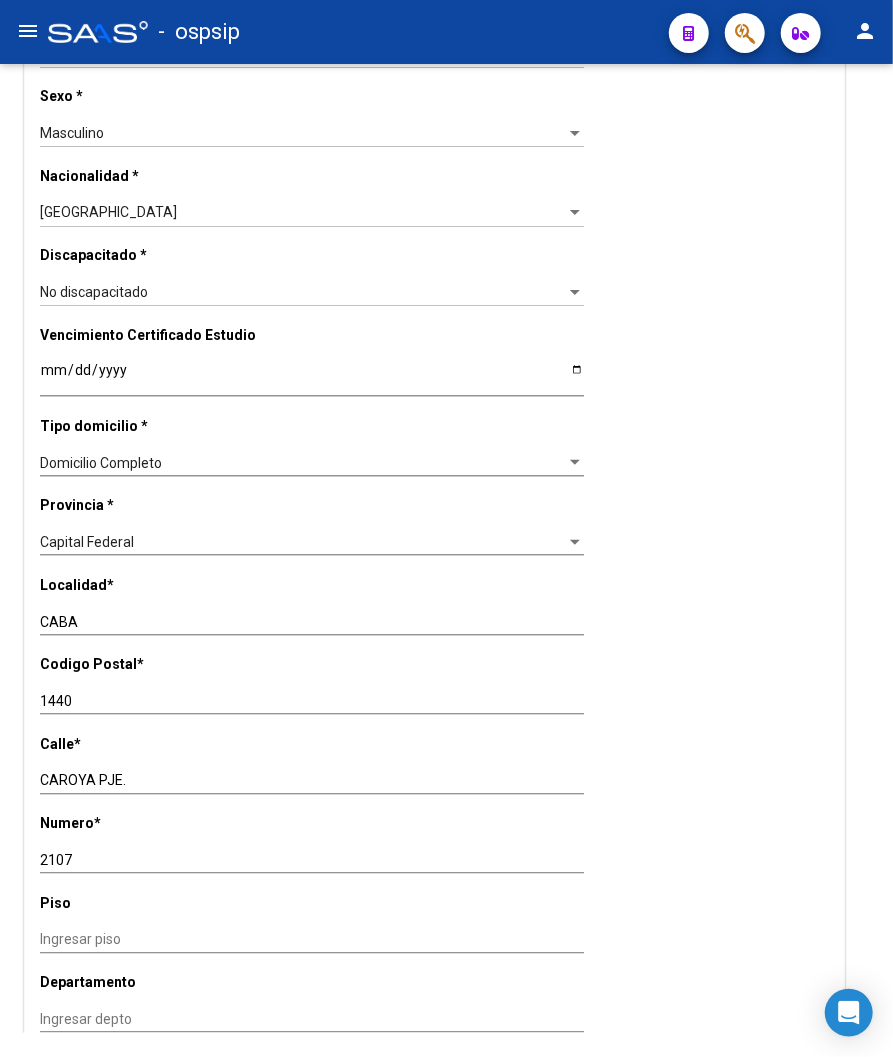 scroll, scrollTop: 838, scrollLeft: 0, axis: vertical 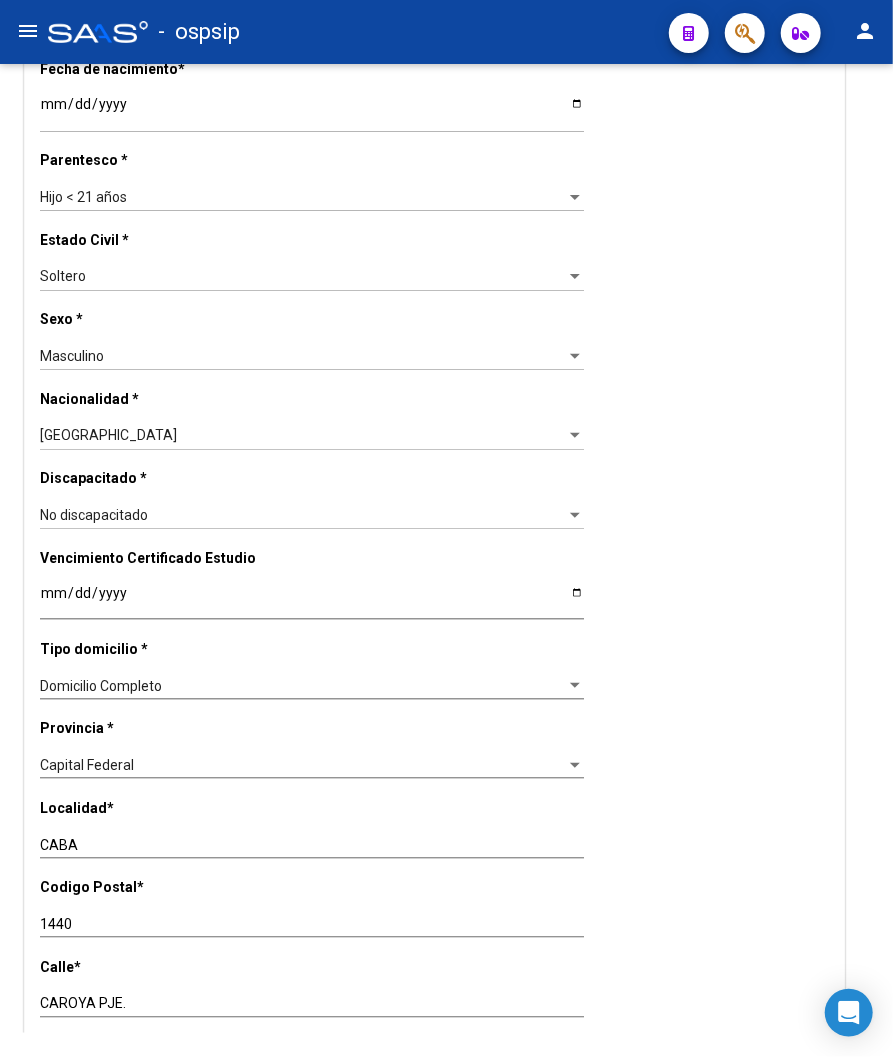 click on "No discapacitado" at bounding box center [94, 515] 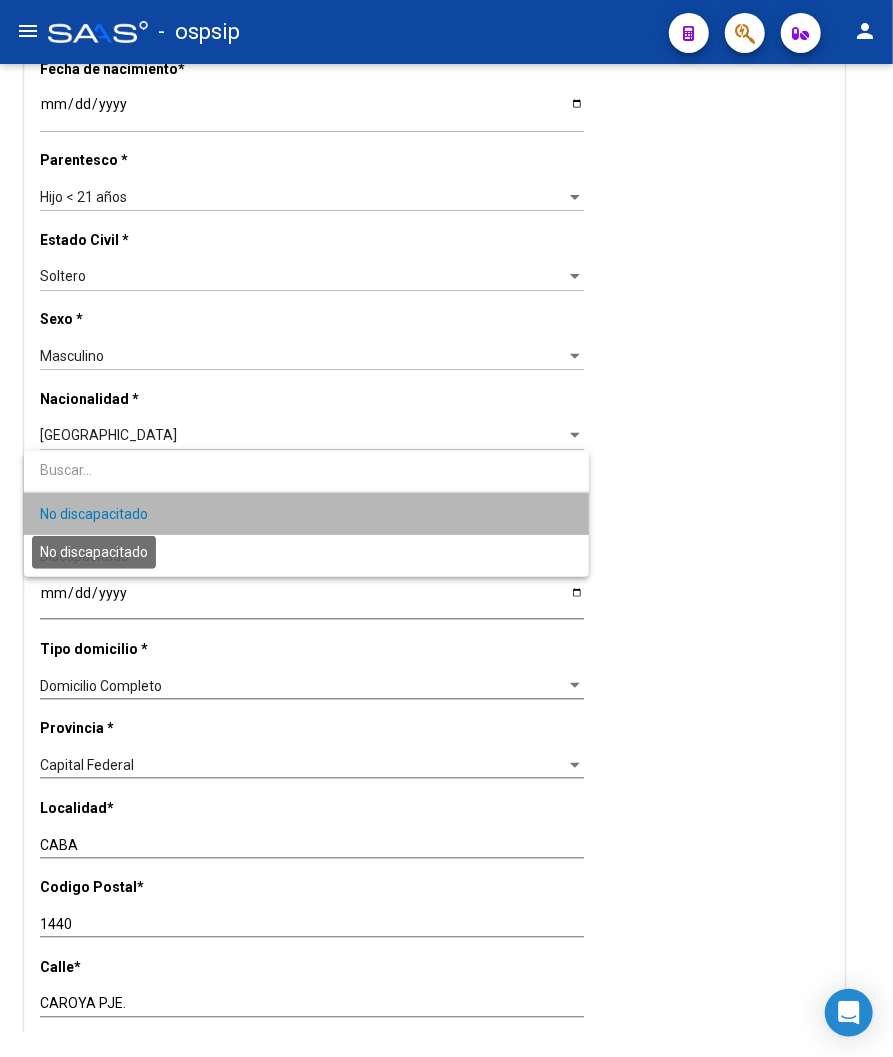 click on "No discapacitado" at bounding box center (94, 514) 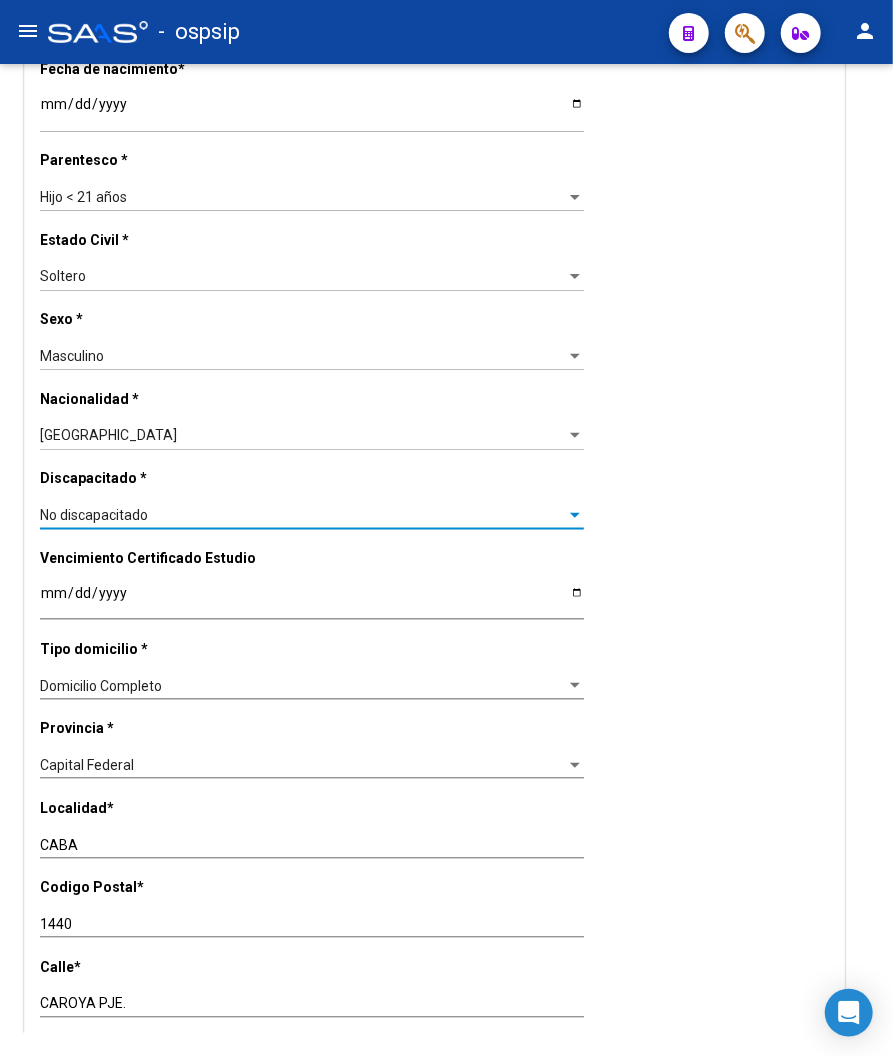 click on "No discapacitado" at bounding box center [94, 515] 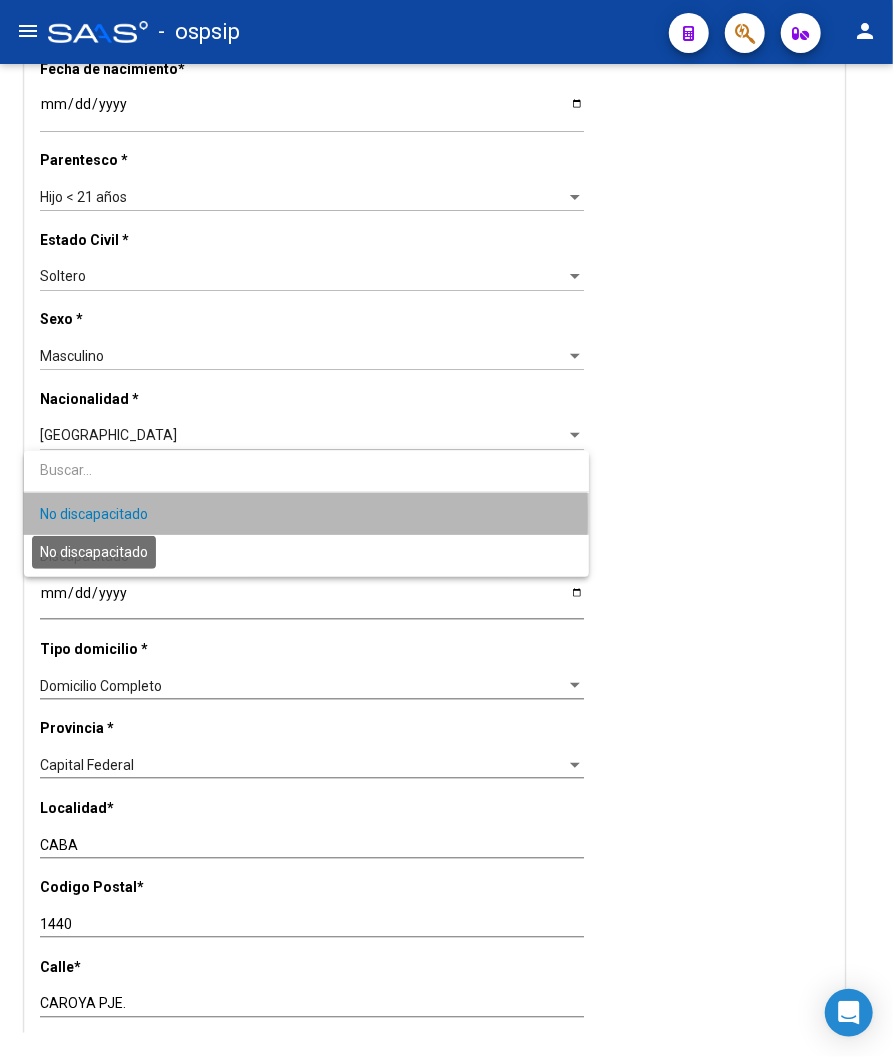 click on "No discapacitado" at bounding box center (94, 514) 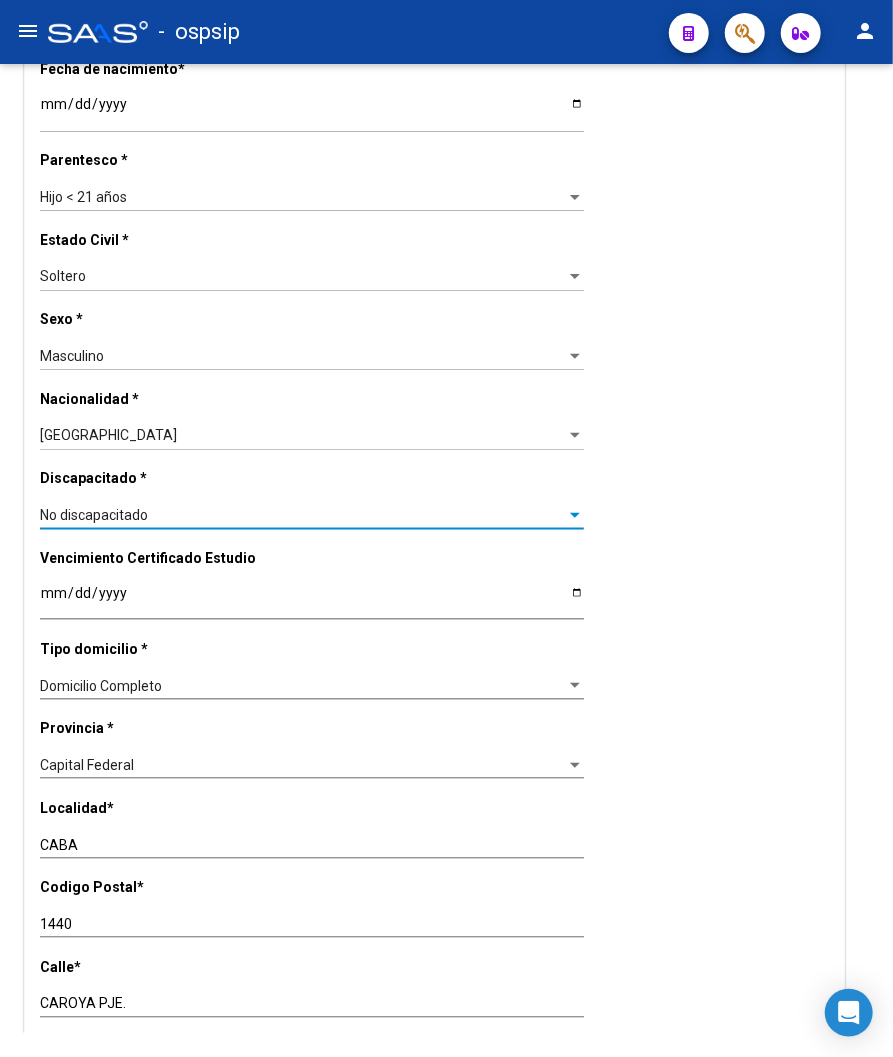 click on "No discapacitado" at bounding box center [94, 515] 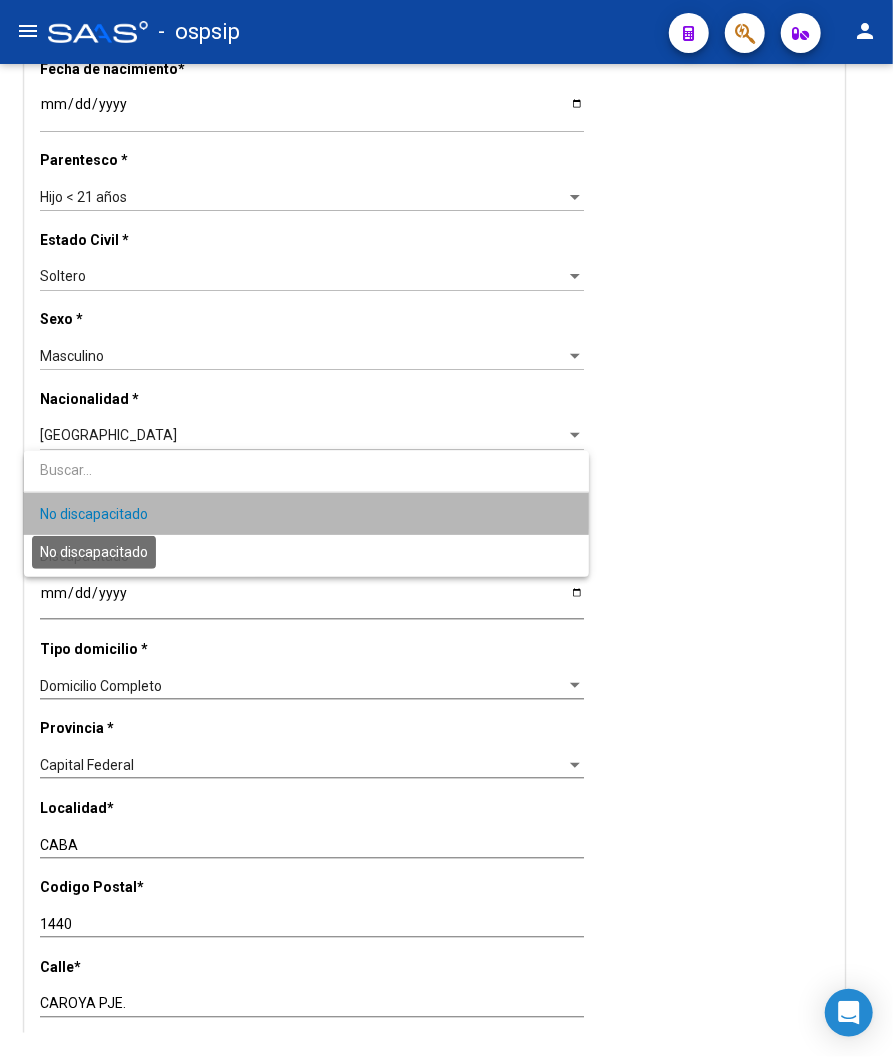 click on "No discapacitado" at bounding box center [94, 514] 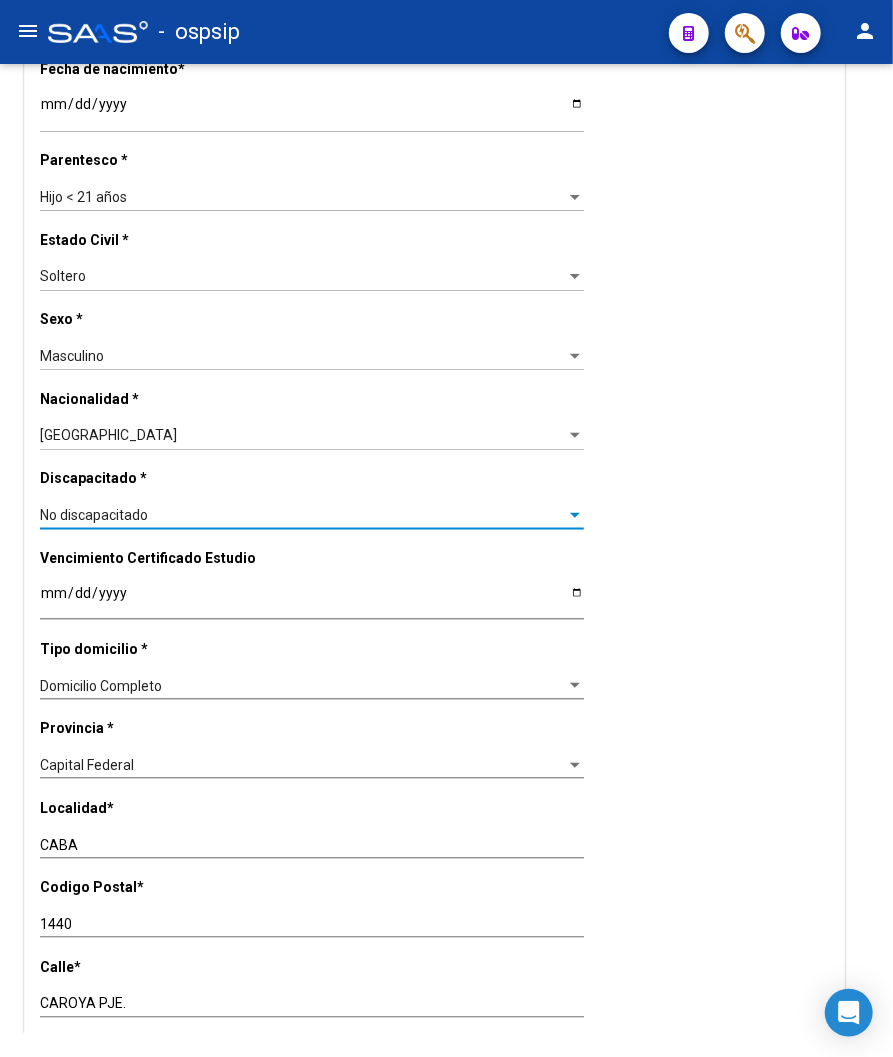 click at bounding box center [575, 515] 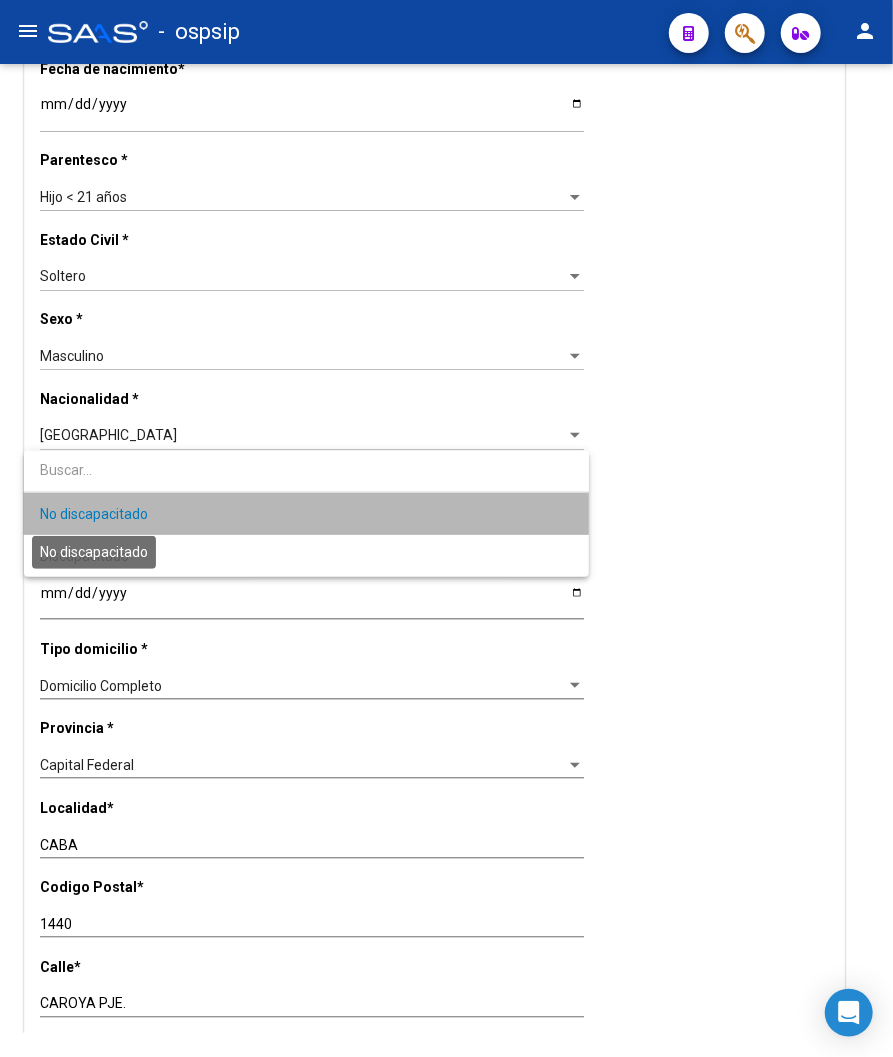 click on "No discapacitado" at bounding box center [94, 514] 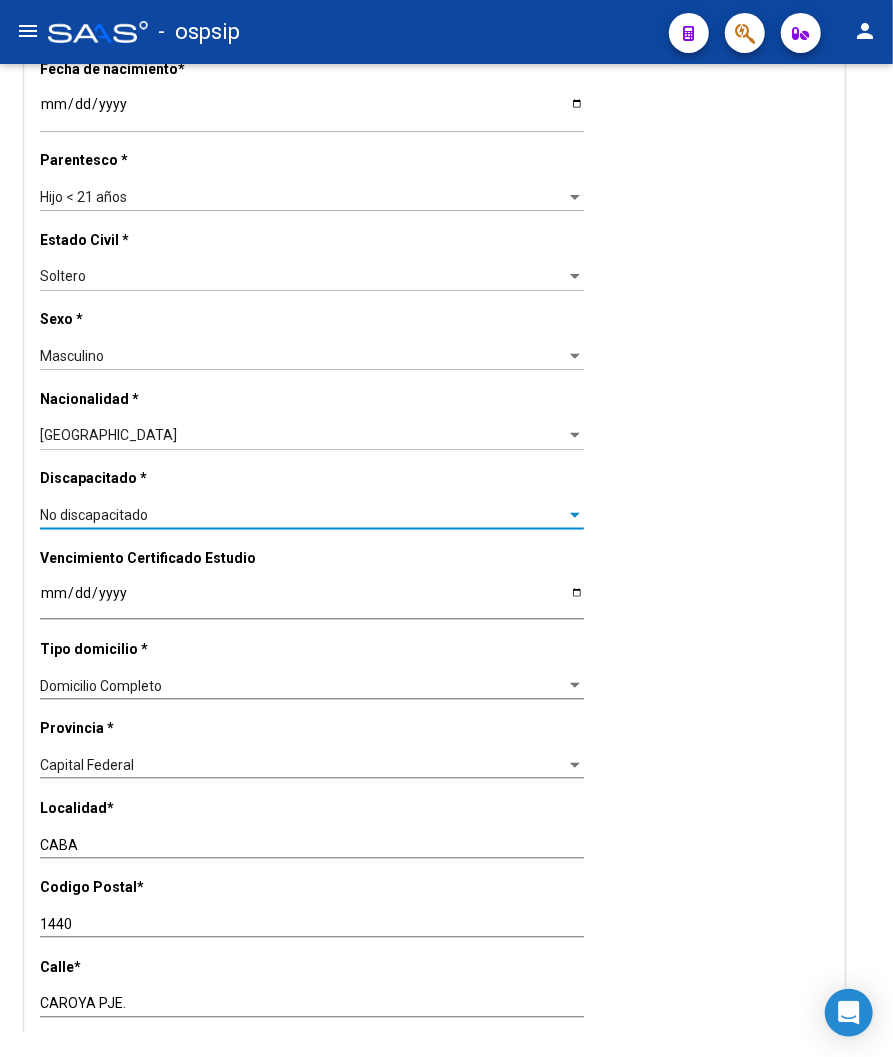 click at bounding box center [575, 515] 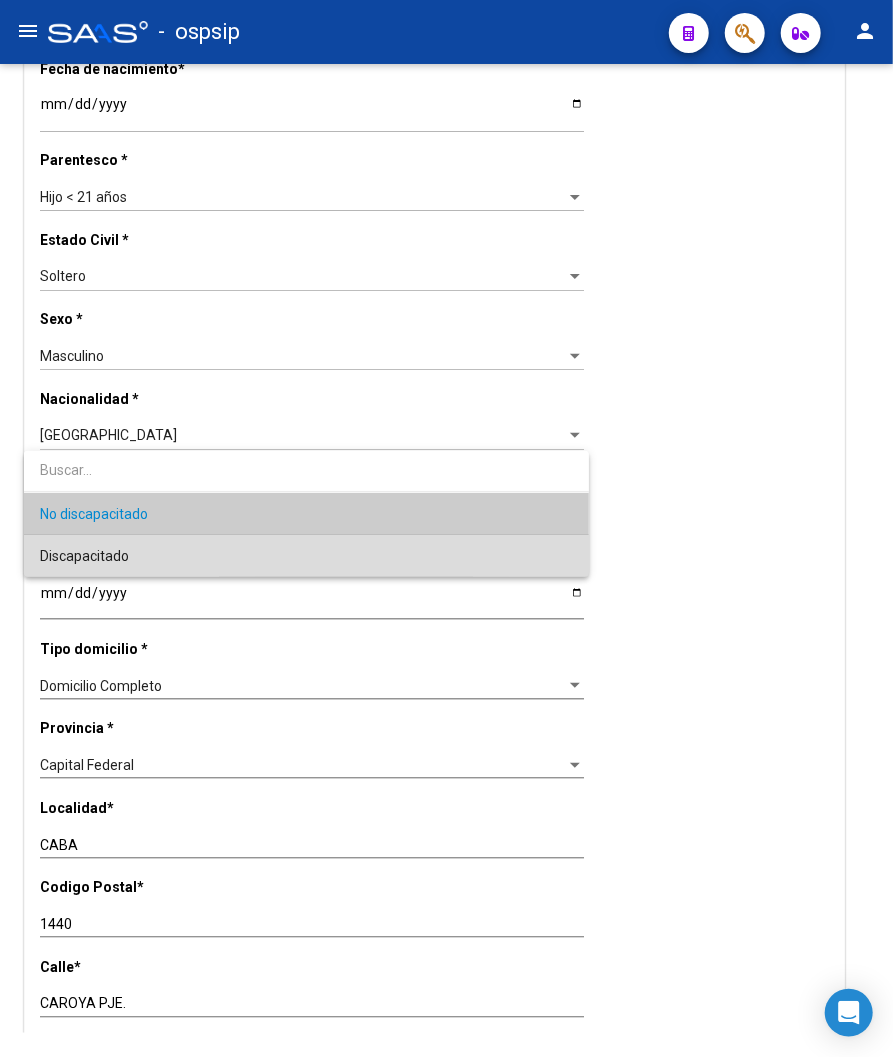 click on "Discapacitado" at bounding box center [306, 556] 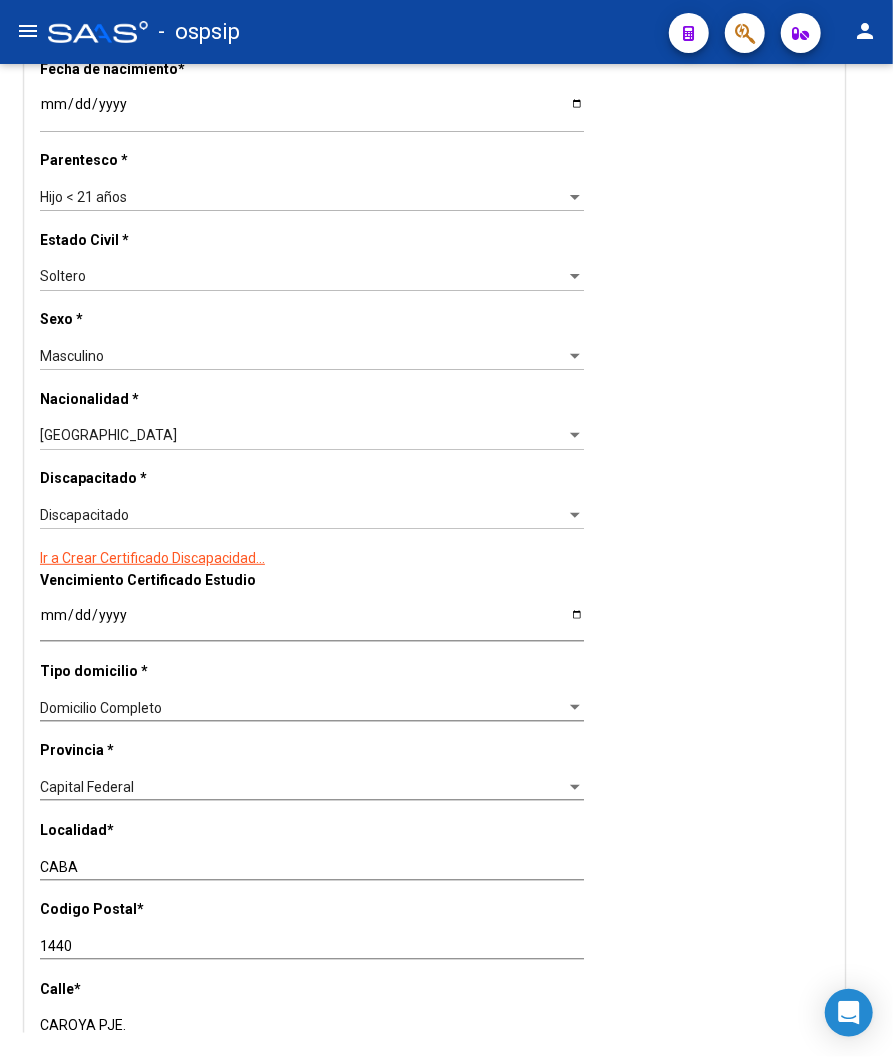 click on "Ir a Crear Certificado Discapacidad..." 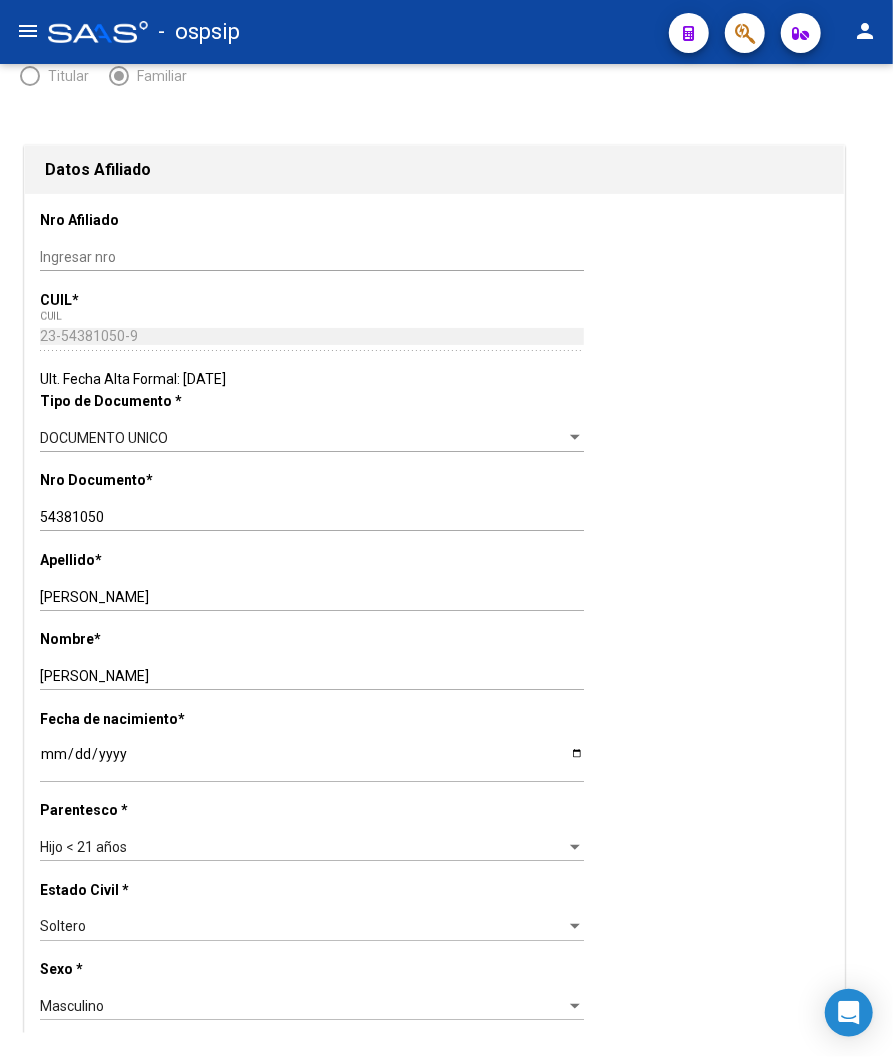 scroll, scrollTop: 172, scrollLeft: 0, axis: vertical 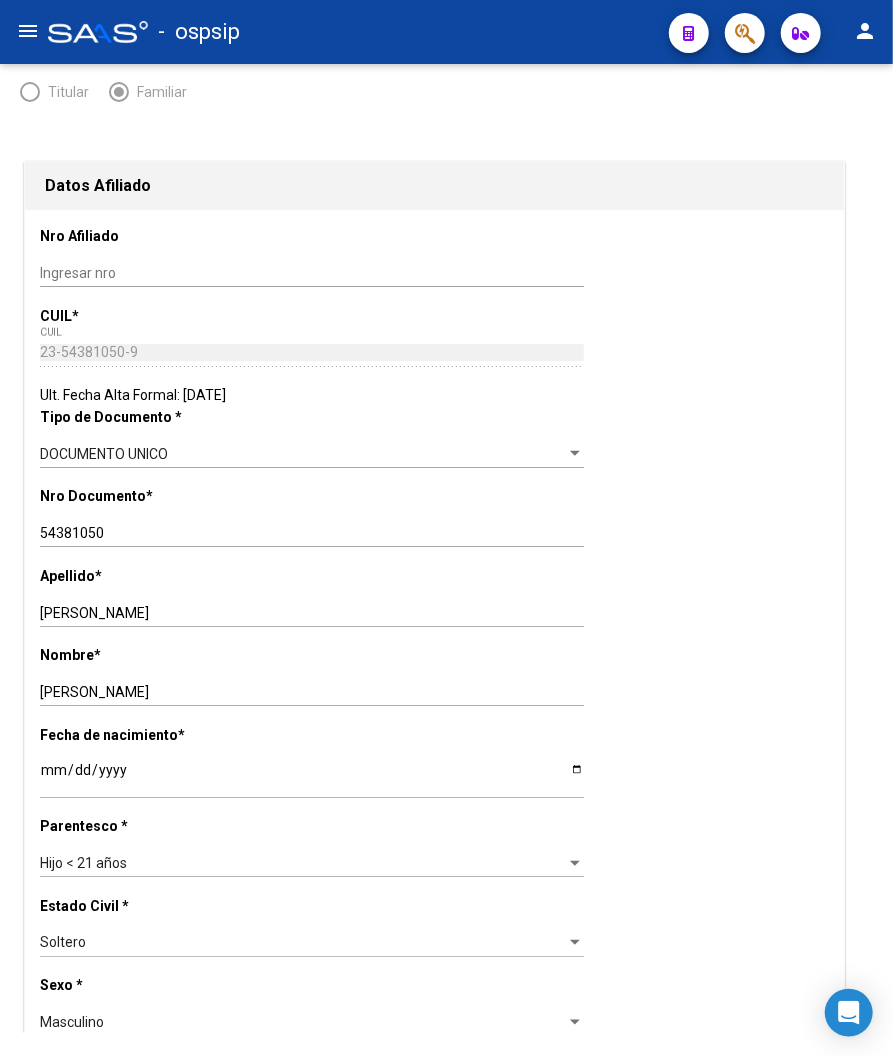 drag, startPoint x: 38, startPoint y: 346, endPoint x: 158, endPoint y: 365, distance: 121.49486 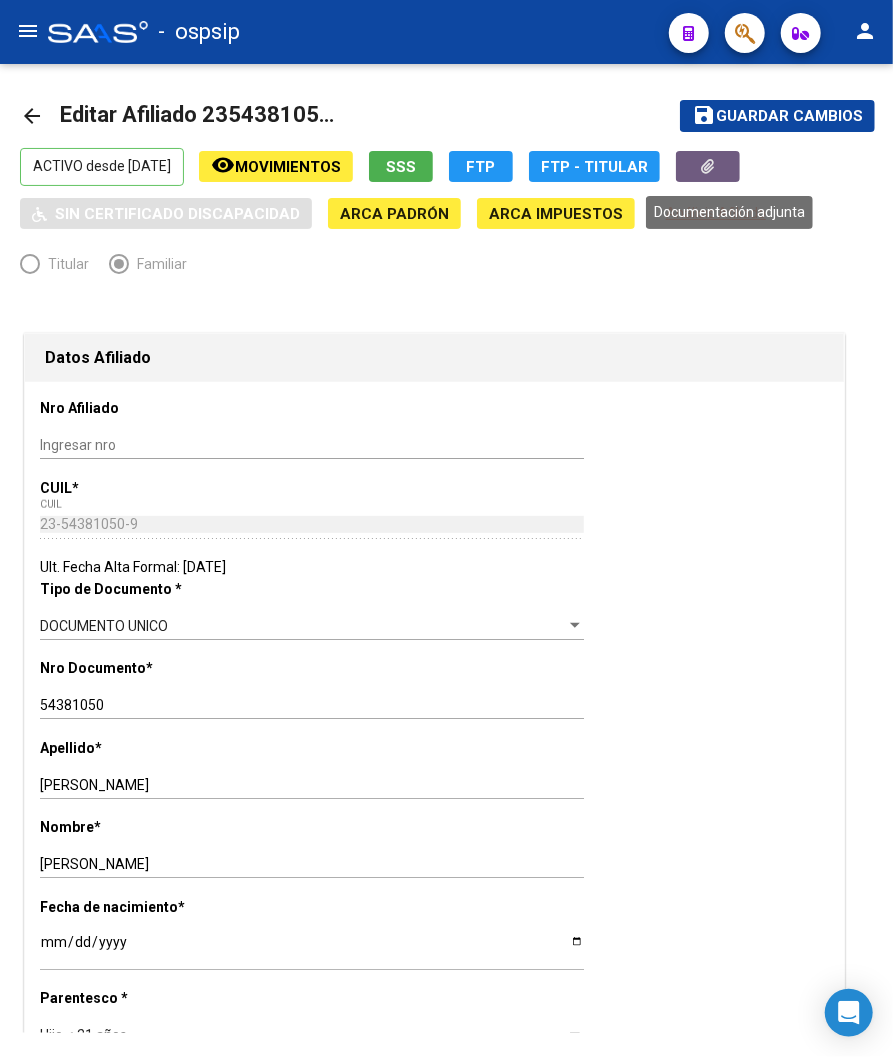 click 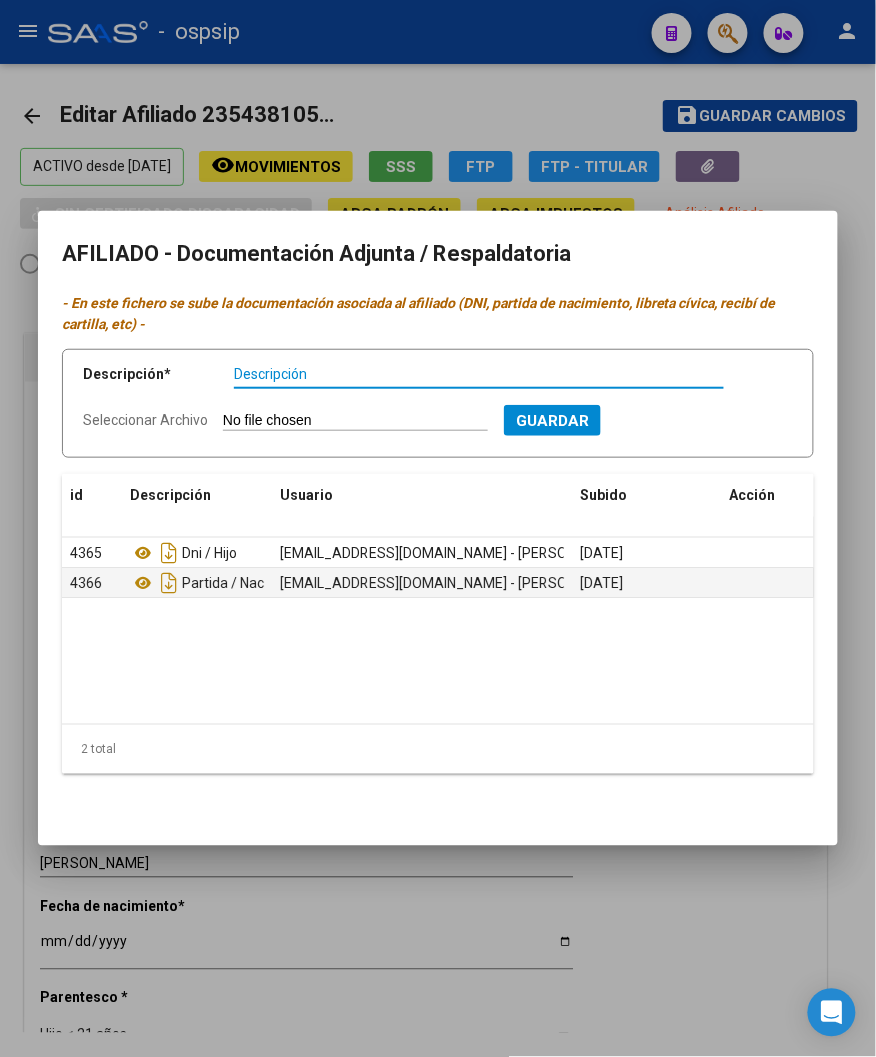 click on "Descripción" at bounding box center (479, 374) 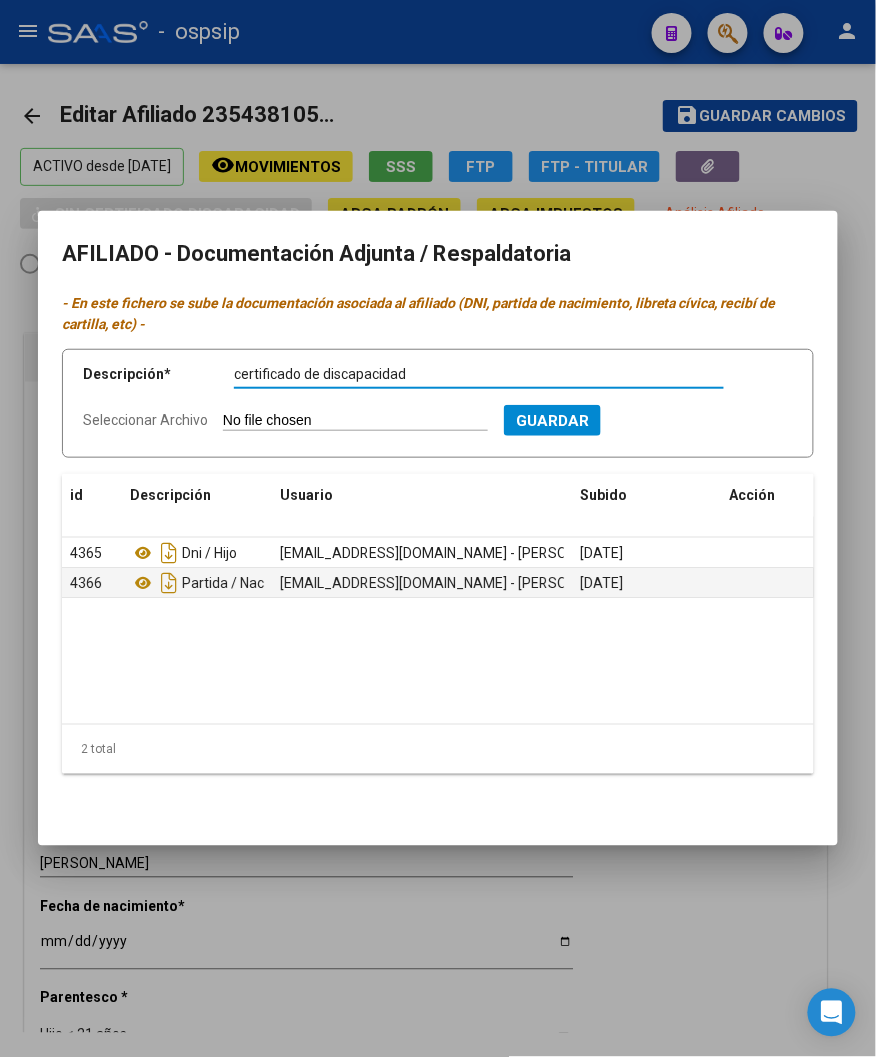 type on "certificado de discapacidad" 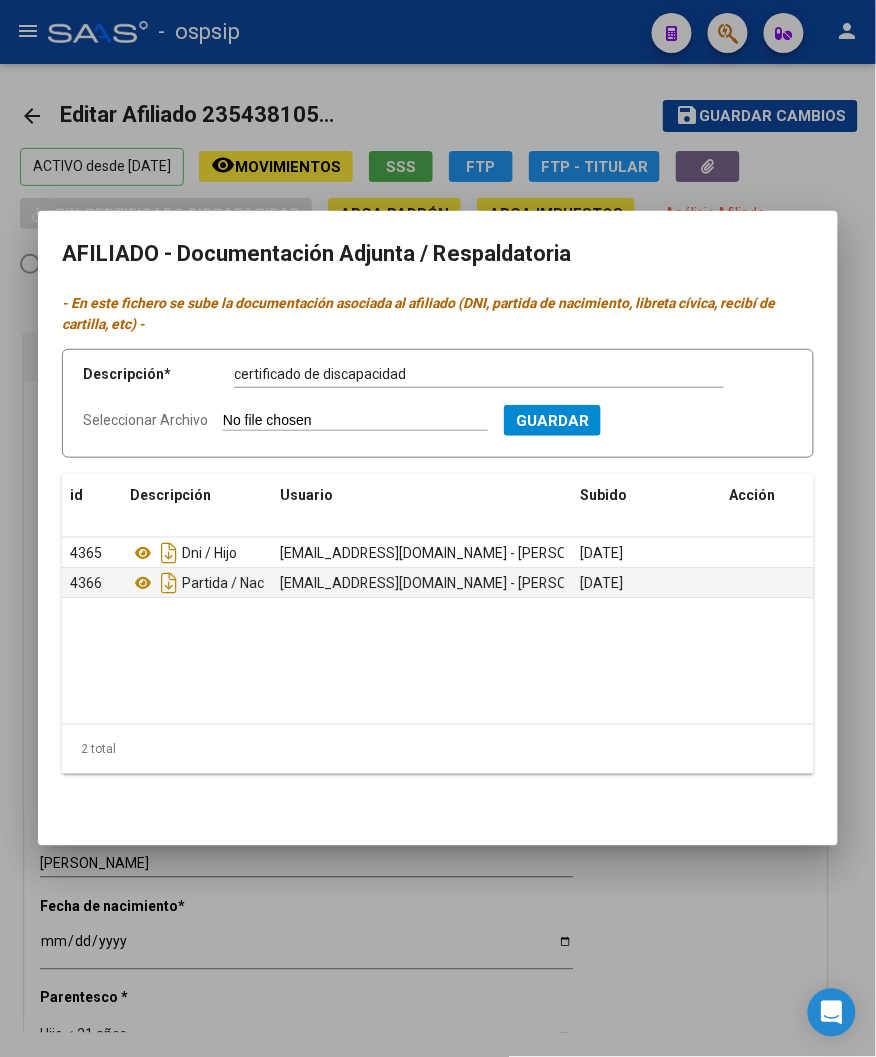 click on "Seleccionar Archivo" at bounding box center [355, 421] 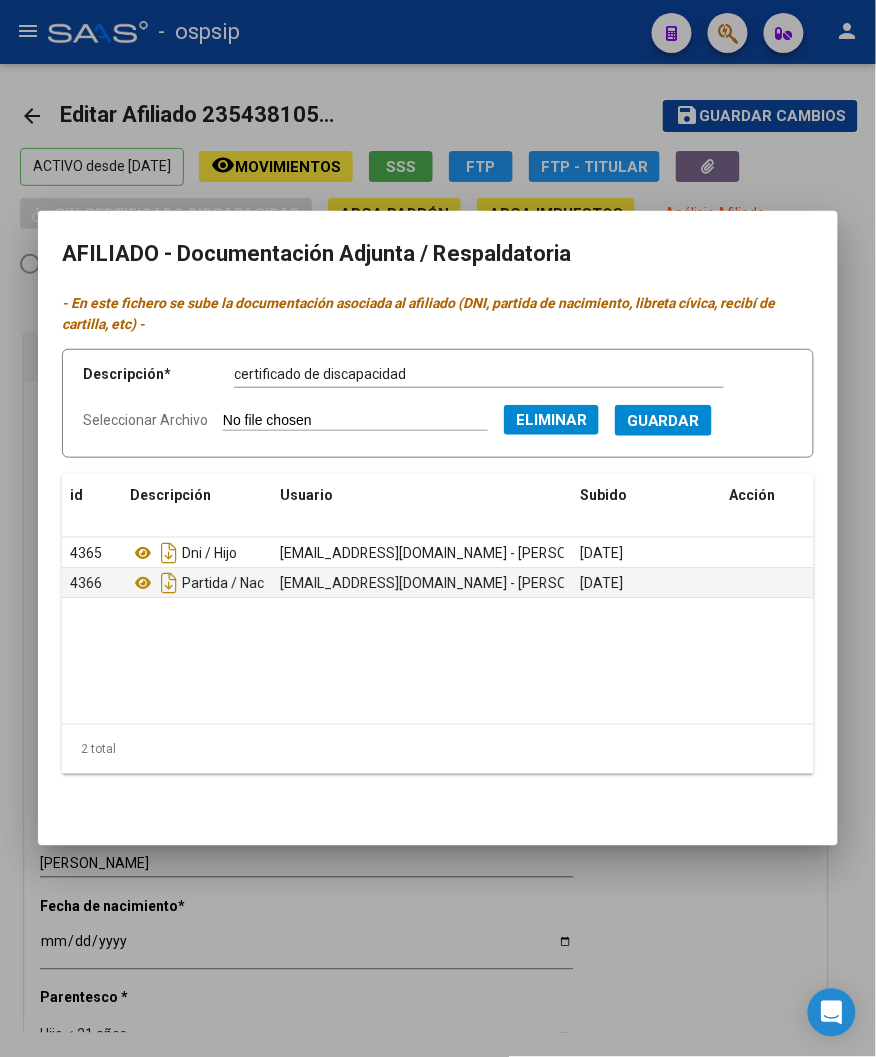 click on "Eliminar" 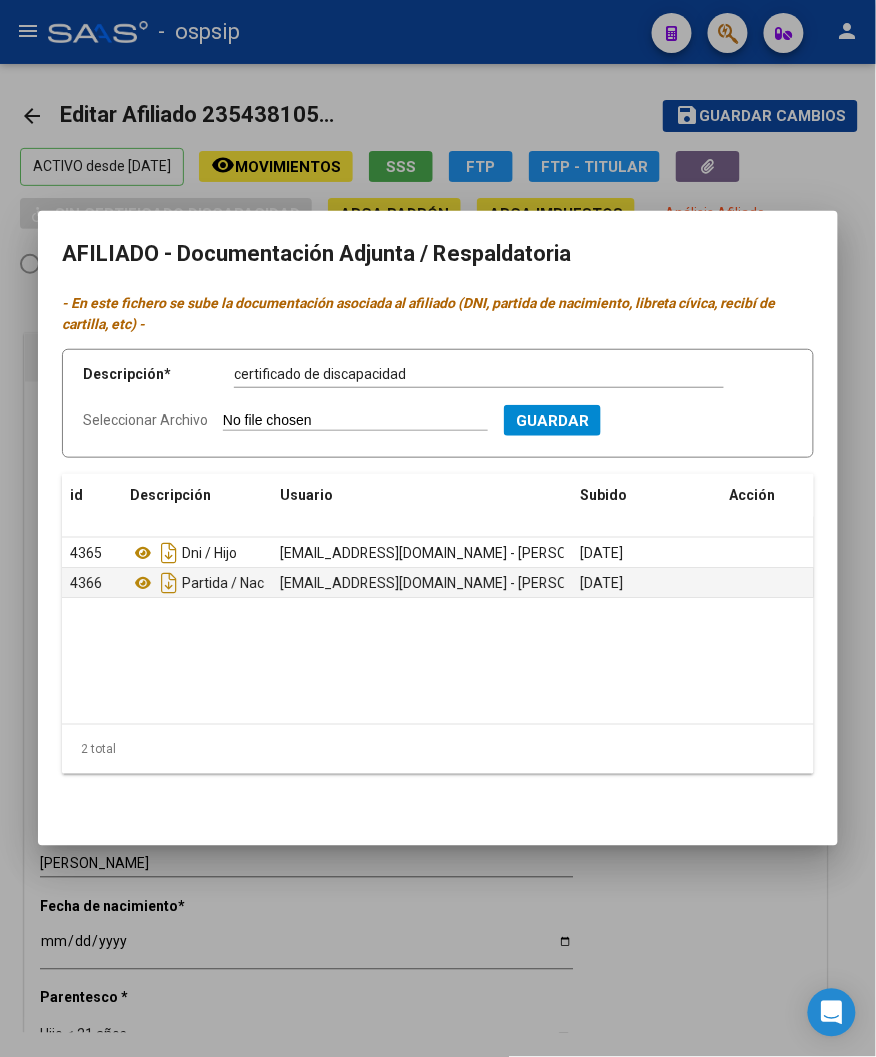 click on "Seleccionar Archivo" 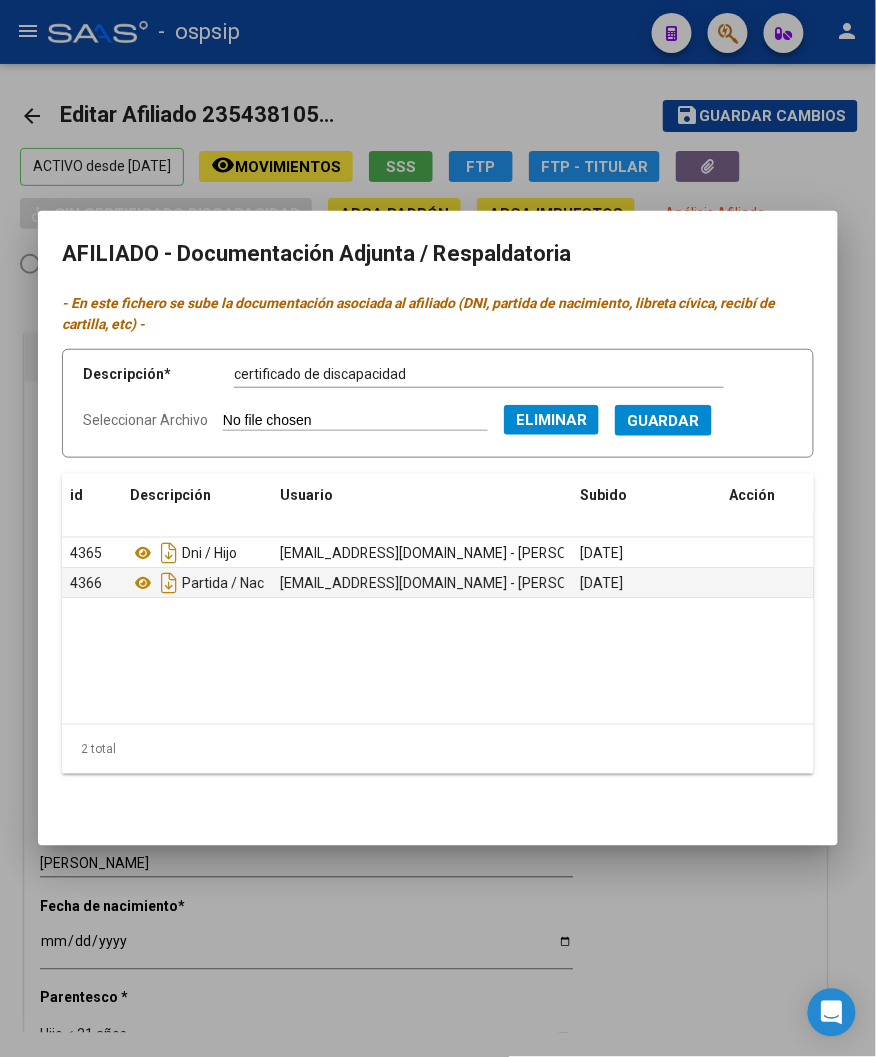 click on "Guardar" at bounding box center (663, 421) 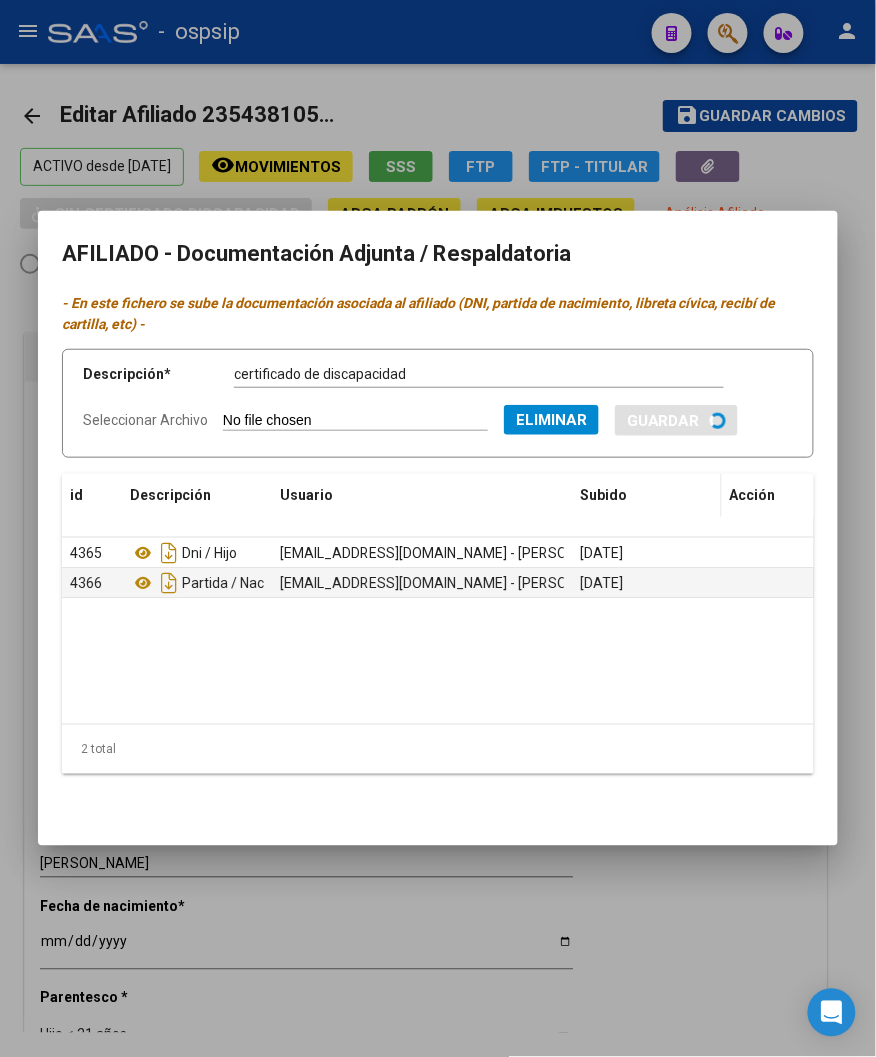 type 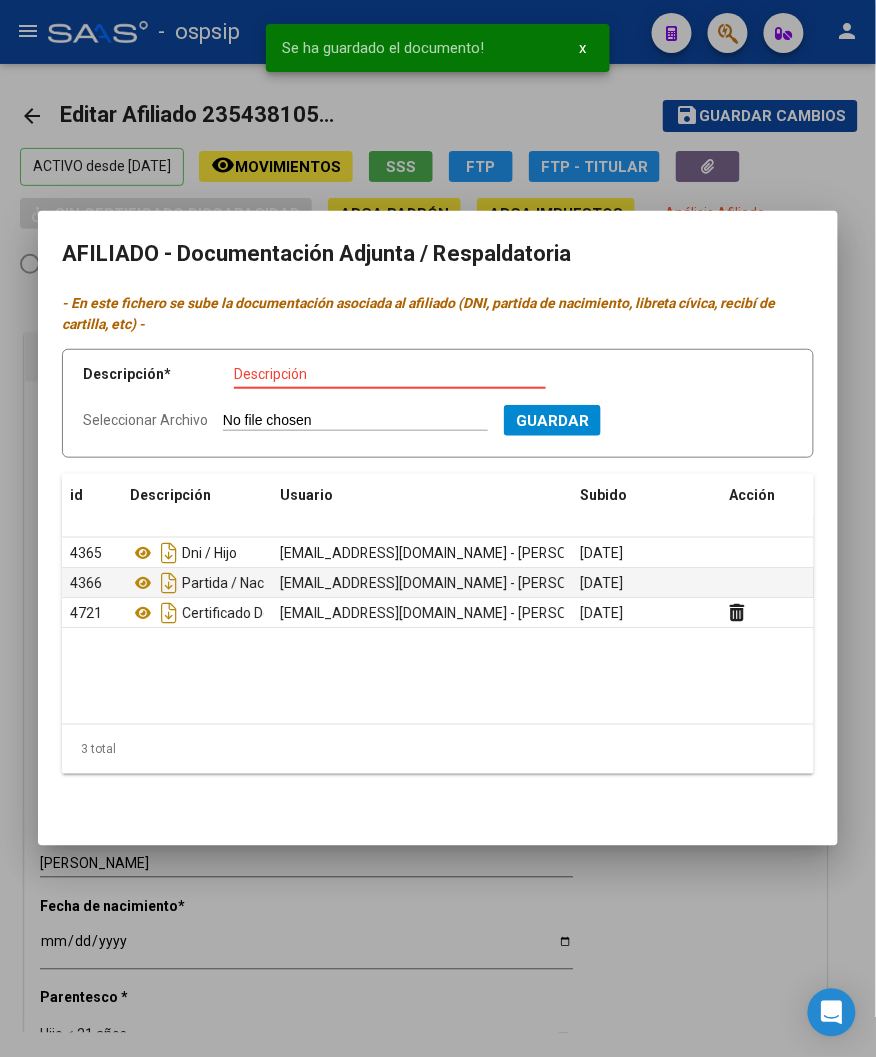 click on "Descripción" at bounding box center (390, 374) 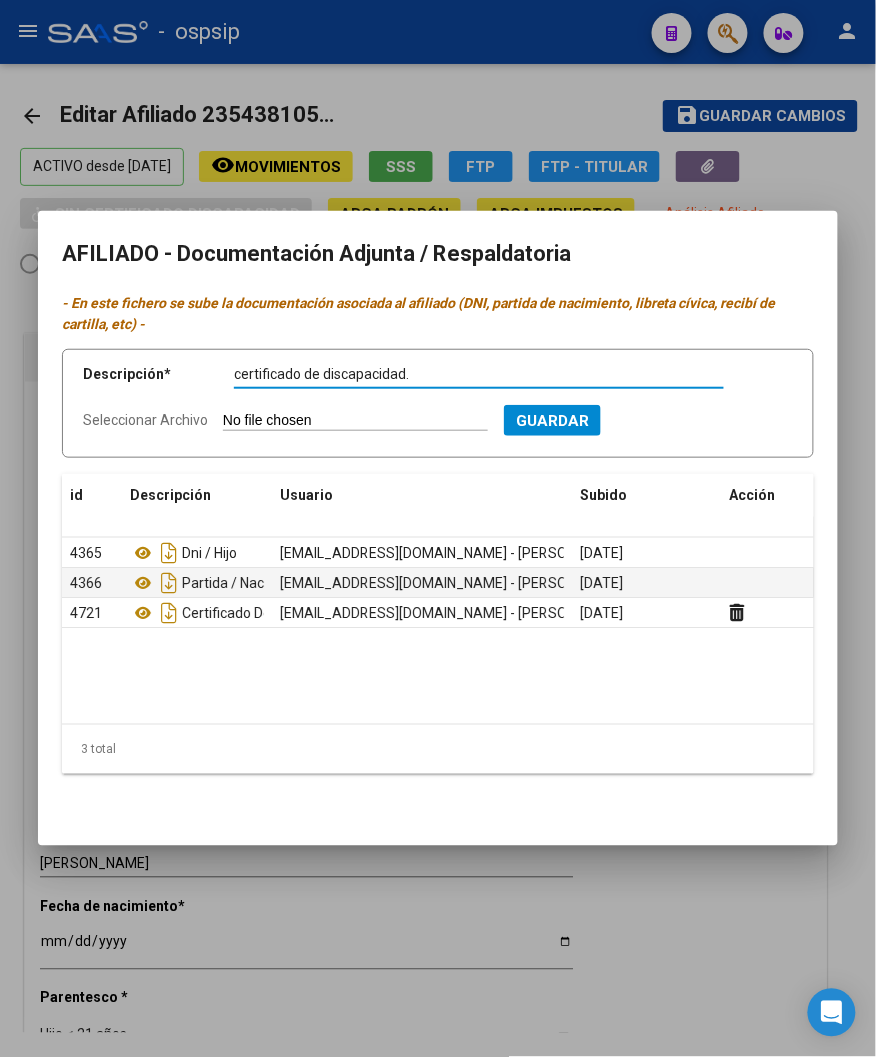 type on "certificado de discapacidad." 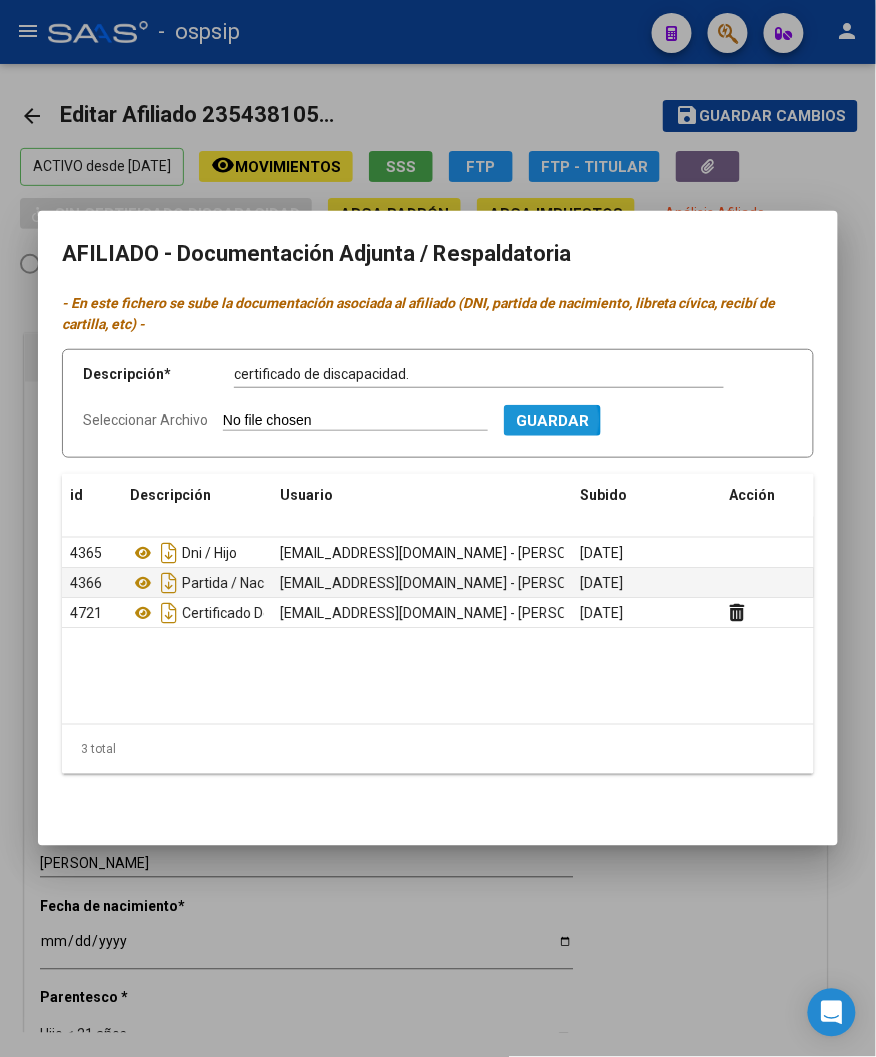 click on "Guardar" at bounding box center [552, 421] 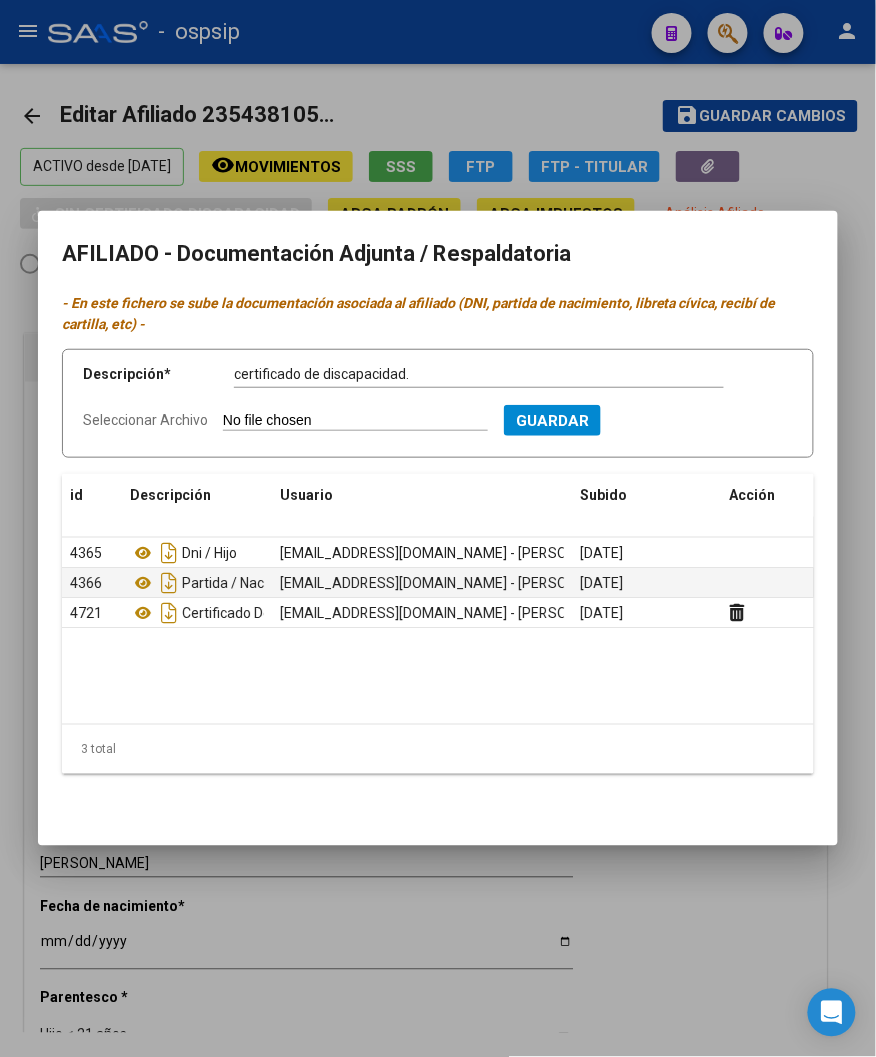 click on "Guardar" at bounding box center [552, 421] 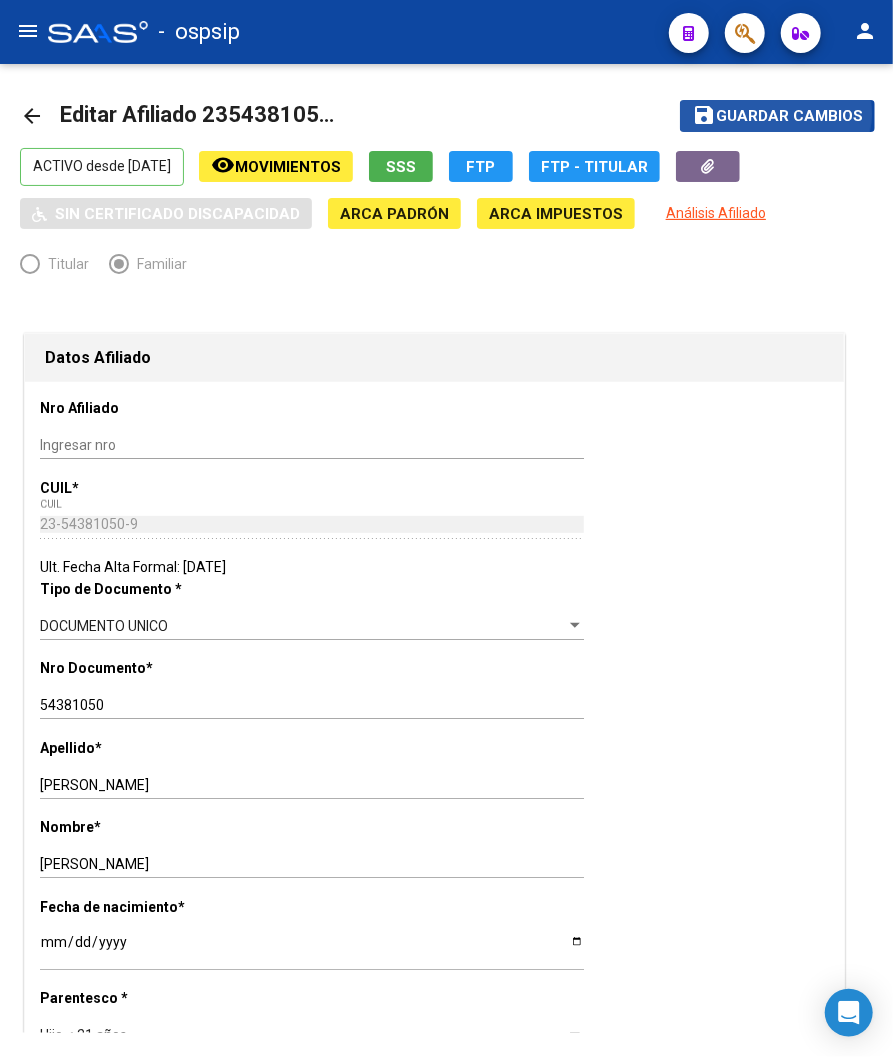 click on "Guardar cambios" 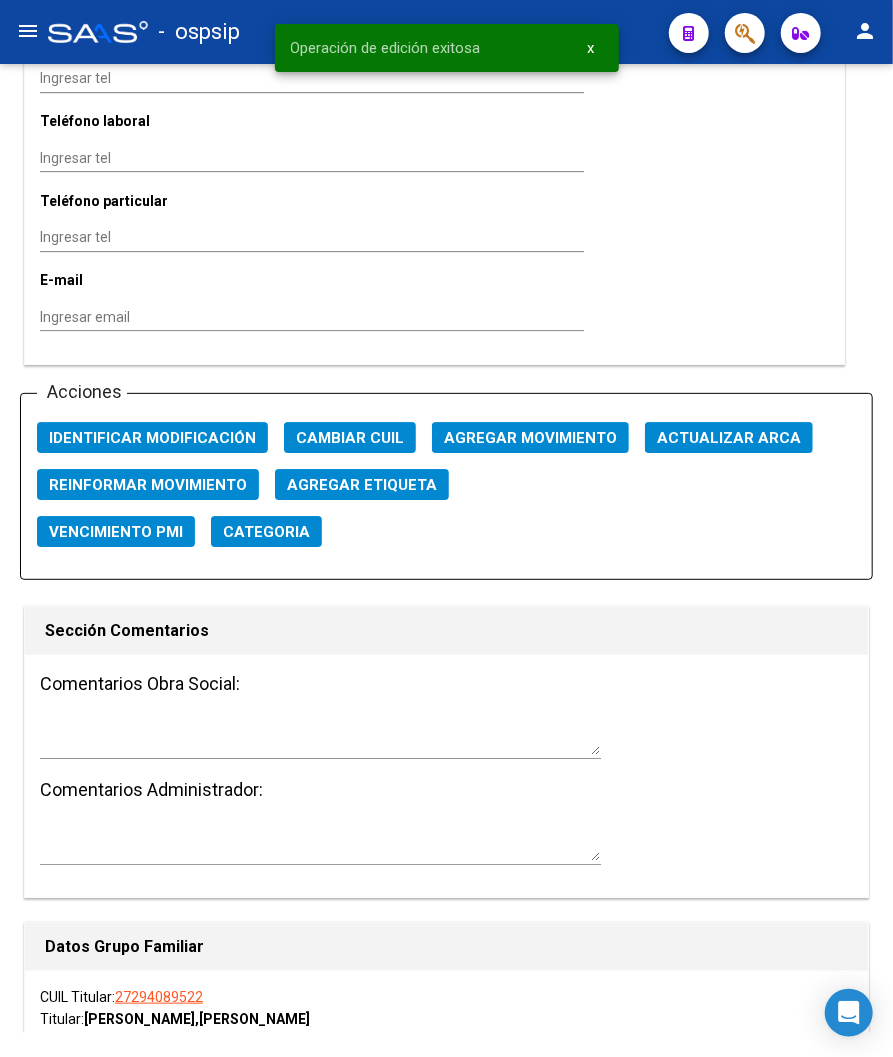 scroll, scrollTop: 2222, scrollLeft: 0, axis: vertical 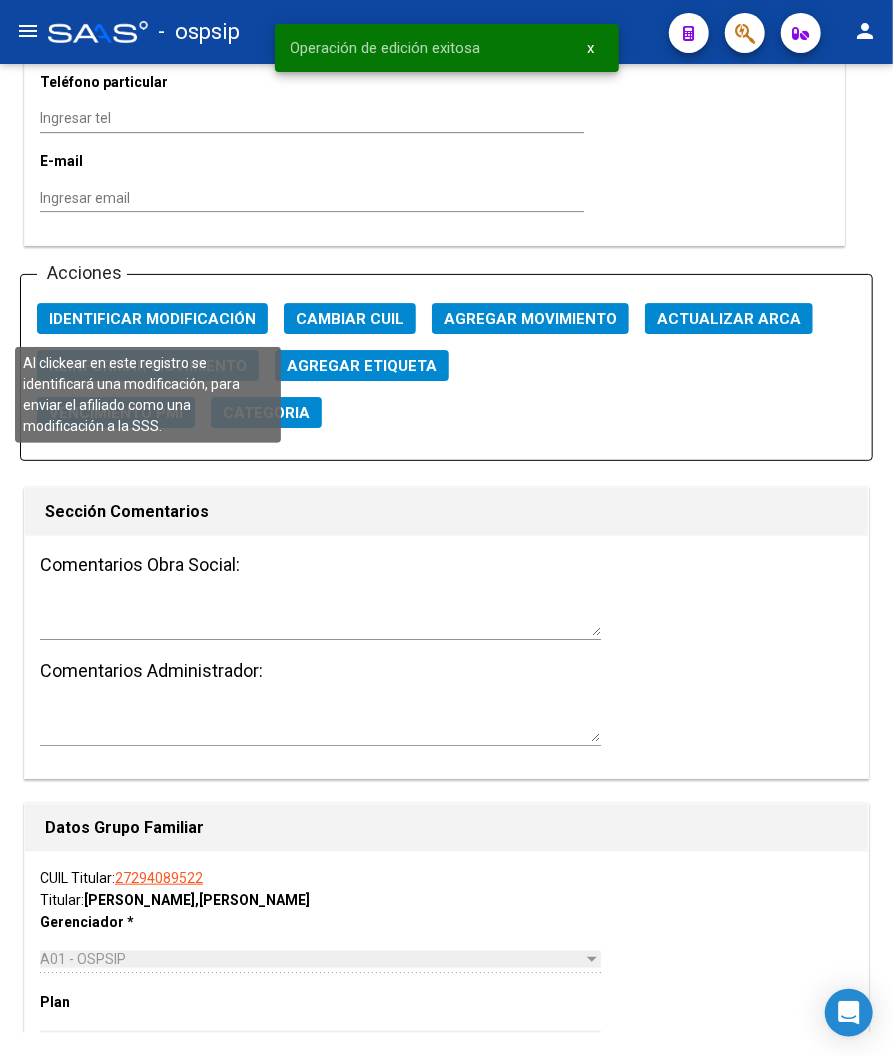 click on "Identificar Modificación" 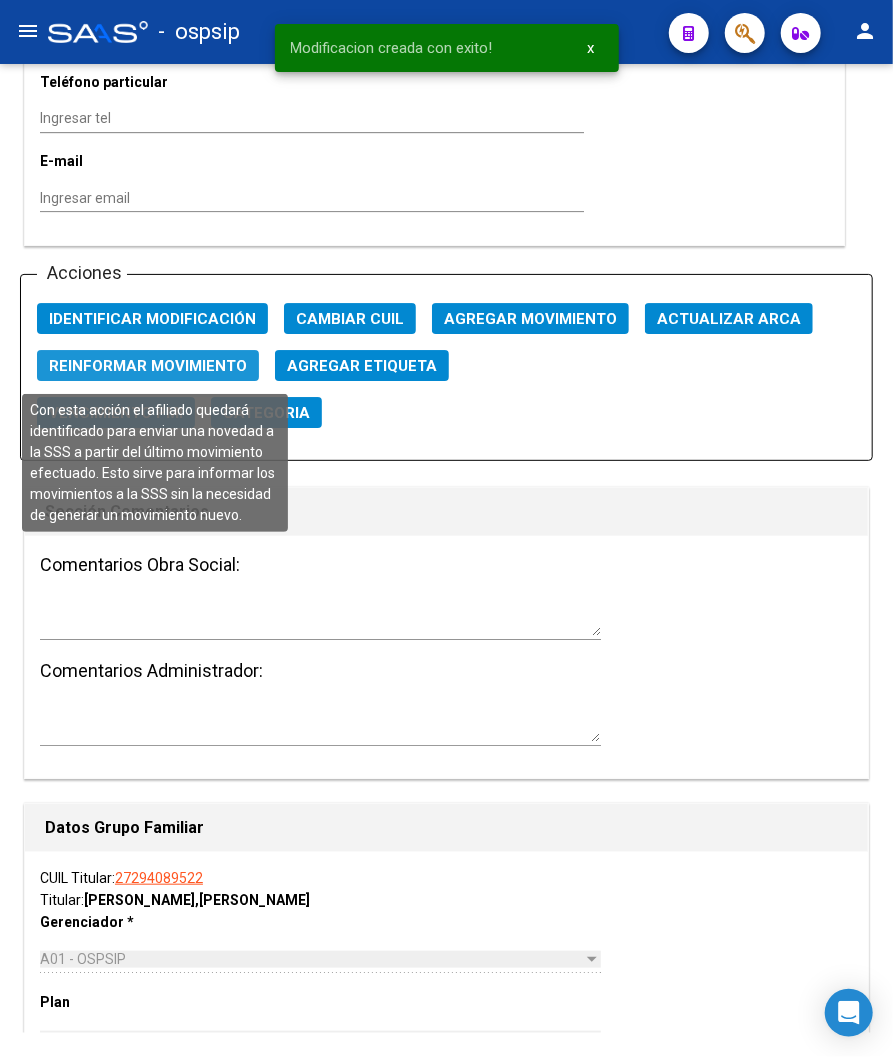 click on "Reinformar Movimiento" 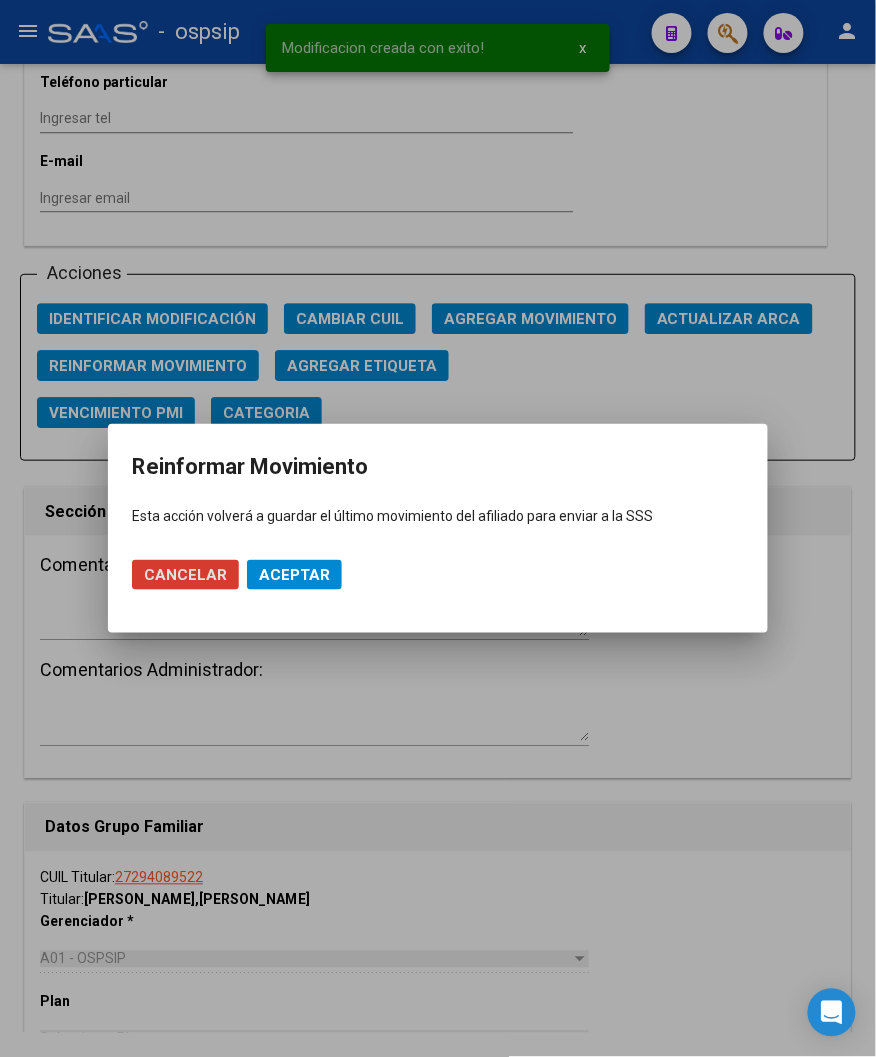 click on "Aceptar" at bounding box center [294, 575] 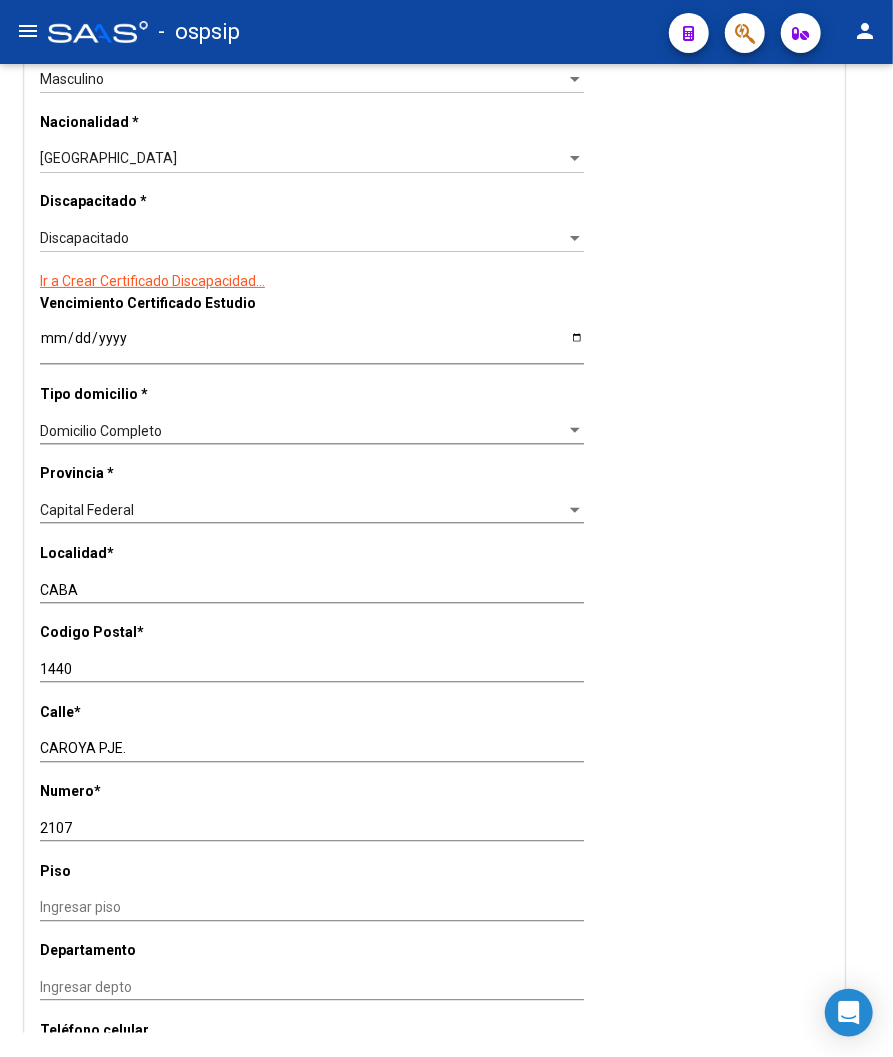 scroll, scrollTop: 1000, scrollLeft: 0, axis: vertical 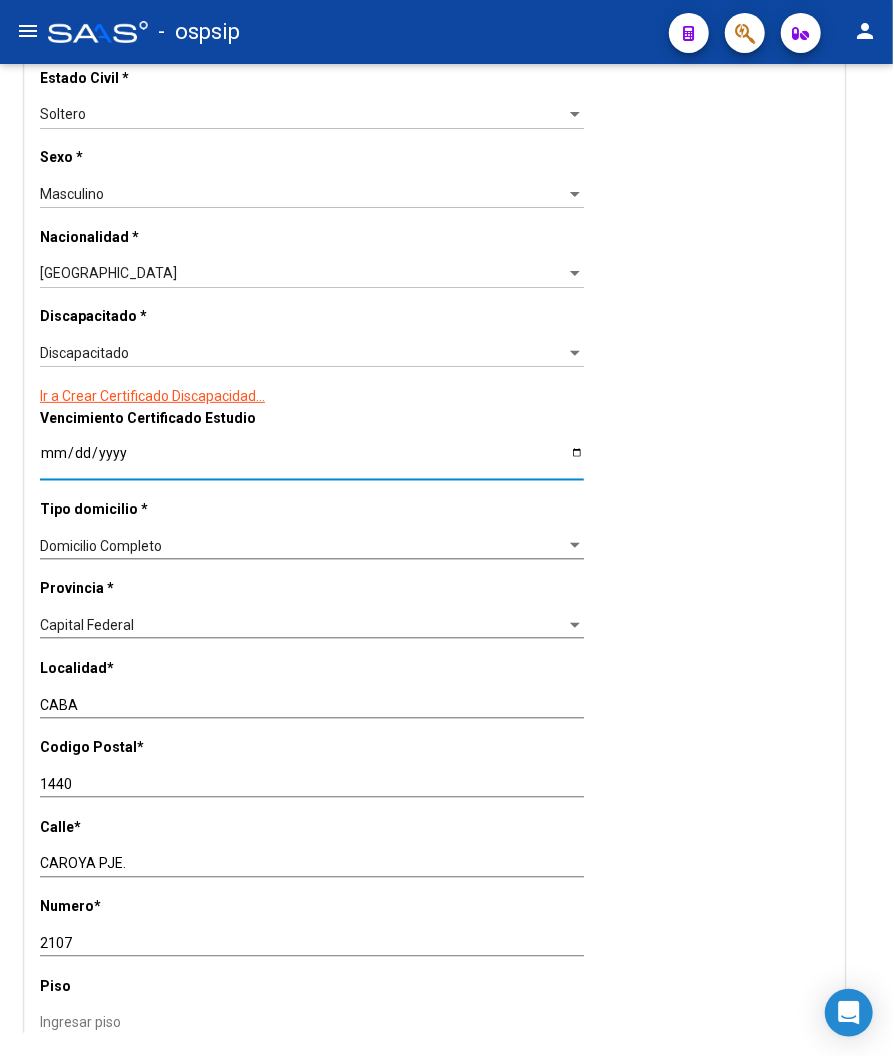 click on "Ingresar fecha" at bounding box center (312, 460) 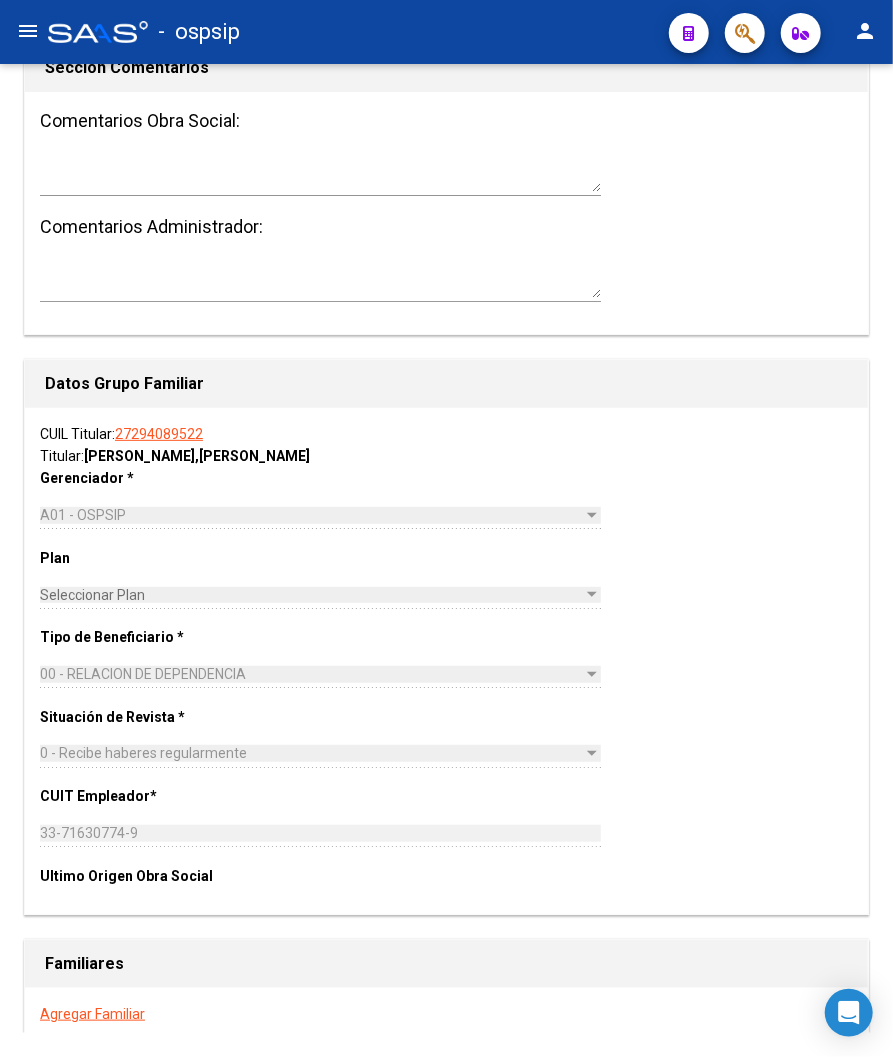 scroll, scrollTop: 3111, scrollLeft: 0, axis: vertical 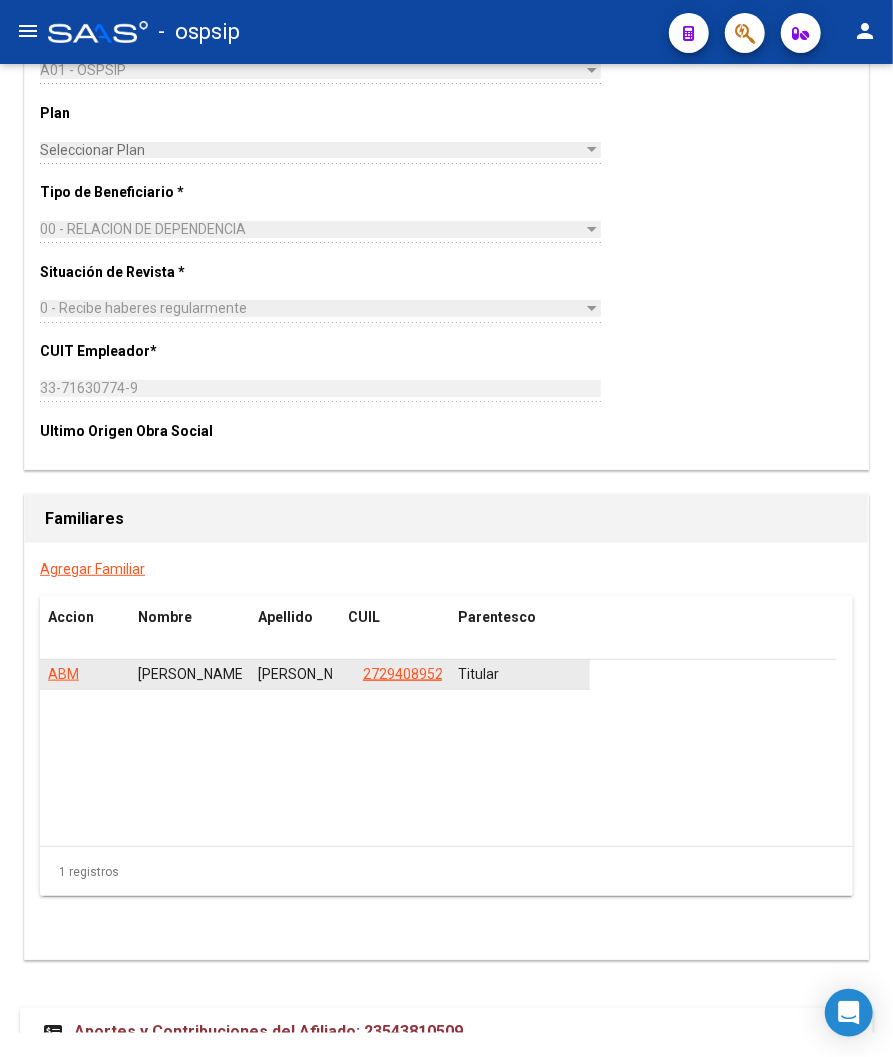 click on "27294089522" 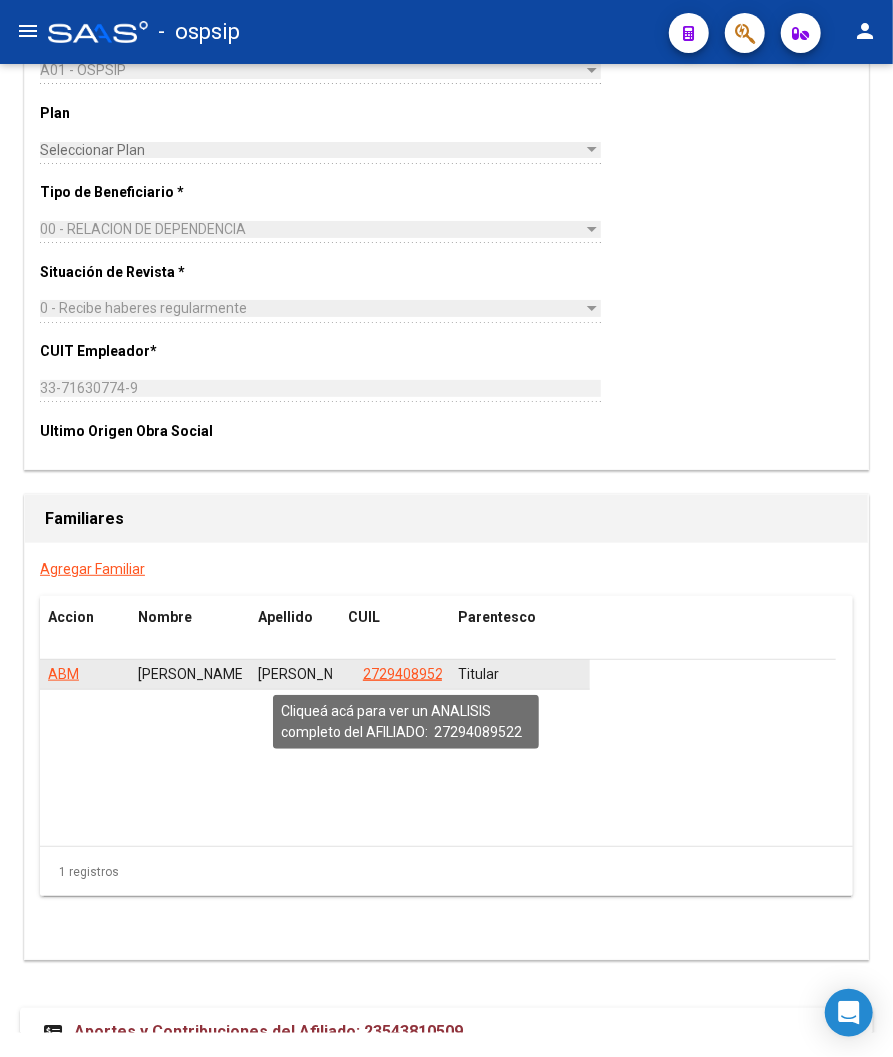 click on "27294089522" 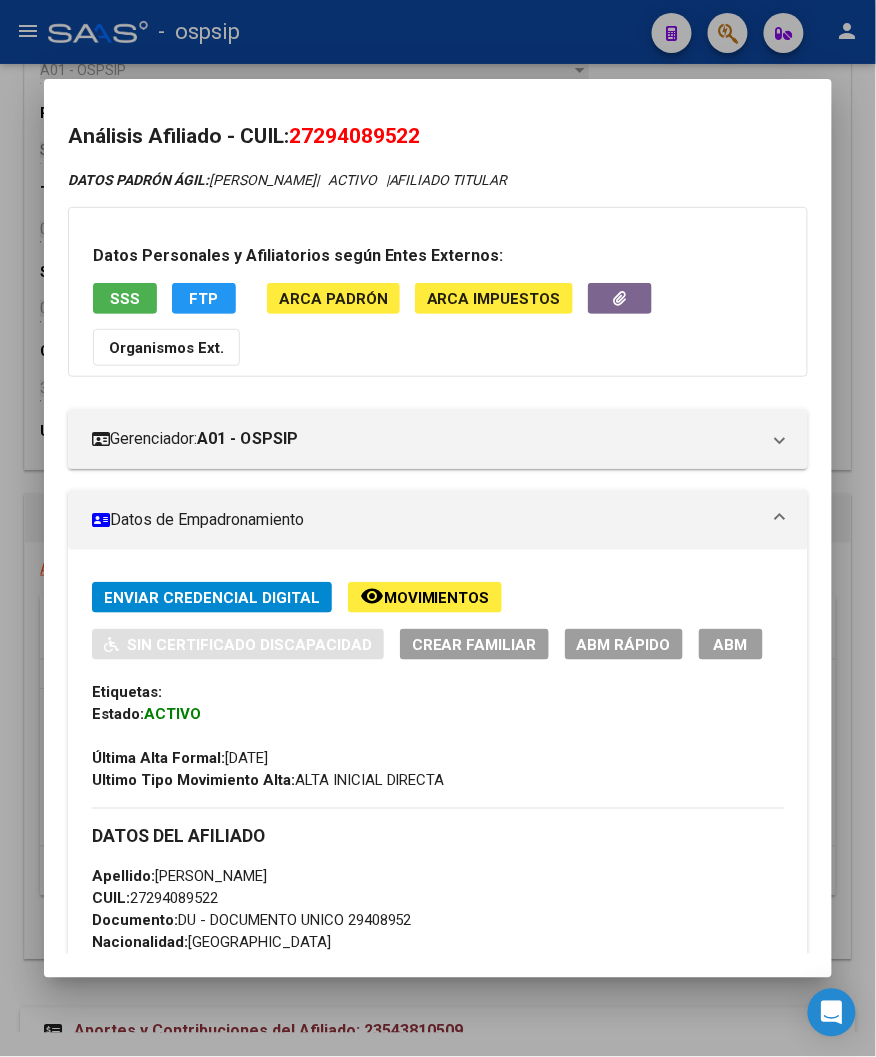 drag, startPoint x: 308, startPoint y: 141, endPoint x: 401, endPoint y: 137, distance: 93.08598 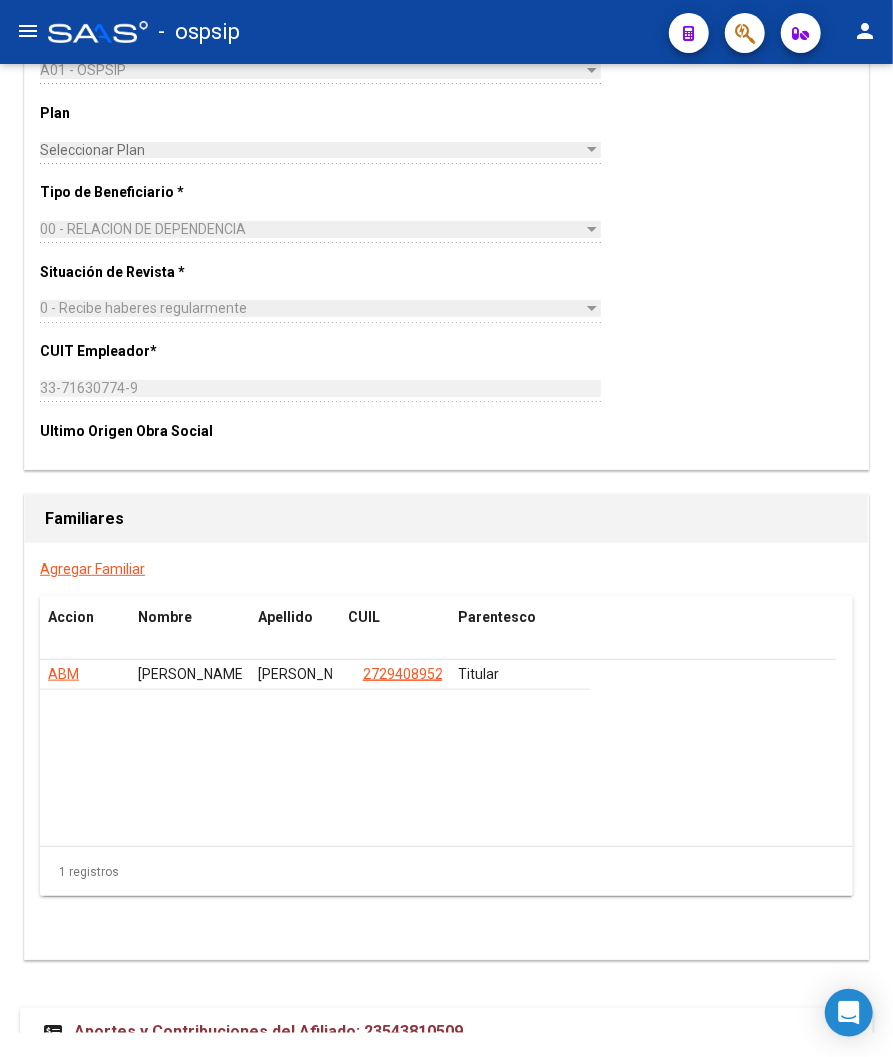 click on "-   ospsip" 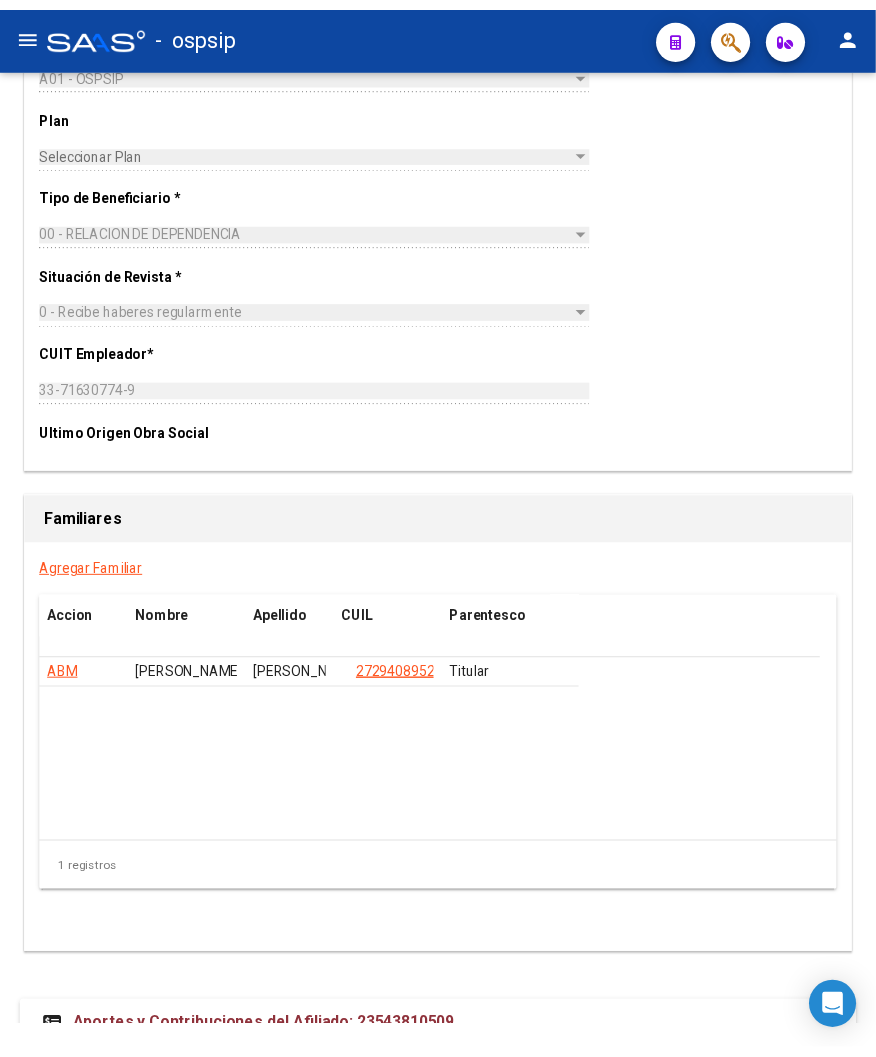 scroll, scrollTop: 0, scrollLeft: 0, axis: both 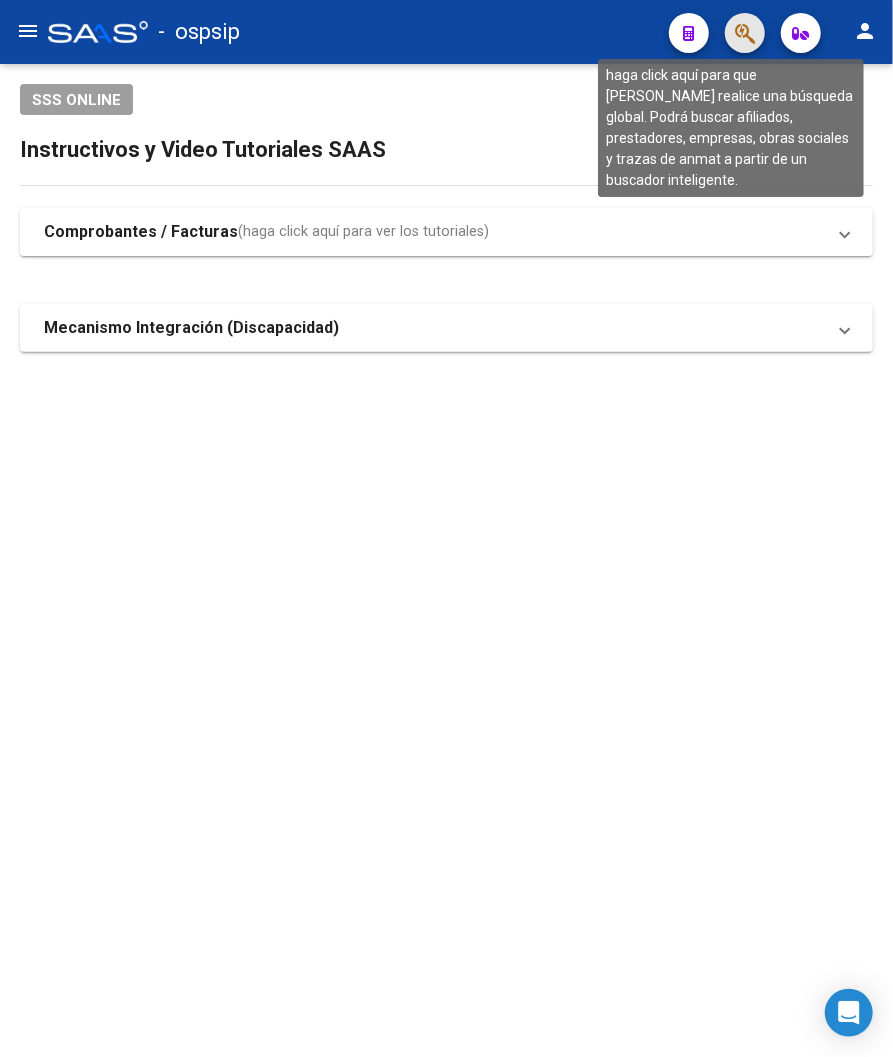 click 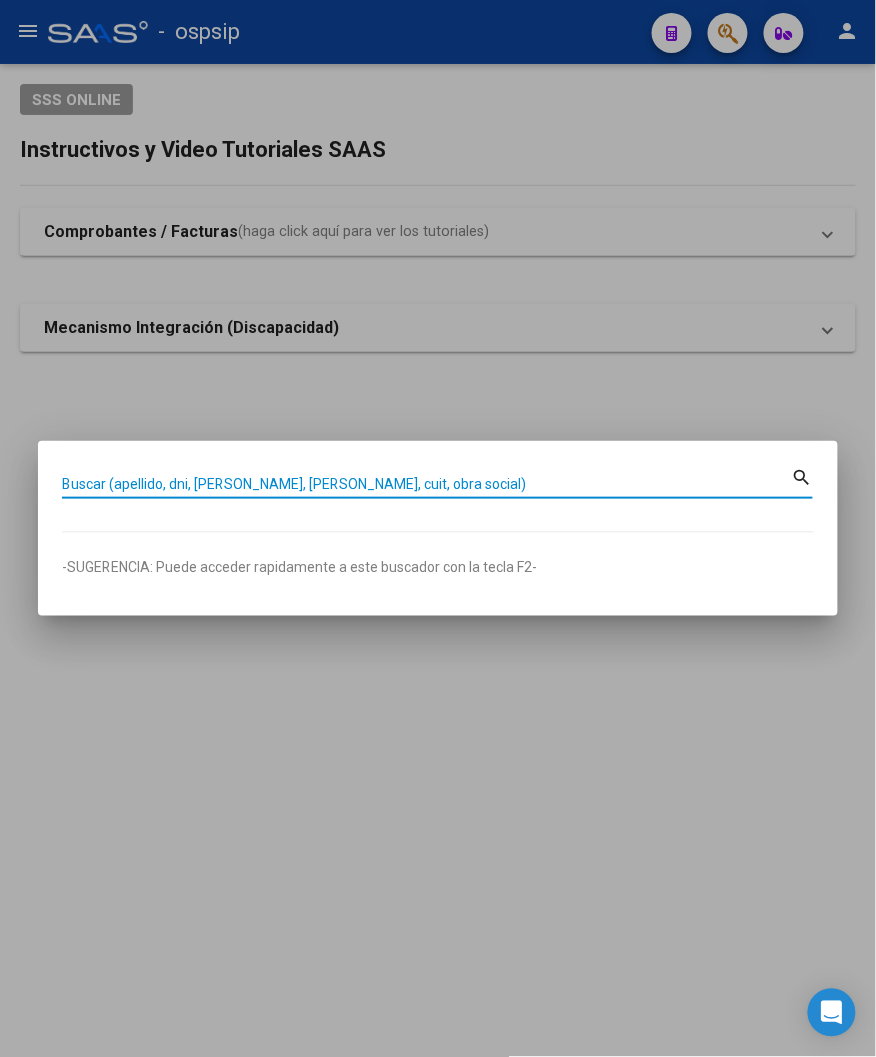 click on "Buscar (apellido, dni, [PERSON_NAME], [PERSON_NAME], cuit, obra social)" at bounding box center [427, 484] 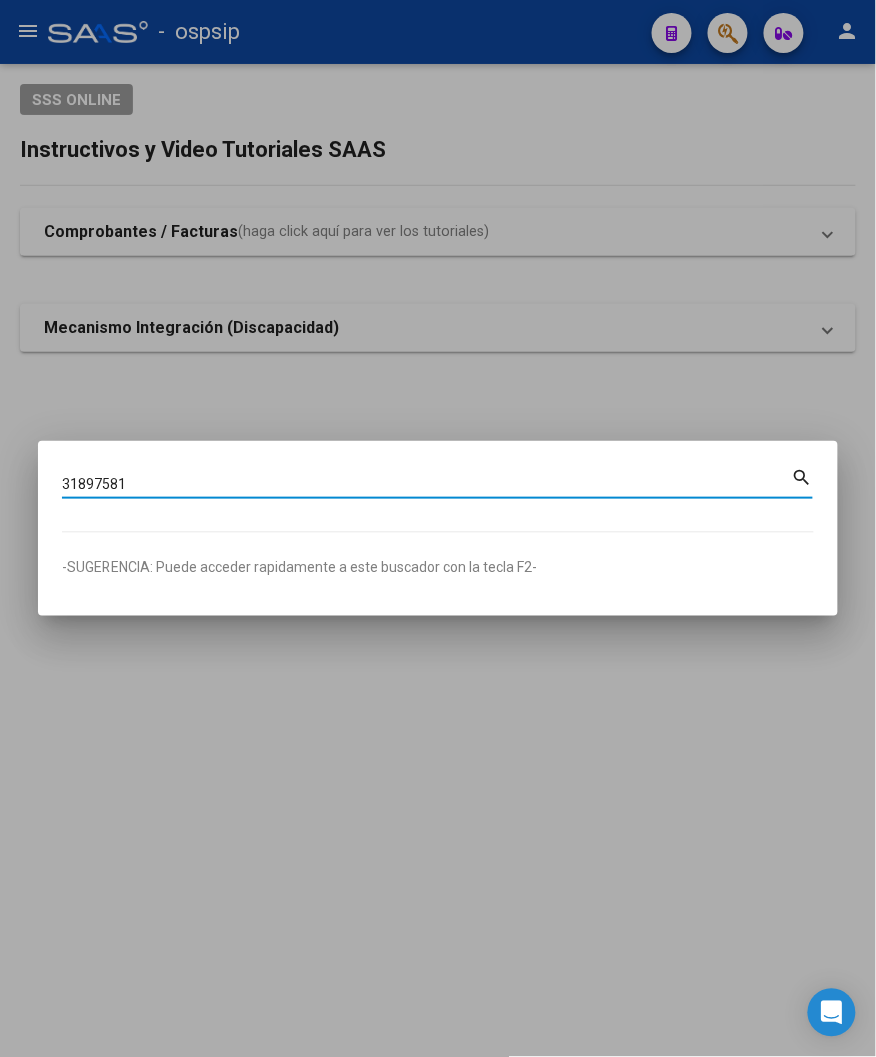 type on "31897581" 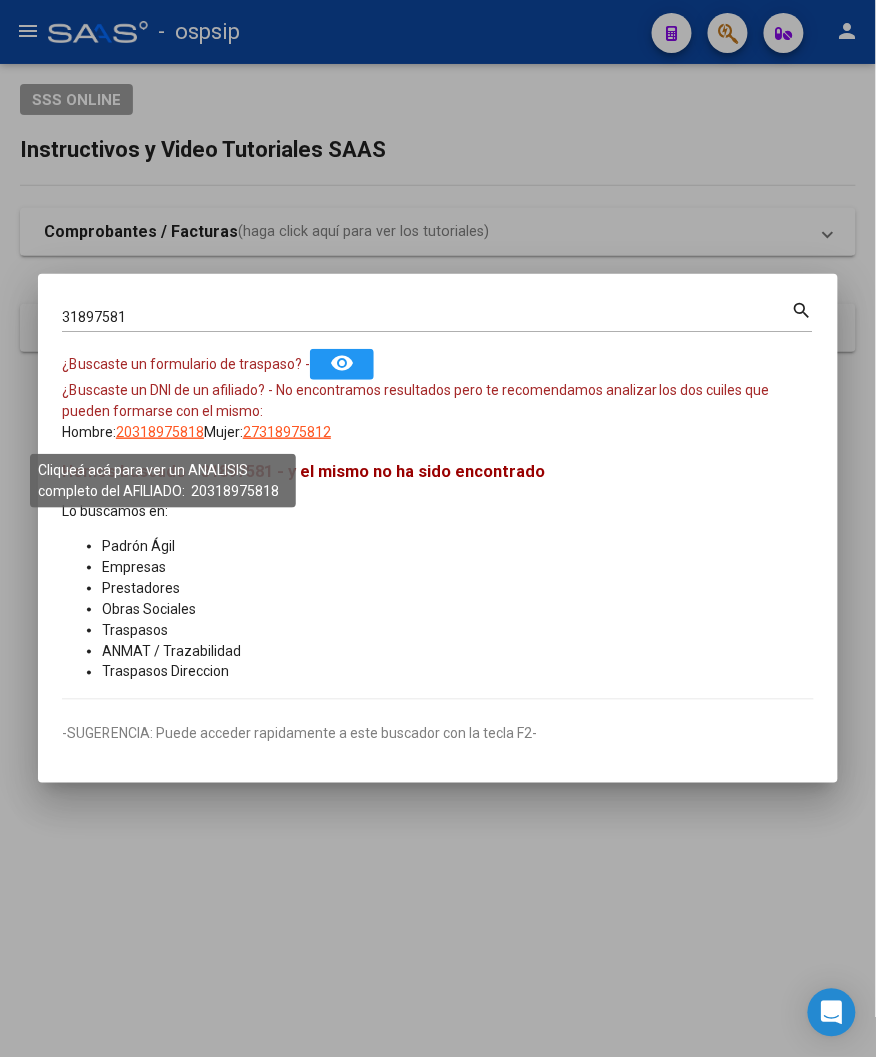click on "20318975818" at bounding box center (160, 432) 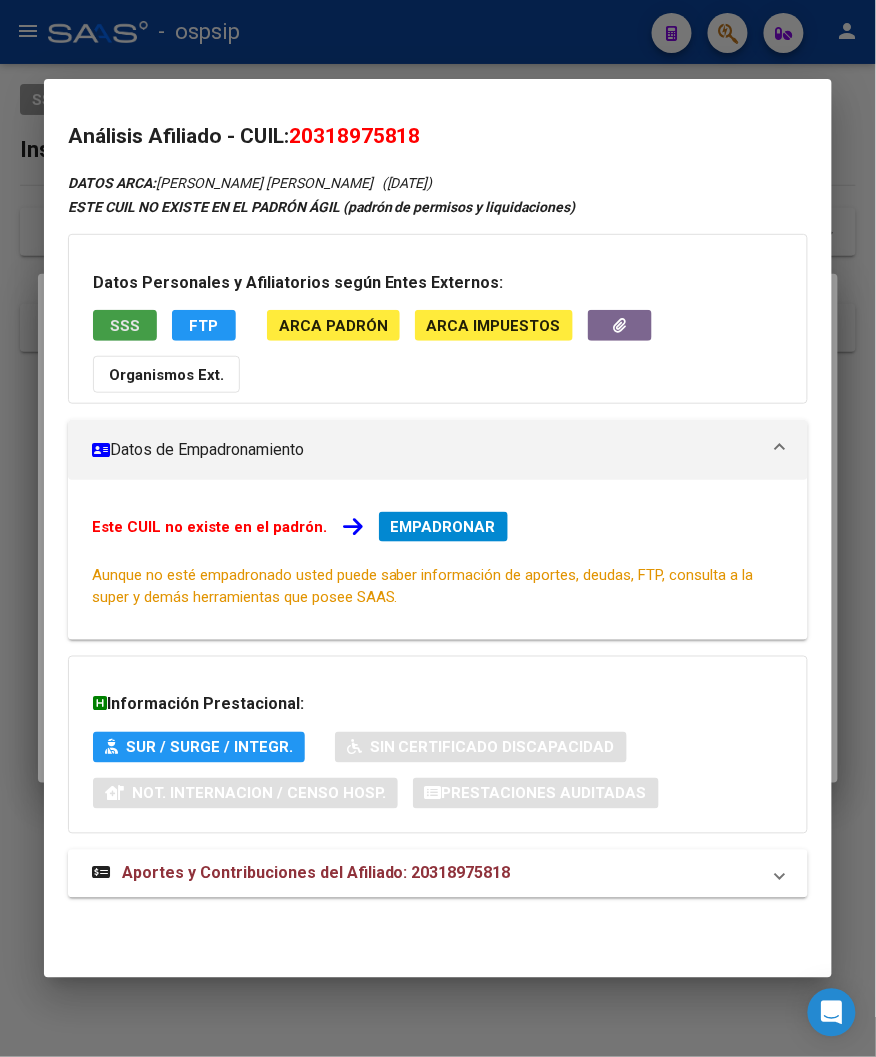 click on "SSS" at bounding box center (125, 326) 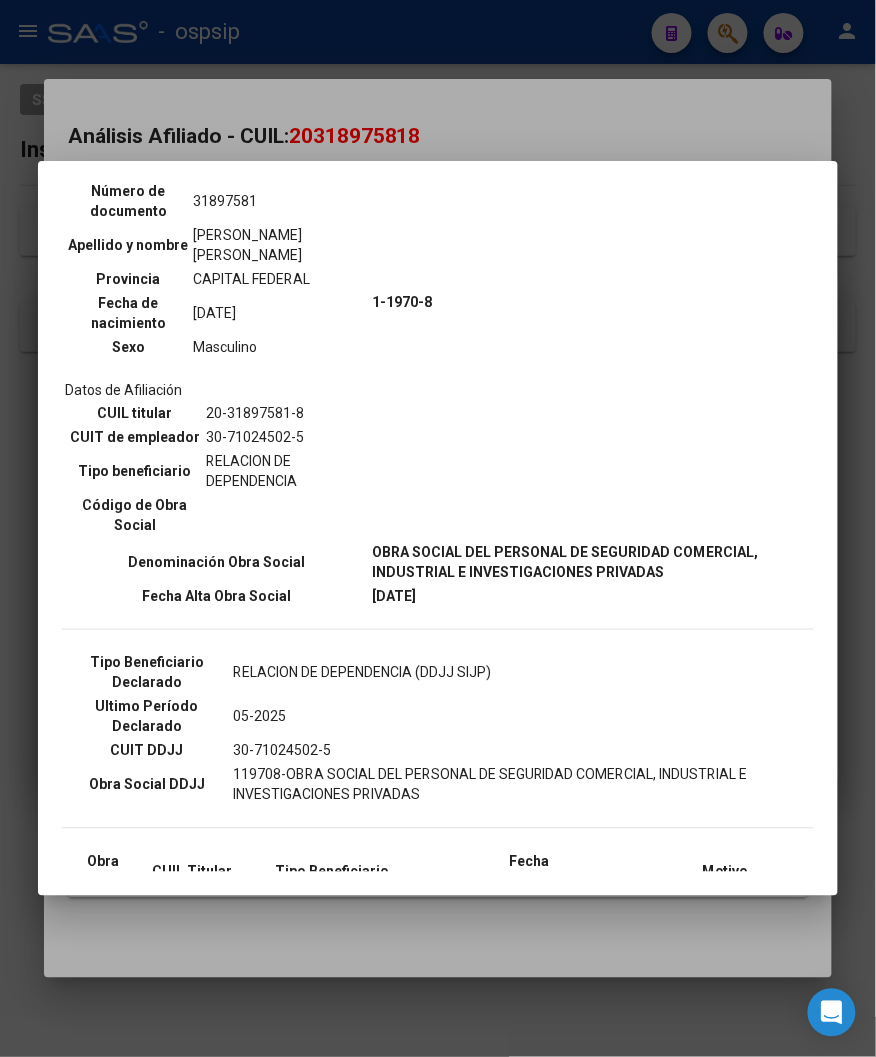scroll, scrollTop: 333, scrollLeft: 0, axis: vertical 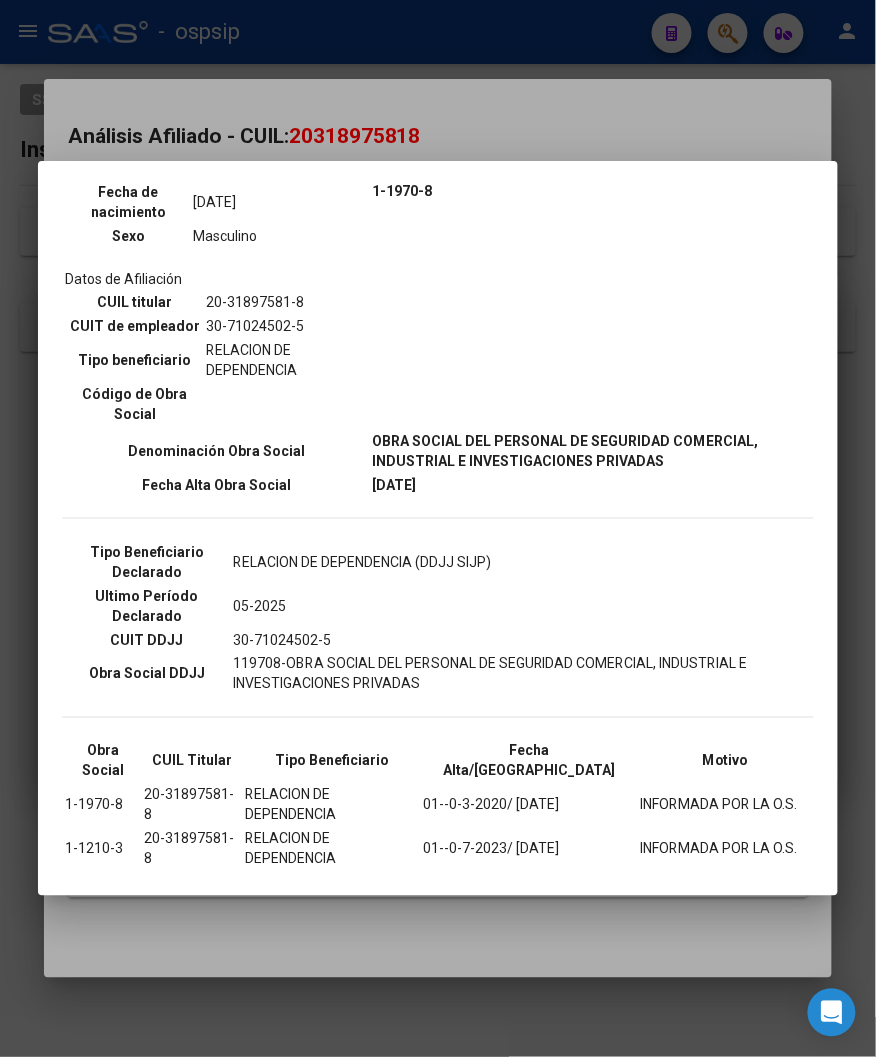 click at bounding box center [438, 528] 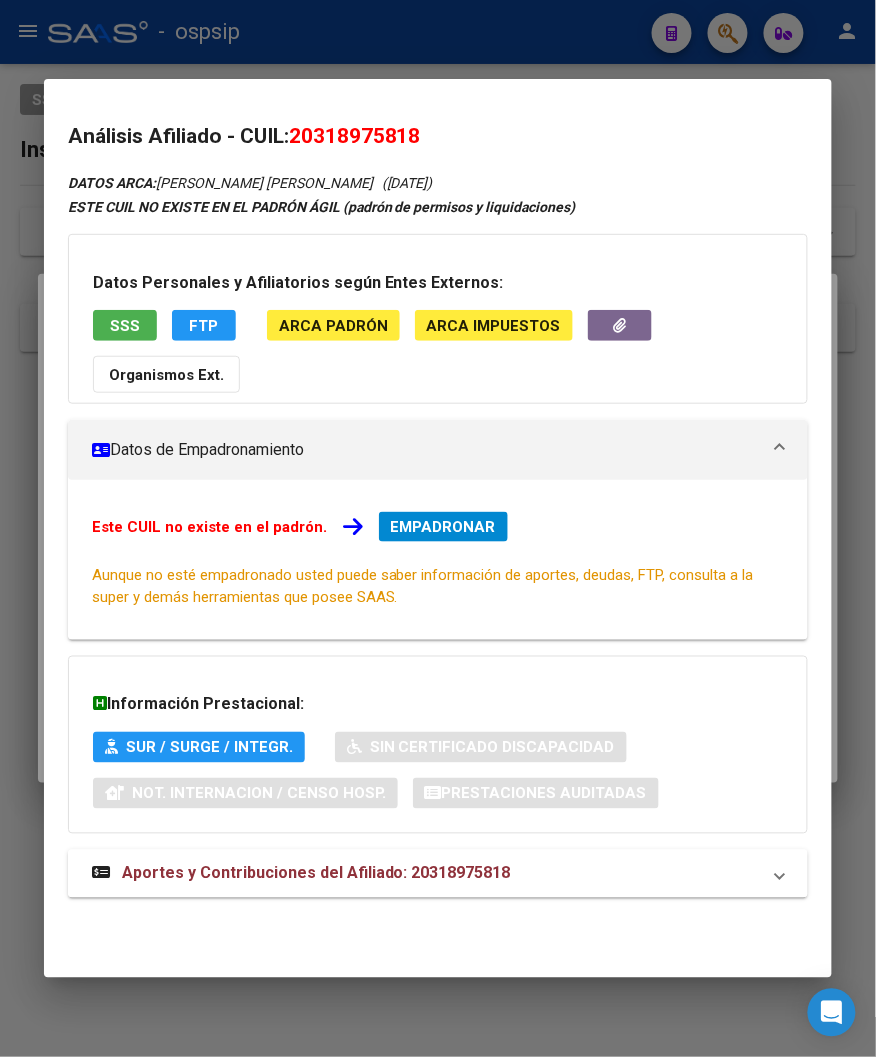 click on "Aportes y Contribuciones del Afiliado: 20318975818" at bounding box center [316, 873] 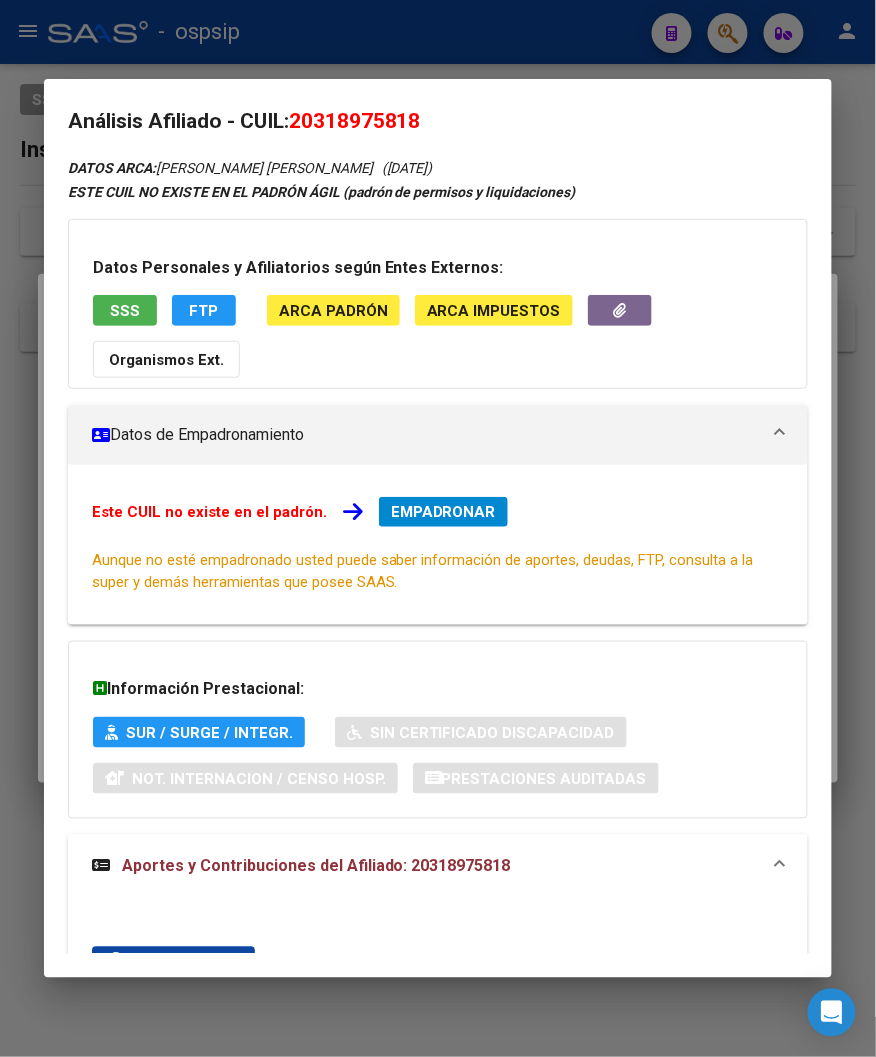scroll, scrollTop: 0, scrollLeft: 0, axis: both 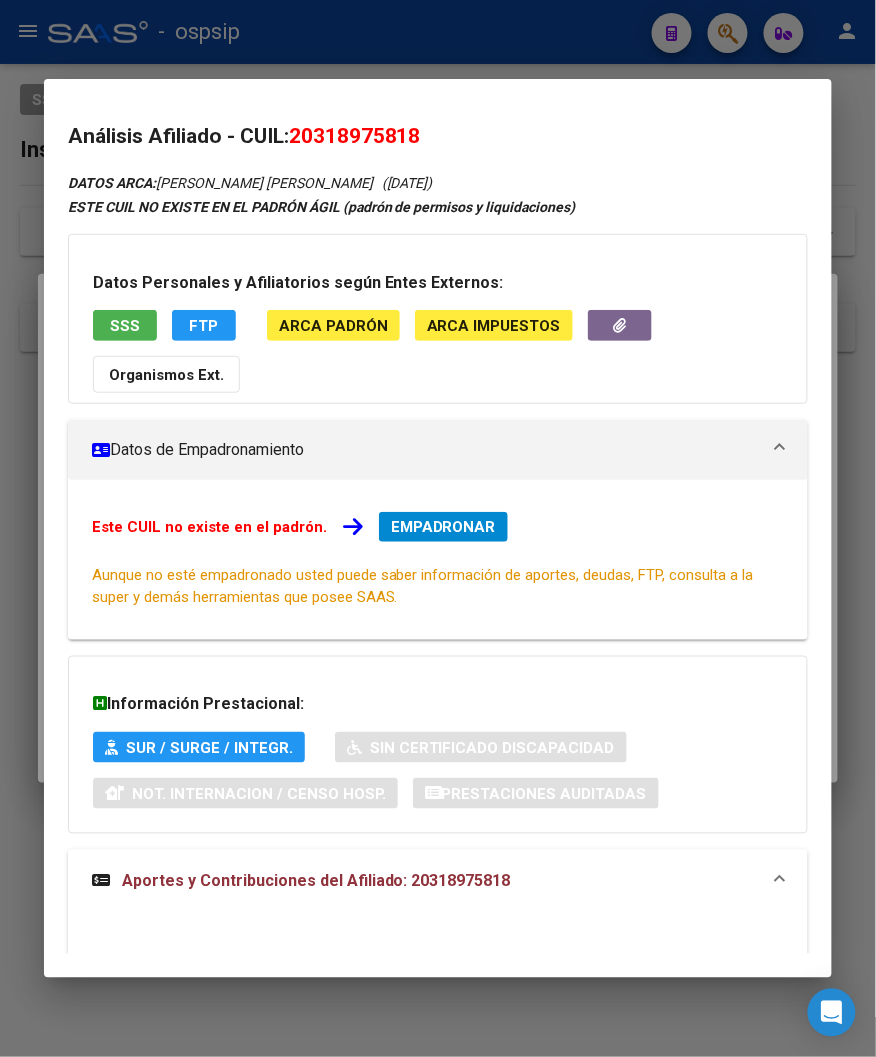 click on "EMPADRONAR" at bounding box center [443, 527] 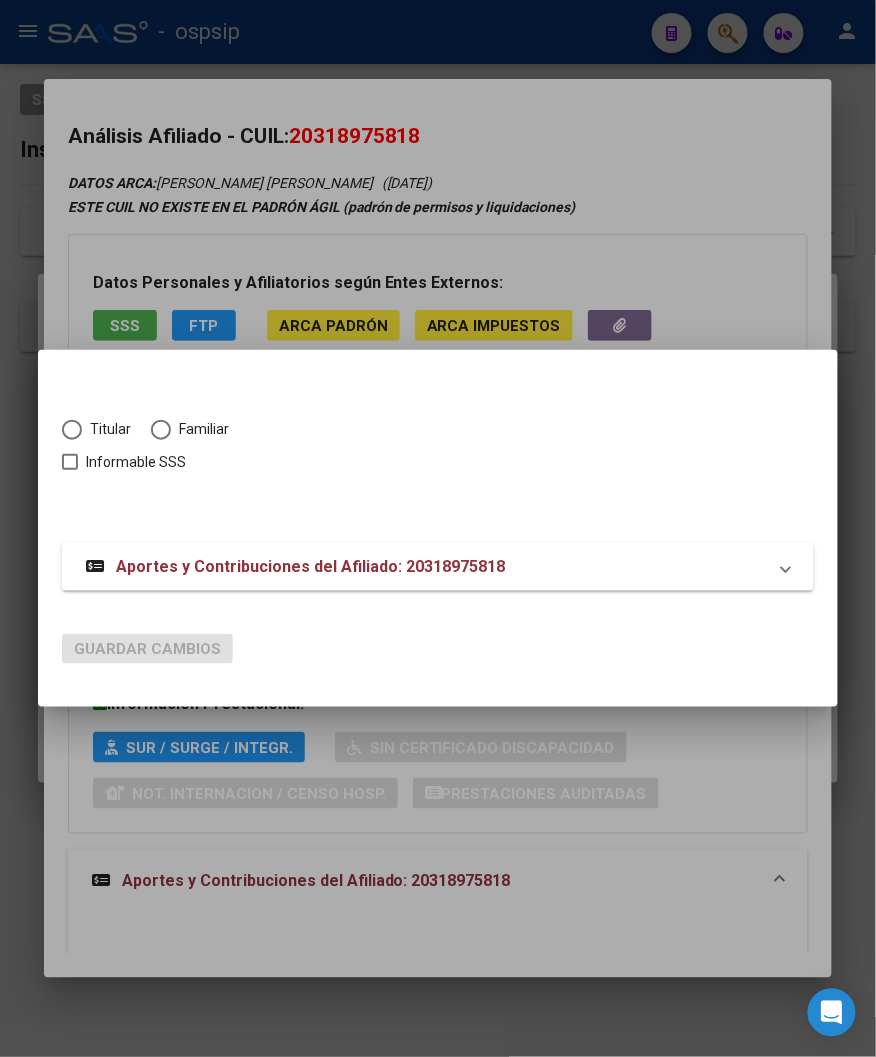 click at bounding box center (72, 430) 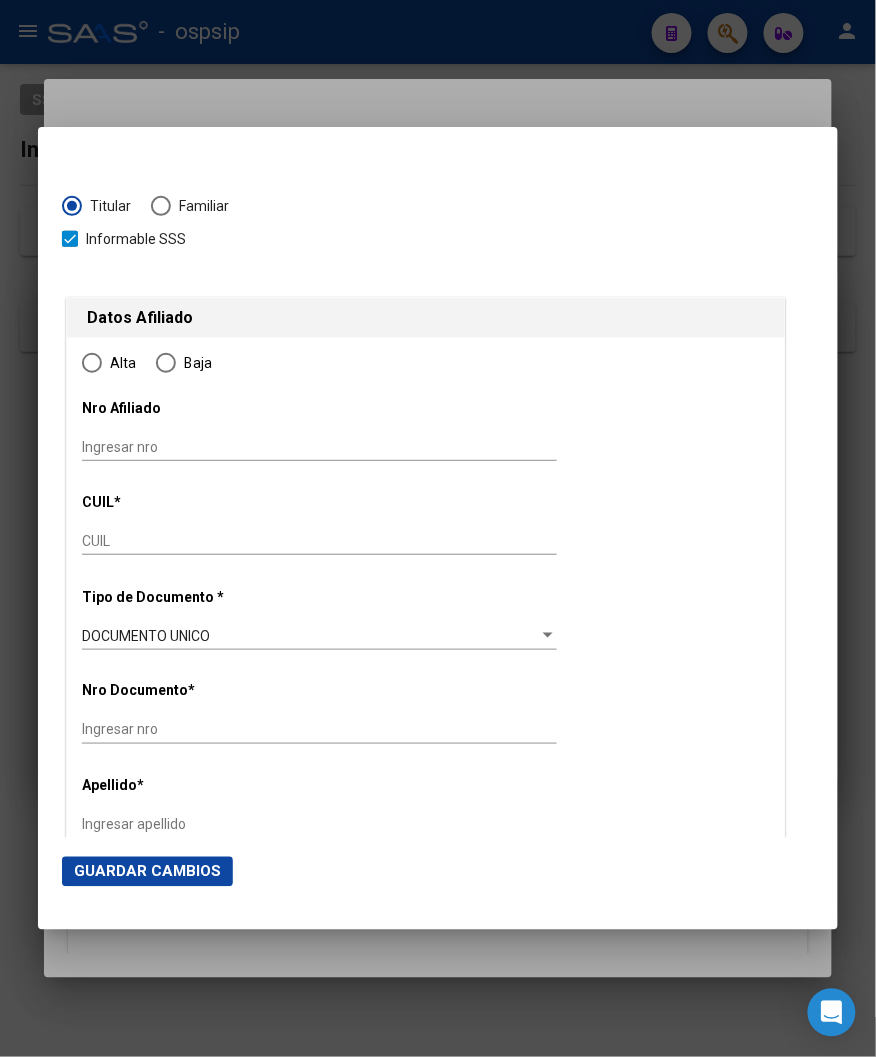 type on "20-31897581-8" 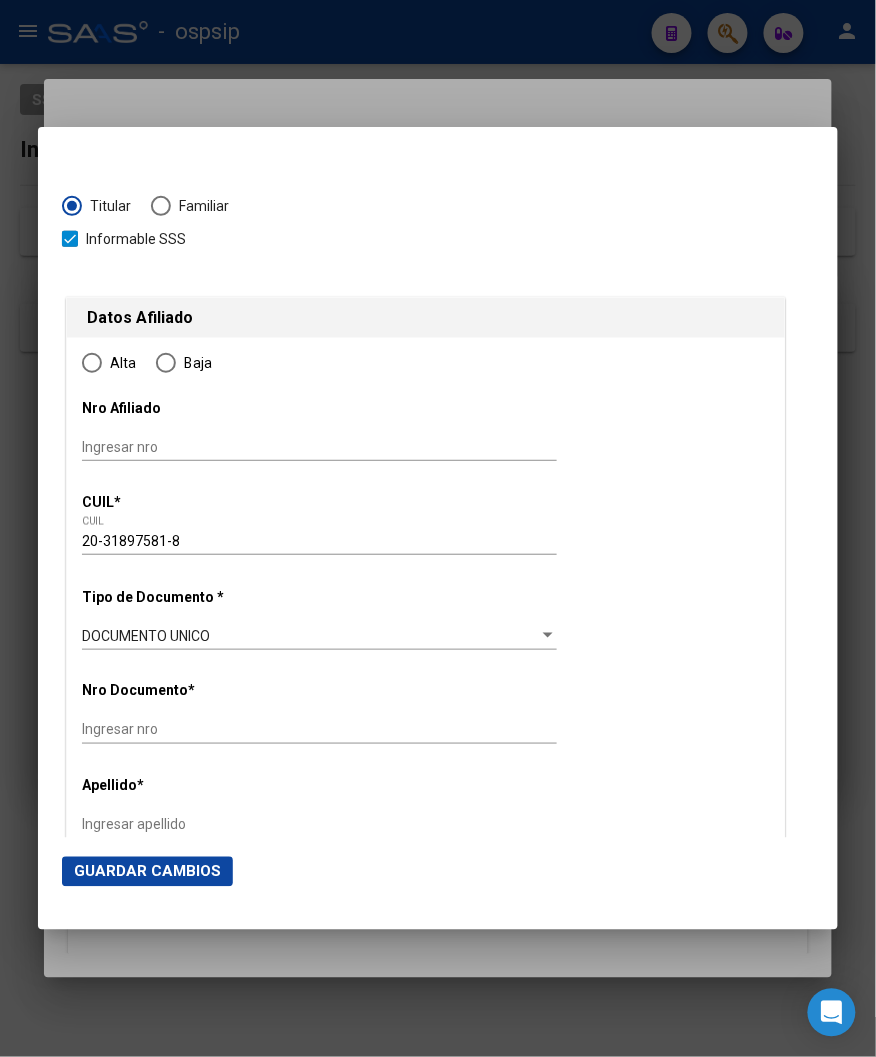 type on "31897581" 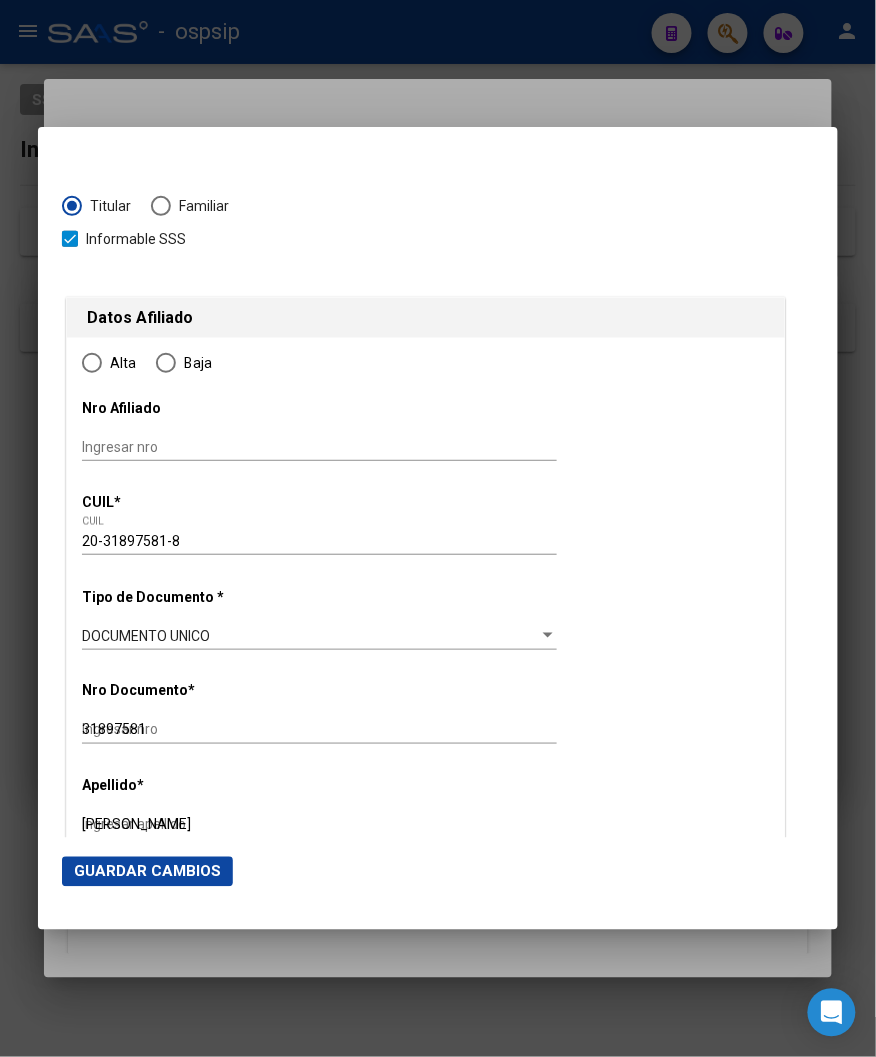 radio on "true" 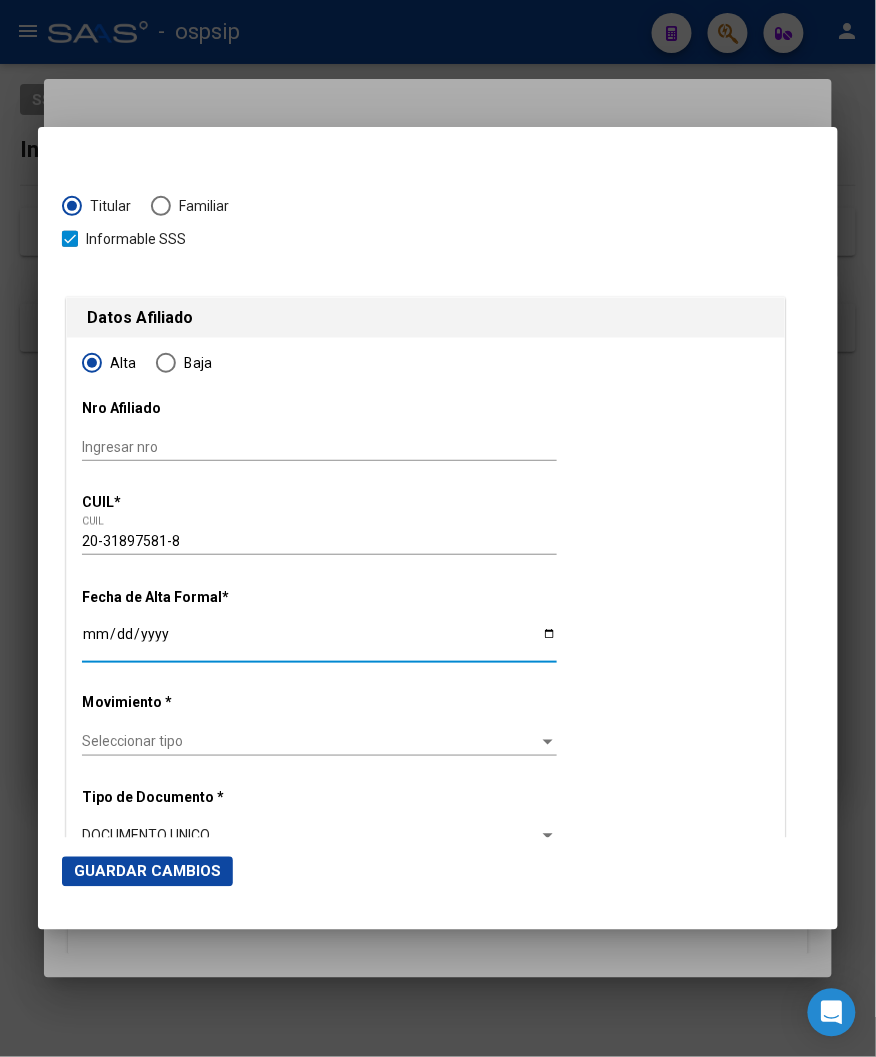 click on "Ingresar fecha" at bounding box center [319, 641] 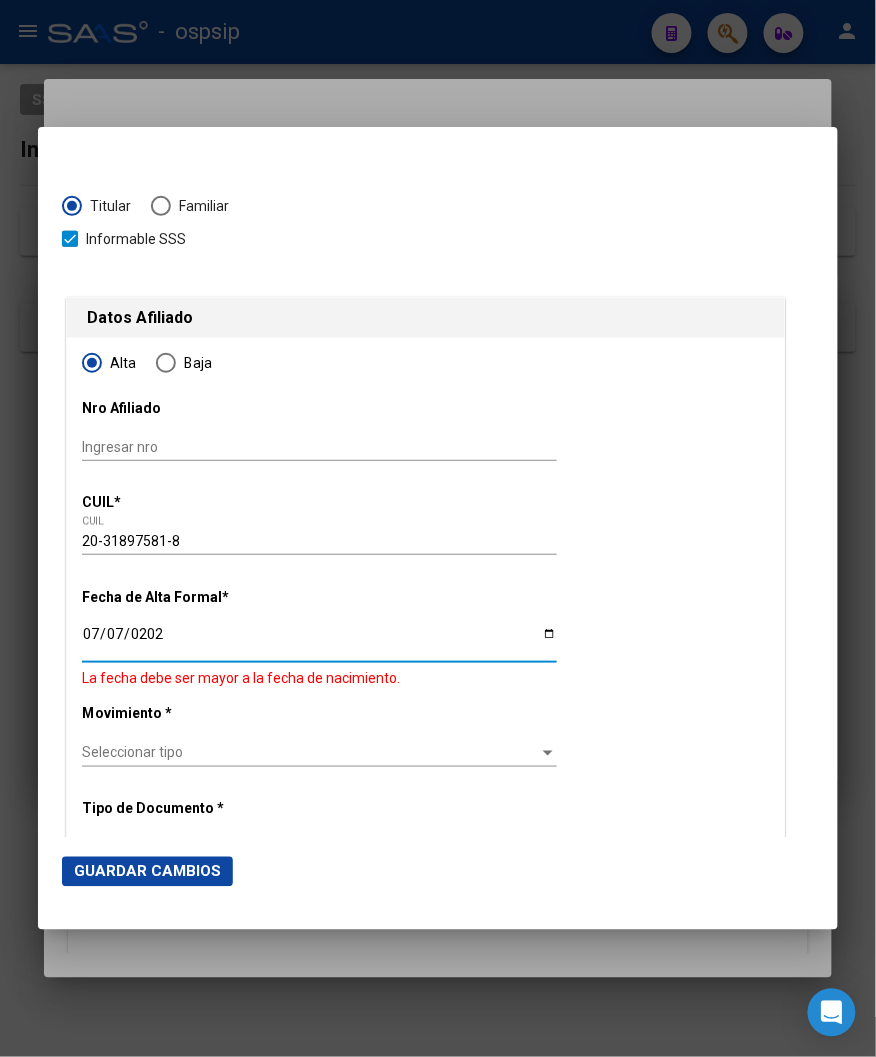 type on "[DATE]" 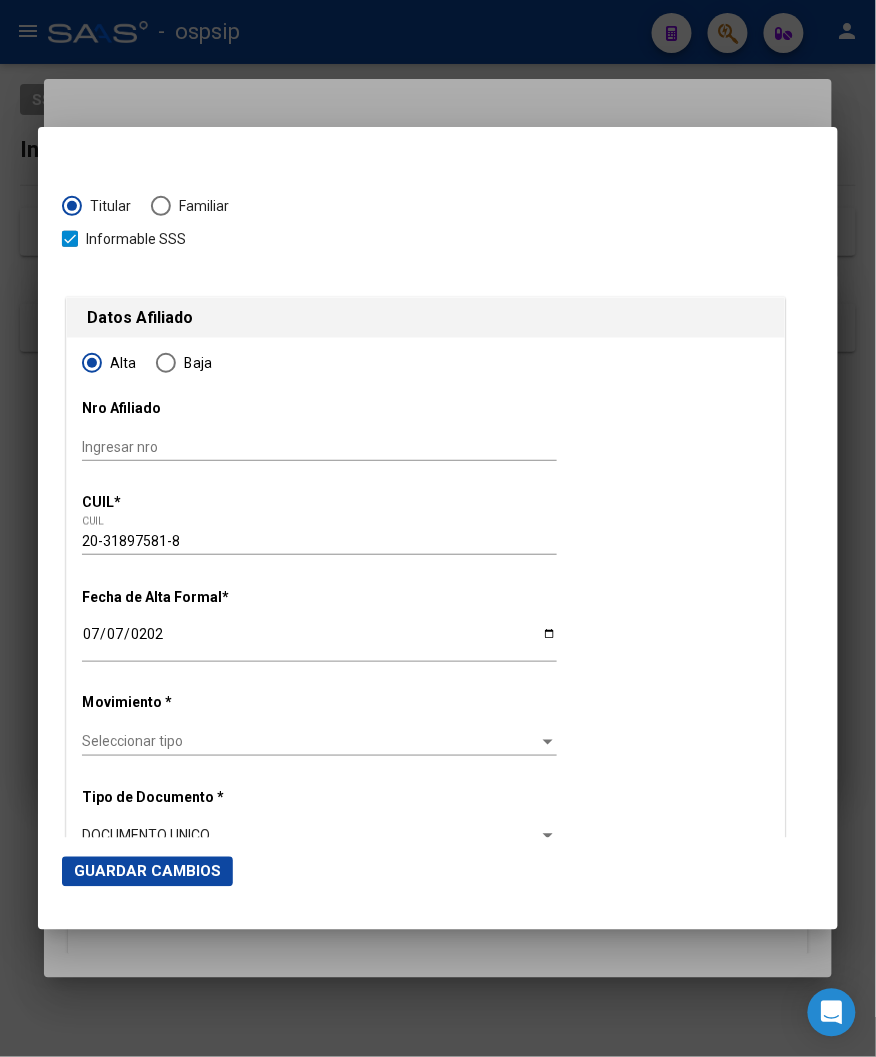 click on "Seleccionar tipo Seleccionar tipo" 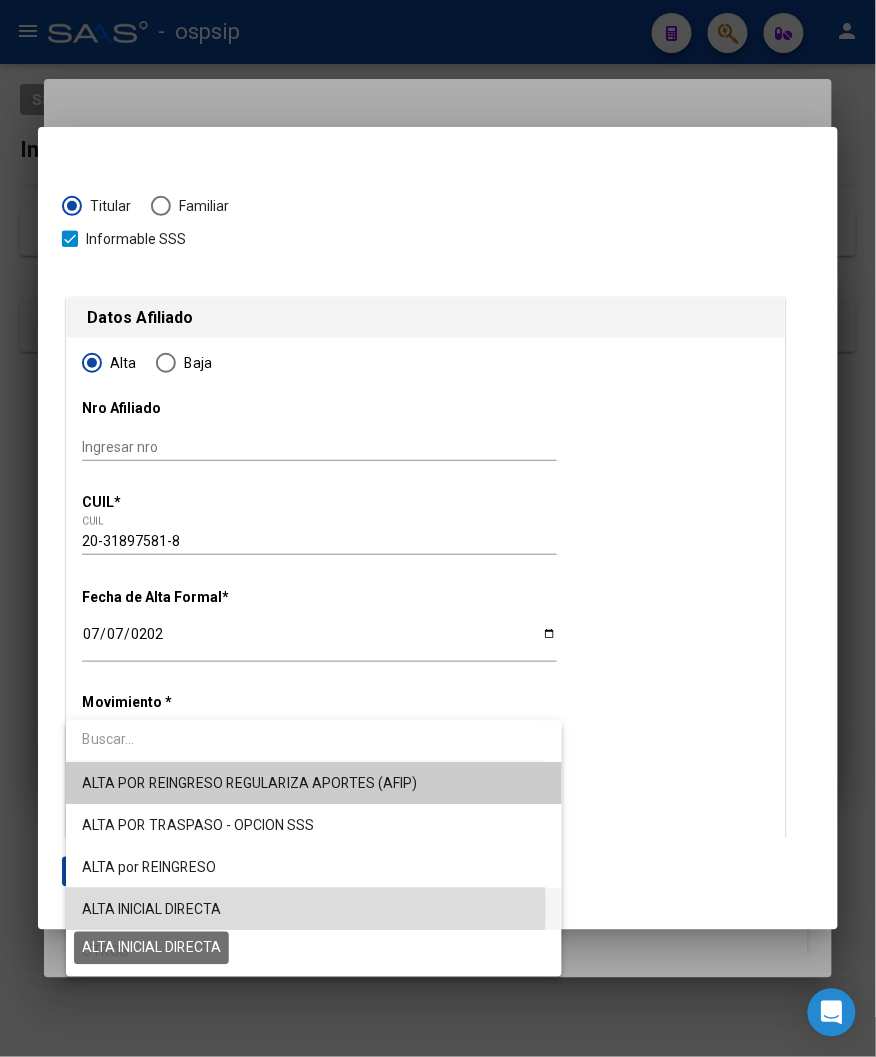 click on "ALTA INICIAL DIRECTA" at bounding box center (151, 910) 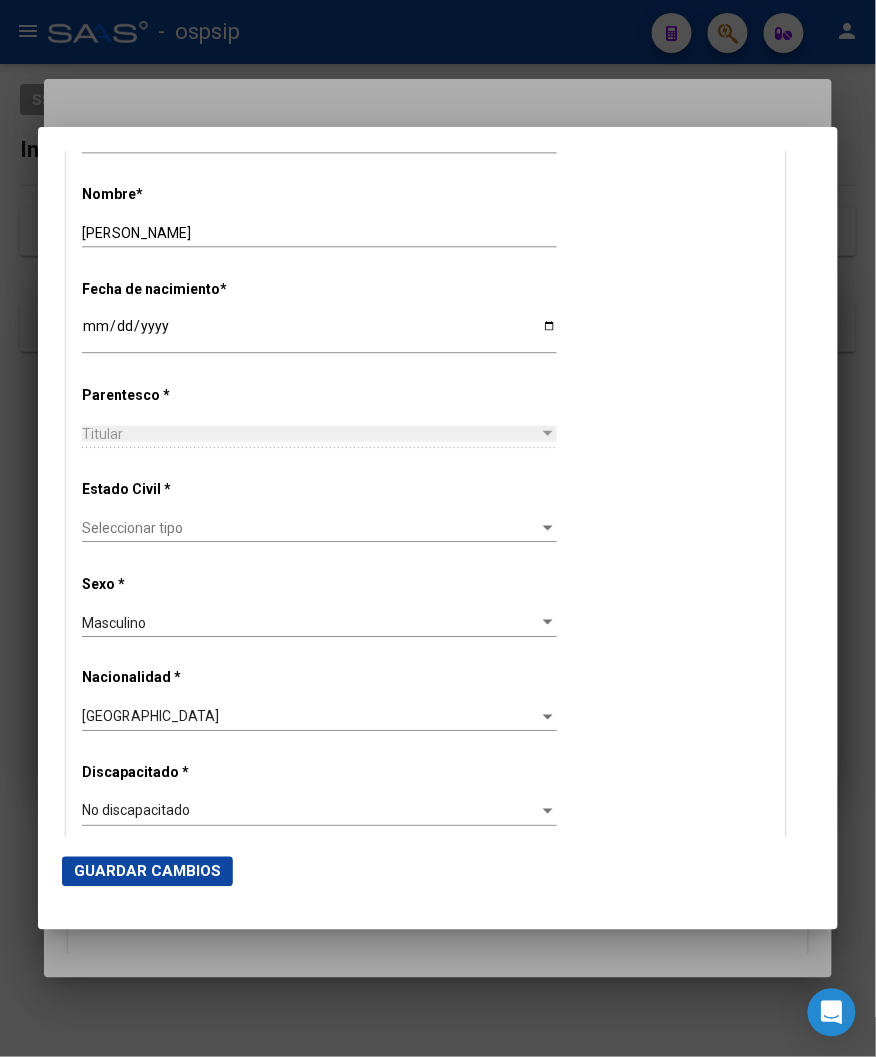 scroll, scrollTop: 888, scrollLeft: 0, axis: vertical 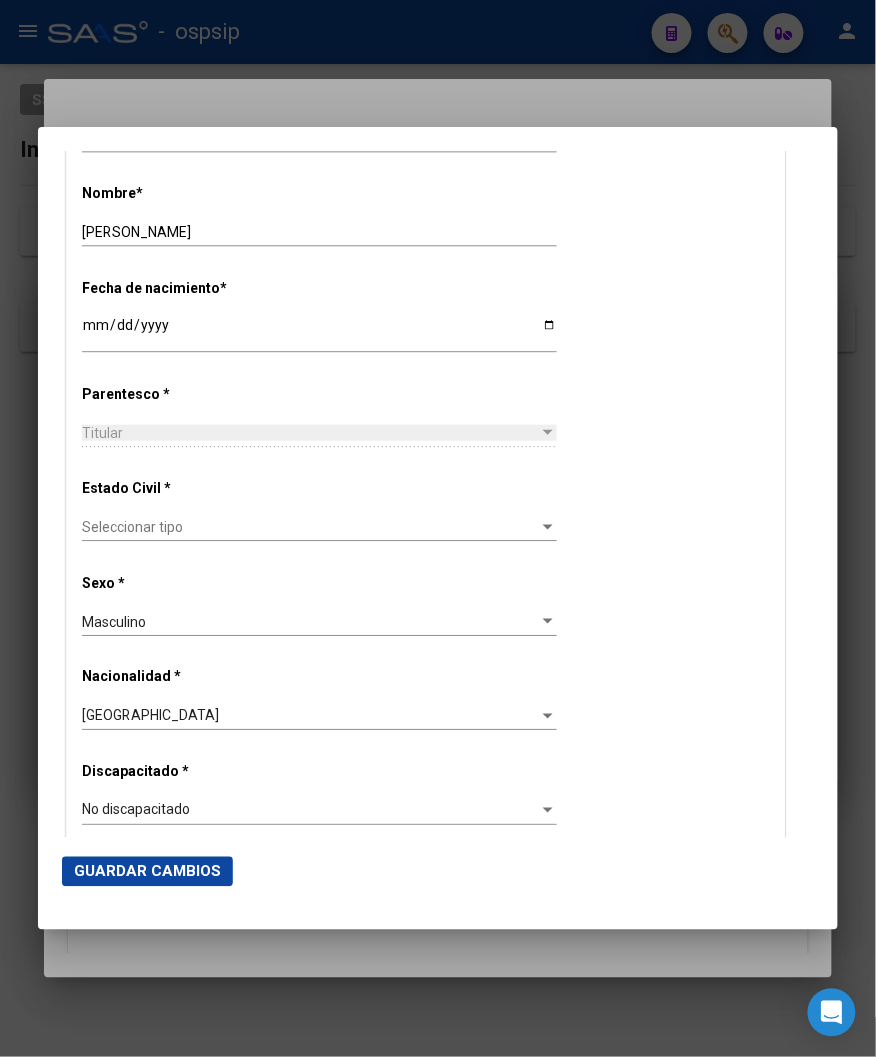 click on "Seleccionar tipo" at bounding box center (310, 527) 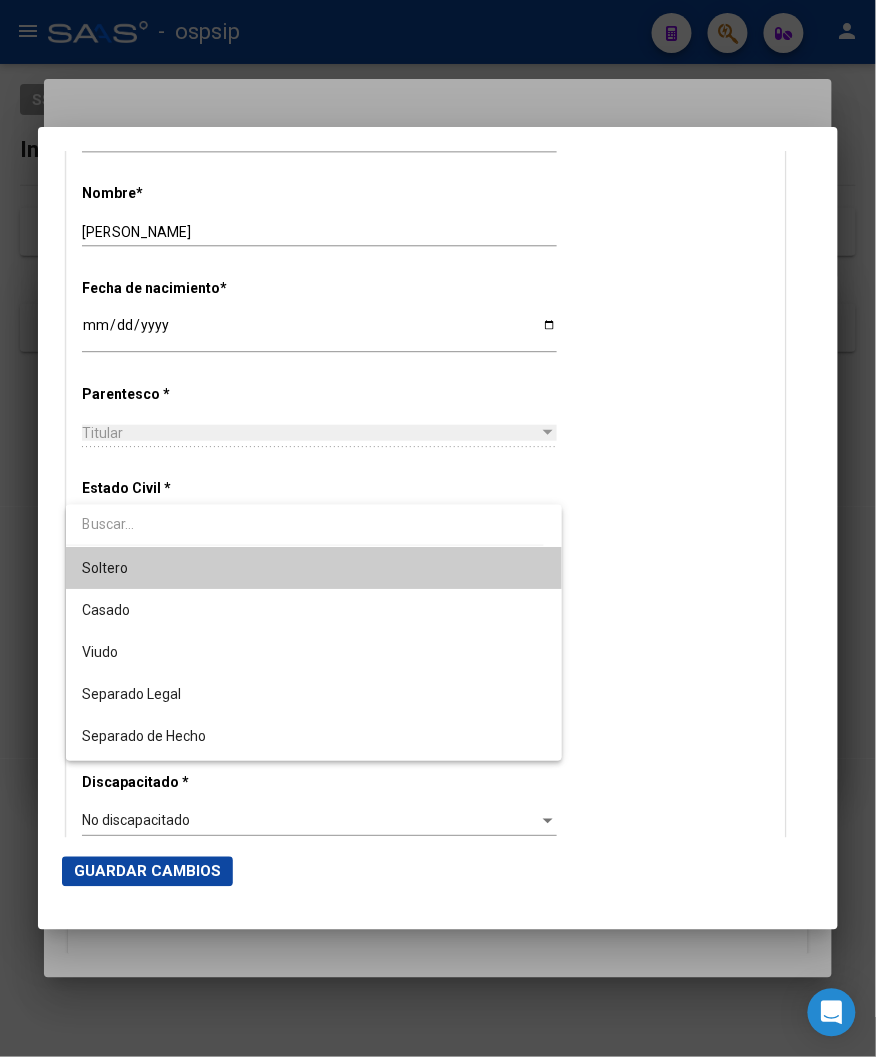click on "Soltero" at bounding box center [313, 568] 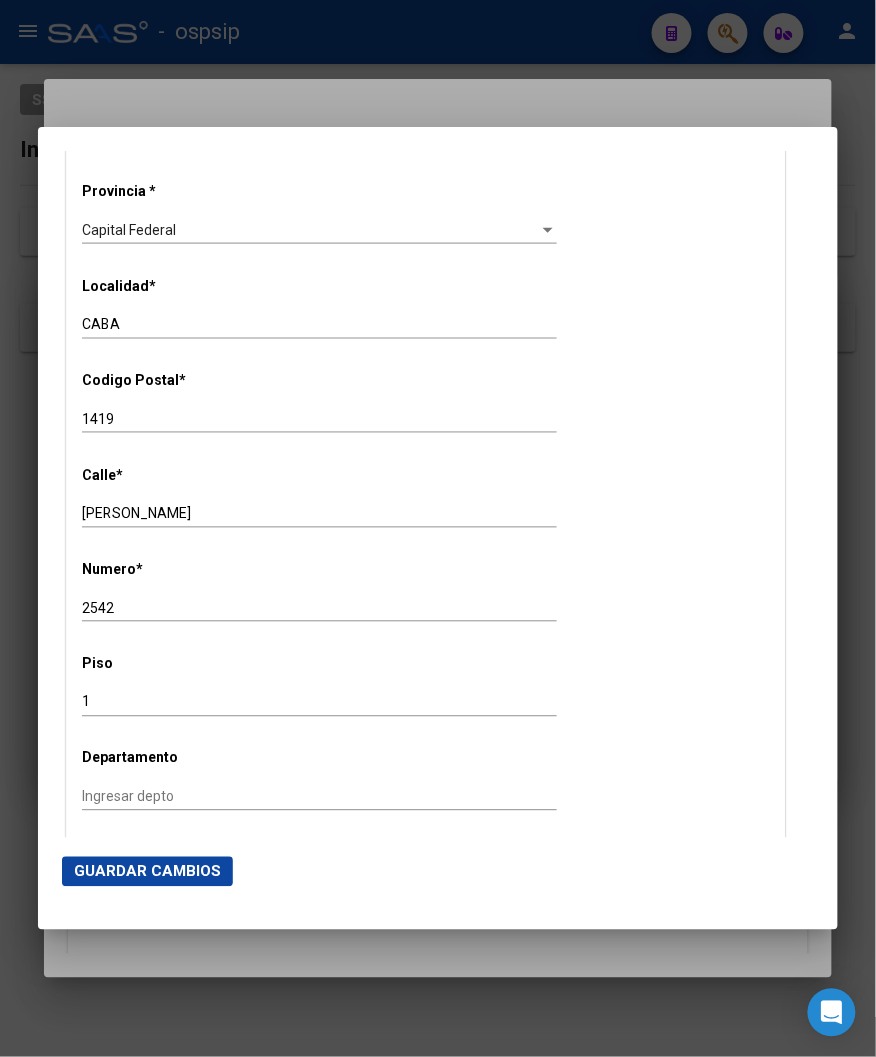 scroll, scrollTop: 1888, scrollLeft: 0, axis: vertical 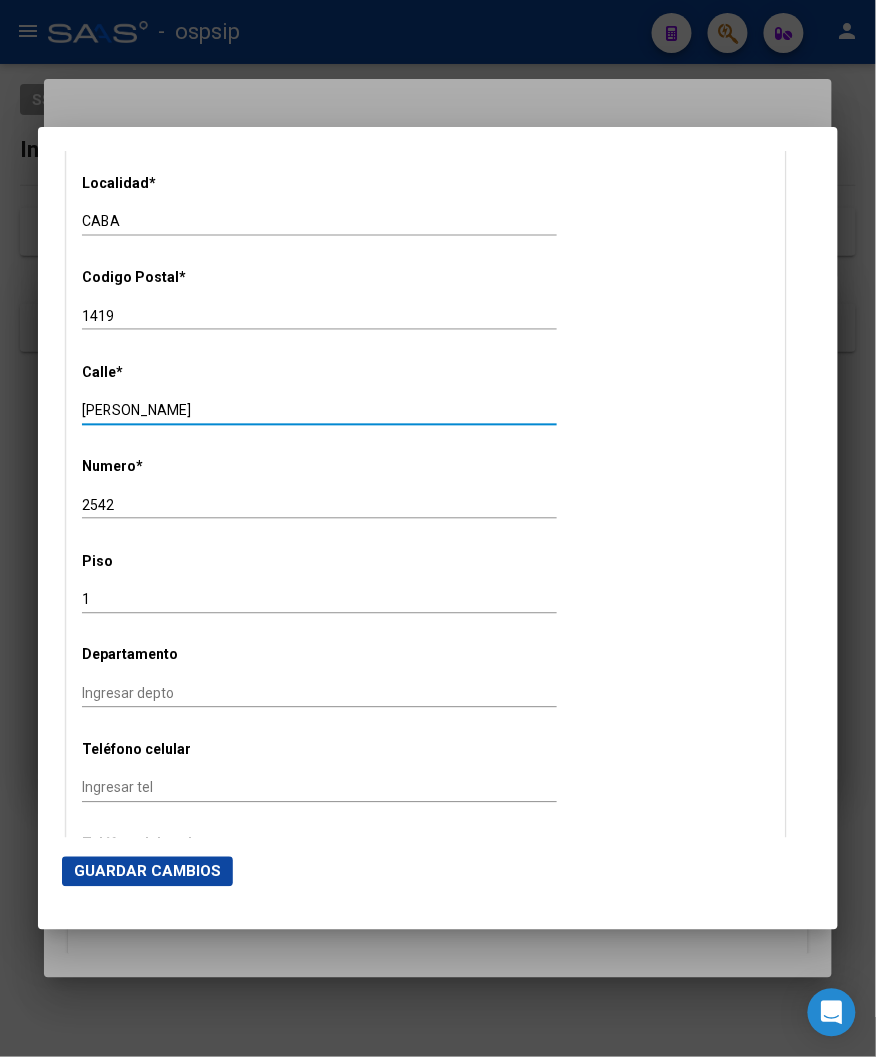 click on "[PERSON_NAME]" at bounding box center [319, 410] 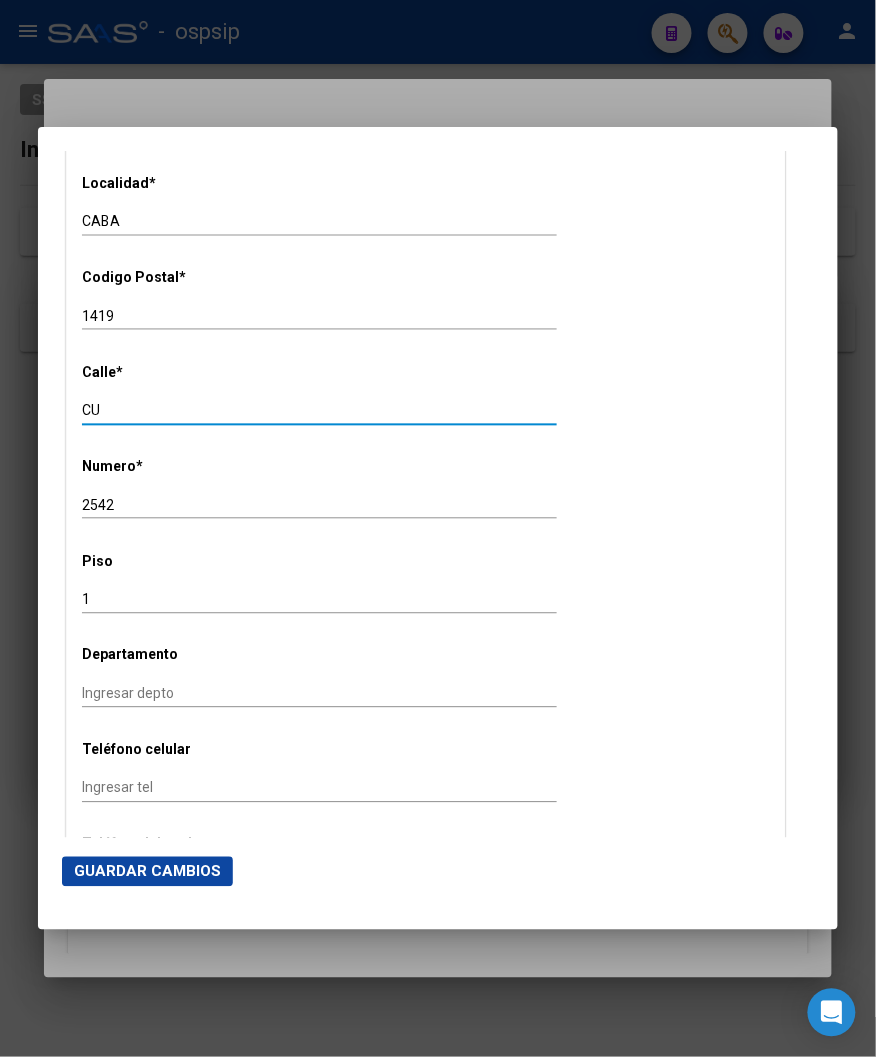 type on "C" 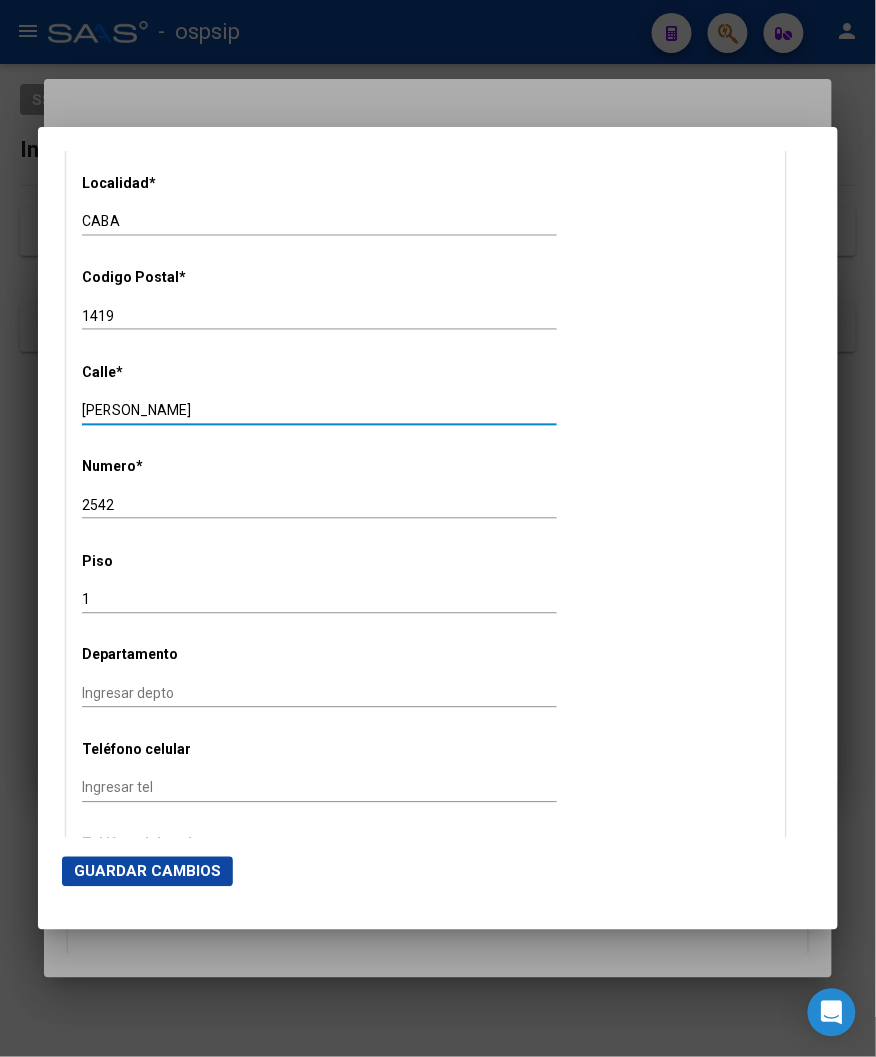 type on "[PERSON_NAME]" 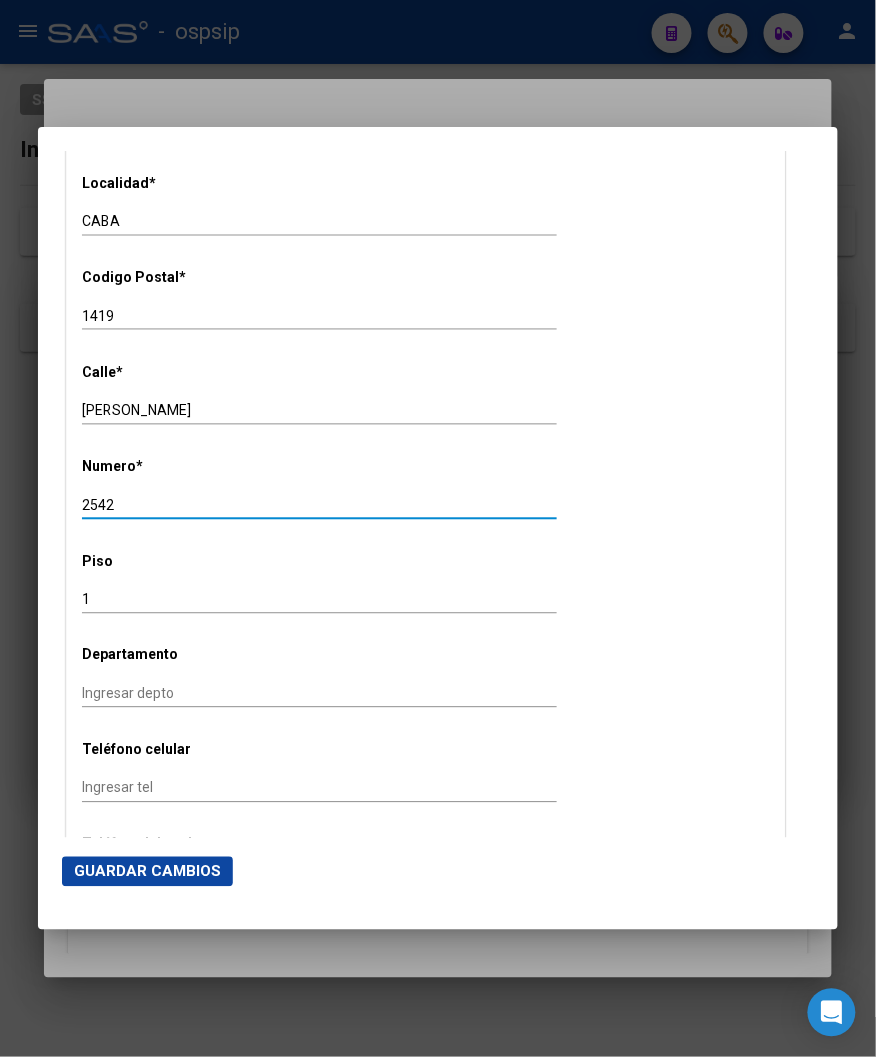 click on "2542" at bounding box center (319, 505) 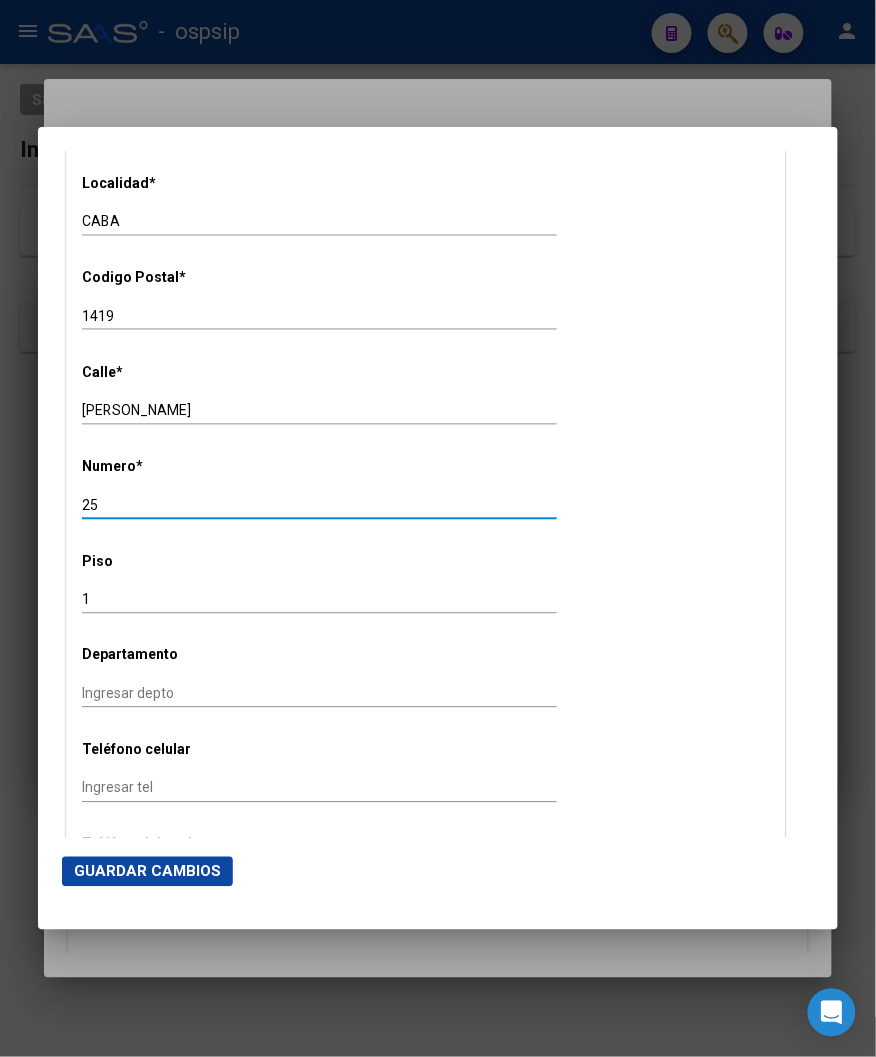 type on "2" 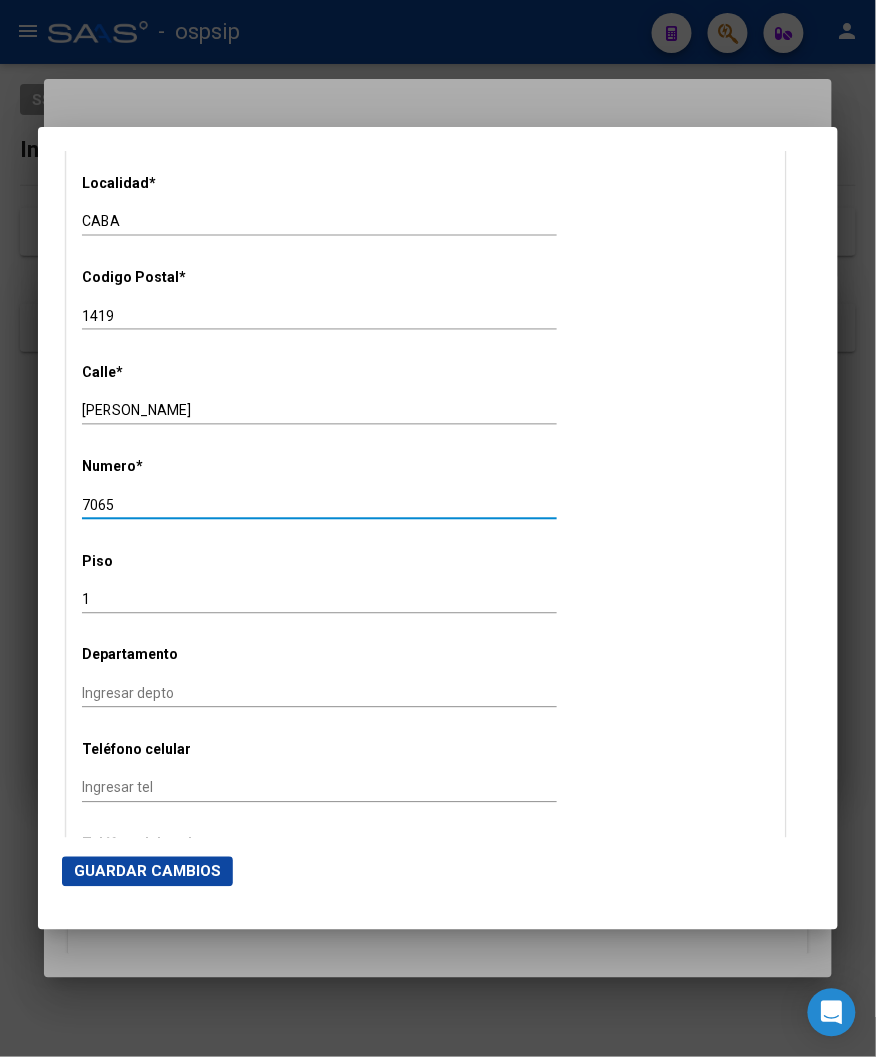 type on "7065" 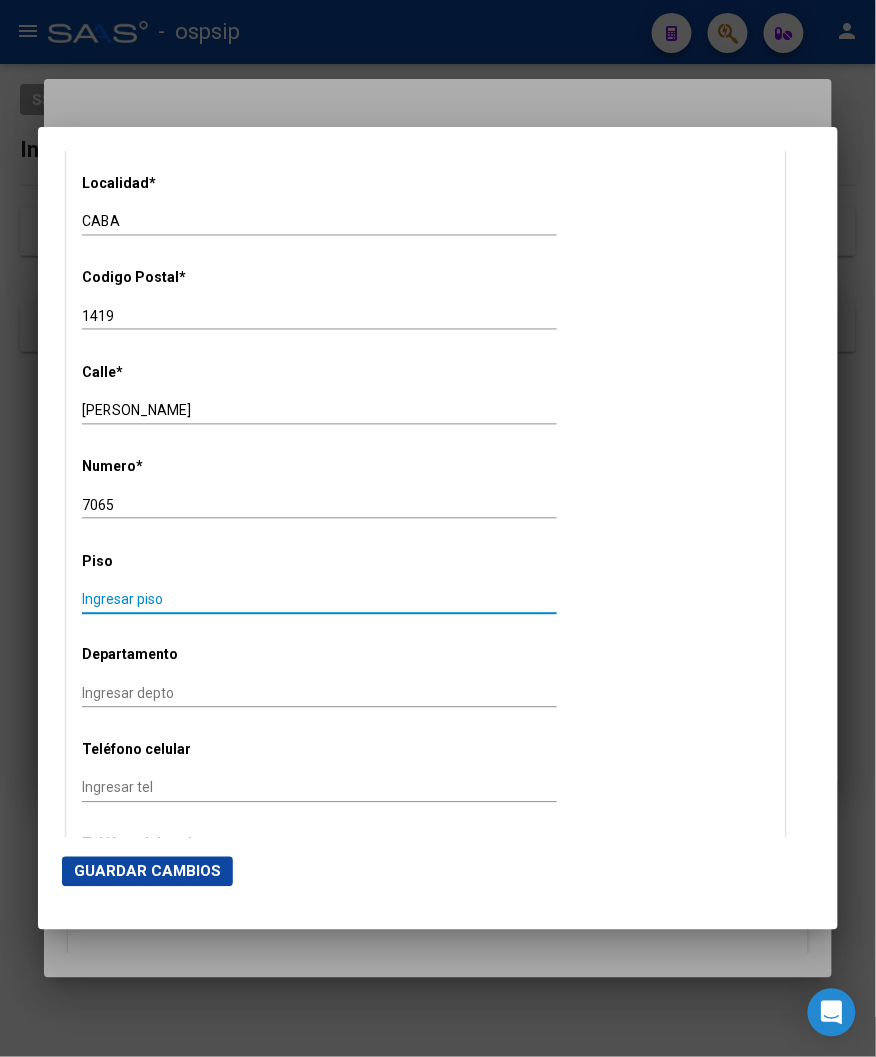 click on "Ingresar piso" at bounding box center [319, 599] 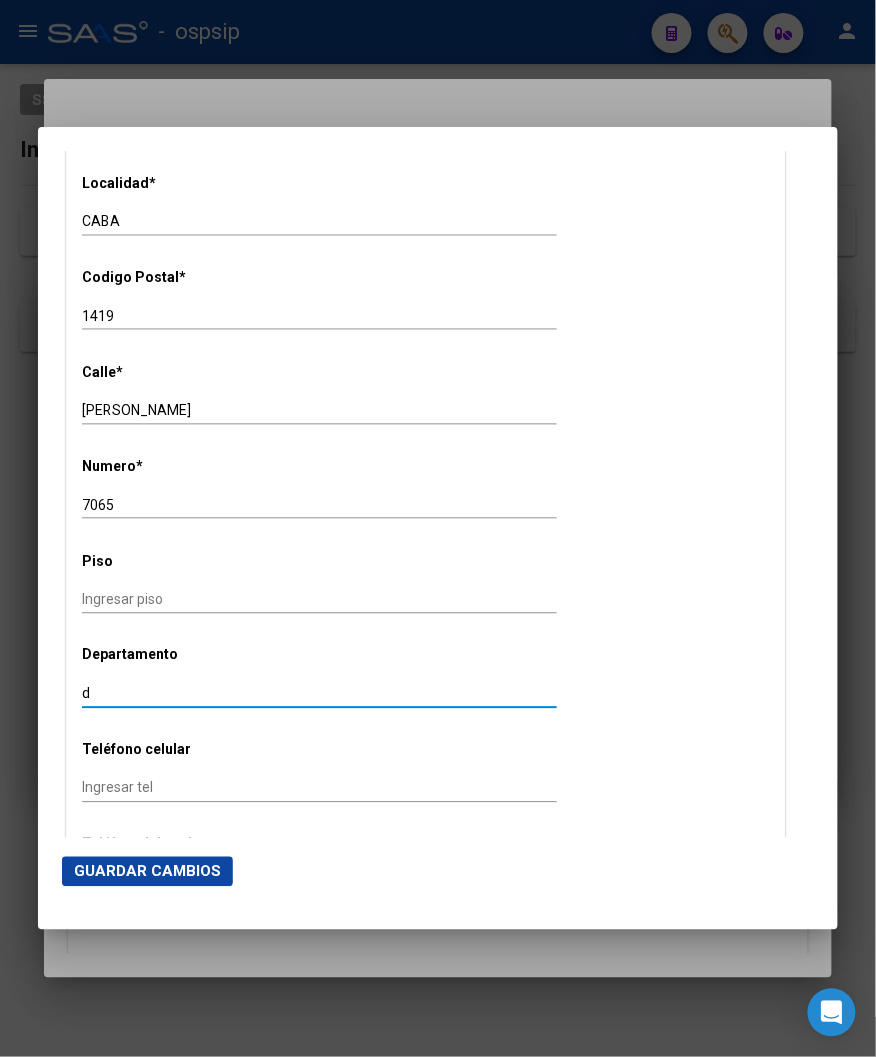 type on "d" 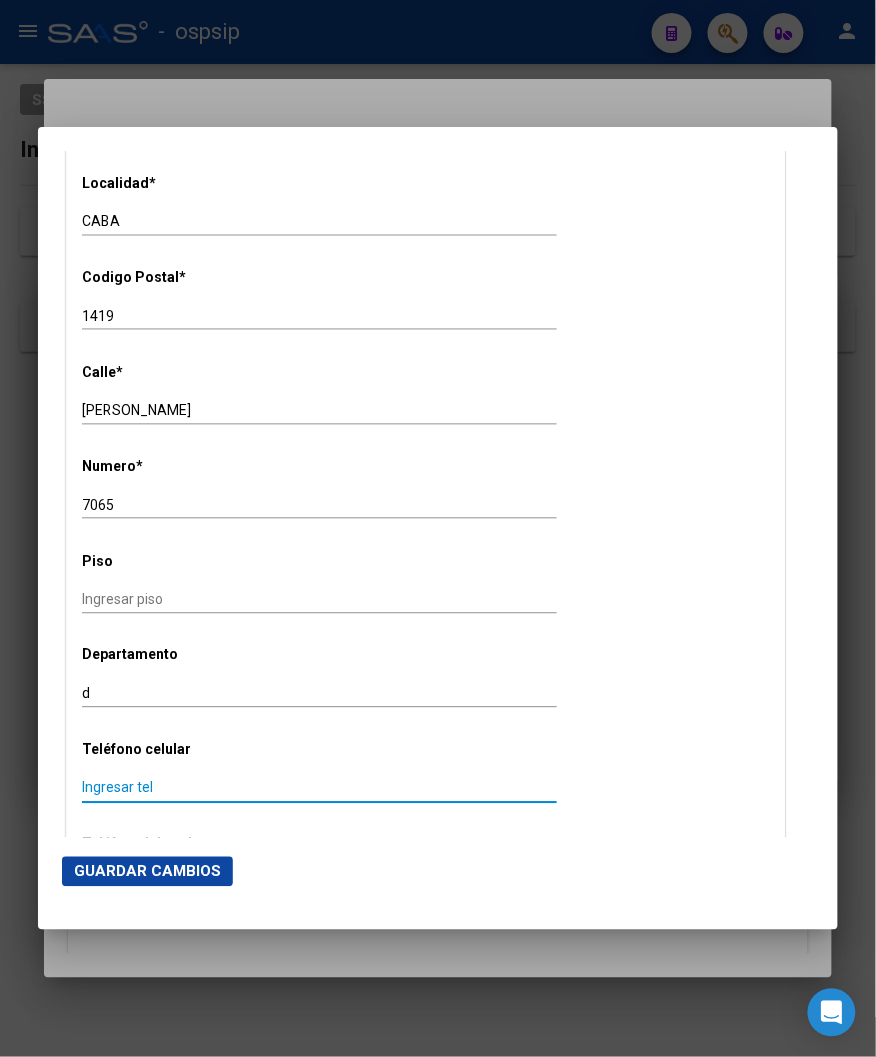 scroll, scrollTop: 2222, scrollLeft: 0, axis: vertical 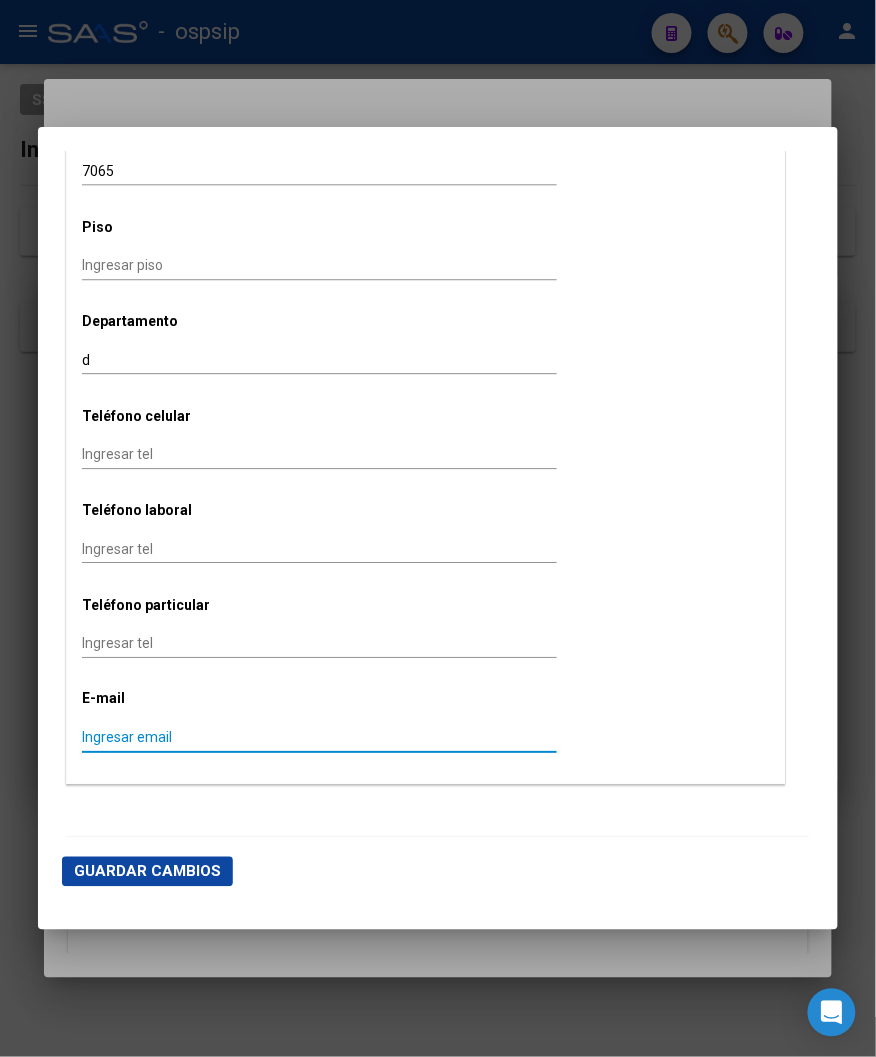 click on "Ingresar email" at bounding box center (319, 738) 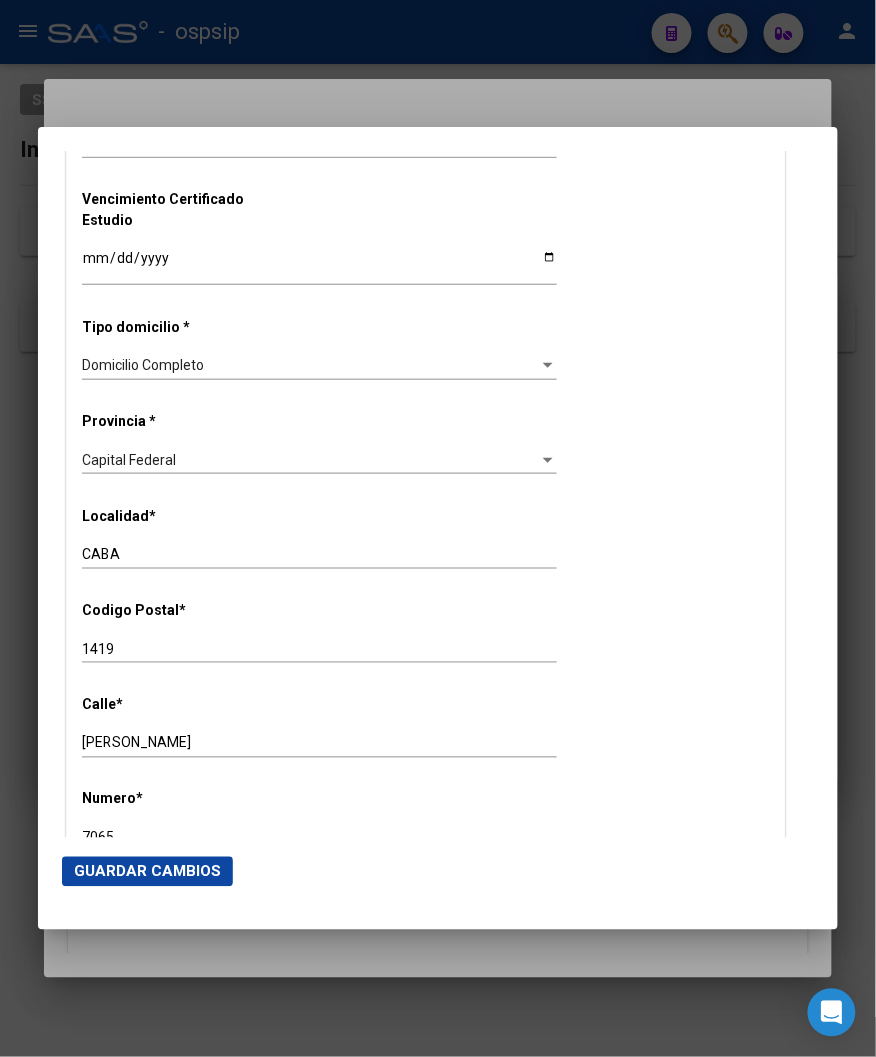 type on "[PERSON_NAME][EMAIL_ADDRESS][DOMAIN_NAME]" 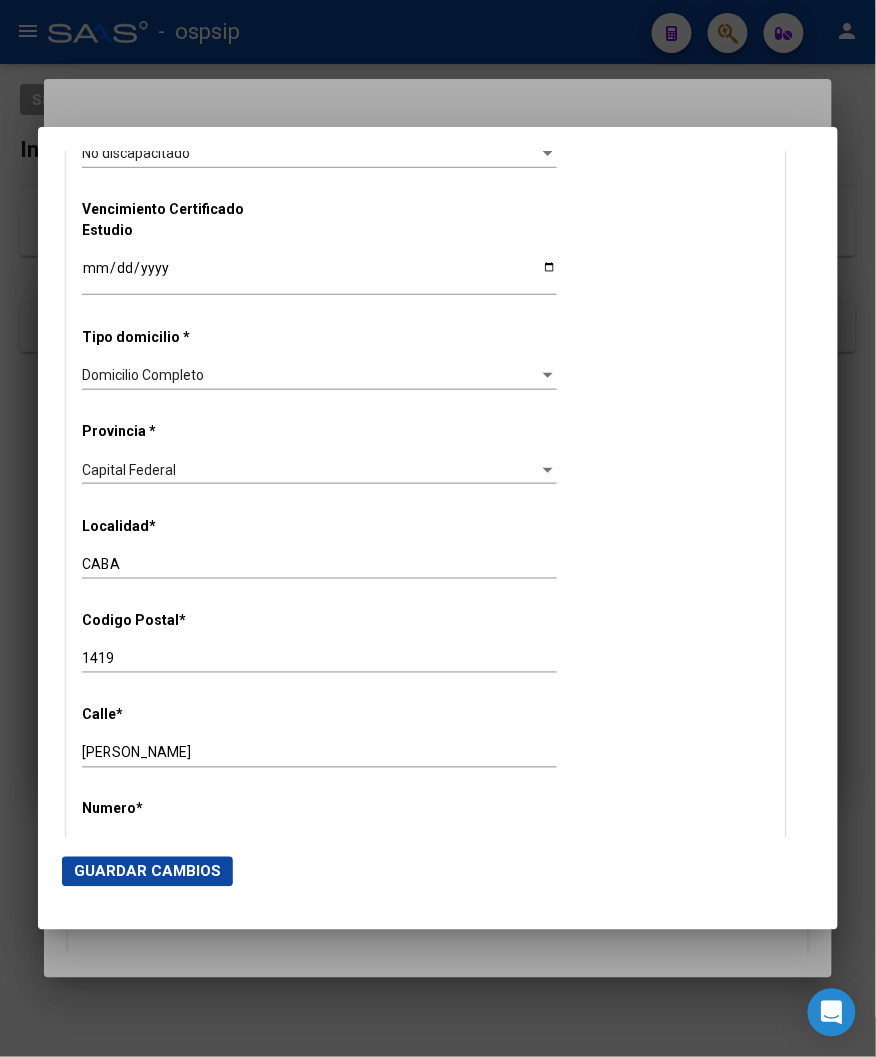drag, startPoint x: 493, startPoint y: 523, endPoint x: 521, endPoint y: 468, distance: 61.7171 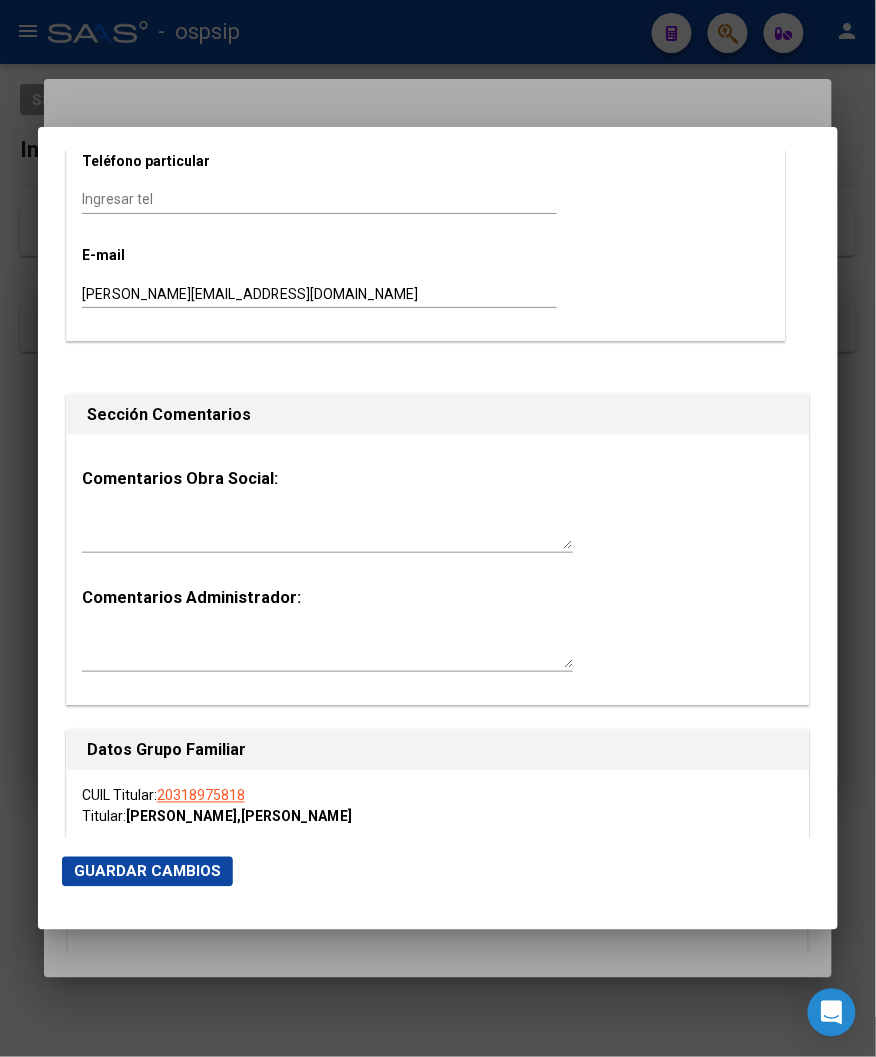 scroll, scrollTop: 2555, scrollLeft: 0, axis: vertical 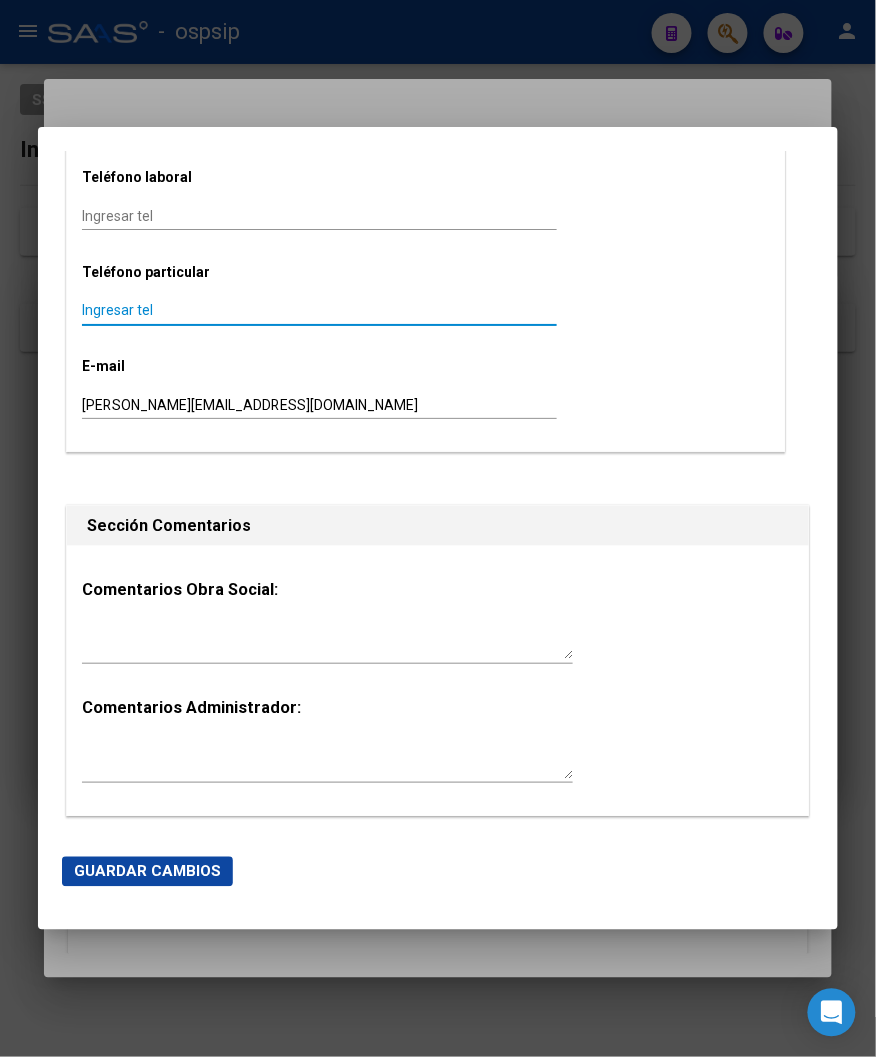 click on "Ingresar tel" at bounding box center [319, 310] 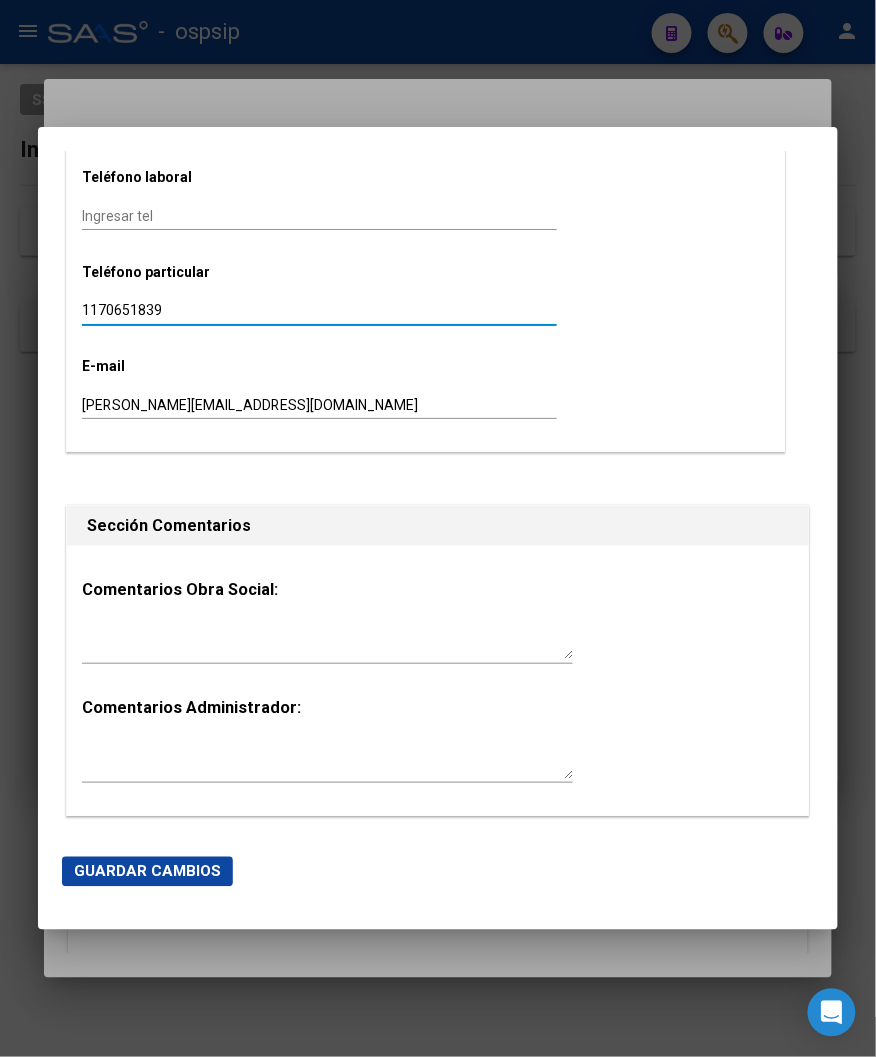 type on "1170651839" 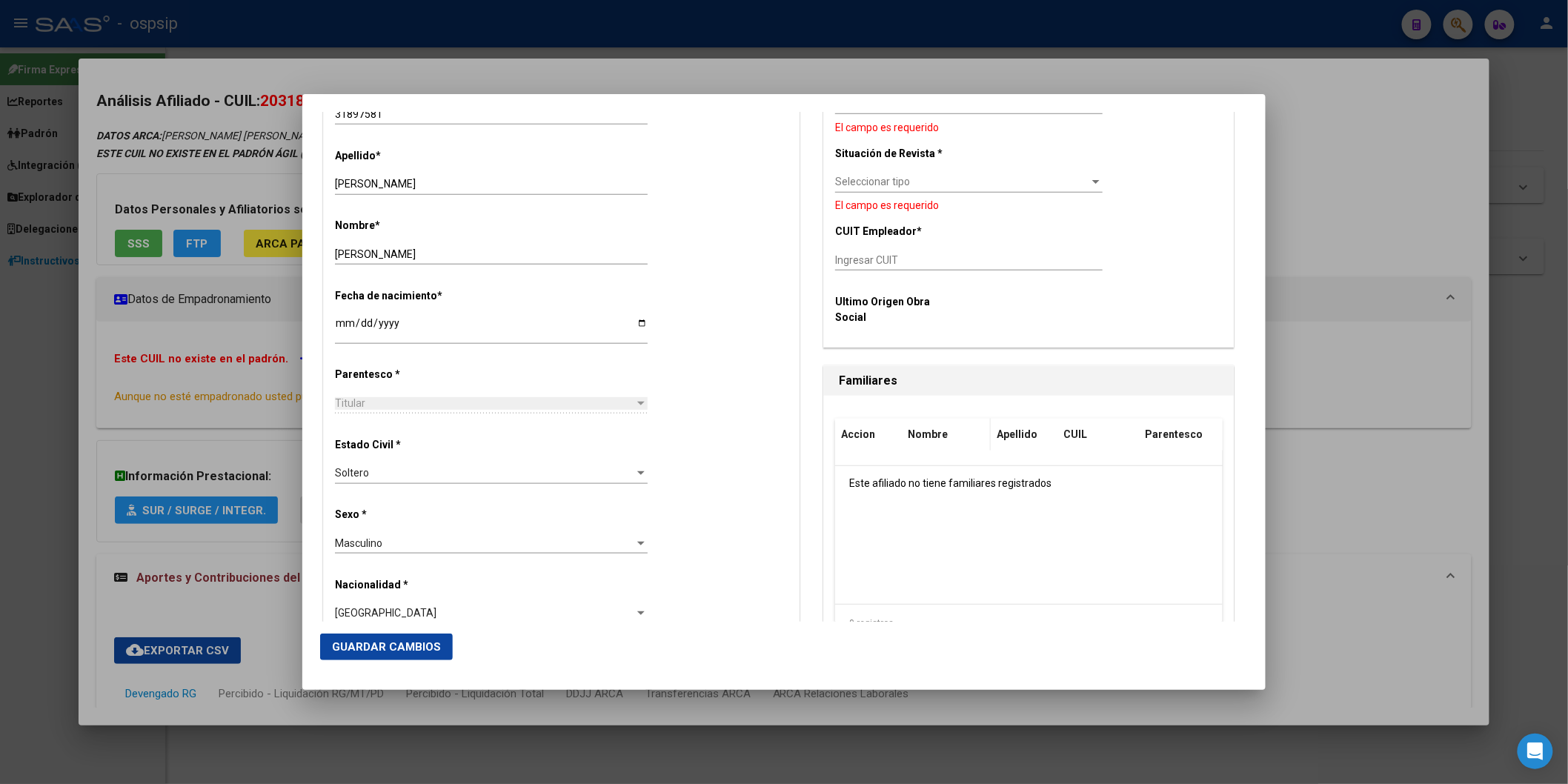 scroll, scrollTop: 329, scrollLeft: 0, axis: vertical 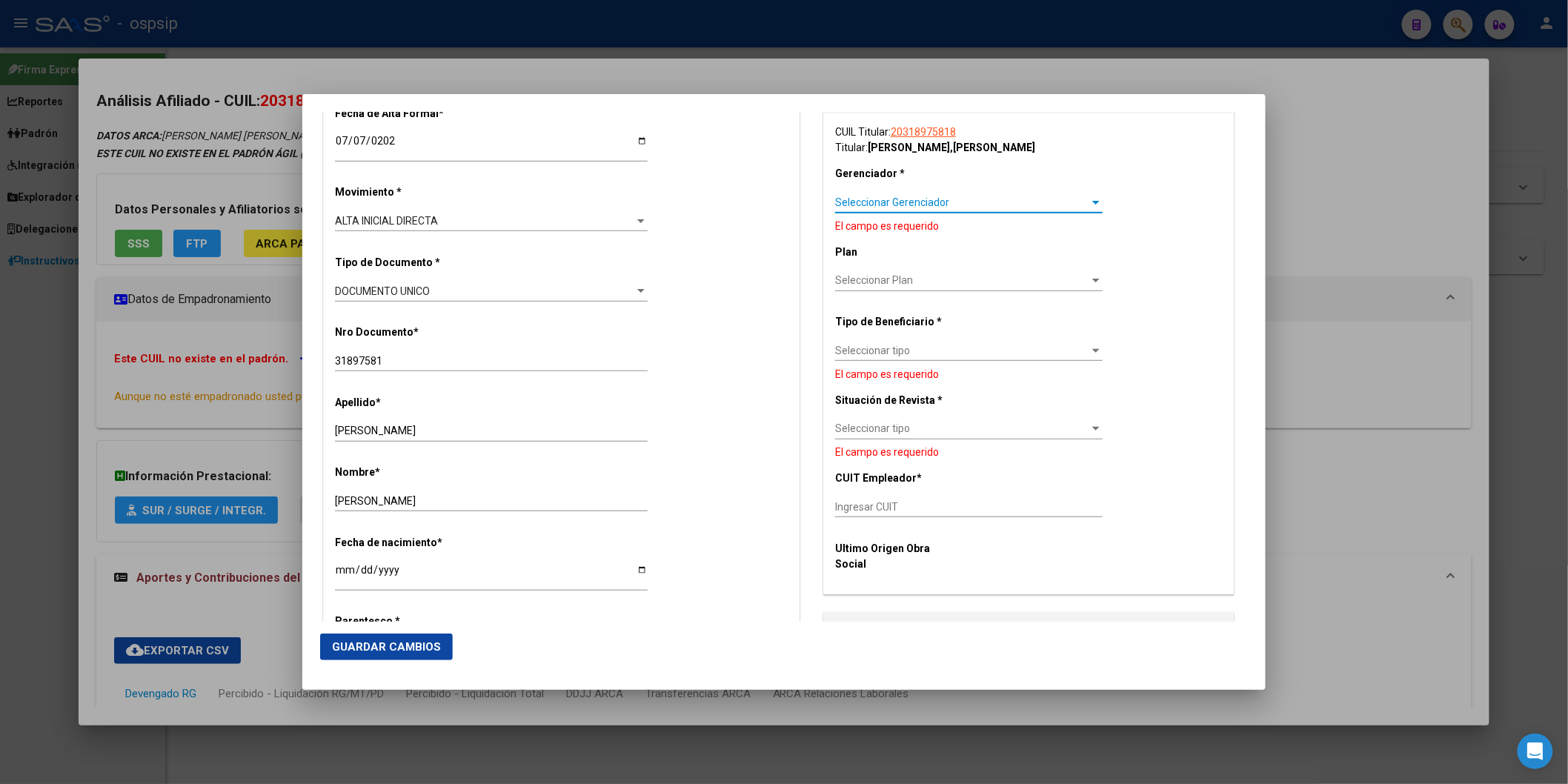 click on "Seleccionar Gerenciador" at bounding box center (962, 202) 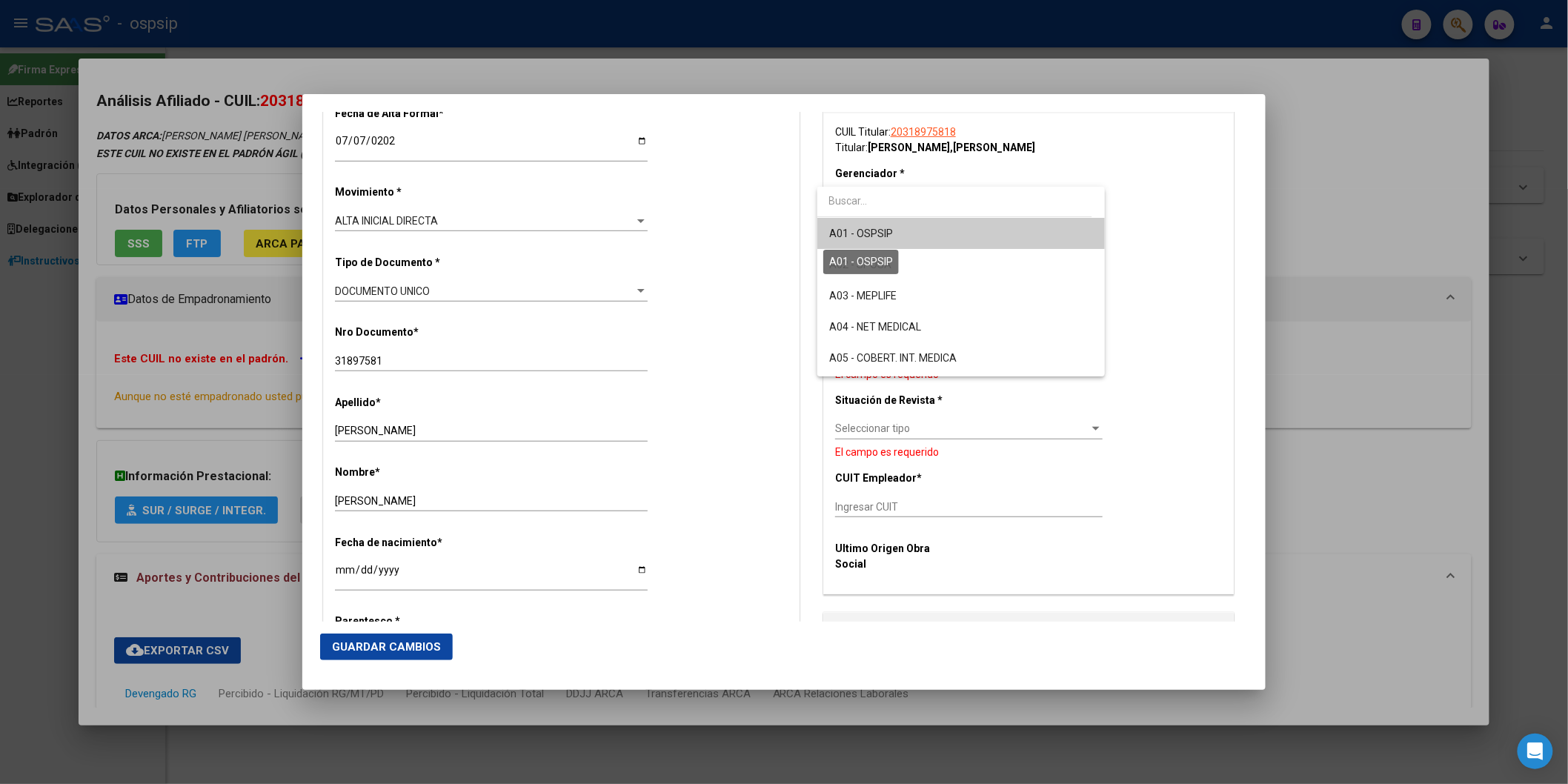 click on "A01 - OSPSIP" at bounding box center [861, 233] 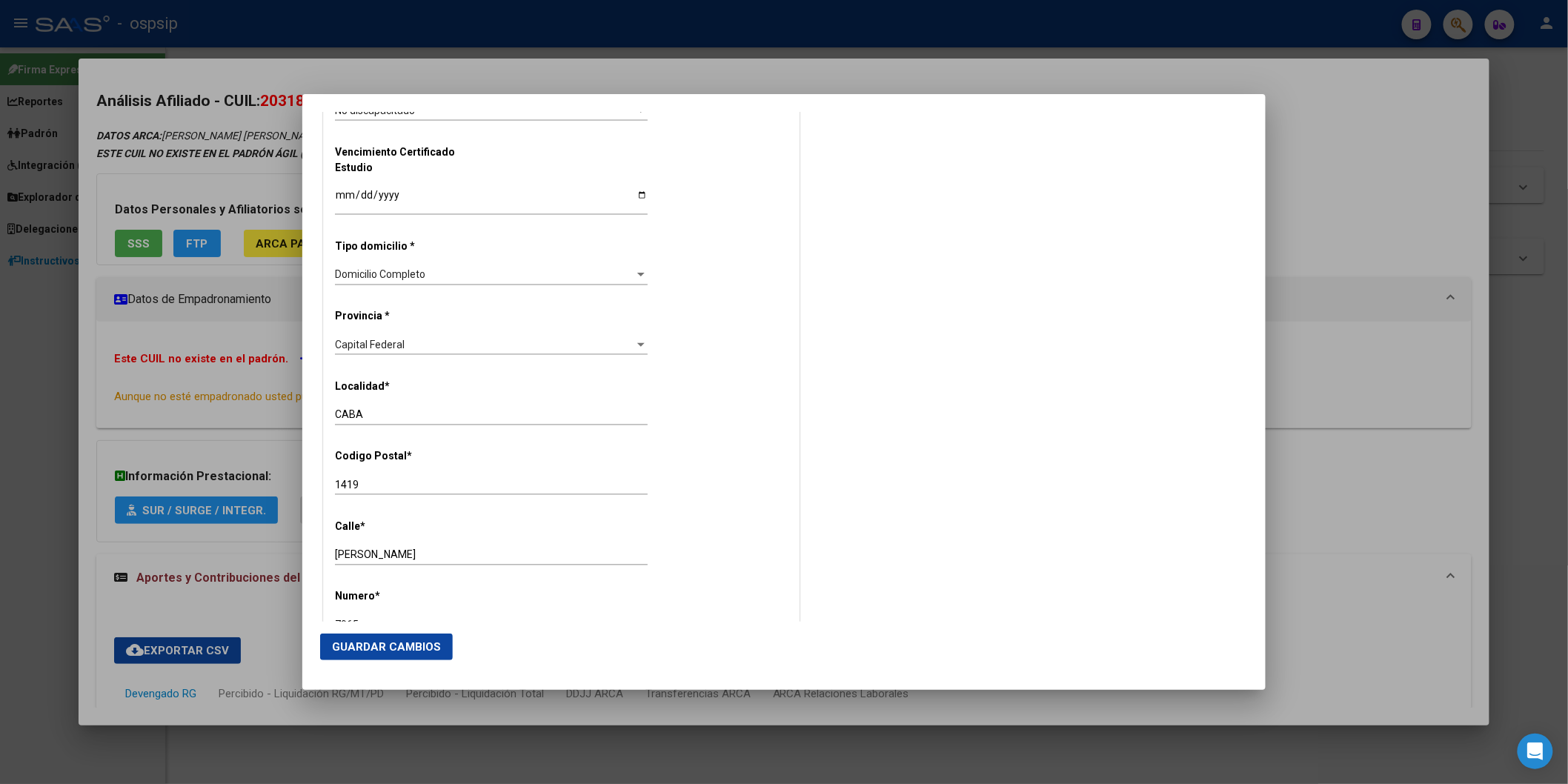 scroll, scrollTop: 1152, scrollLeft: 0, axis: vertical 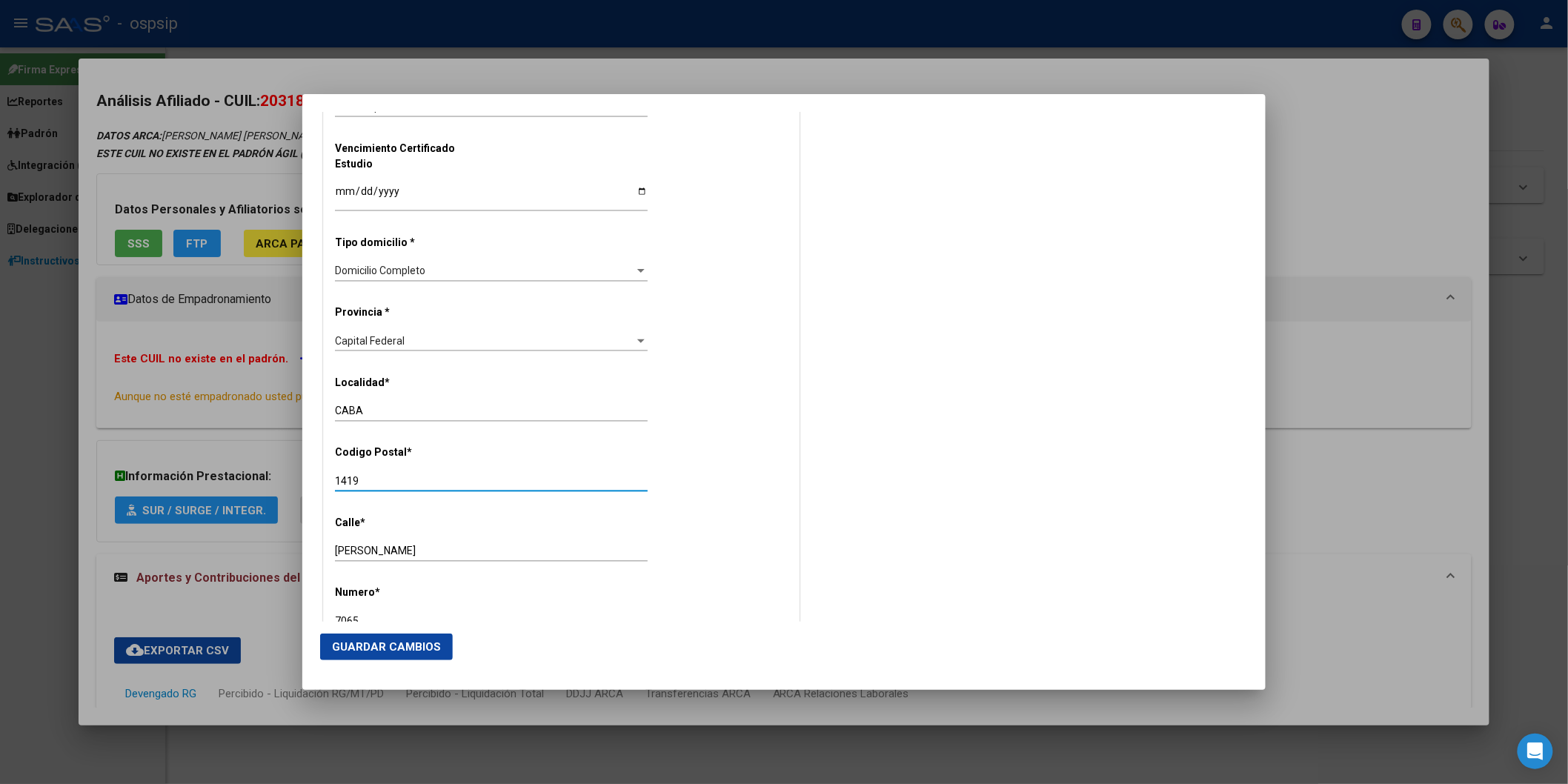 click on "1419" at bounding box center [491, 481] 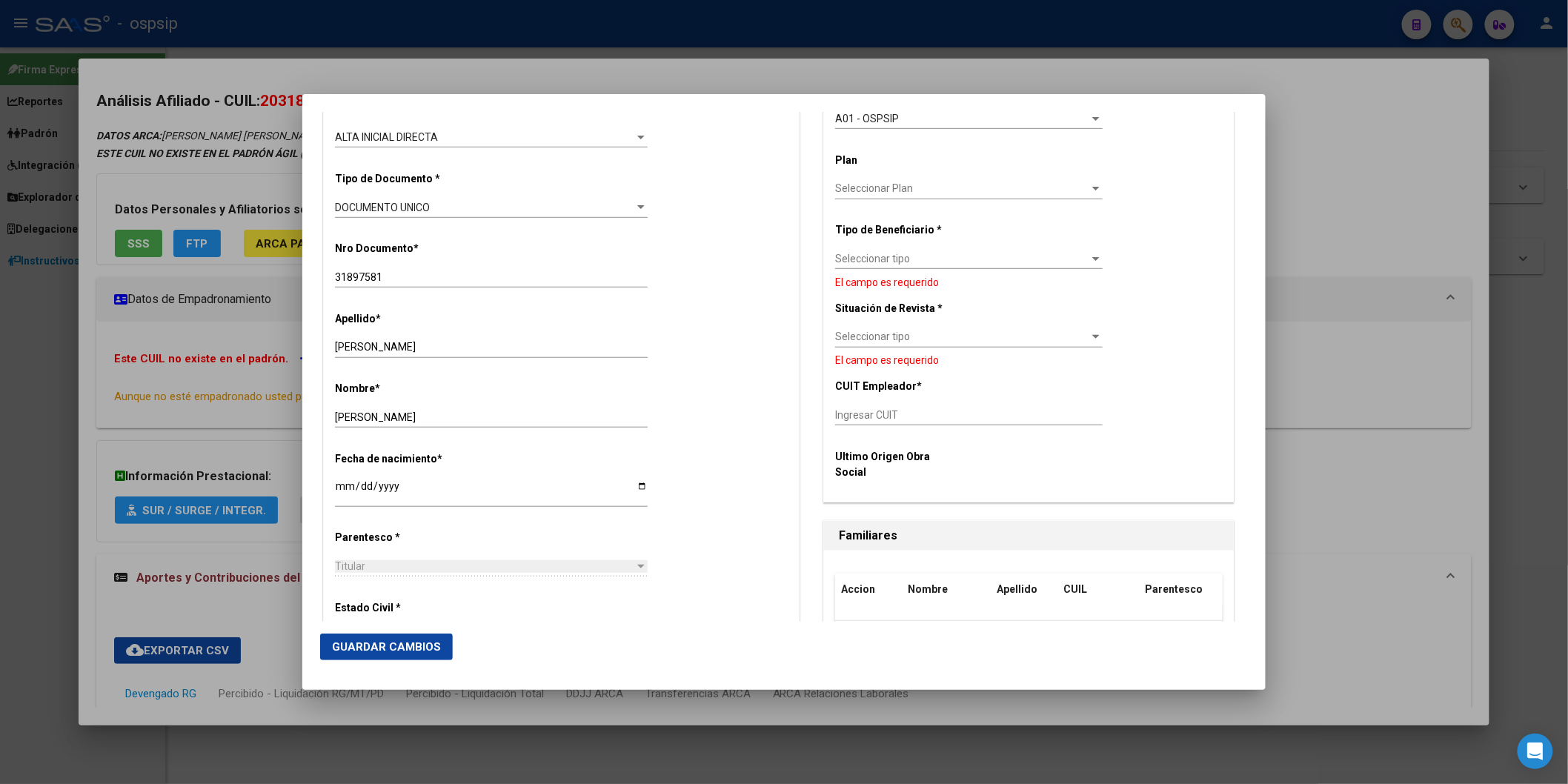 scroll, scrollTop: 411, scrollLeft: 0, axis: vertical 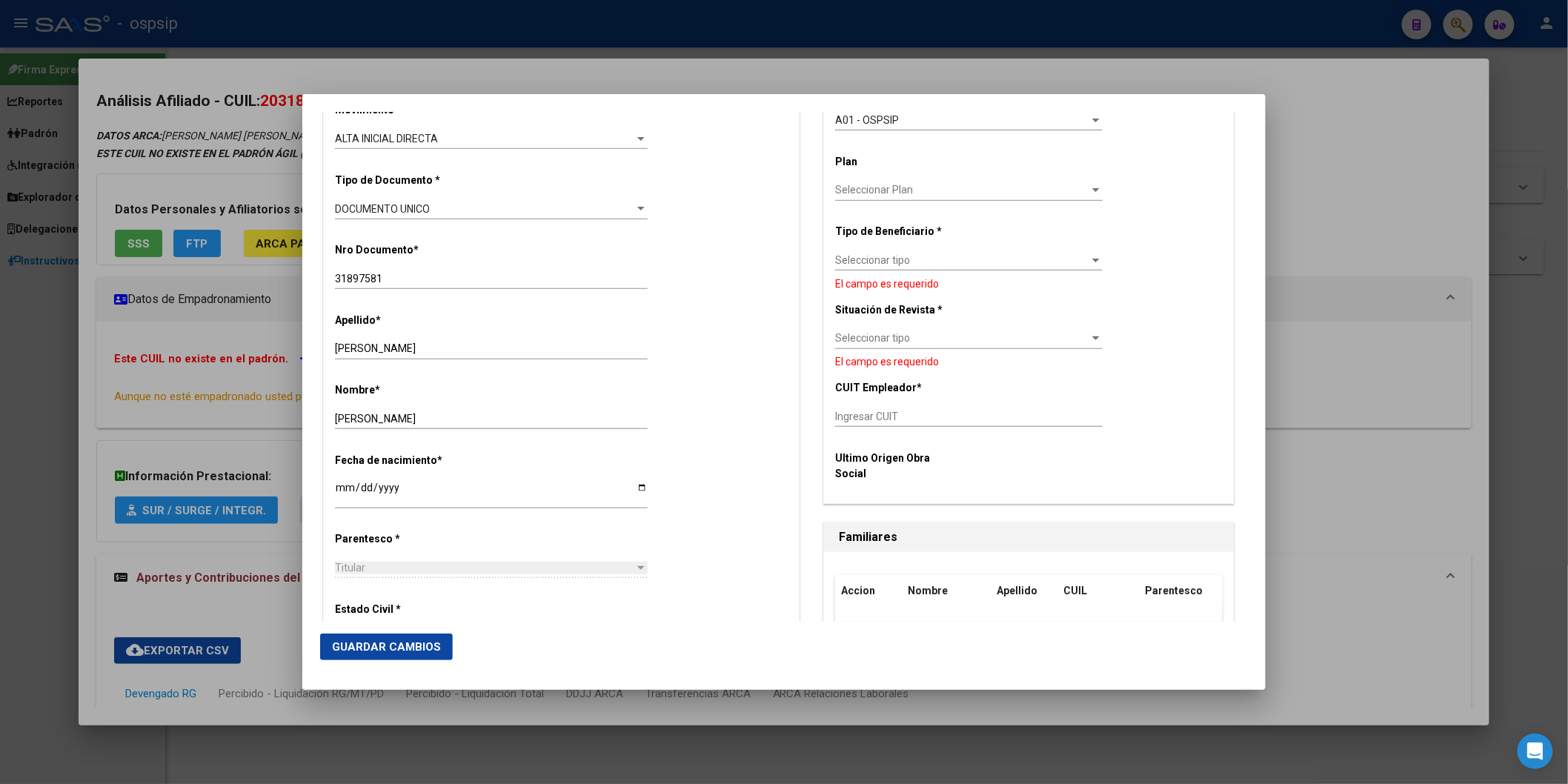 type on "1440" 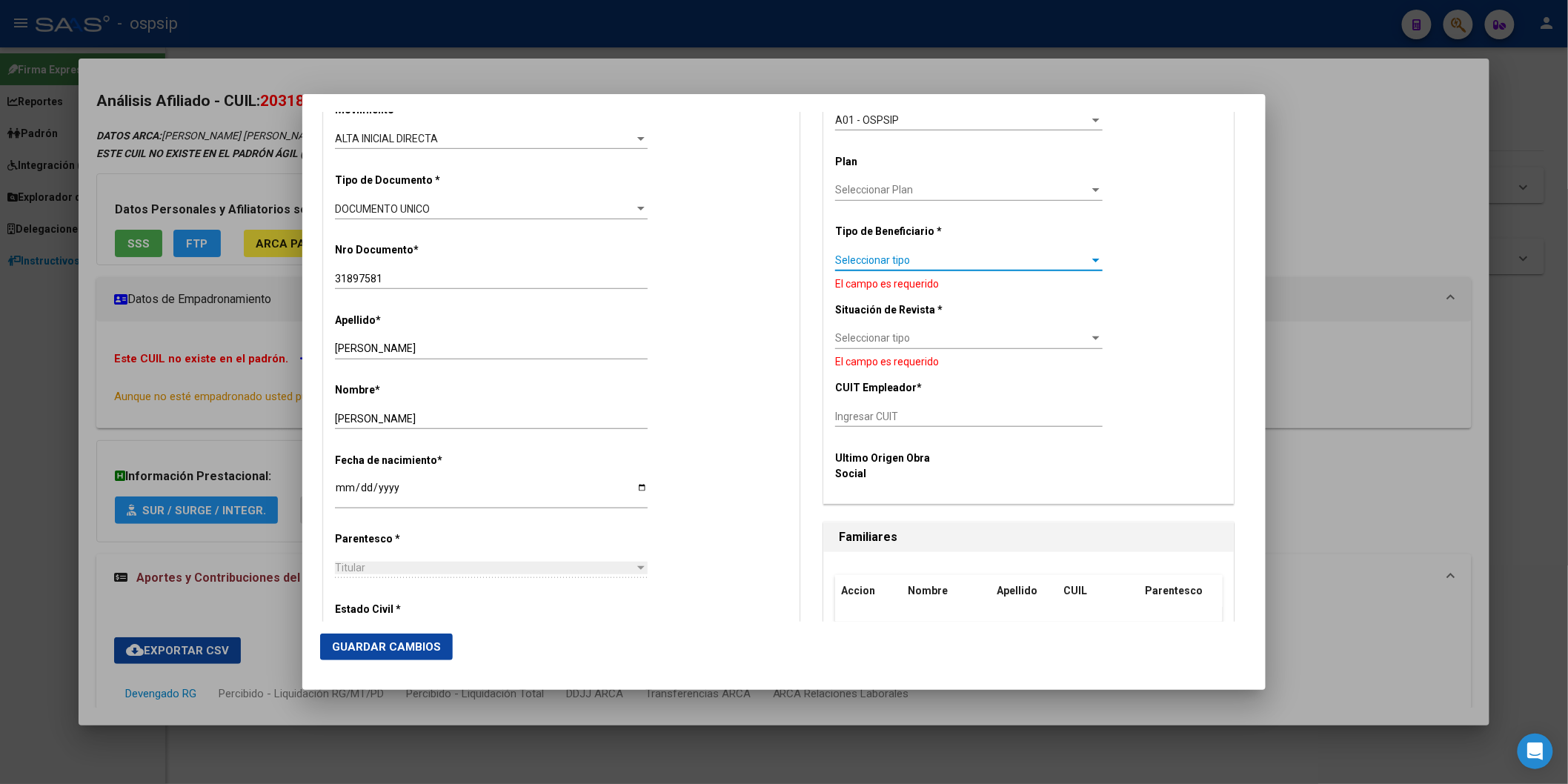 click on "Seleccionar tipo" at bounding box center [962, 260] 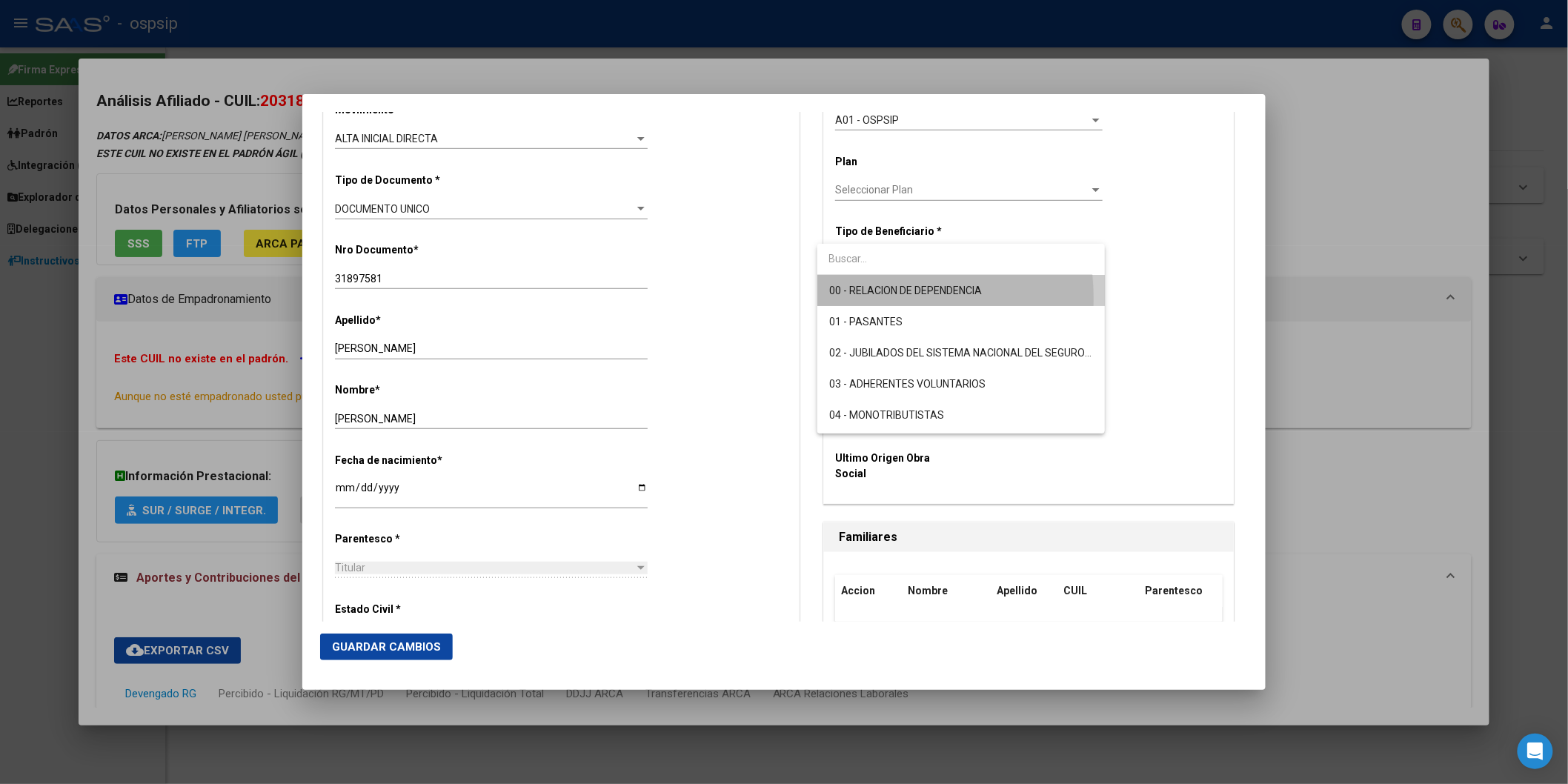 click on "00 - RELACION DE DEPENDENCIA" at bounding box center (961, 290) 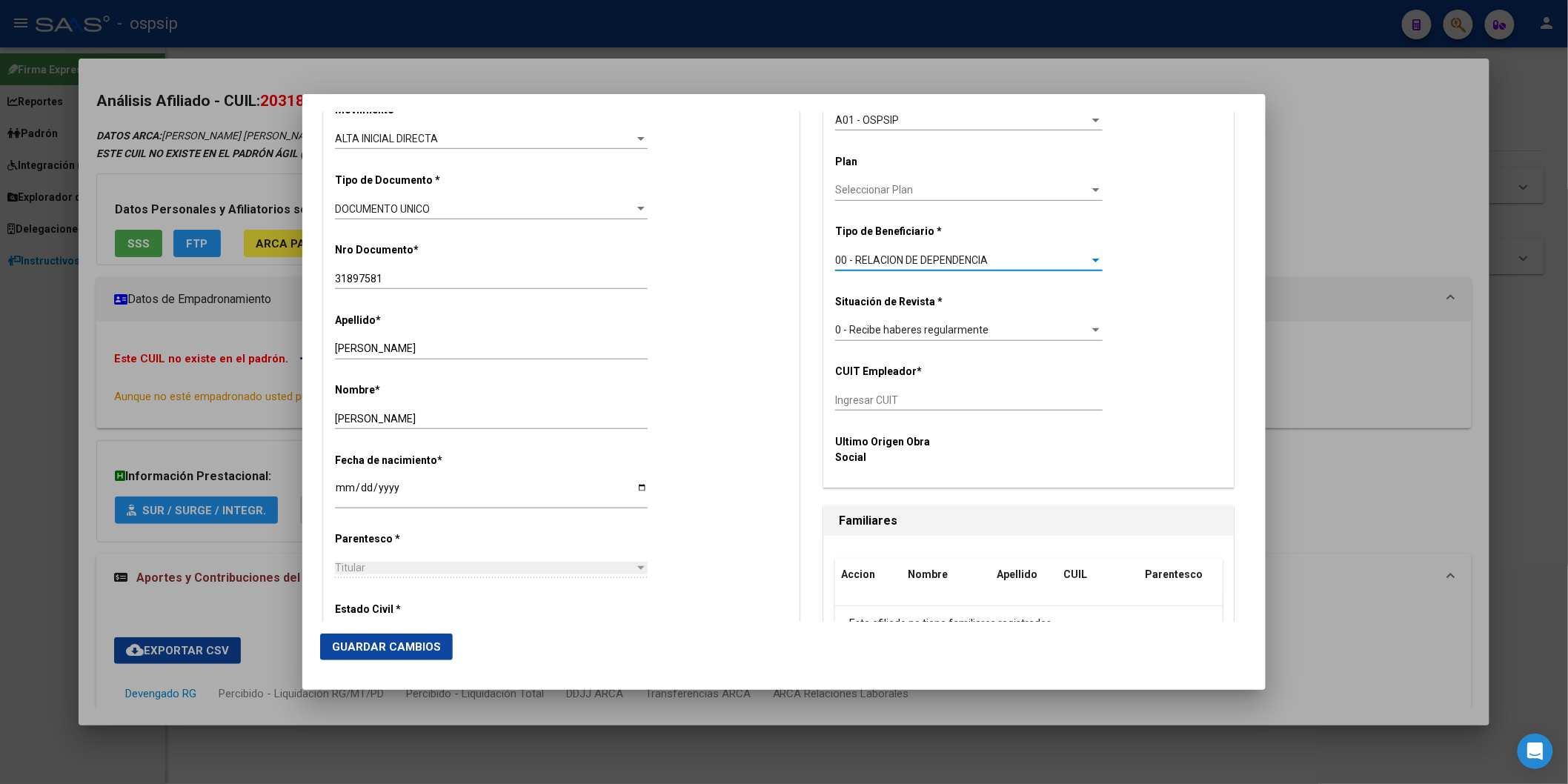 type on "30-71024502-5" 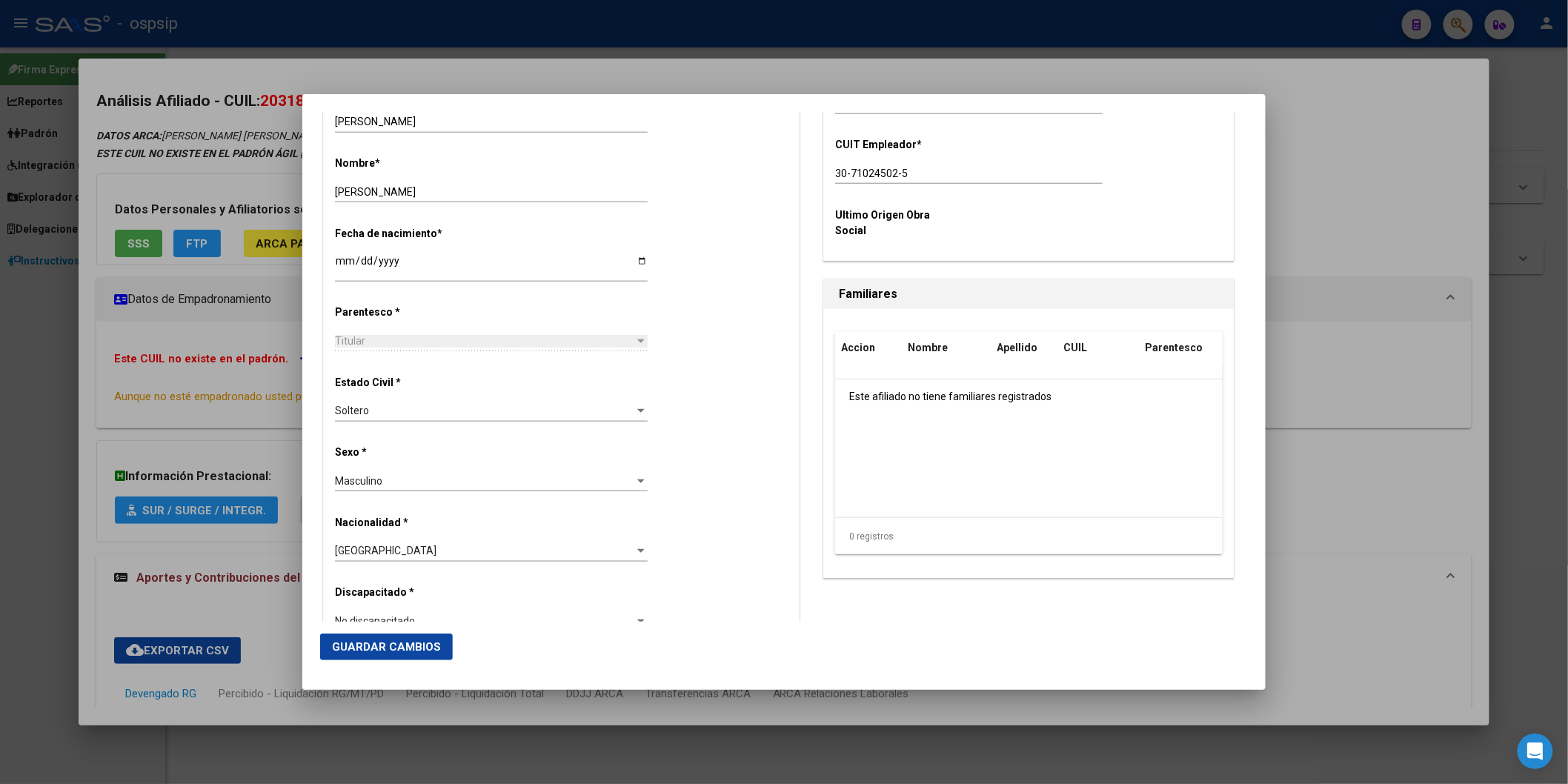 scroll, scrollTop: 741, scrollLeft: 0, axis: vertical 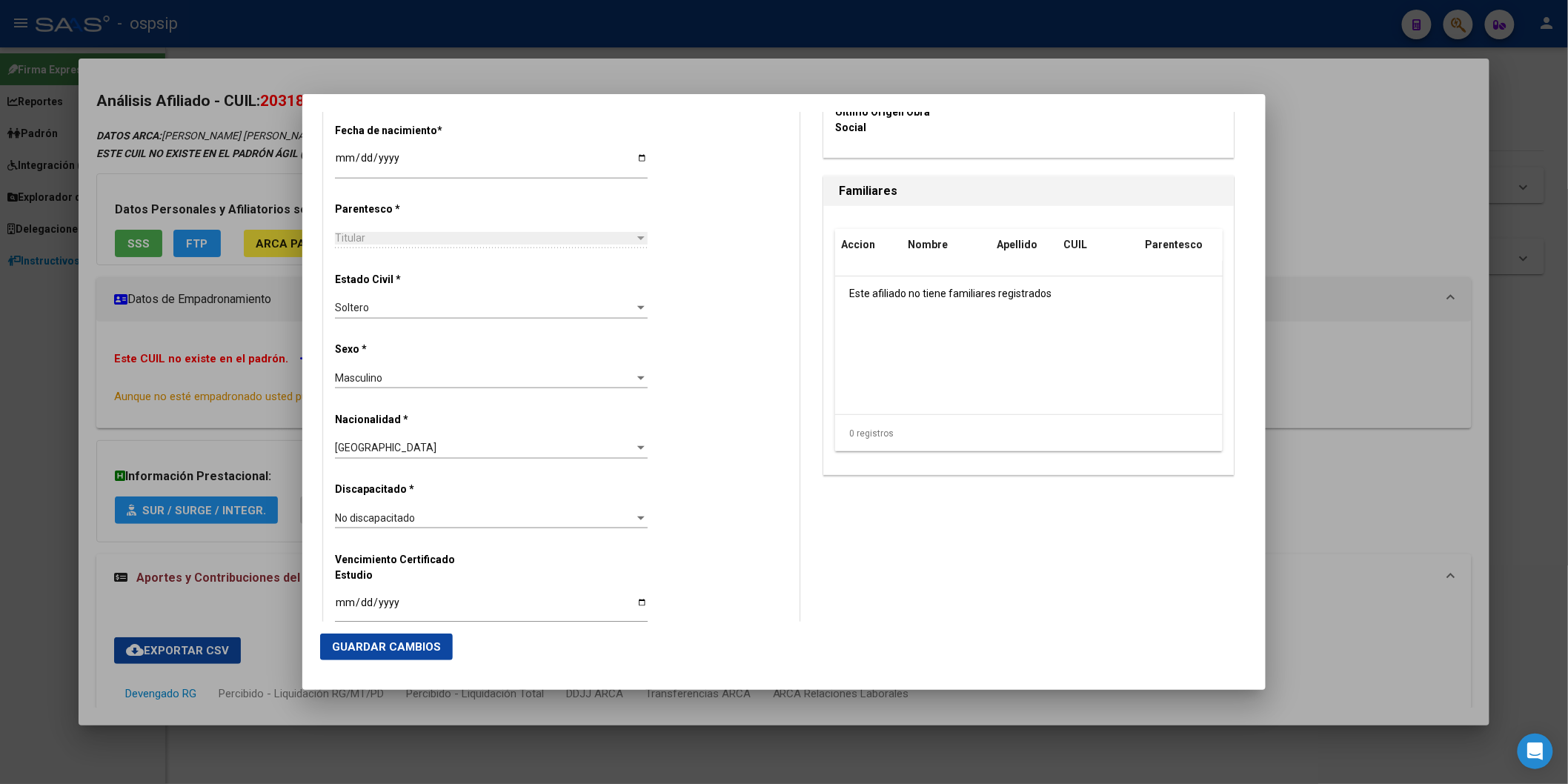 click on "Guardar Cambios" 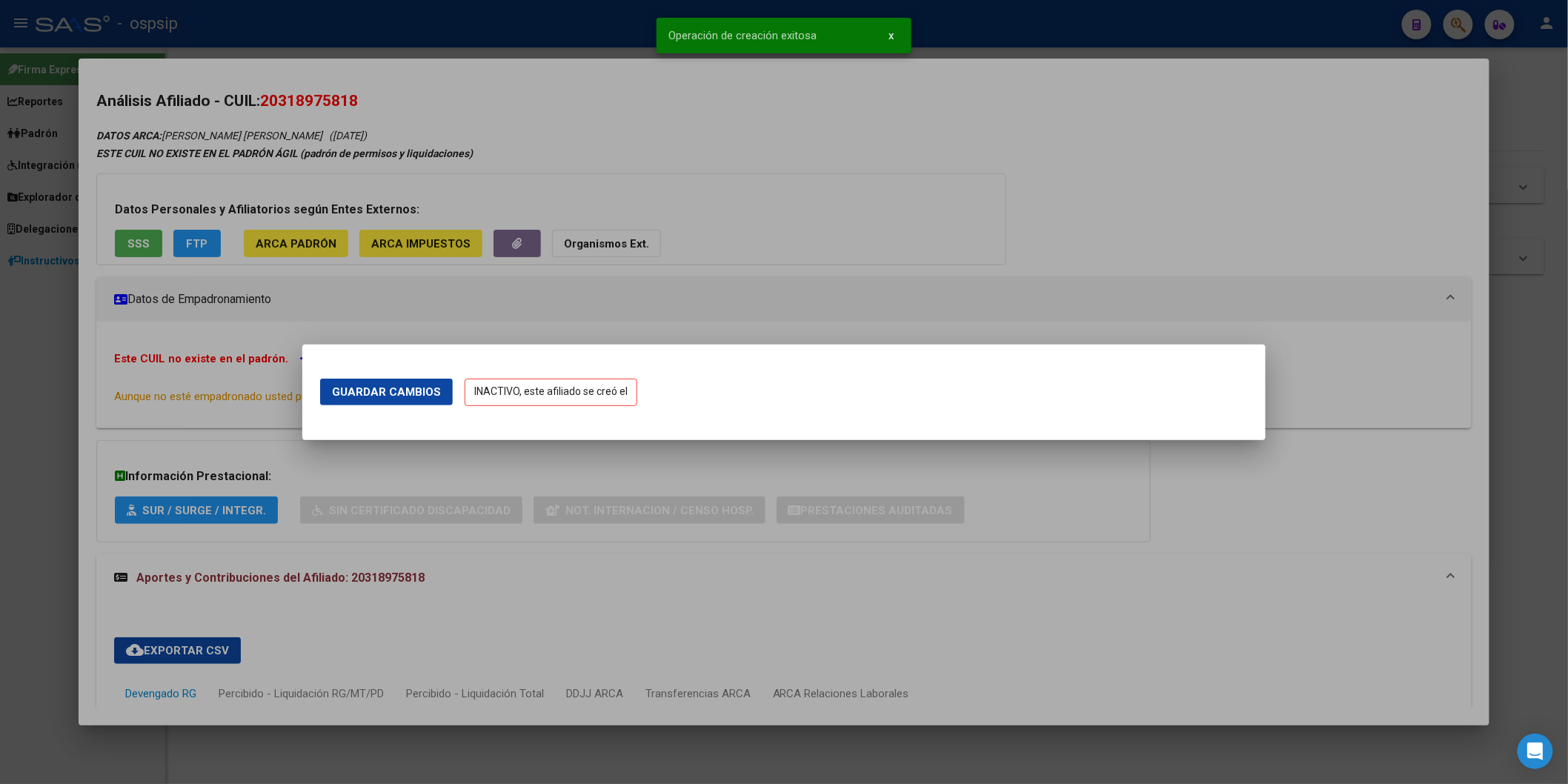 scroll, scrollTop: 0, scrollLeft: 0, axis: both 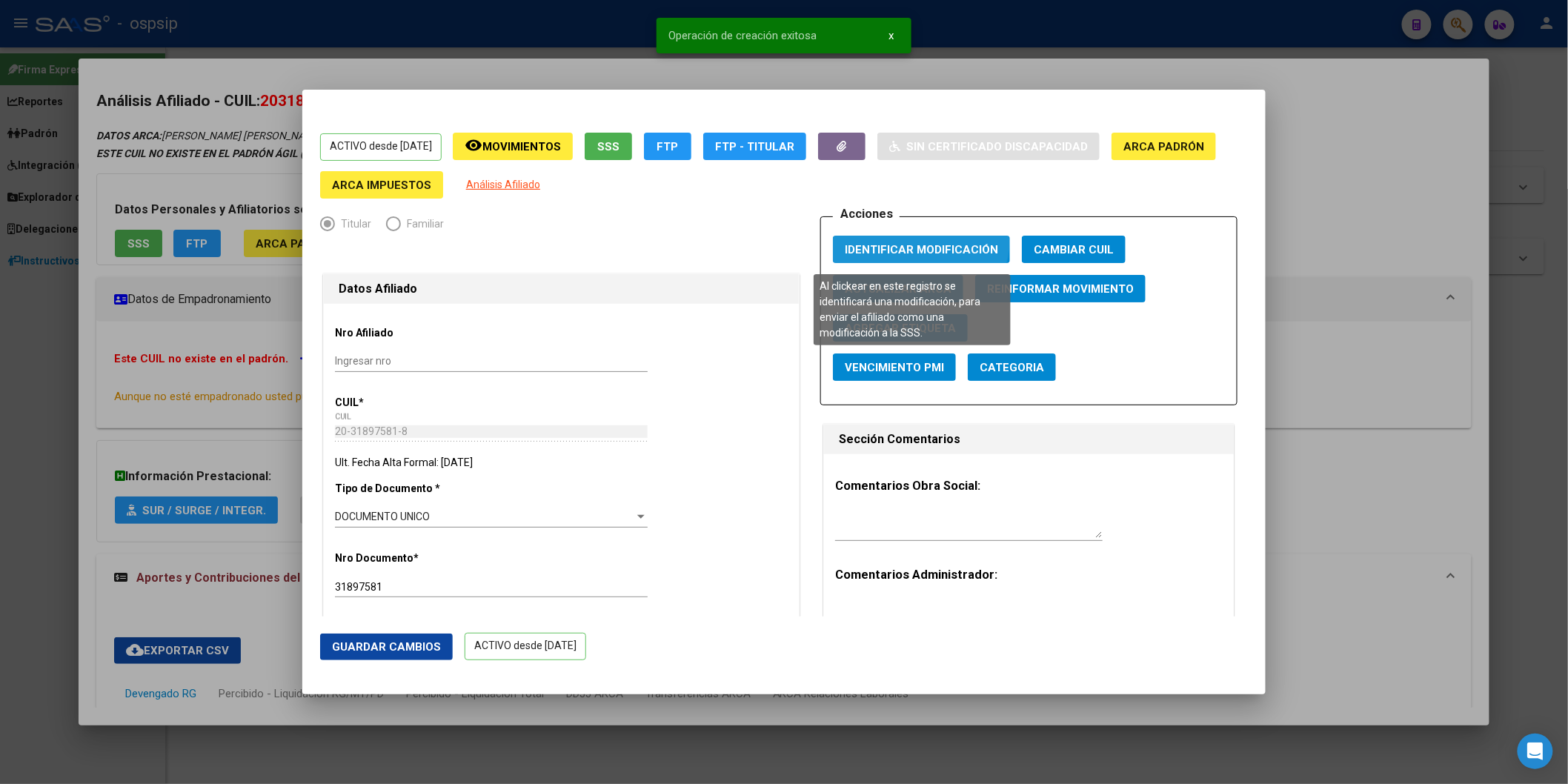 click on "Identificar Modificación" at bounding box center [921, 249] 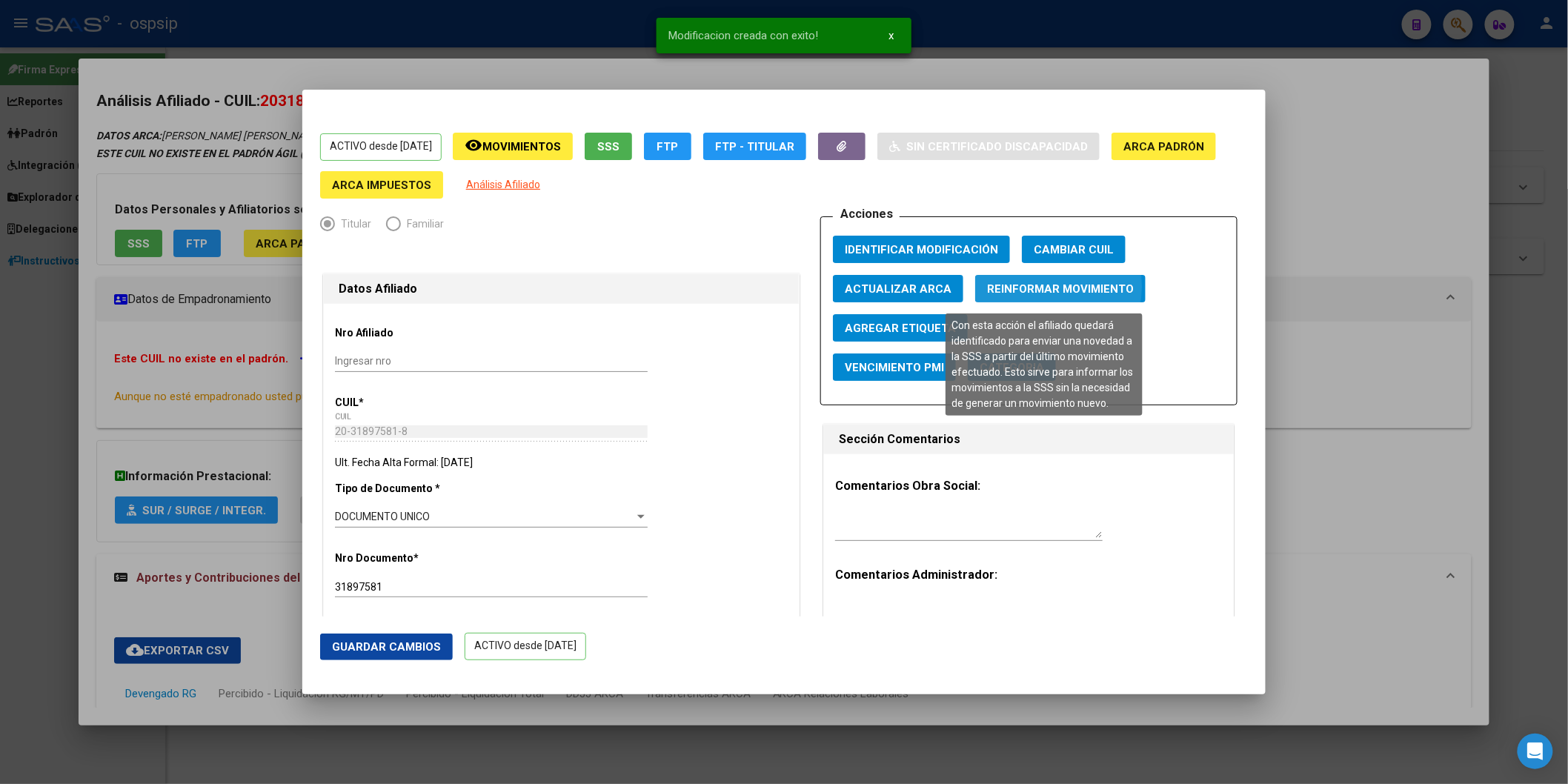 click on "Reinformar Movimiento" 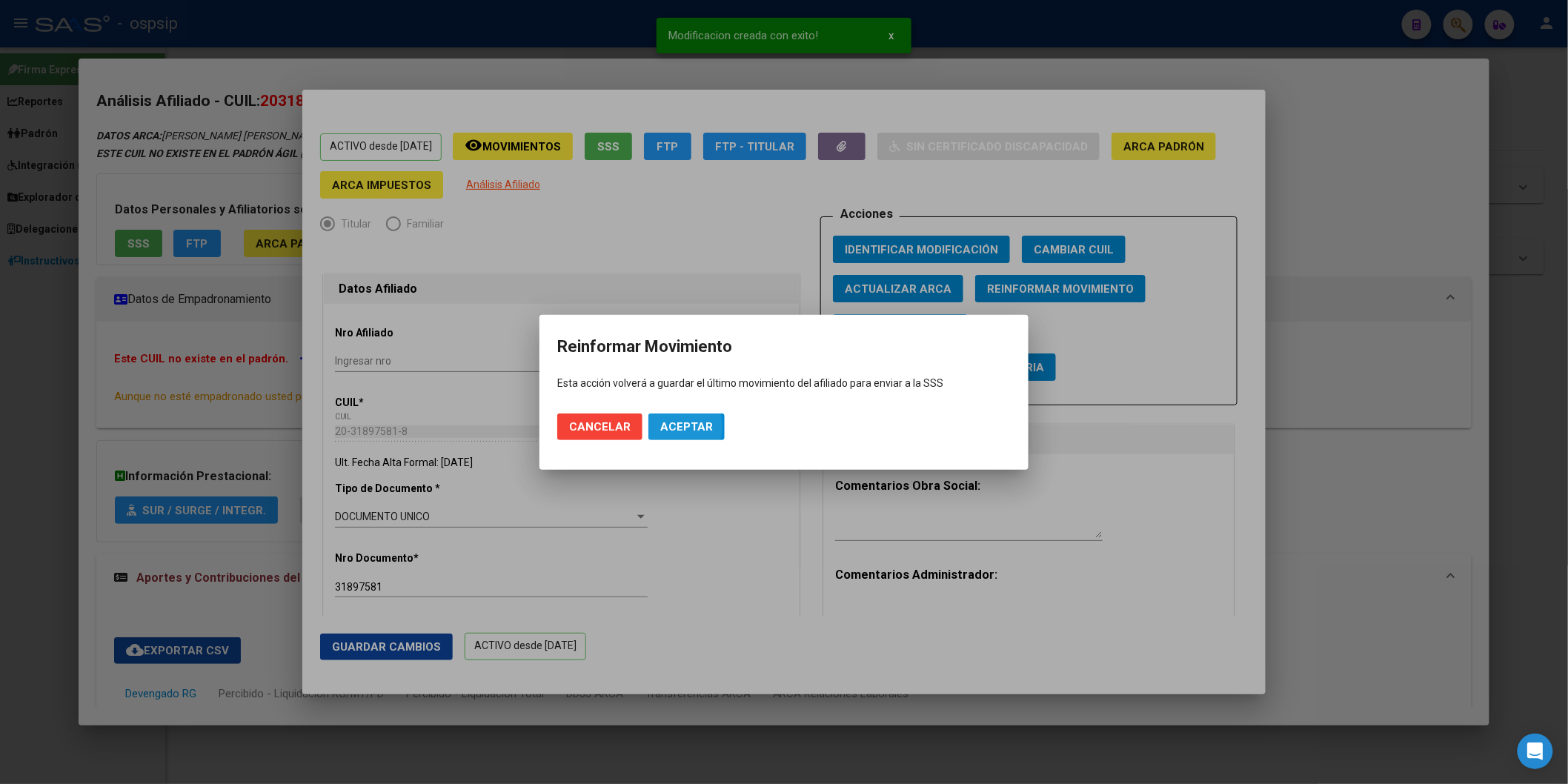drag, startPoint x: 665, startPoint y: 427, endPoint x: 671, endPoint y: 384, distance: 43.416587 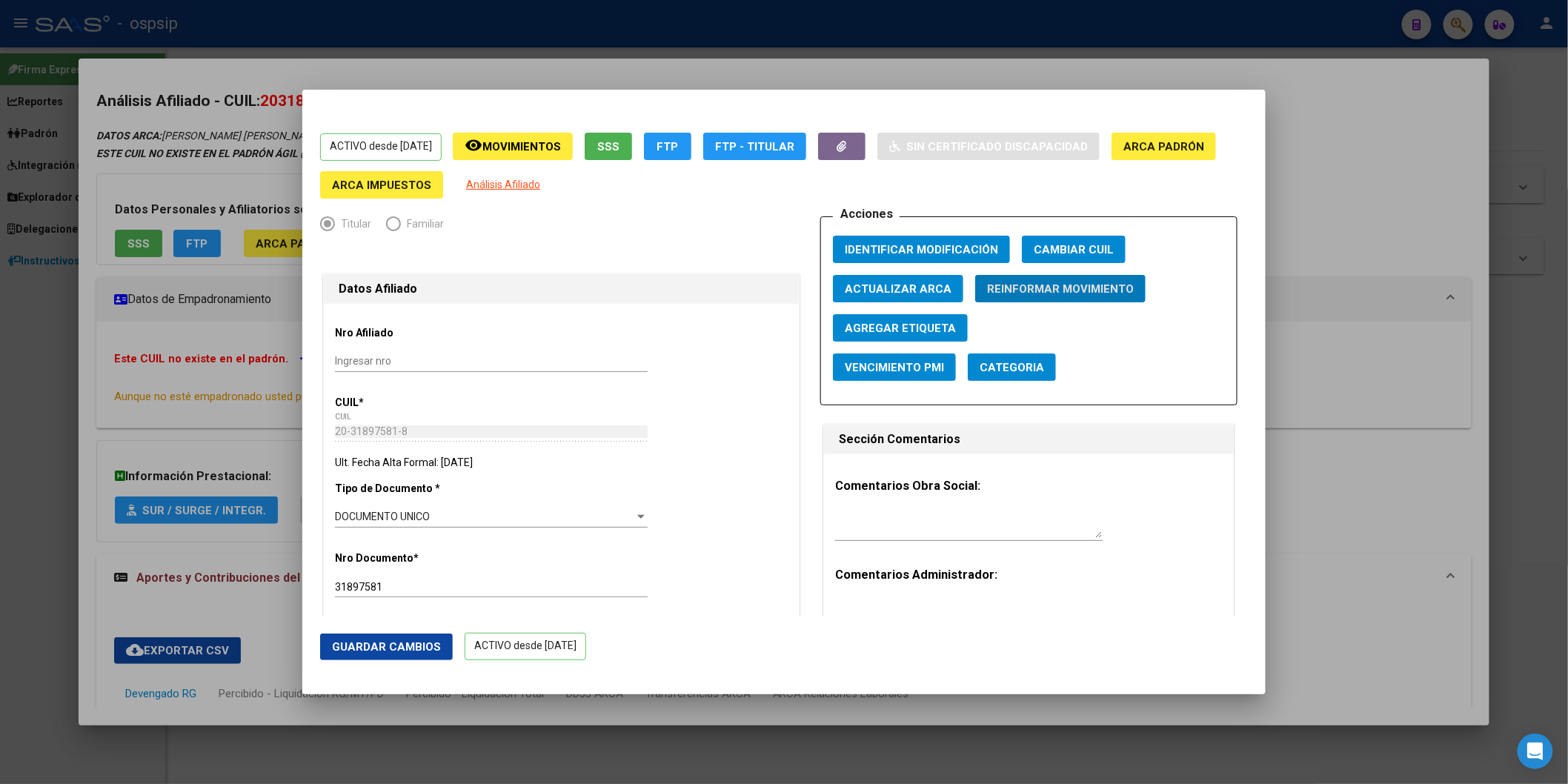 click at bounding box center (784, 392) 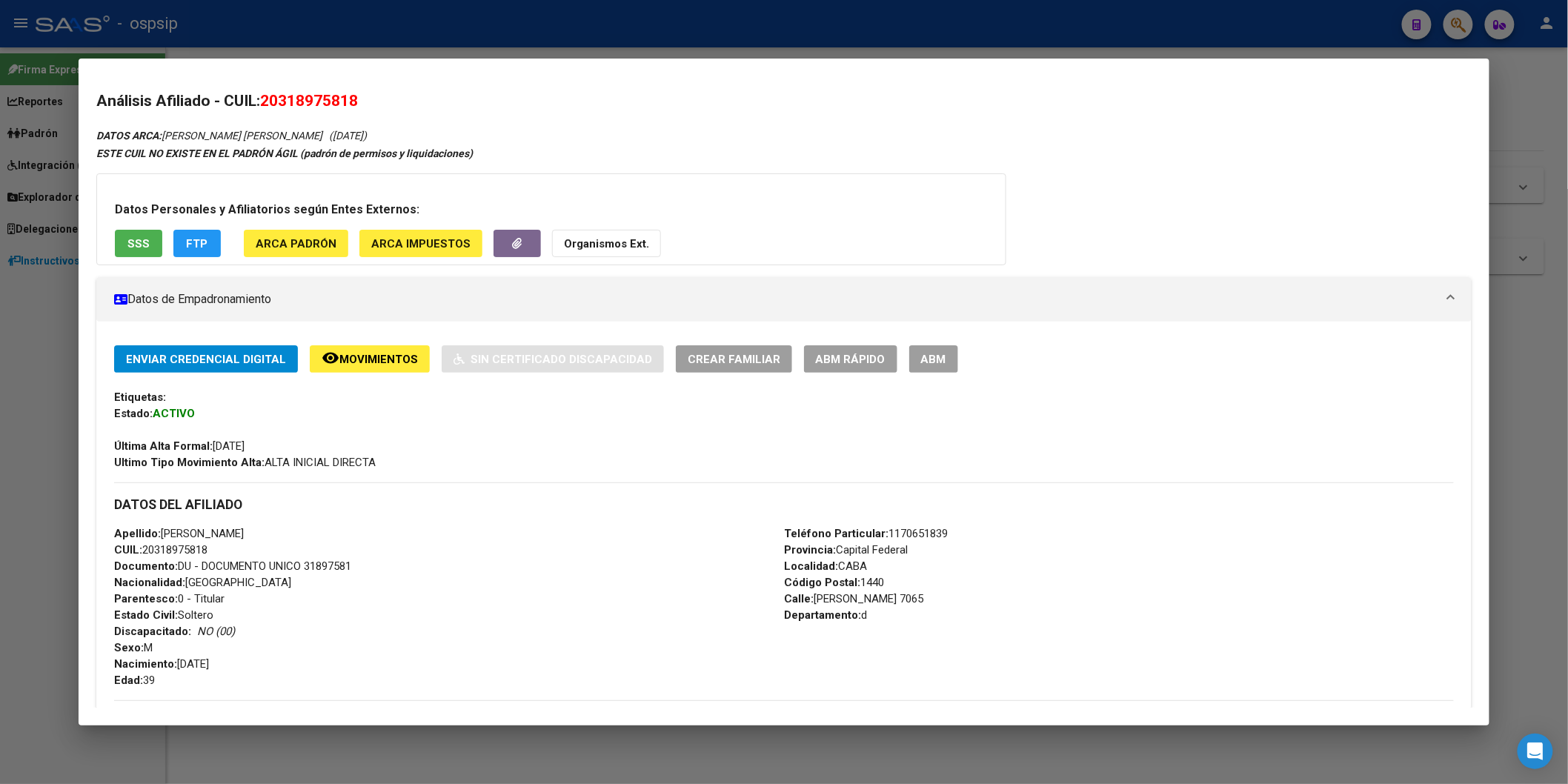 drag, startPoint x: 276, startPoint y: 98, endPoint x: 353, endPoint y: 87, distance: 77.781746 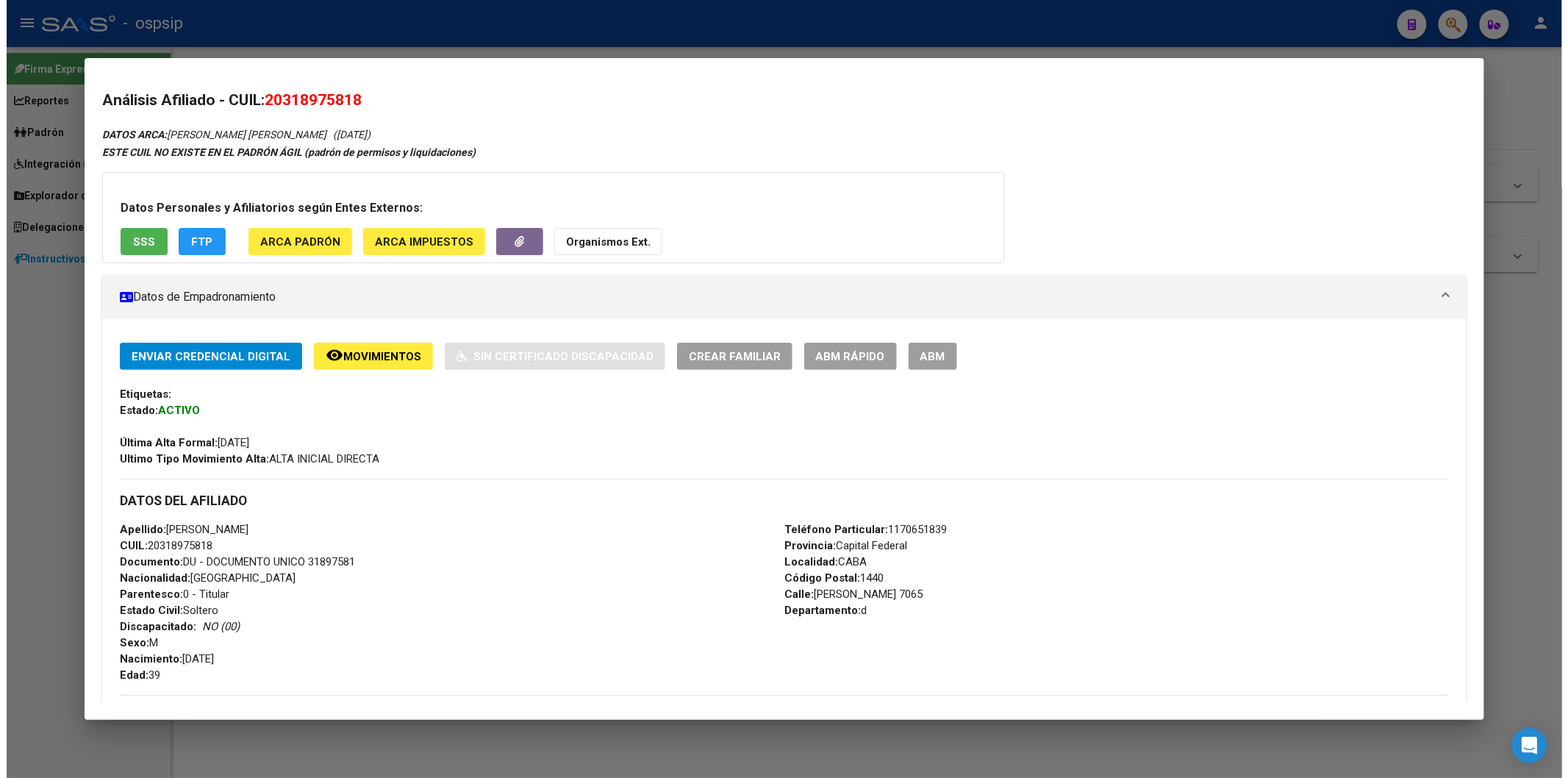 scroll, scrollTop: 163, scrollLeft: 0, axis: vertical 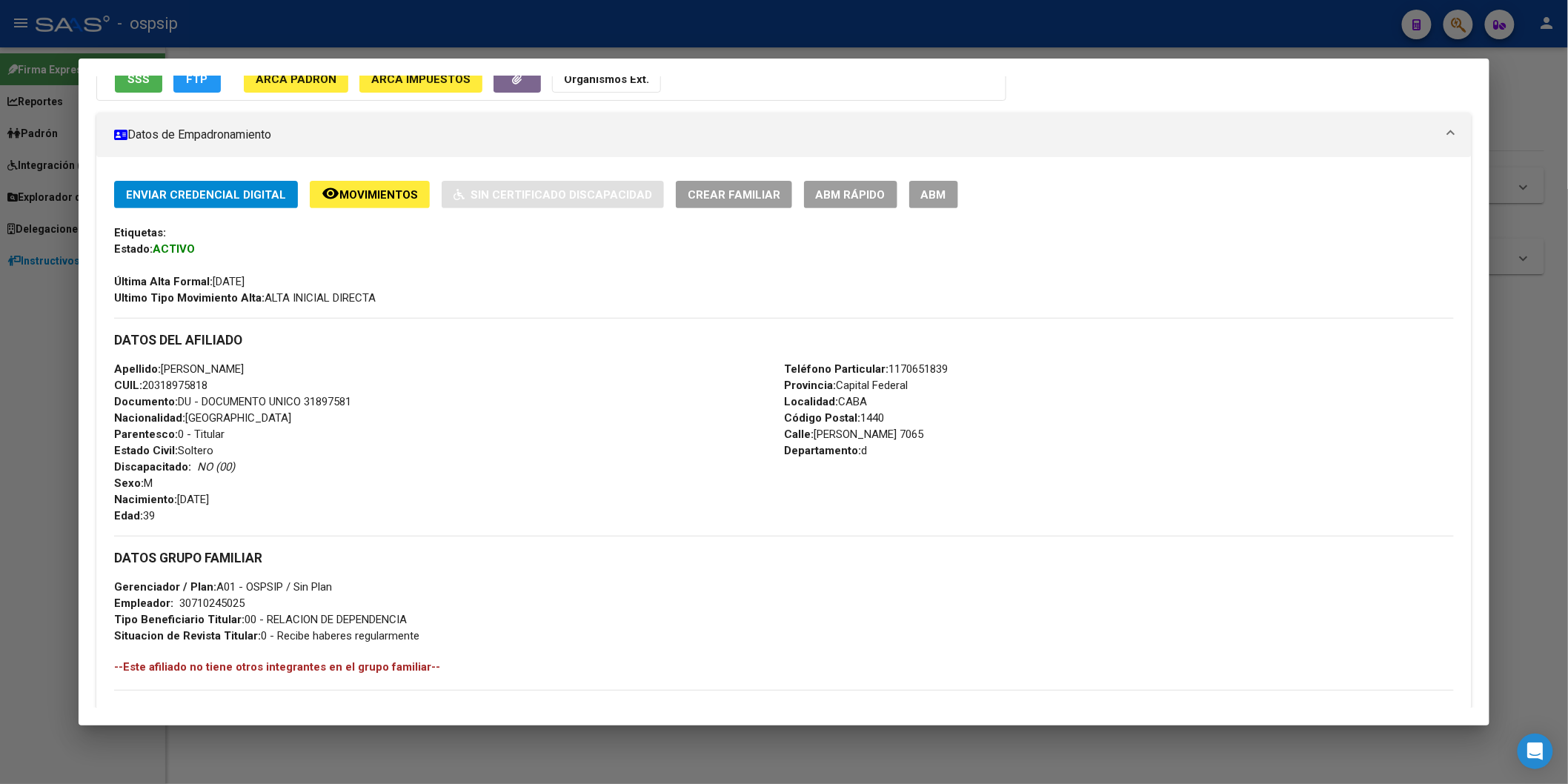 click on "ABM" at bounding box center [934, 195] 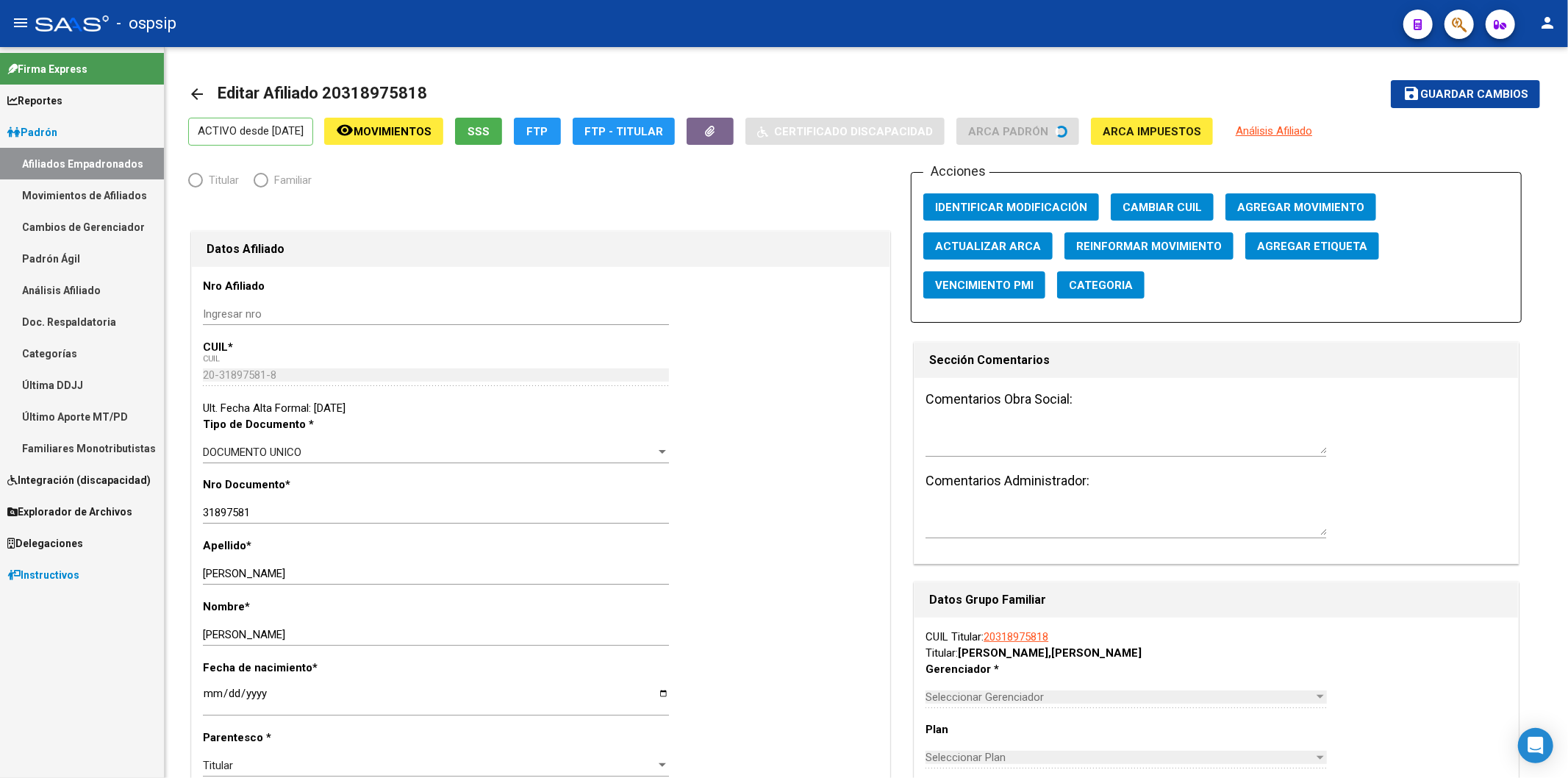 radio on "true" 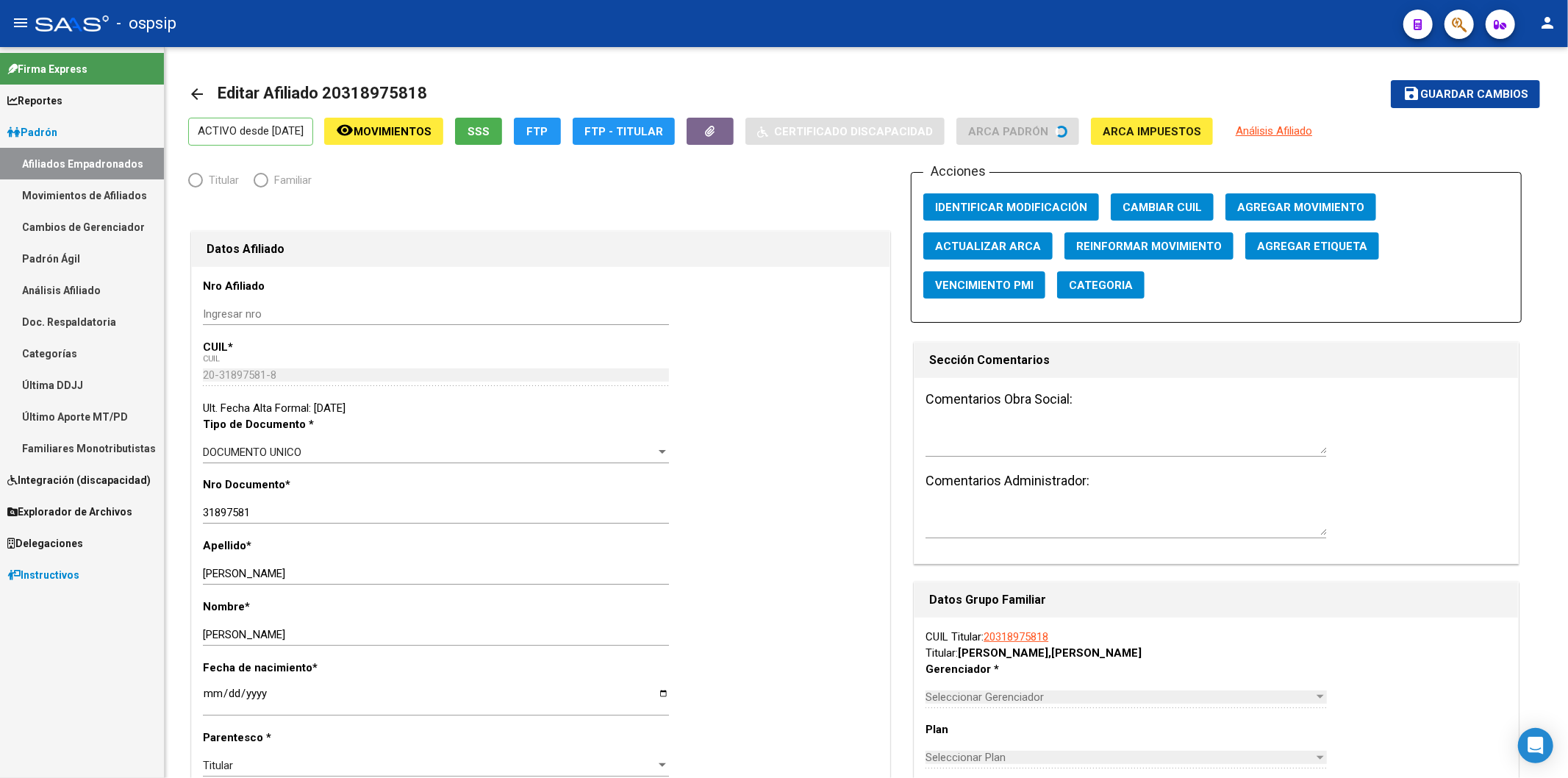 type on "30-71024502-5" 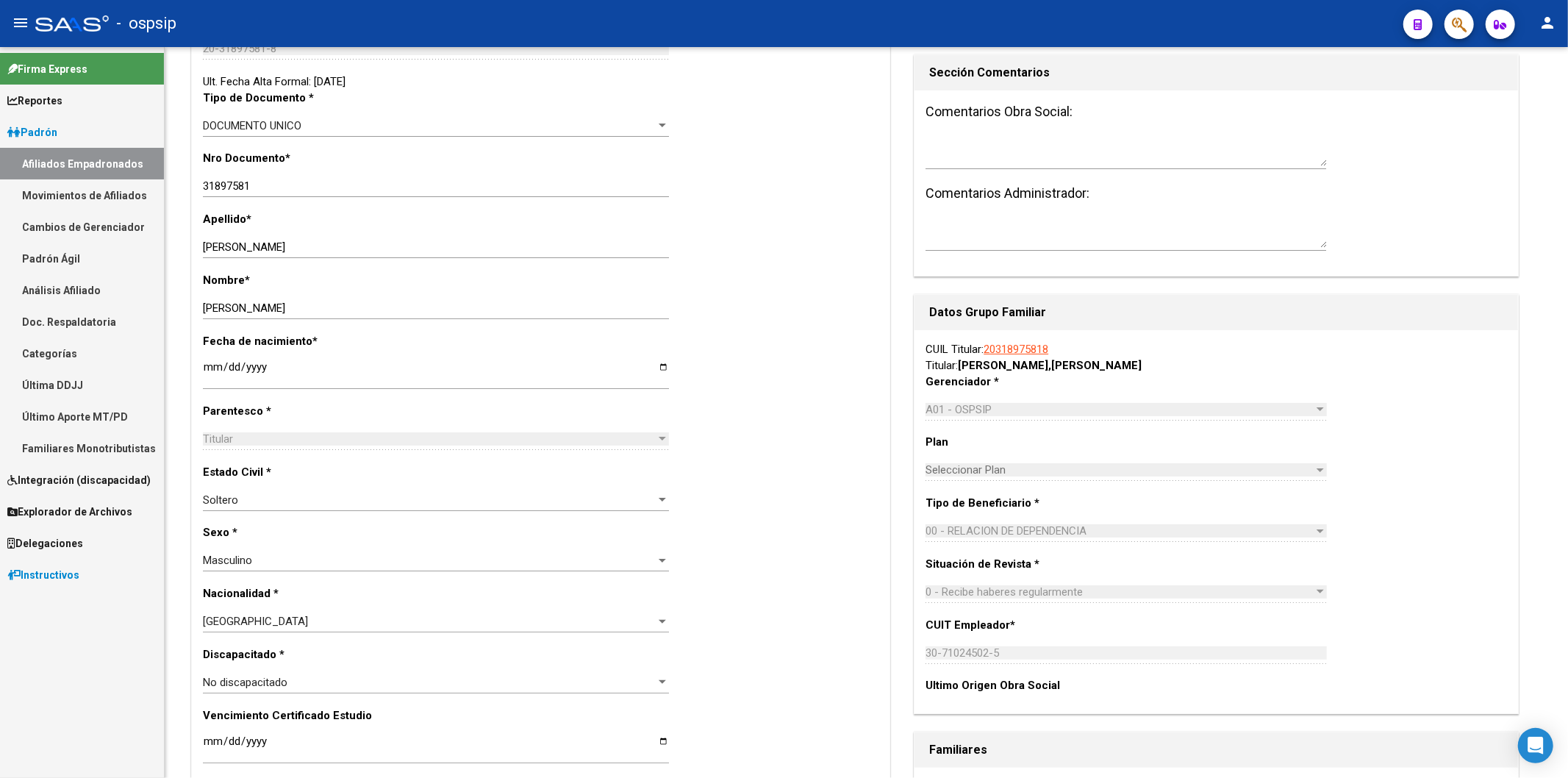 scroll, scrollTop: 0, scrollLeft: 0, axis: both 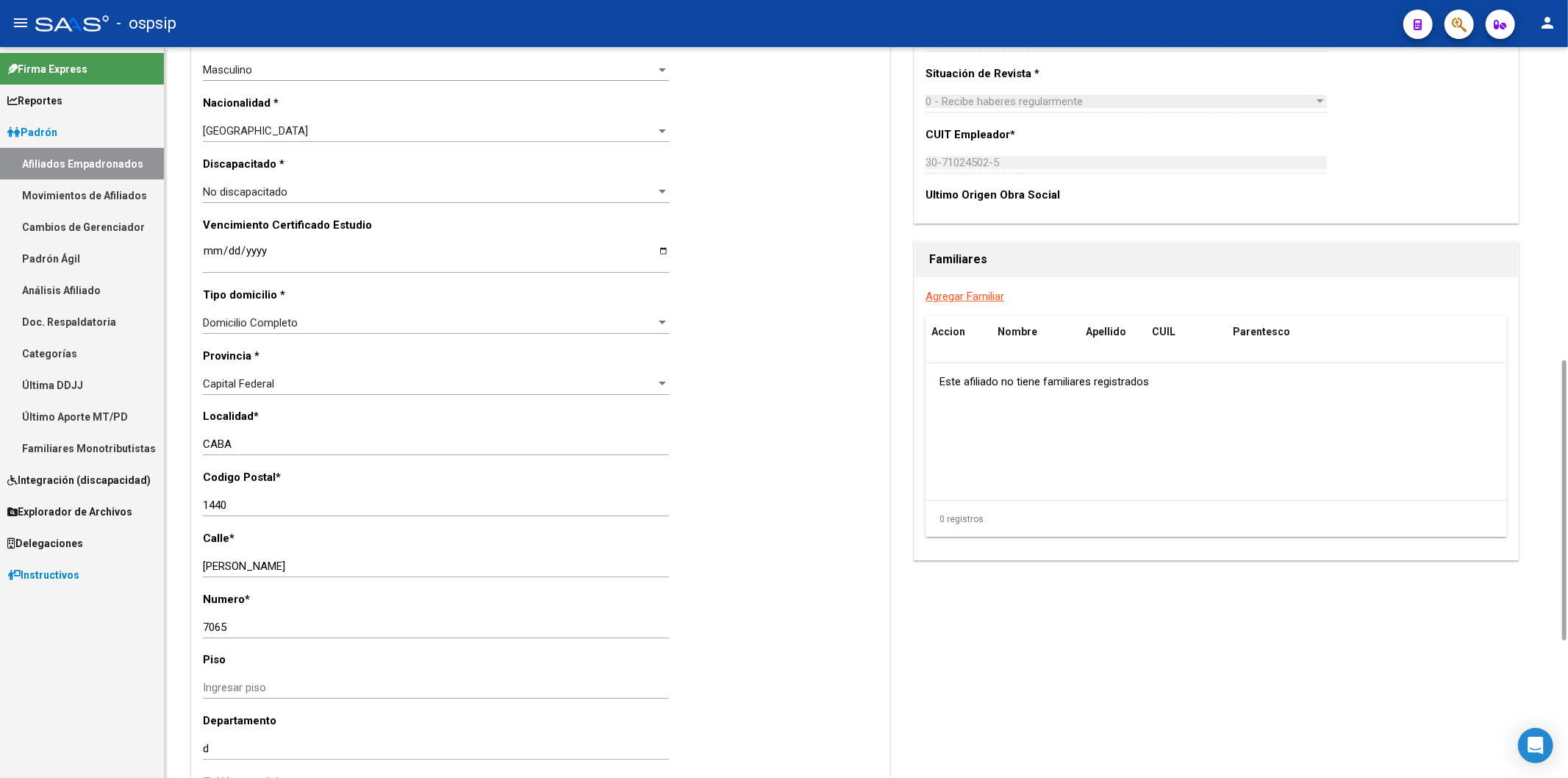 drag, startPoint x: 200, startPoint y: 564, endPoint x: 240, endPoint y: 565, distance: 40.0125 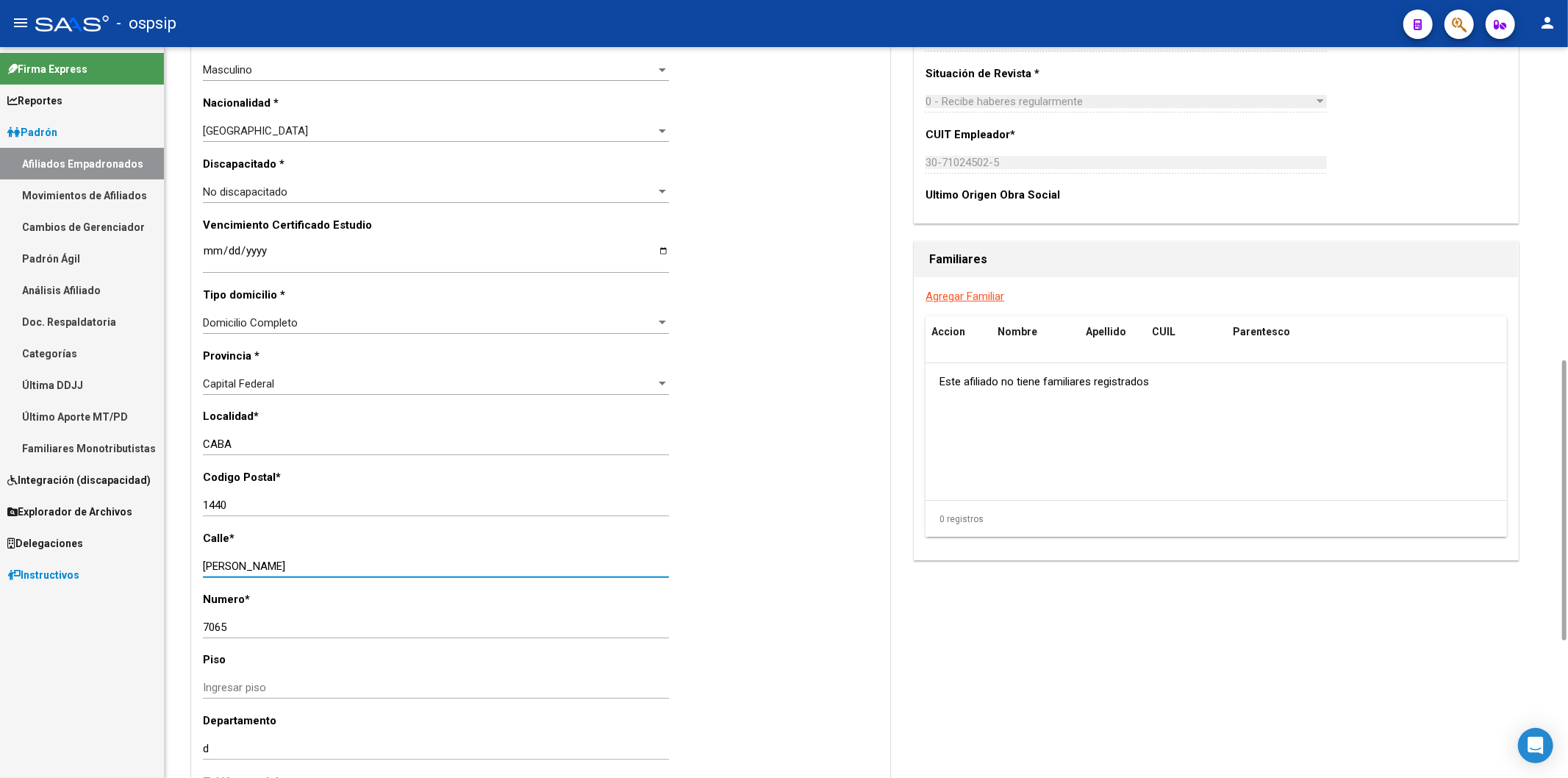 drag, startPoint x: 203, startPoint y: 563, endPoint x: 281, endPoint y: 574, distance: 78.77182 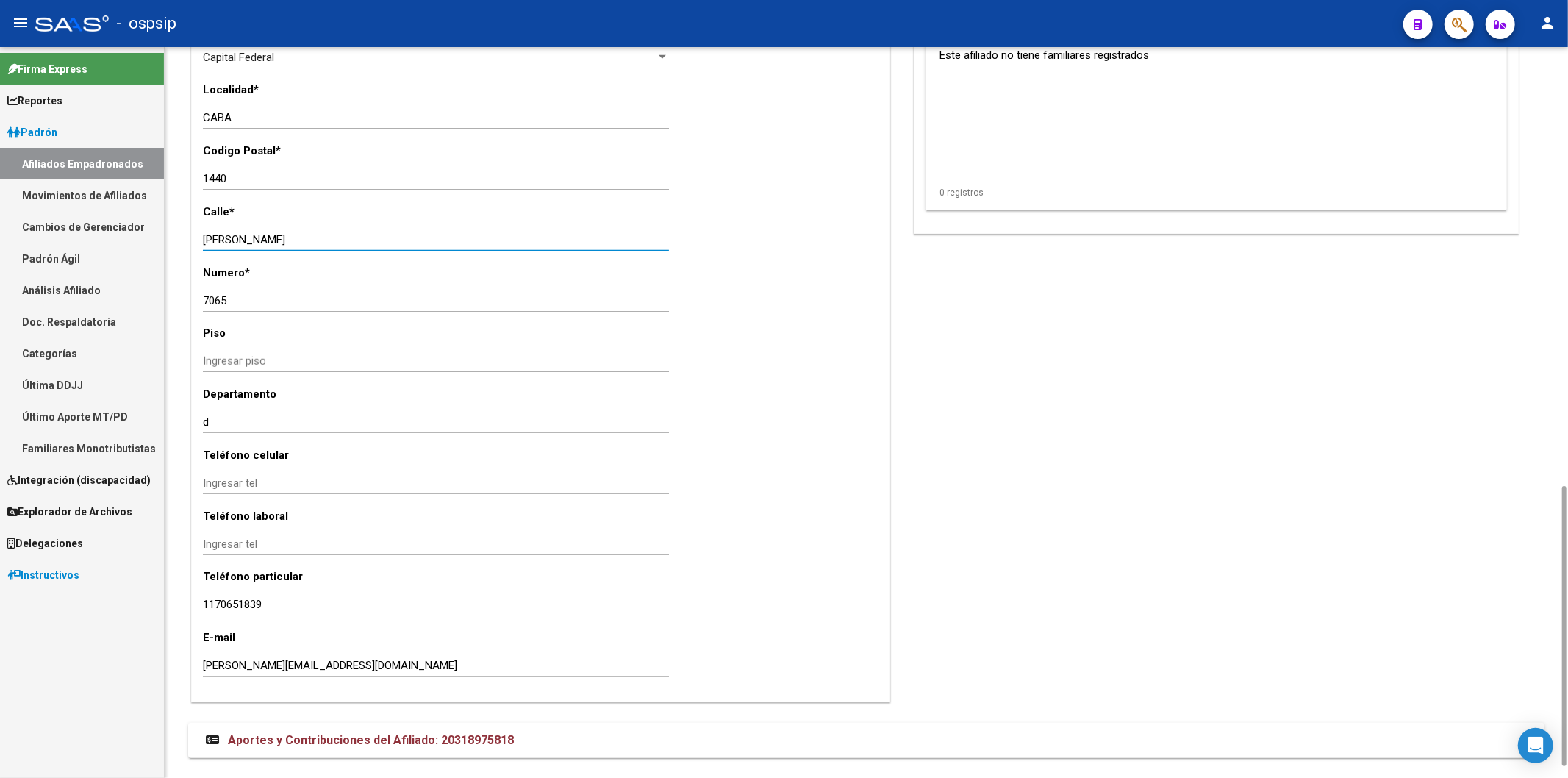 click on "Ingresar piso" 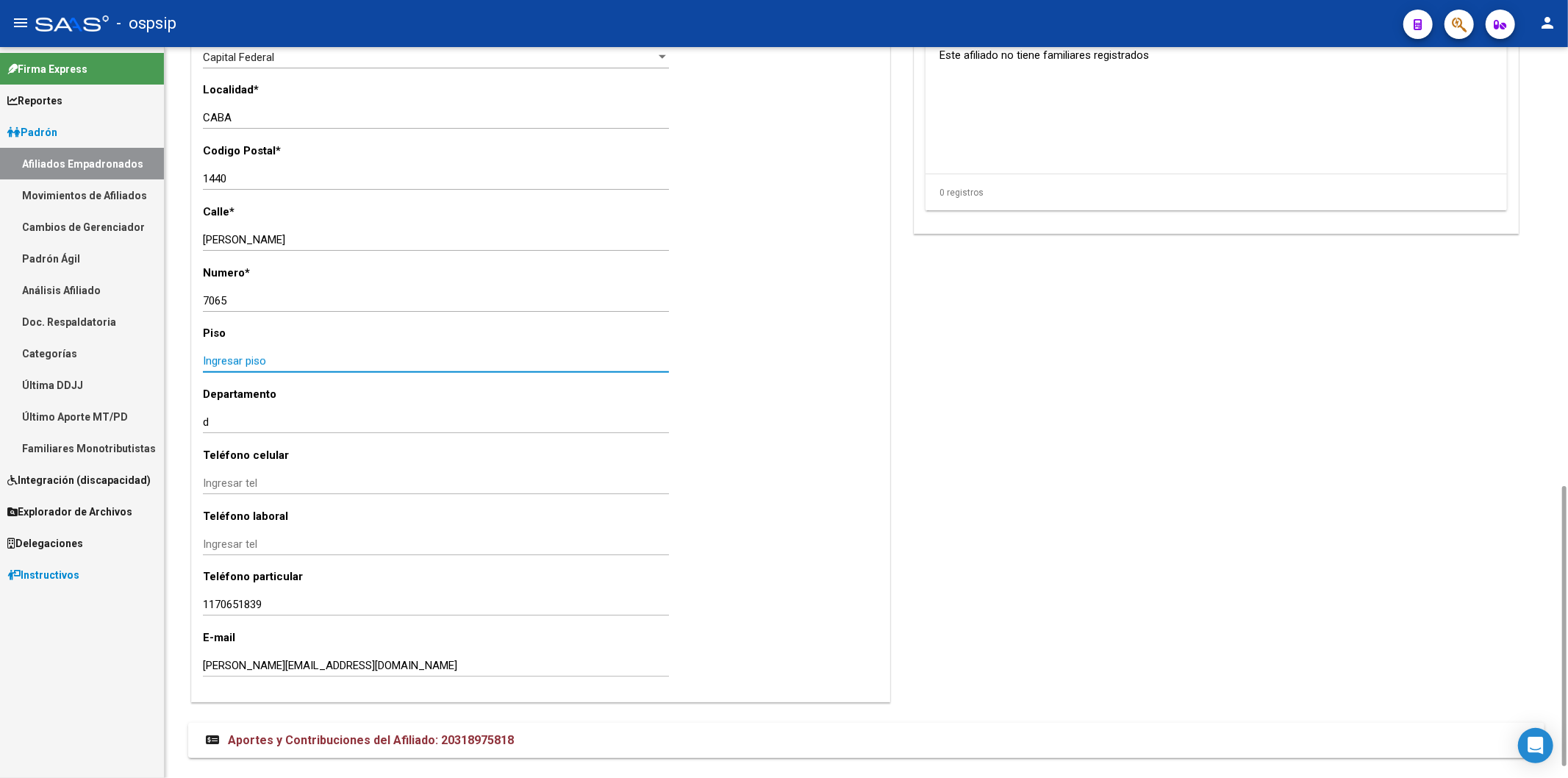 click on "Ingresar piso" at bounding box center [436, 361] 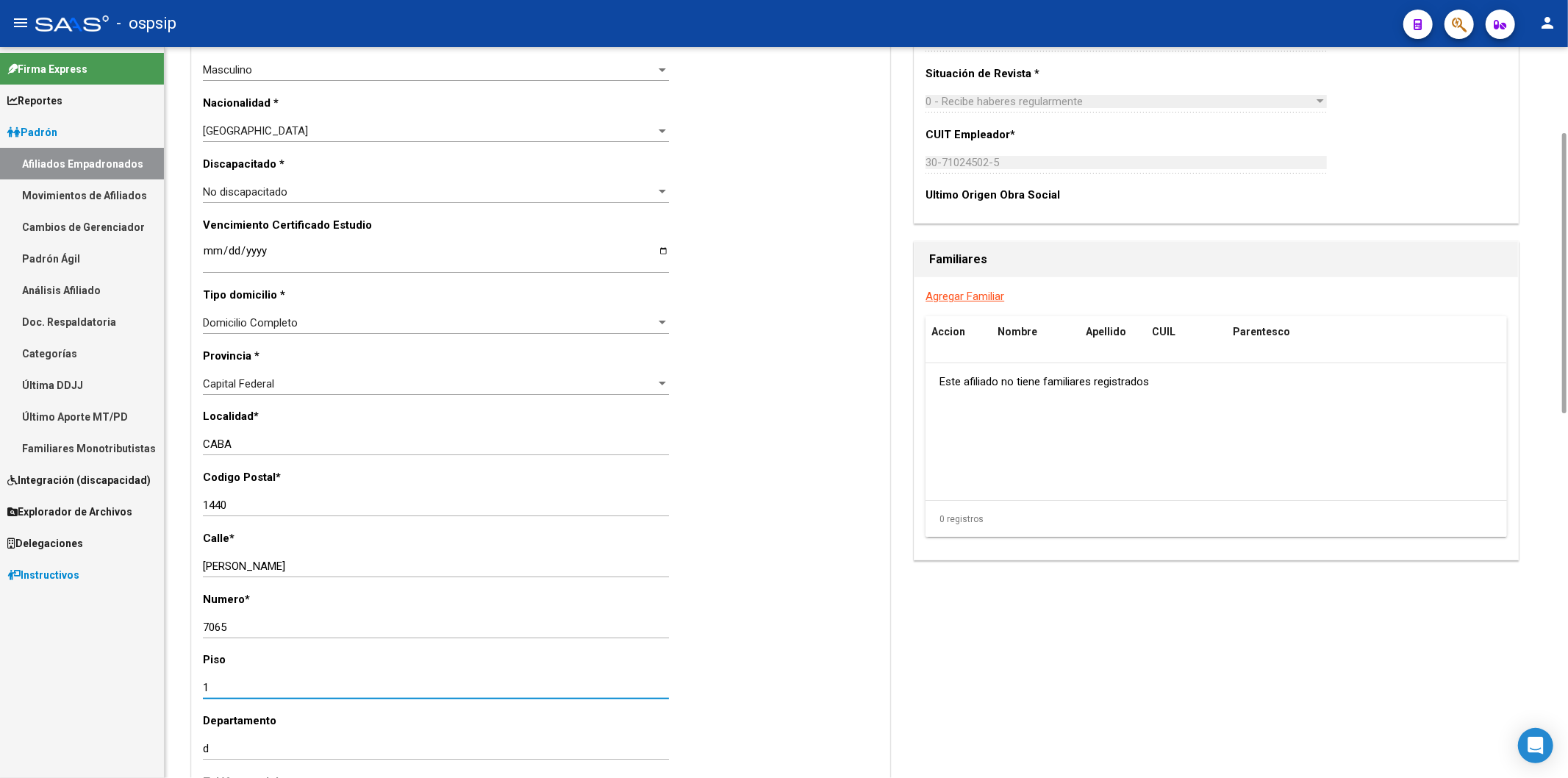 scroll, scrollTop: 163, scrollLeft: 0, axis: vertical 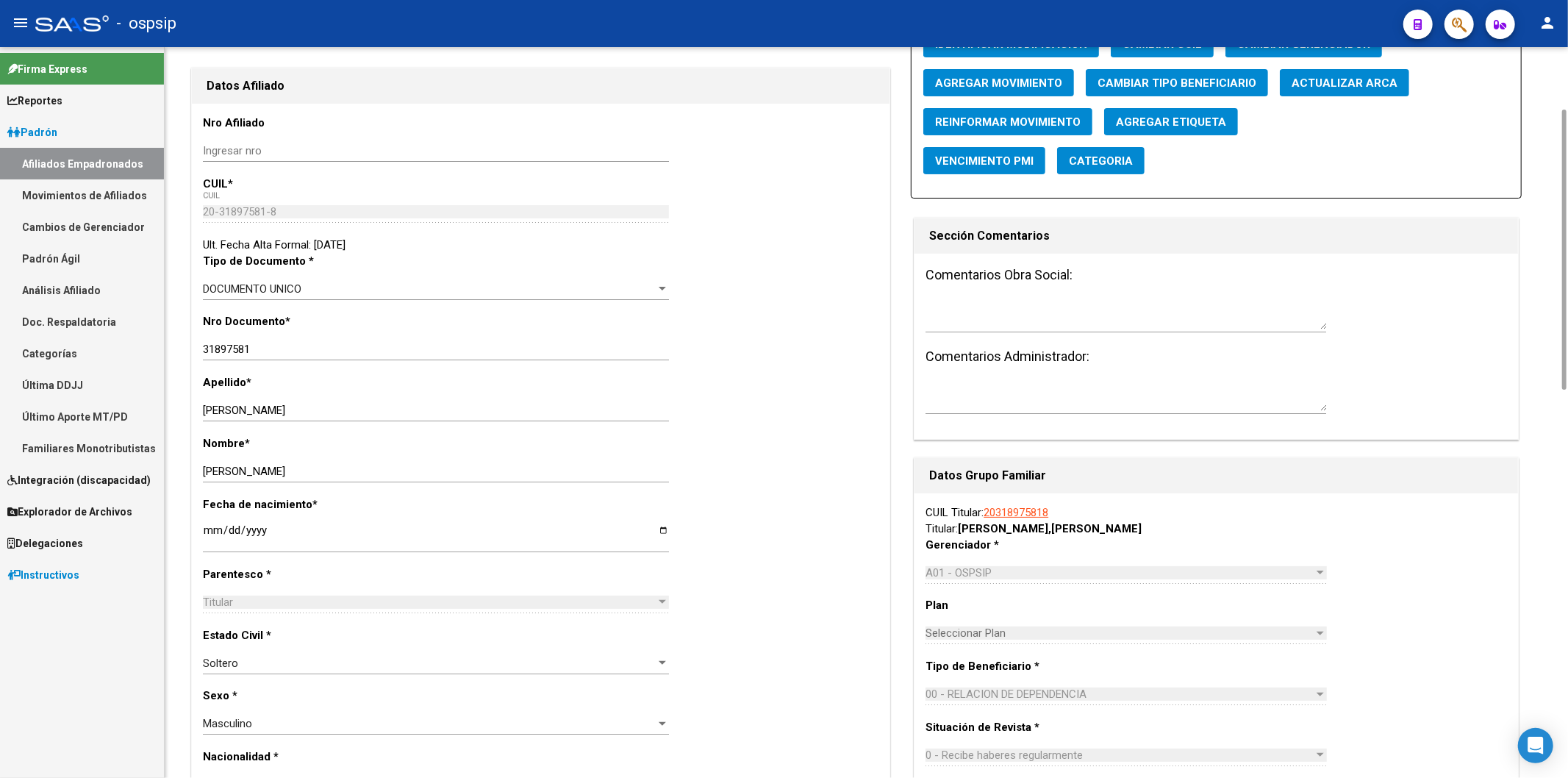 type on "1" 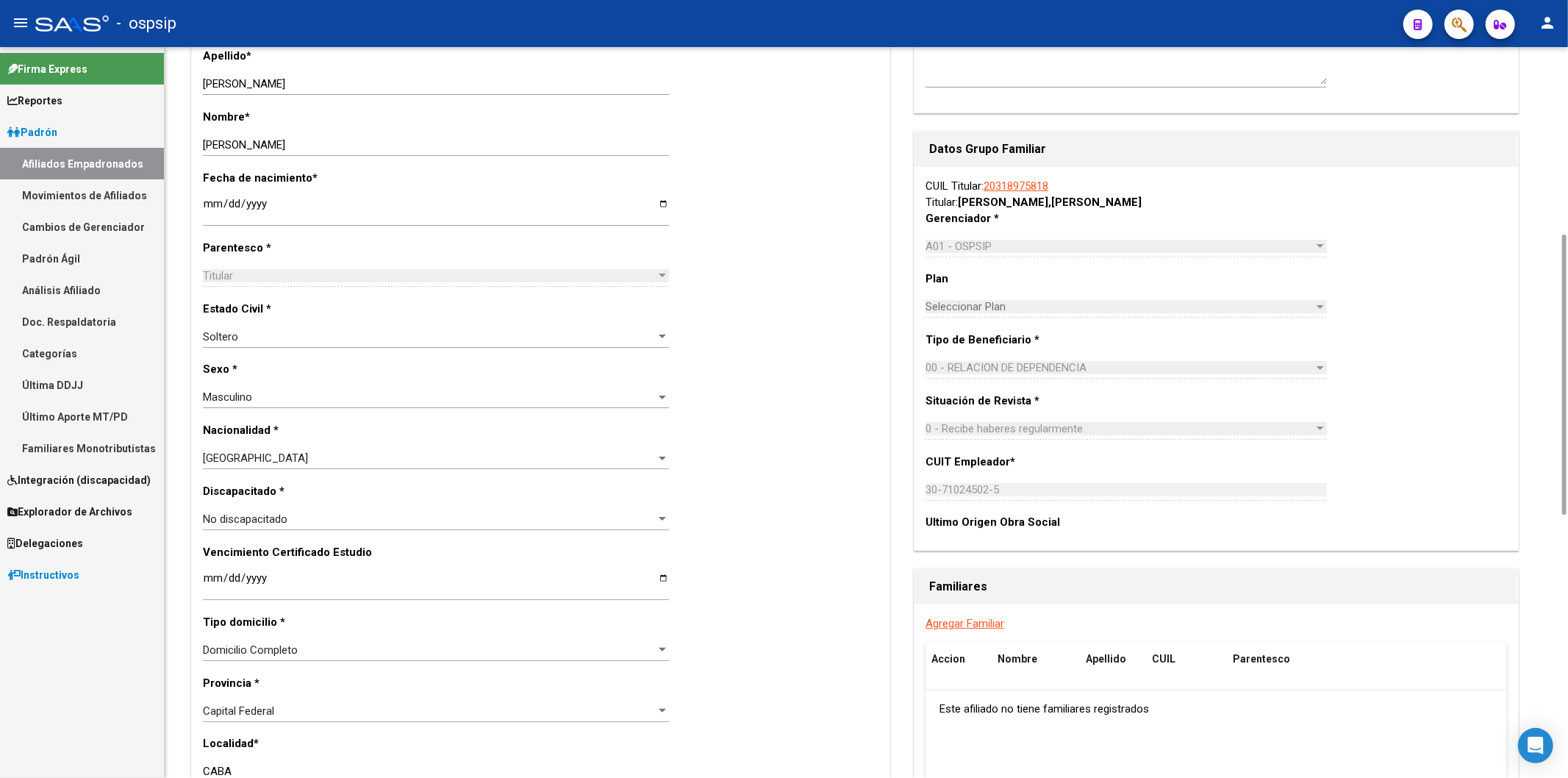 scroll, scrollTop: 653, scrollLeft: 0, axis: vertical 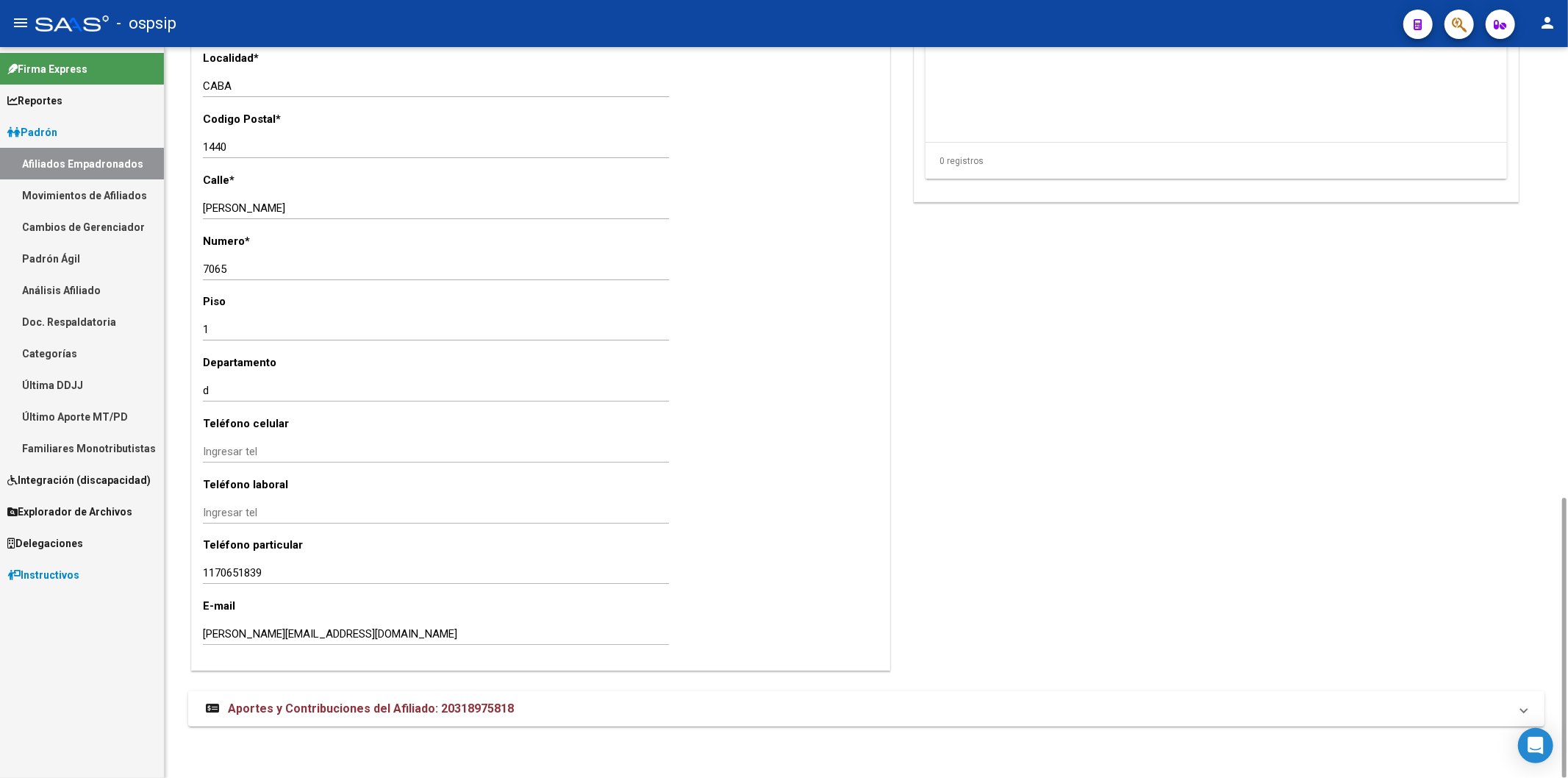 click on "Aportes y Contribuciones del Afiliado: 20318975818" at bounding box center [370, 708] 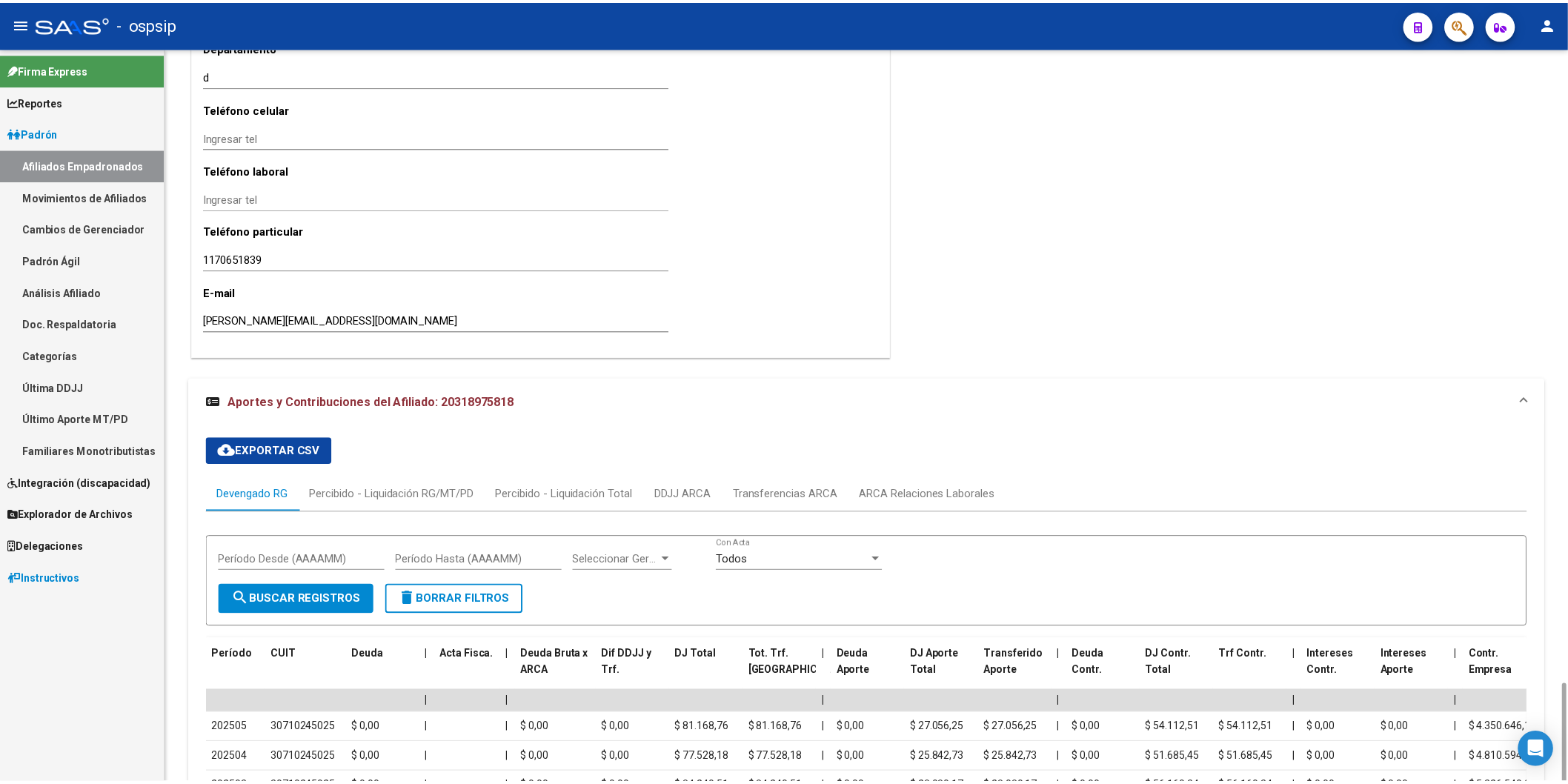 scroll, scrollTop: 1667, scrollLeft: 0, axis: vertical 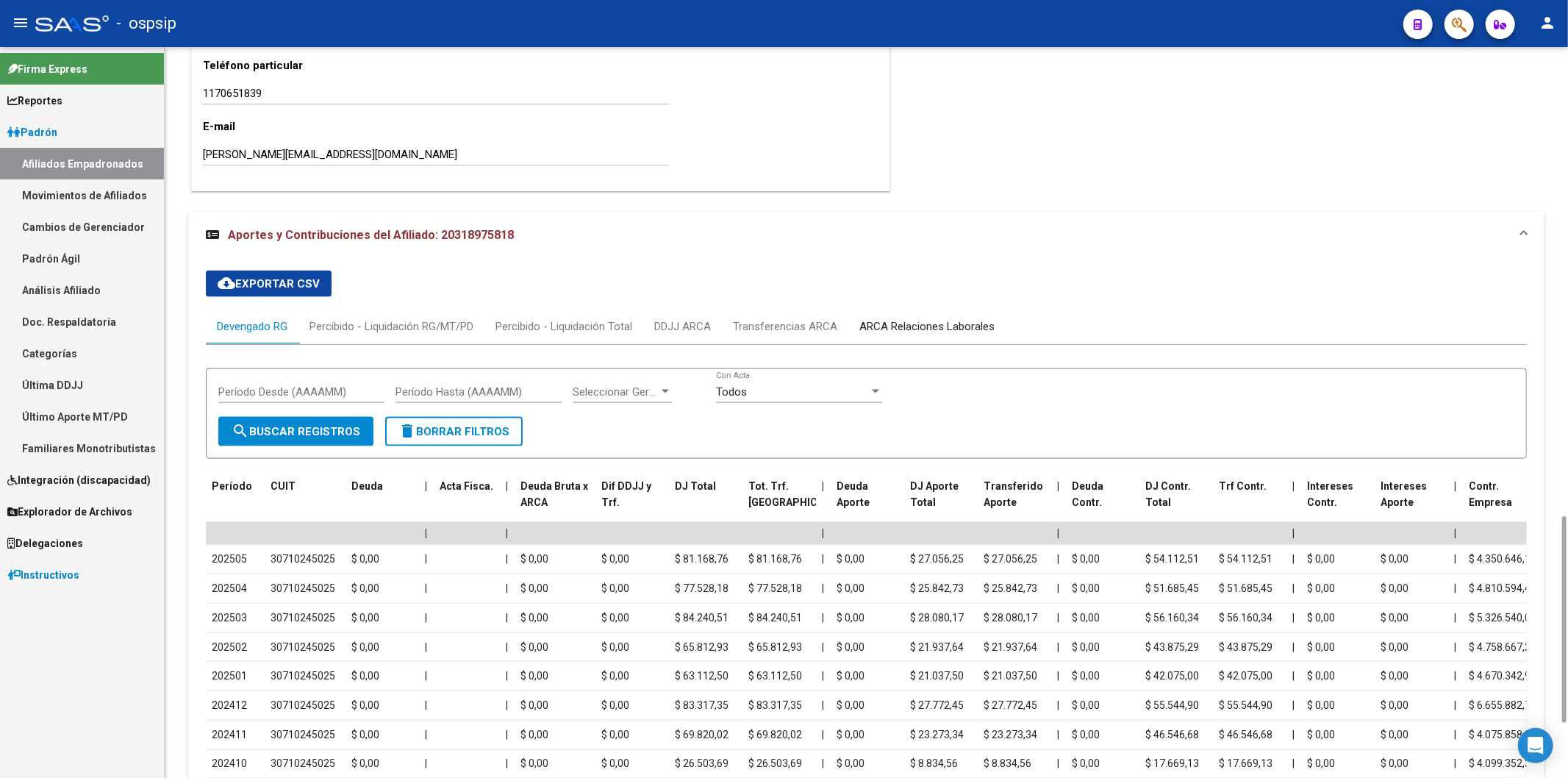 click on "ARCA Relaciones Laborales" at bounding box center [927, 326] 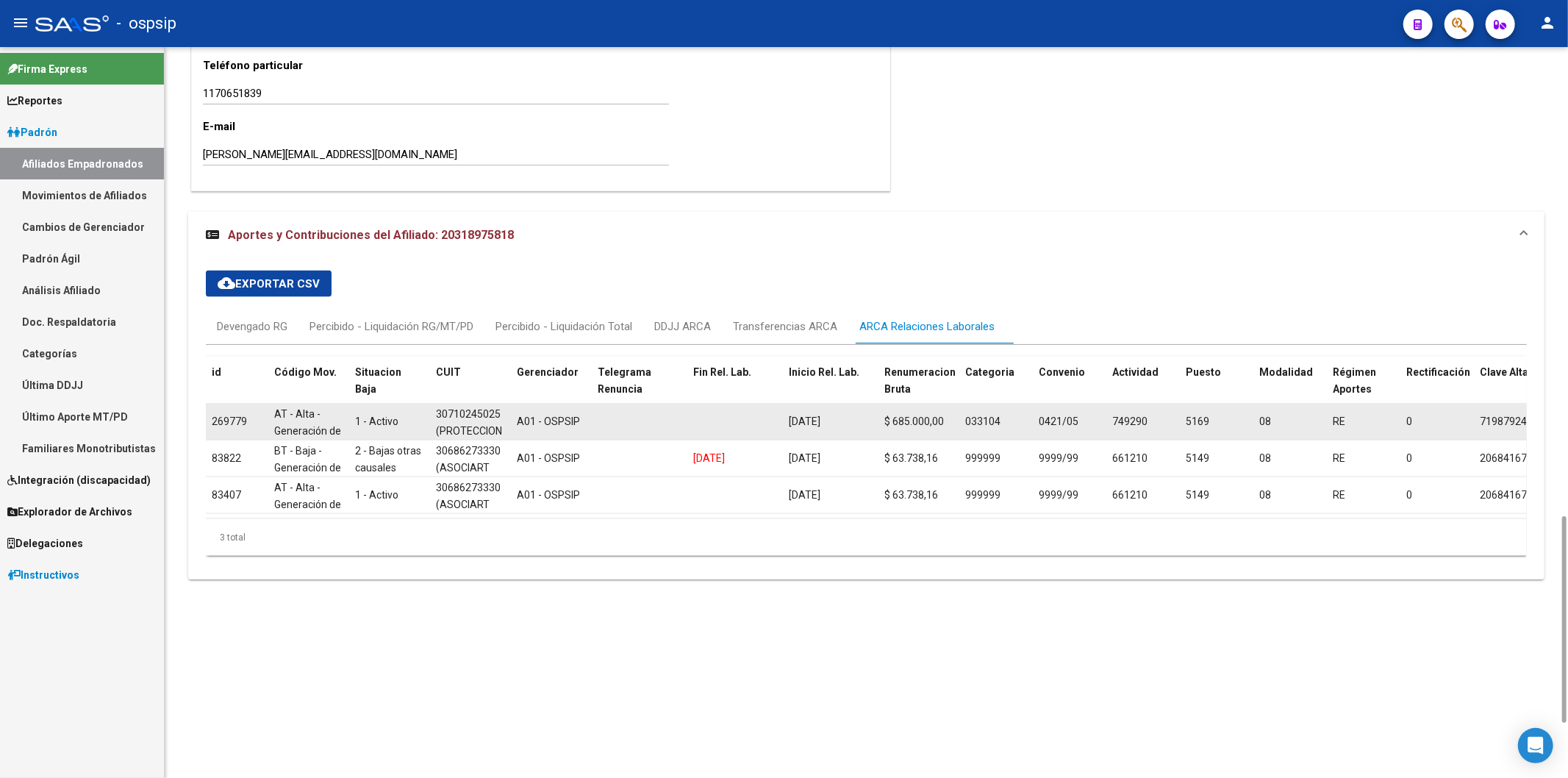 drag, startPoint x: 791, startPoint y: 414, endPoint x: 858, endPoint y: 418, distance: 67.1193 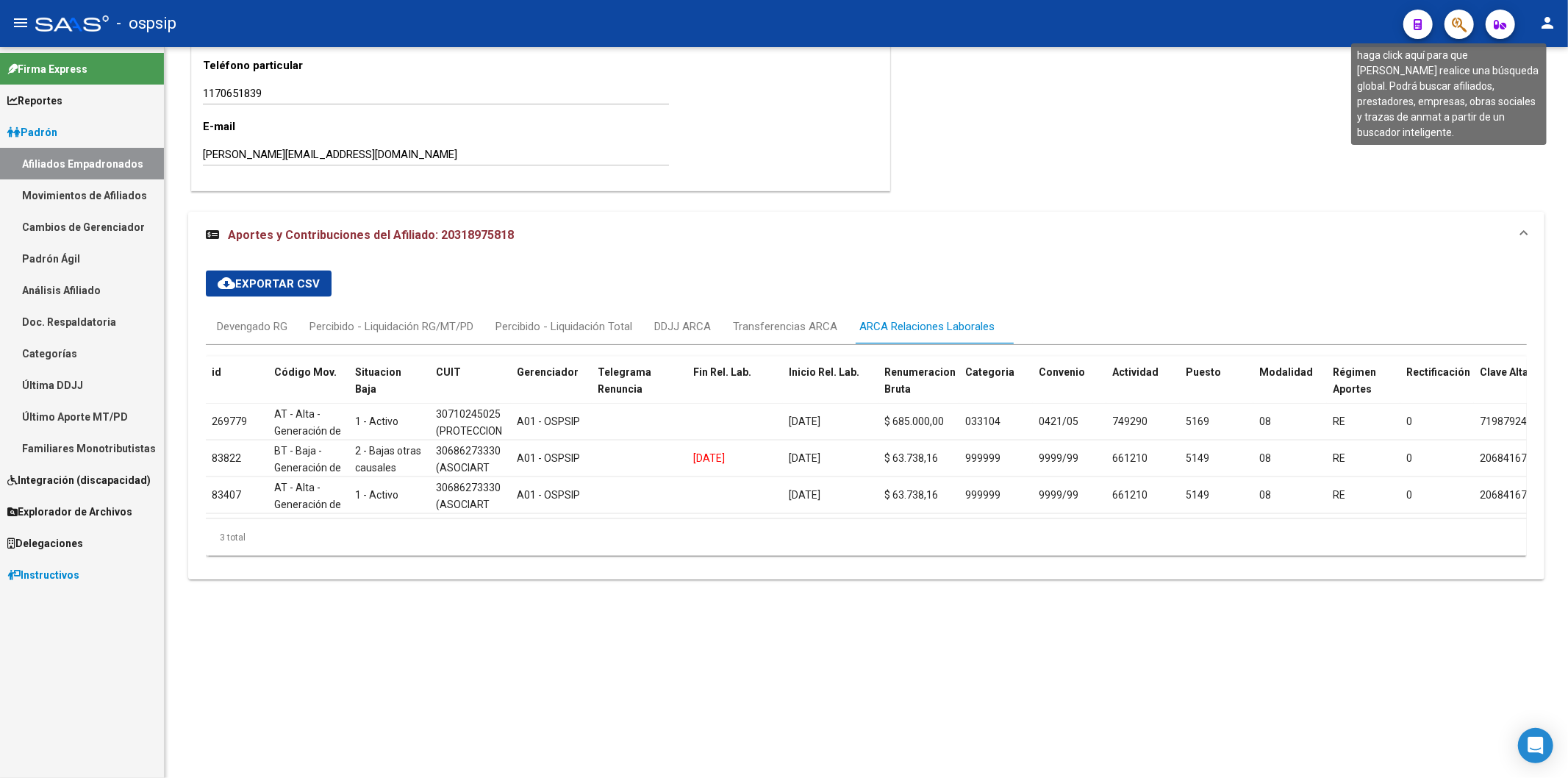 click 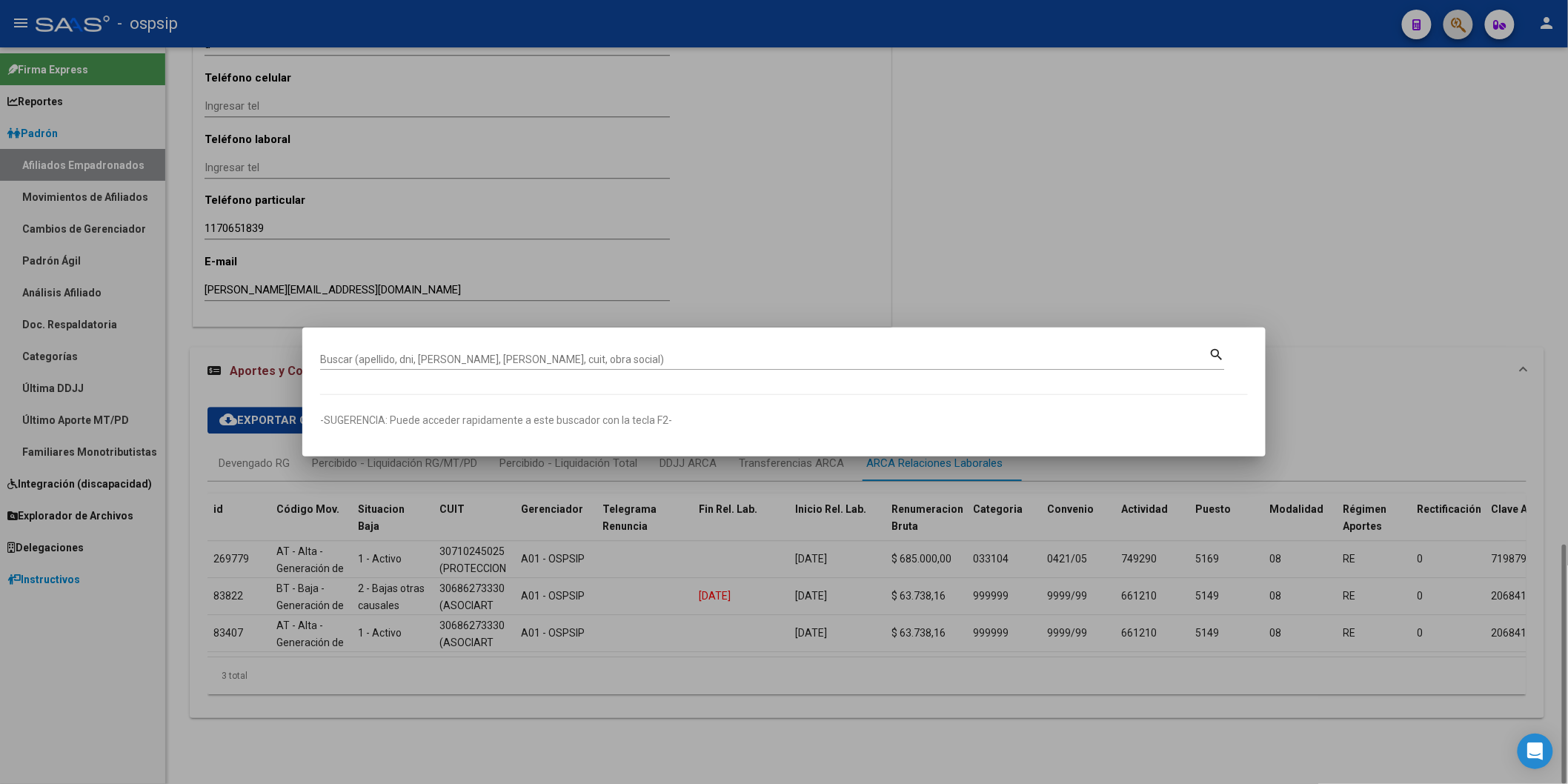 scroll, scrollTop: 1532, scrollLeft: 0, axis: vertical 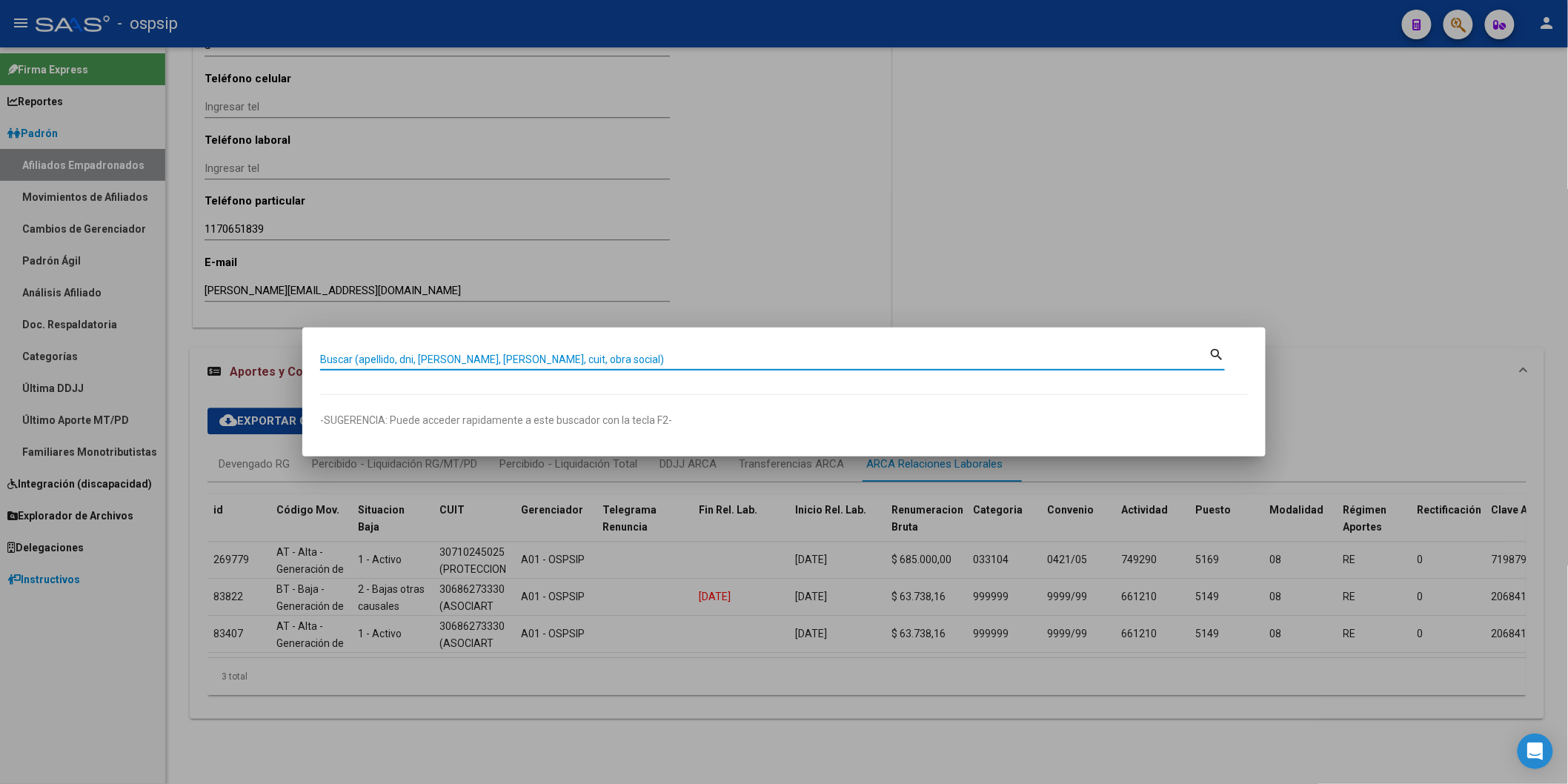 click on "Buscar (apellido, dni, [PERSON_NAME], [PERSON_NAME], cuit, obra social)" at bounding box center (765, 359) 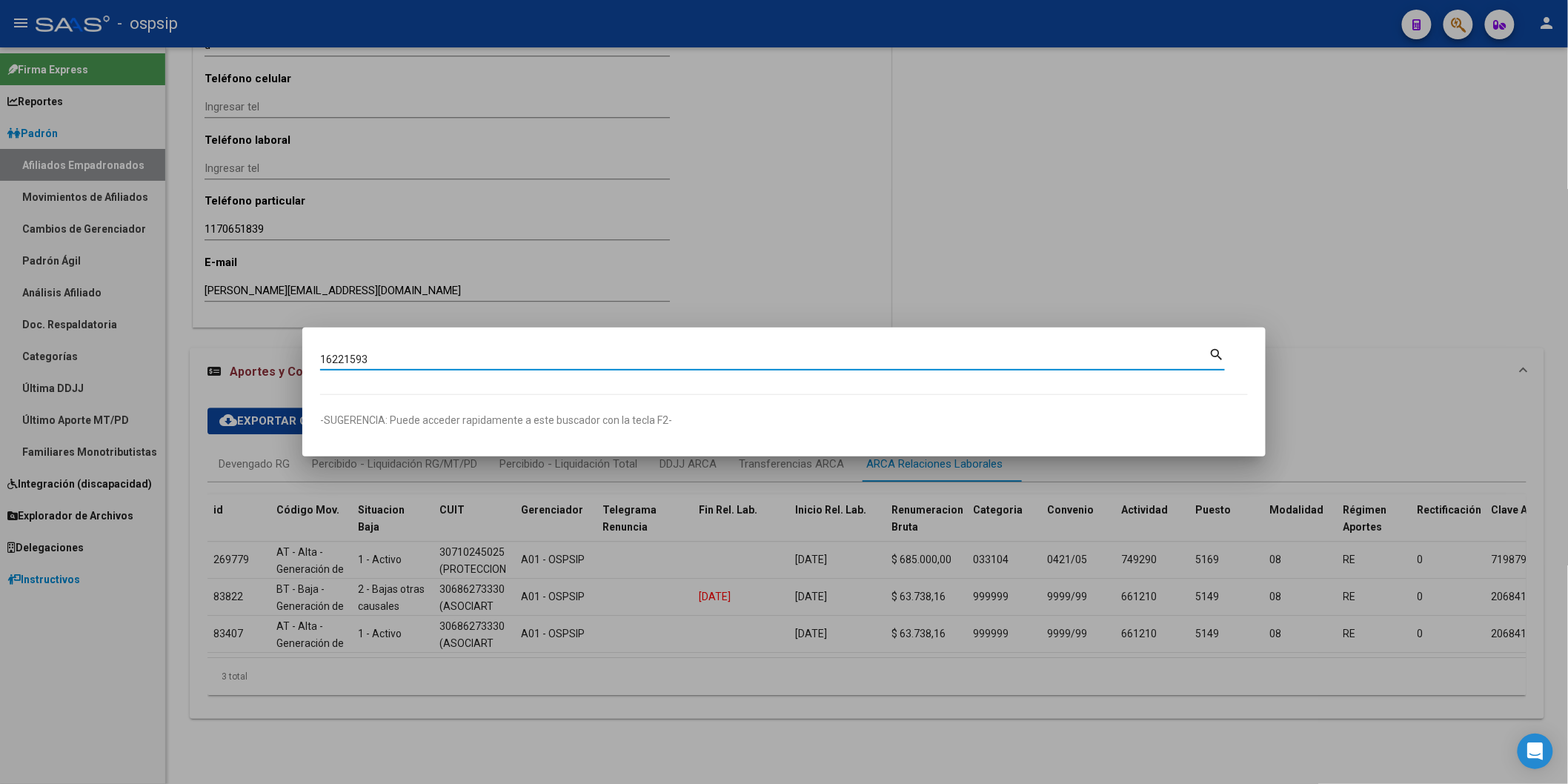 type on "16221593" 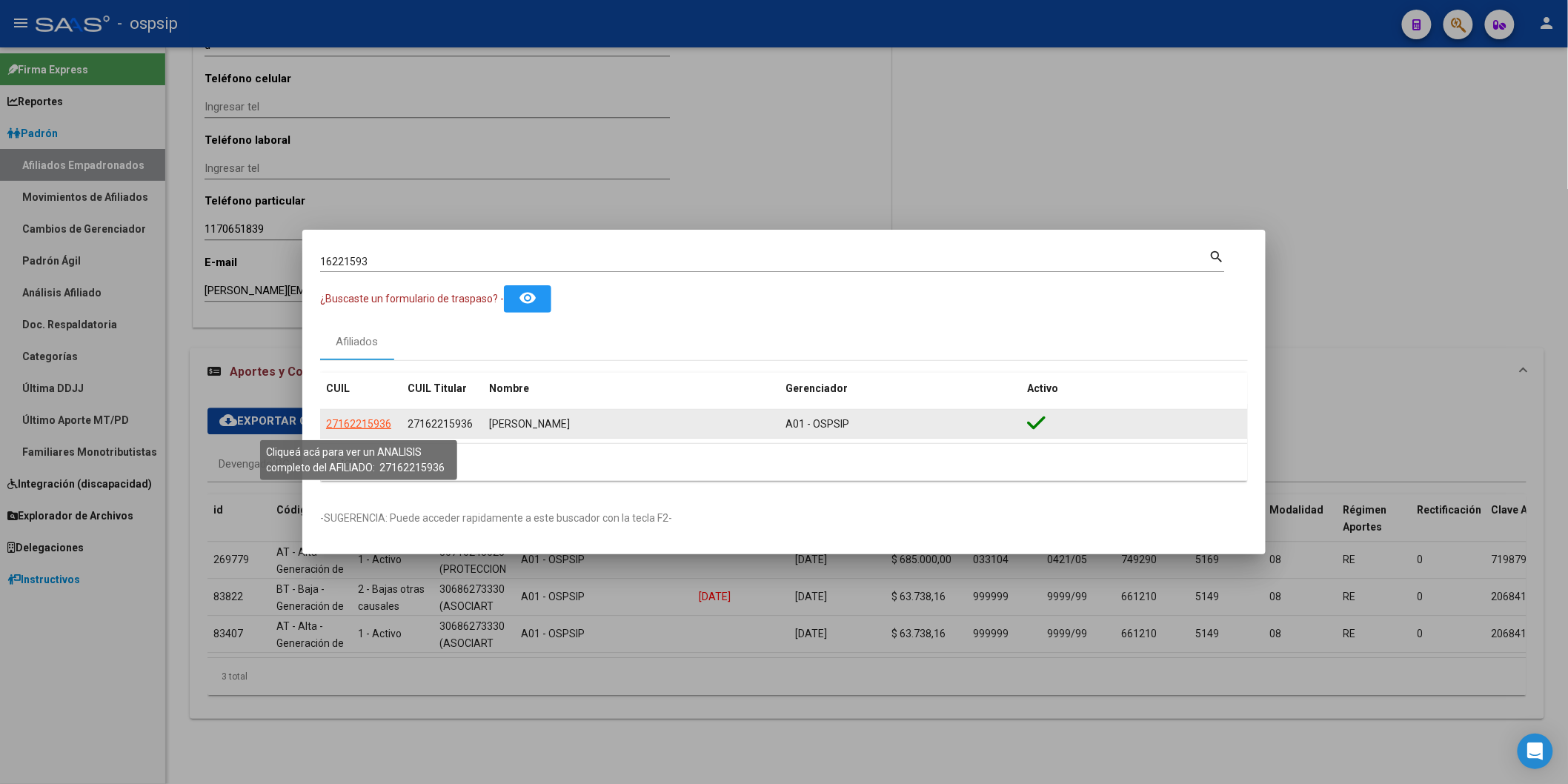 click on "27162215936" 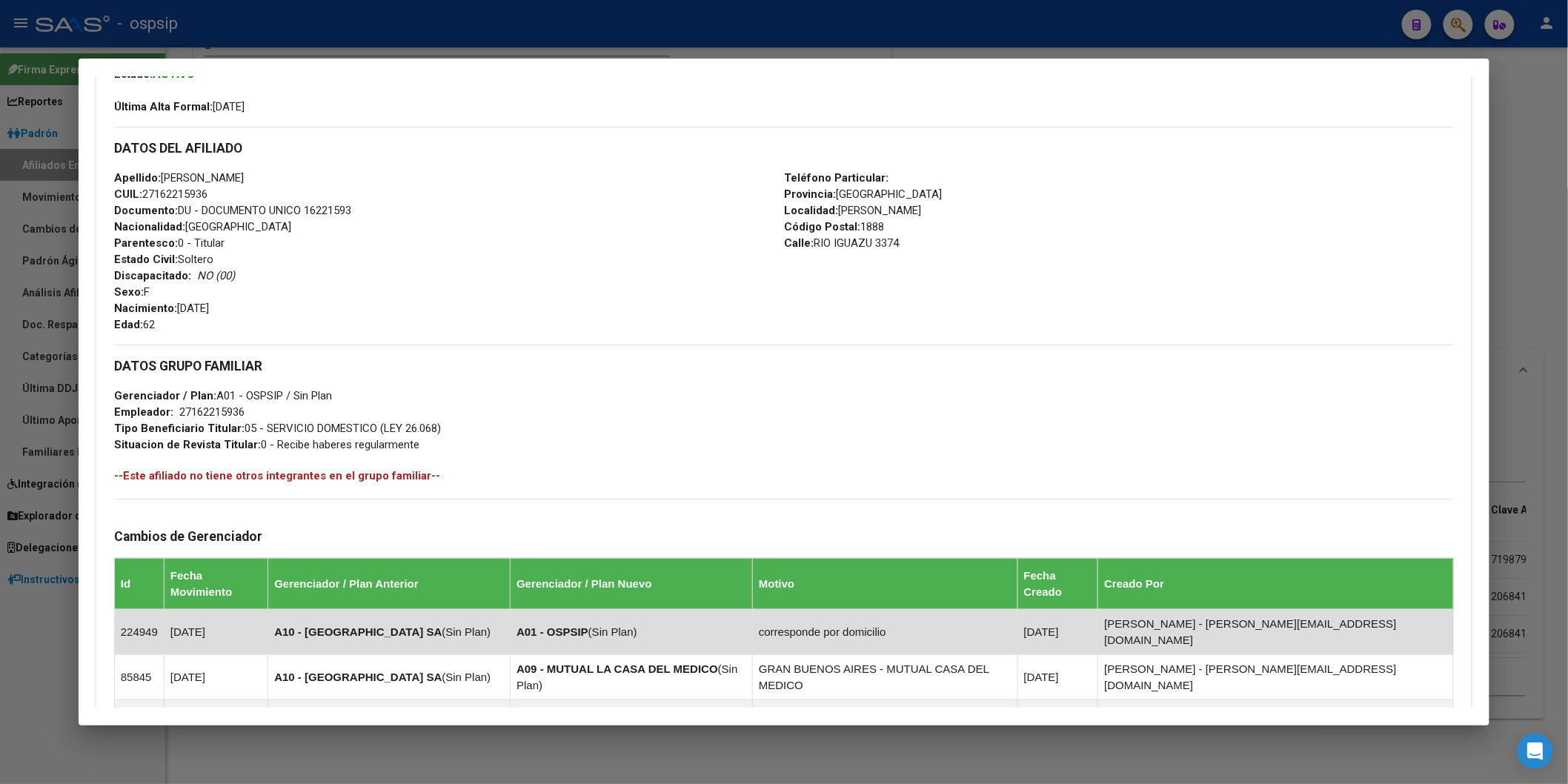scroll, scrollTop: 247, scrollLeft: 0, axis: vertical 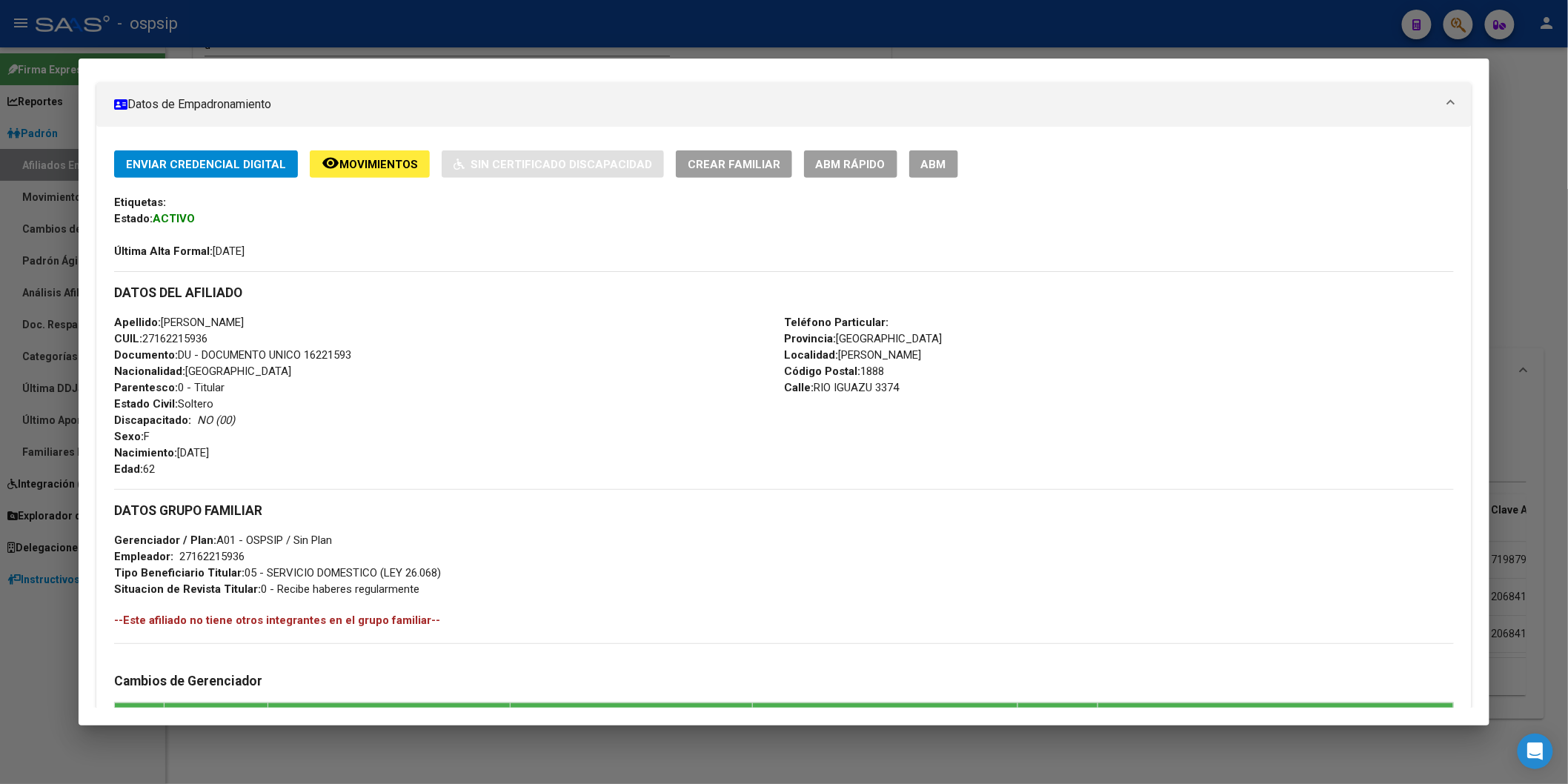 click on "ABM" at bounding box center (934, 165) 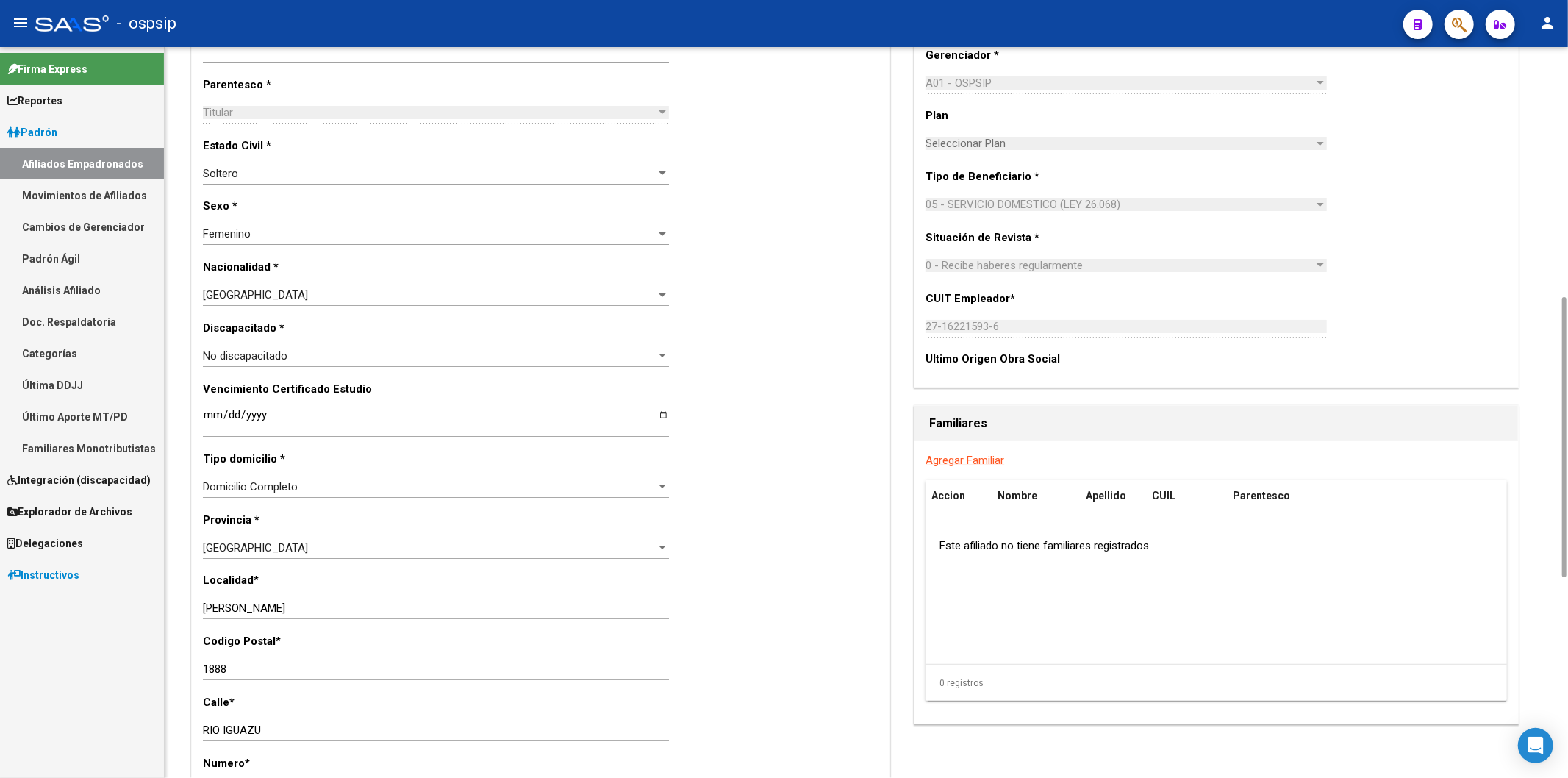 scroll, scrollTop: 1175, scrollLeft: 0, axis: vertical 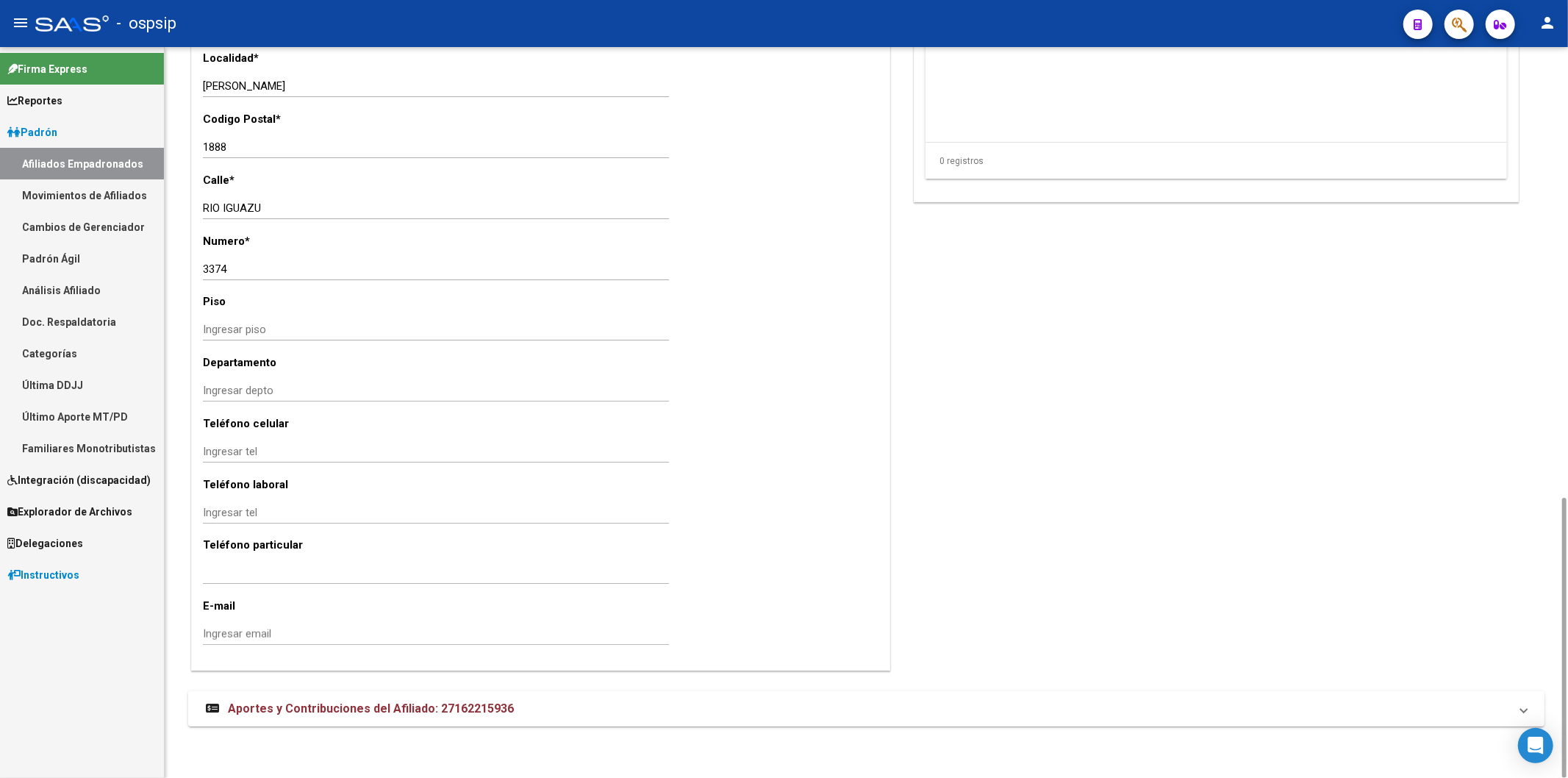 click on "Aportes y Contribuciones del Afiliado: 27162215936" at bounding box center (370, 708) 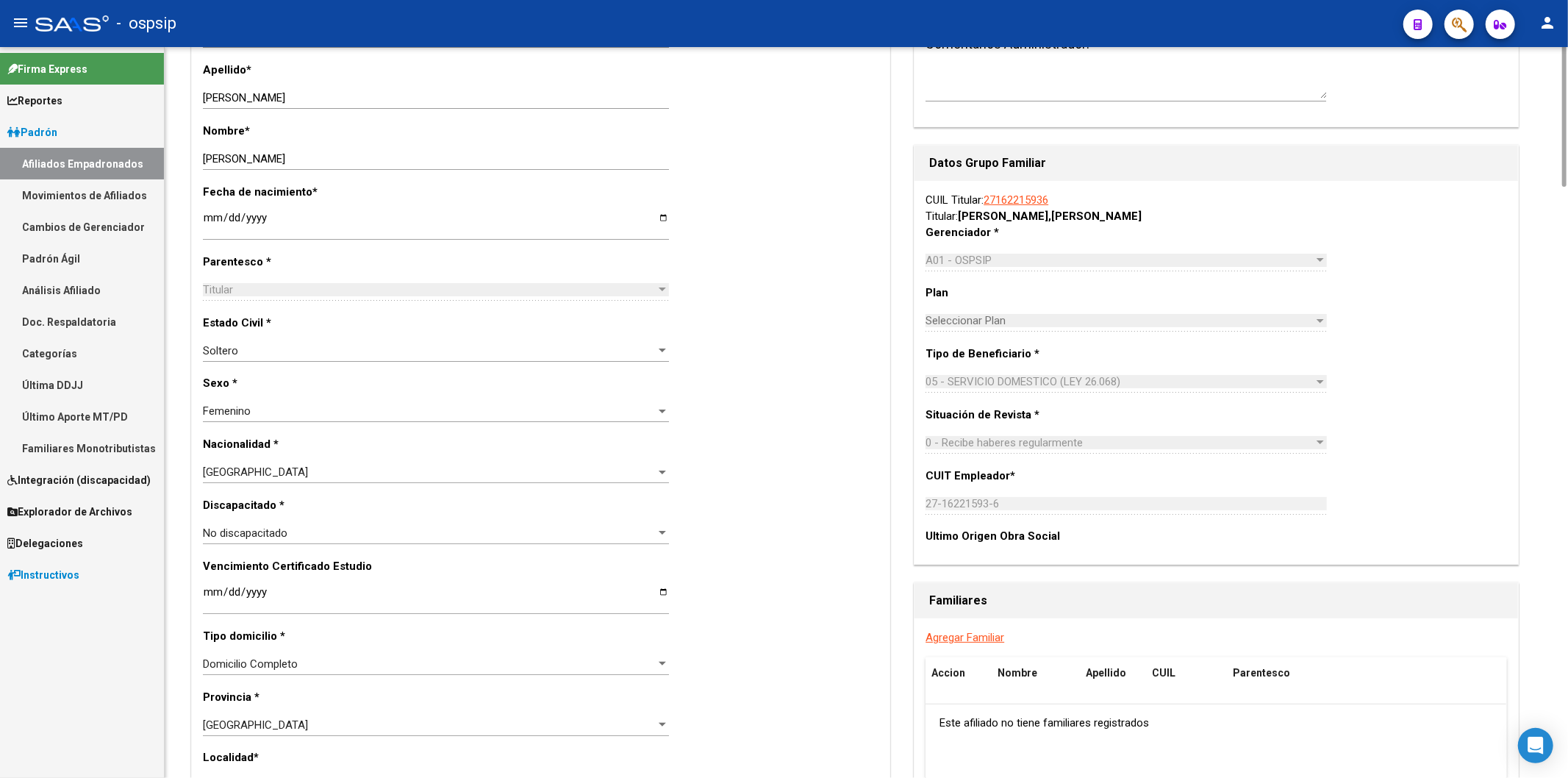 scroll, scrollTop: 0, scrollLeft: 0, axis: both 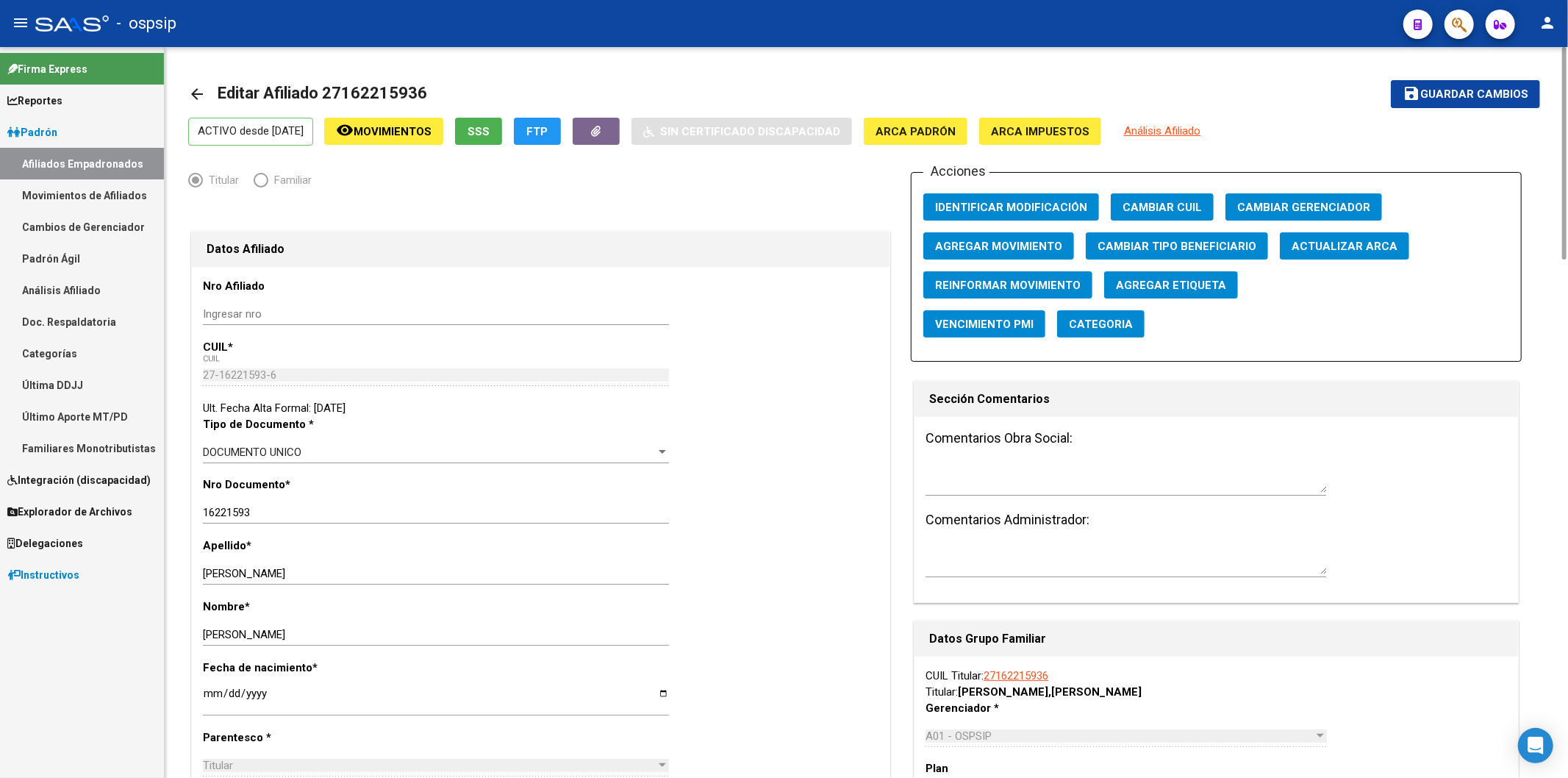 click on "Movimientos" 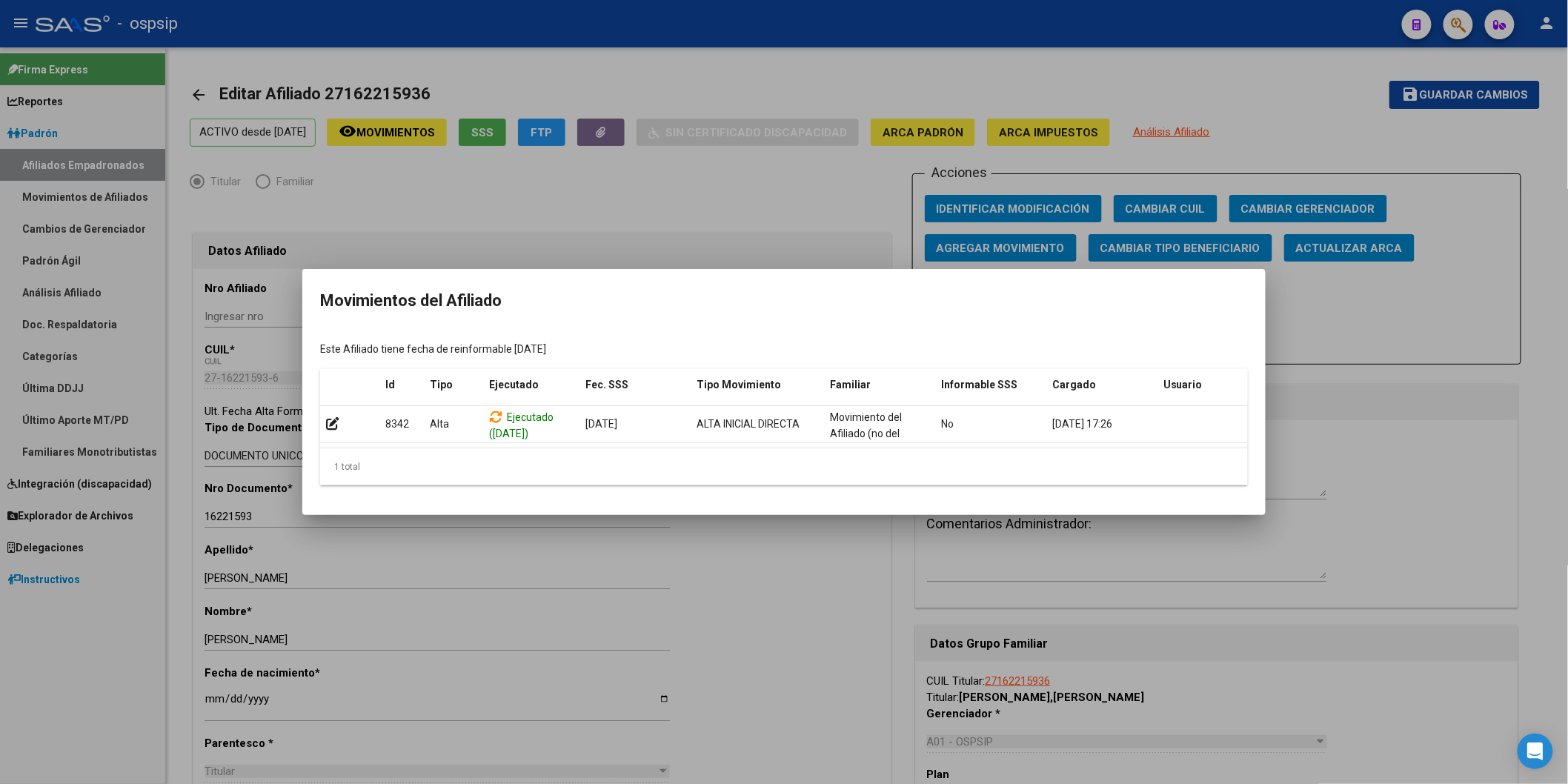 click at bounding box center [784, 392] 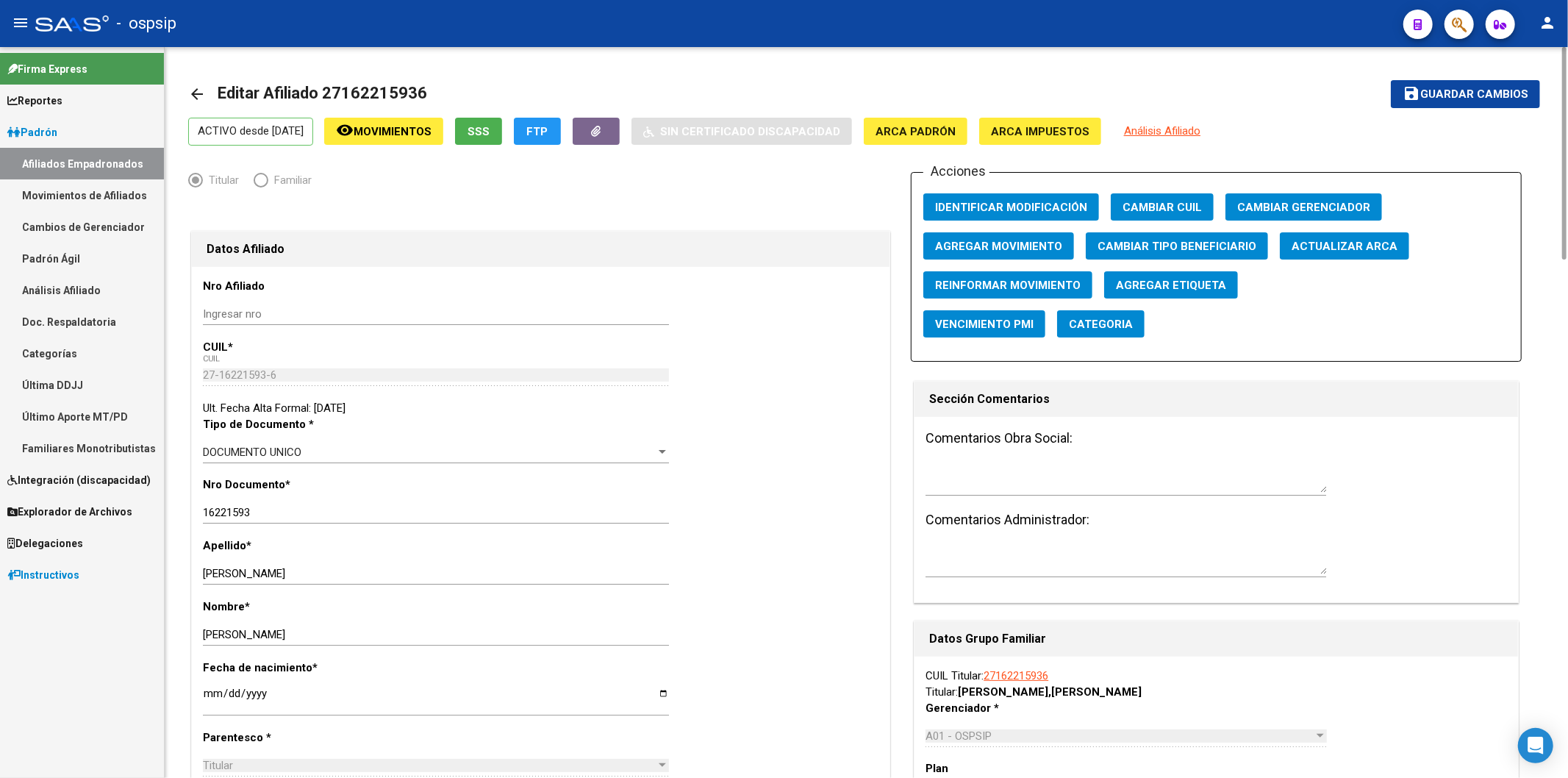 drag, startPoint x: 343, startPoint y: 96, endPoint x: 415, endPoint y: 104, distance: 72.44308 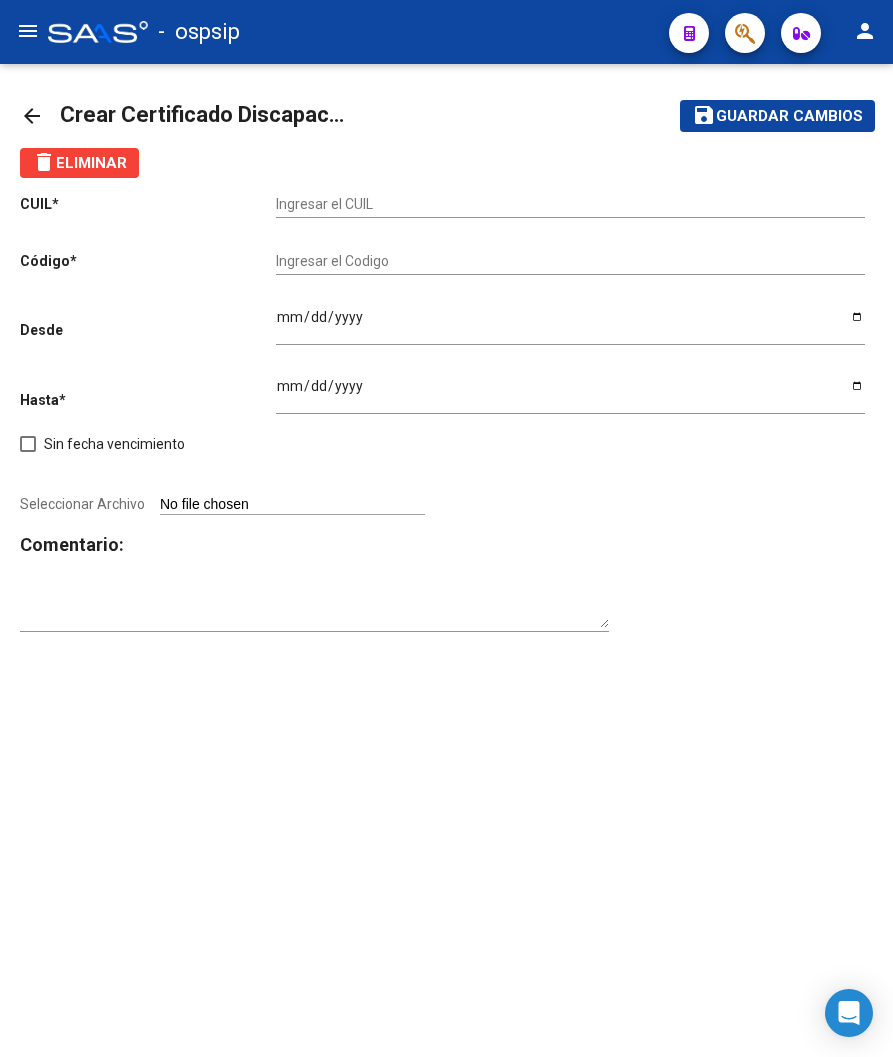 scroll, scrollTop: 0, scrollLeft: 0, axis: both 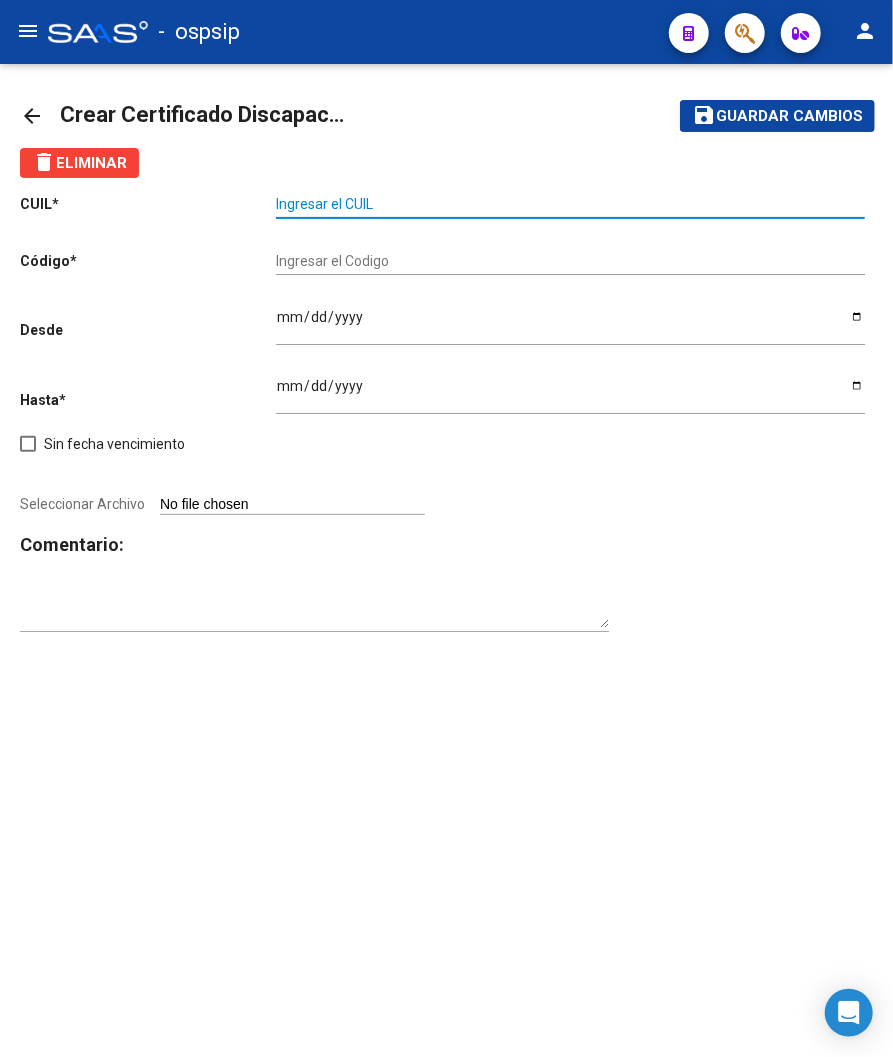 click on "Ingresar el CUIL" at bounding box center (570, 204) 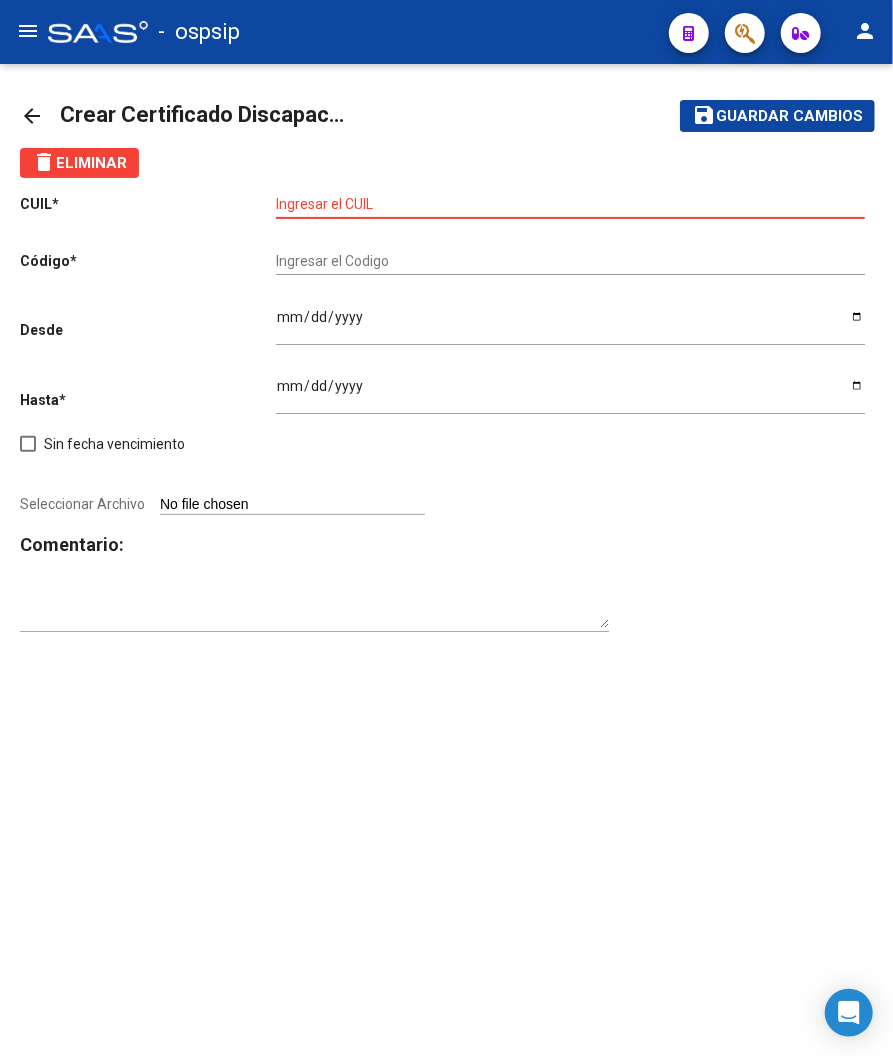paste on "23-54381050-9" 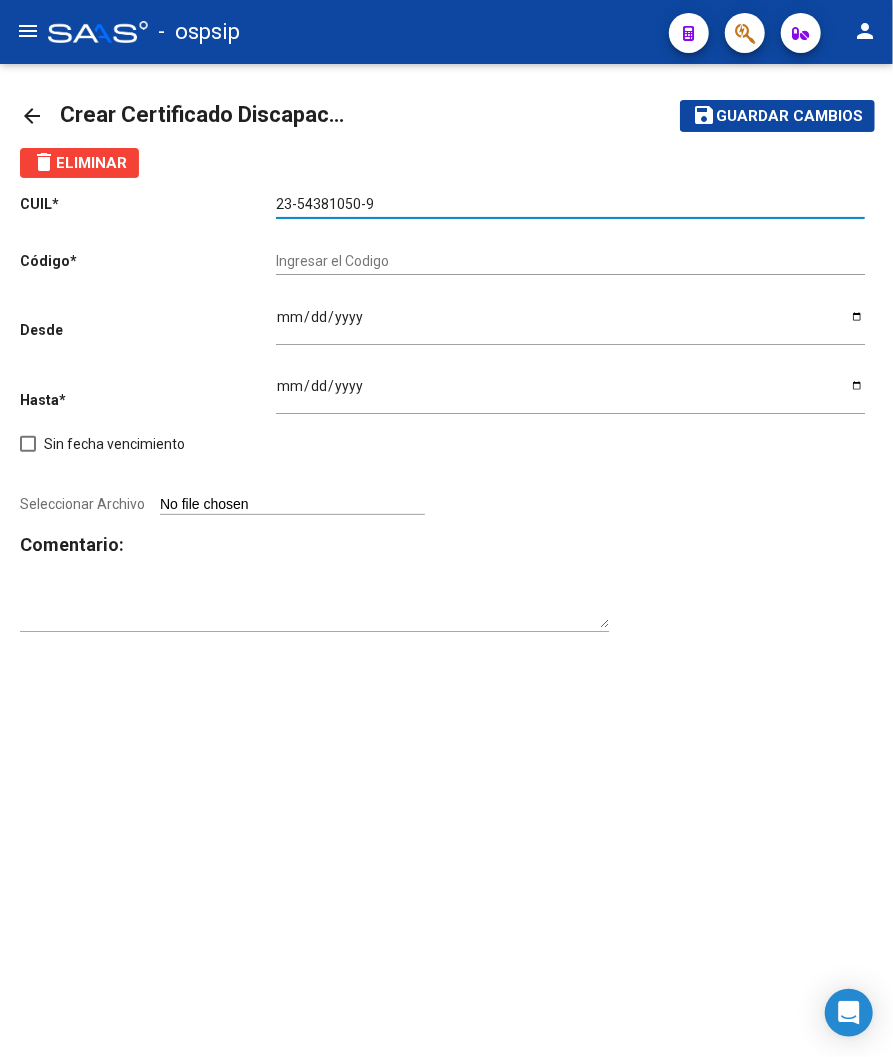 type on "23-54381050-9" 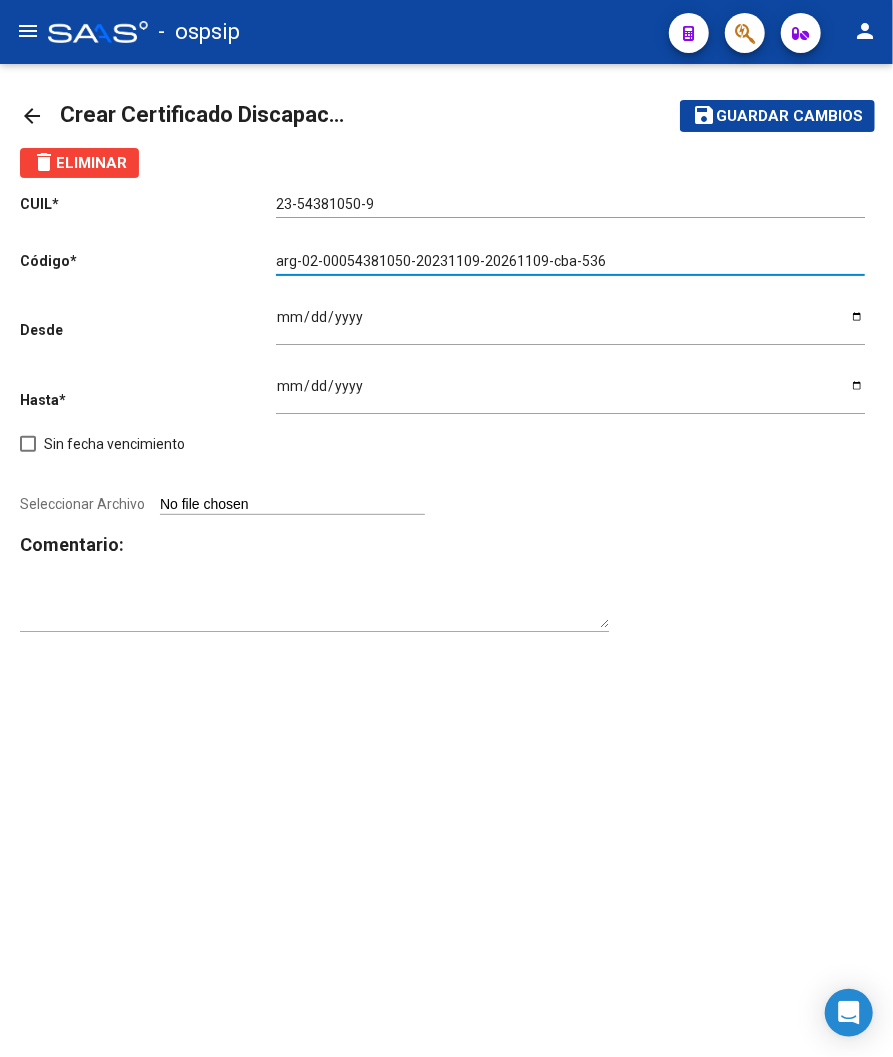 type on "arg-02-00054381050-20231109-20261109-cba-536" 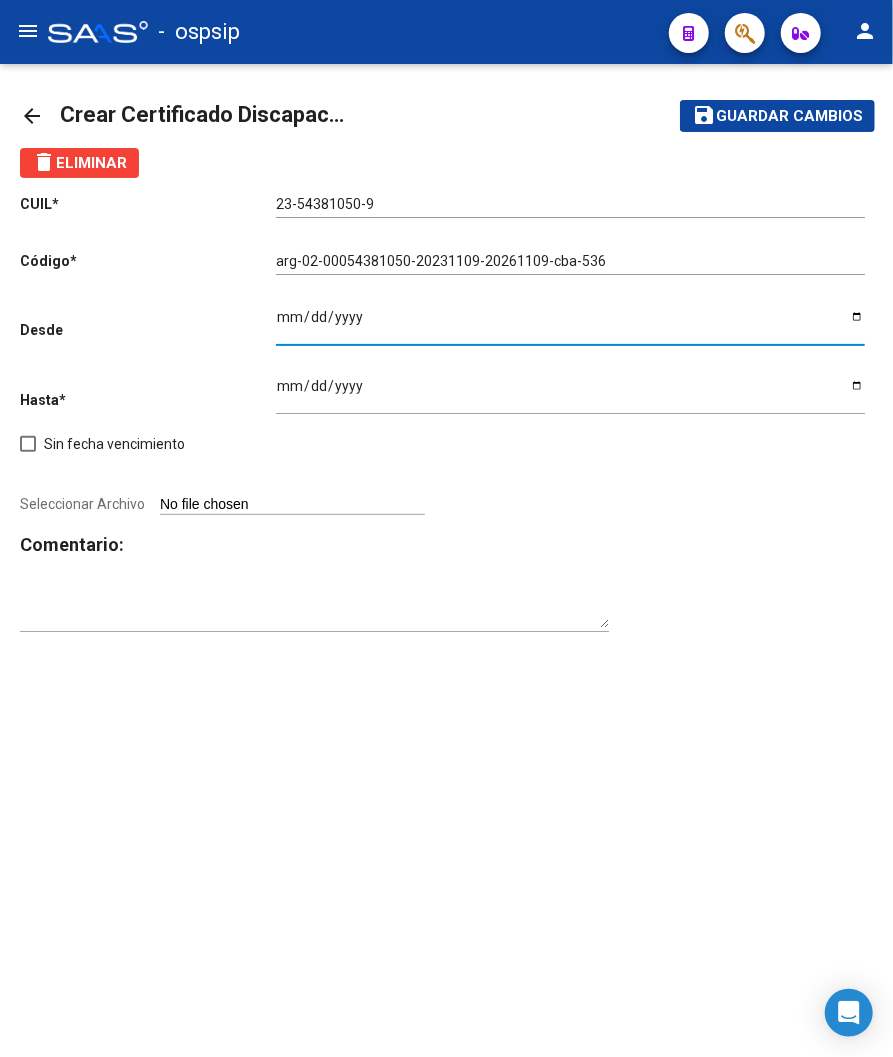 click on "Ingresar fec. Desde" at bounding box center (570, 324) 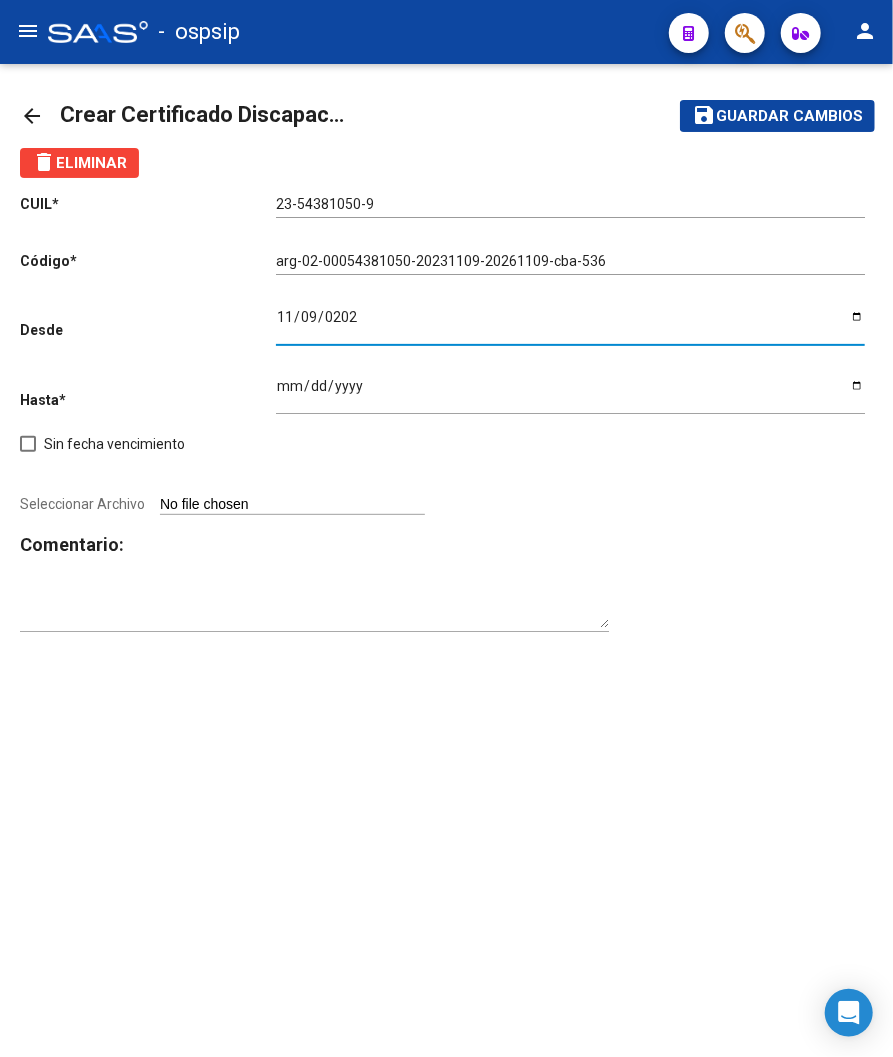 type on "2023-11-09" 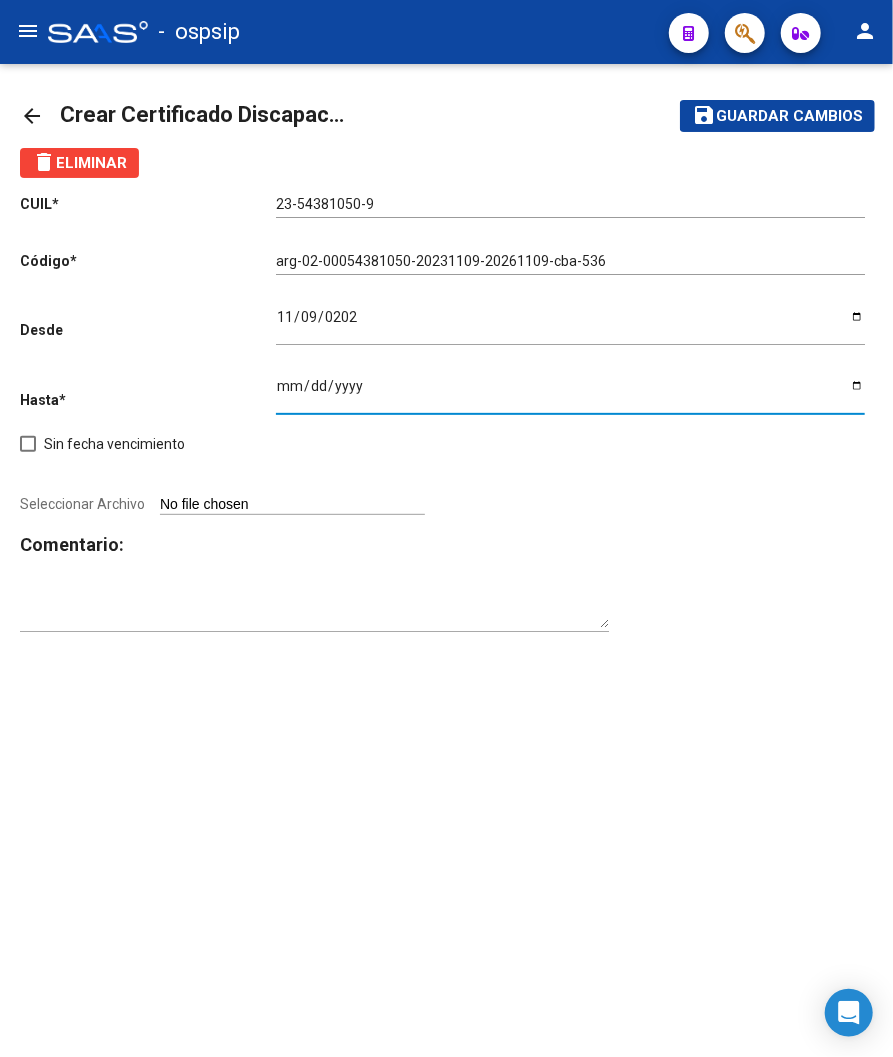 click on "Ingresar fec. Hasta" at bounding box center (570, 393) 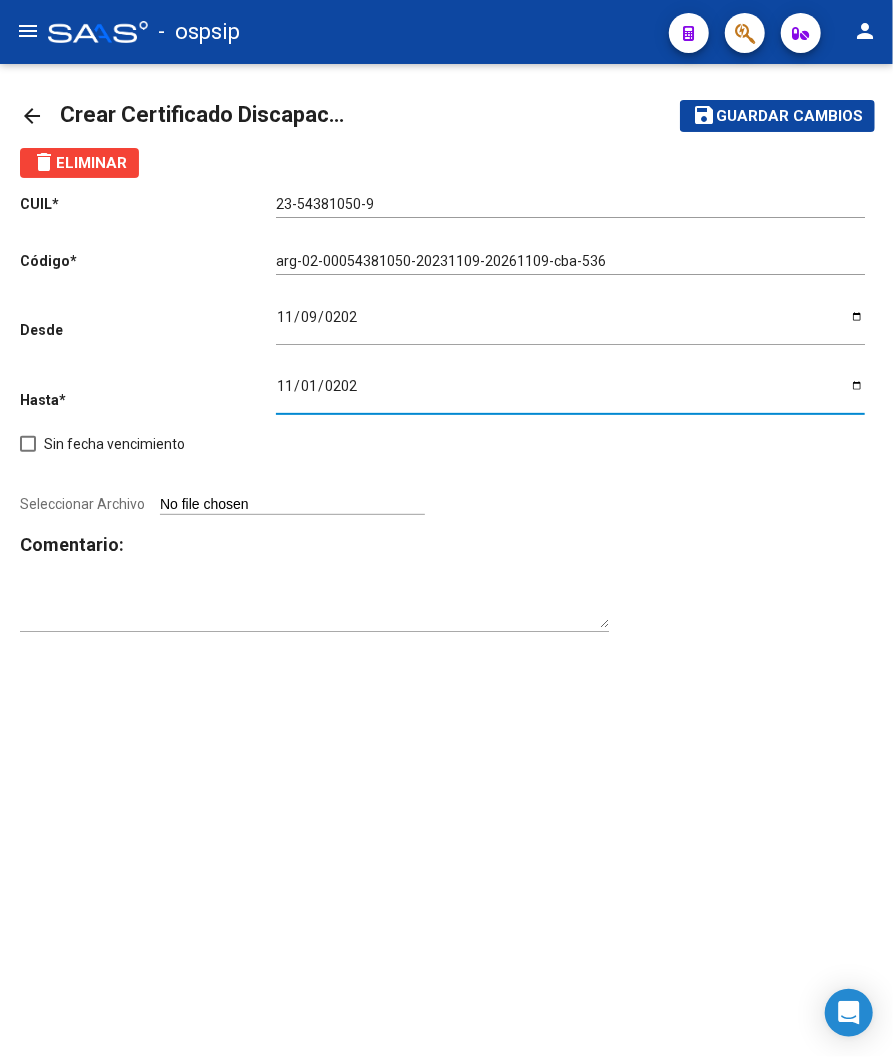type on "2026-11-01" 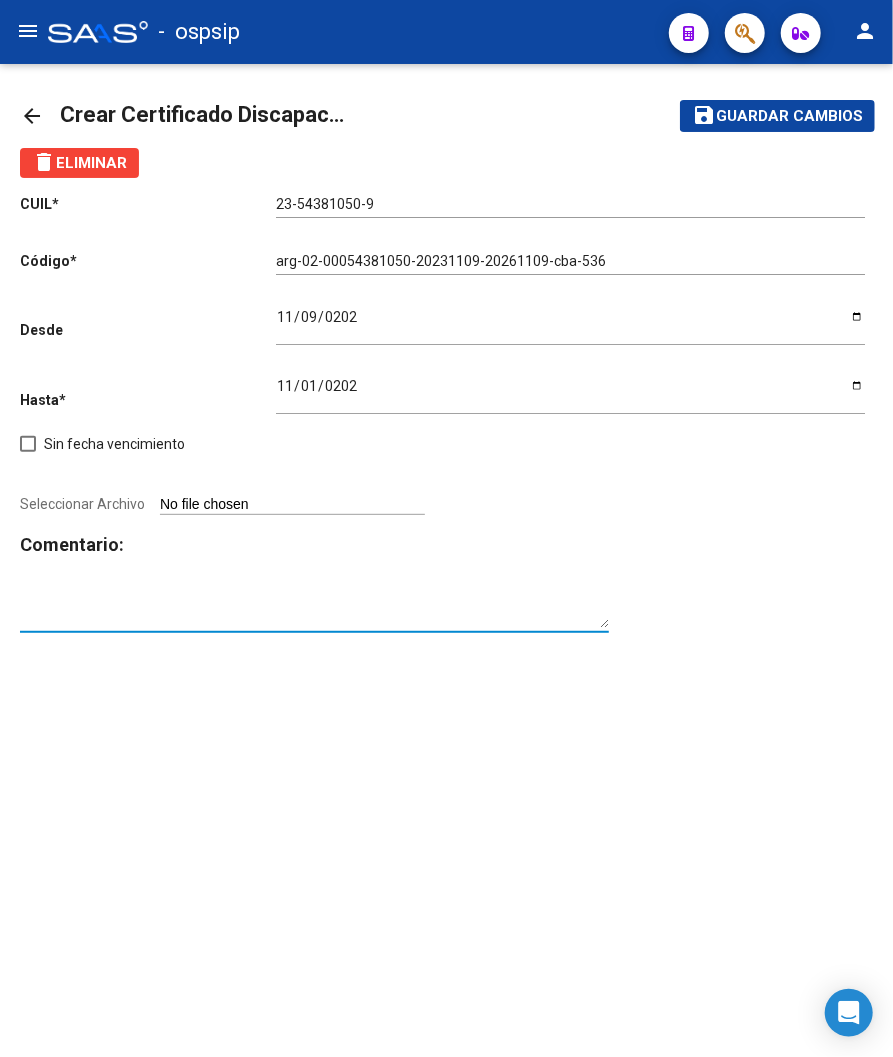 click at bounding box center (314, 609) 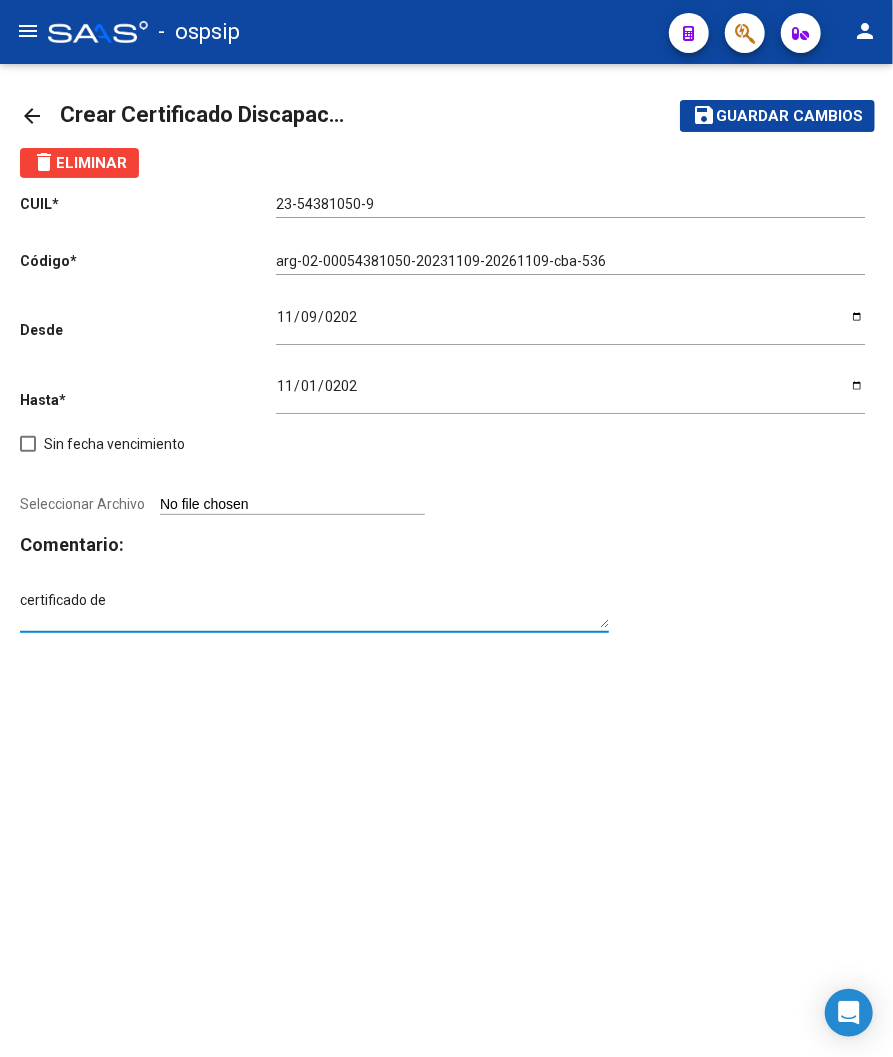 click on "certificado de" at bounding box center [314, 609] 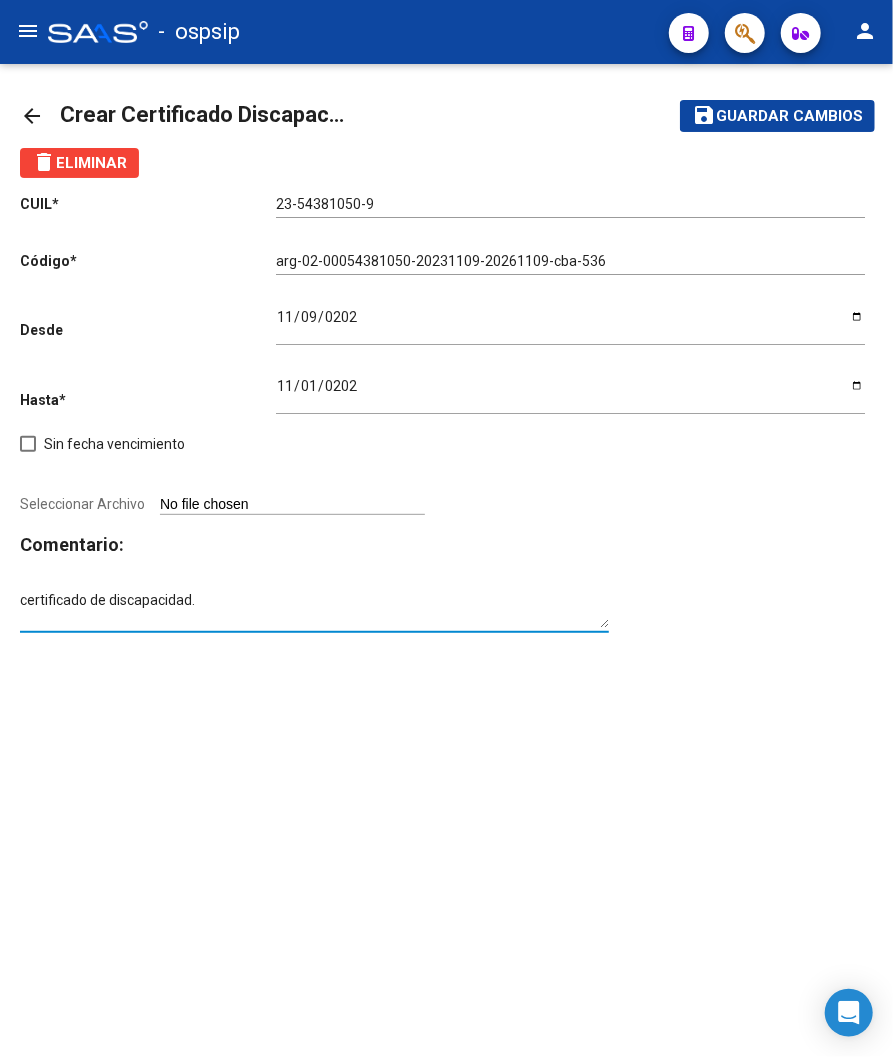 type on "certificado de discapacidad." 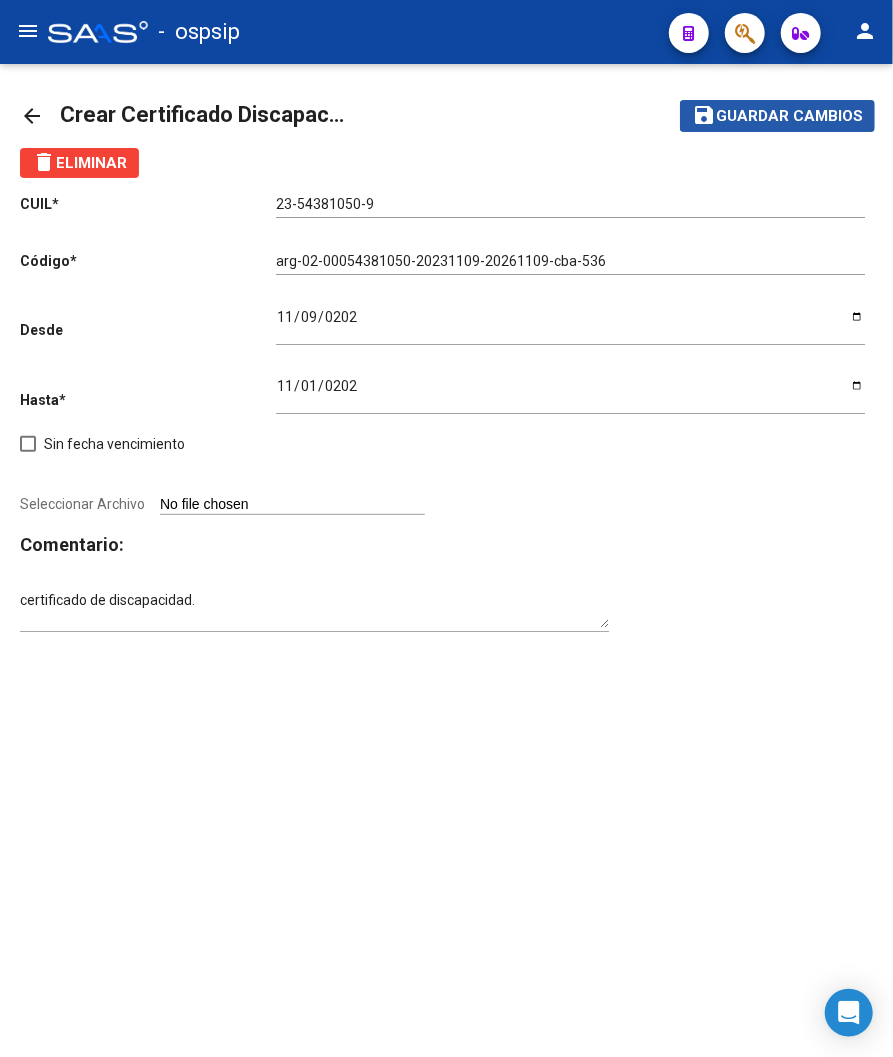 click on "Guardar cambios" 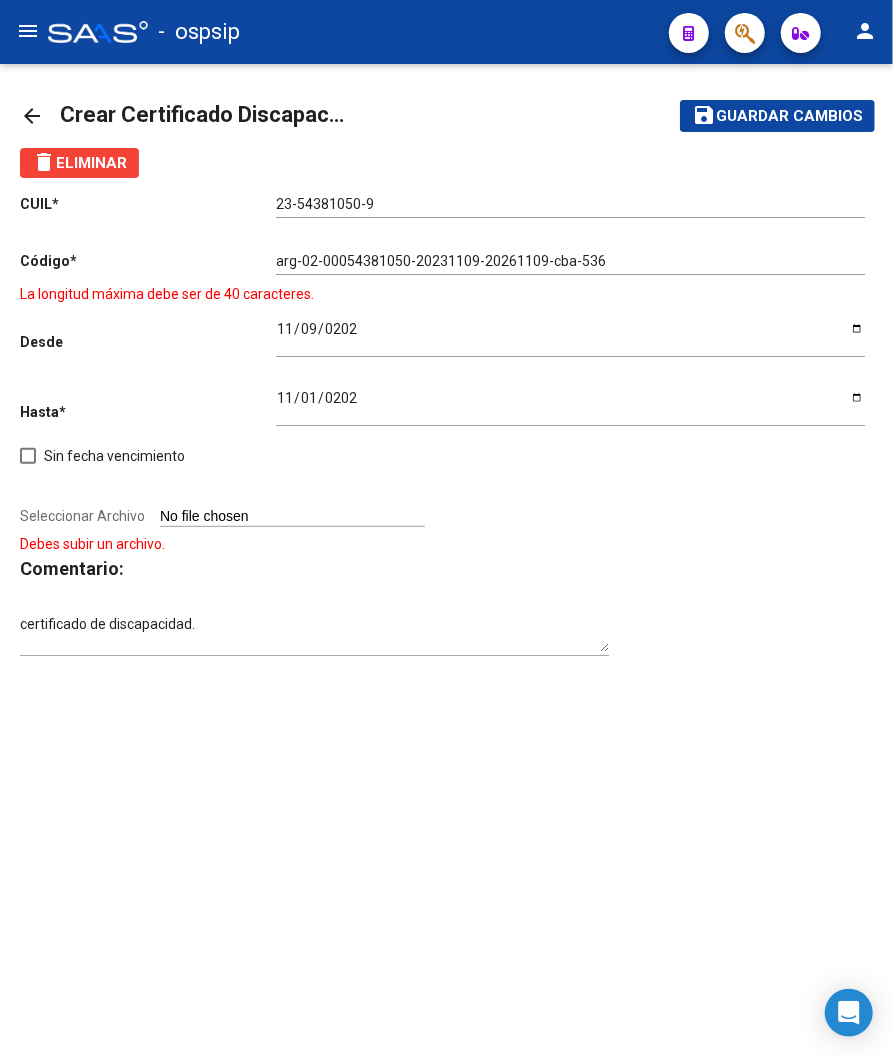 click on "La longitud máxima debe ser de 40 caracteres." 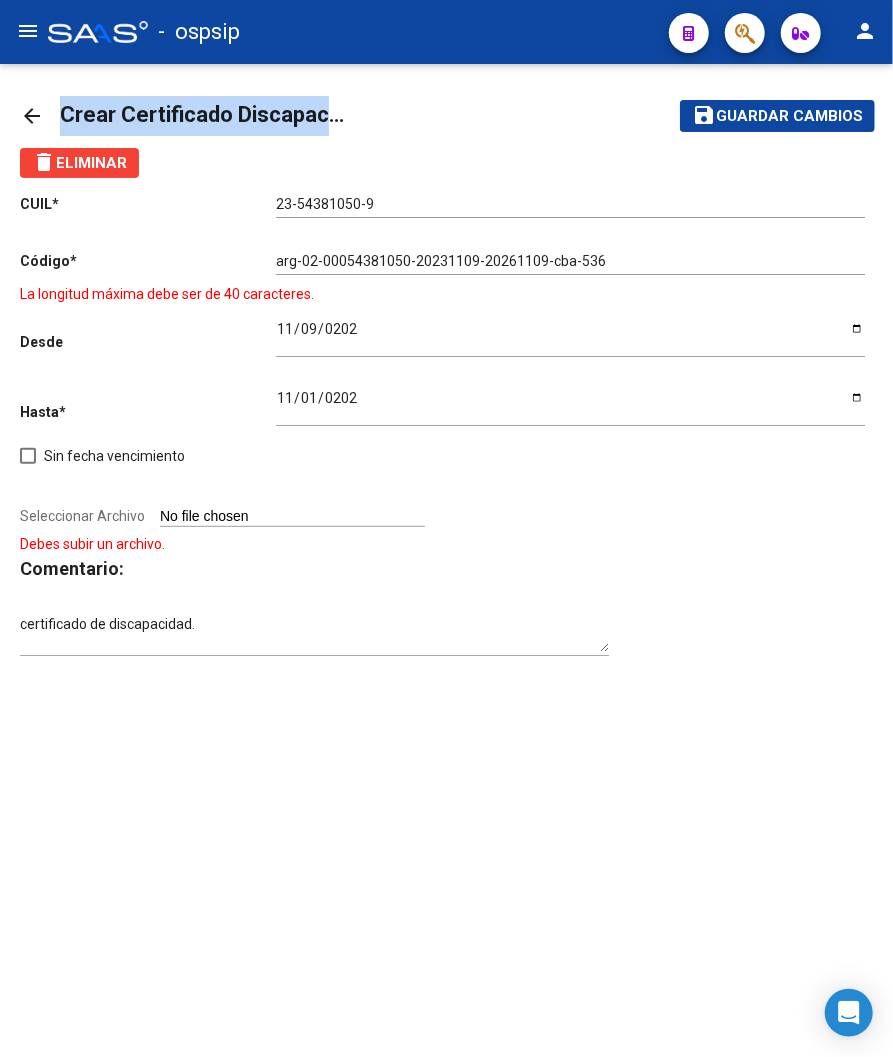 drag, startPoint x: 796, startPoint y: 74, endPoint x: 783, endPoint y: 117, distance: 44.922153 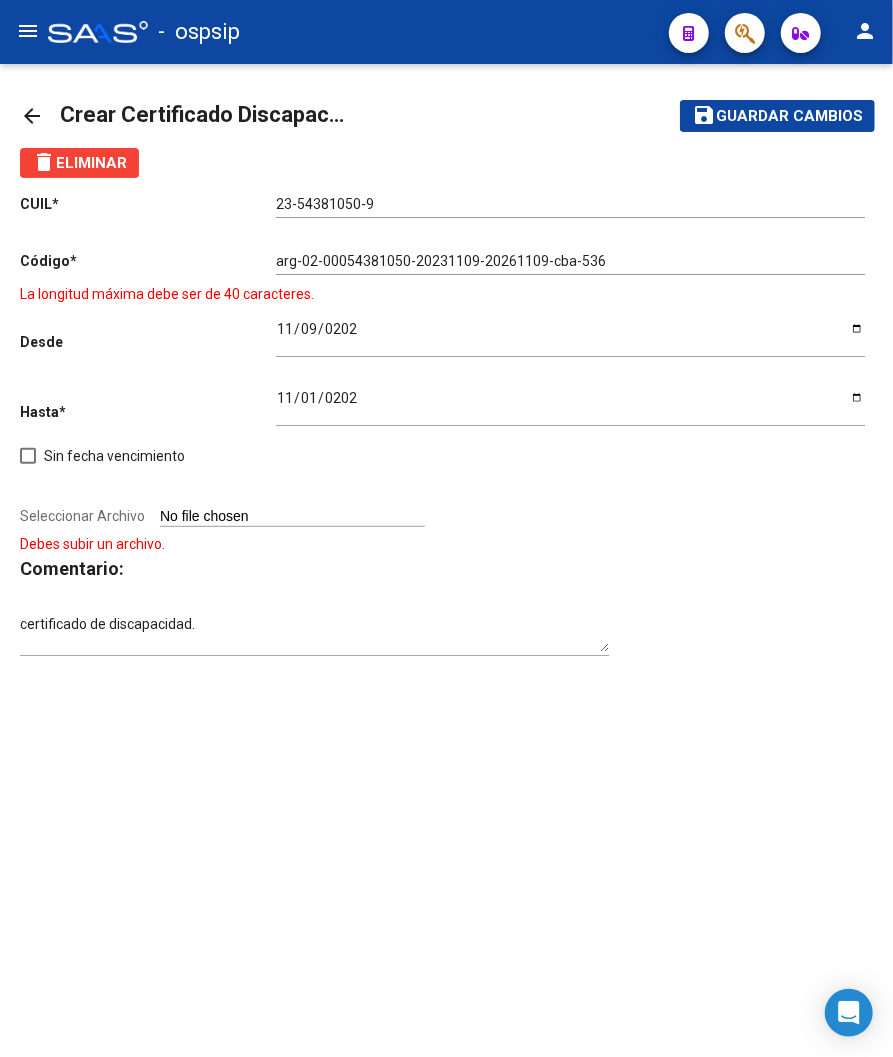 click on "Debes subir un archivo." 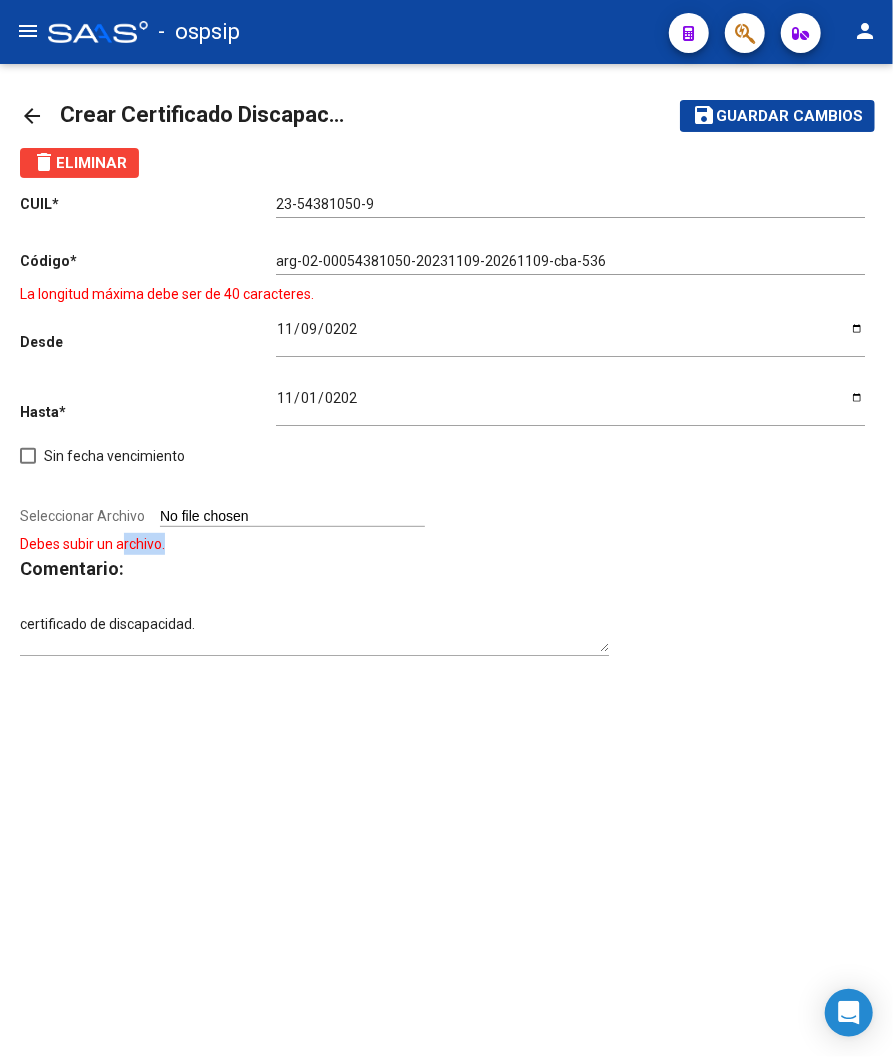 click on "Debes subir un archivo." 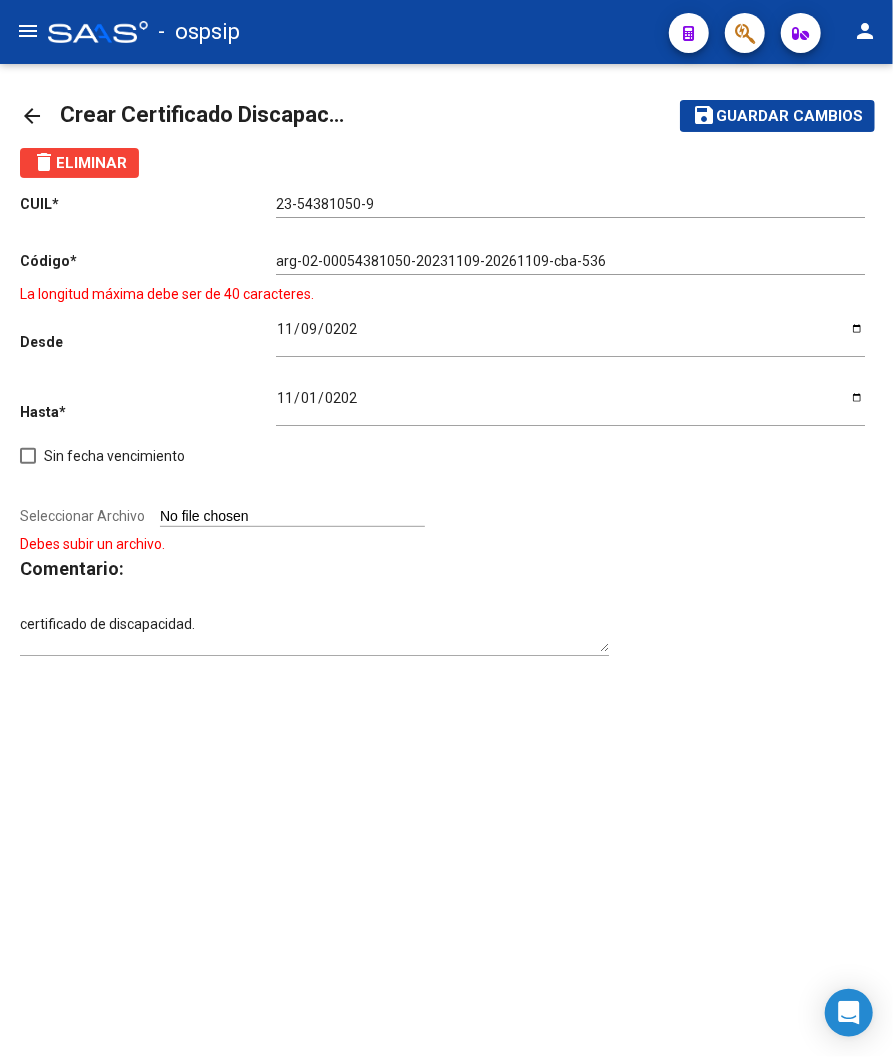 click on "Debes subir un archivo." 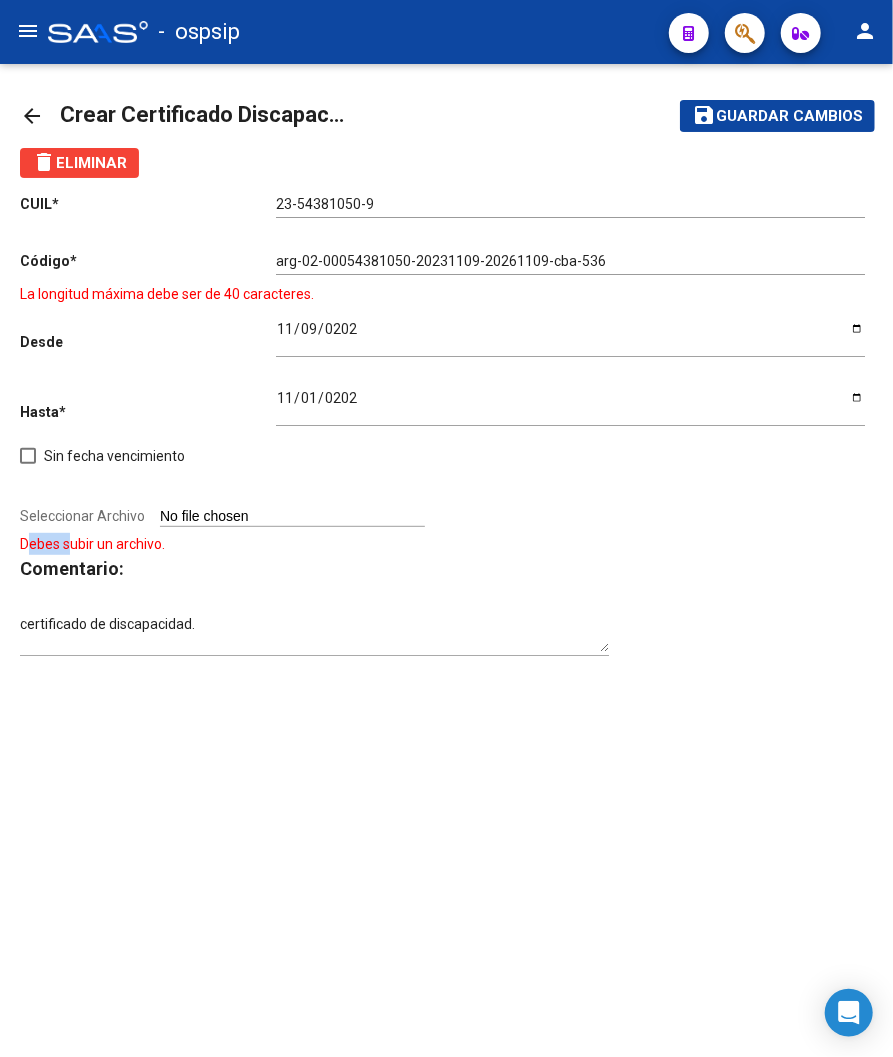 click on "Debes subir un archivo." 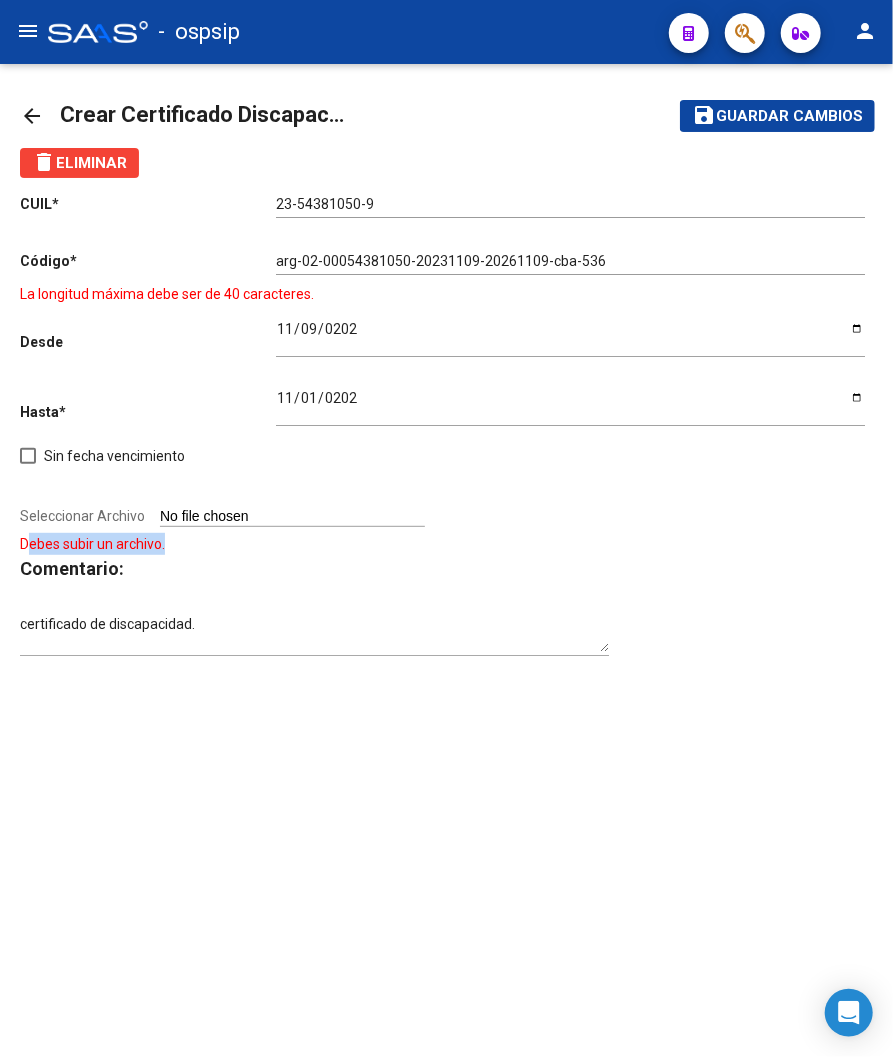 click on "Debes subir un archivo." 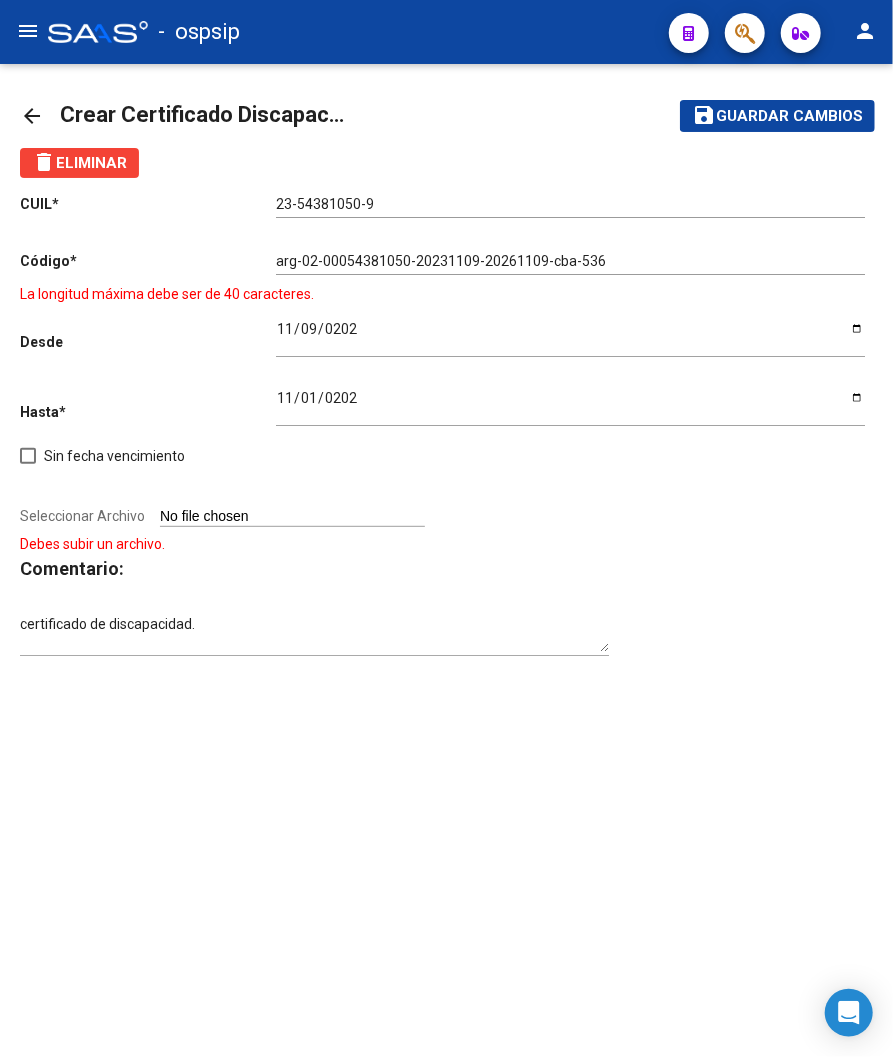 drag, startPoint x: 303, startPoint y: 505, endPoint x: 238, endPoint y: 678, distance: 184.80801 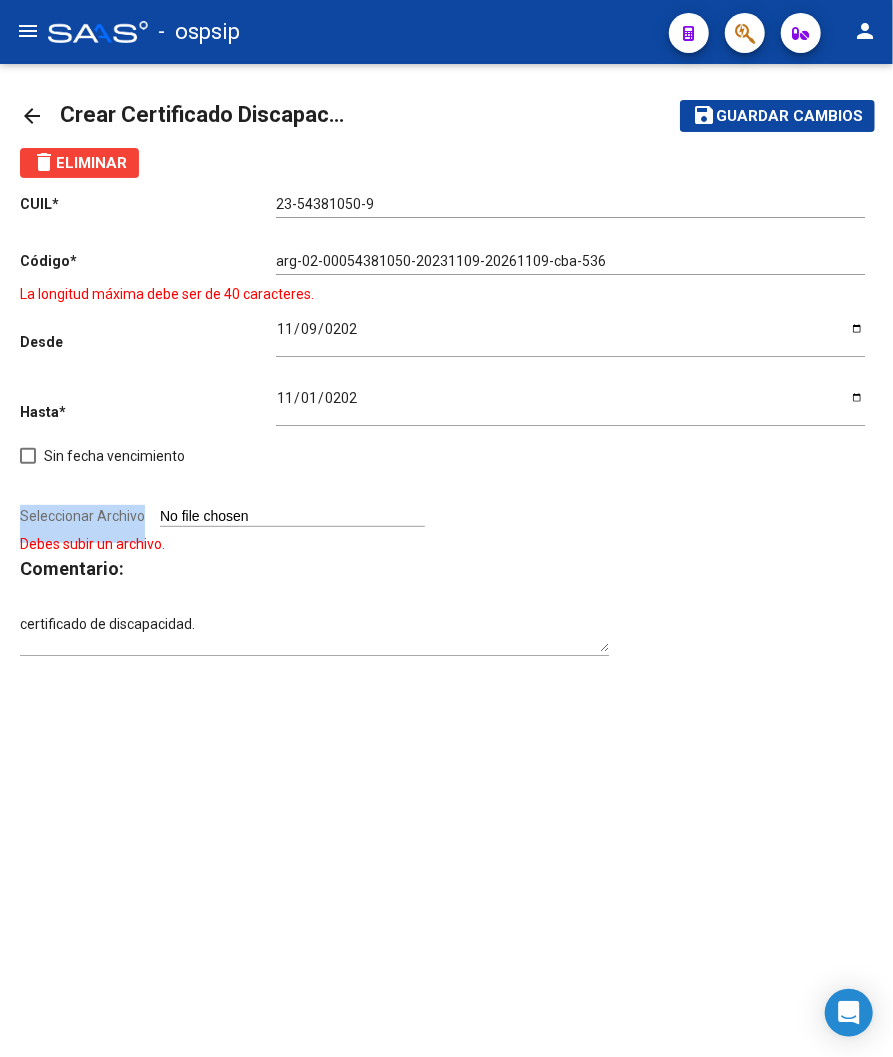 click on "CUIL  *   23-54381050-9 Ingresar el CUIL  Código  *   arg-02-00054381050-20231109-20261109-cba-536 Ingresar el Codigo   La longitud máxima debe ser de 40 caracteres. Desde    2023-11-09 Ingresar fec. Desde  Hasta  *   2026-11-01 Ingresar fec. Hasta     Sin fecha vencimiento        Seleccionar Archivo  Debes subir un archivo.  Comentario: certificado de discapacidad." 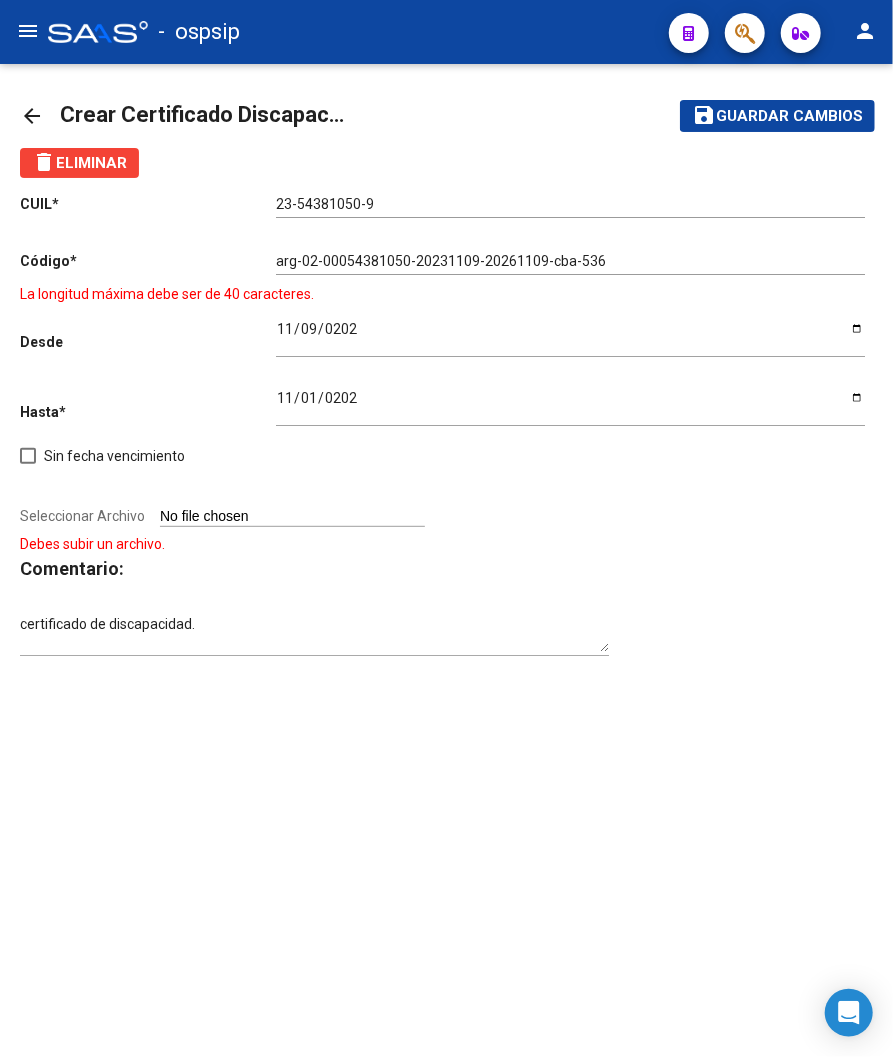 click on "CUIL  *   23-54381050-9 Ingresar el CUIL  Código  *   arg-02-00054381050-20231109-20261109-cba-536 Ingresar el Codigo   La longitud máxima debe ser de 40 caracteres. Desde    2023-11-09 Ingresar fec. Desde  Hasta  *   2026-11-01 Ingresar fec. Hasta     Sin fecha vencimiento        Seleccionar Archivo  Debes subir un archivo.  Comentario: certificado de discapacidad." 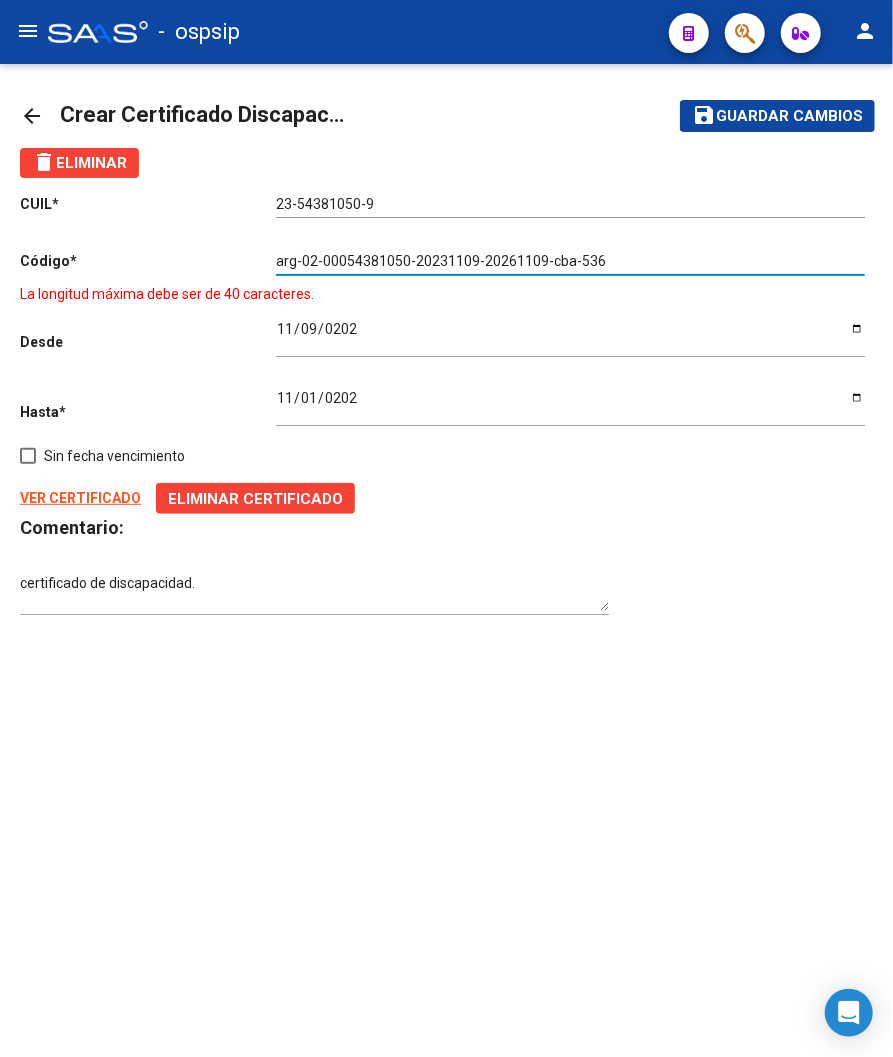 click on "arg-02-00054381050-20231109-20261109-cba-536" at bounding box center (570, 261) 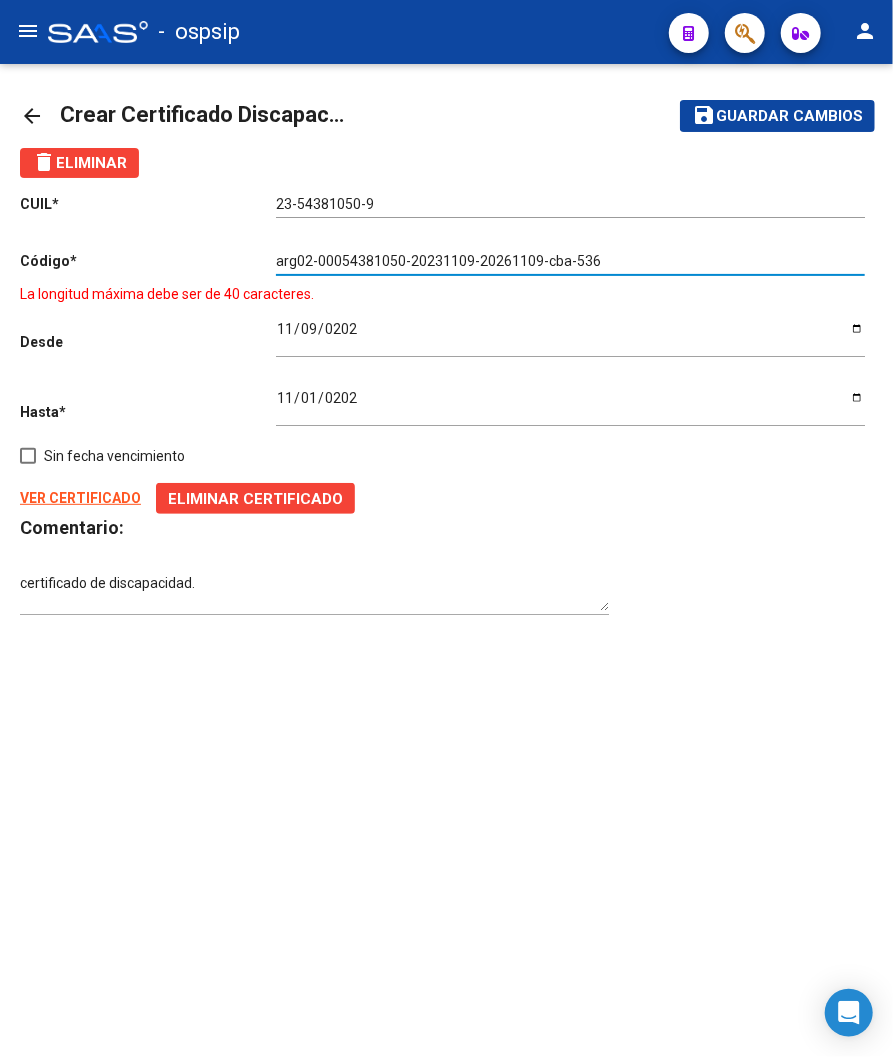 click on "arg02-00054381050-20231109-20261109-cba-536" at bounding box center [570, 261] 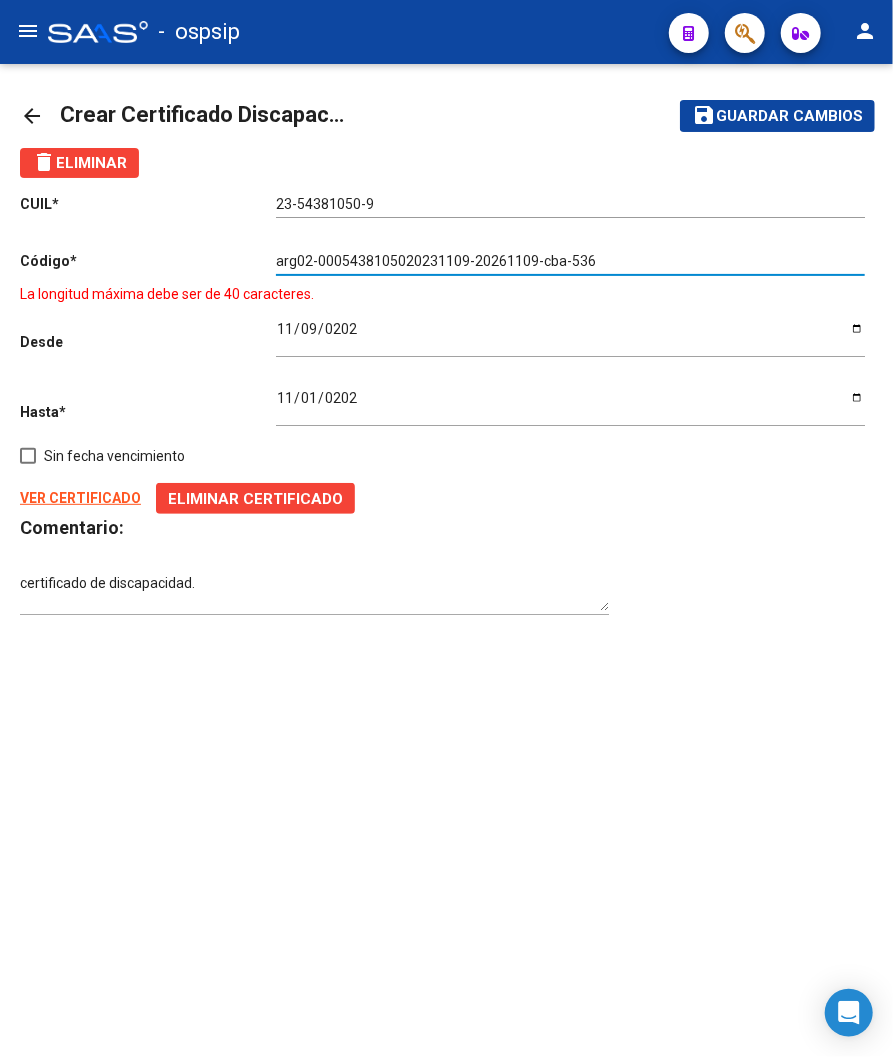 click on "arg02-0005438105020231109-20261109-cba-536" at bounding box center (570, 261) 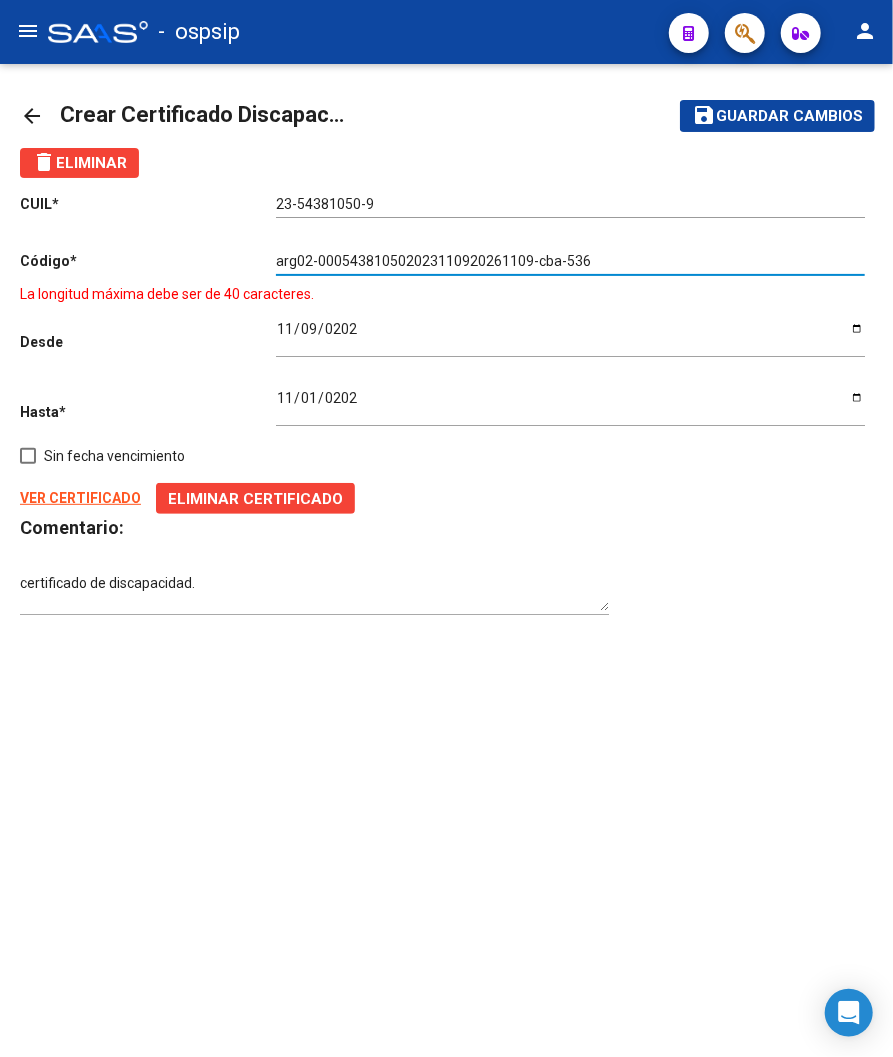 click on "arg02-000543810502023110920261109-cba-536" at bounding box center [570, 261] 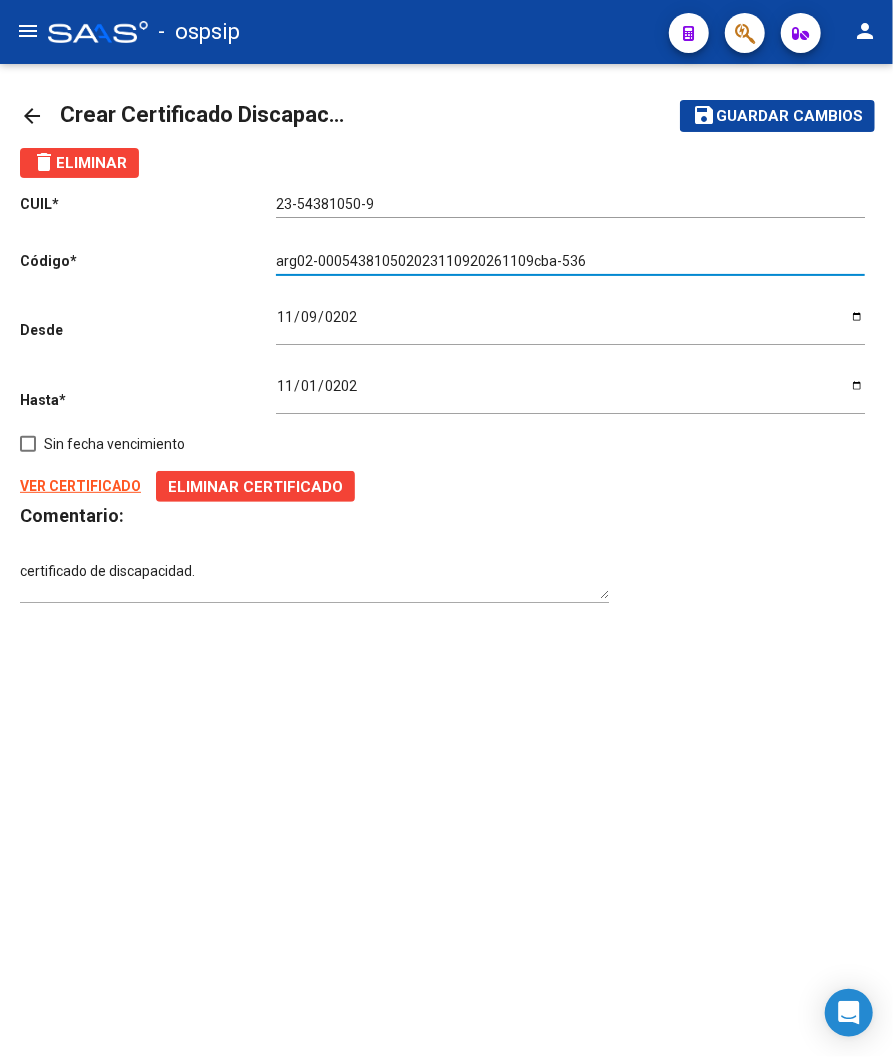click on "arg02-000543810502023110920261109cba-536" at bounding box center (570, 261) 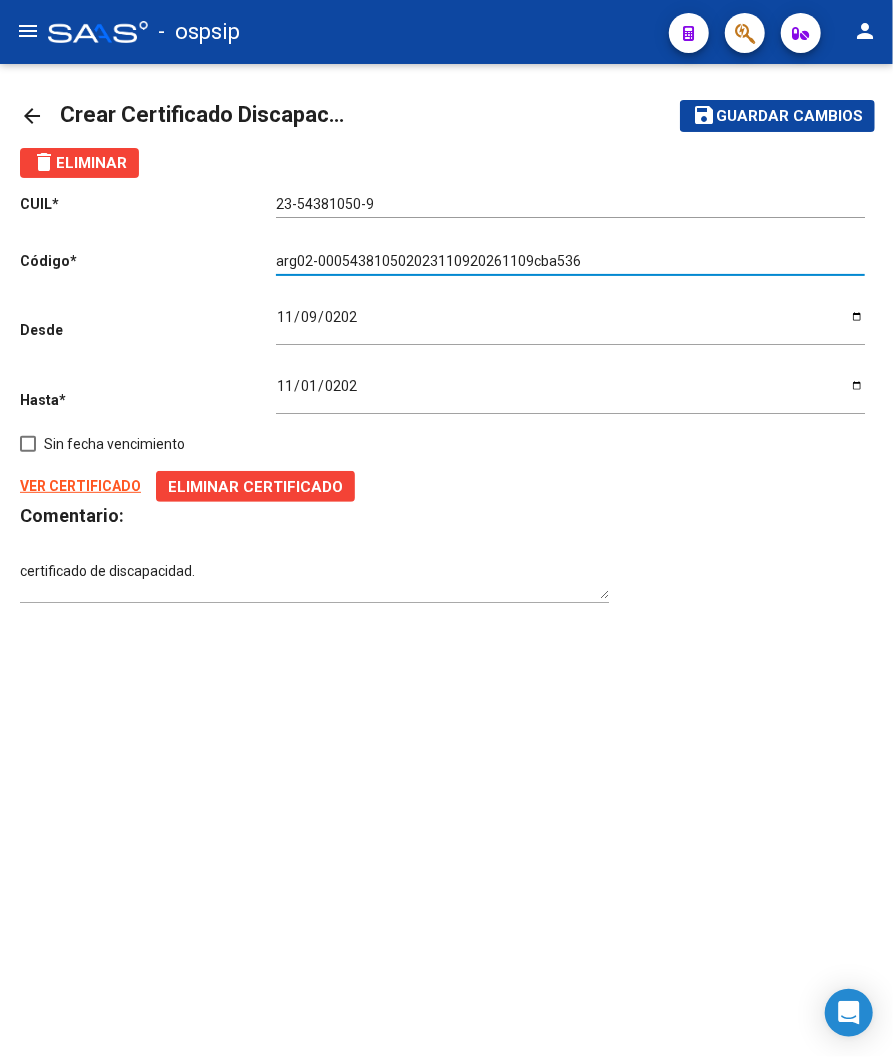 type on "arg02-000543810502023110920261109cba536" 